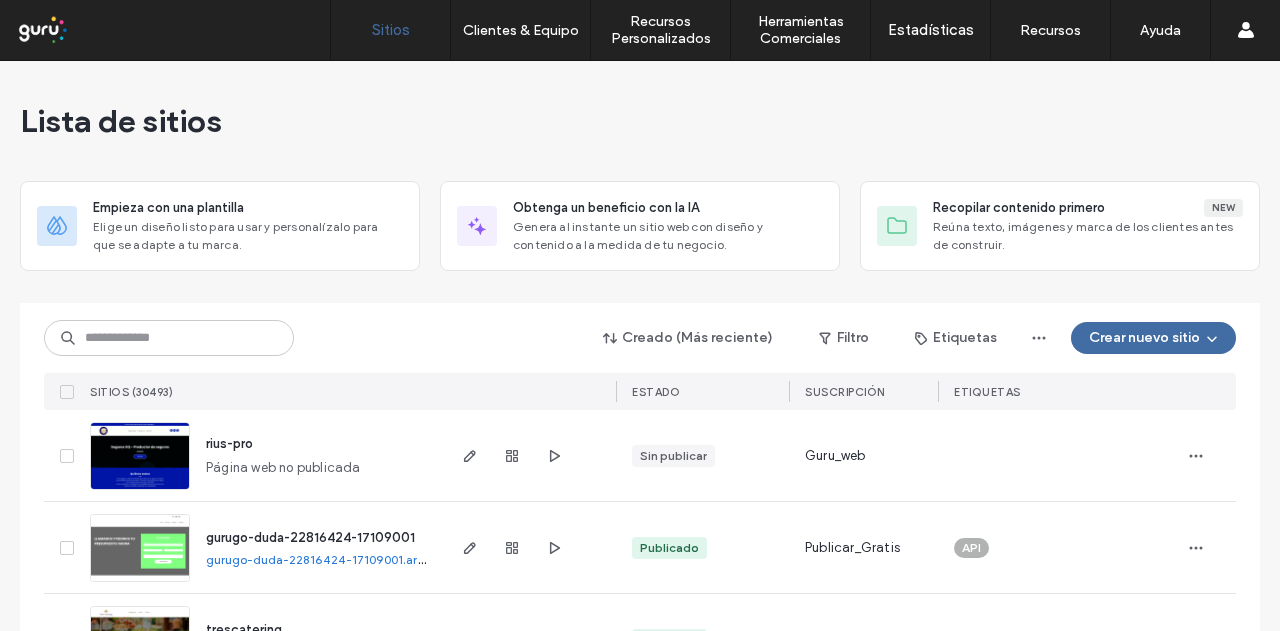scroll, scrollTop: 0, scrollLeft: 0, axis: both 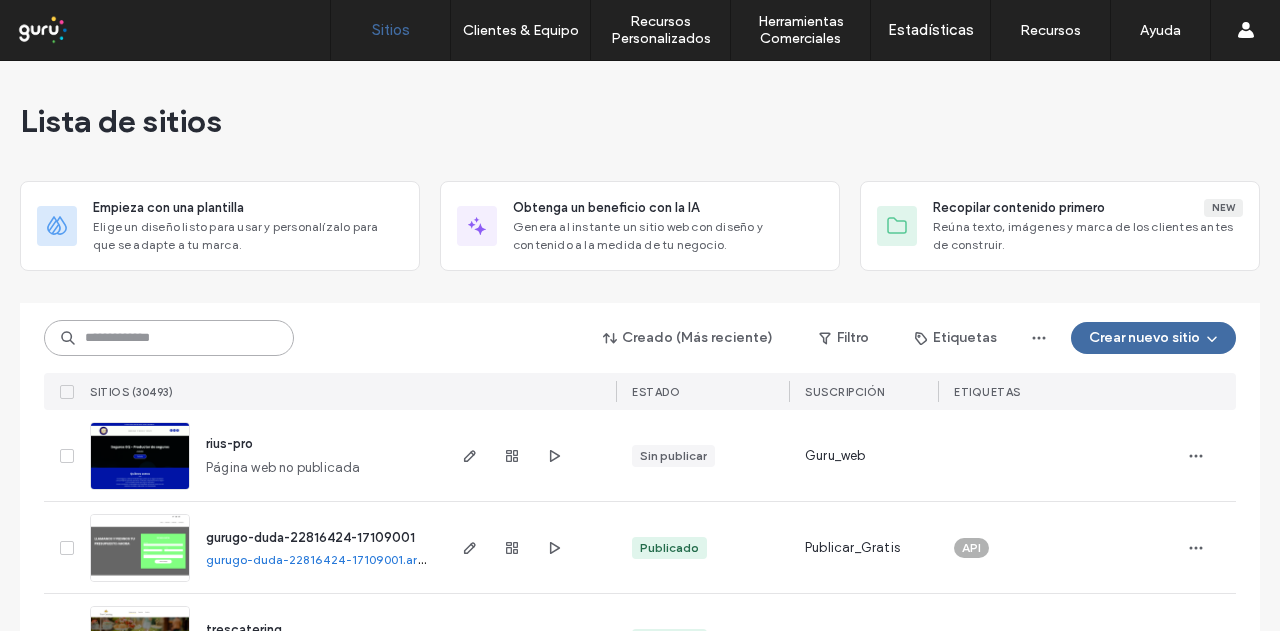 click at bounding box center [169, 338] 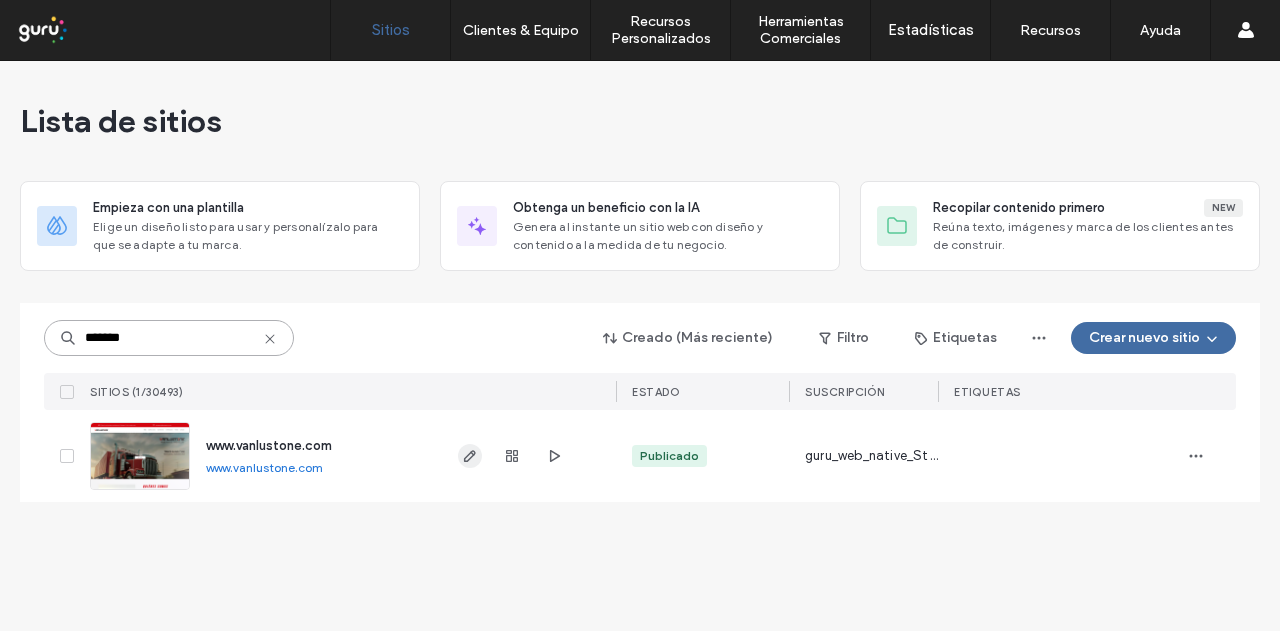 type on "*******" 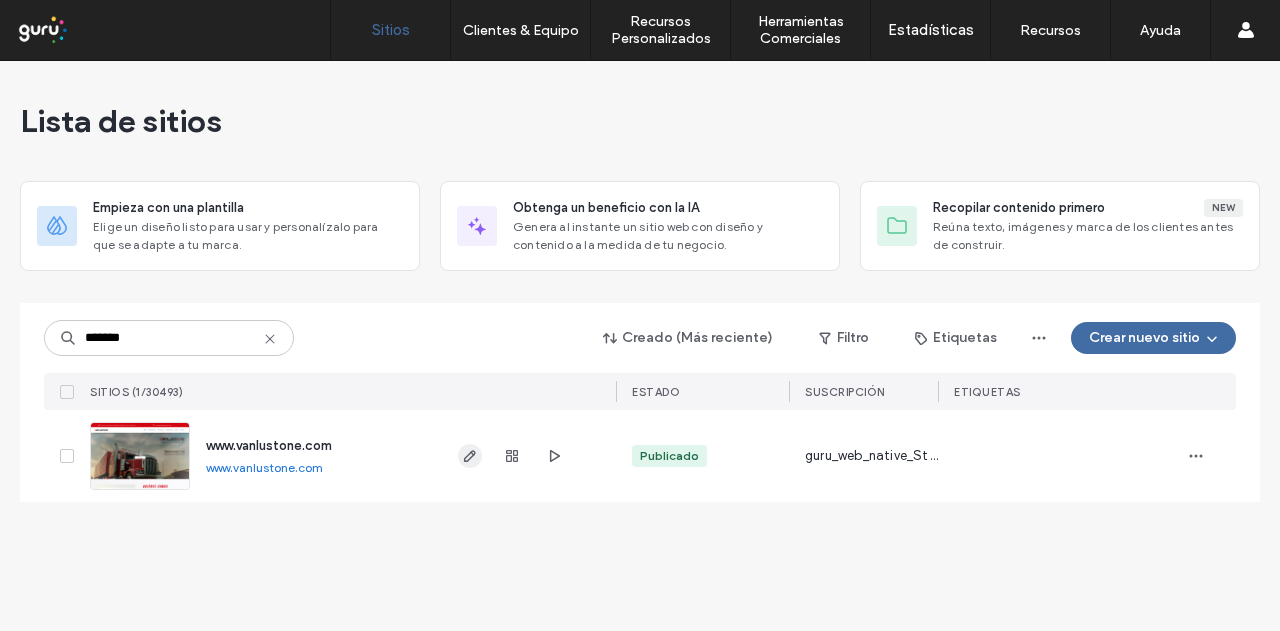 click 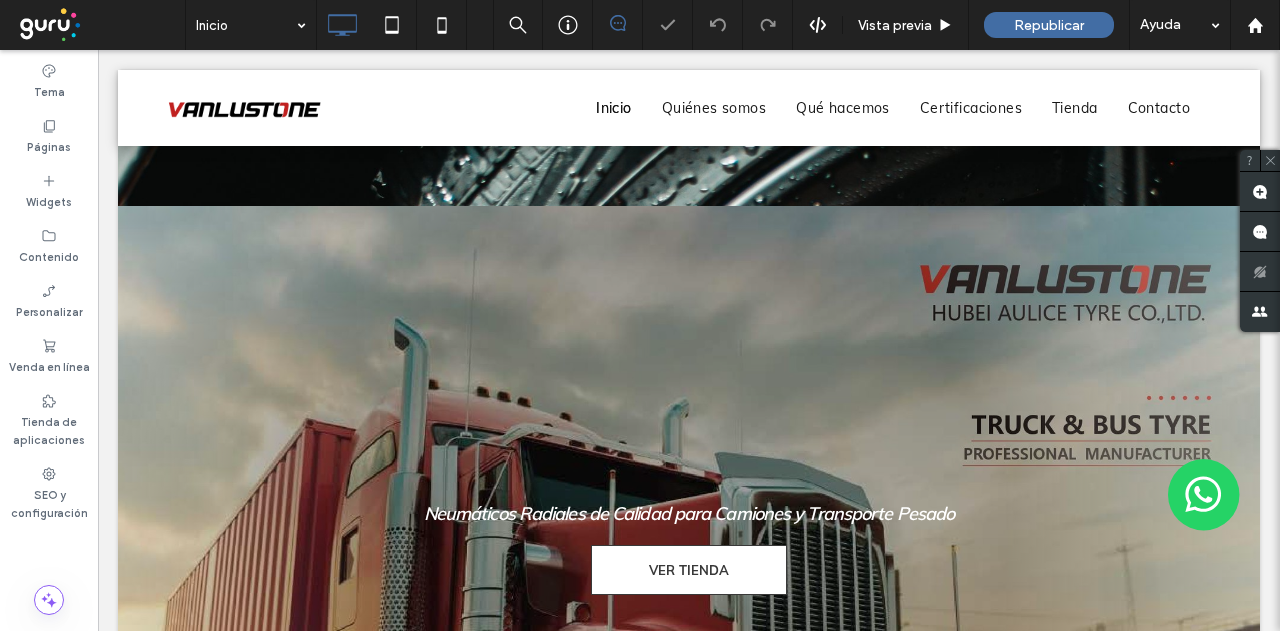 scroll, scrollTop: 3719, scrollLeft: 0, axis: vertical 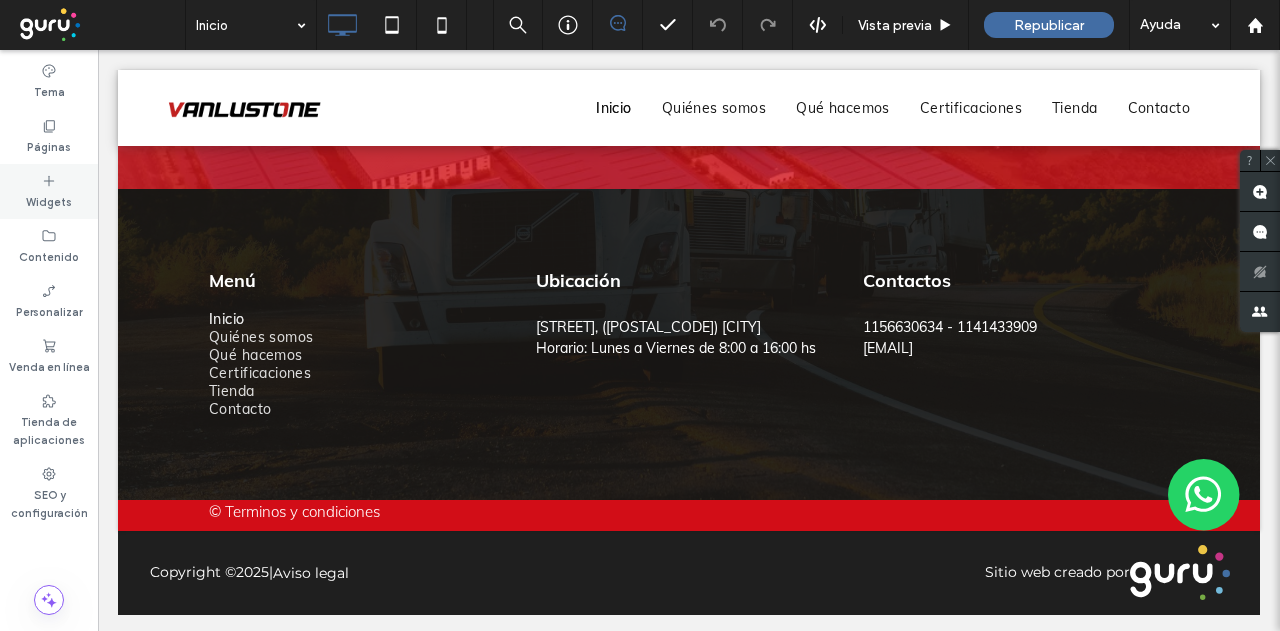 click 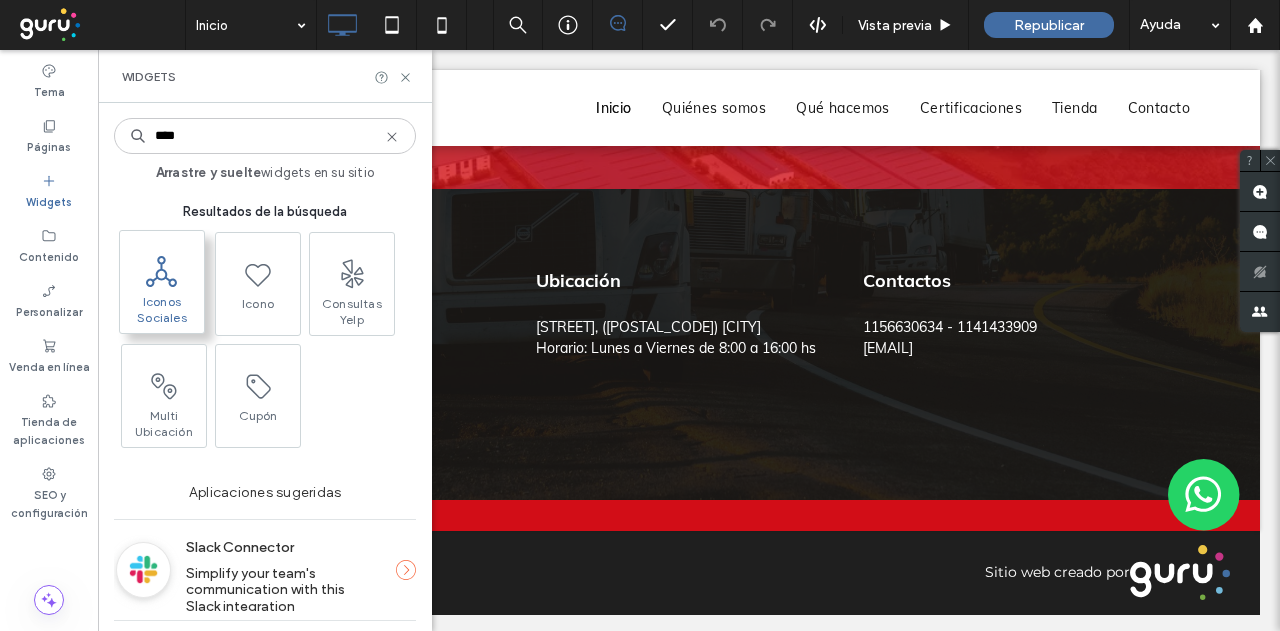 type on "****" 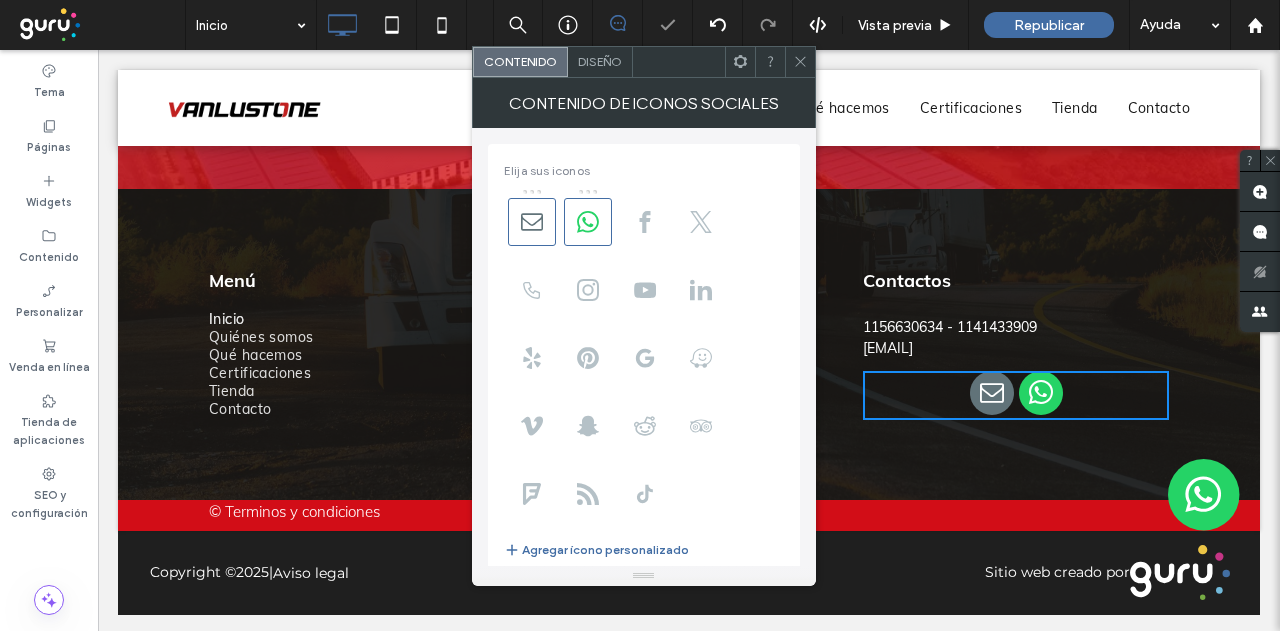 click on "Diseño" at bounding box center (600, 61) 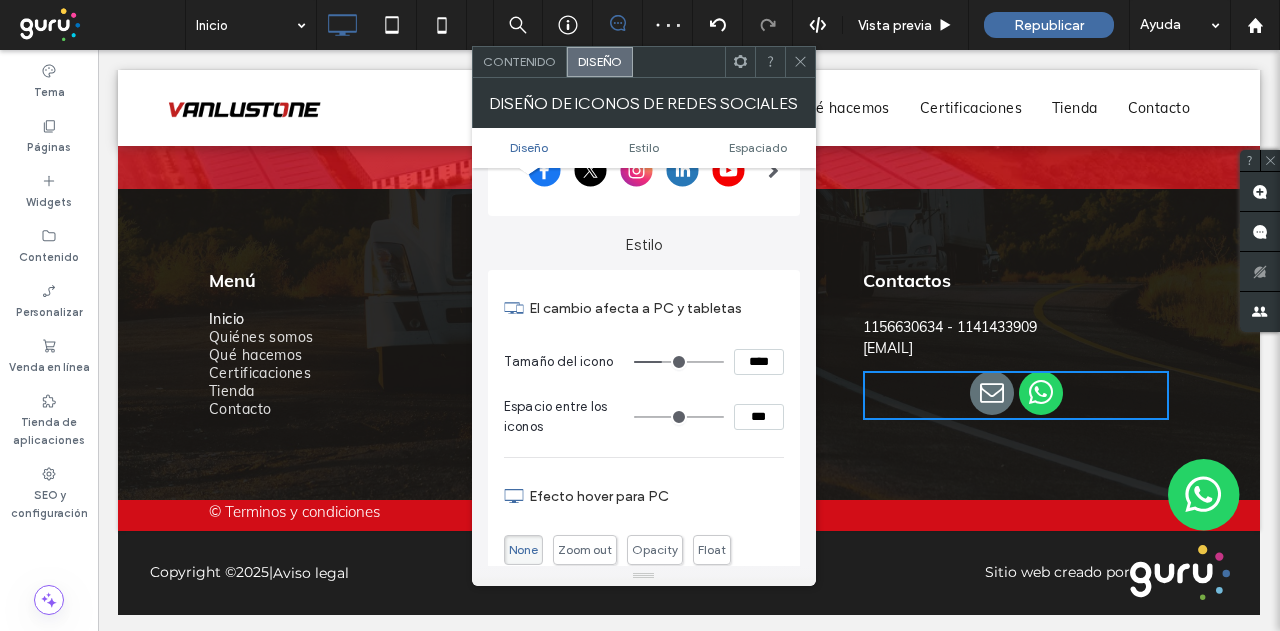 scroll, scrollTop: 0, scrollLeft: 0, axis: both 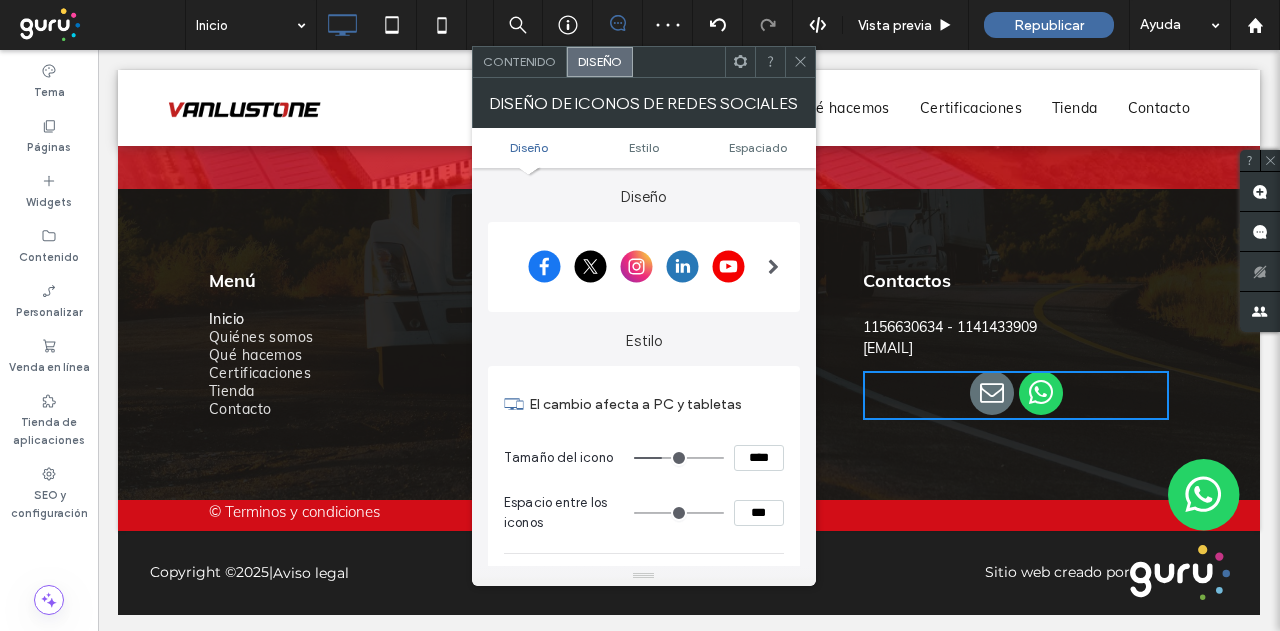 click at bounding box center (773, 267) 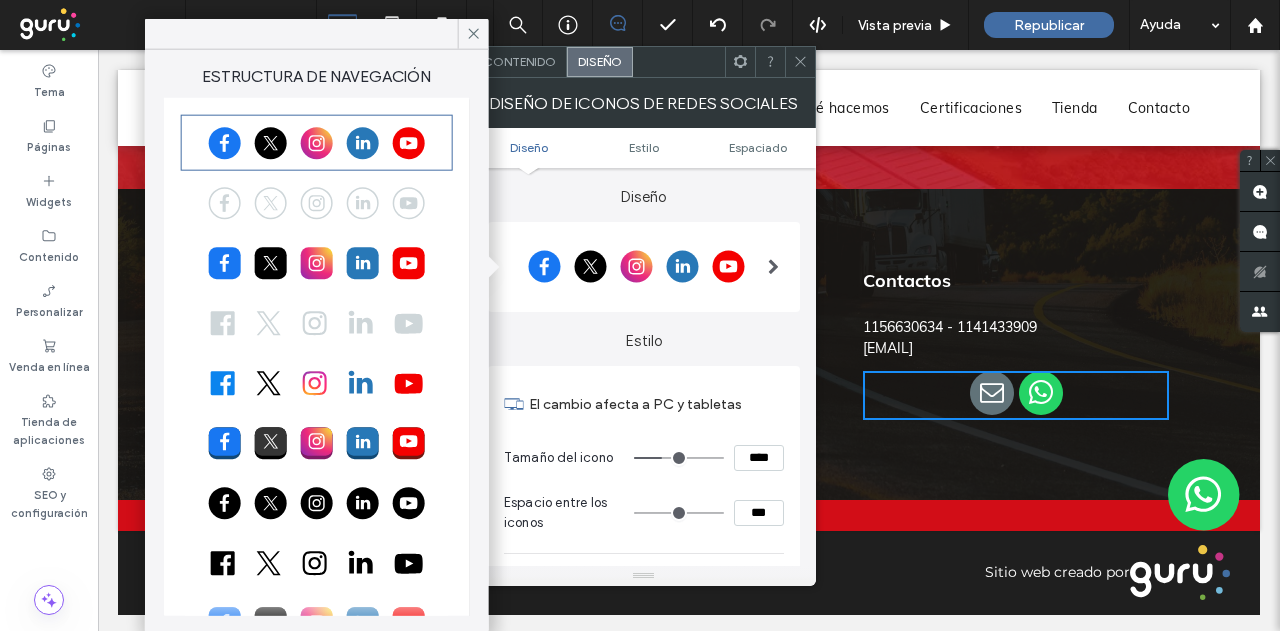 click at bounding box center [317, 563] 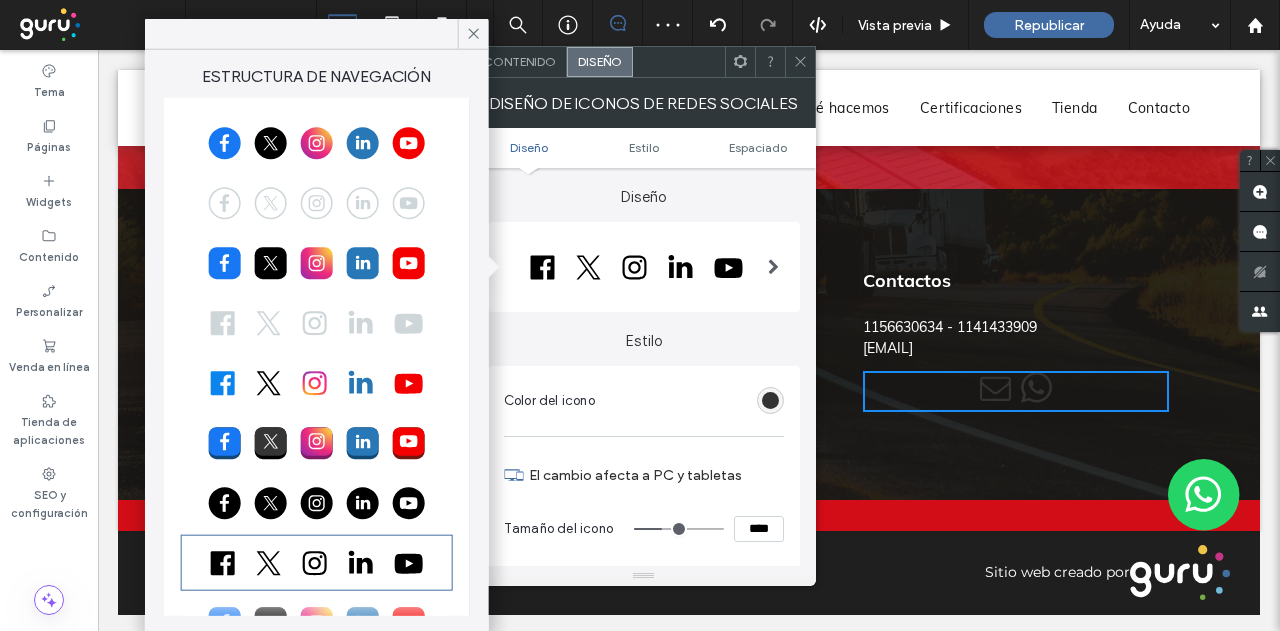 type on "**" 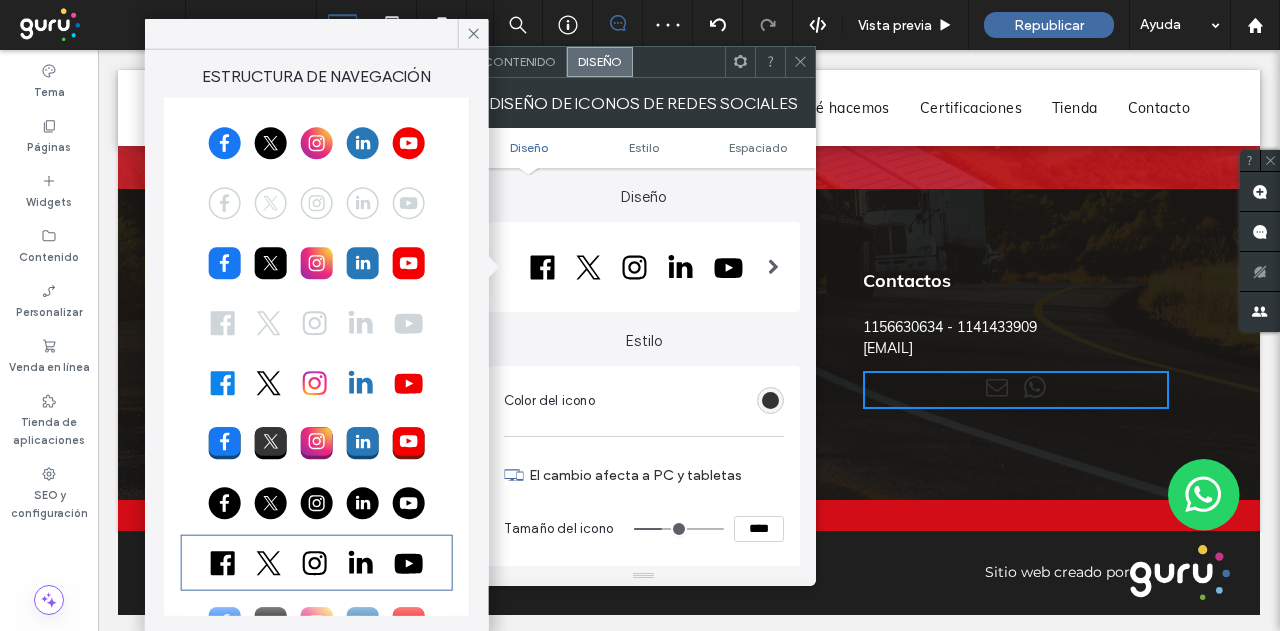 type on "**" 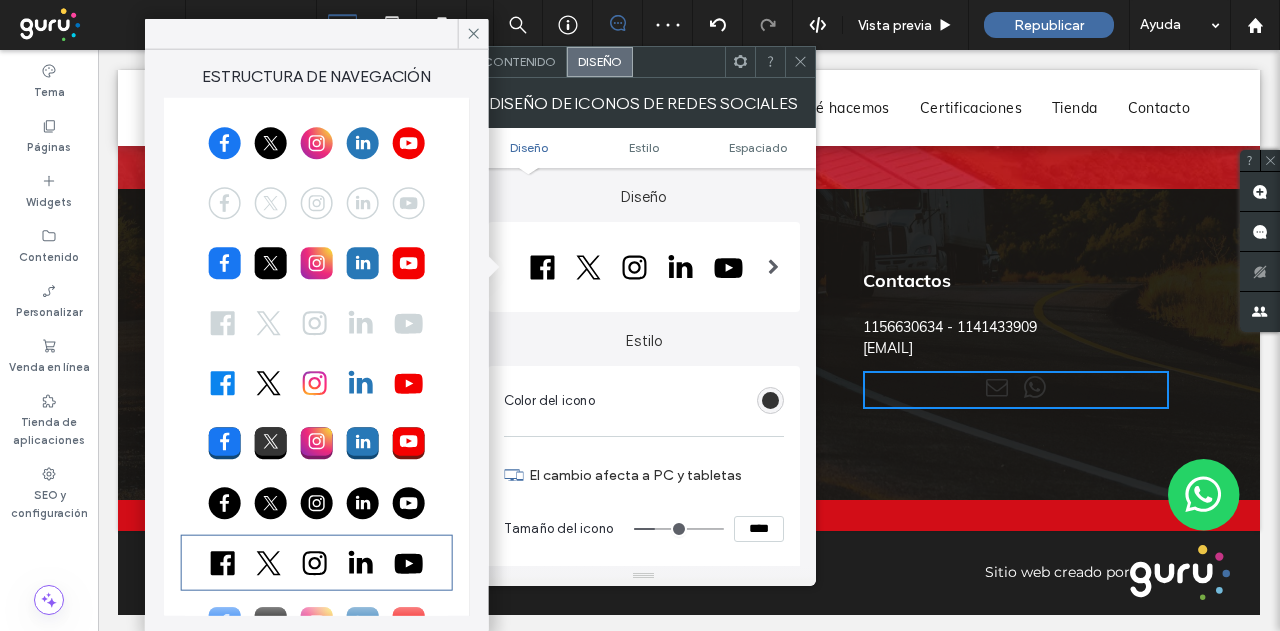 type on "**" 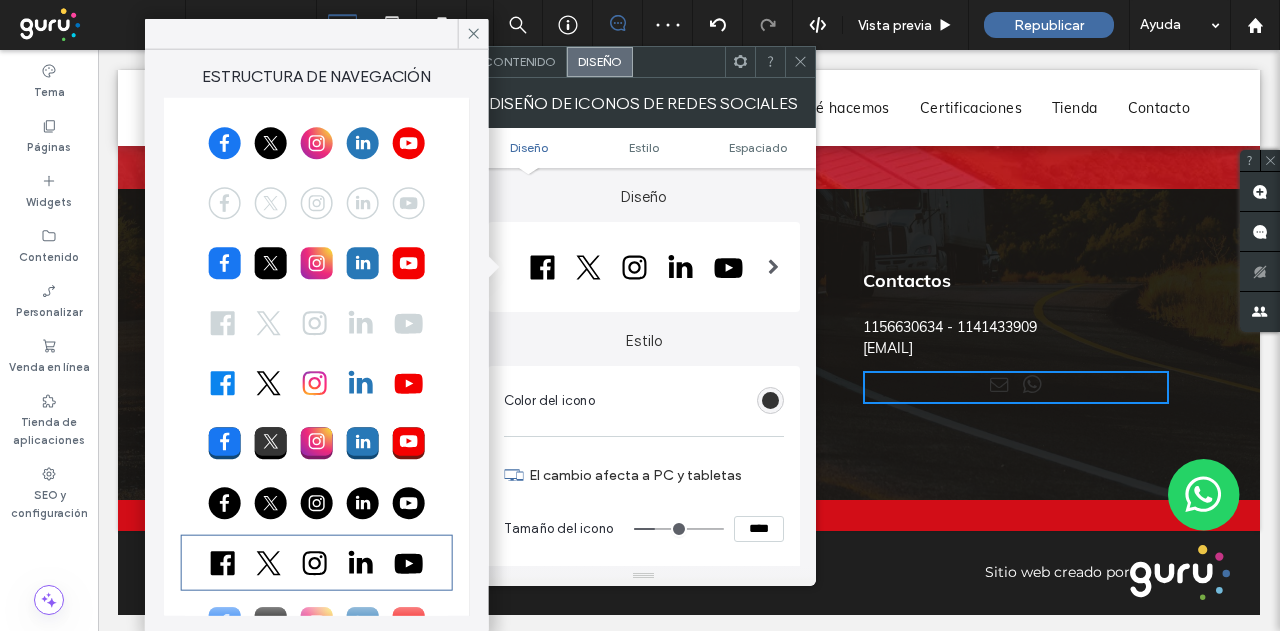 type on "**" 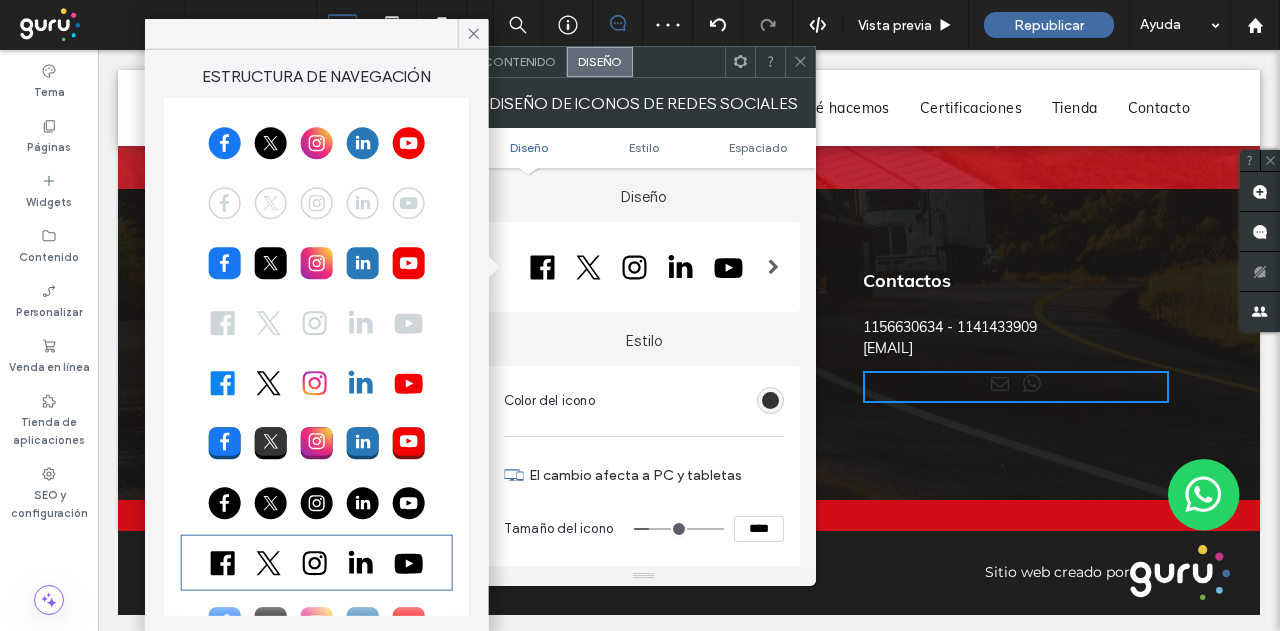 type on "**" 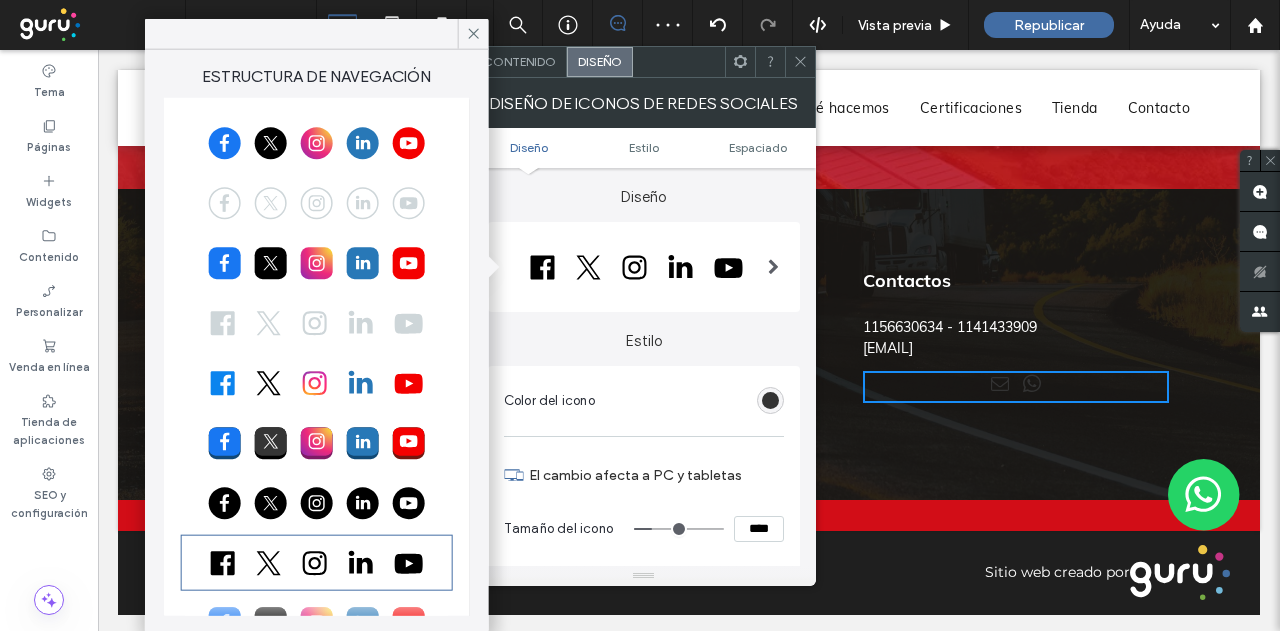 type on "**" 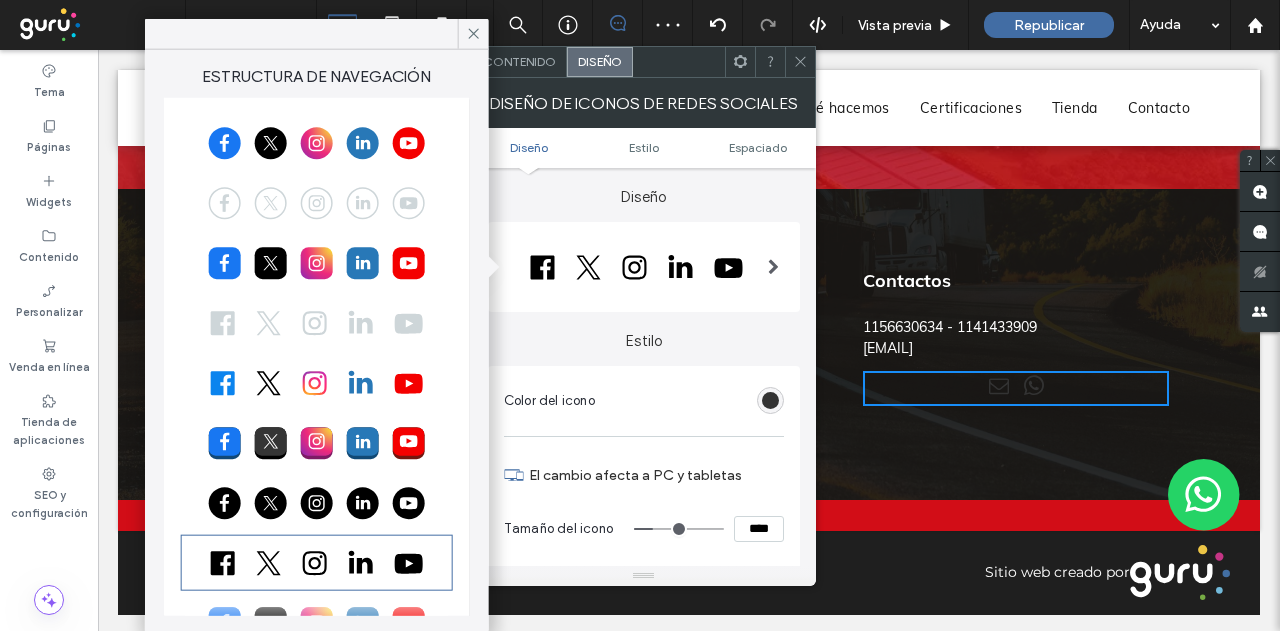 type on "**" 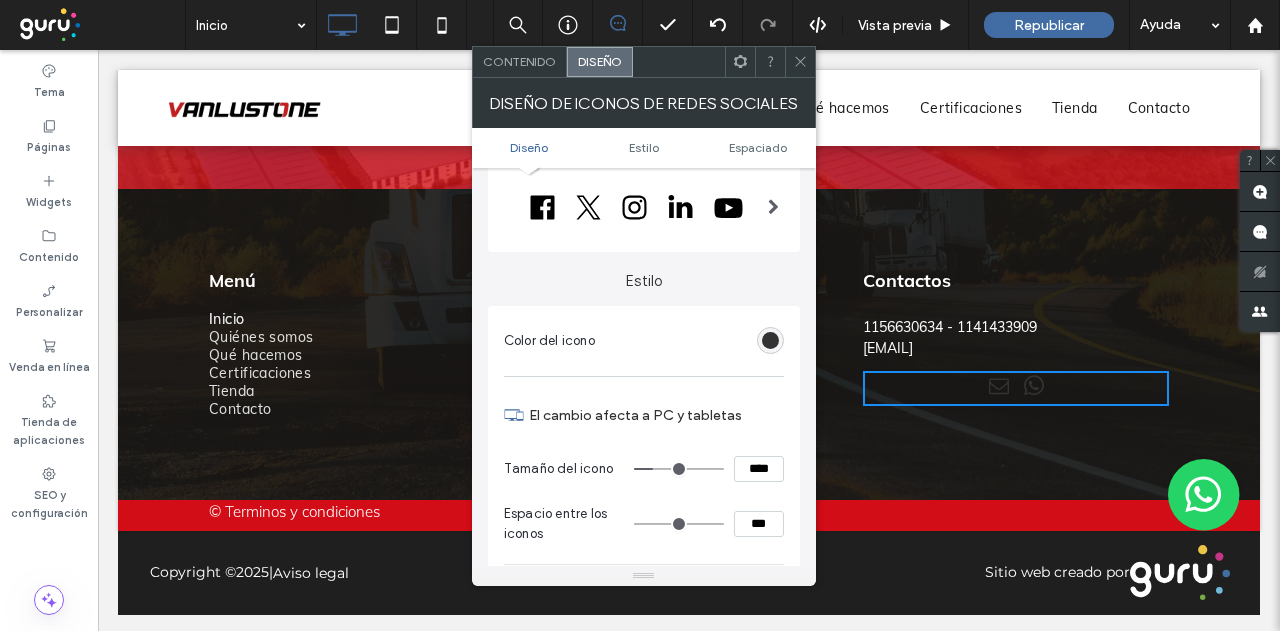 scroll, scrollTop: 0, scrollLeft: 0, axis: both 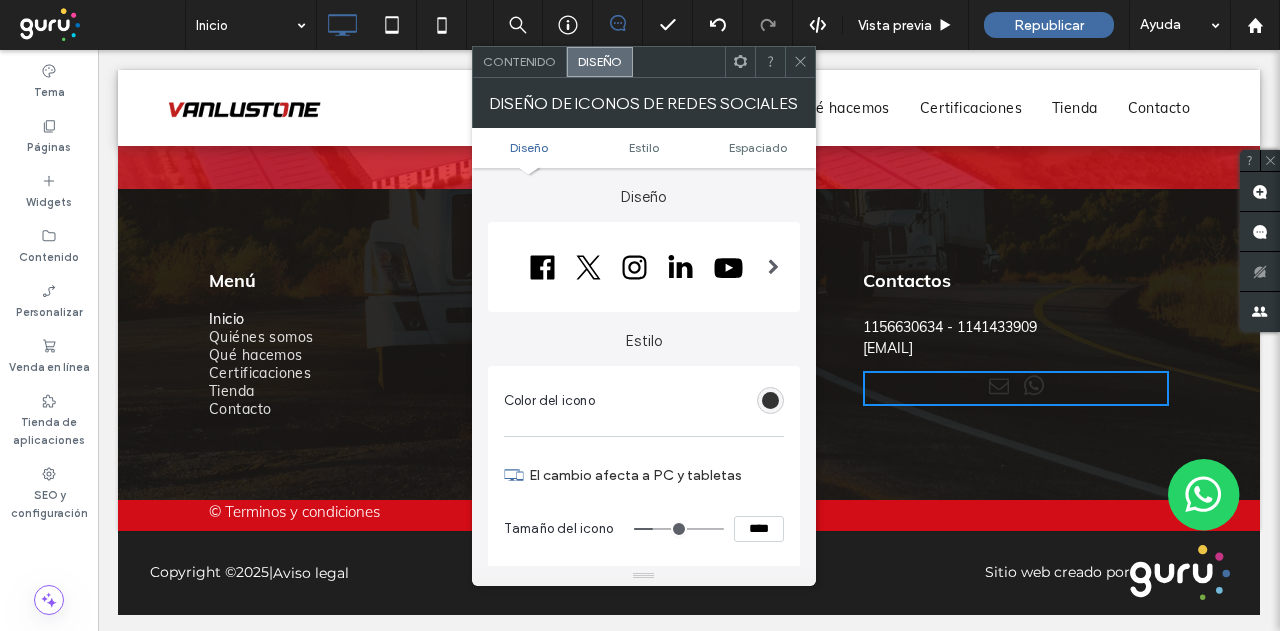 click 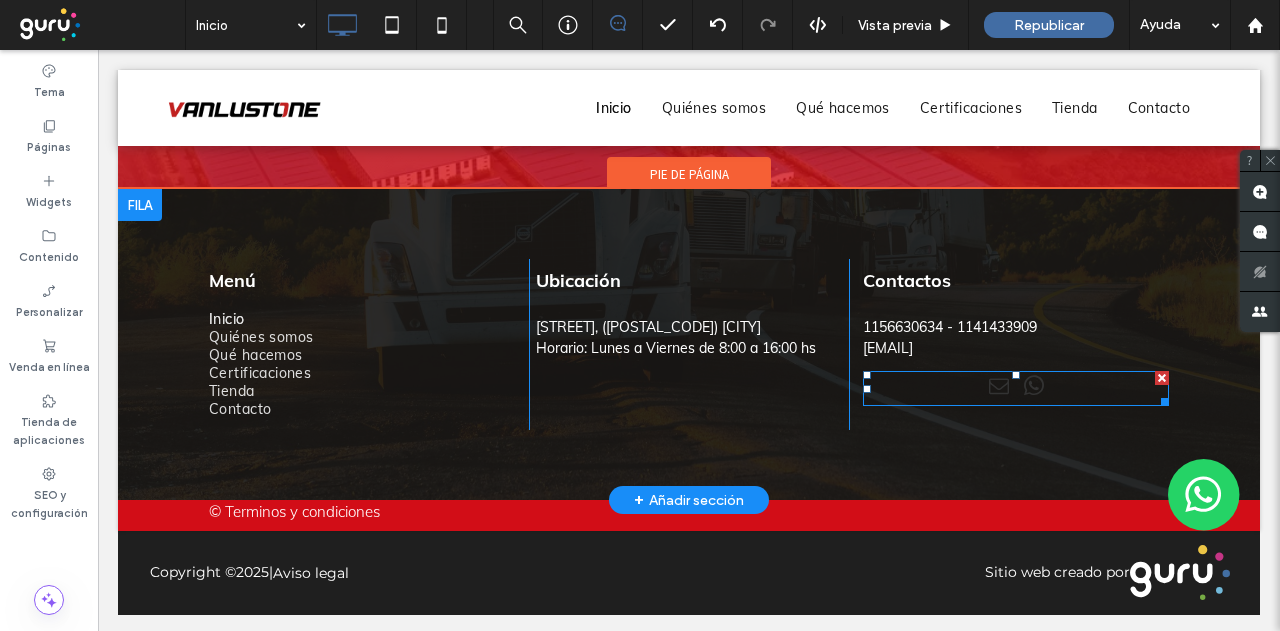 drag, startPoint x: 958, startPoint y: 388, endPoint x: 941, endPoint y: 377, distance: 20.248457 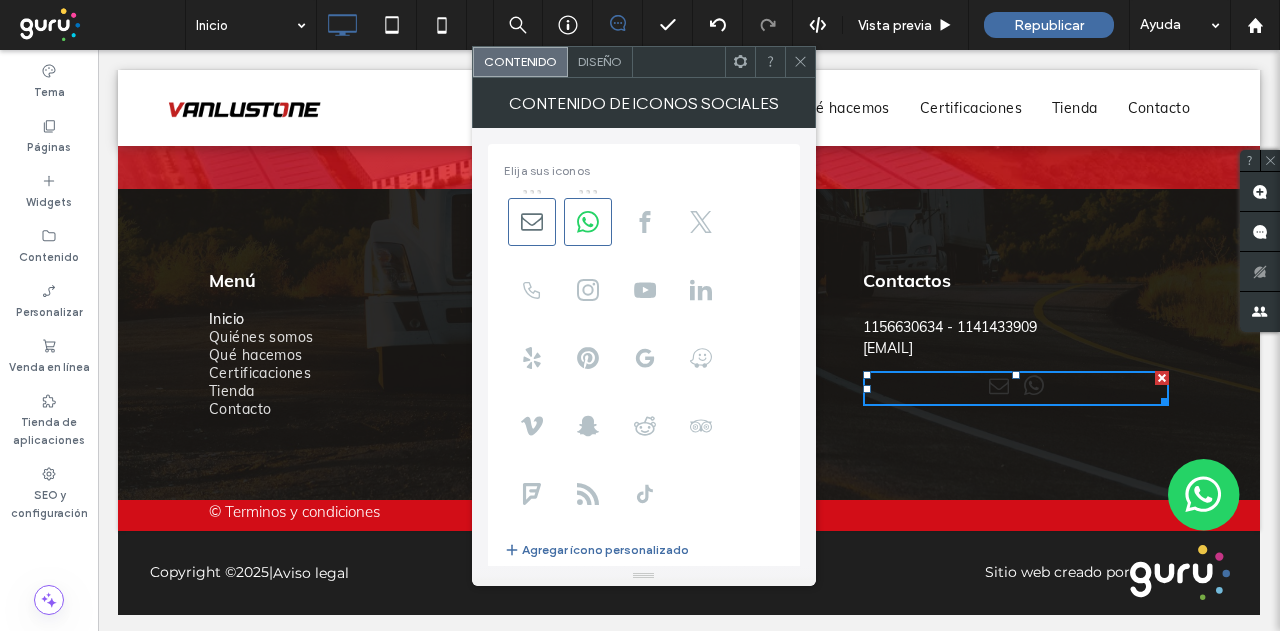 click on "Diseño" at bounding box center [600, 61] 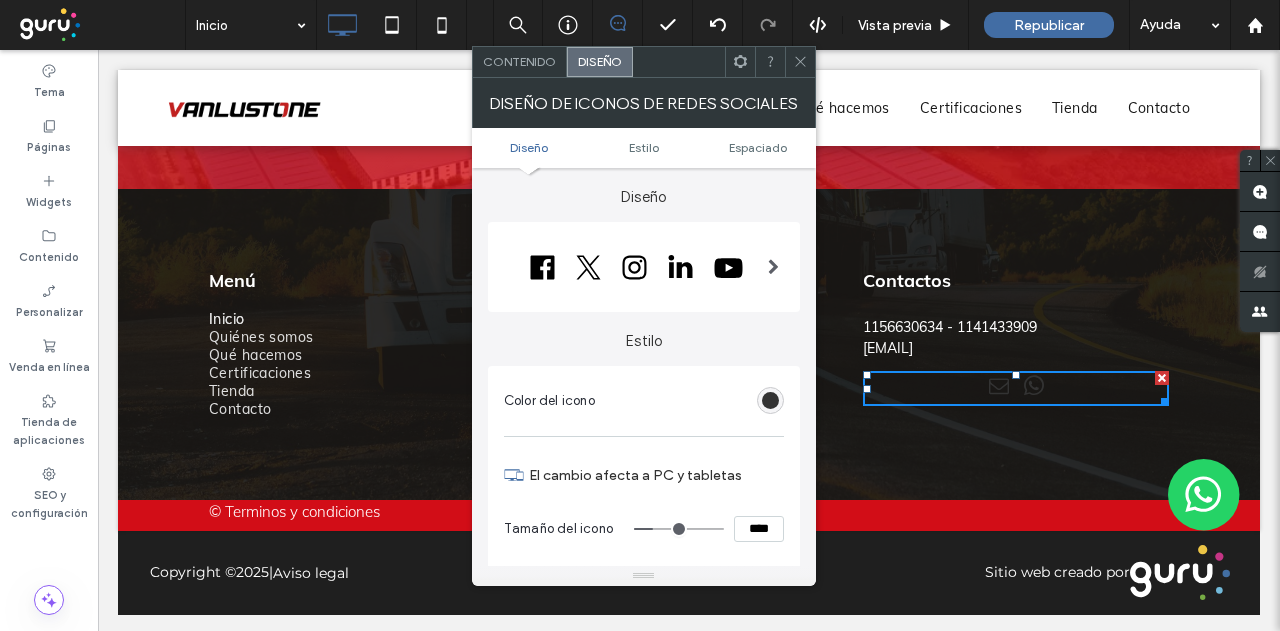 click at bounding box center (770, 400) 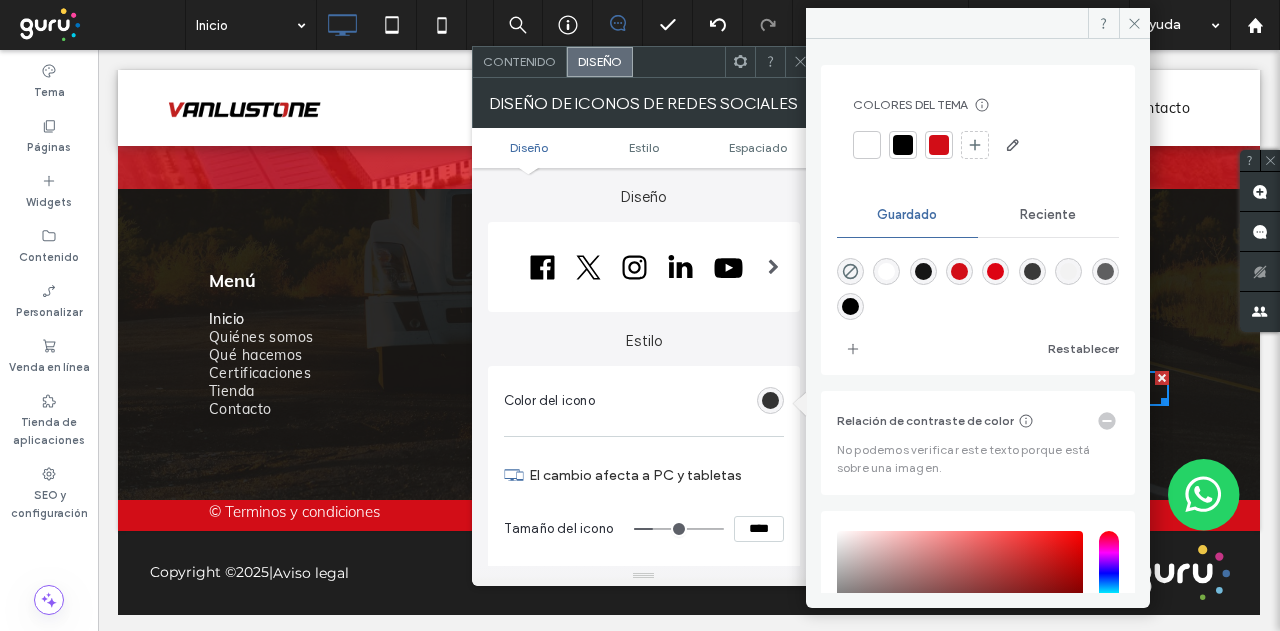 click at bounding box center [867, 145] 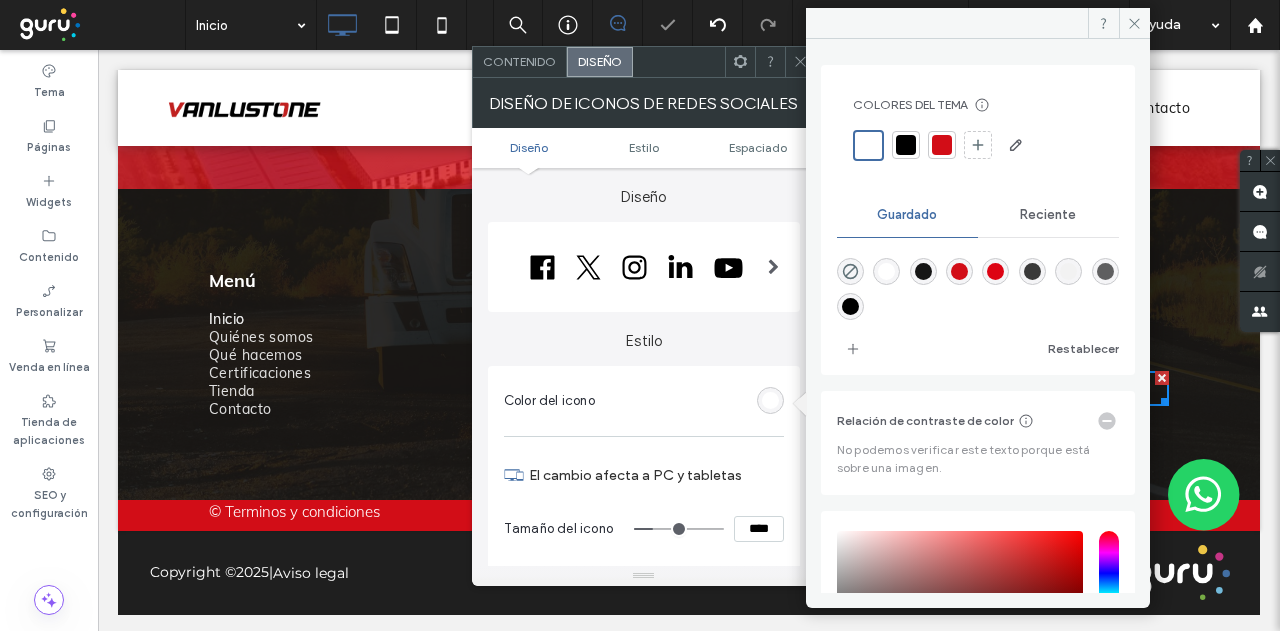click on "Estilo Color del icono El cambio afecta a PC y tabletas Tamaño del icono **** Espacio entre los iconos *** Efecto hover para PC None Zoom out Opacity Float Forward Grayscale Reverse grayscale Blur Blur and Grayscale Flotante" at bounding box center [644, 615] 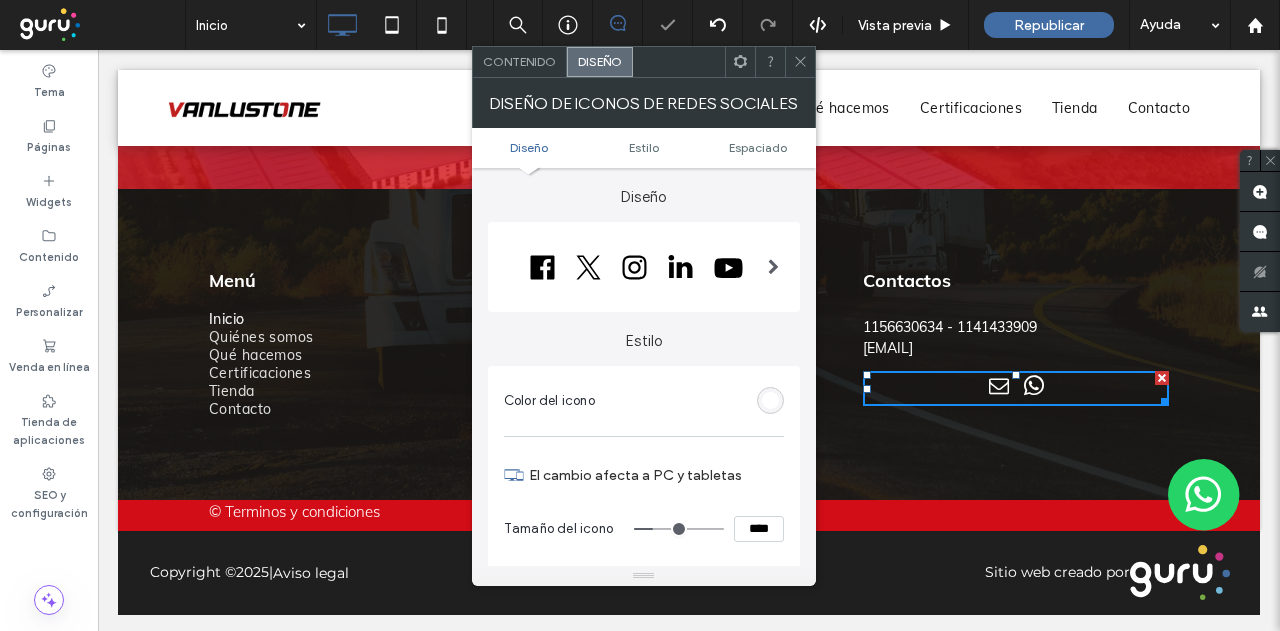 click 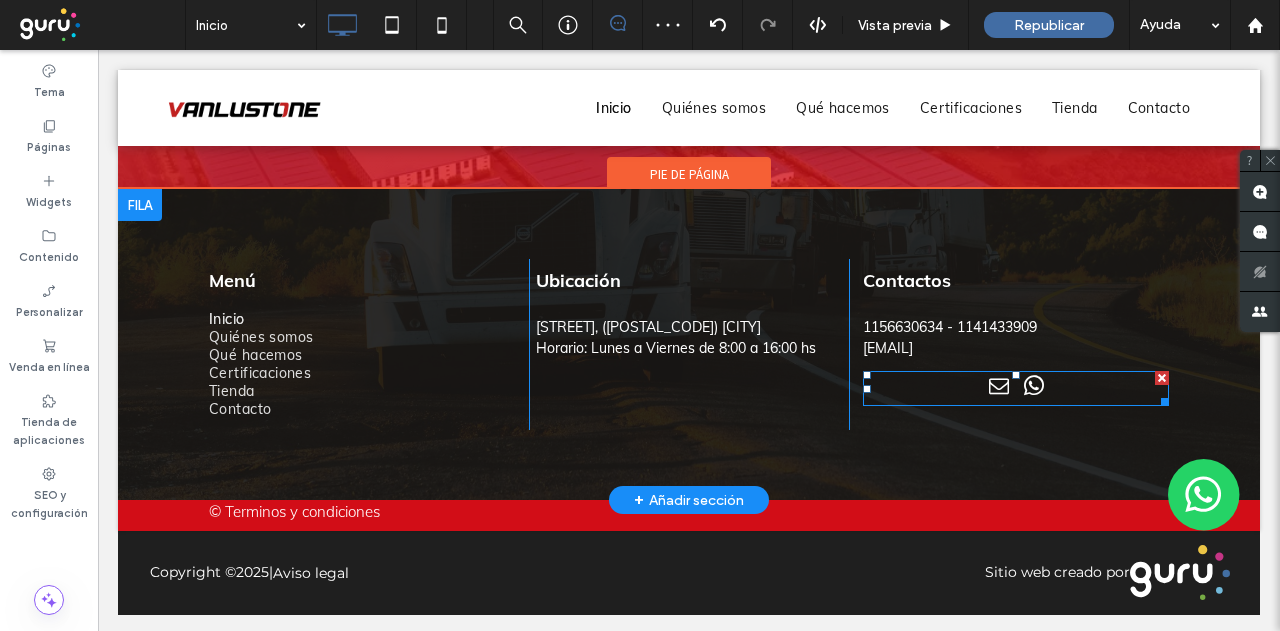 click at bounding box center (999, 386) 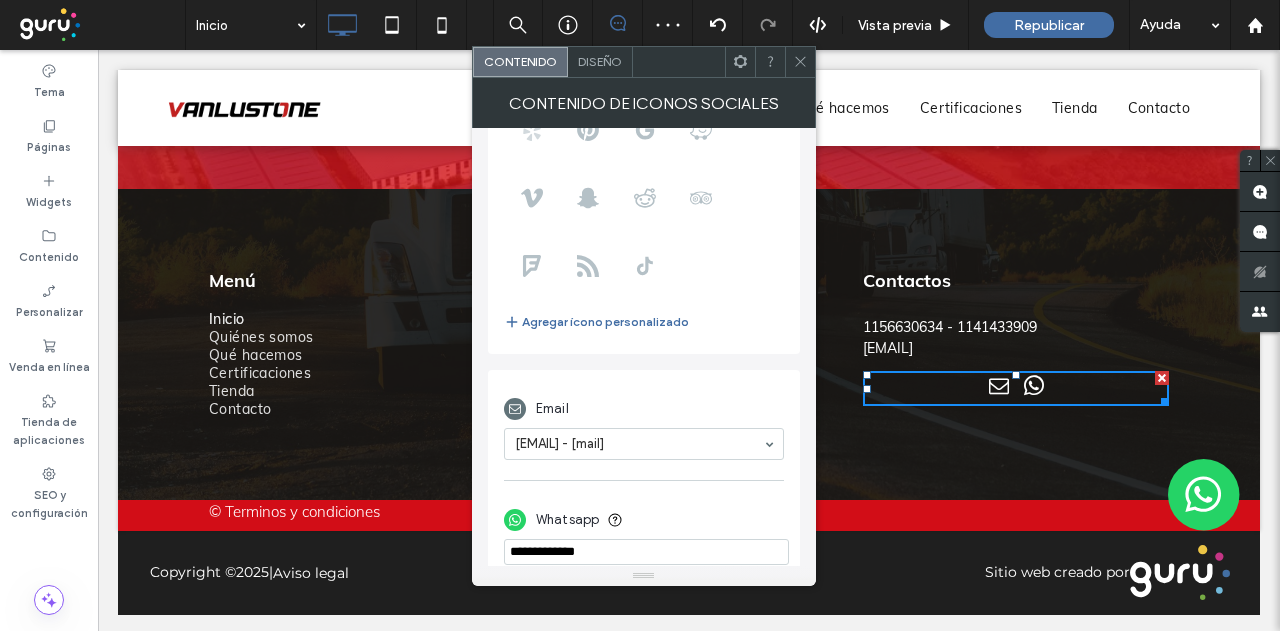 scroll, scrollTop: 246, scrollLeft: 0, axis: vertical 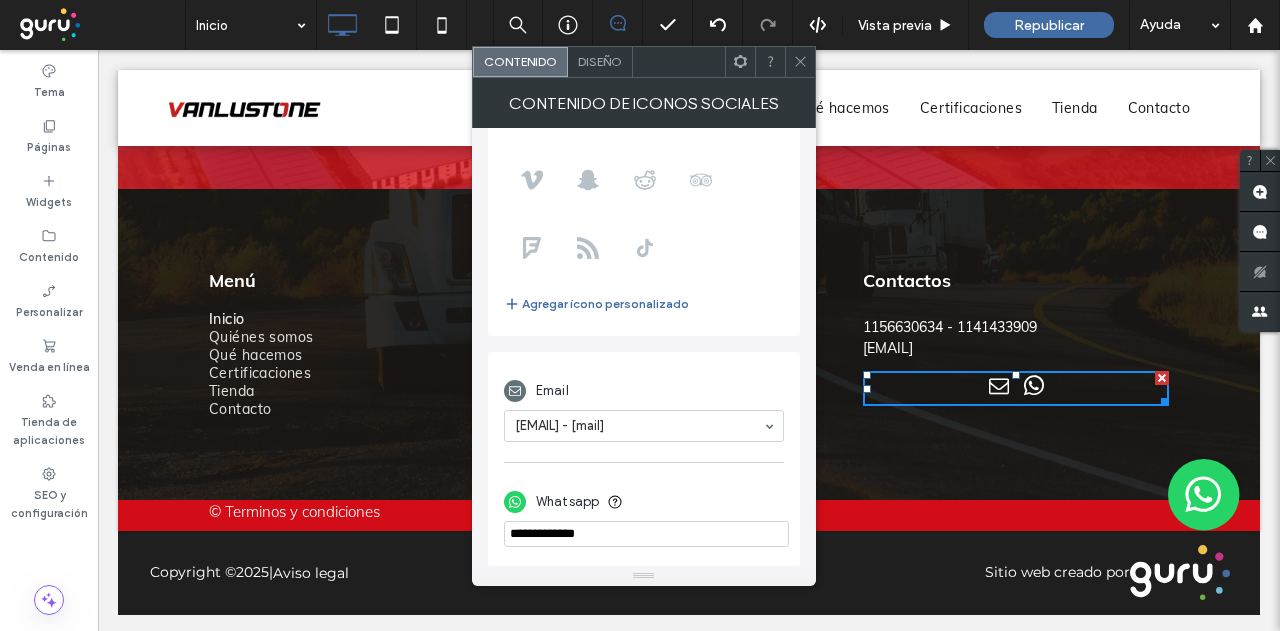click at bounding box center (800, 62) 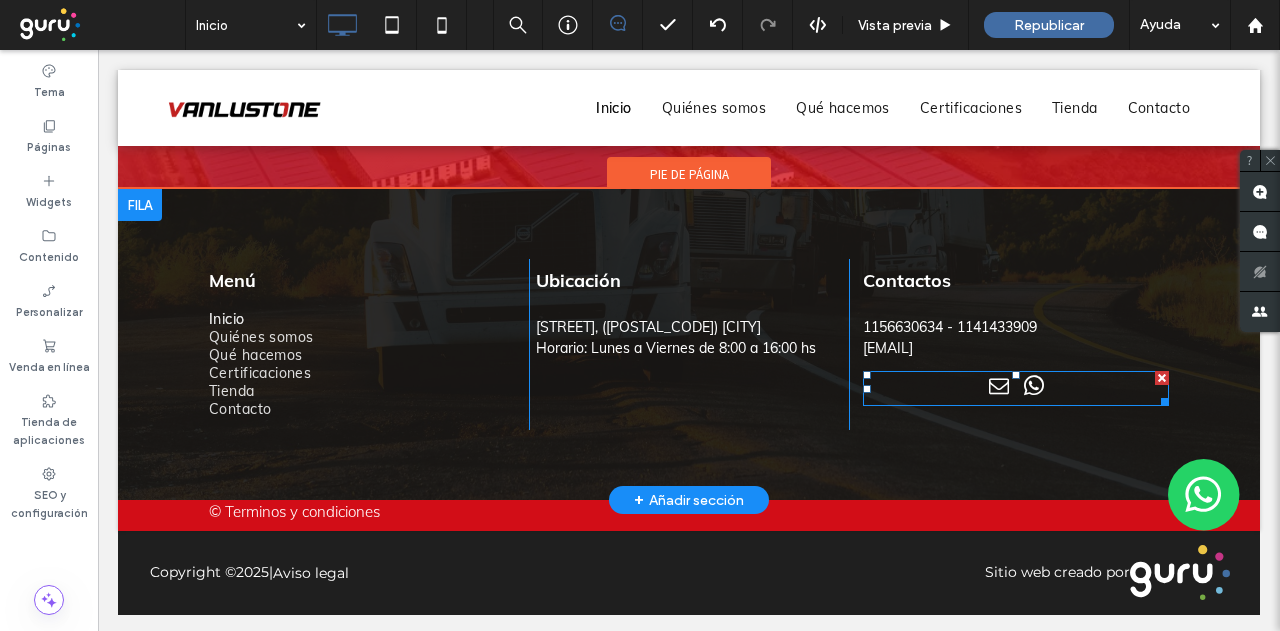 drag, startPoint x: 986, startPoint y: 381, endPoint x: 977, endPoint y: 375, distance: 10.816654 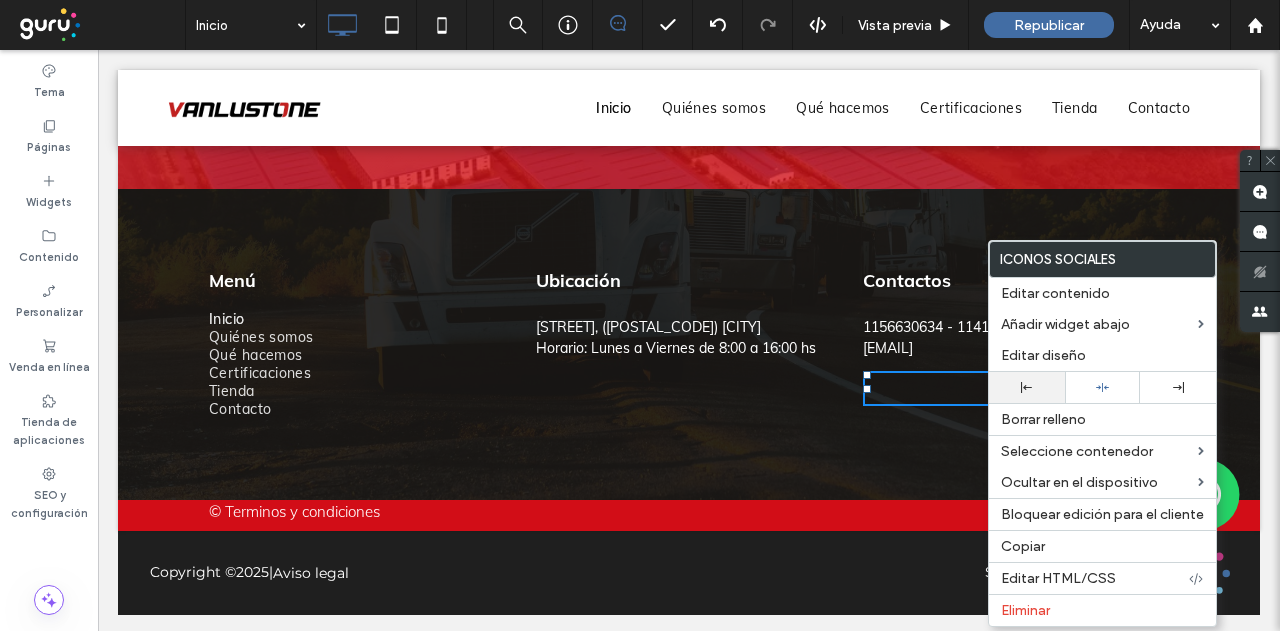 click at bounding box center [1027, 387] 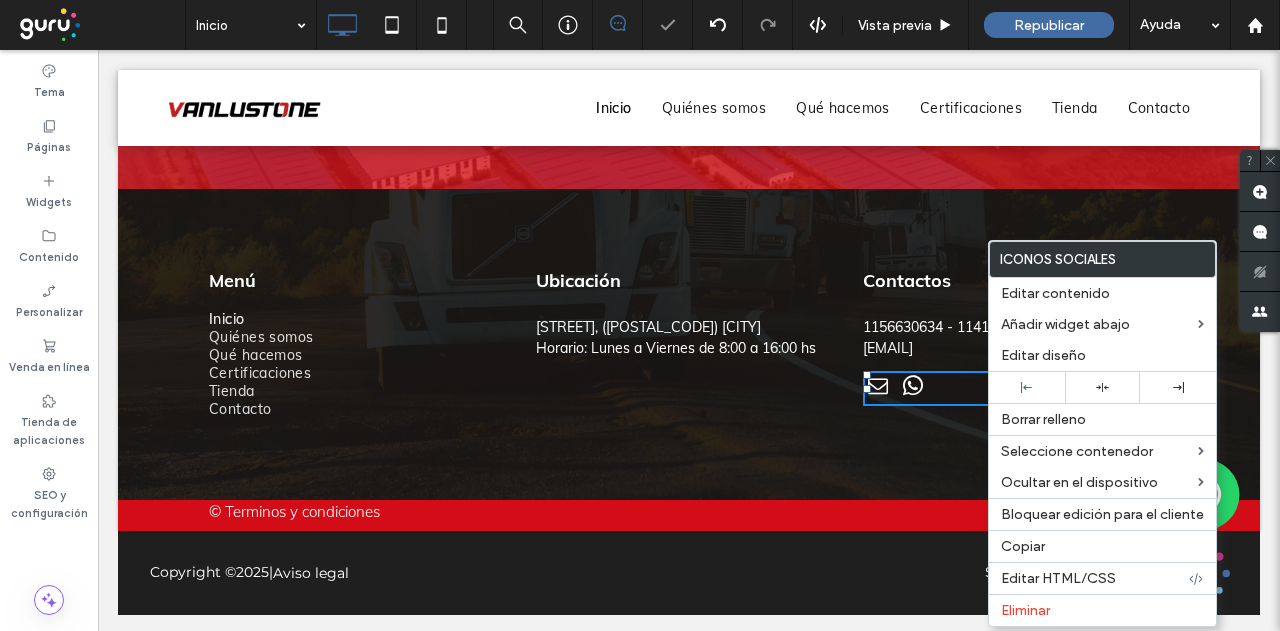 click on "Contactos
1156630634
-
1141433909
pampapozo@pampapozo.com.ar Click To Paste" at bounding box center (1009, 344) 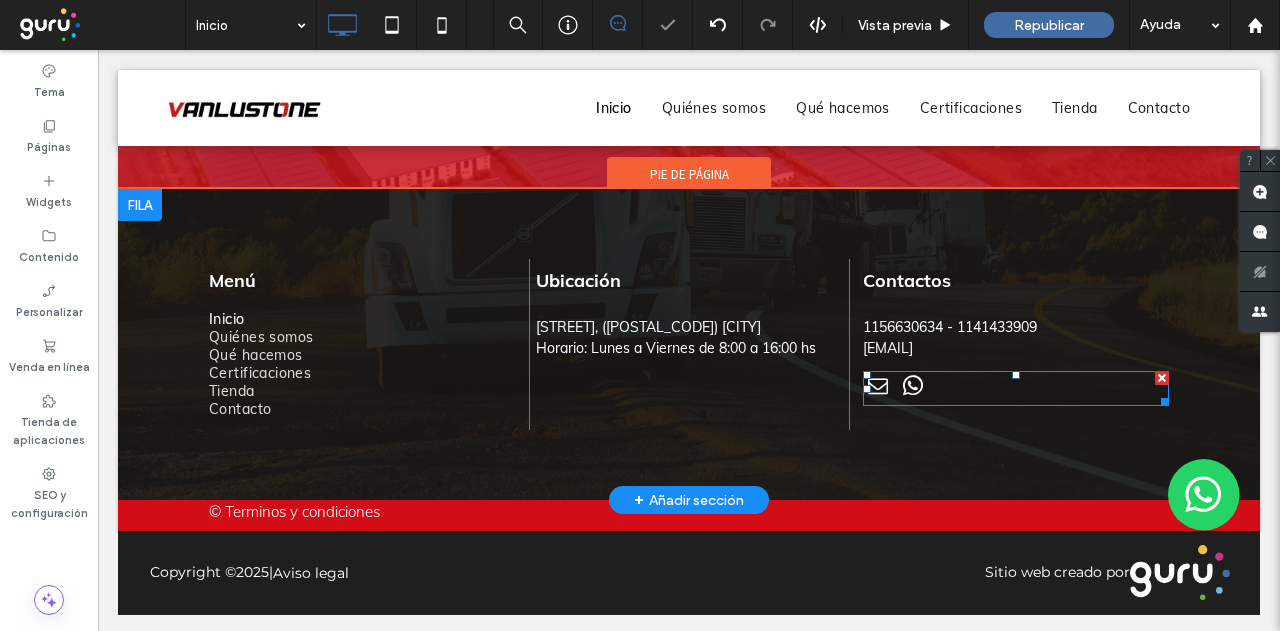 click at bounding box center (913, 386) 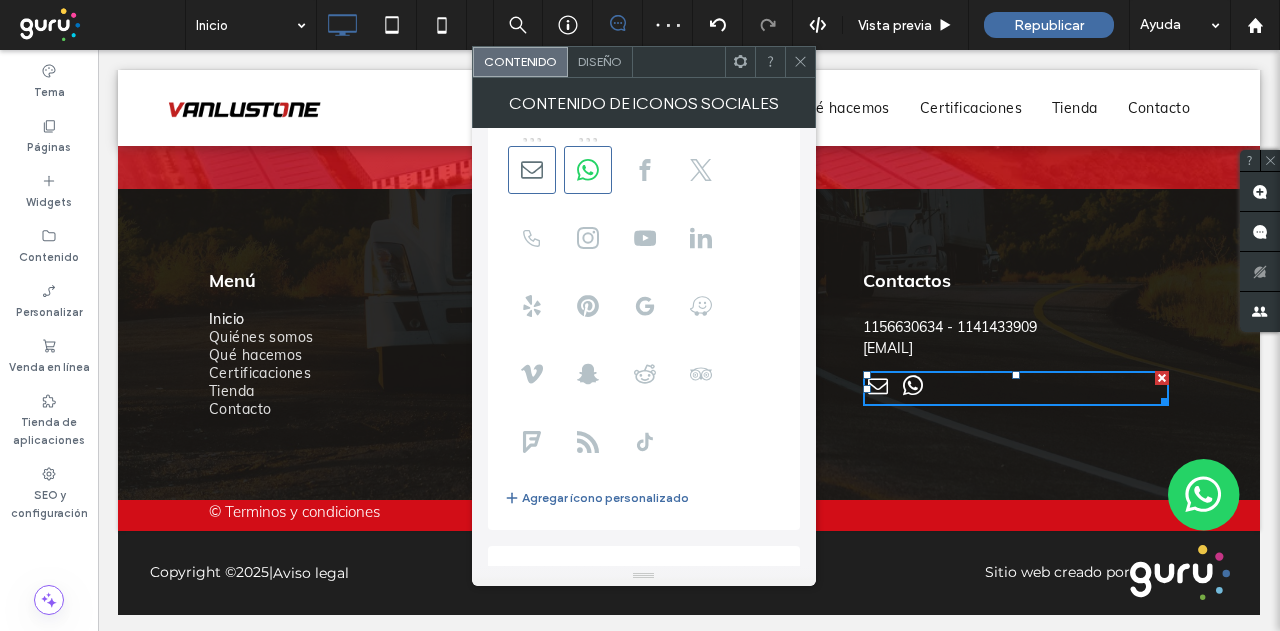scroll, scrollTop: 0, scrollLeft: 0, axis: both 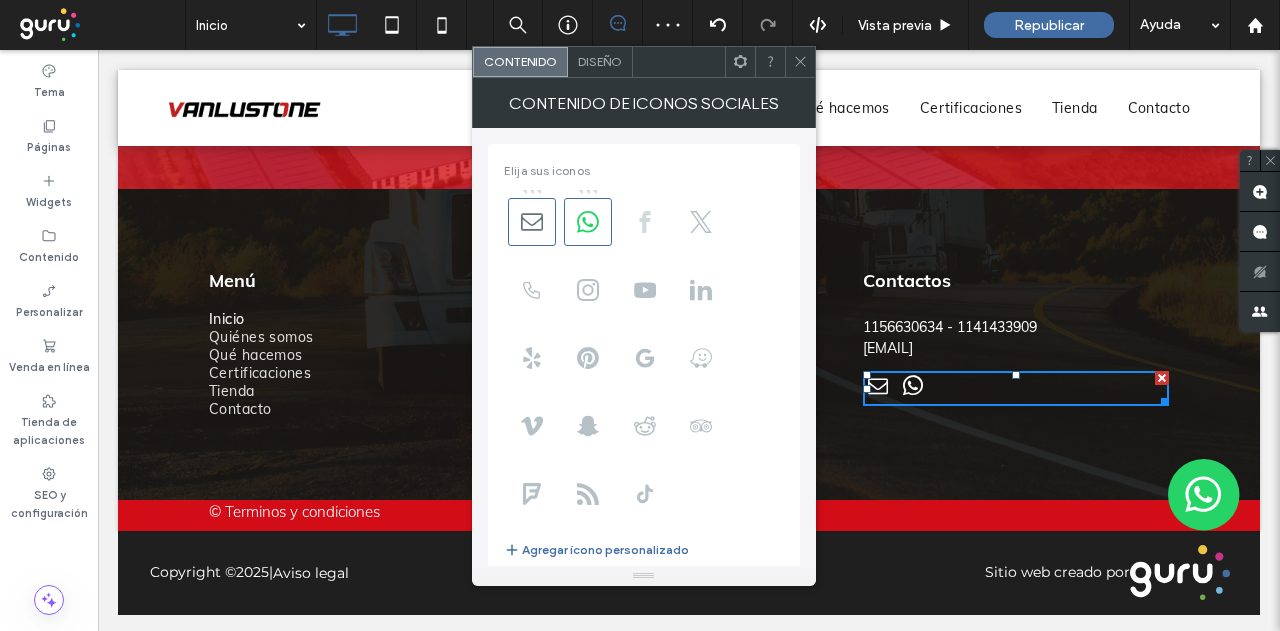 click 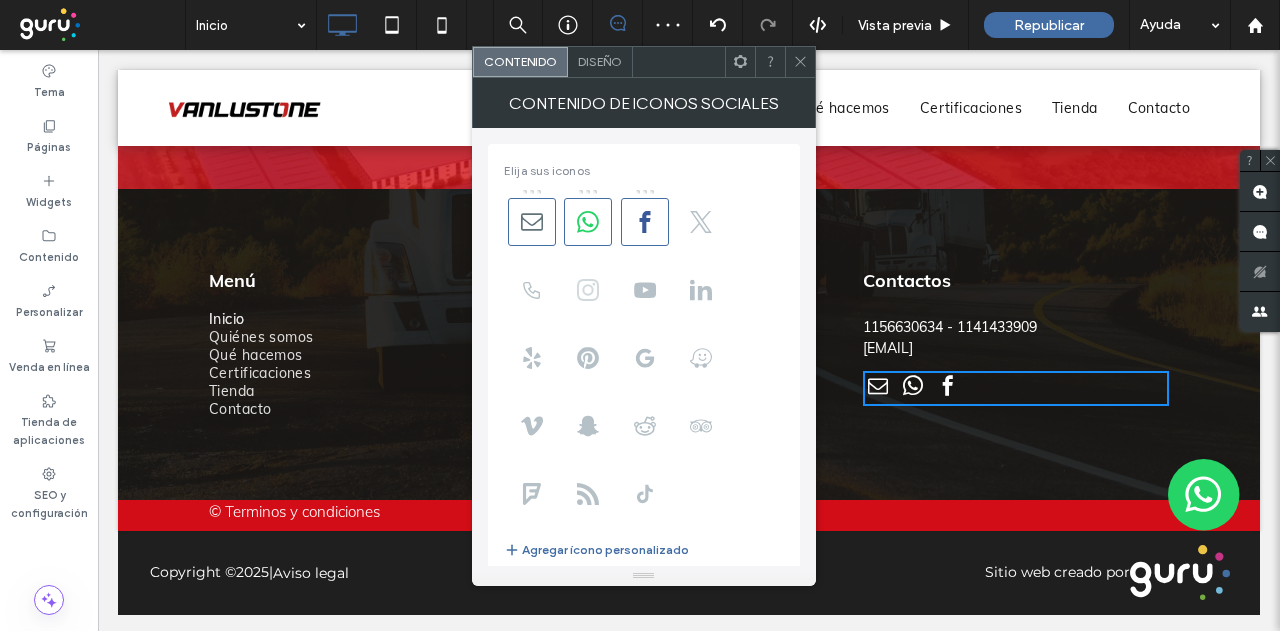 click at bounding box center [588, 290] 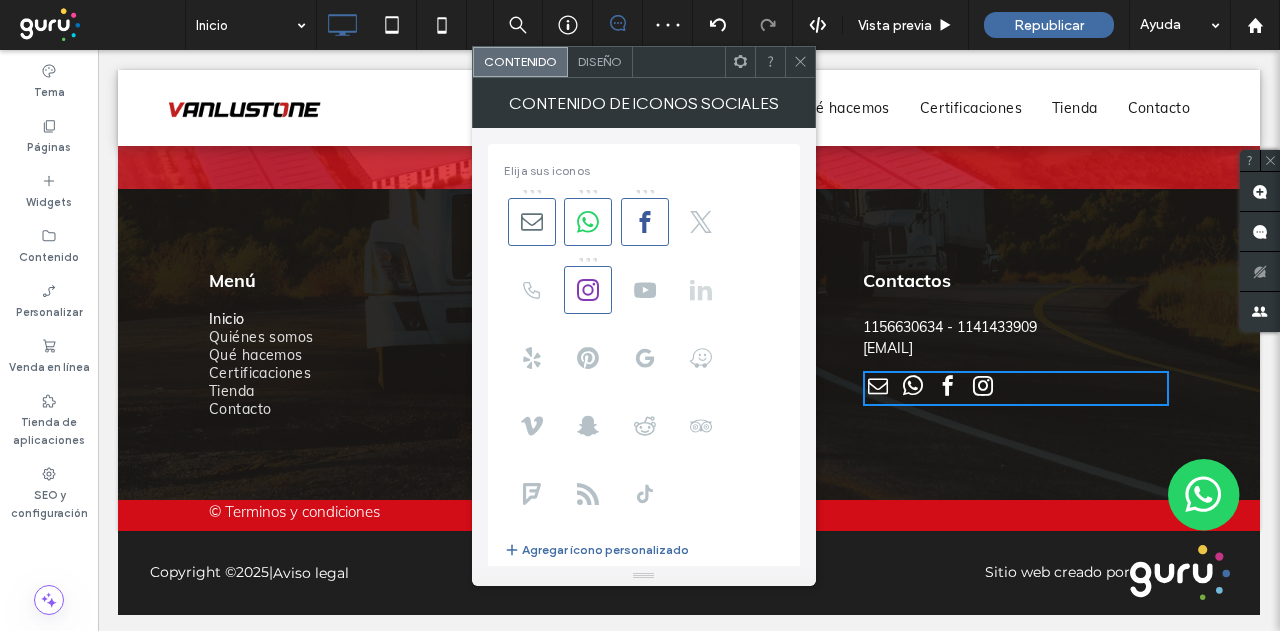 click 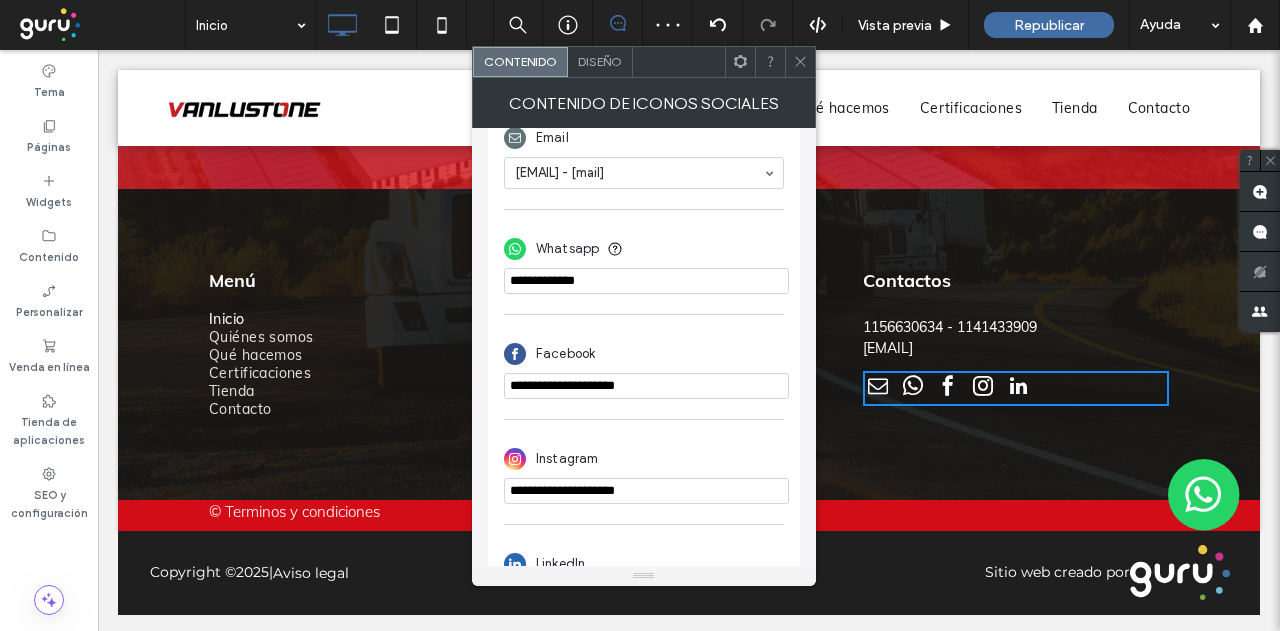 scroll, scrollTop: 500, scrollLeft: 0, axis: vertical 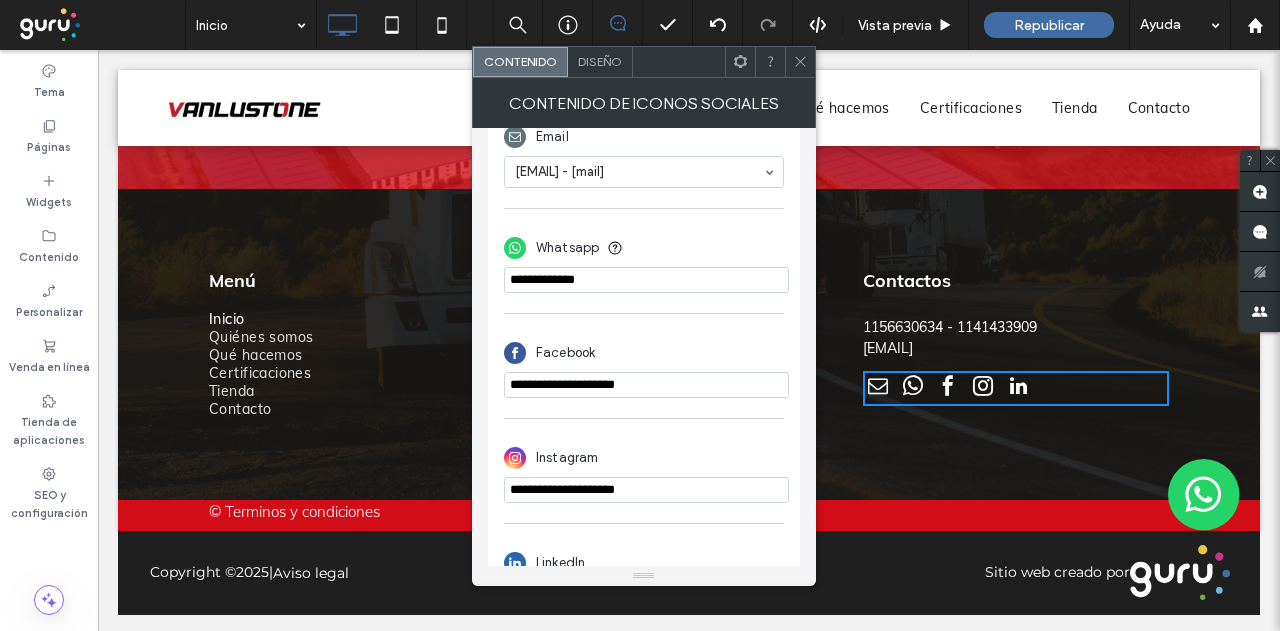 click on "**********" at bounding box center (646, 385) 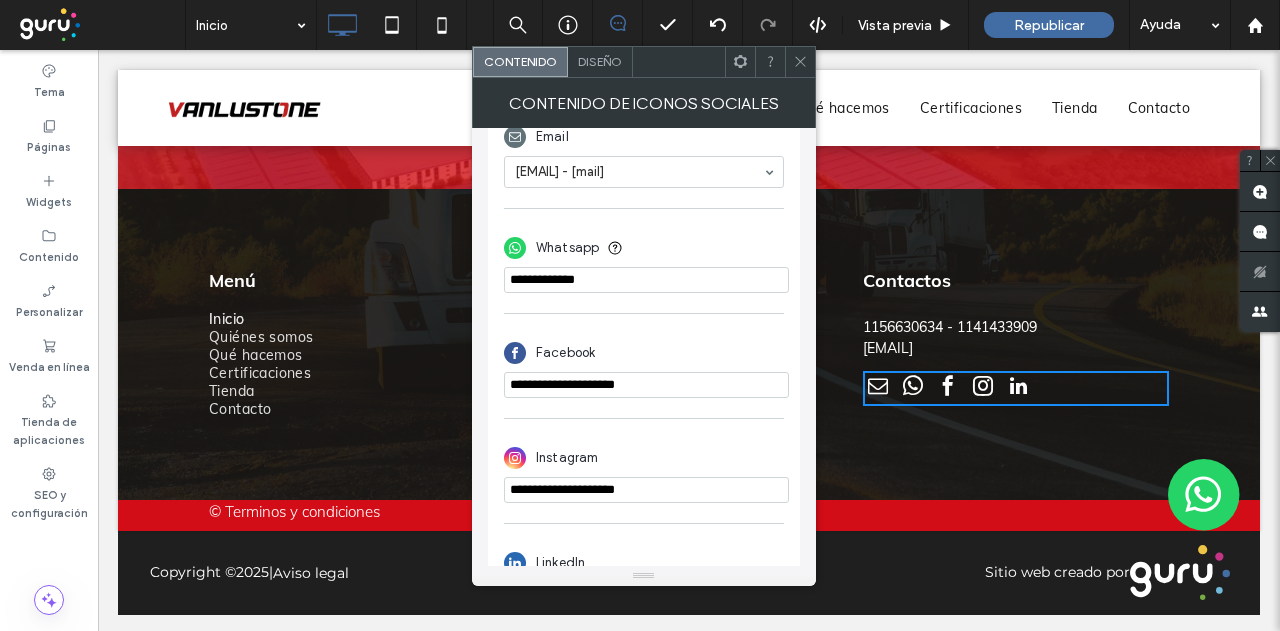 paste on "**********" 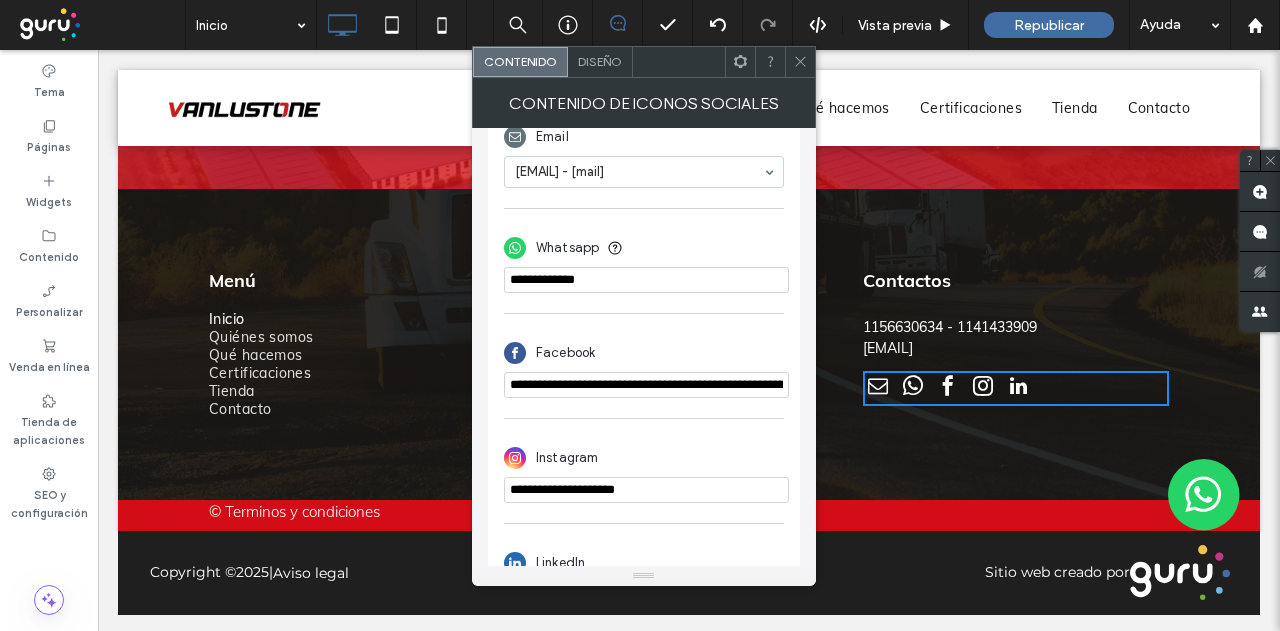scroll, scrollTop: 0, scrollLeft: 185, axis: horizontal 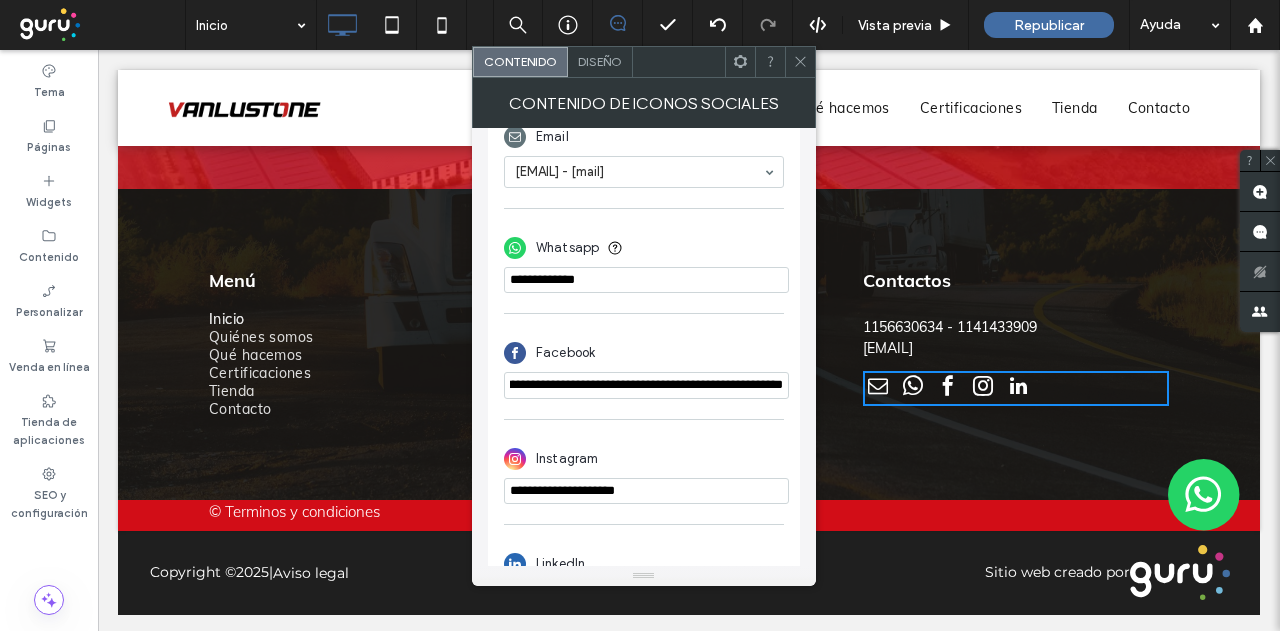 type on "**********" 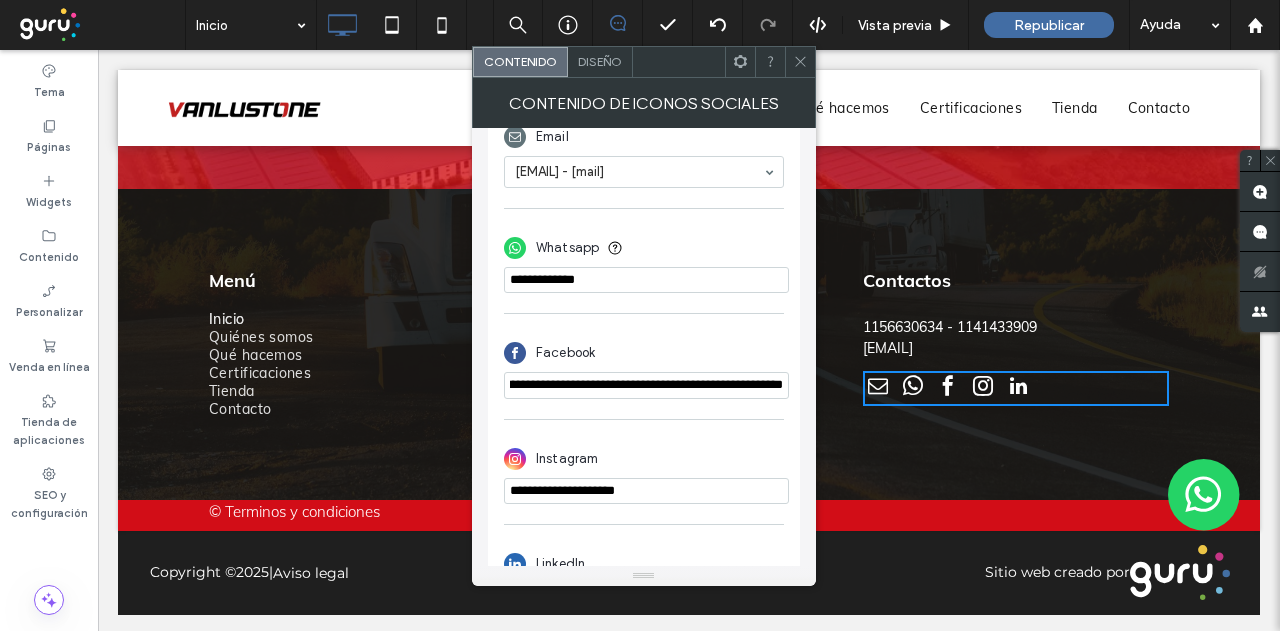 click on "Facebook" at bounding box center [644, 353] 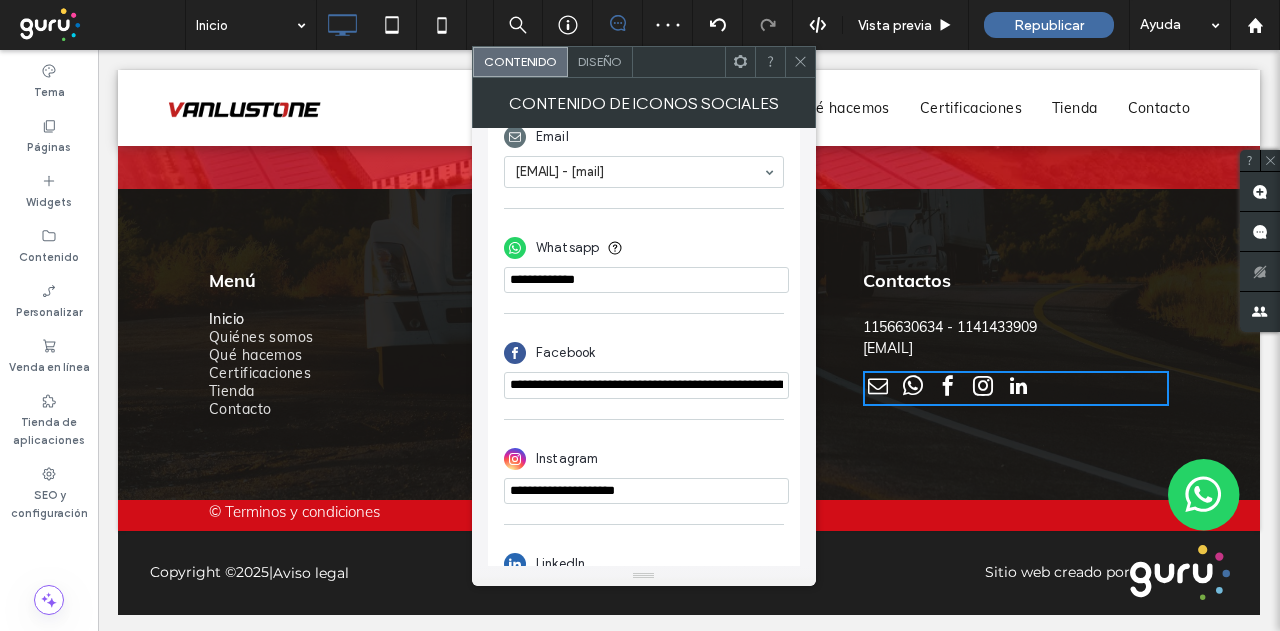 click on "**********" at bounding box center [646, 491] 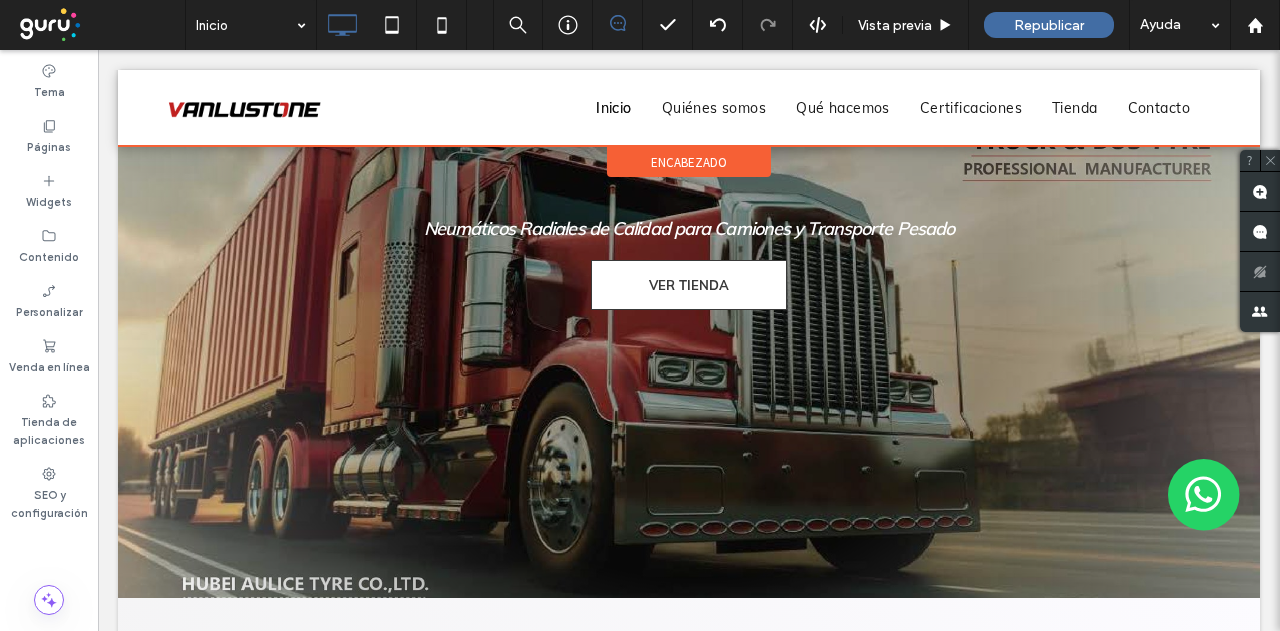 scroll, scrollTop: 0, scrollLeft: 0, axis: both 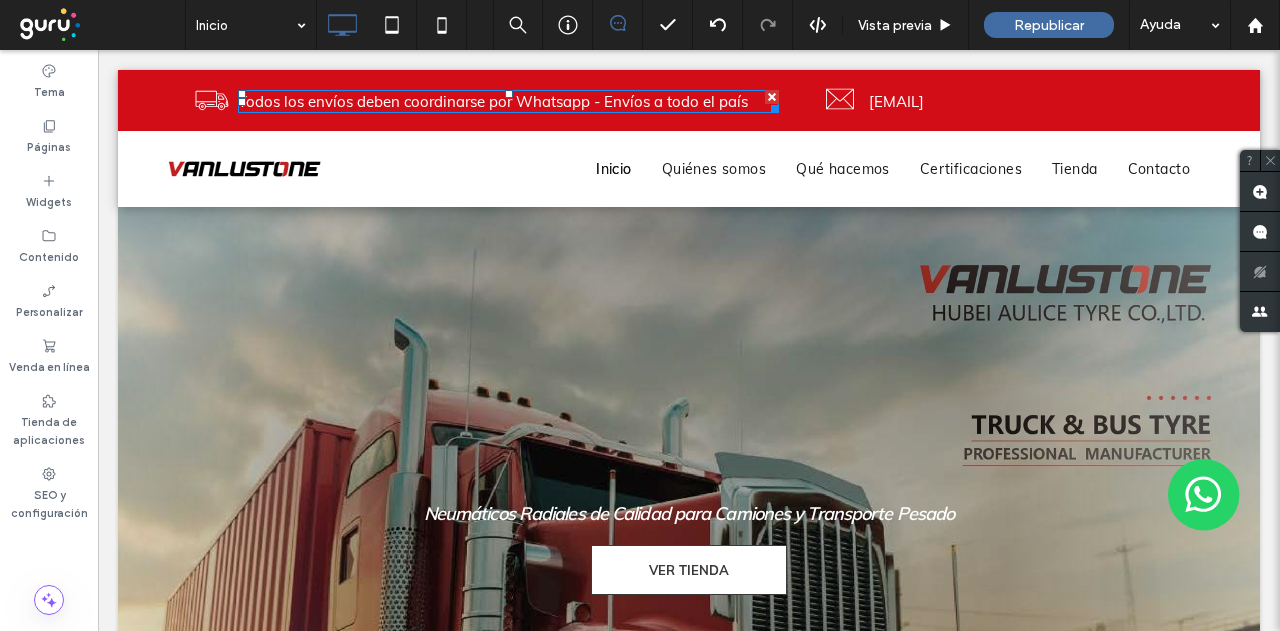 drag, startPoint x: 512, startPoint y: 439, endPoint x: 463, endPoint y: 53, distance: 389.0977 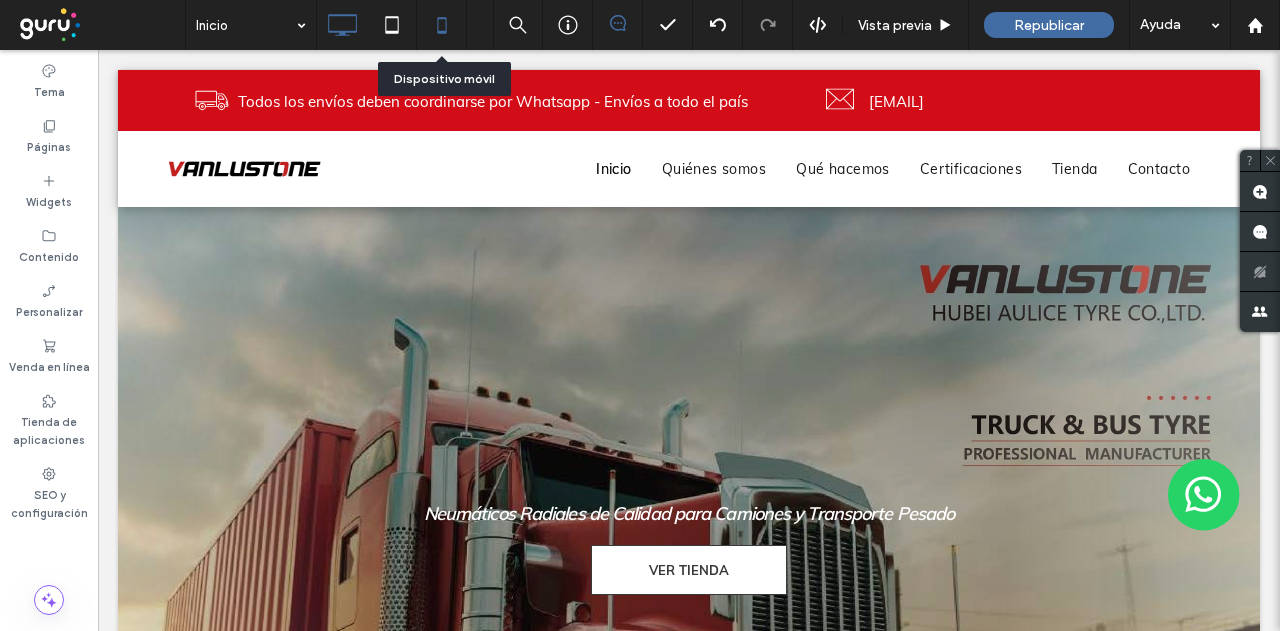 click 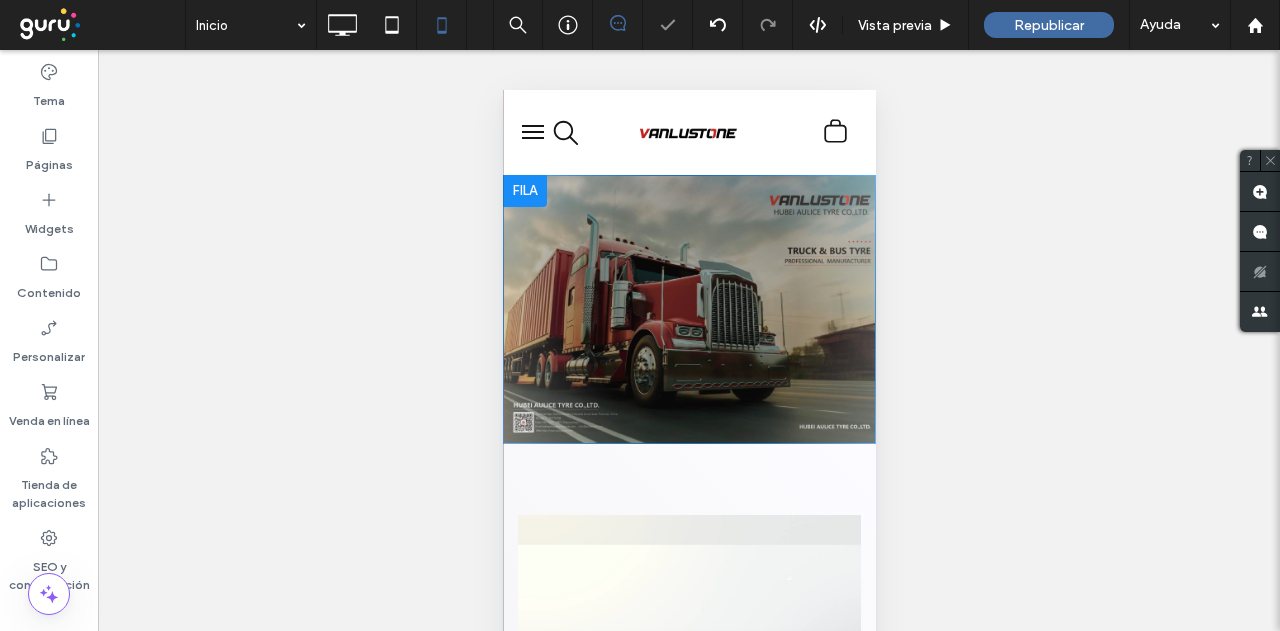 scroll, scrollTop: 0, scrollLeft: 0, axis: both 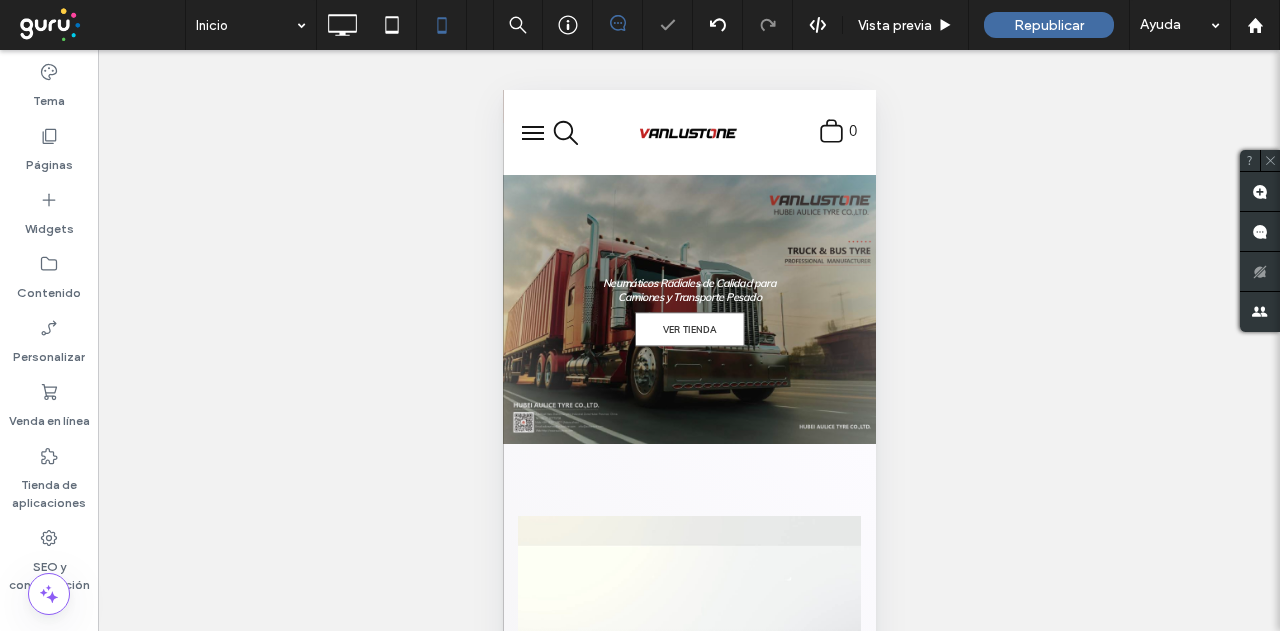 click at bounding box center (532, 133) 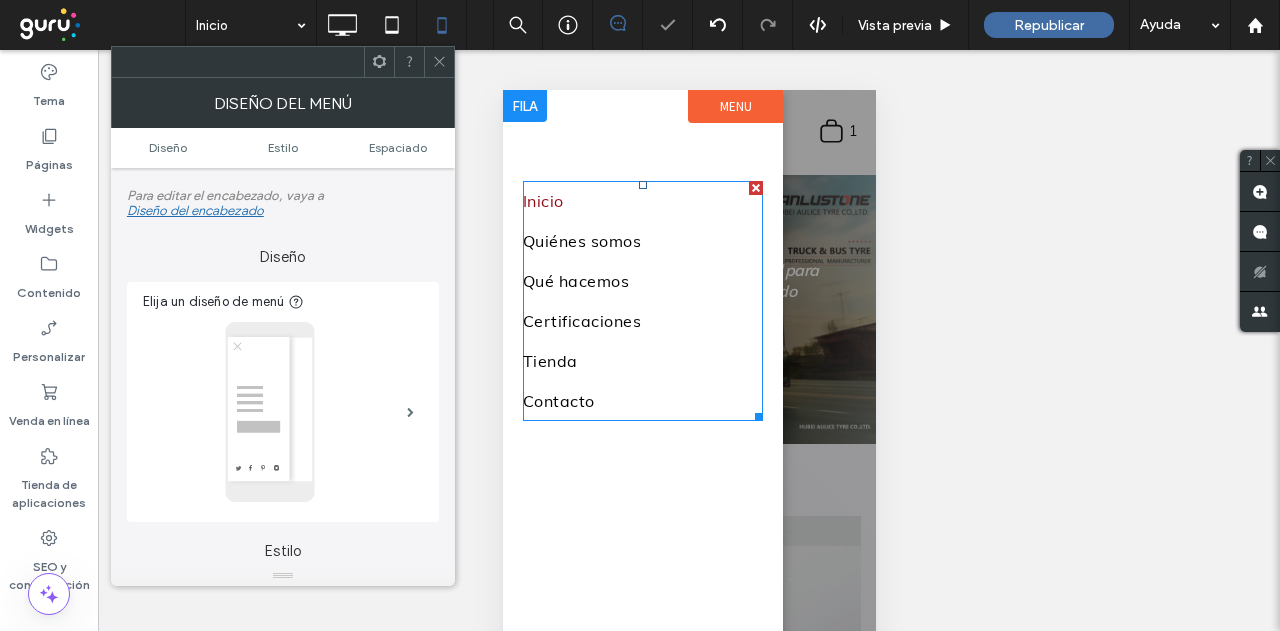 scroll, scrollTop: 196, scrollLeft: 0, axis: vertical 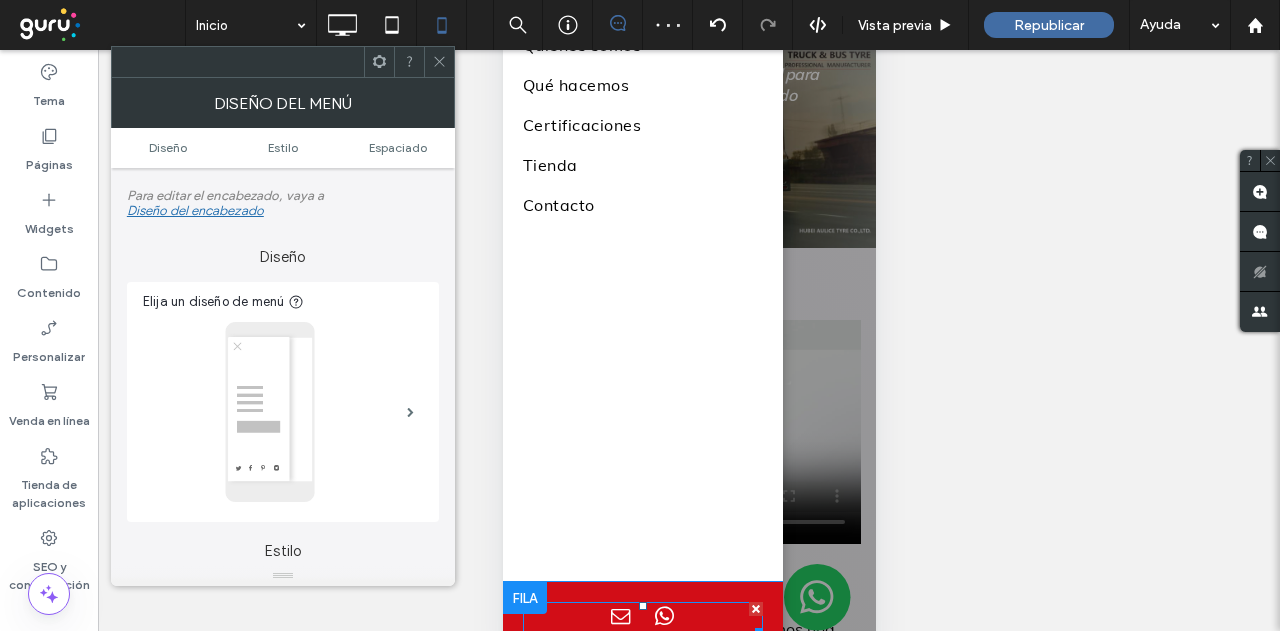 click at bounding box center (619, 616) 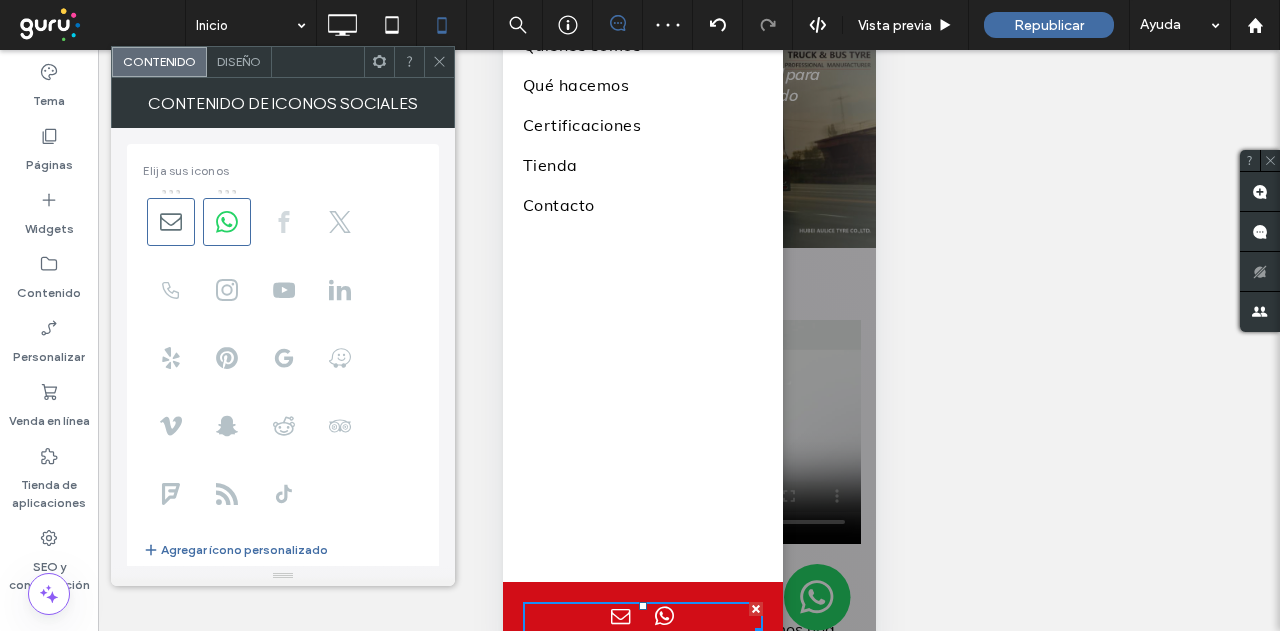 click 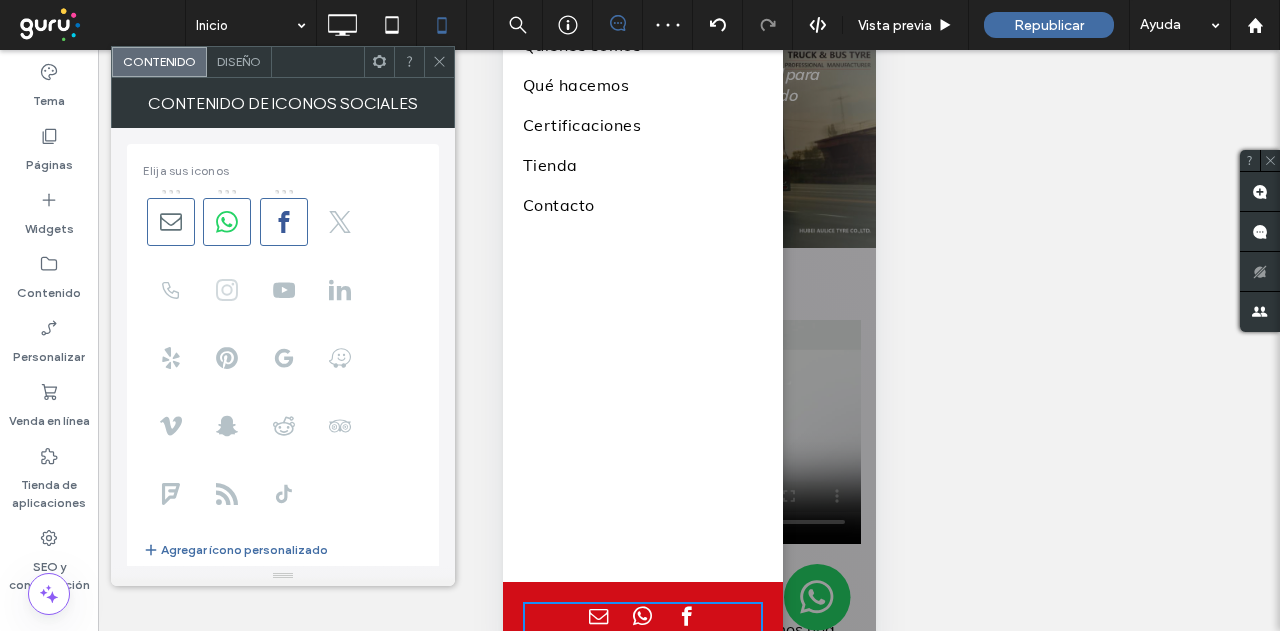 click 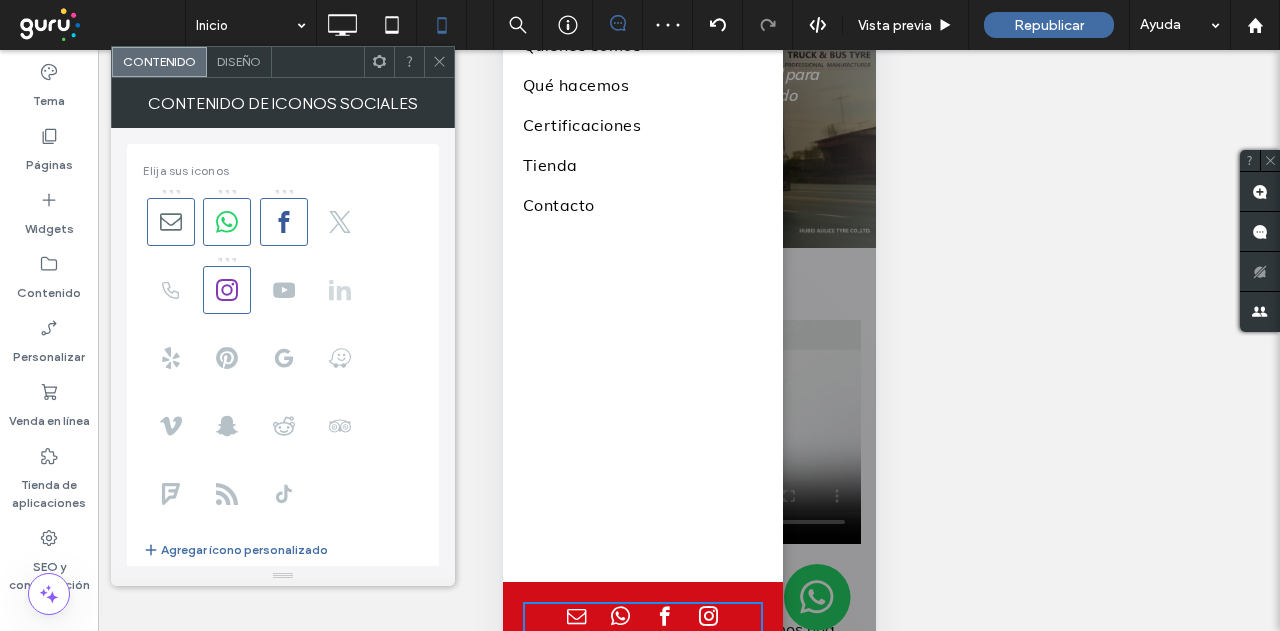 click 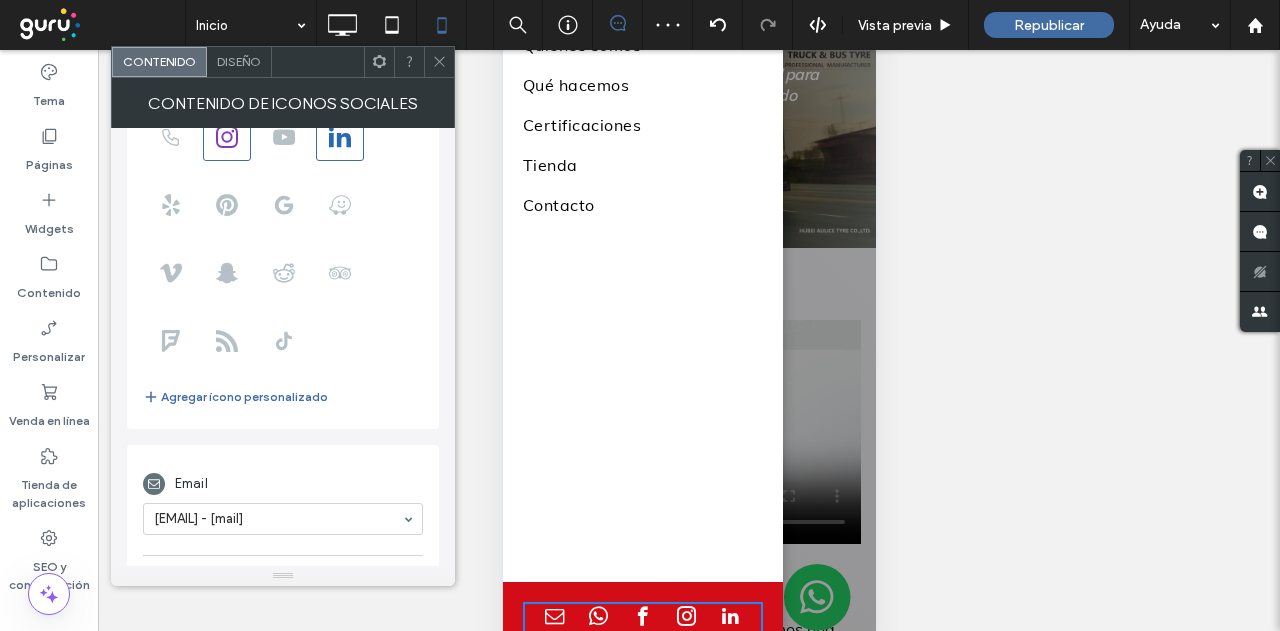 scroll, scrollTop: 500, scrollLeft: 0, axis: vertical 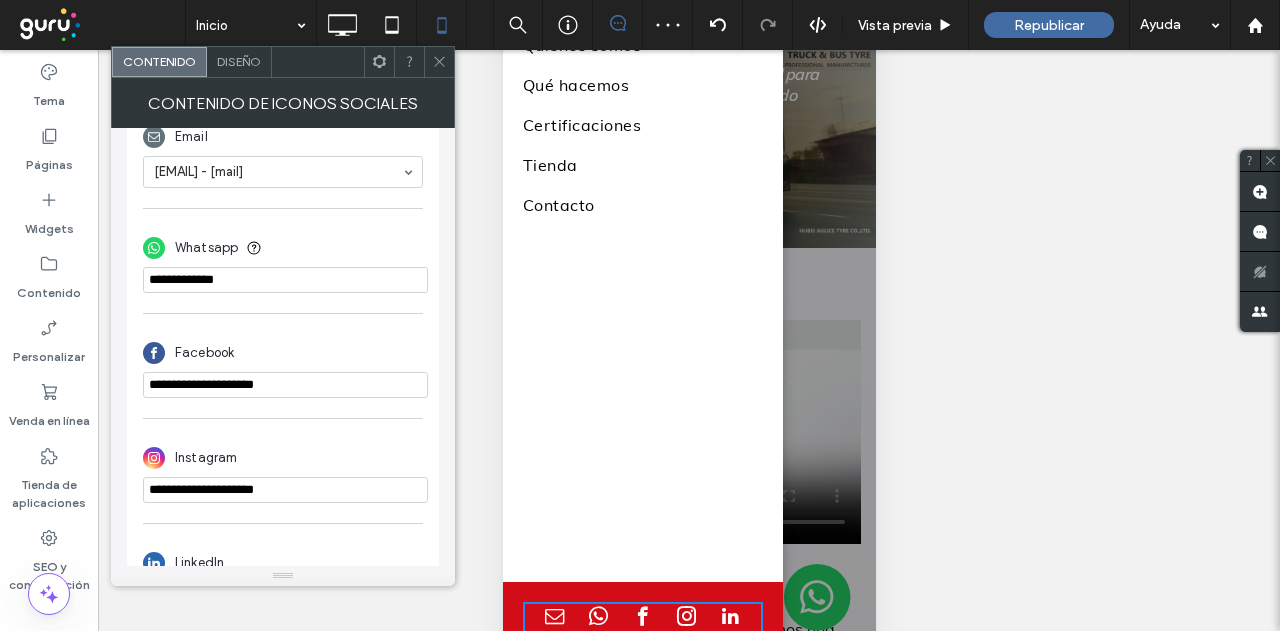 click on "**********" at bounding box center (285, 385) 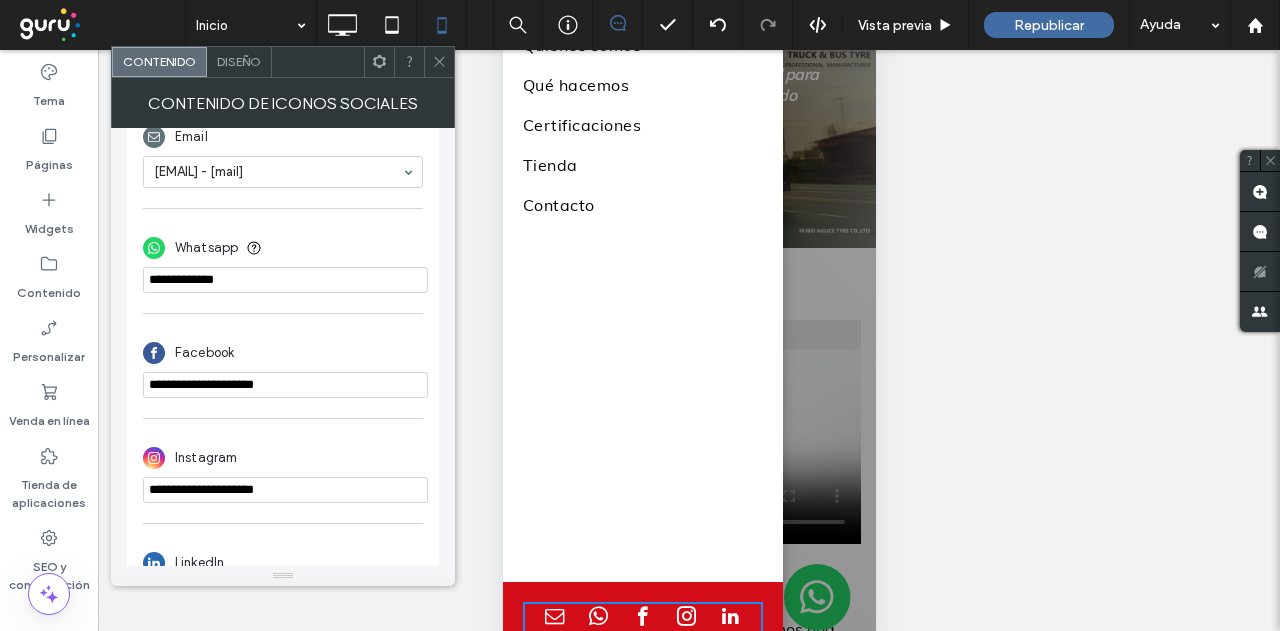 drag, startPoint x: 372, startPoint y: 375, endPoint x: 376, endPoint y: 352, distance: 23.345236 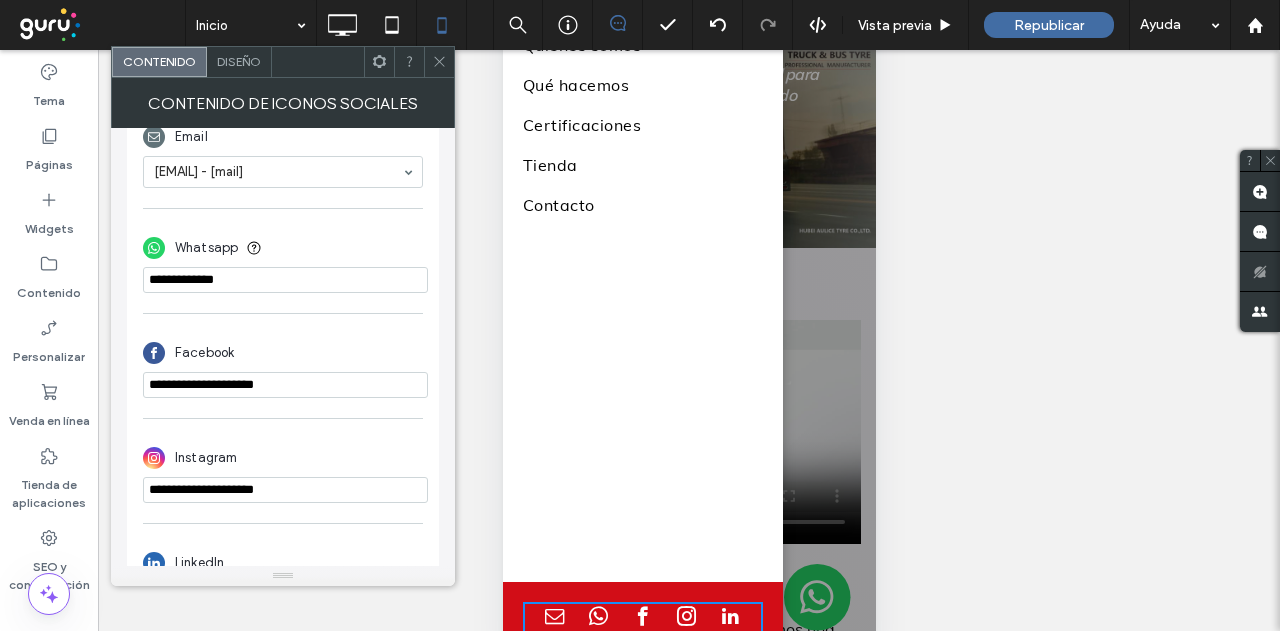 click on "**********" at bounding box center (285, 385) 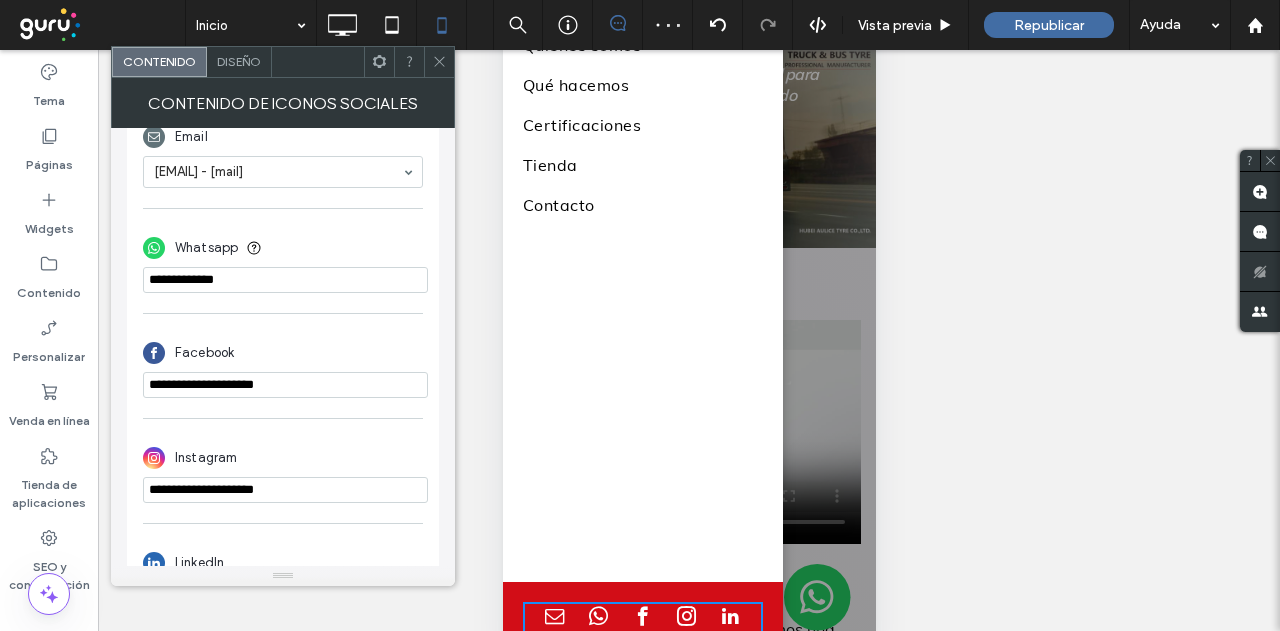 click on "Facebook" at bounding box center (283, 353) 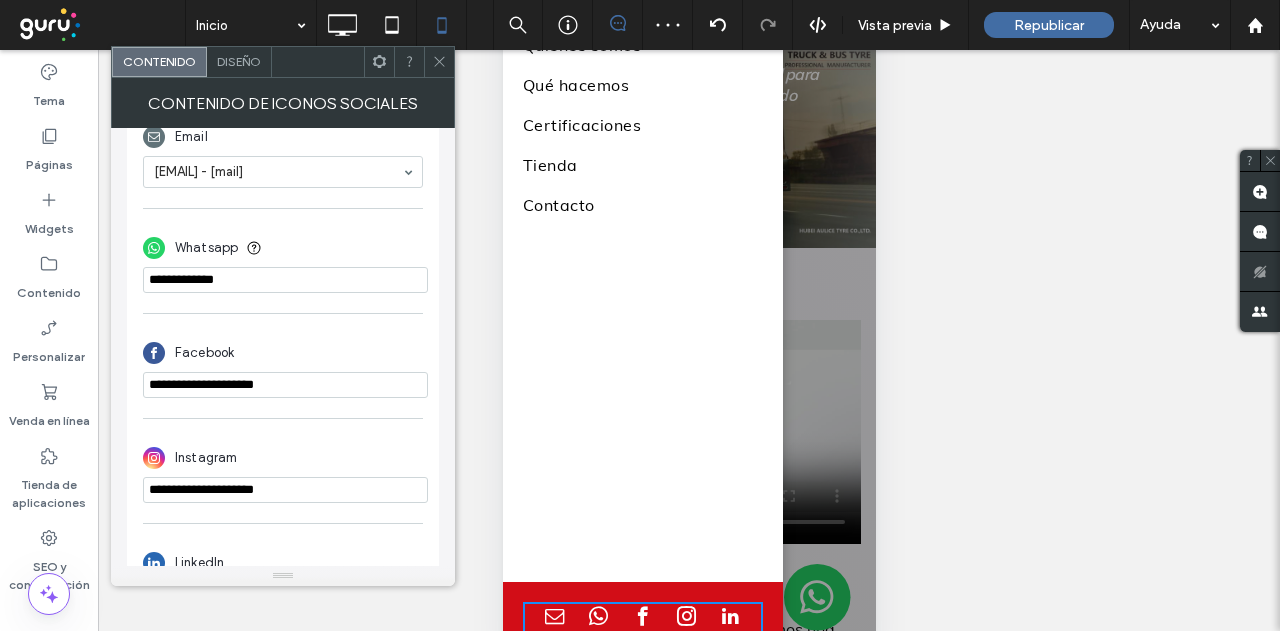 click on "**********" at bounding box center [285, 385] 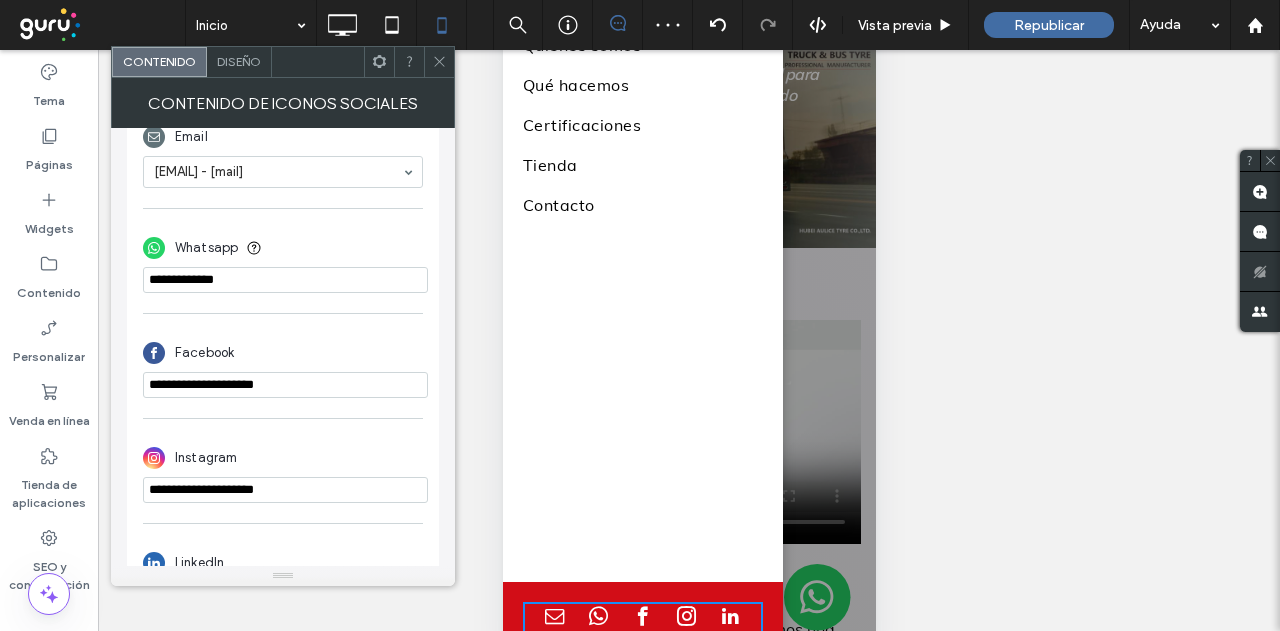click on "**********" at bounding box center (285, 385) 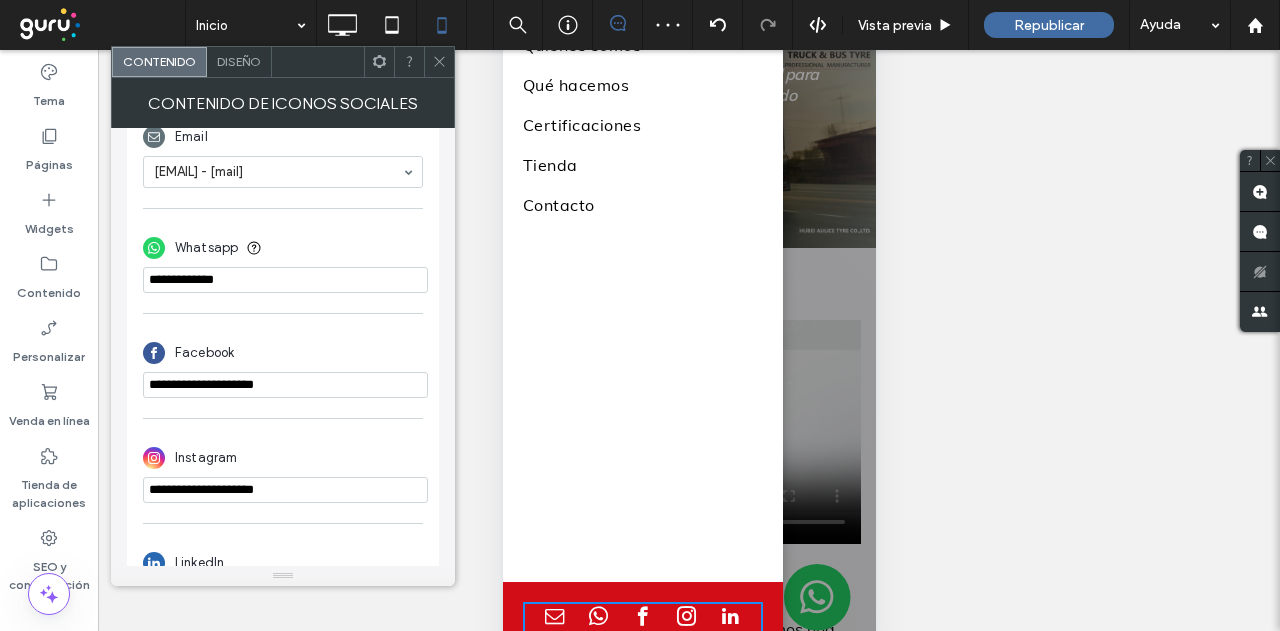 paste on "**********" 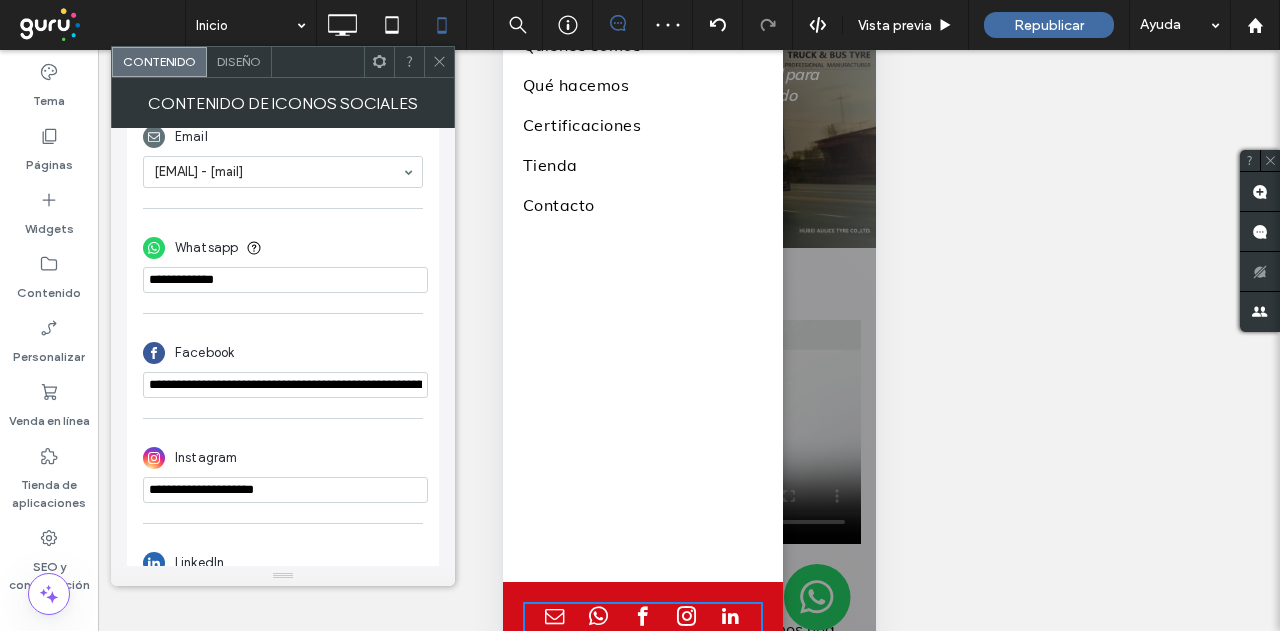 scroll, scrollTop: 0, scrollLeft: 185, axis: horizontal 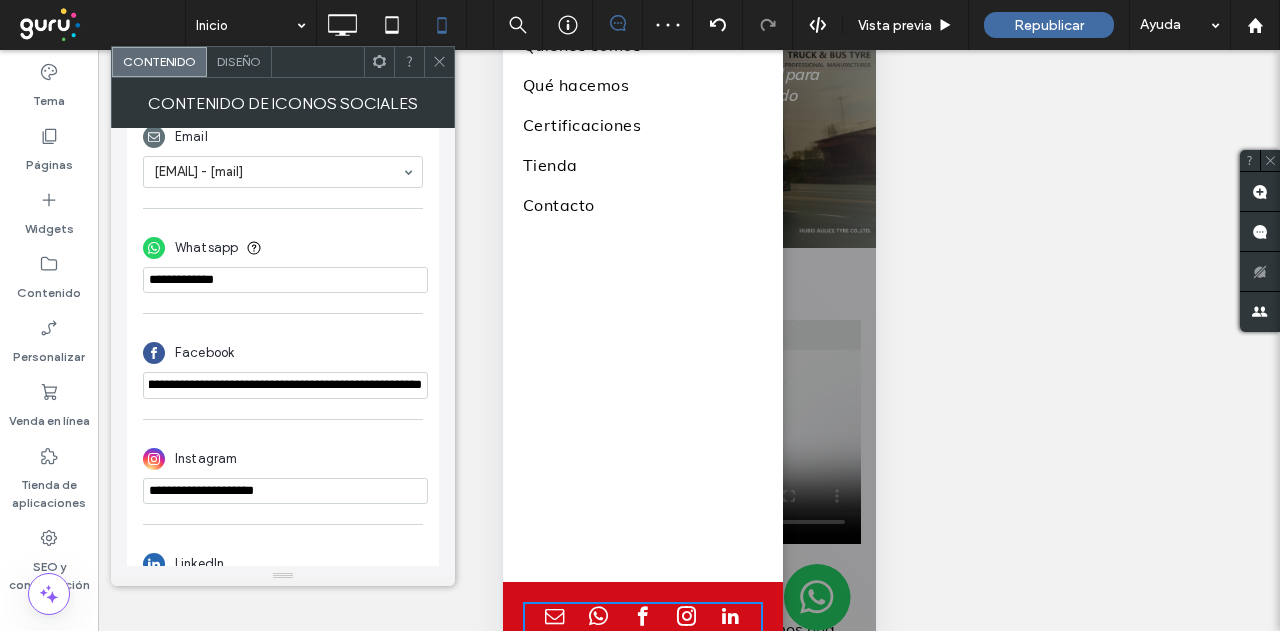 type on "**********" 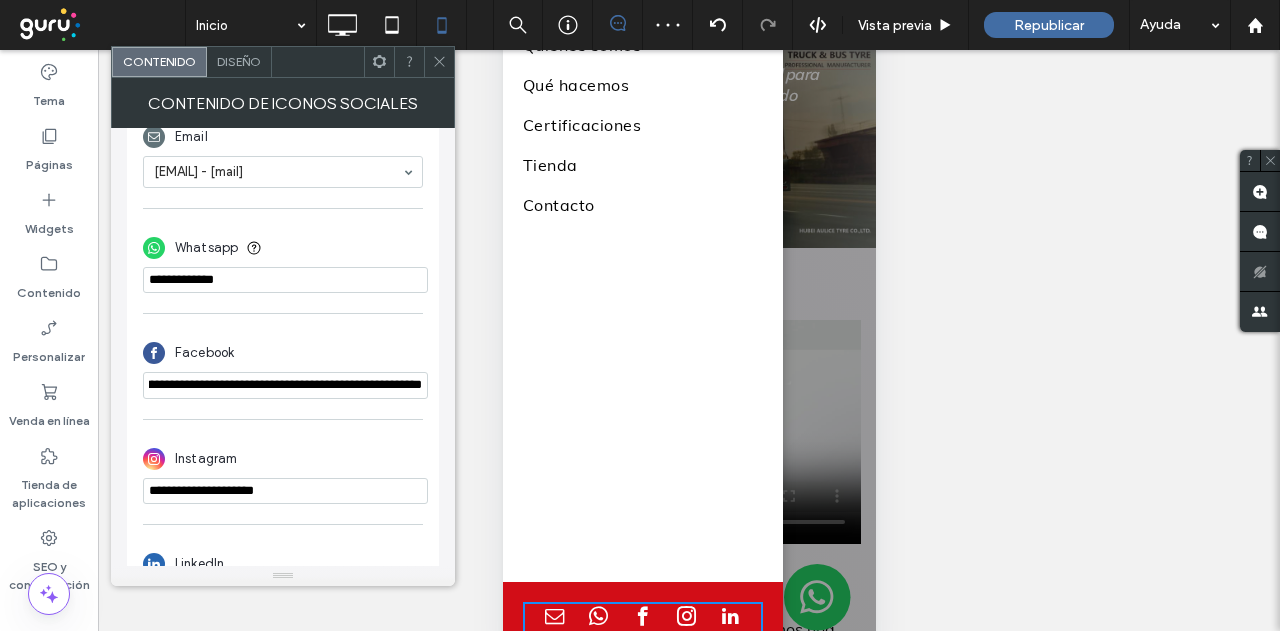 click on "Facebook" at bounding box center [283, 353] 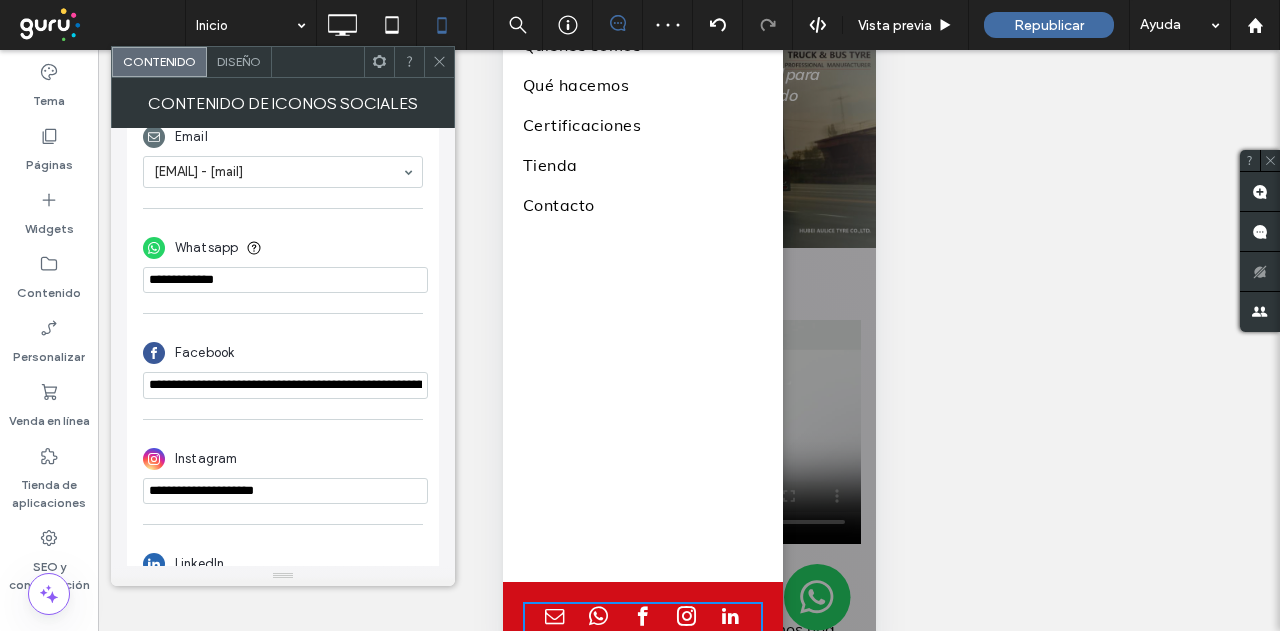 click at bounding box center (439, 62) 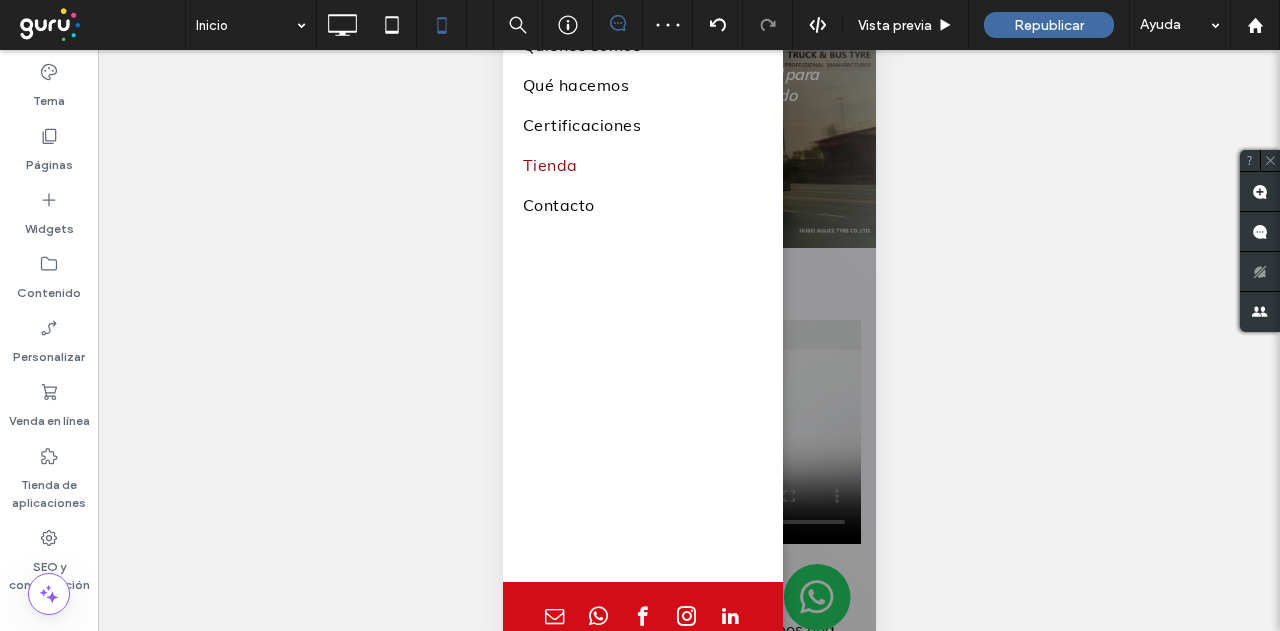 scroll, scrollTop: 0, scrollLeft: 0, axis: both 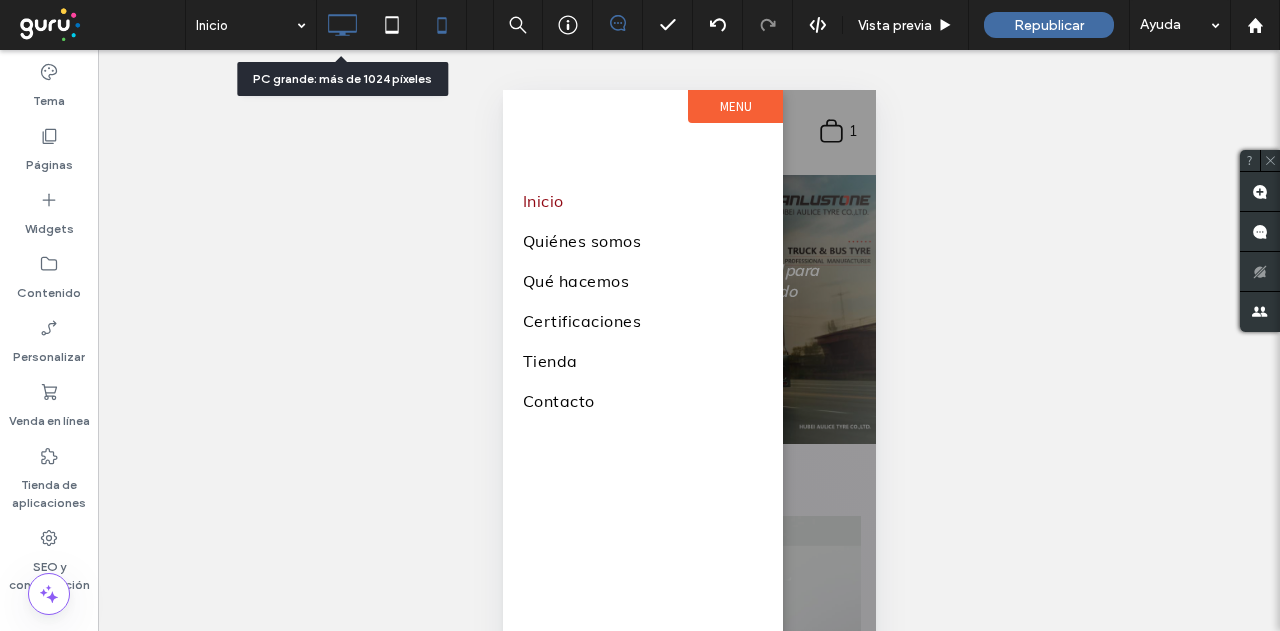 click 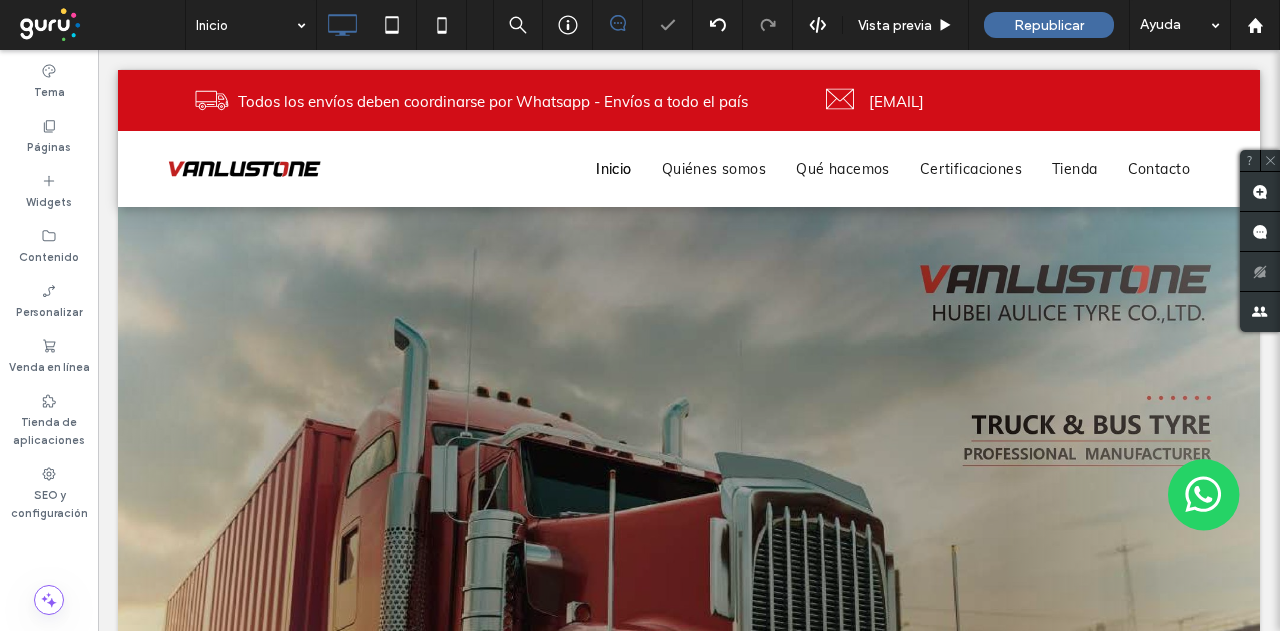 scroll, scrollTop: 0, scrollLeft: 0, axis: both 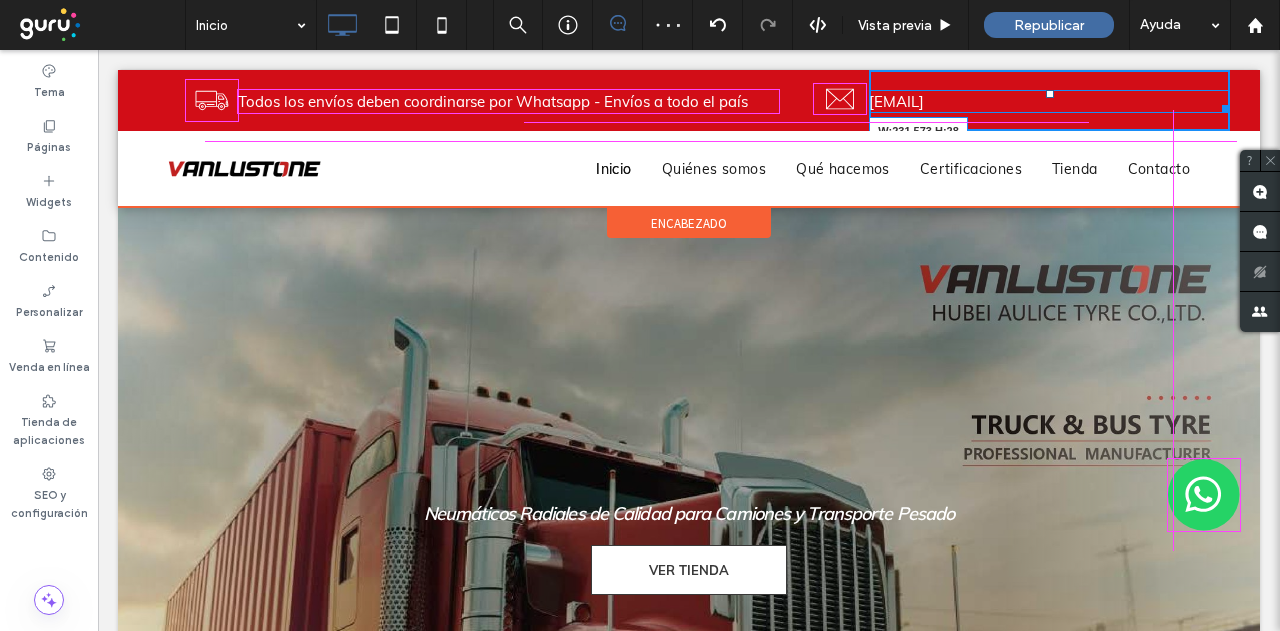 drag, startPoint x: 1210, startPoint y: 105, endPoint x: 1150, endPoint y: 106, distance: 60.00833 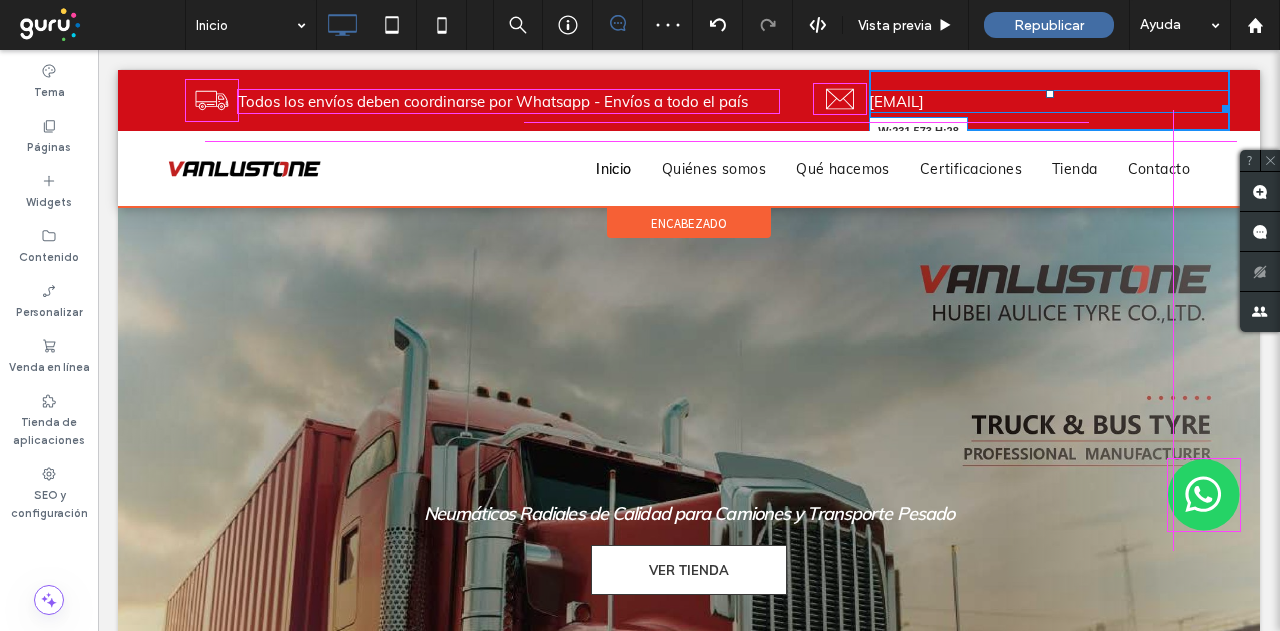 click at bounding box center (1222, 105) 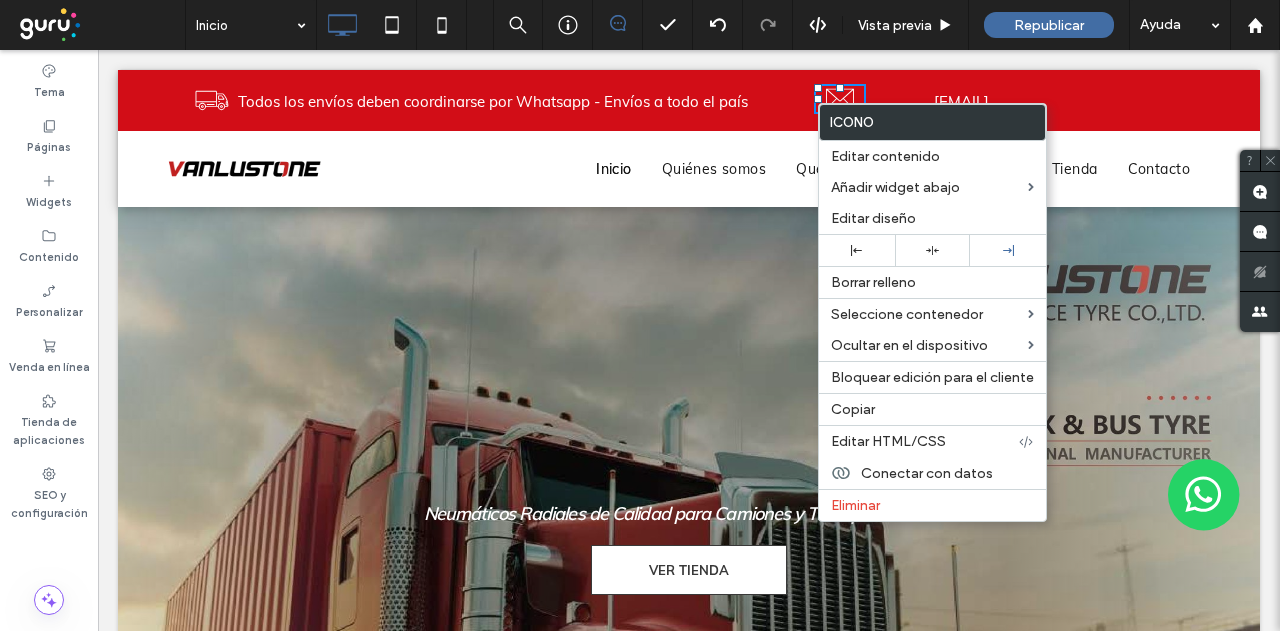click on "Ícono de sobre dentro de un contorno cuadrado negro sobre un fondo blanco." 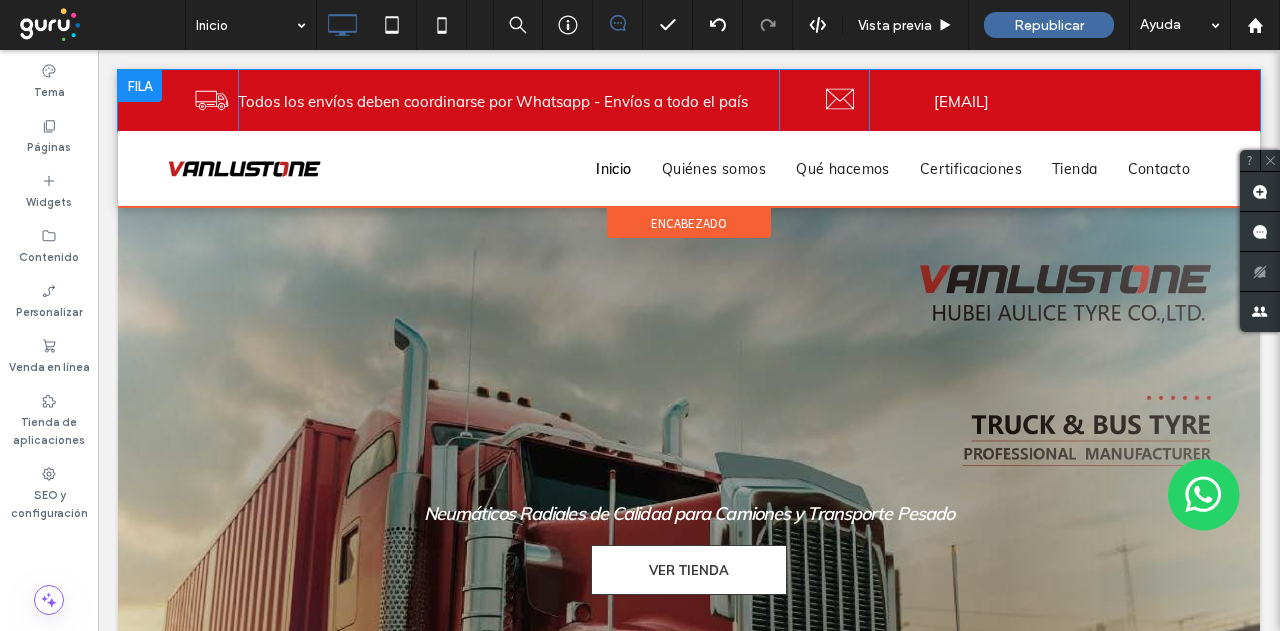 click on "Ícono de sobre dentro de un contorno cuadrado negro sobre un fondo blanco.
Click To Paste" at bounding box center (824, 100) 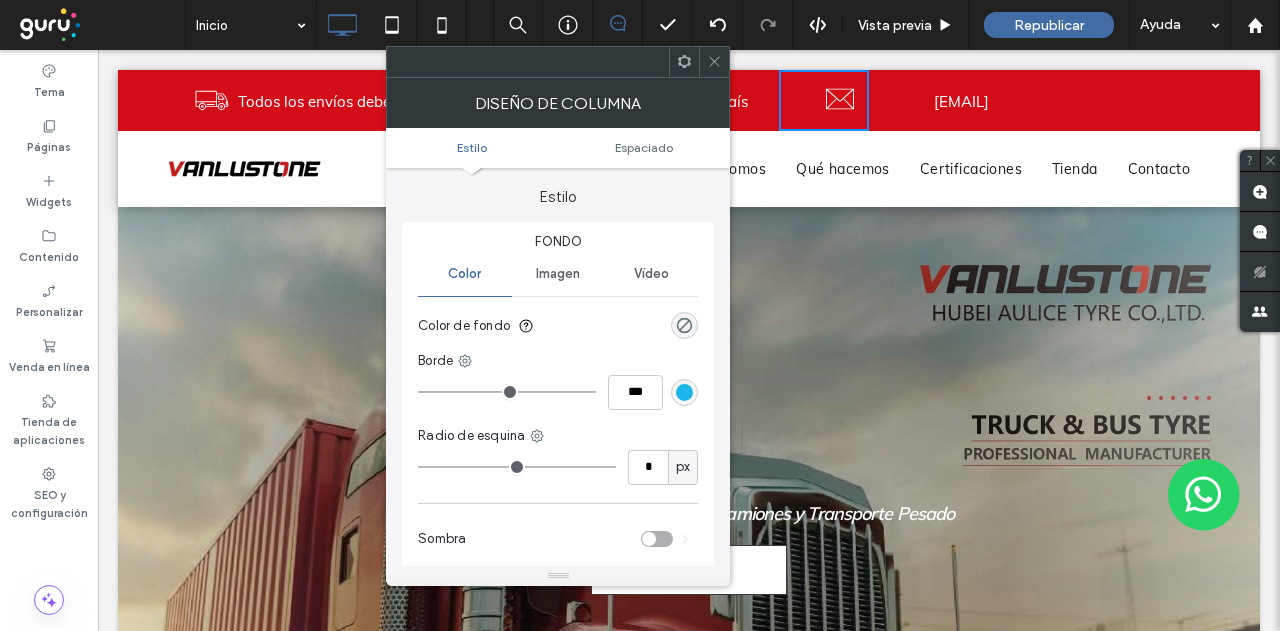 click 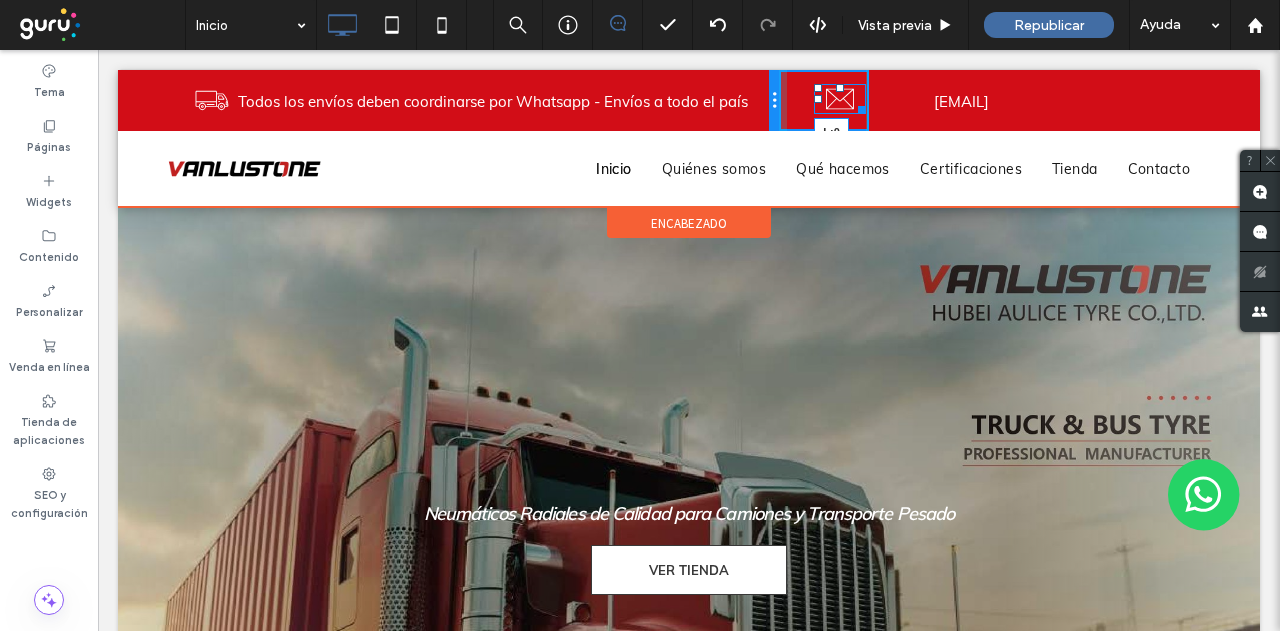 drag, startPoint x: 805, startPoint y: 100, endPoint x: 766, endPoint y: 99, distance: 39.012817 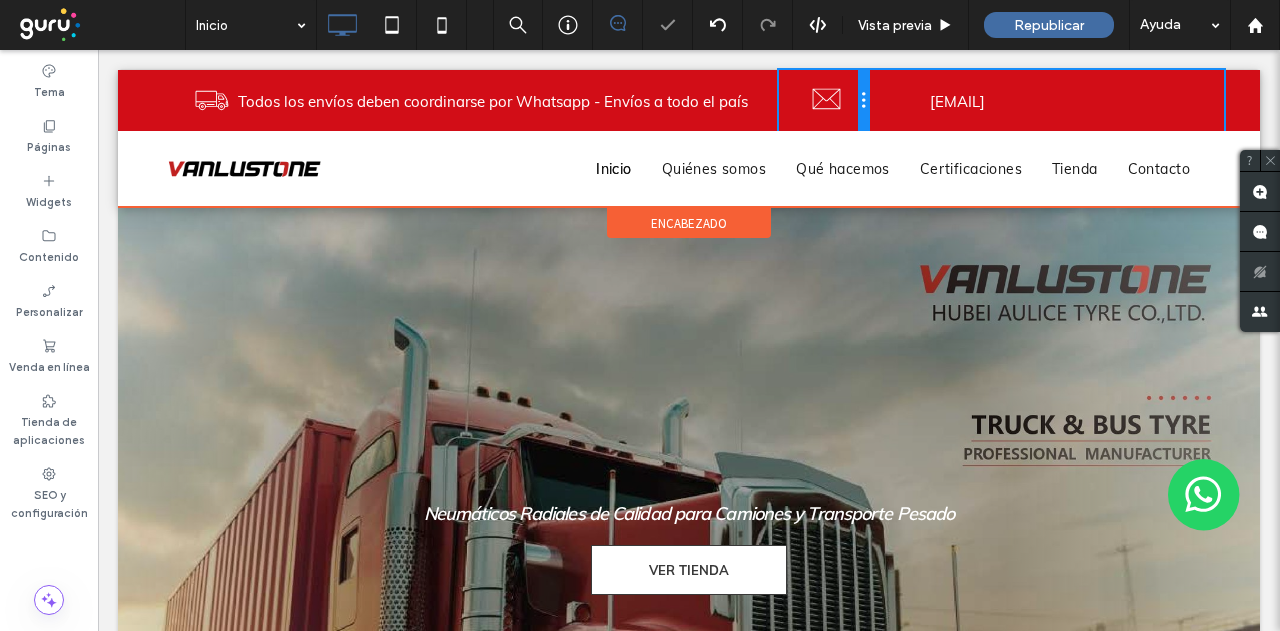 drag, startPoint x: 858, startPoint y: 109, endPoint x: 816, endPoint y: 111, distance: 42.047592 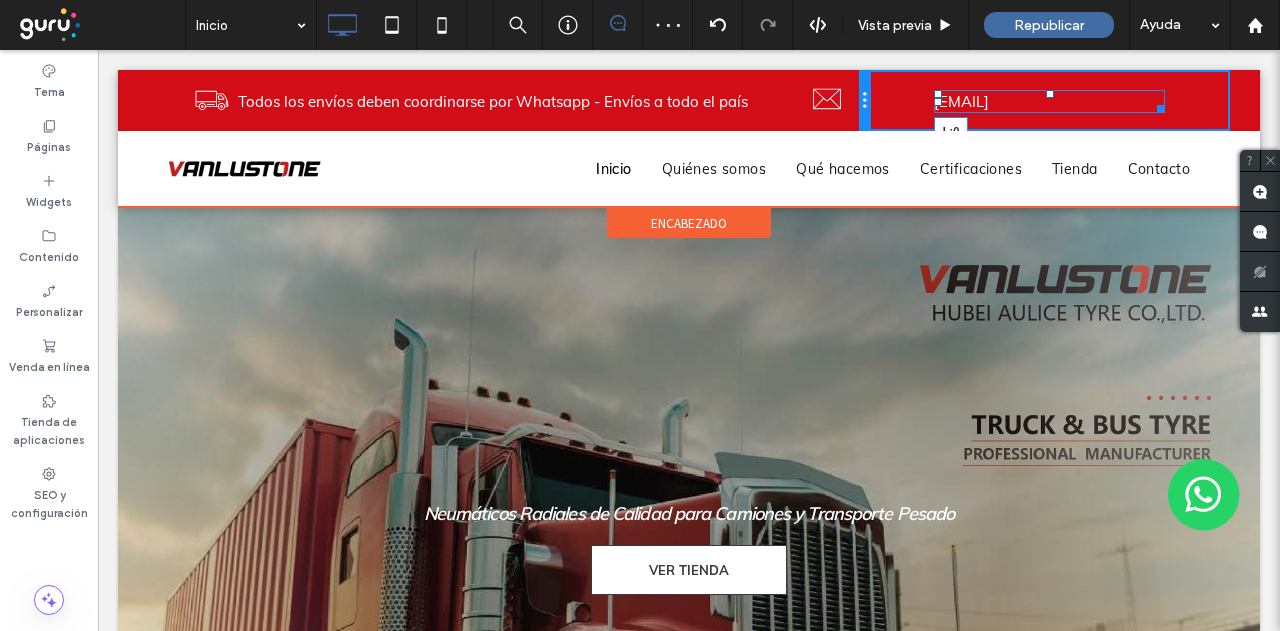 drag, startPoint x: 926, startPoint y: 102, endPoint x: 853, endPoint y: 170, distance: 99.764725 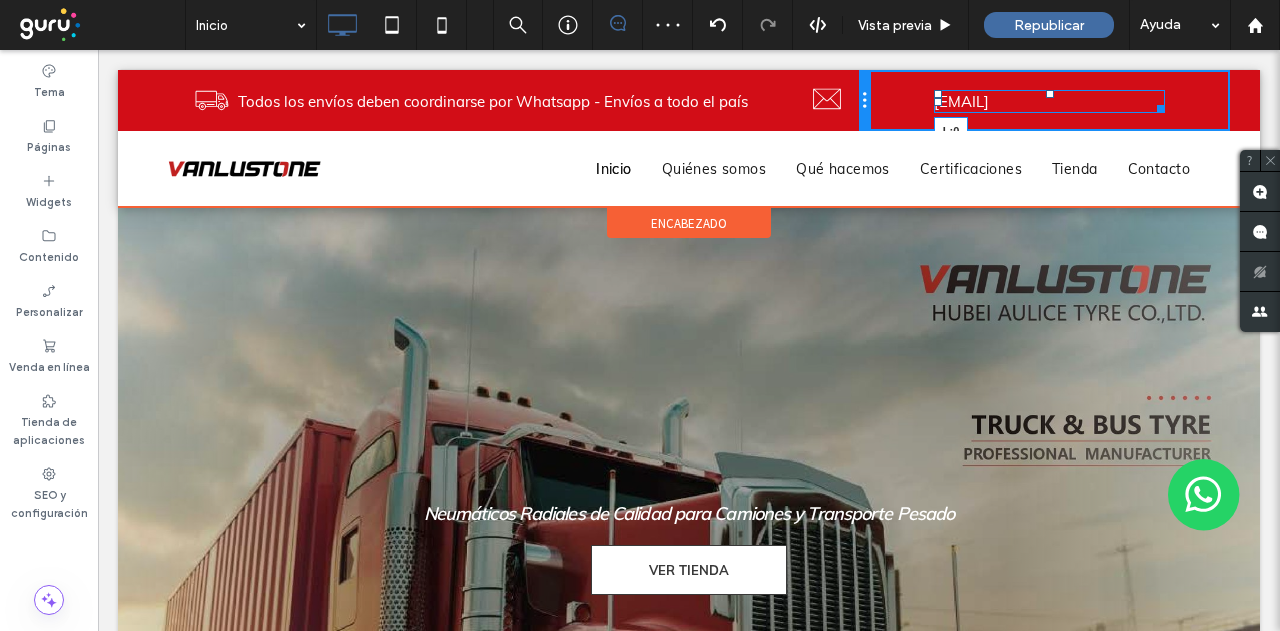 click on "Un dibujo en blanco y negro de un camión de reparto sobre un fondo blanco.
Click To Paste
Todos los envíos deben coordinarse por
Whatsapp   - Envíos a todo el país
Click To Paste
Ícono de sobre dentro de un contorno cuadrado negro sobre un fondo blanco.
Click To Paste
pampapozo@pampapozo.com.ar L:0 Click To Paste" at bounding box center [689, 100] 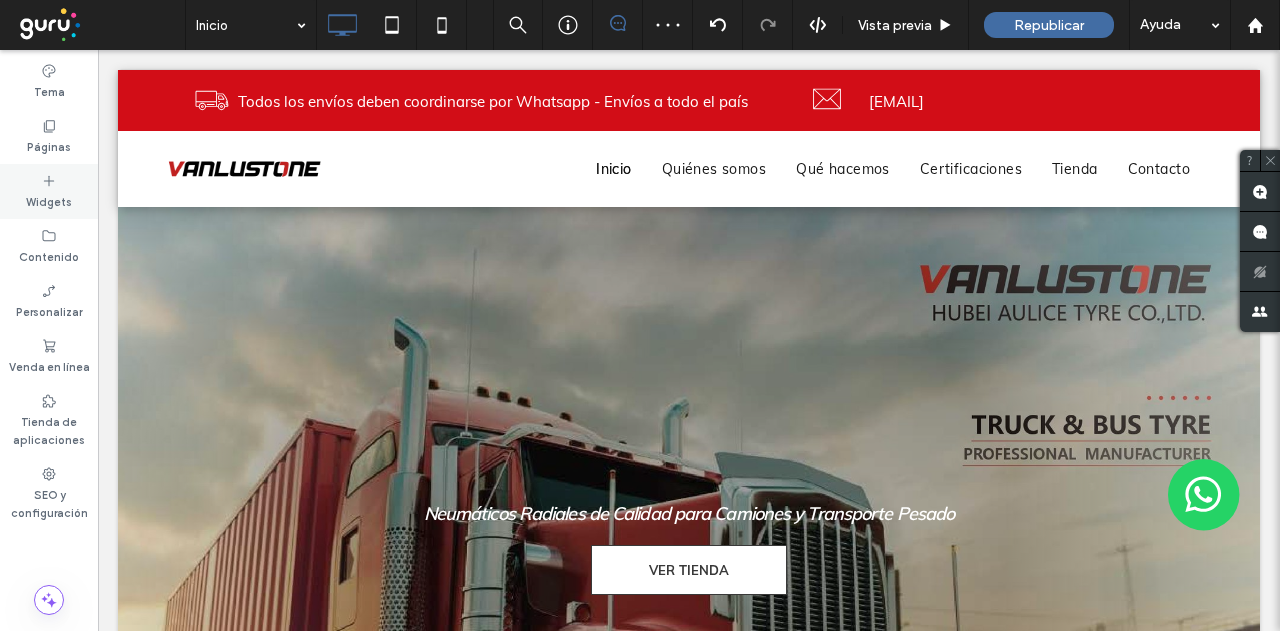 click on "Widgets" at bounding box center [49, 200] 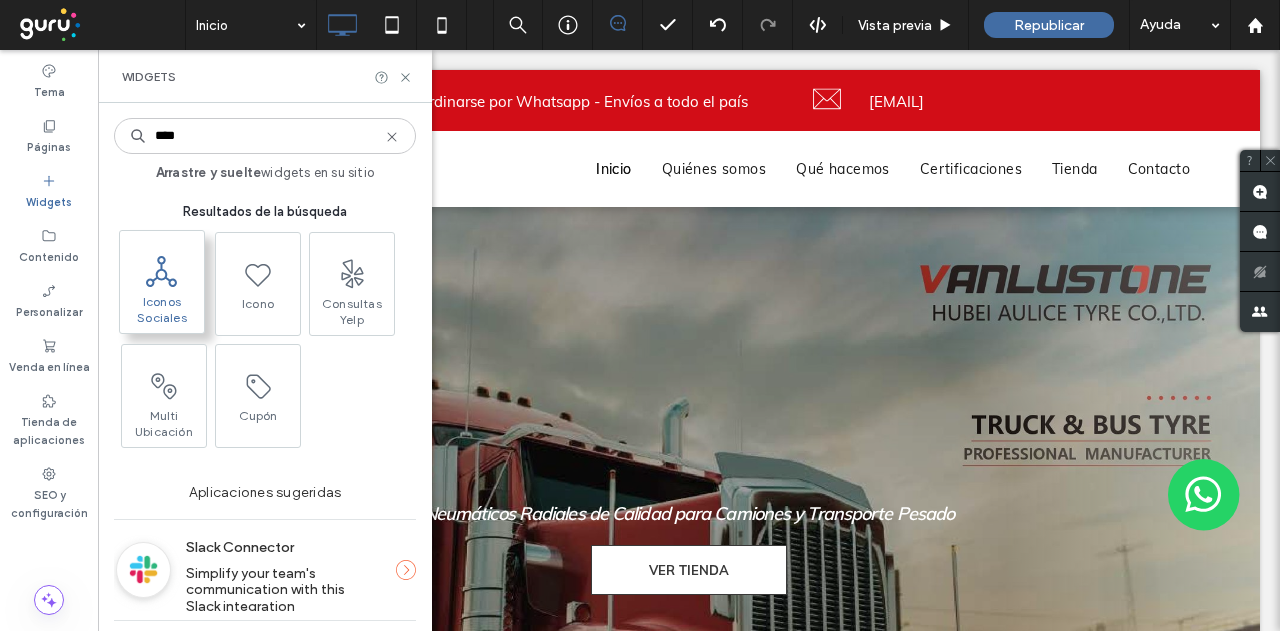 type on "****" 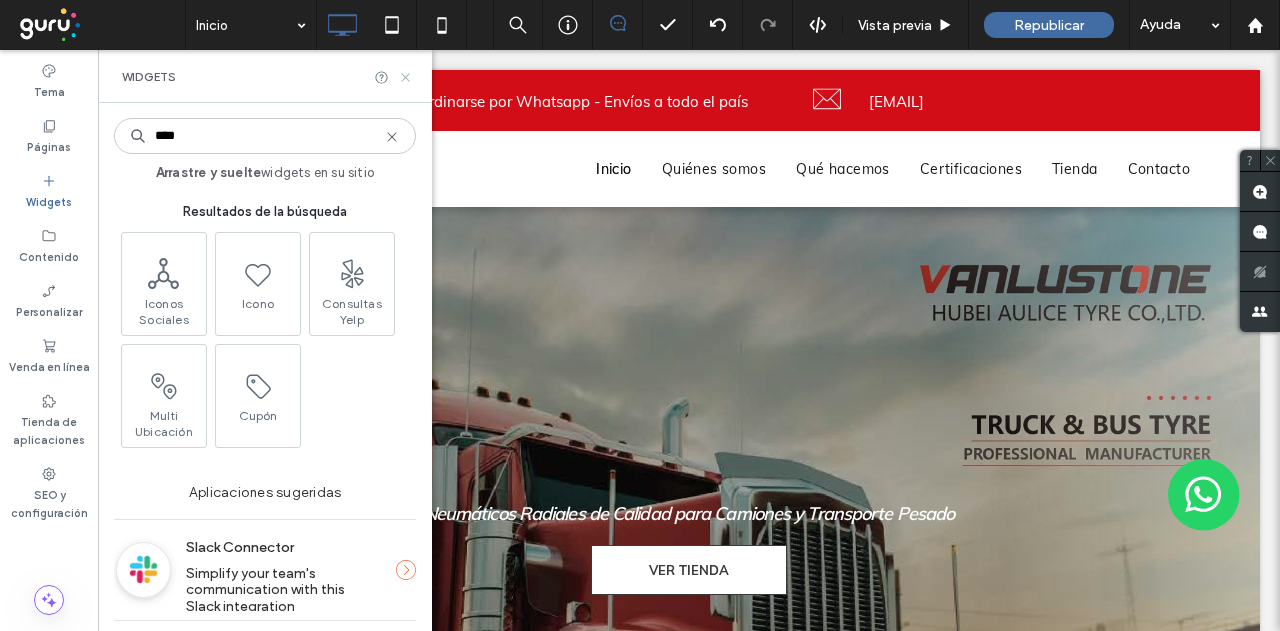 click 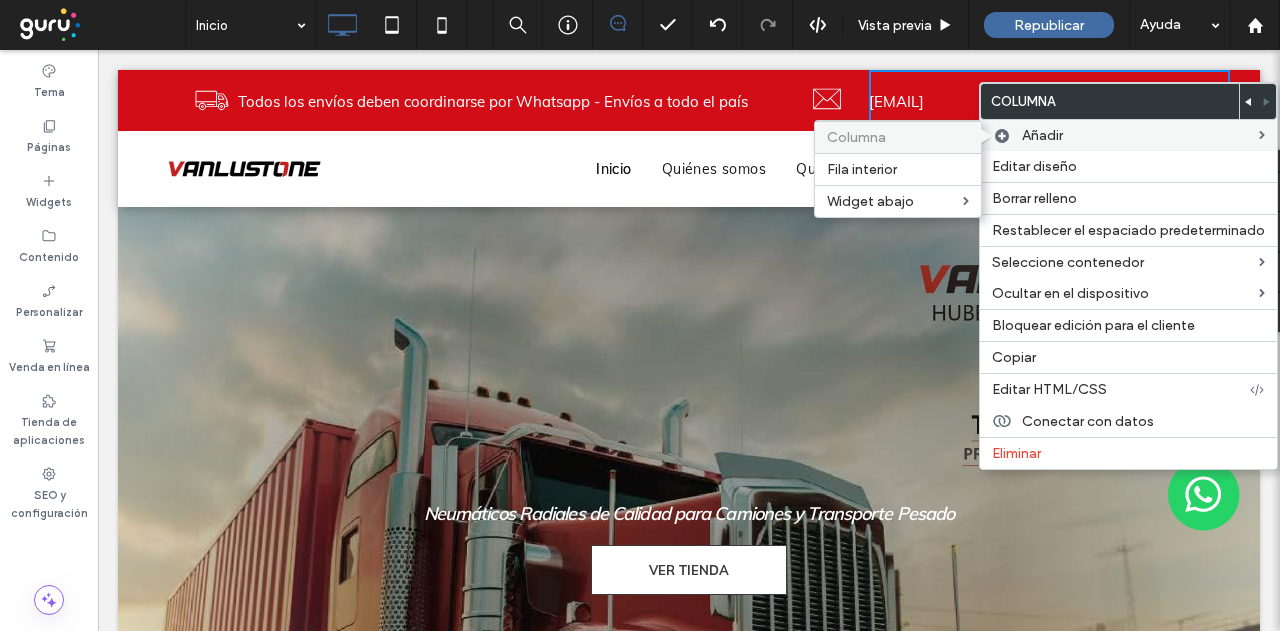 click on "Columna" at bounding box center (856, 137) 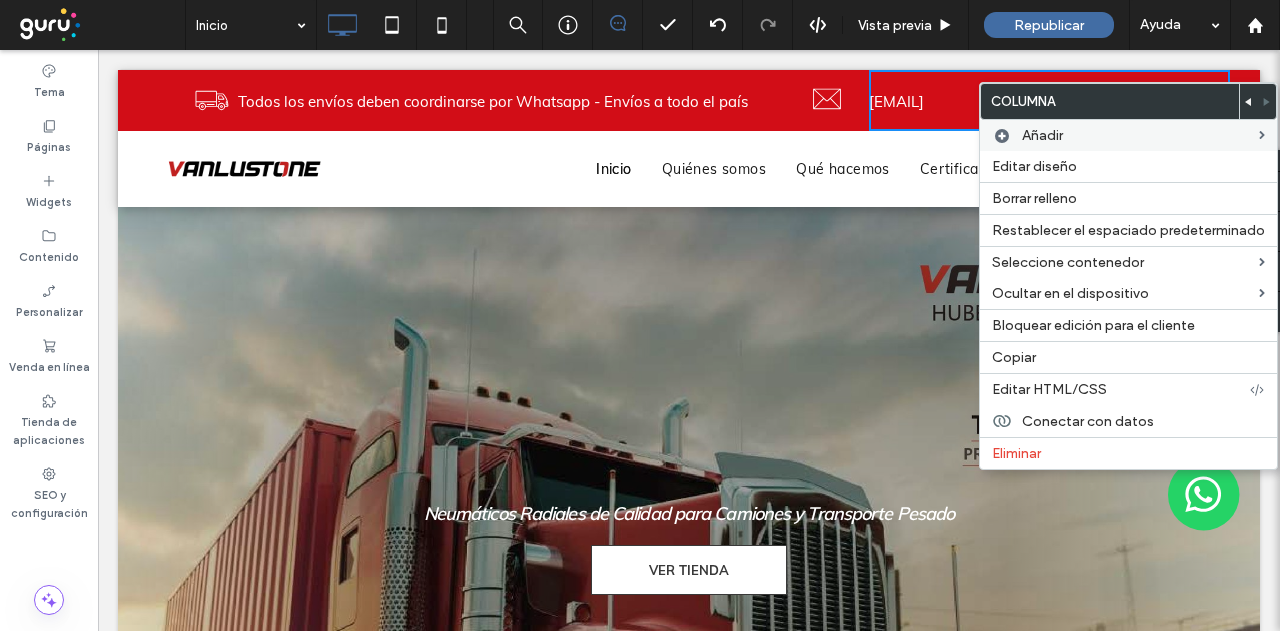click on "Todos los envíos deben coordinarse por
Whatsapp   - Envíos a todo el país" at bounding box center [508, 101] 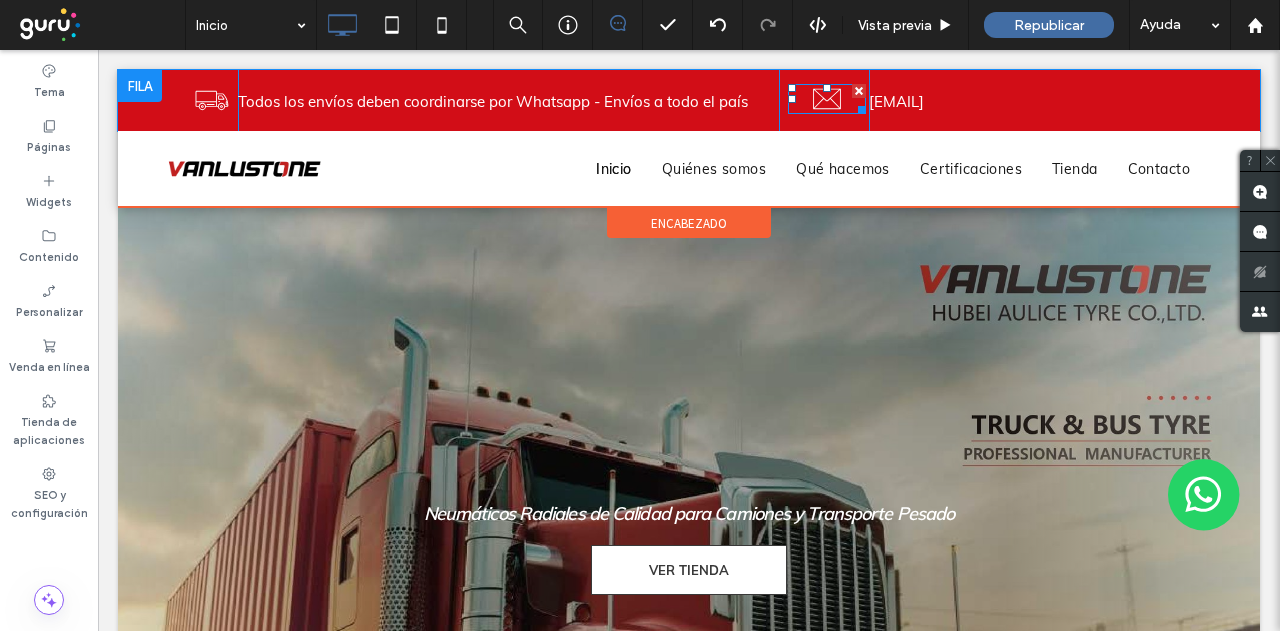 click at bounding box center (859, 91) 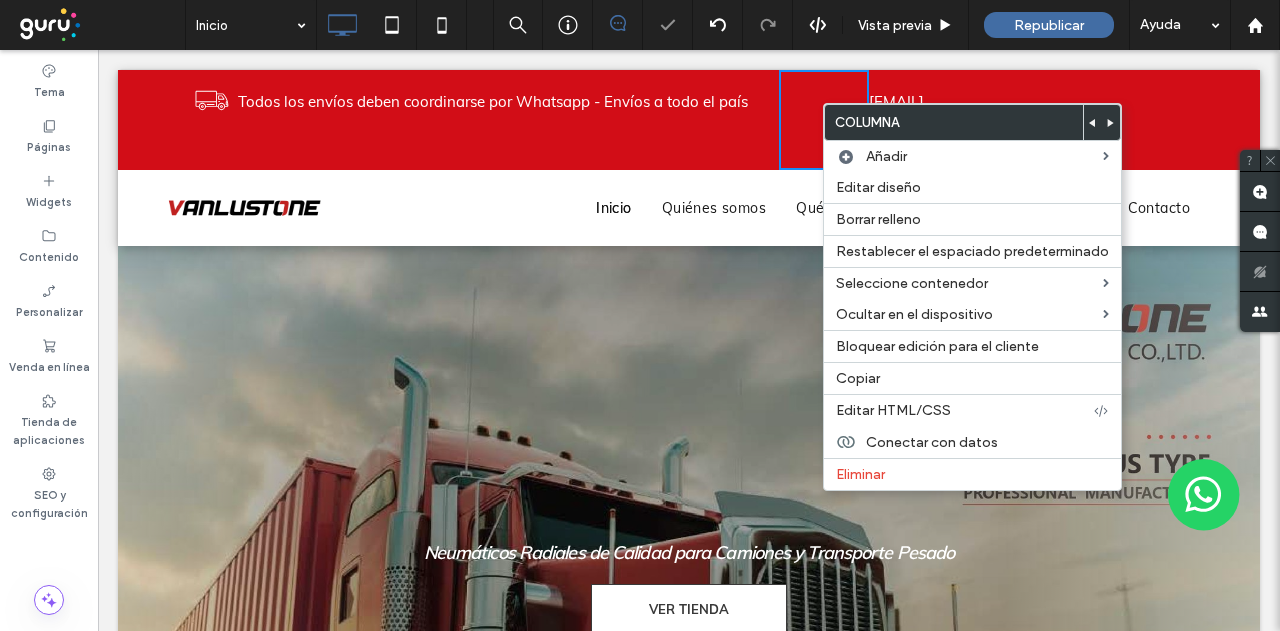 click 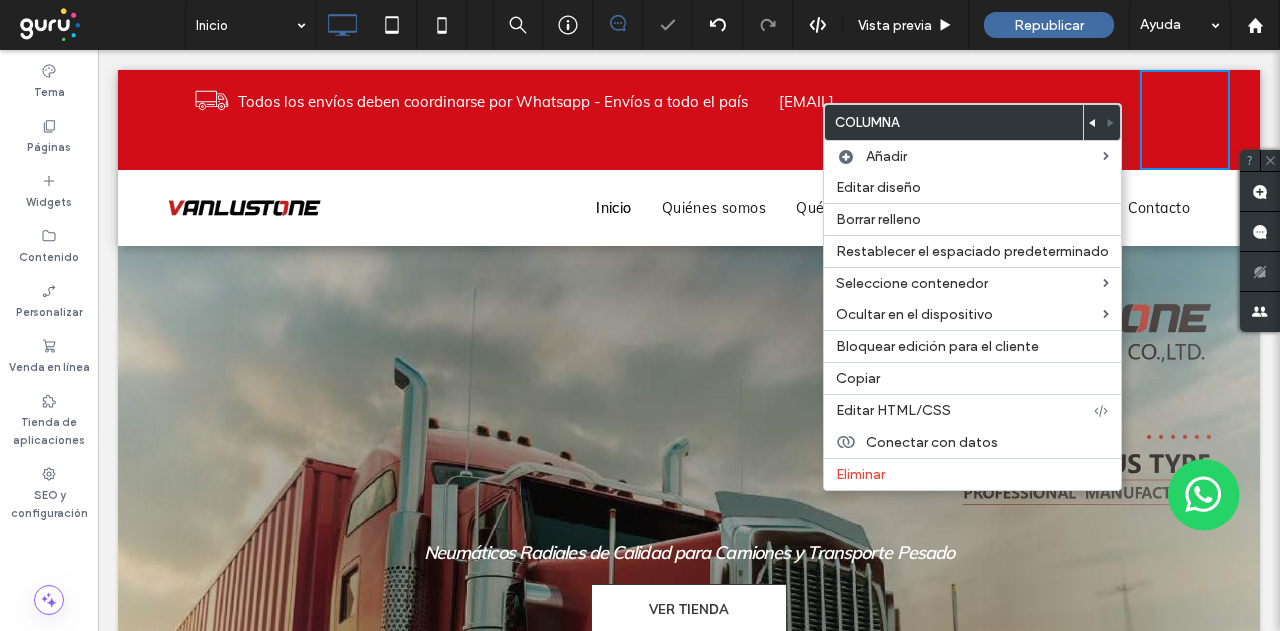 click on "Todos los envíos deben coordinarse por
Whatsapp   - Envíos a todo el país
Click To Paste" at bounding box center [508, 120] 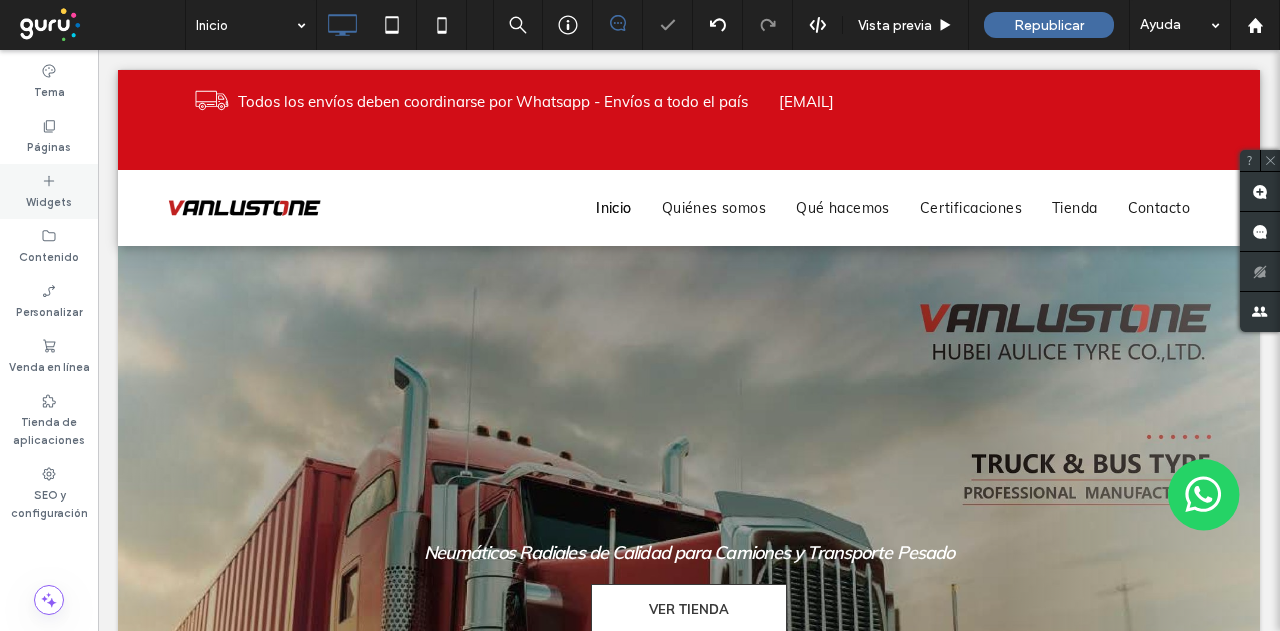 click on "Widgets" at bounding box center (49, 200) 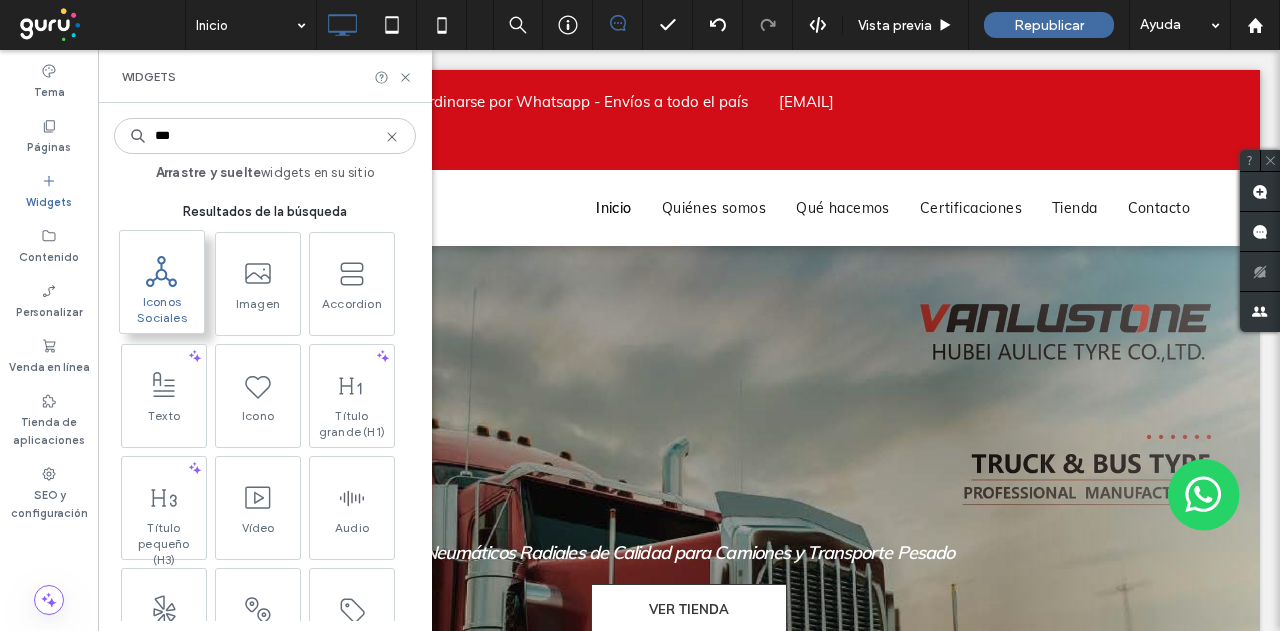 type on "***" 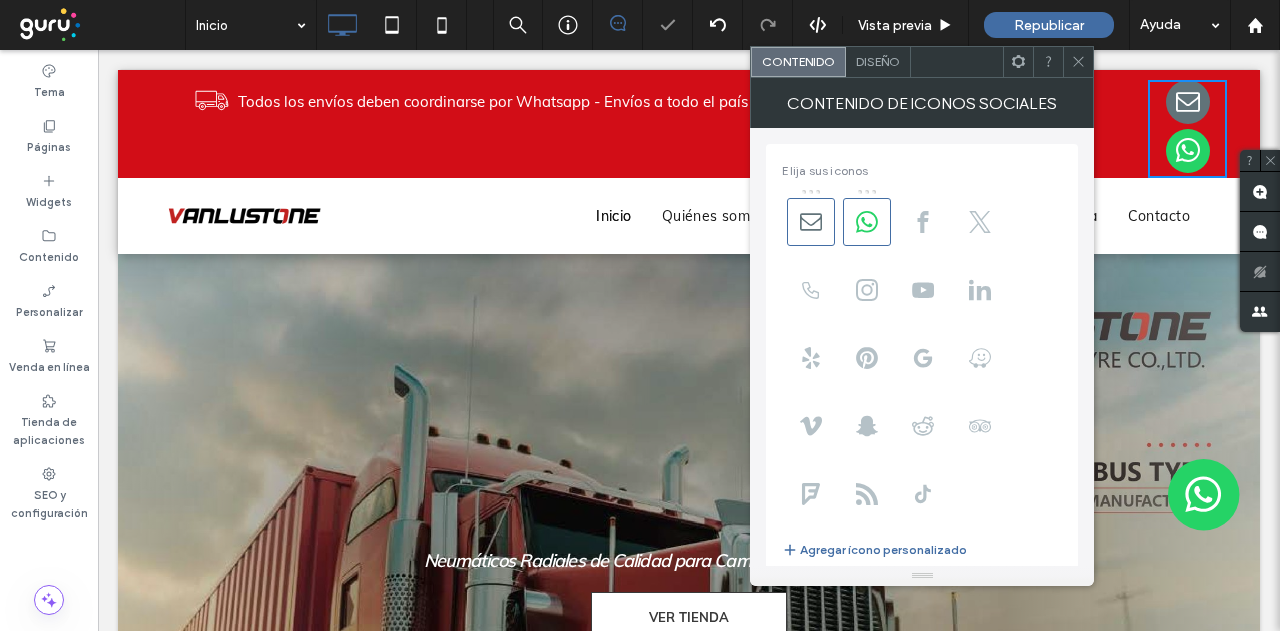 click on "Diseño" at bounding box center (878, 61) 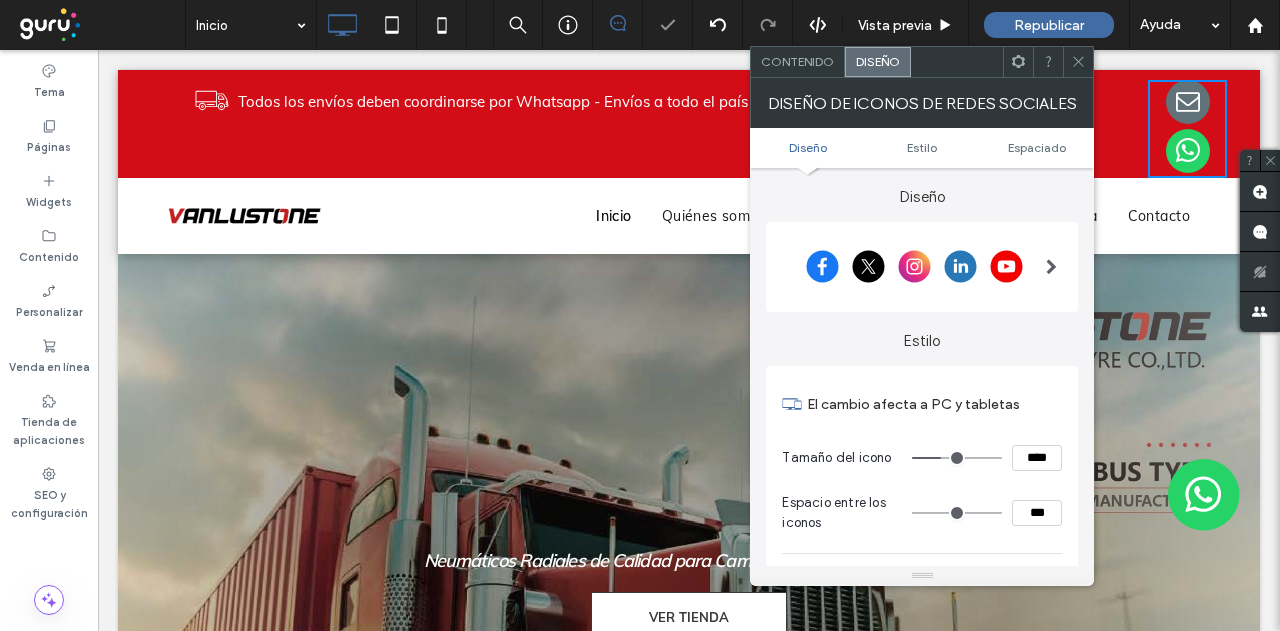 click on "****" at bounding box center [1037, 458] 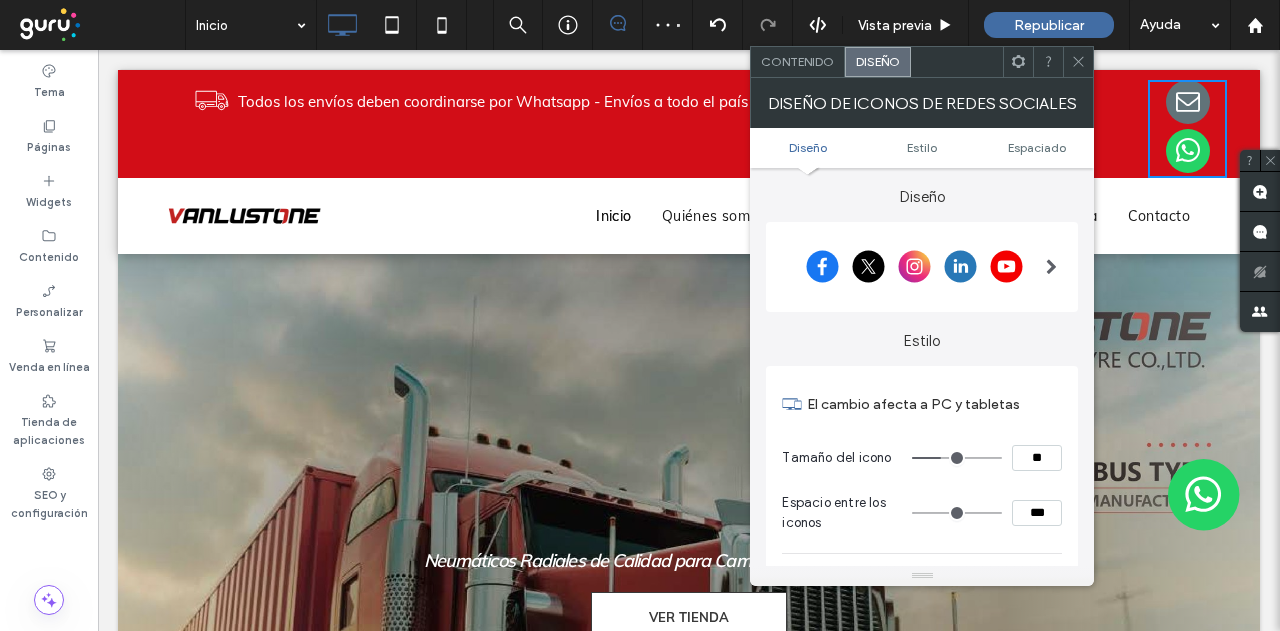 type on "****" 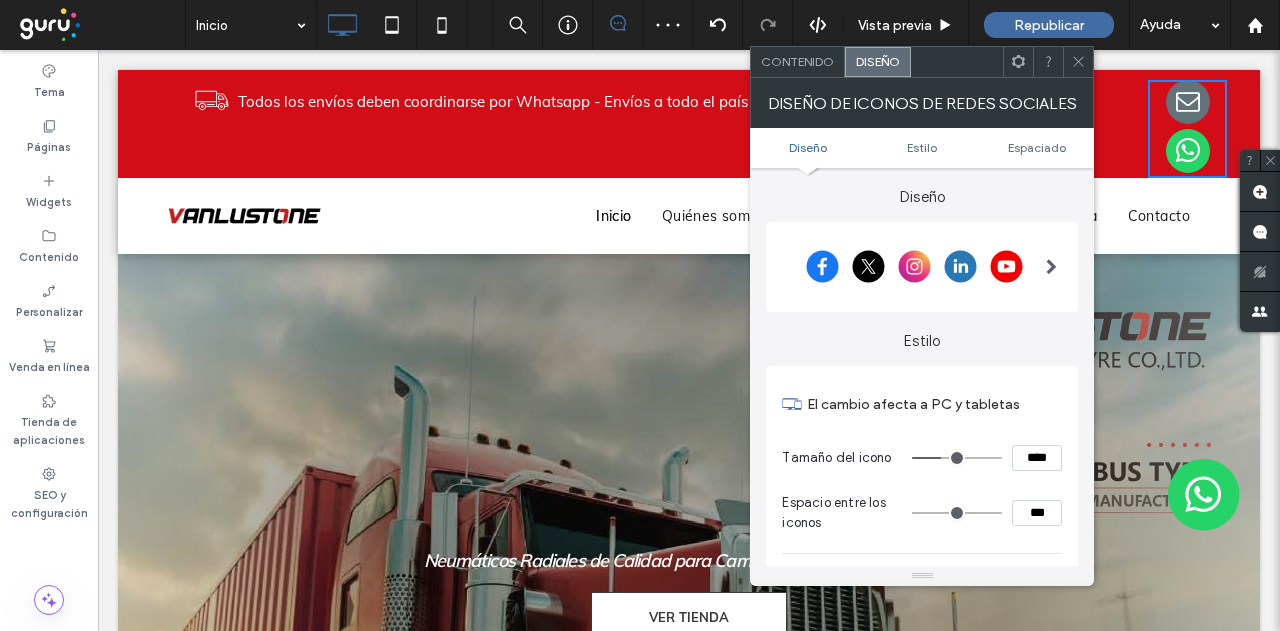 type on "**" 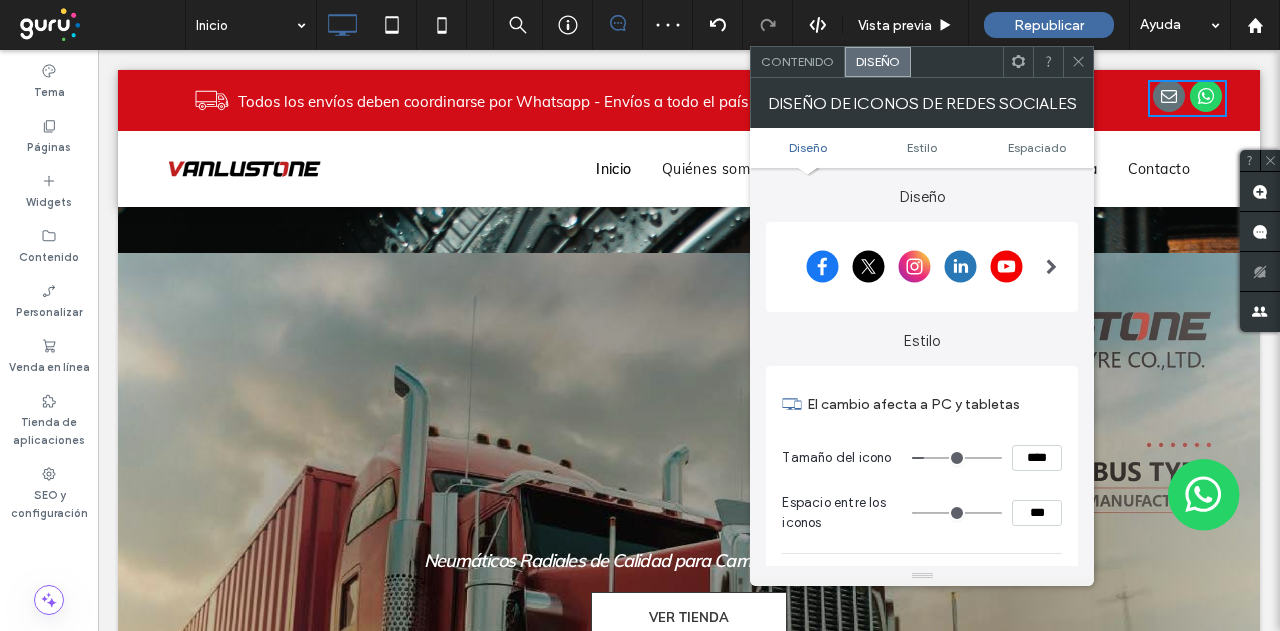 click at bounding box center (1051, 267) 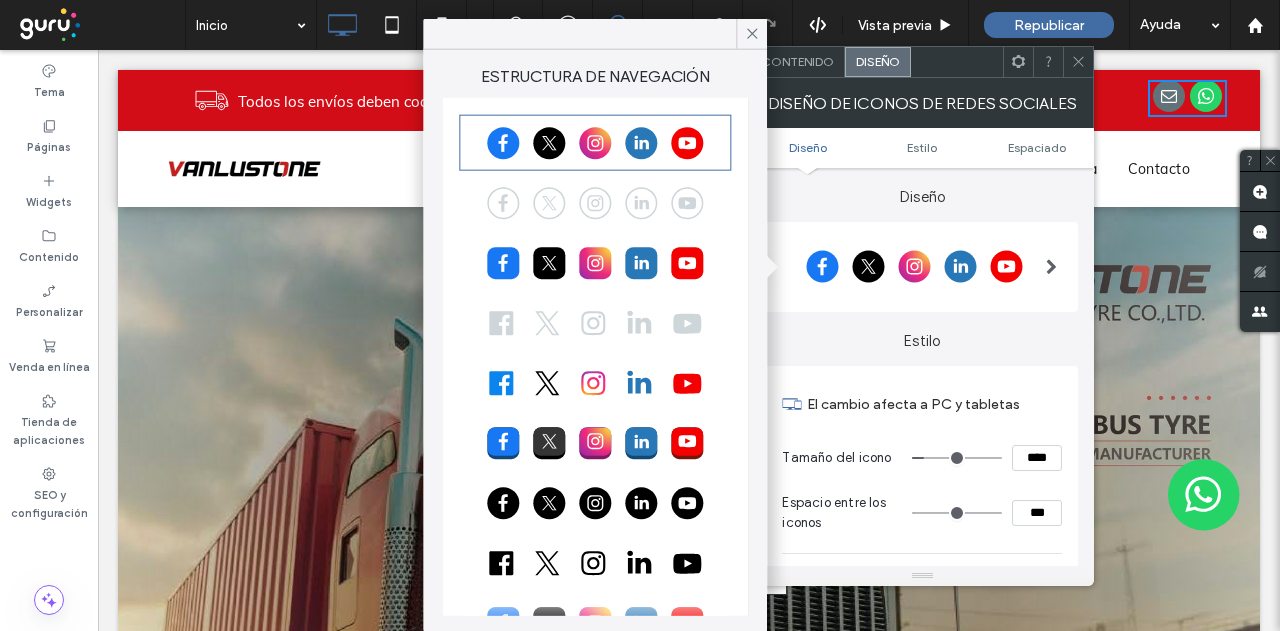drag, startPoint x: 615, startPoint y: 548, endPoint x: 752, endPoint y: 458, distance: 163.91766 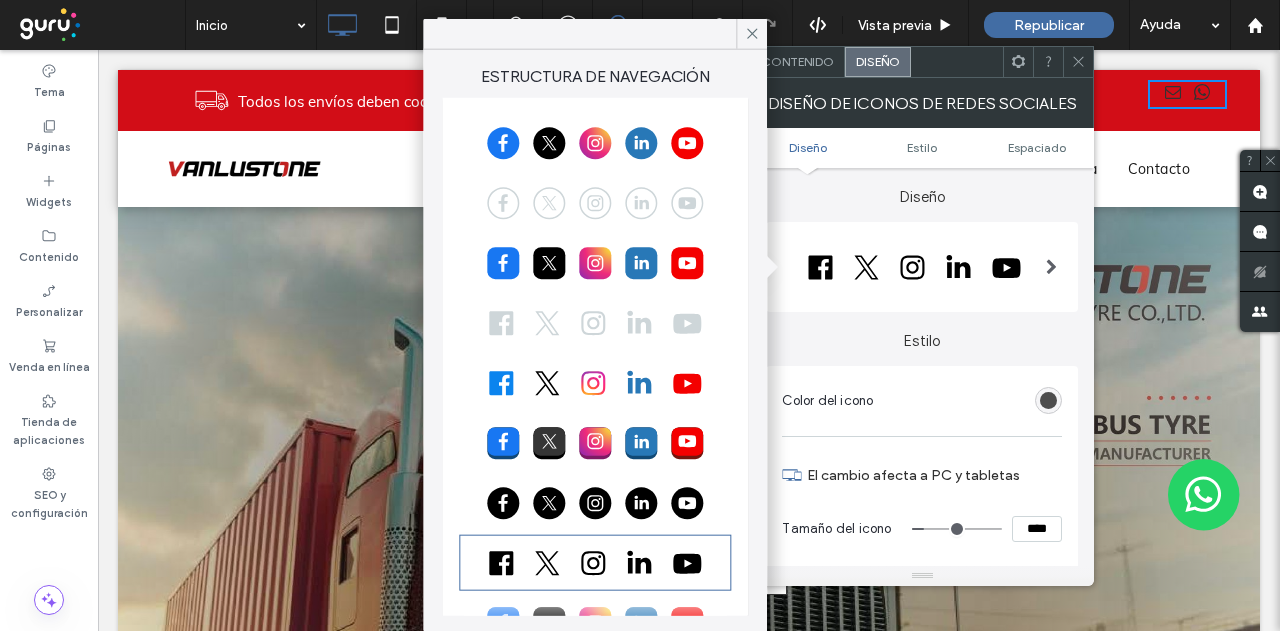 click at bounding box center [1048, 400] 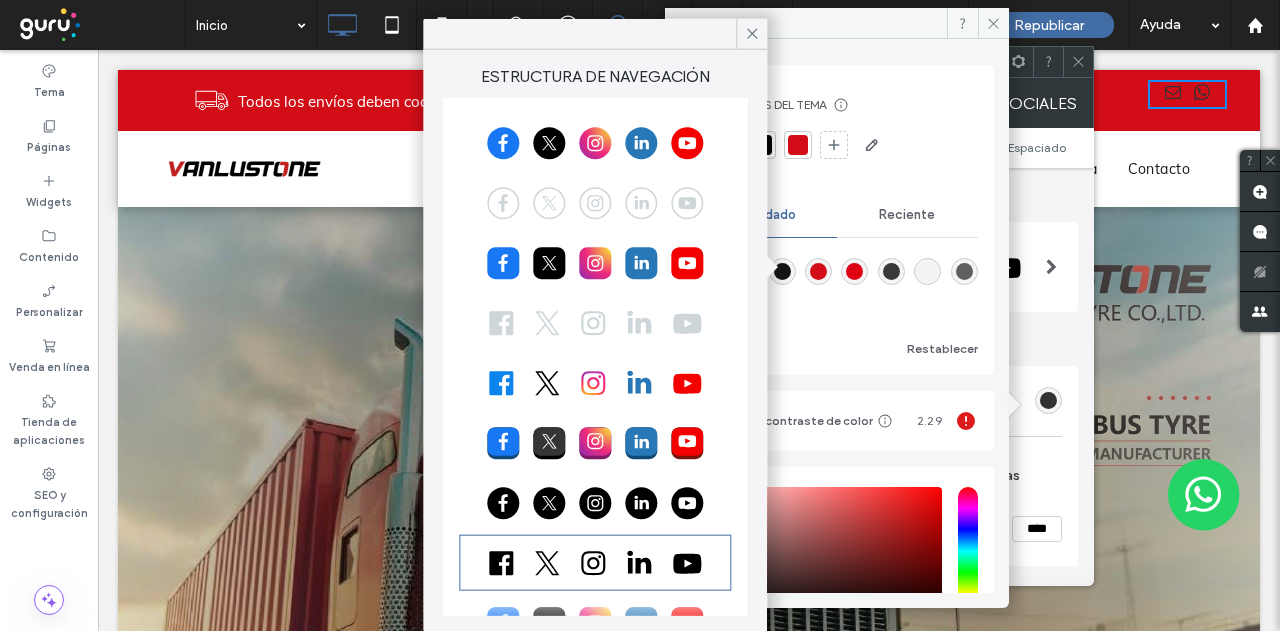click 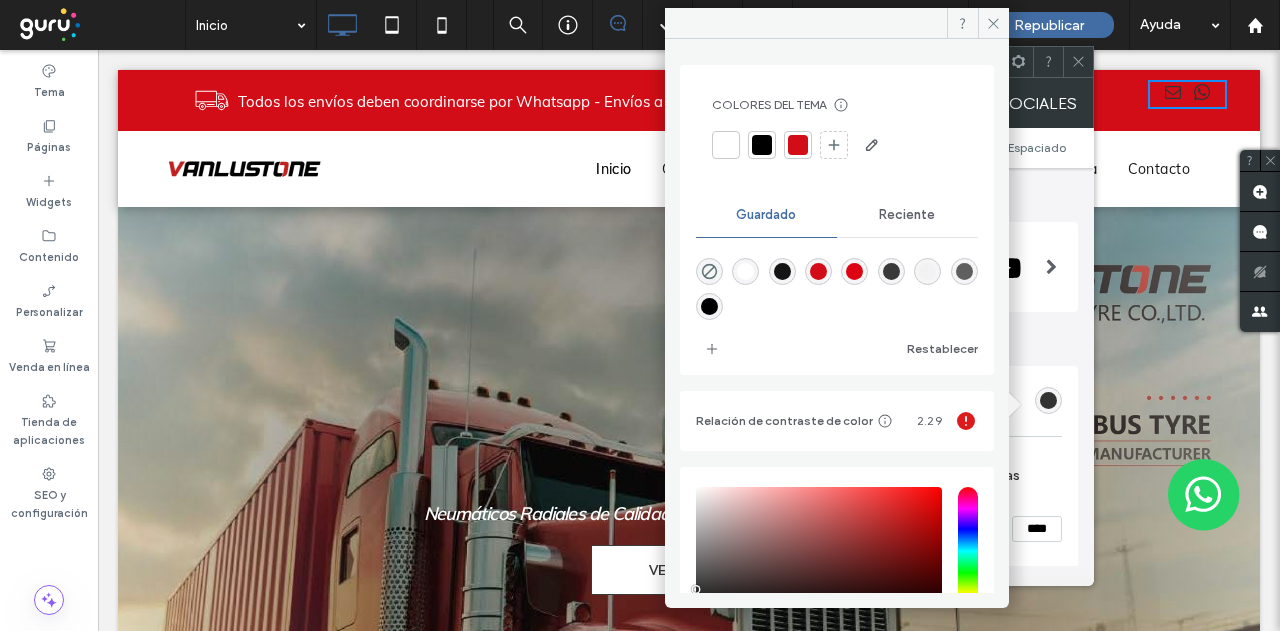 click at bounding box center (726, 145) 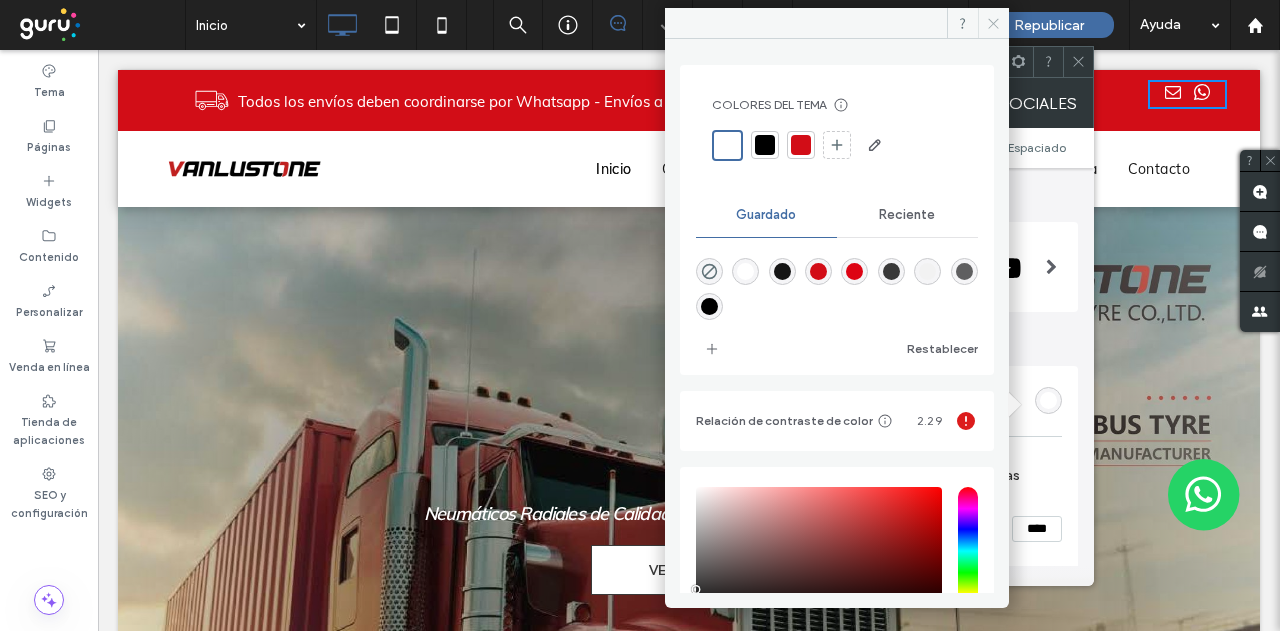 click 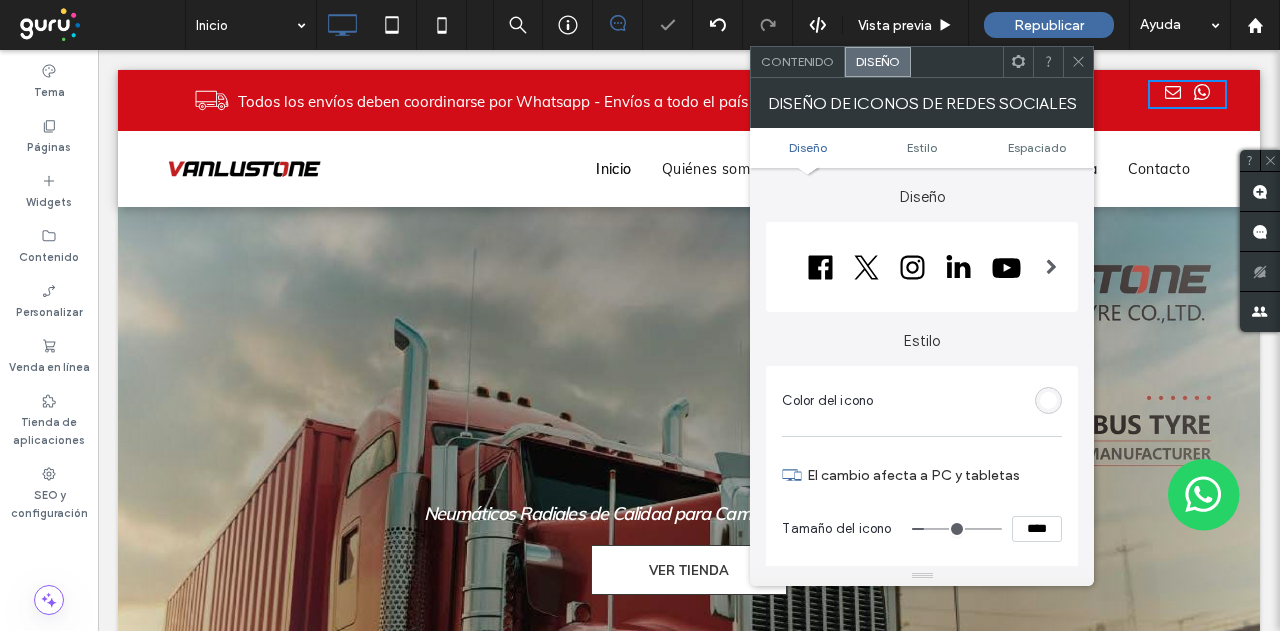 click 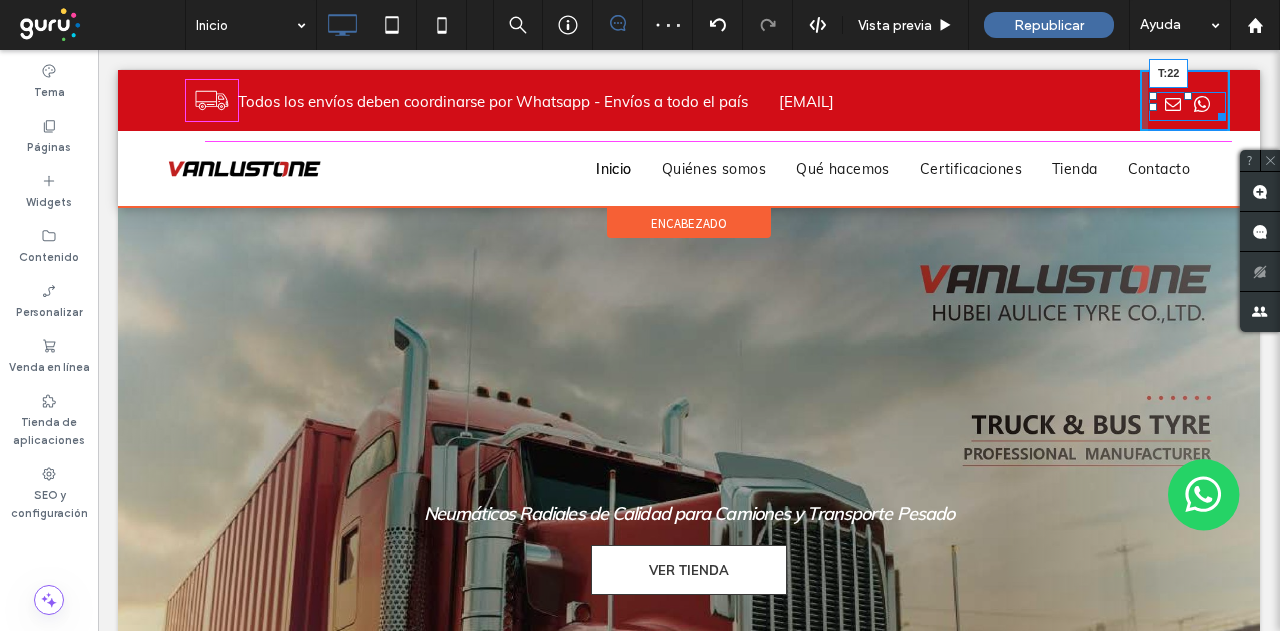 drag, startPoint x: 1172, startPoint y: 86, endPoint x: 1271, endPoint y: 149, distance: 117.34564 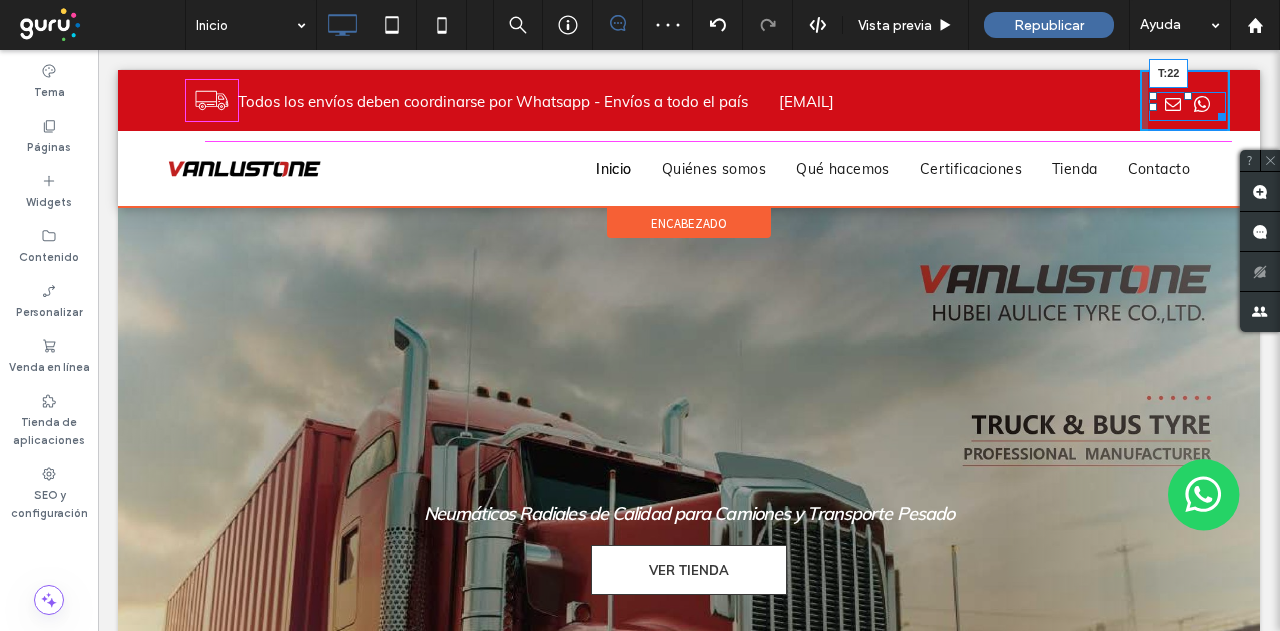 click at bounding box center (1188, 96) 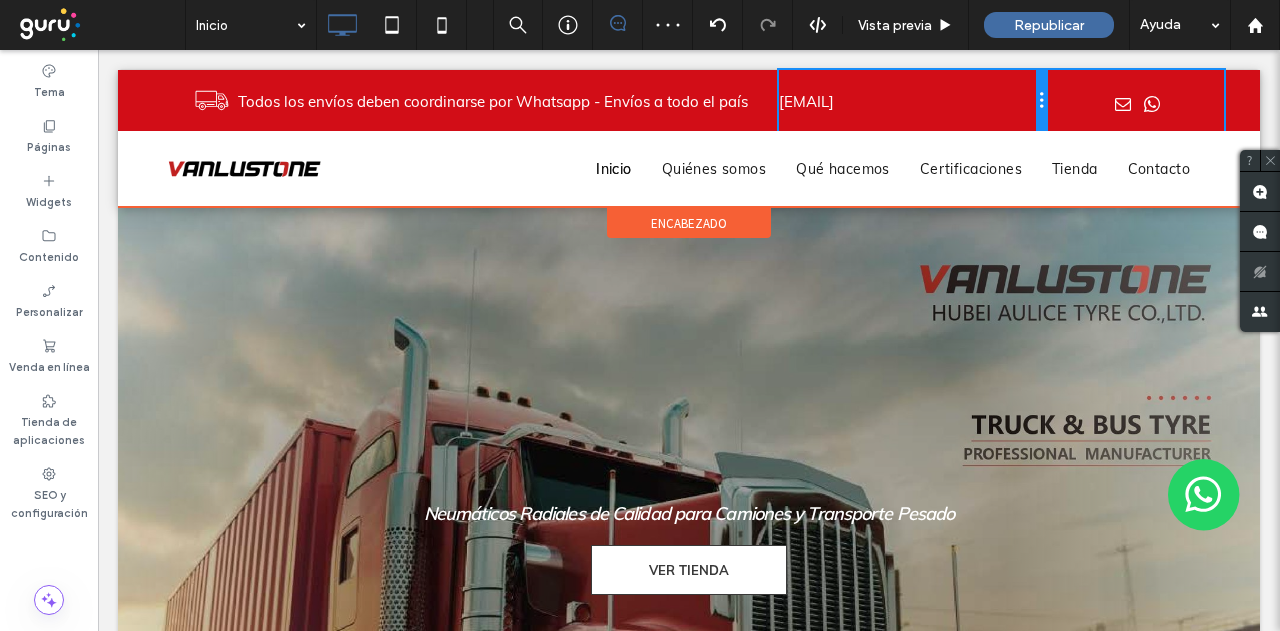 drag, startPoint x: 1120, startPoint y: 109, endPoint x: 1022, endPoint y: 109, distance: 98 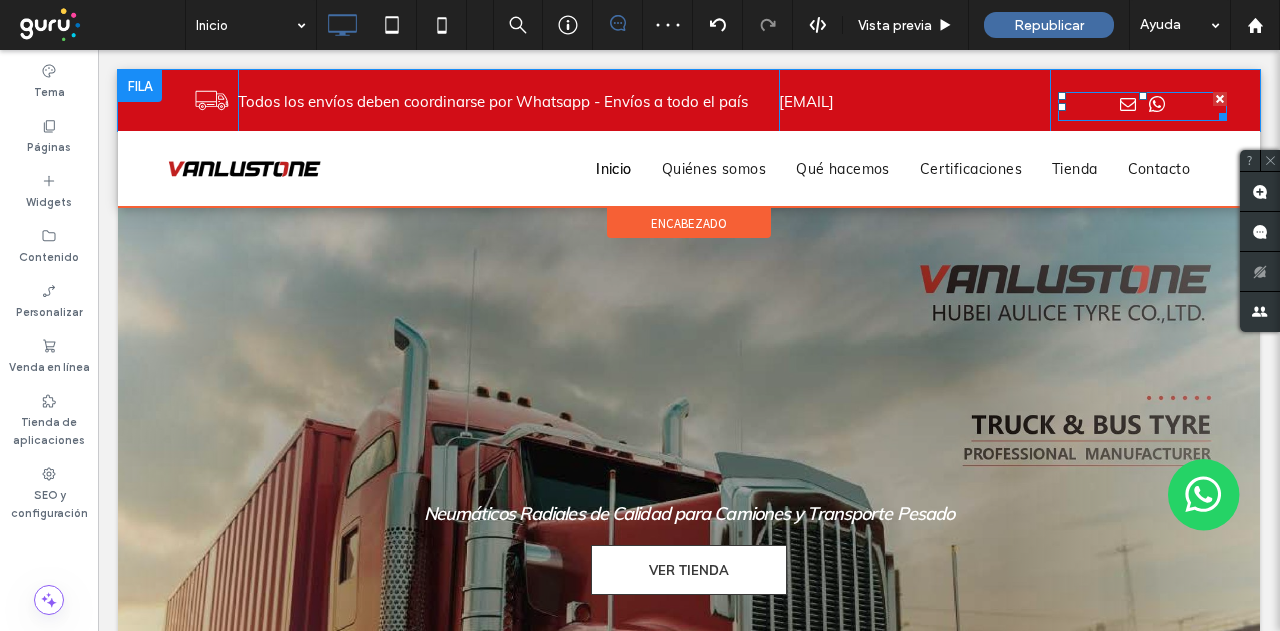 click at bounding box center (1128, 104) 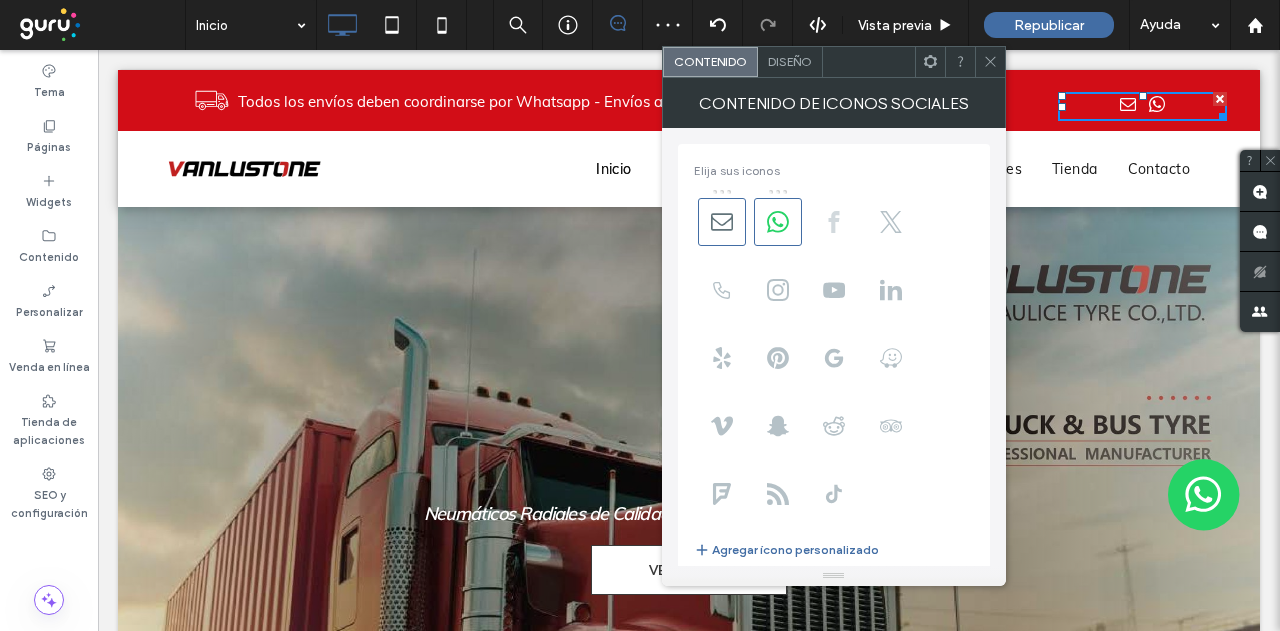 click 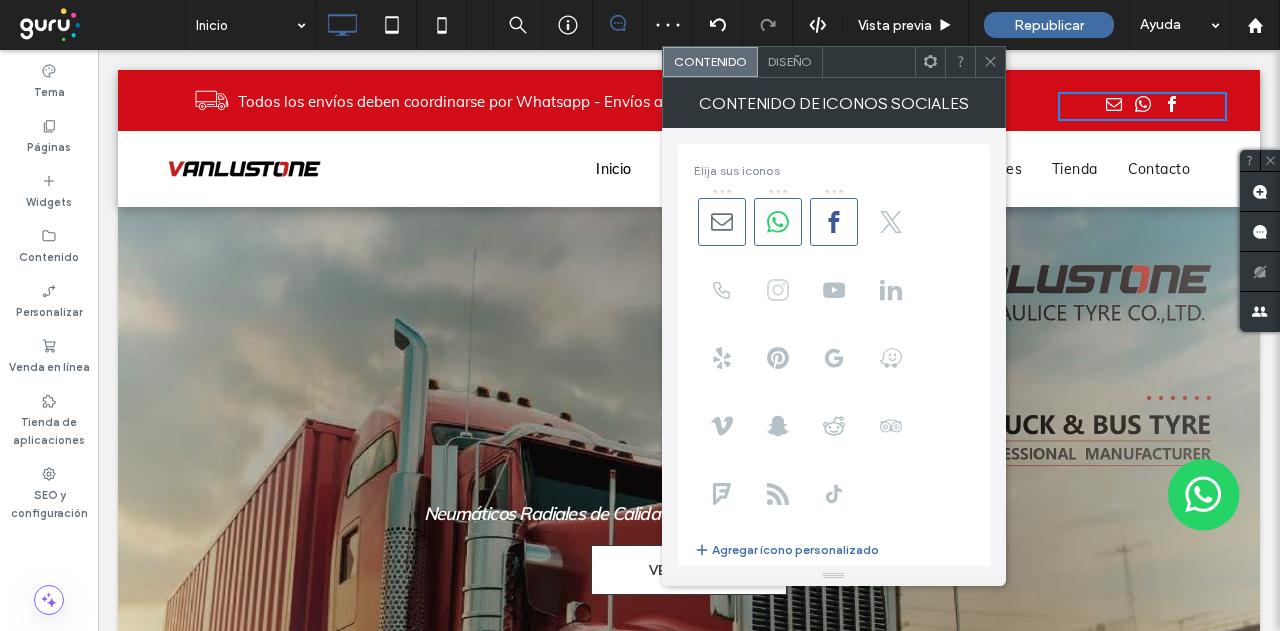 click 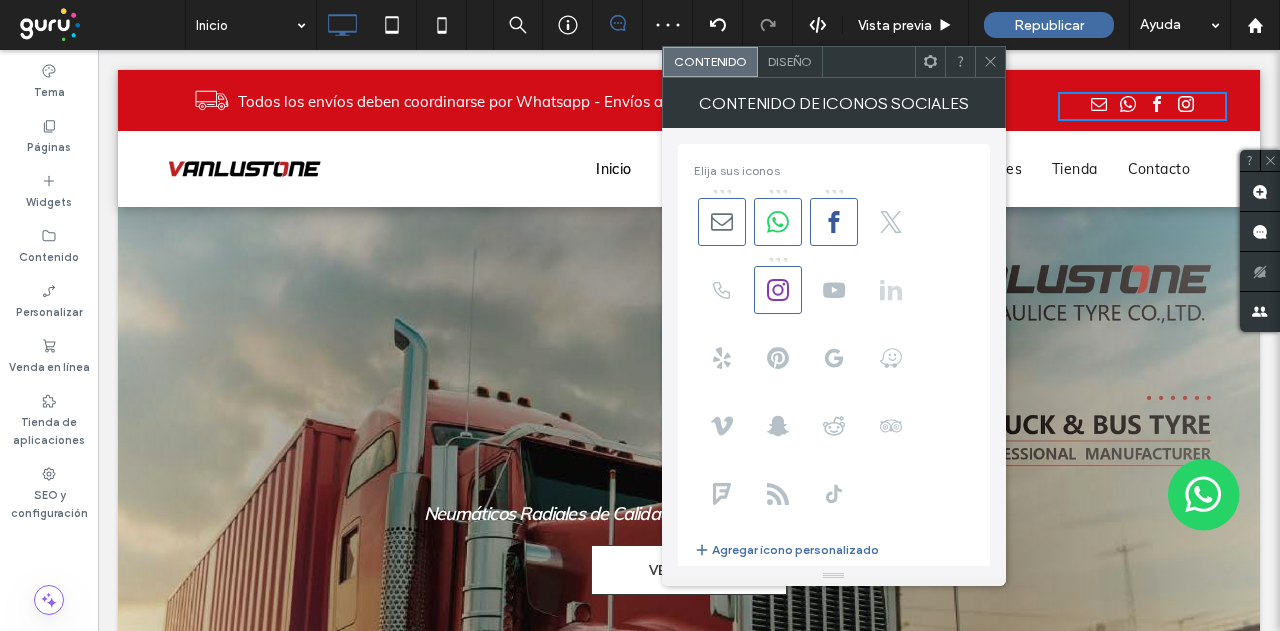 click 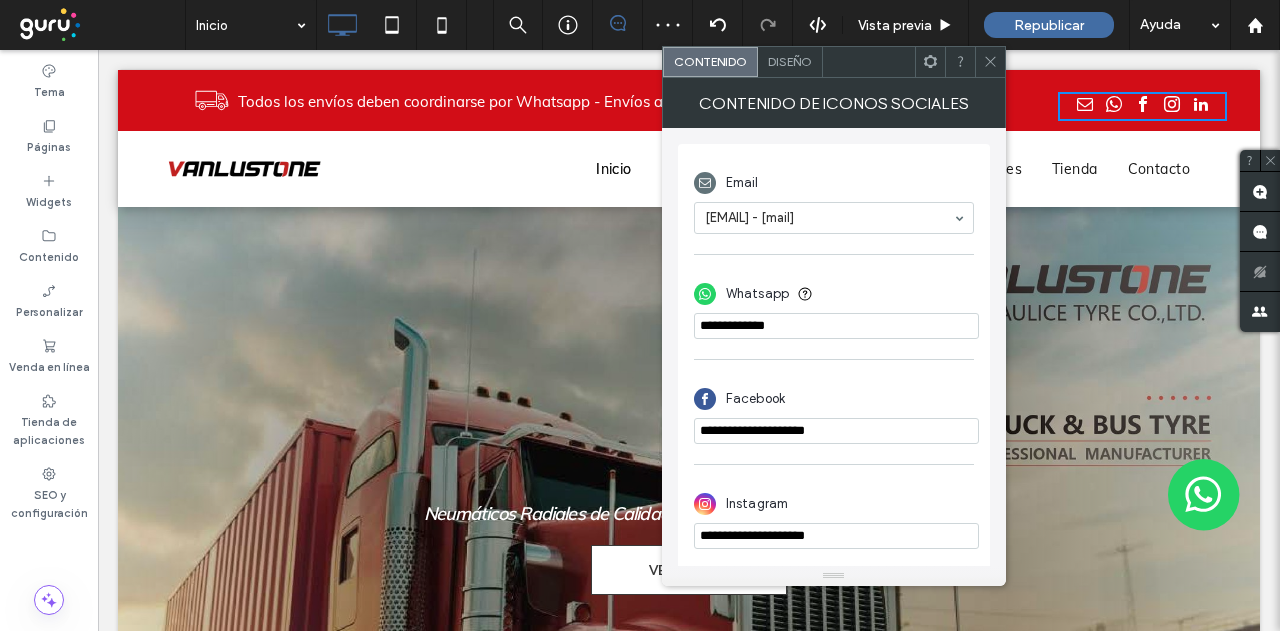 scroll, scrollTop: 500, scrollLeft: 0, axis: vertical 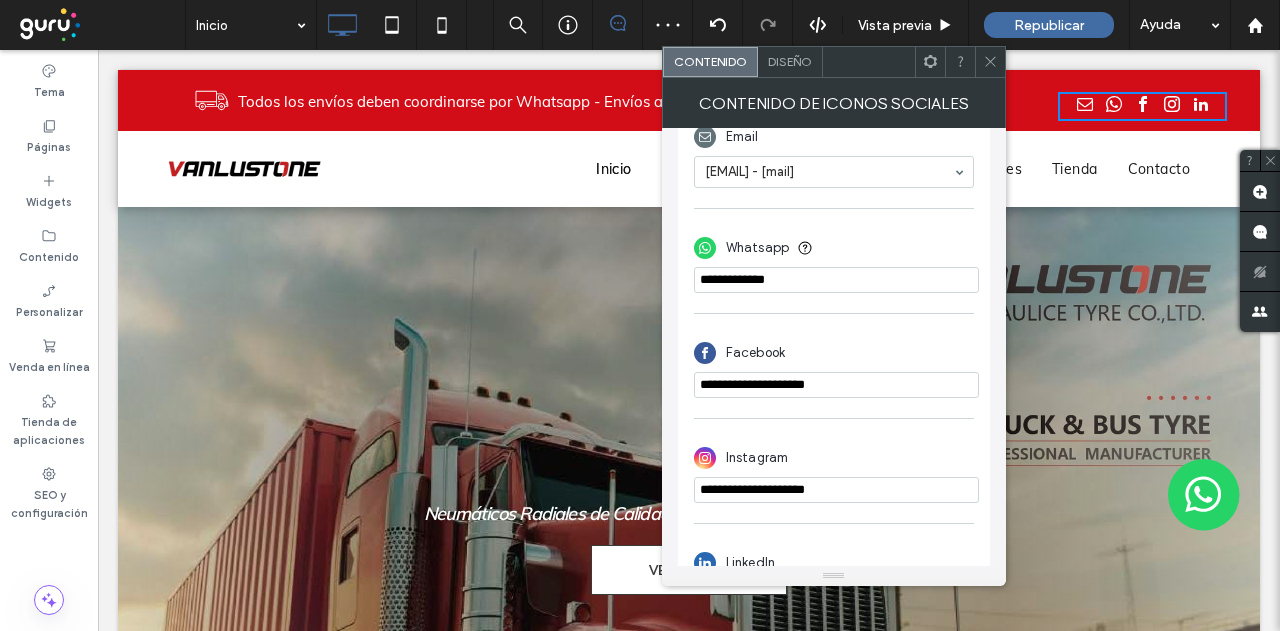 click on "**********" at bounding box center (834, 460) 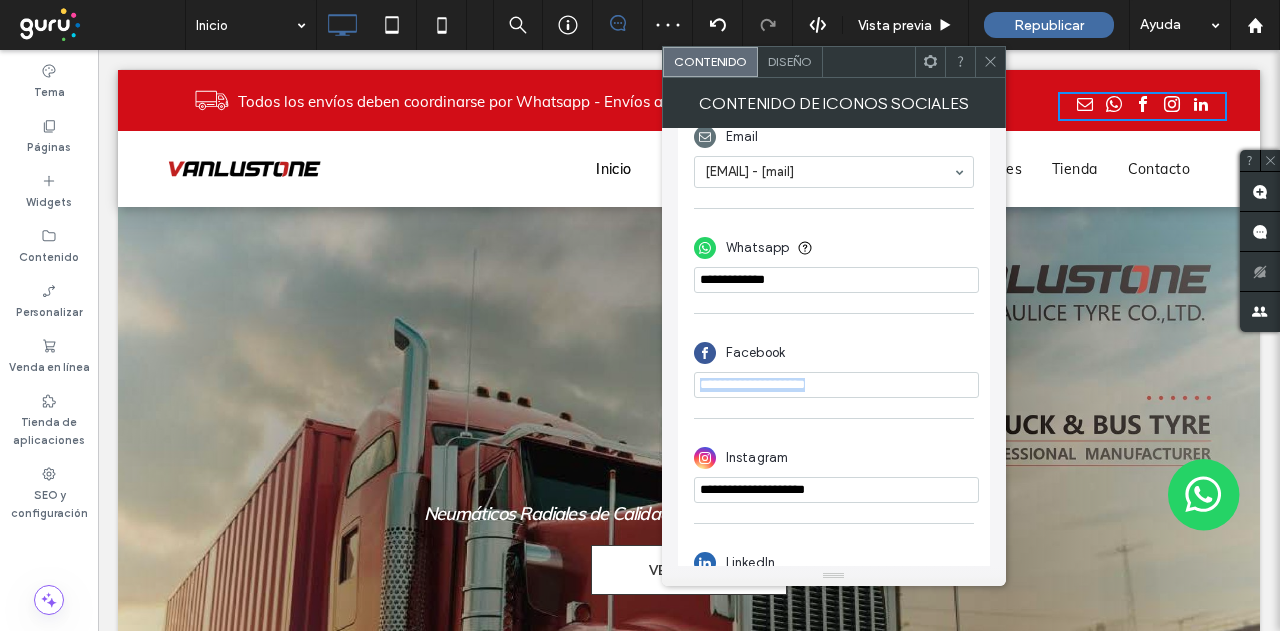 click on "**********" at bounding box center [834, 460] 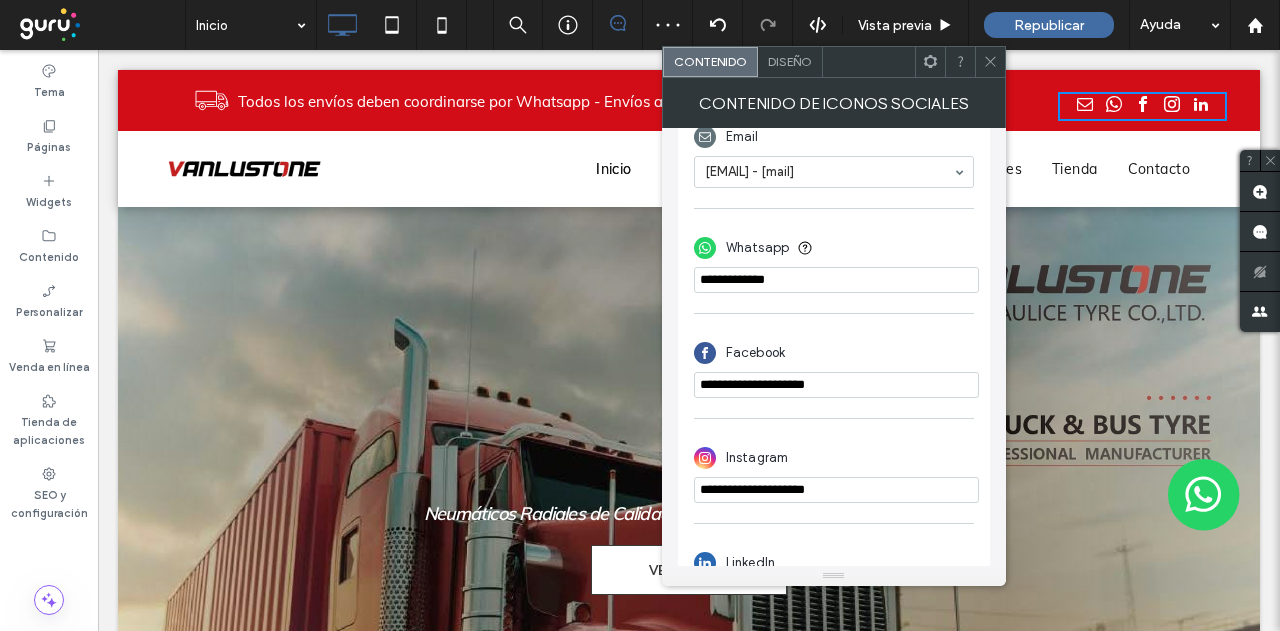 click on "**********" at bounding box center [834, 460] 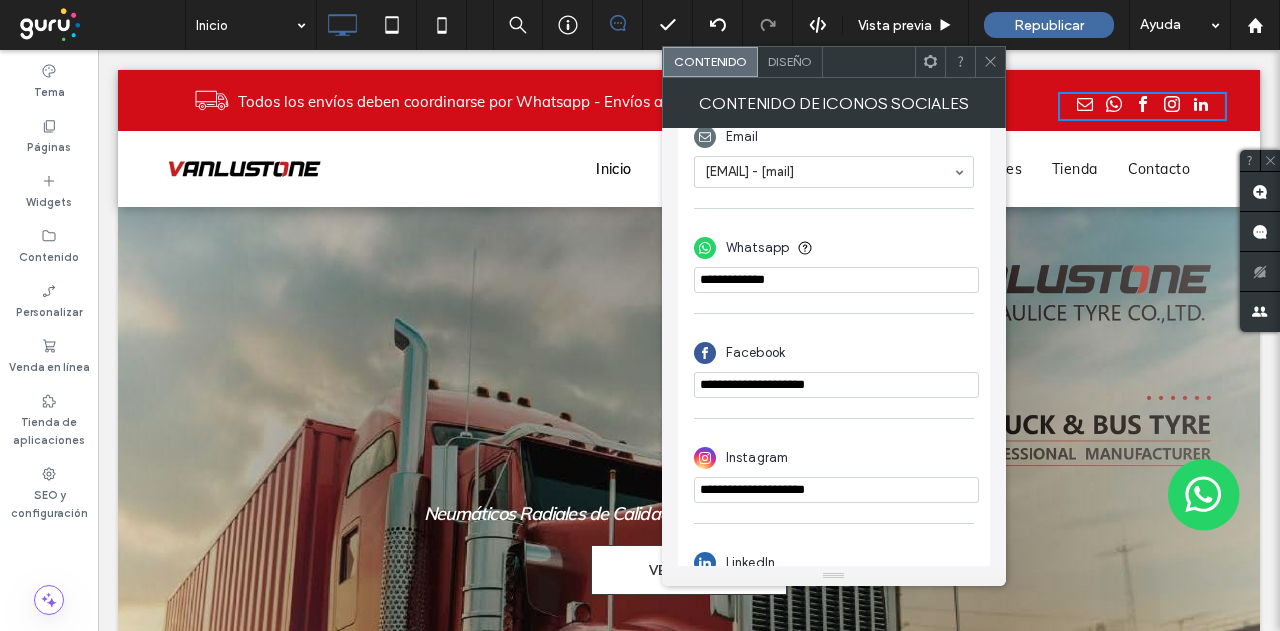 click on "**********" at bounding box center (836, 385) 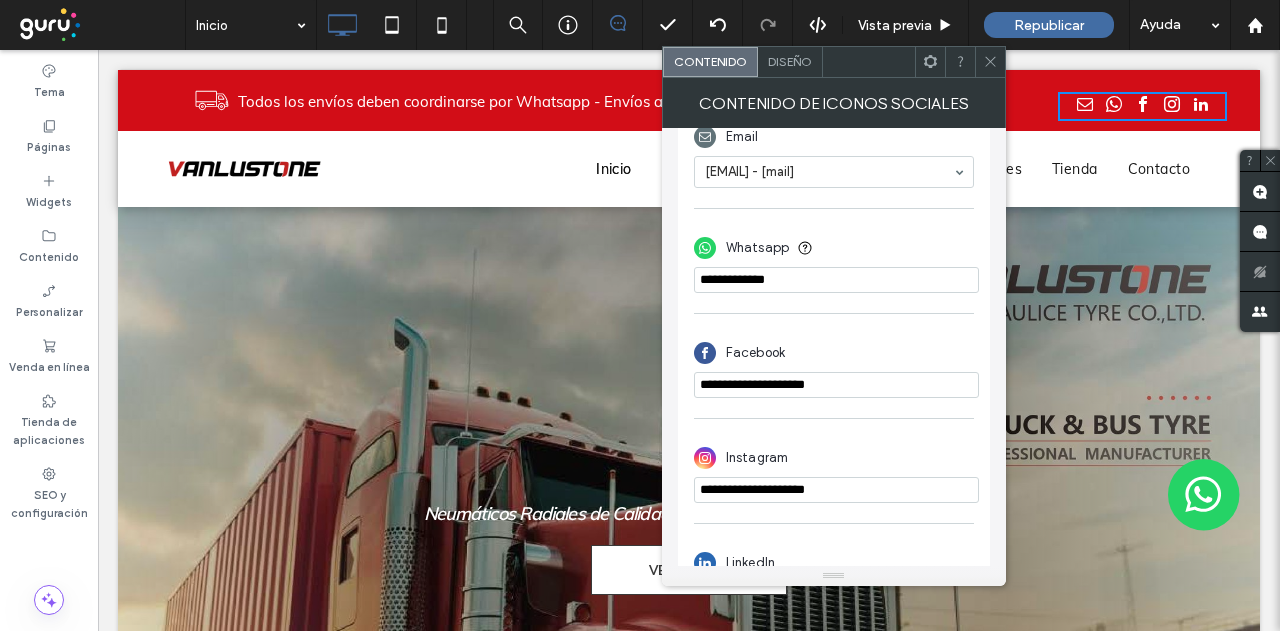 click on "**********" at bounding box center (836, 385) 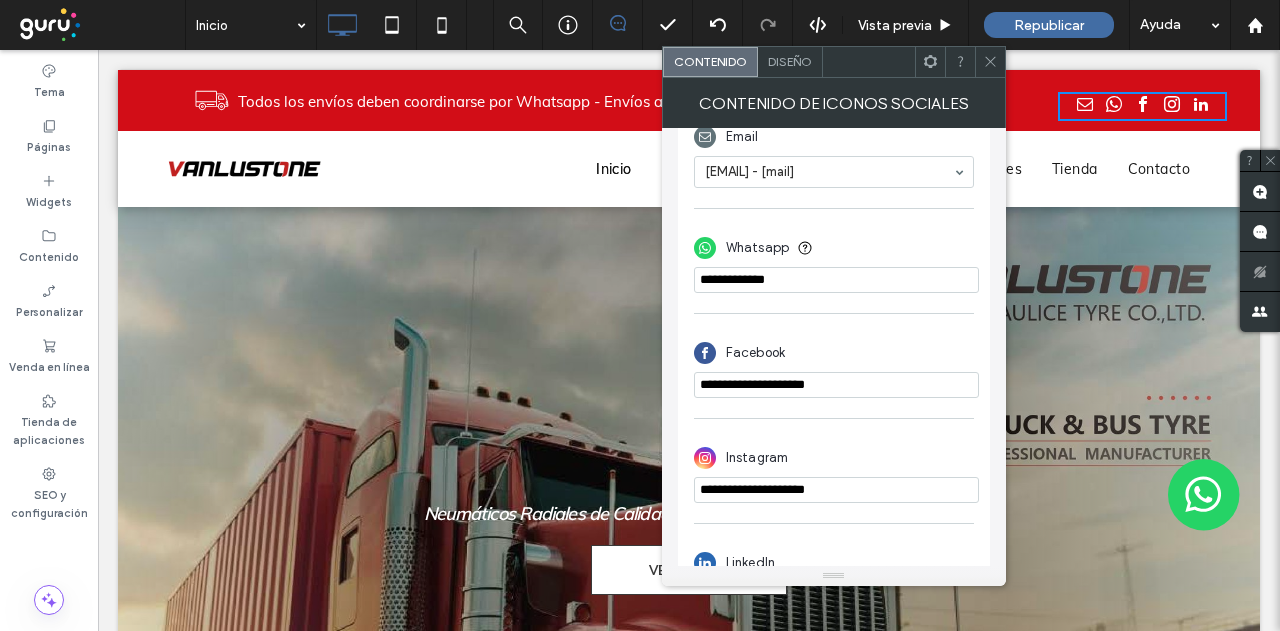 click on "**********" at bounding box center (836, 385) 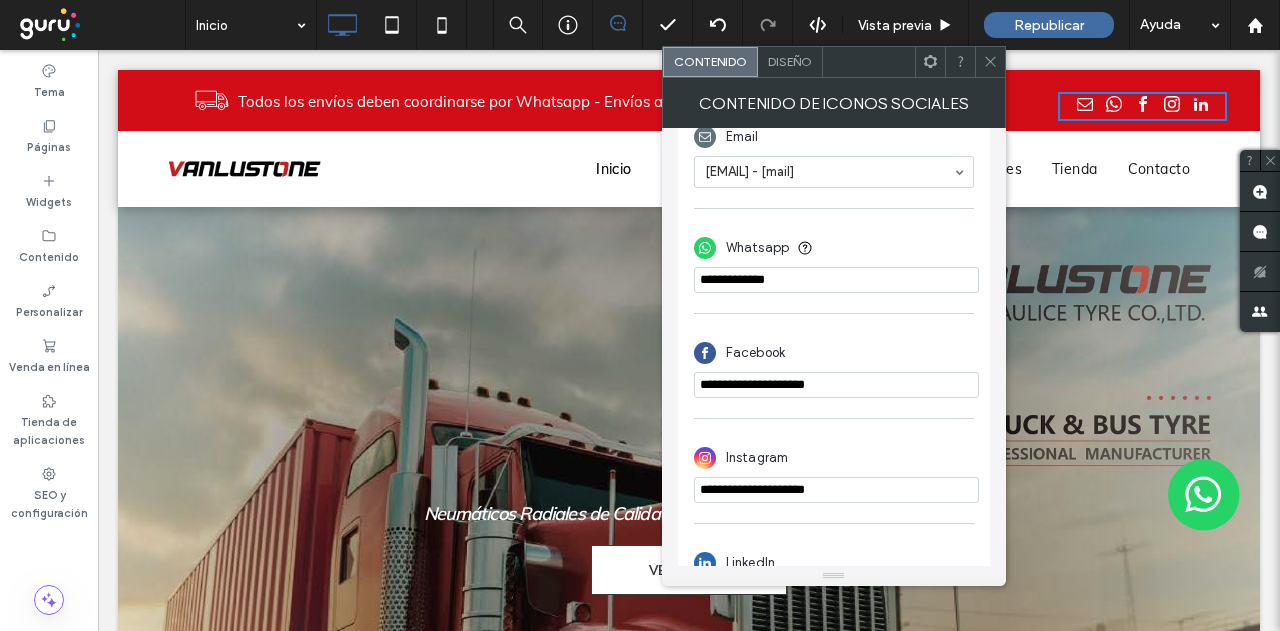 paste on "**********" 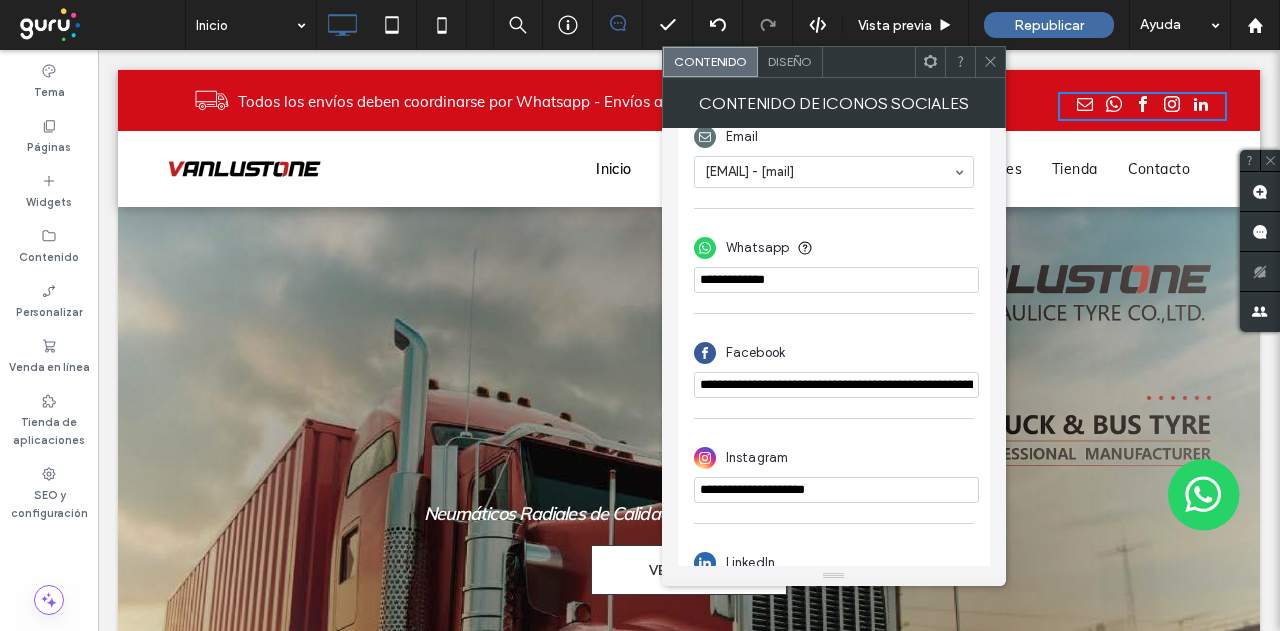scroll, scrollTop: 0, scrollLeft: 185, axis: horizontal 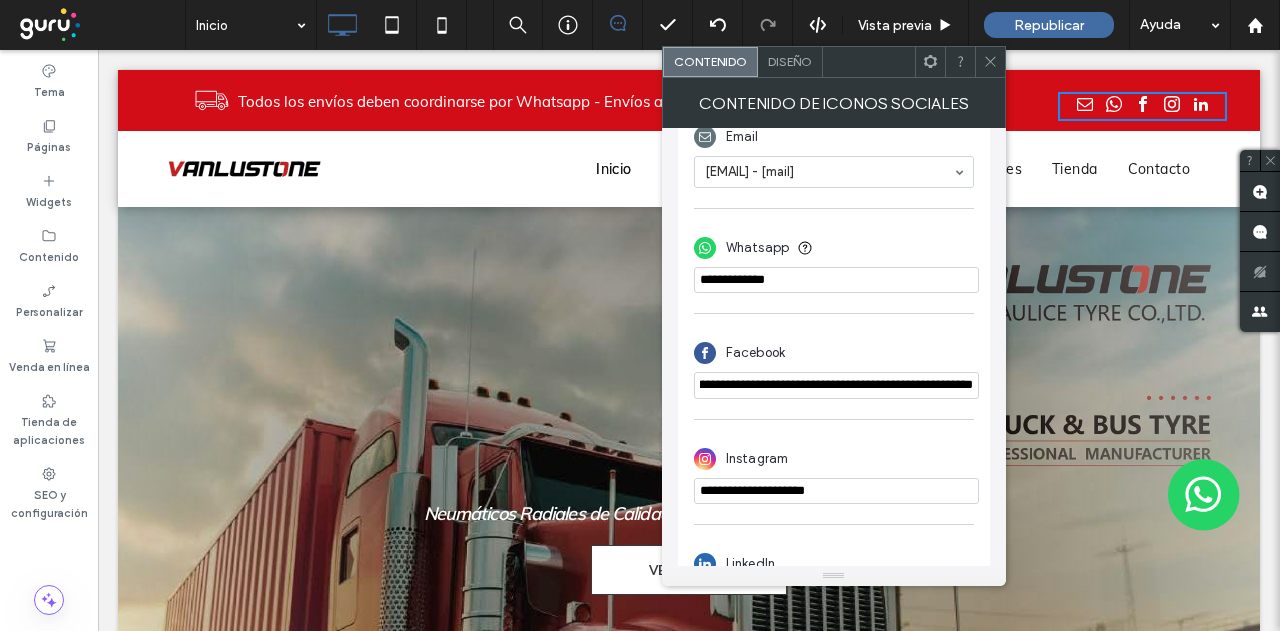 type on "**********" 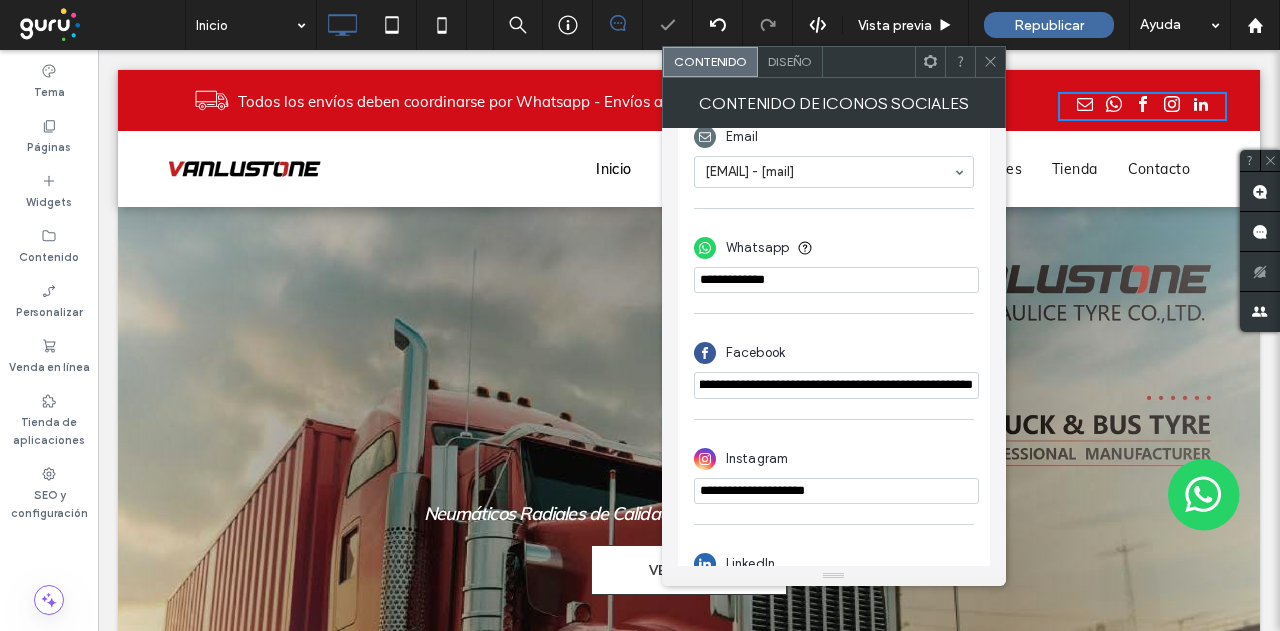 scroll, scrollTop: 0, scrollLeft: 0, axis: both 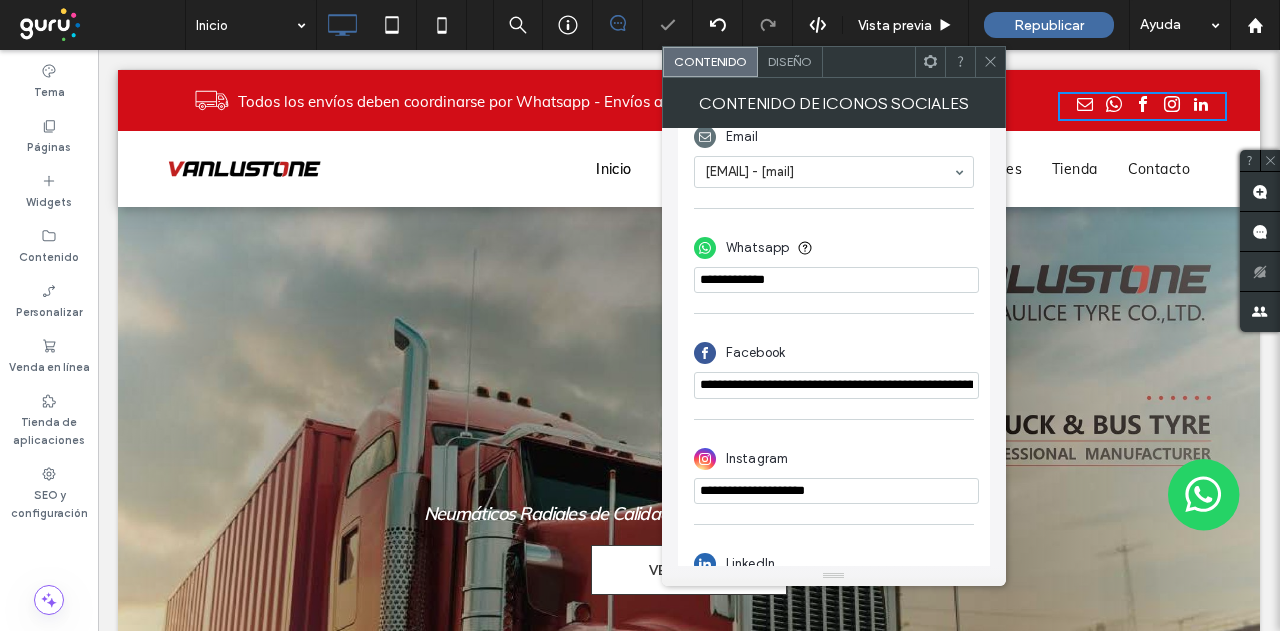 click on "Facebook" at bounding box center (834, 353) 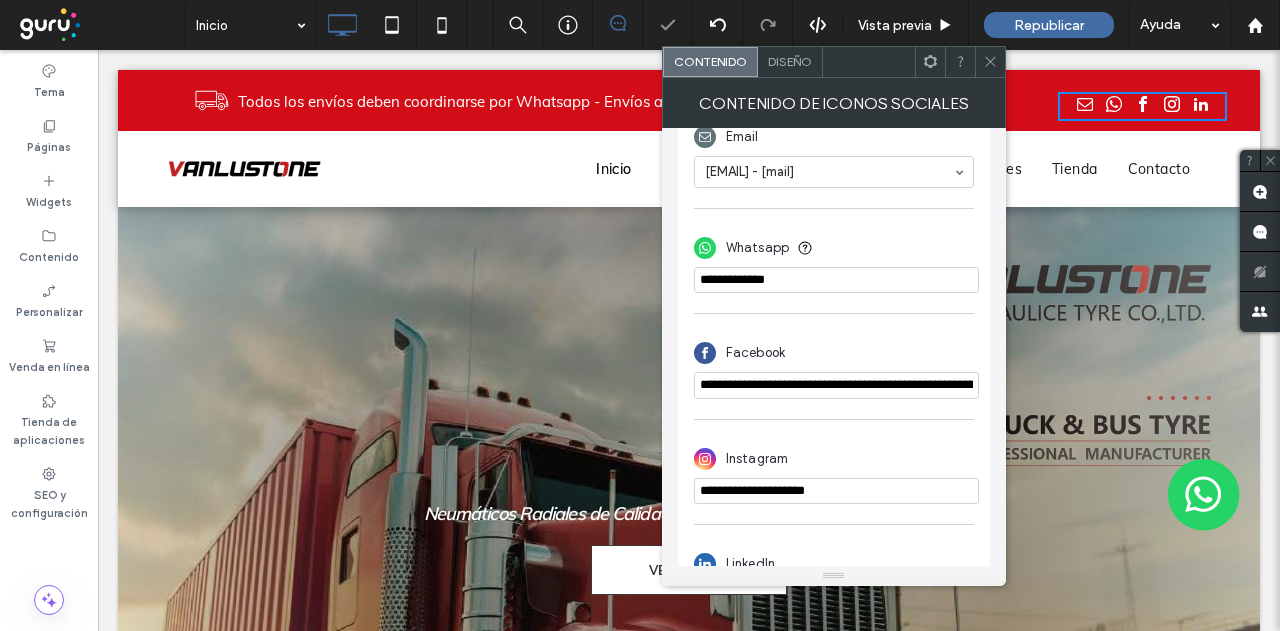 click 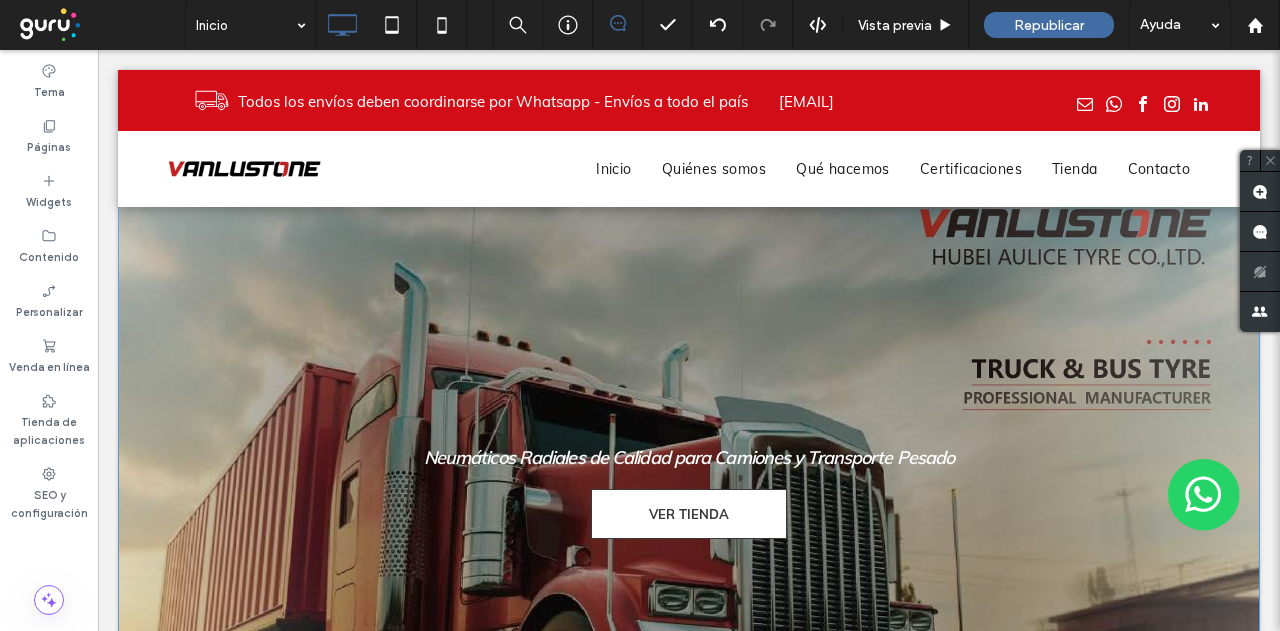 scroll, scrollTop: 0, scrollLeft: 0, axis: both 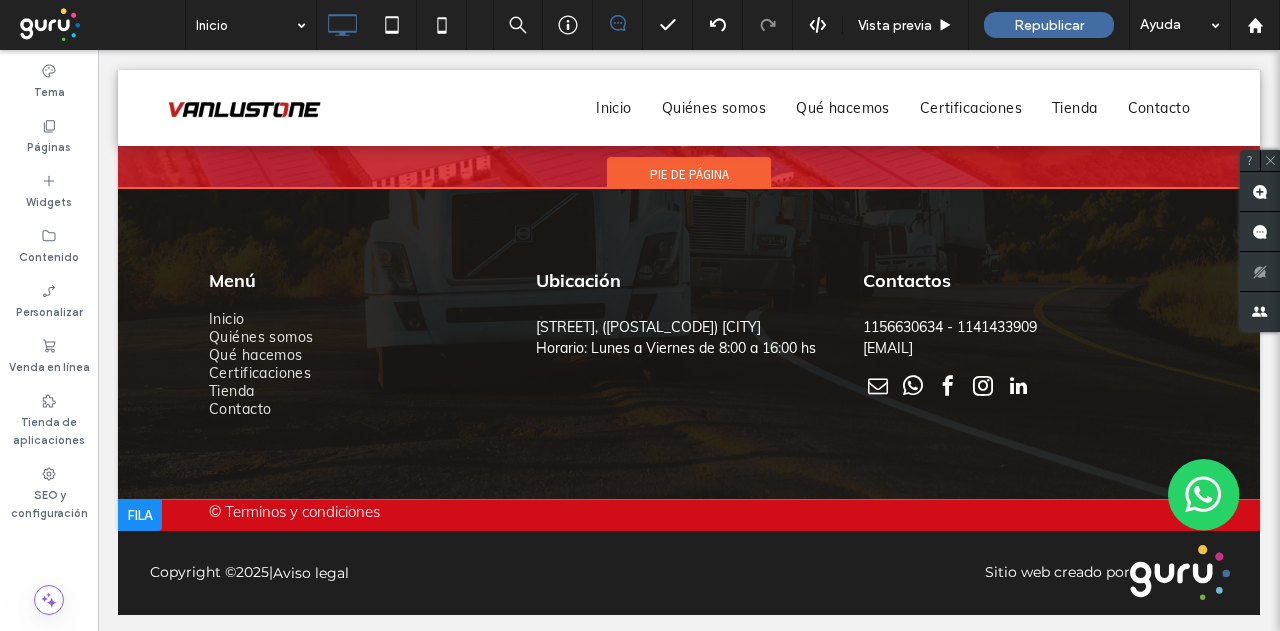 drag, startPoint x: 425, startPoint y: 357, endPoint x: 524, endPoint y: 519, distance: 189.85521 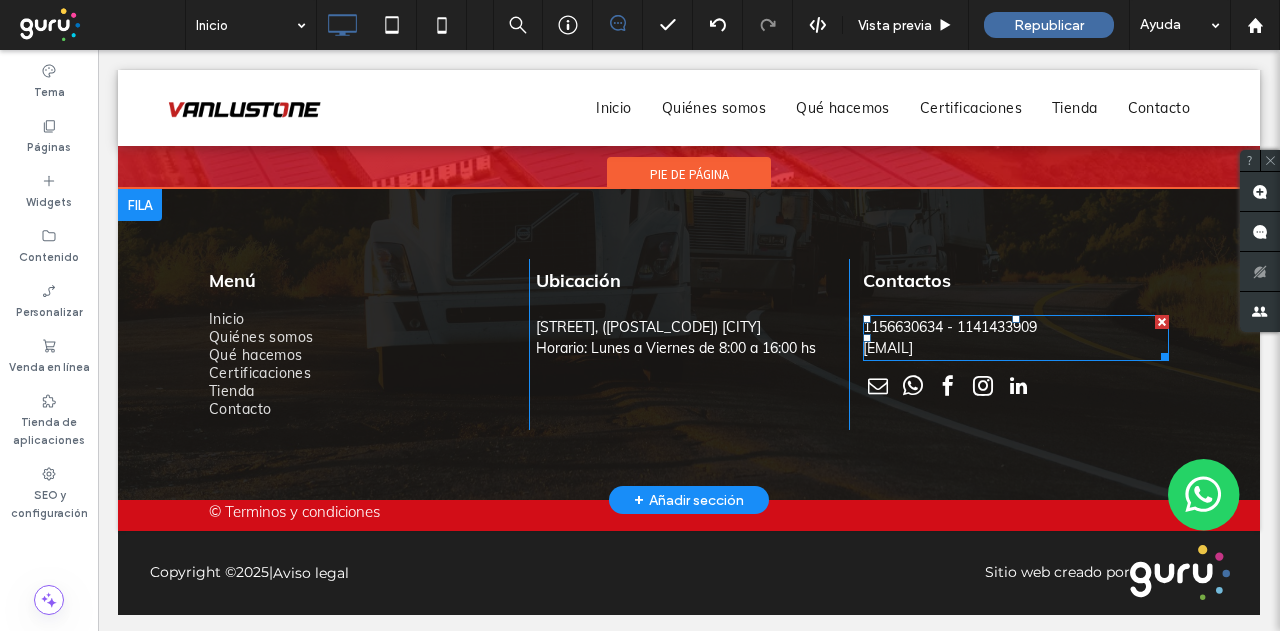 click on "pampapozo@pampapozo.com.ar" at bounding box center [888, 348] 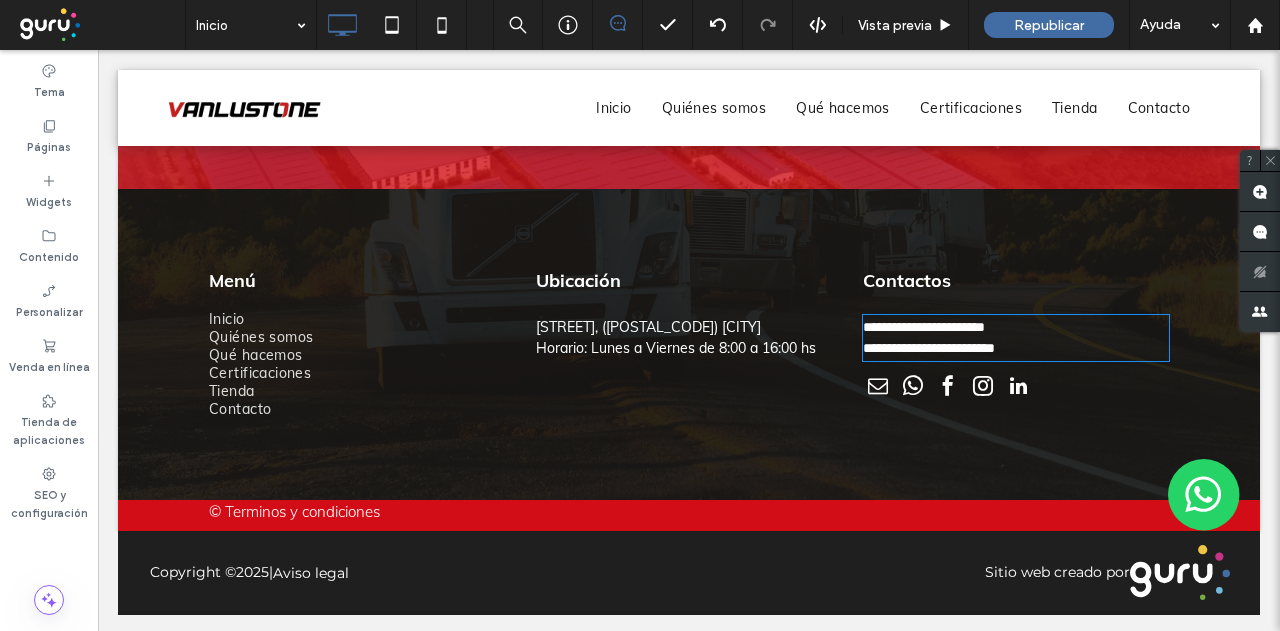 click on "**********" at bounding box center [929, 348] 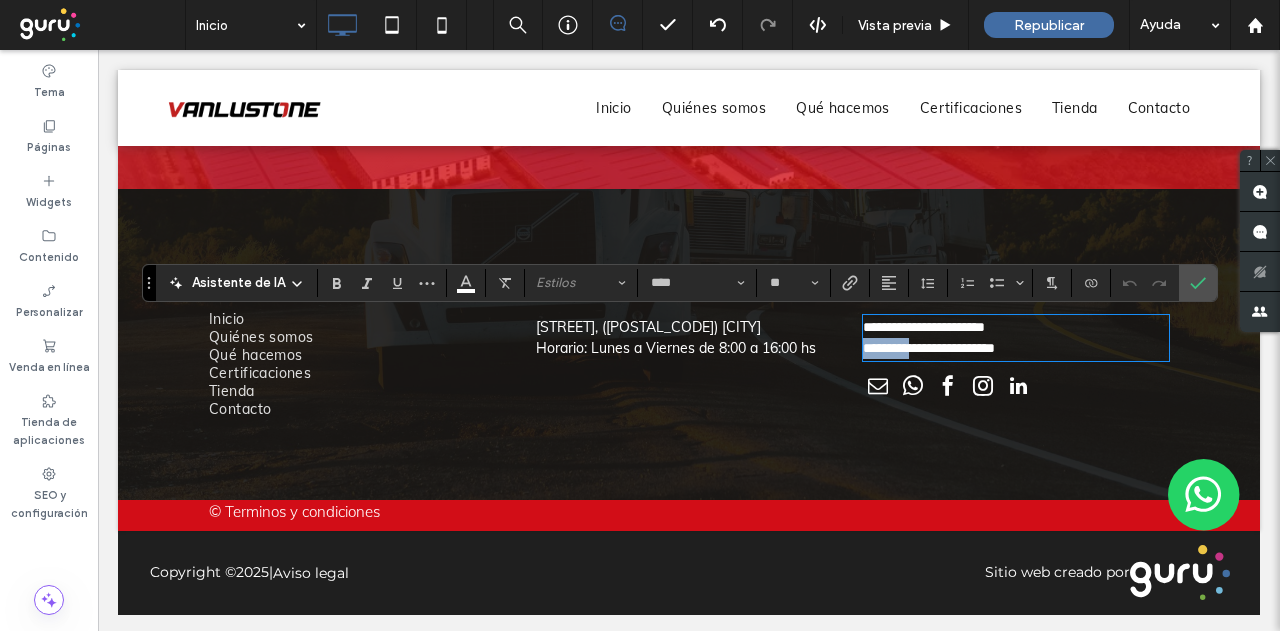 click on "**********" at bounding box center [929, 348] 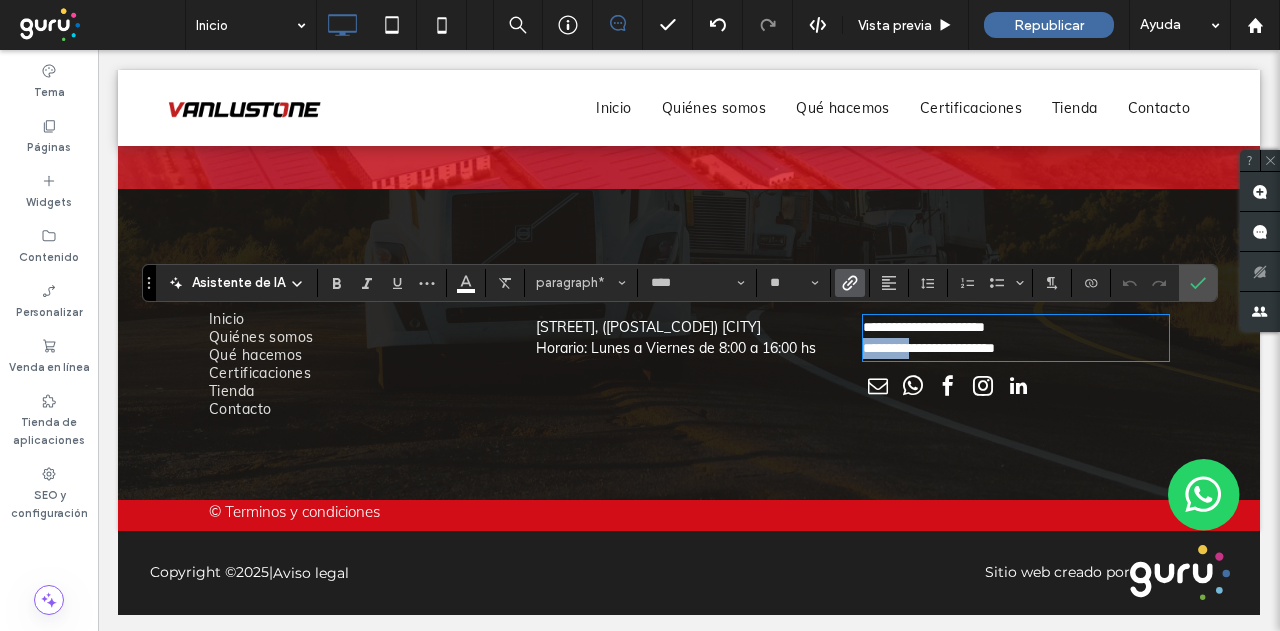 click on "**********" at bounding box center (929, 348) 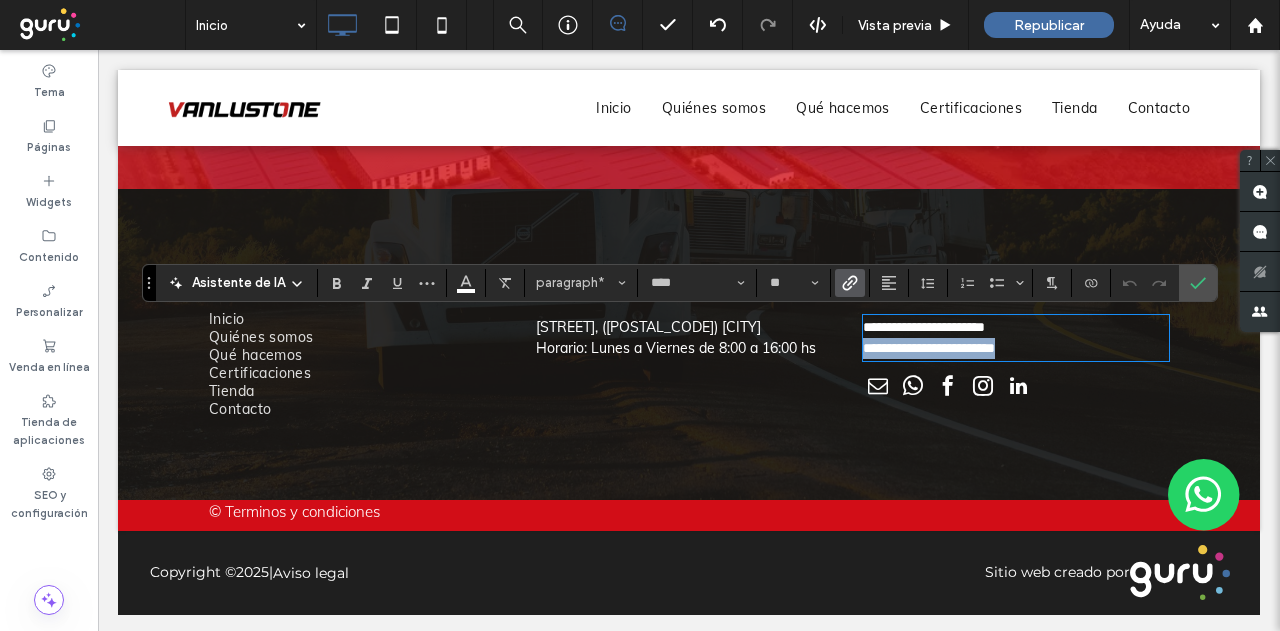click on "**********" at bounding box center (929, 348) 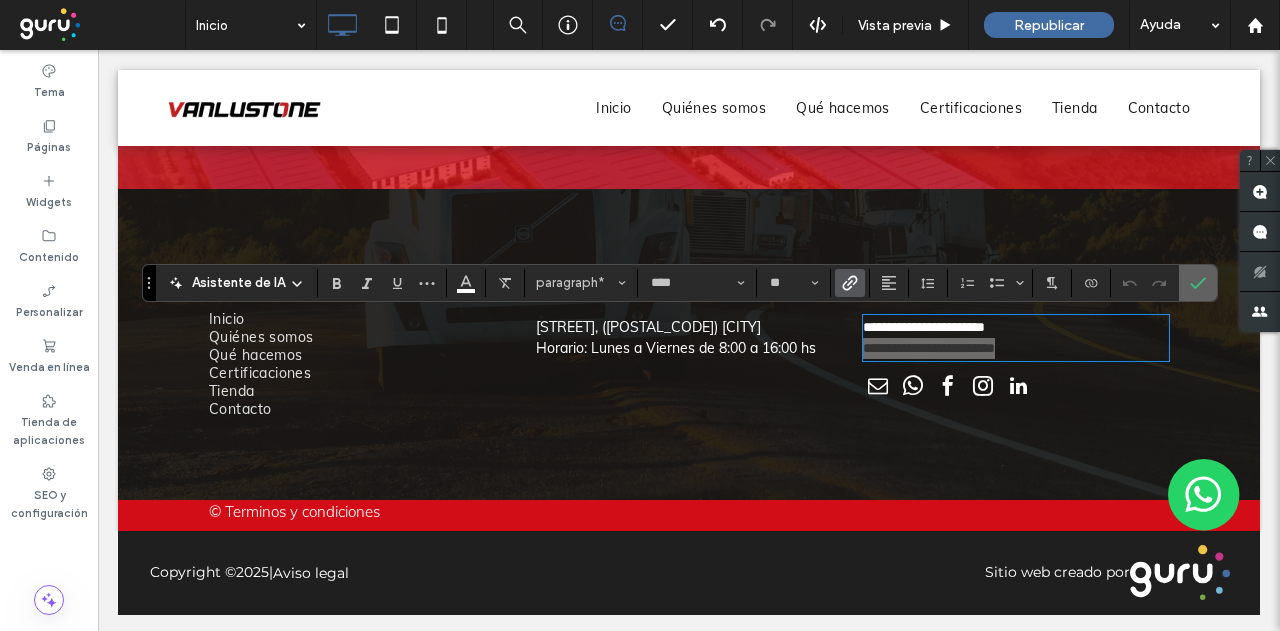 click at bounding box center [1198, 283] 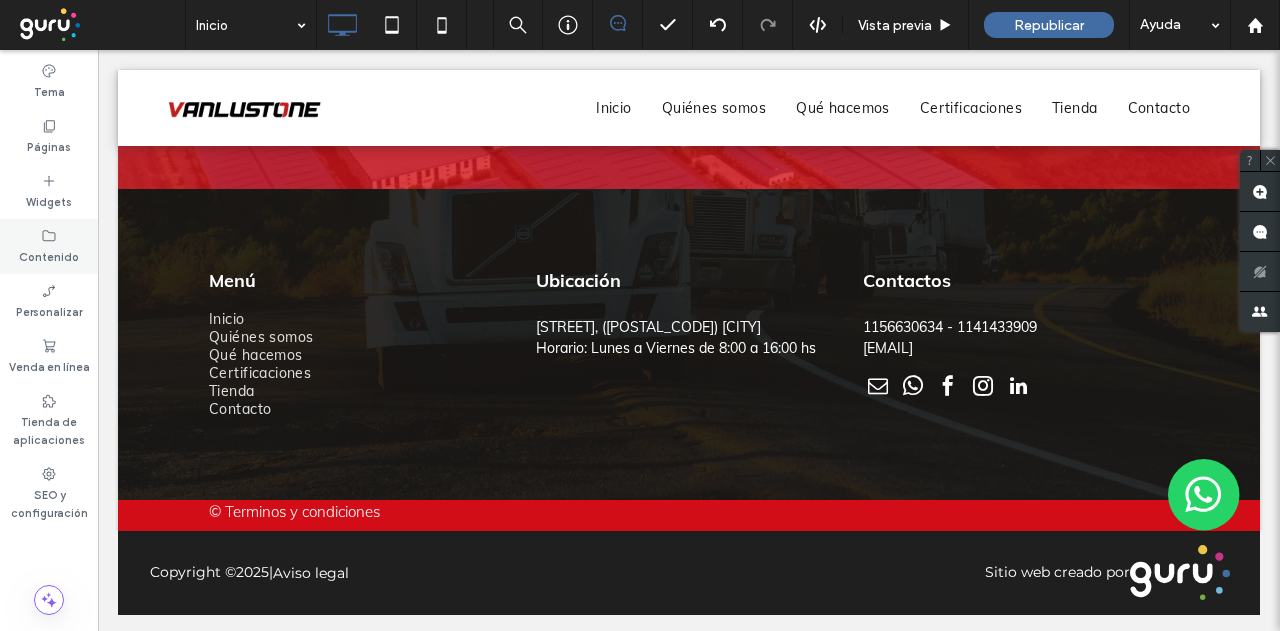 click on "Contenido" at bounding box center [49, 255] 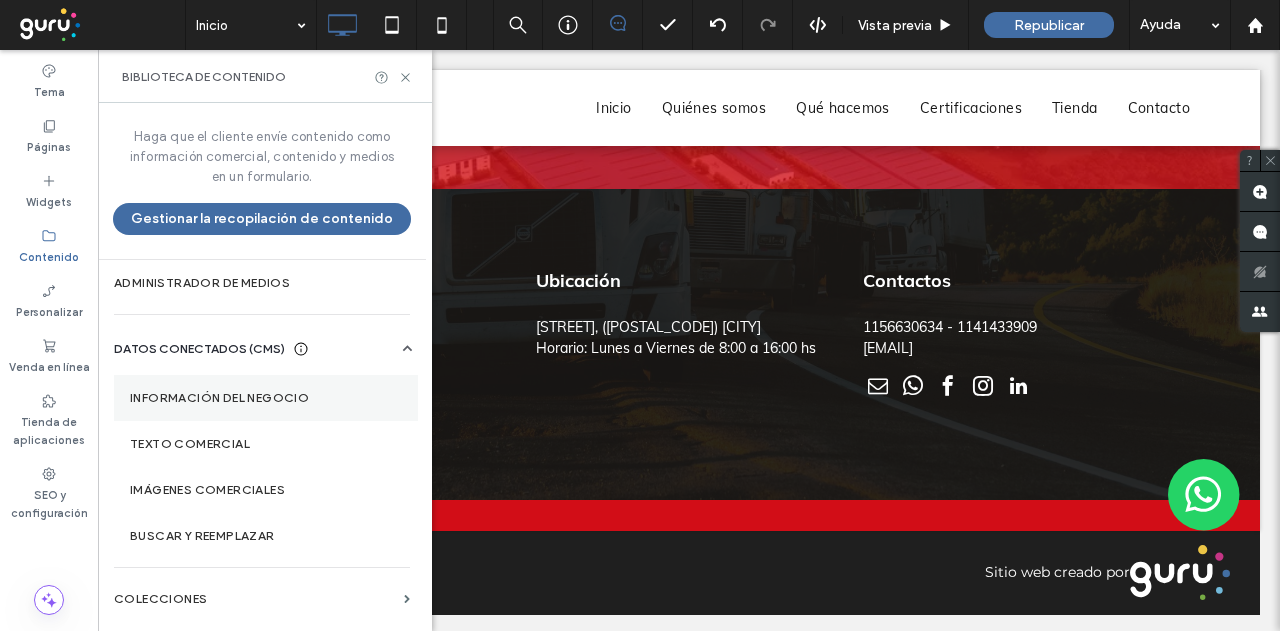 drag, startPoint x: 202, startPoint y: 392, endPoint x: 353, endPoint y: 389, distance: 151.0298 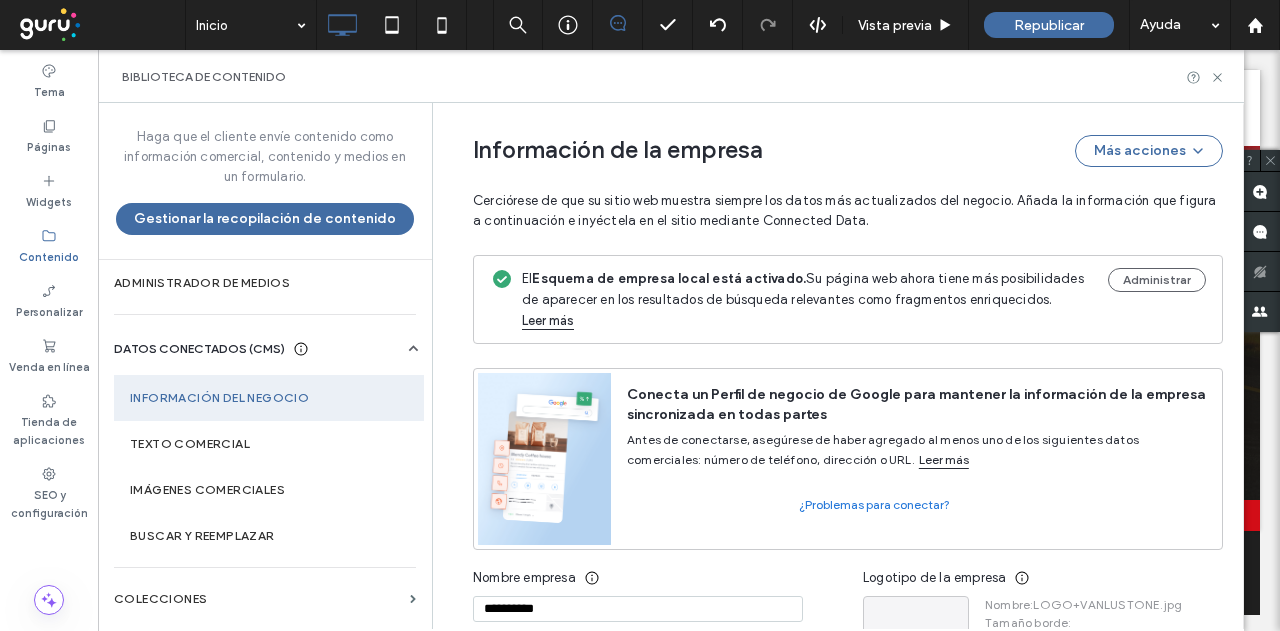scroll, scrollTop: 263, scrollLeft: 0, axis: vertical 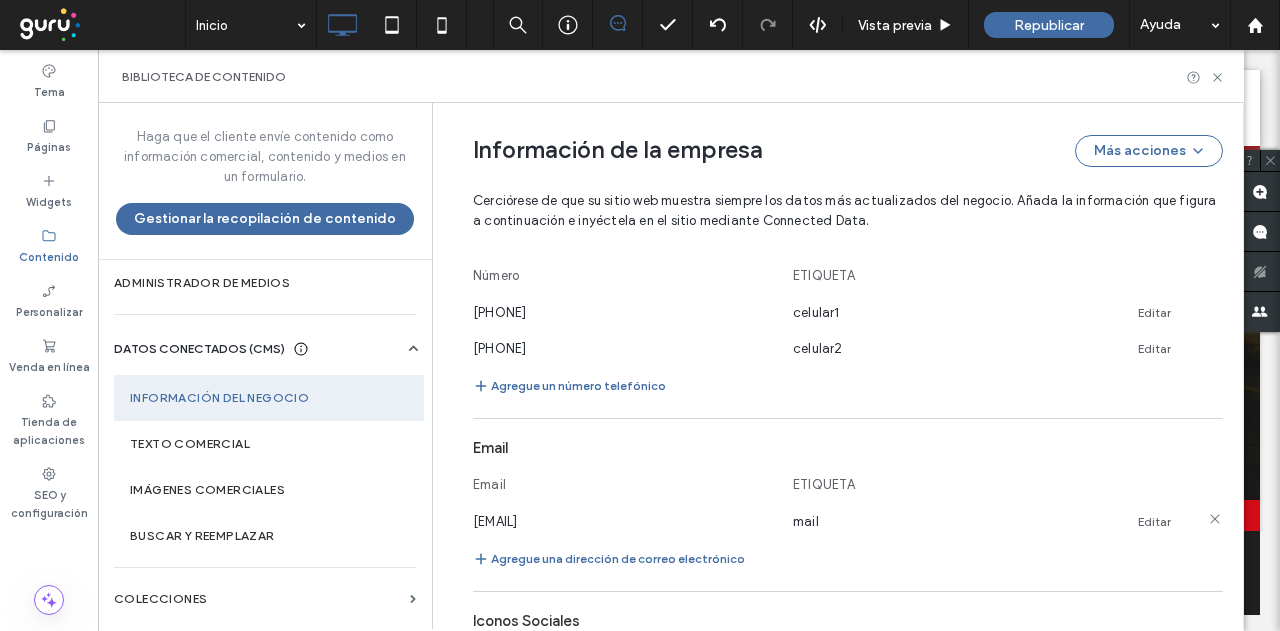 drag, startPoint x: 1213, startPoint y: 500, endPoint x: 1154, endPoint y: 492, distance: 59.5399 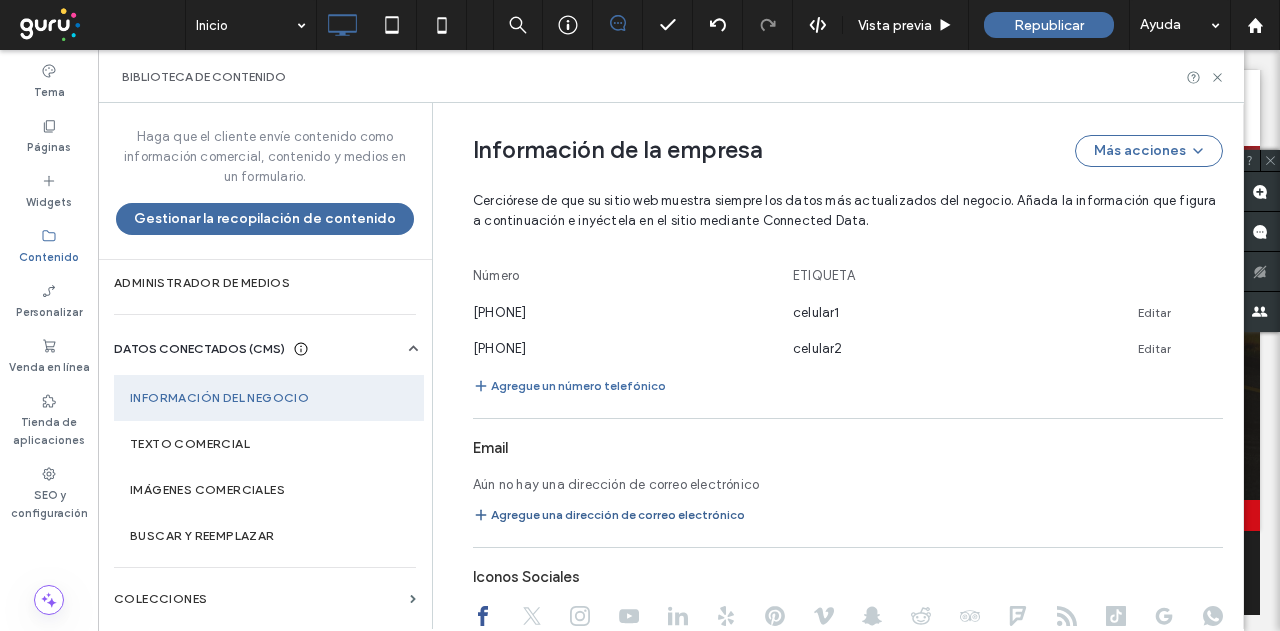 click on "Agregue una dirección de correo electrónico" at bounding box center (609, 515) 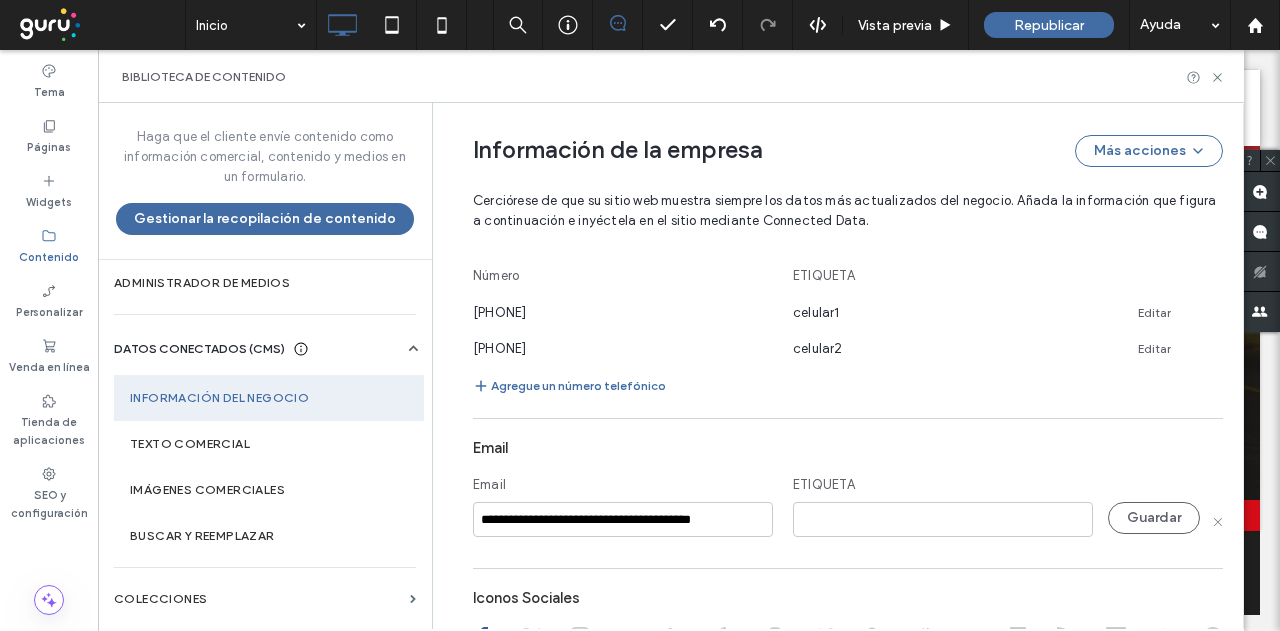 drag, startPoint x: 647, startPoint y: 503, endPoint x: 805, endPoint y: 501, distance: 158.01266 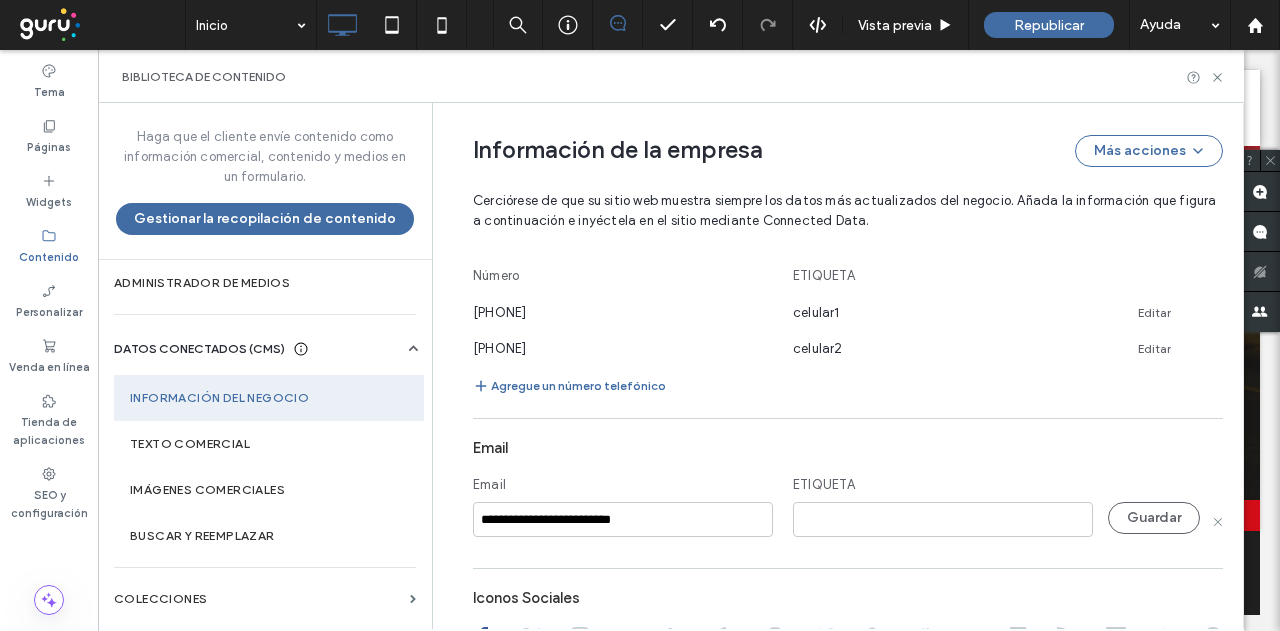 type on "**********" 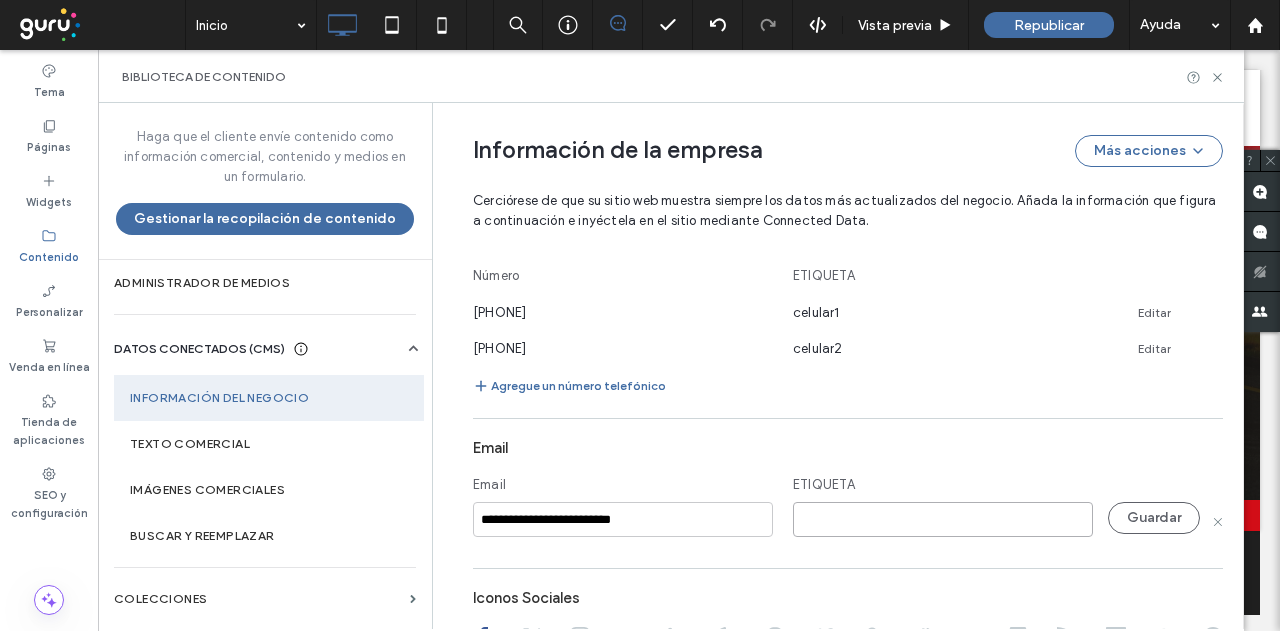 click at bounding box center (943, 519) 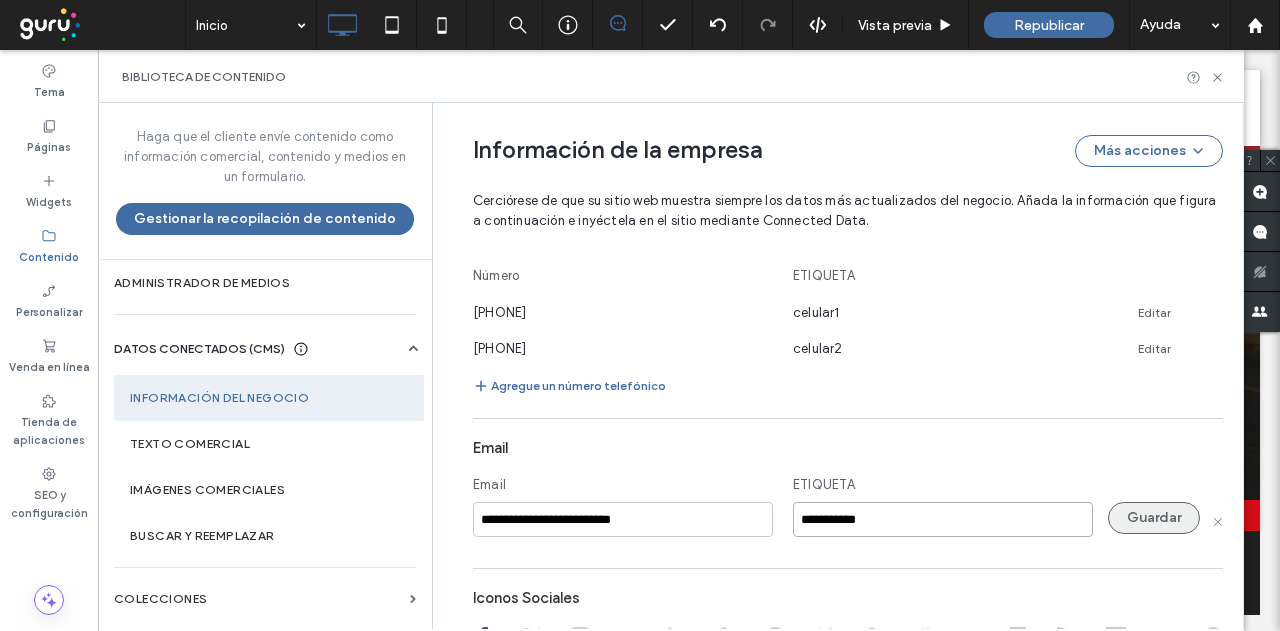 type on "**********" 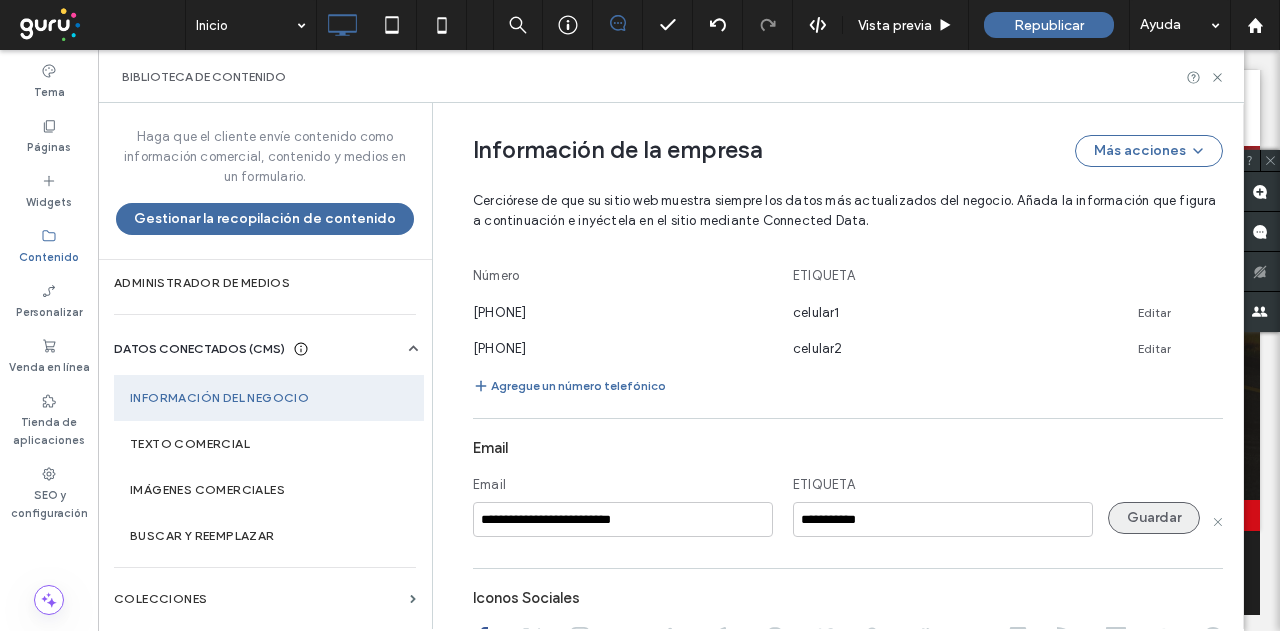 click on "Guardar" at bounding box center (1154, 518) 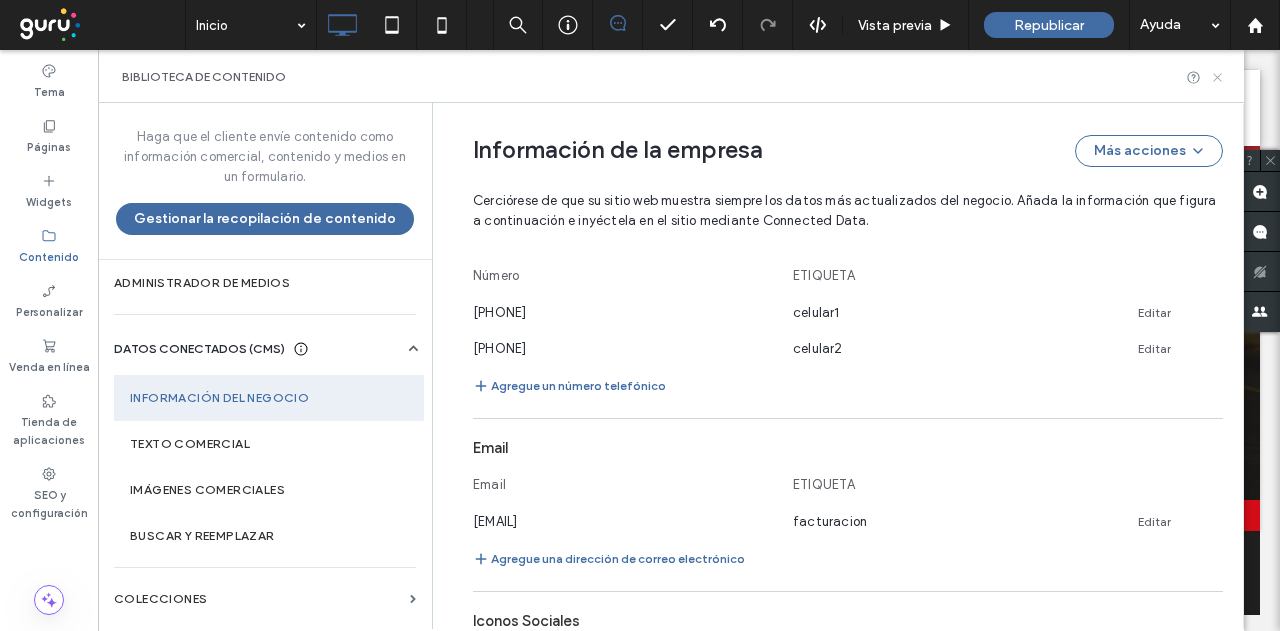 click 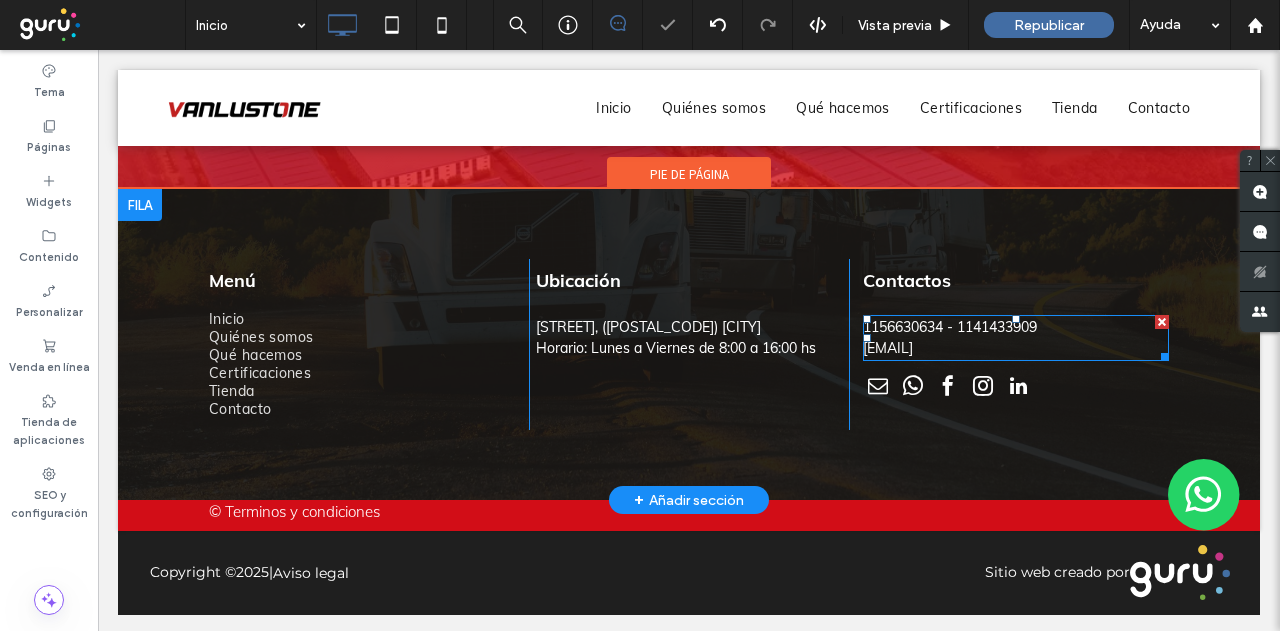click on "pampapozo@pampapozo.com.ar" at bounding box center (888, 348) 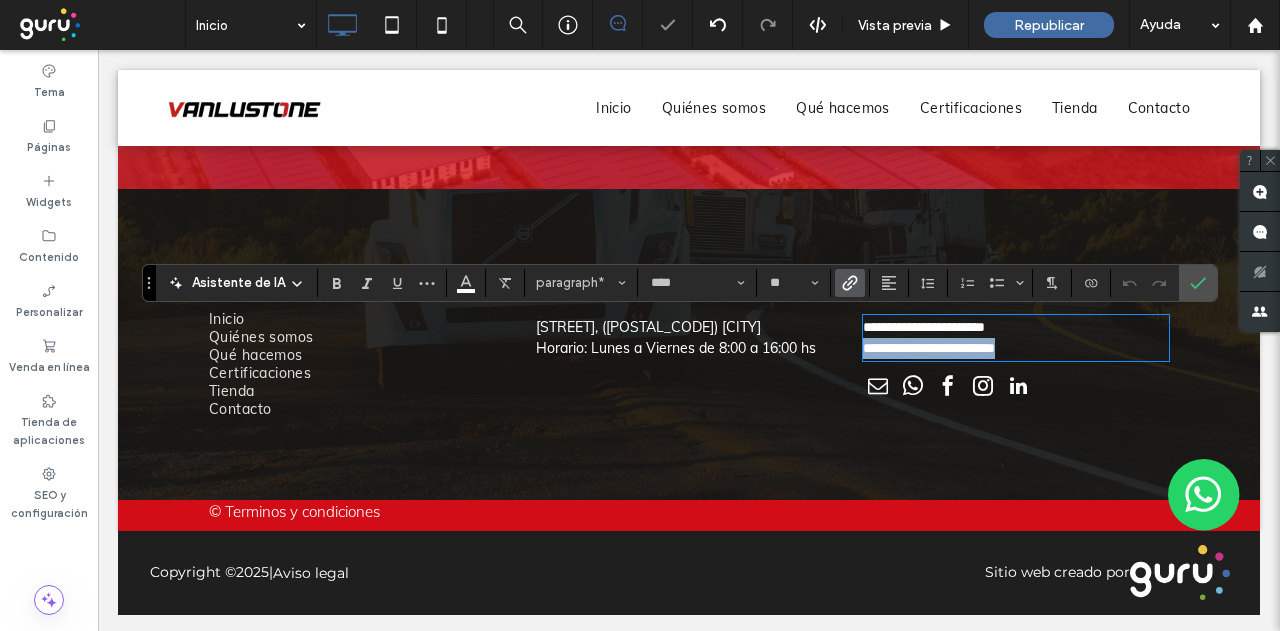 click on "**********" at bounding box center (929, 348) 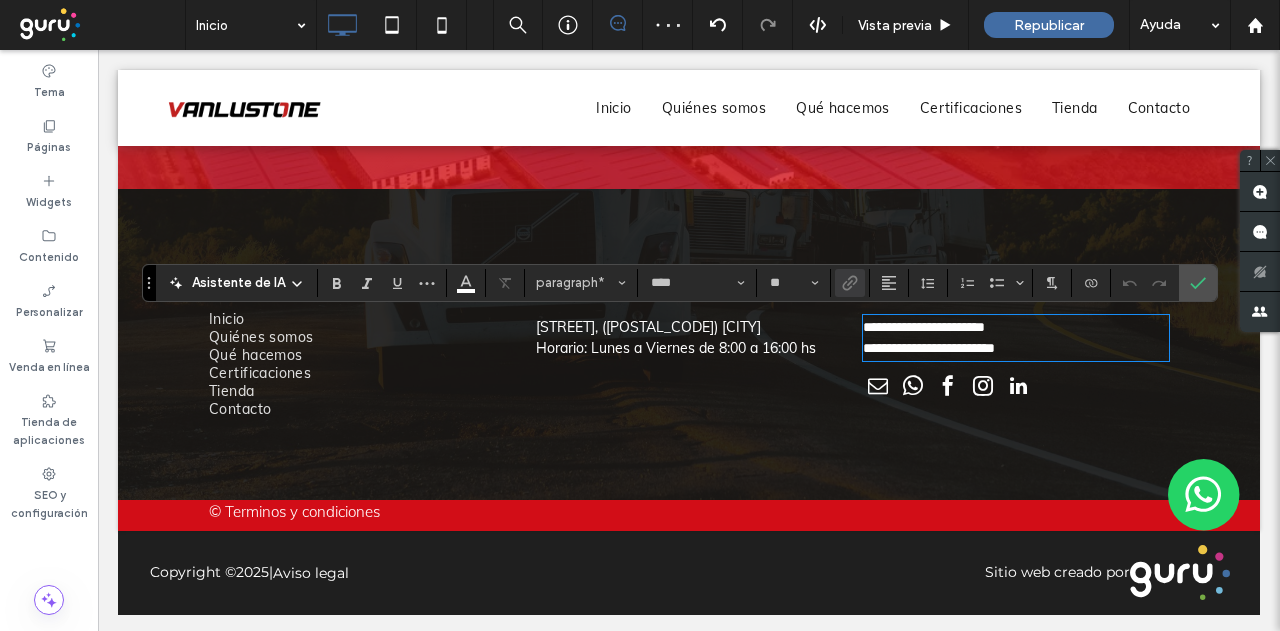 click on "**********" at bounding box center (1016, 348) 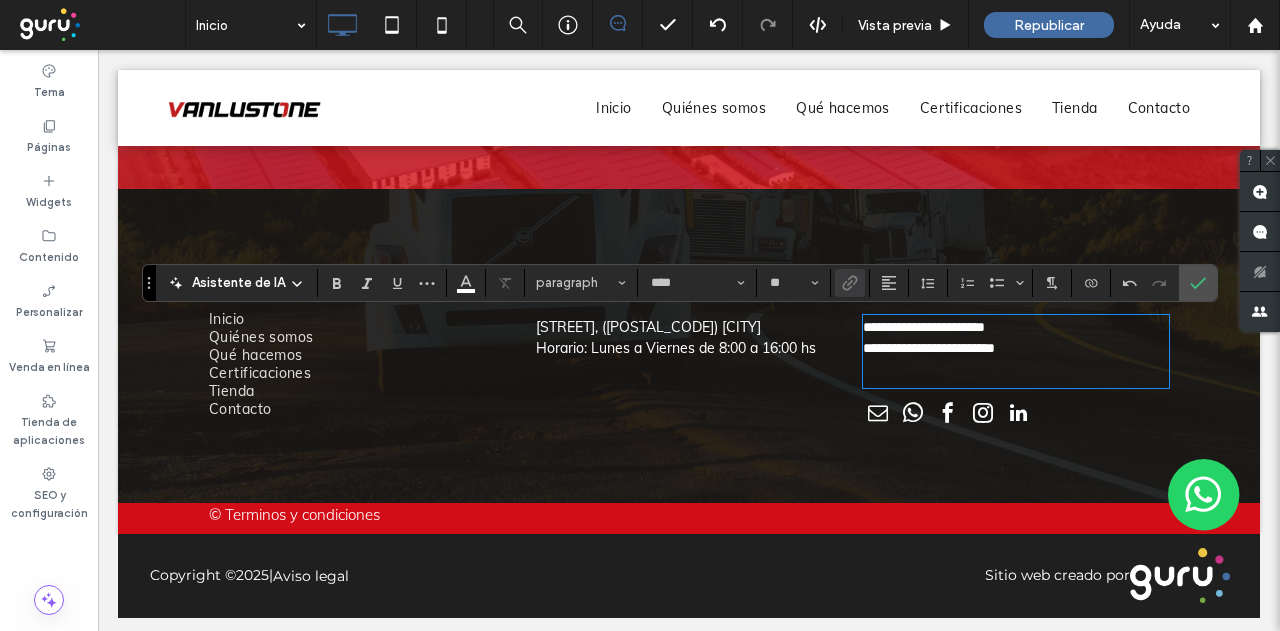 type on "**" 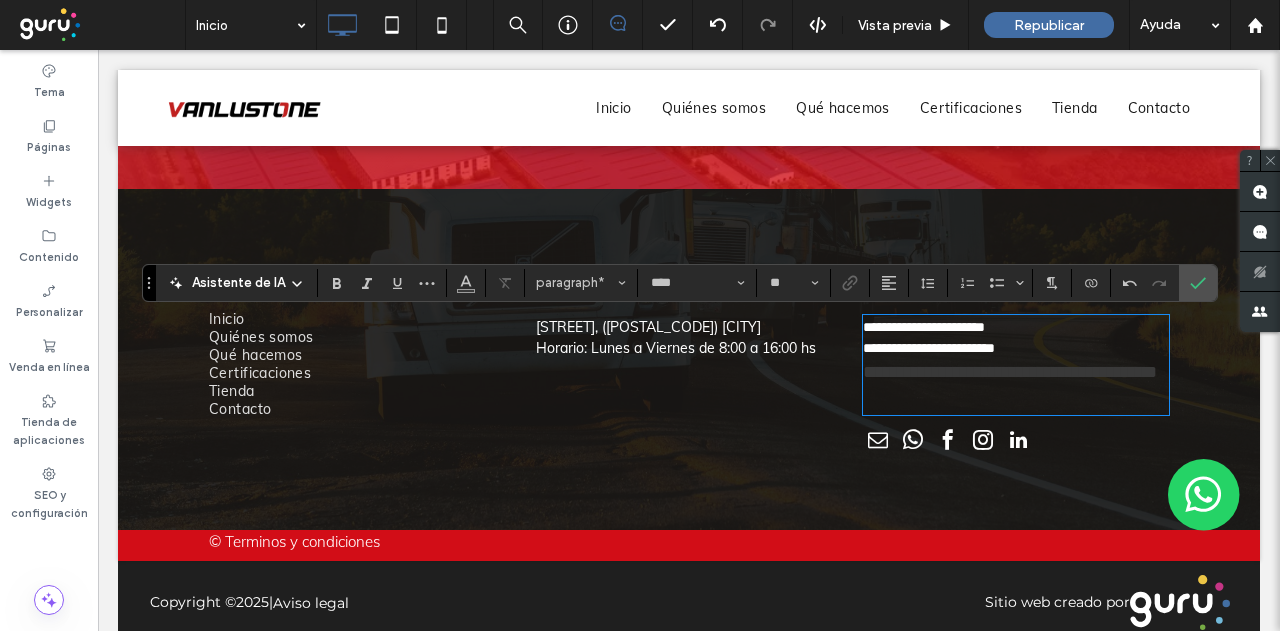 drag, startPoint x: 1019, startPoint y: 403, endPoint x: 1085, endPoint y: 387, distance: 67.911705 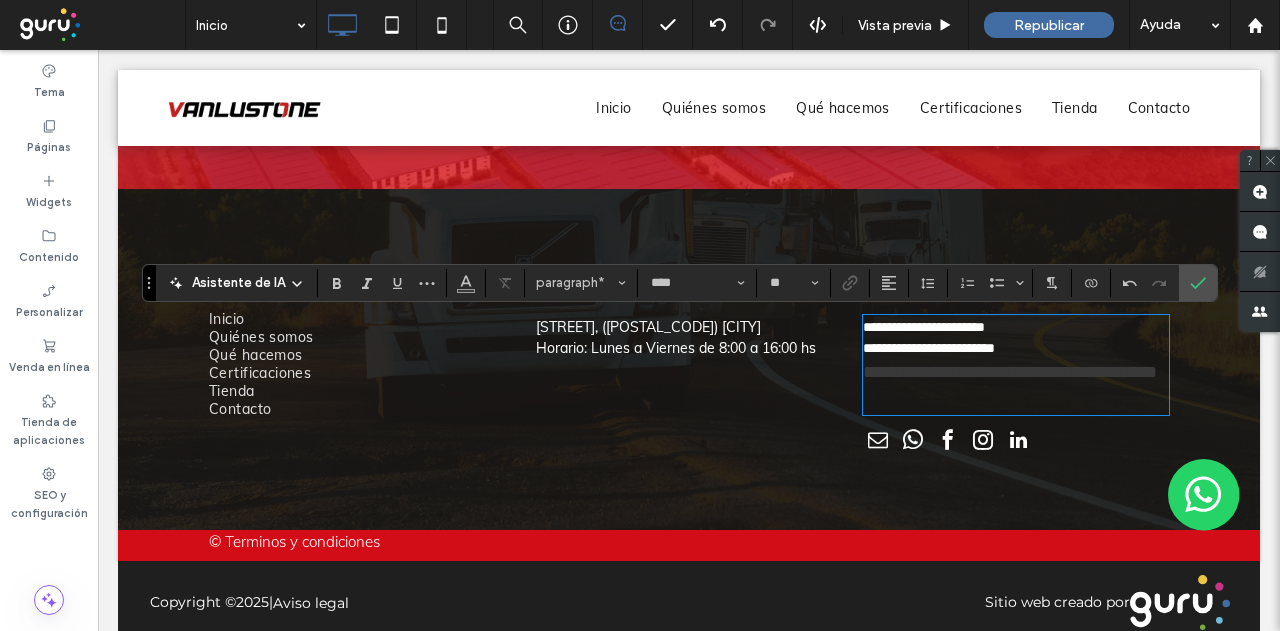 click on "**********" at bounding box center (1016, 386) 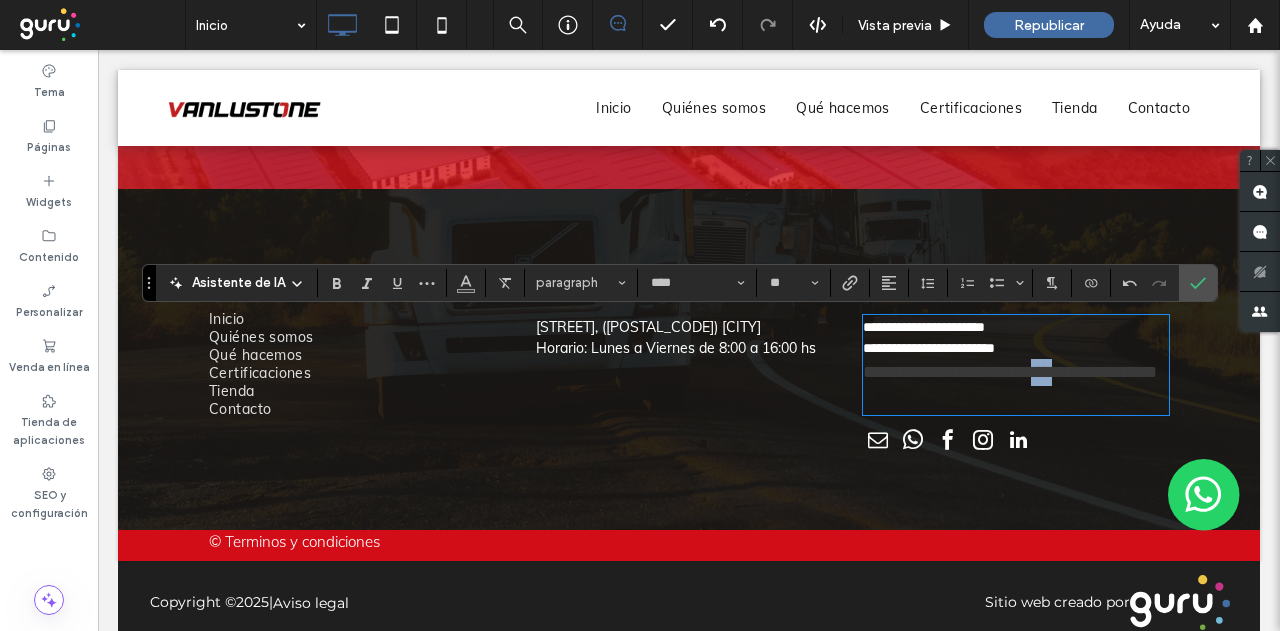 drag, startPoint x: 1055, startPoint y: 405, endPoint x: 1099, endPoint y: 381, distance: 50.119858 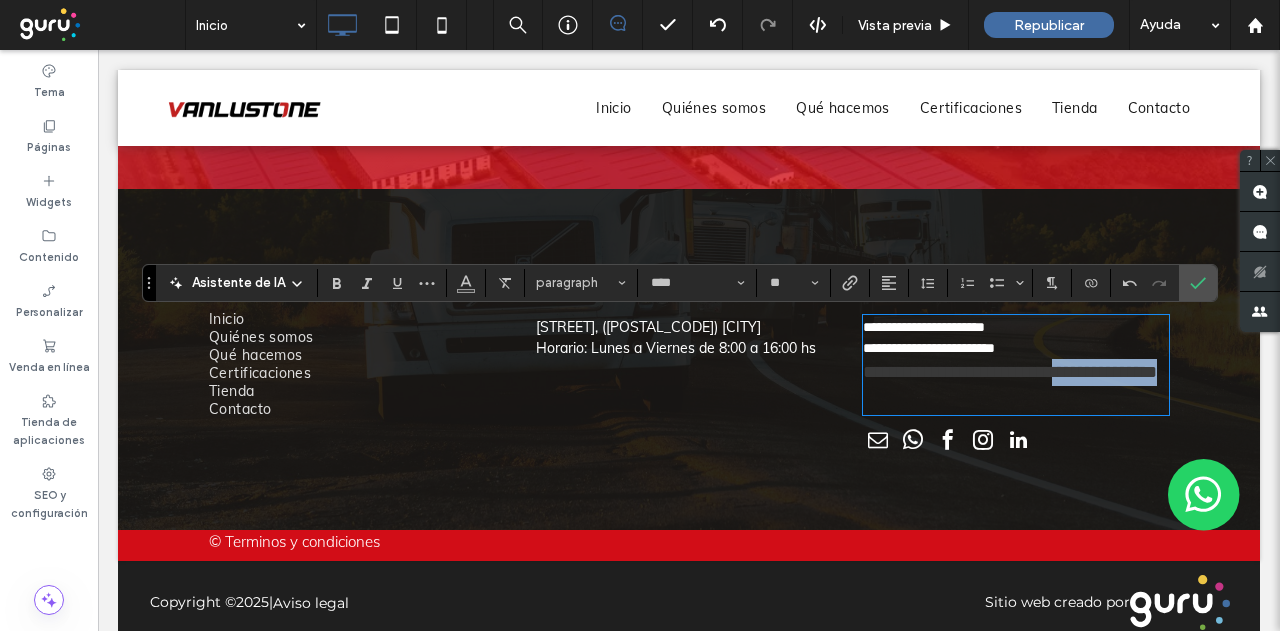 drag, startPoint x: 1103, startPoint y: 376, endPoint x: 1104, endPoint y: 399, distance: 23.021729 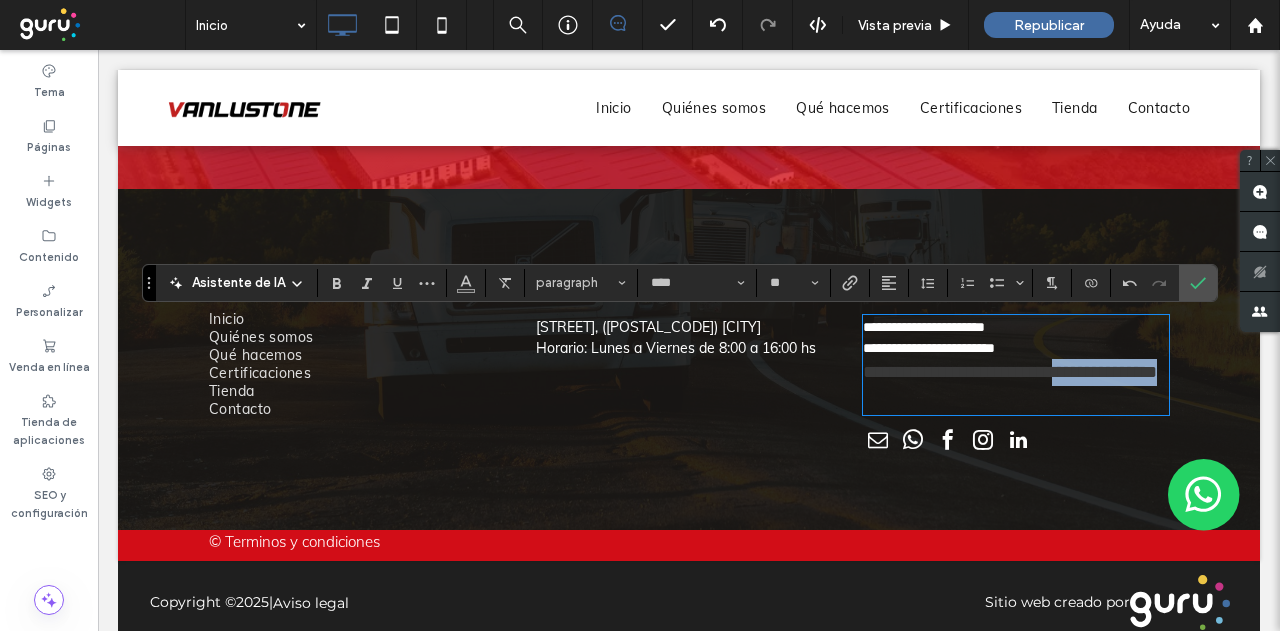 click on "**********" at bounding box center (1016, 386) 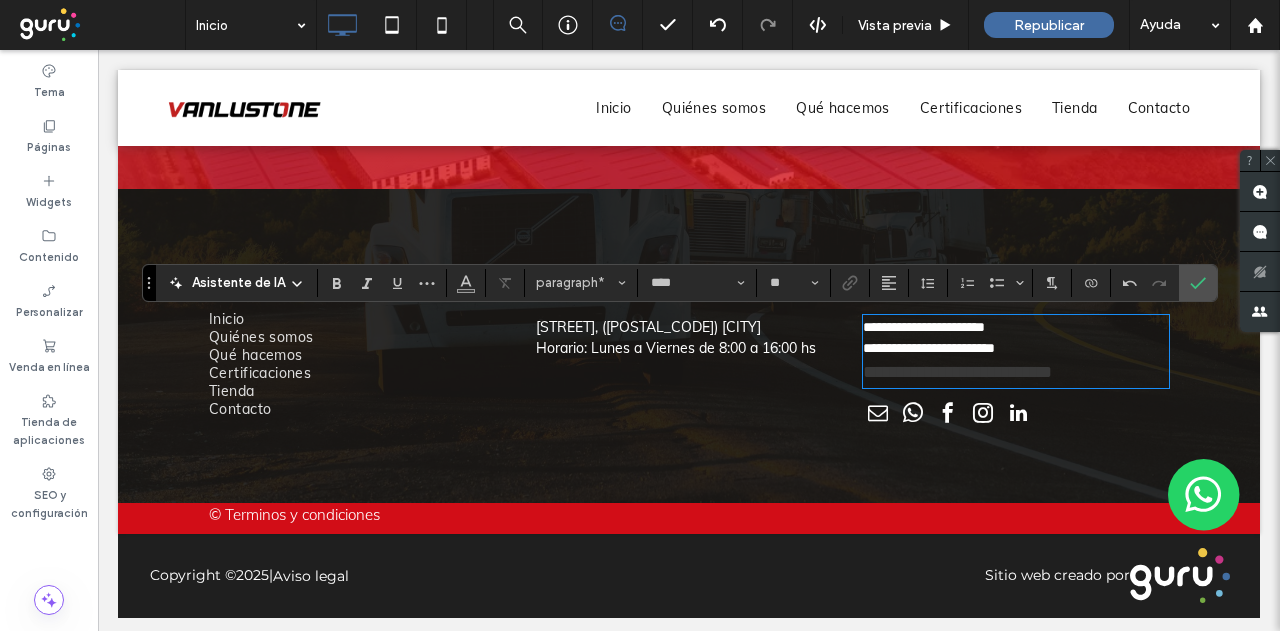 click on "**********" at bounding box center [1016, 372] 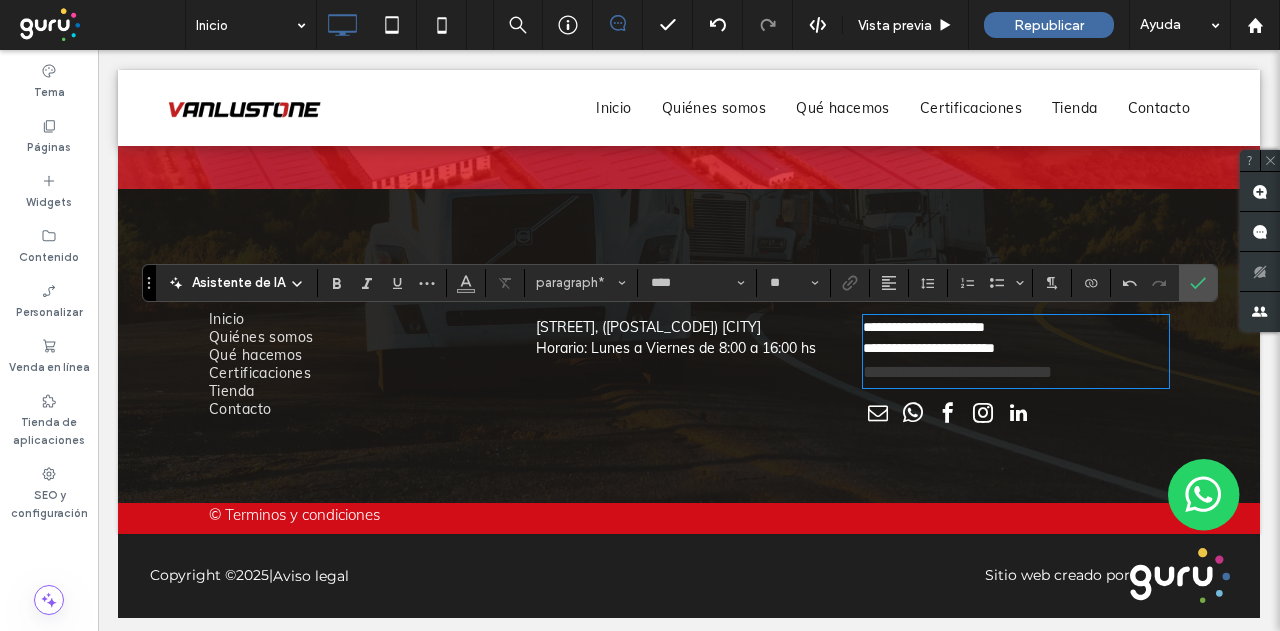 click on "**********" at bounding box center [1016, 372] 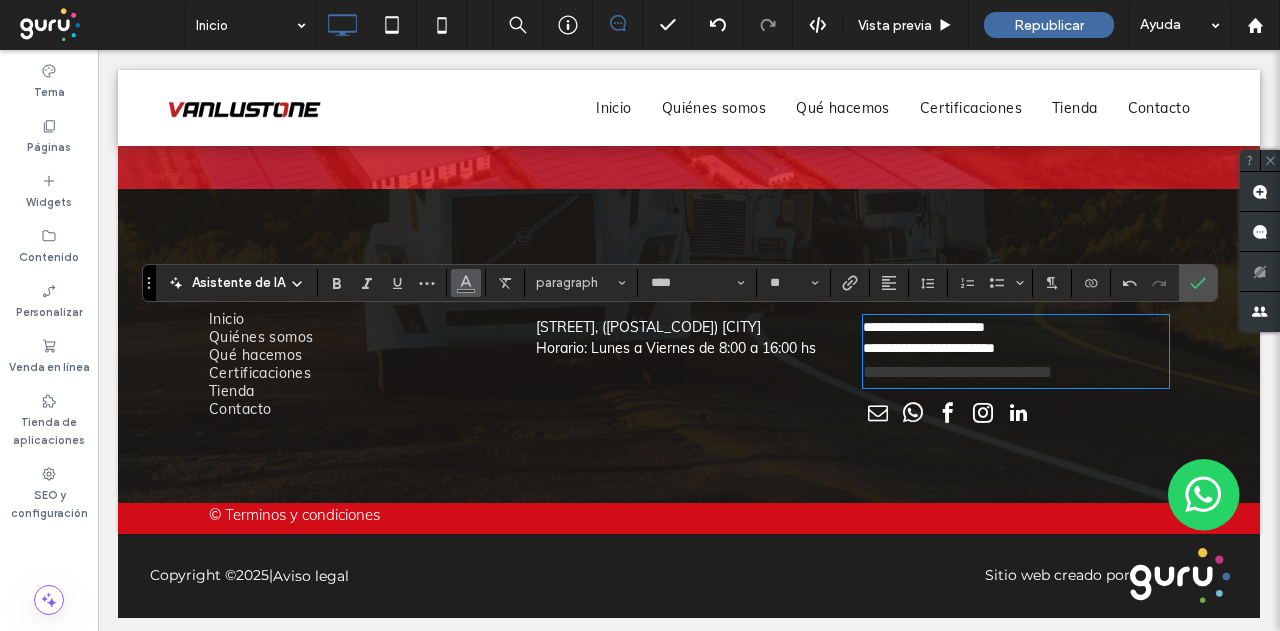 click at bounding box center [466, 283] 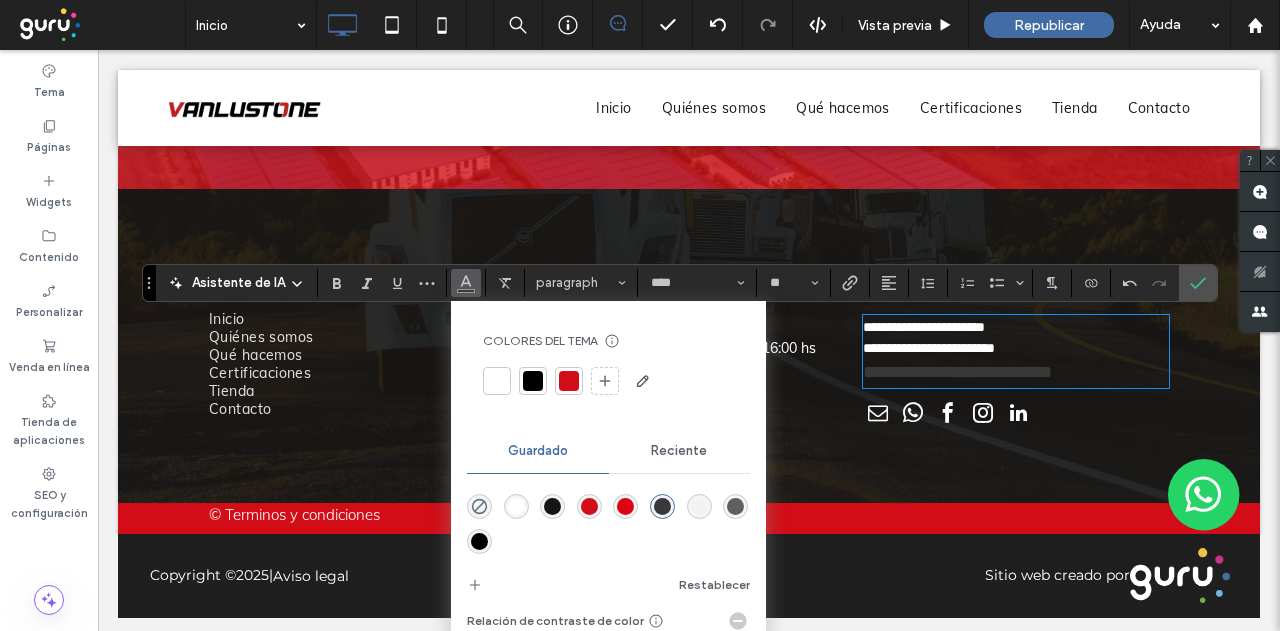 click at bounding box center [497, 381] 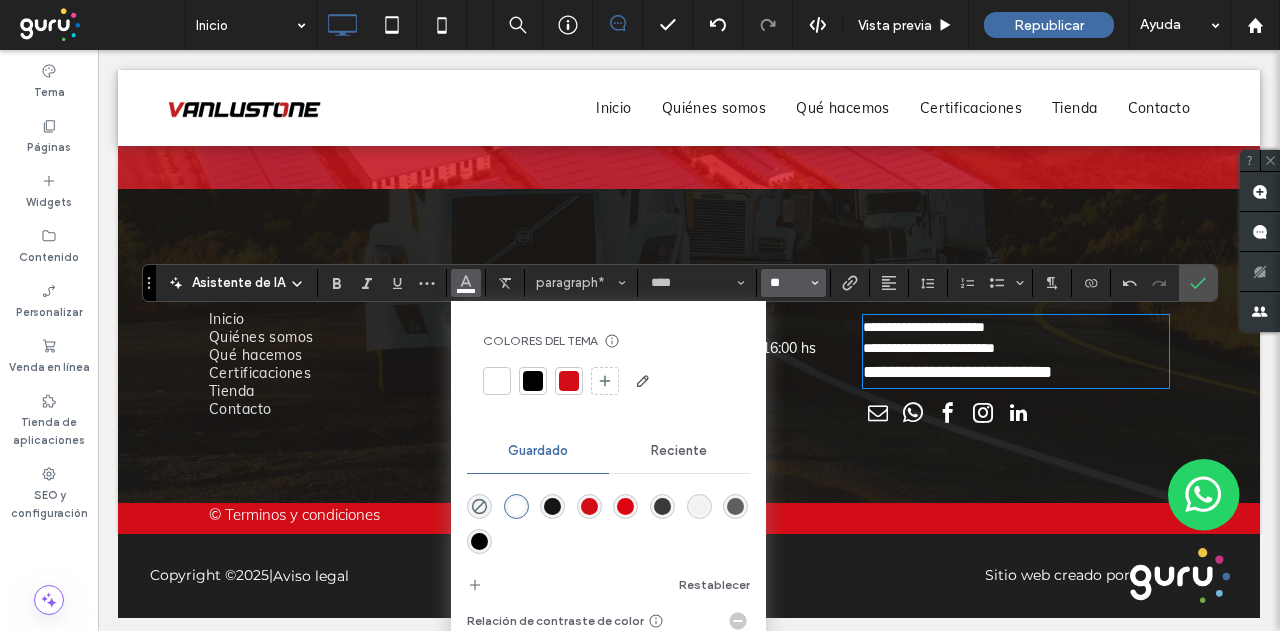 click on "**" at bounding box center (787, 283) 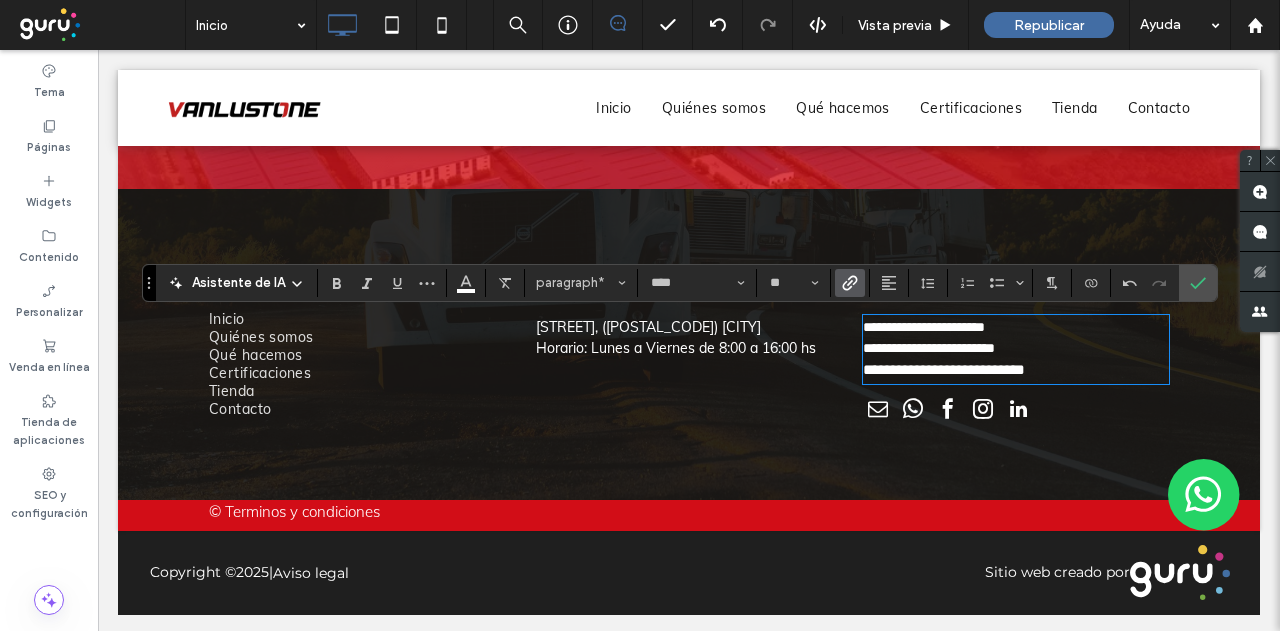 click at bounding box center (850, 283) 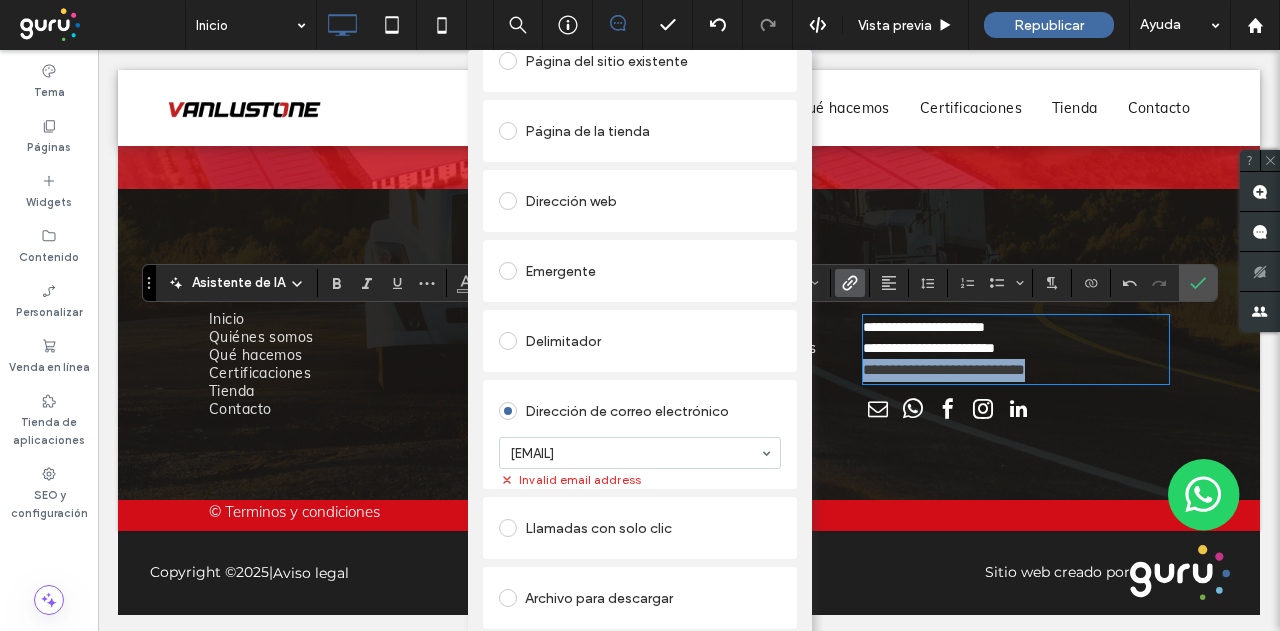 scroll, scrollTop: 150, scrollLeft: 0, axis: vertical 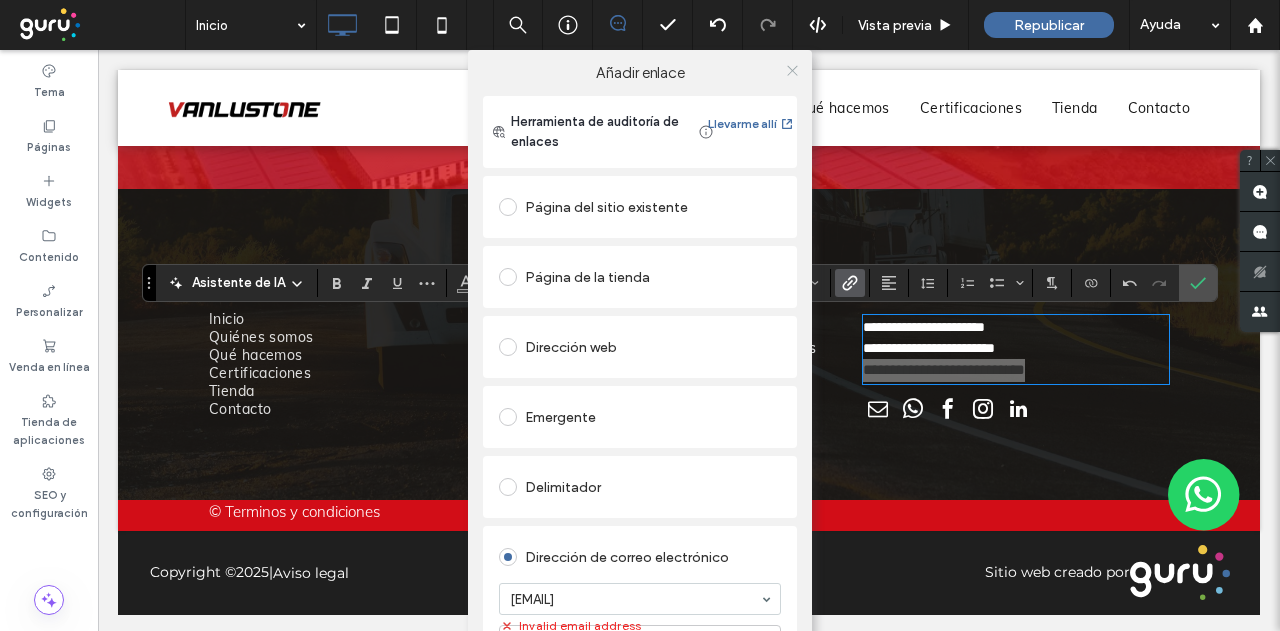click 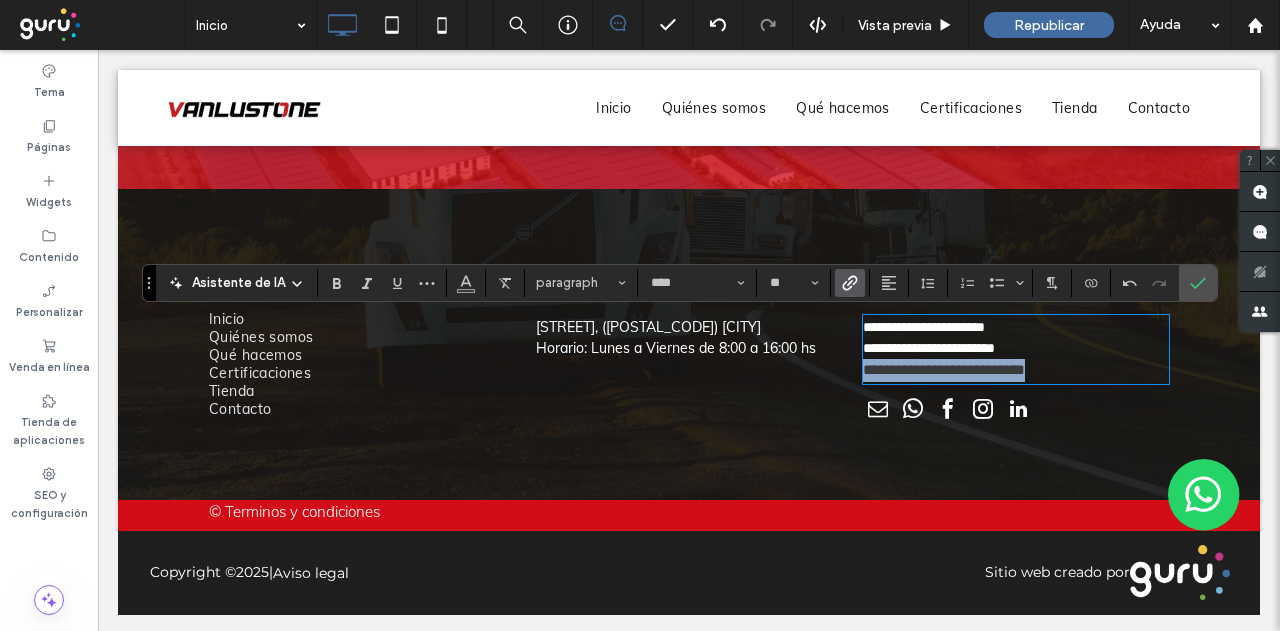 click on "**********" at bounding box center (944, 369) 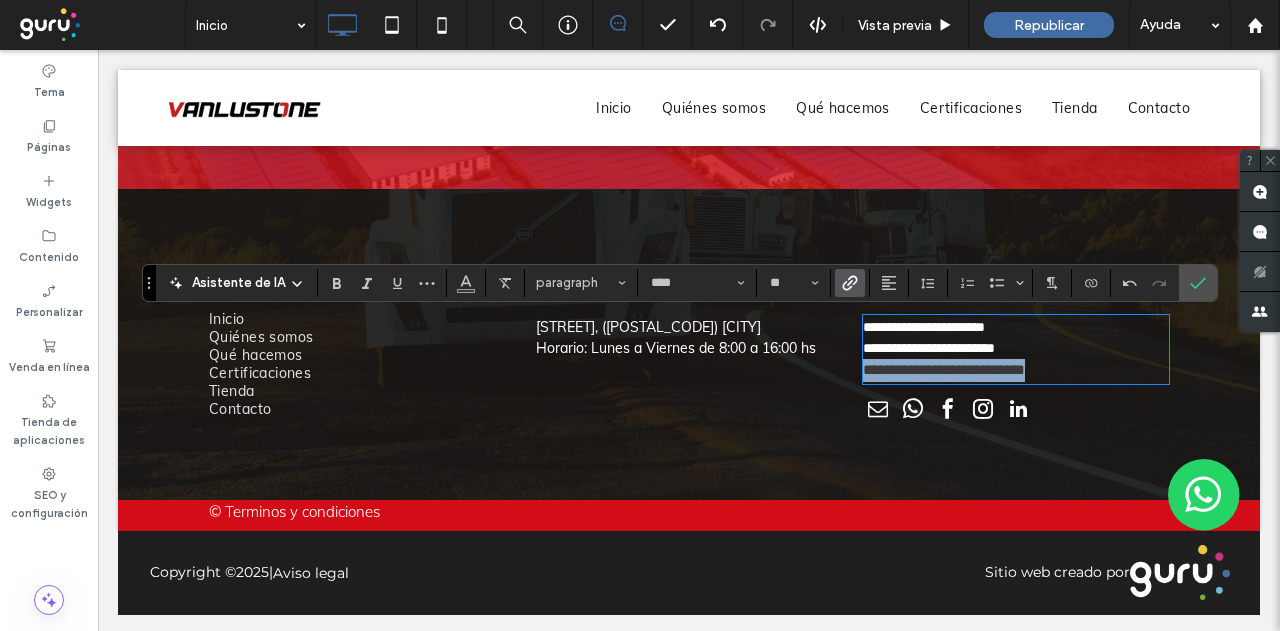 drag, startPoint x: 1060, startPoint y: 375, endPoint x: 821, endPoint y: 377, distance: 239.00836 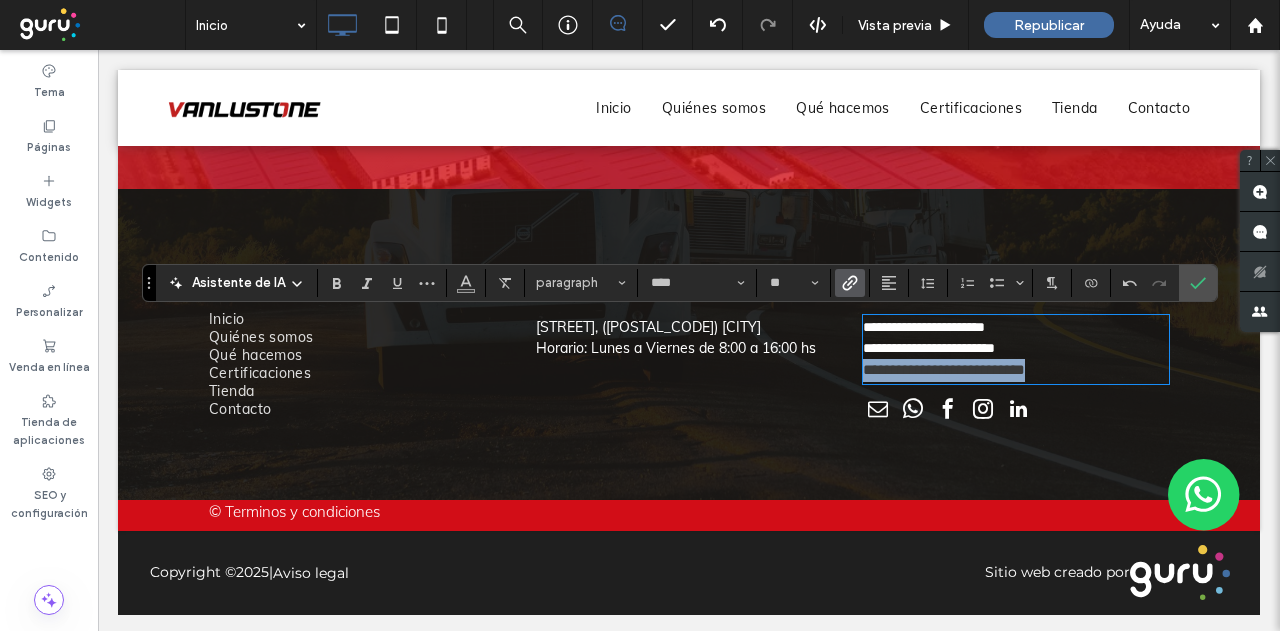 click on "**********" at bounding box center (689, 344) 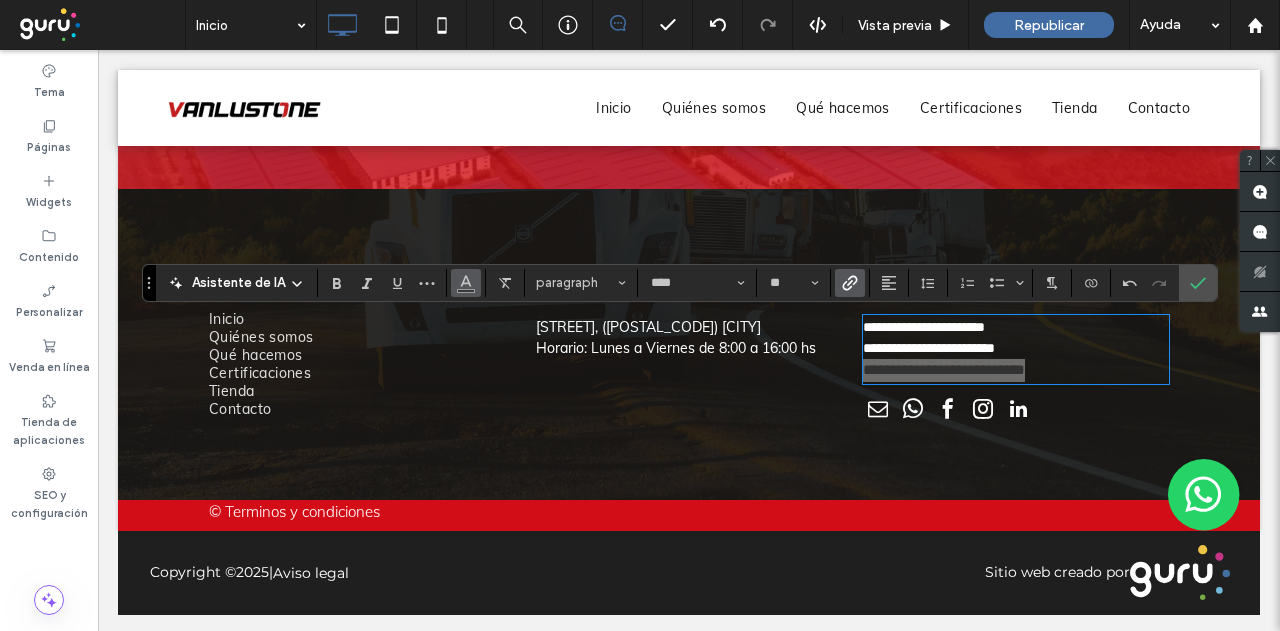 click 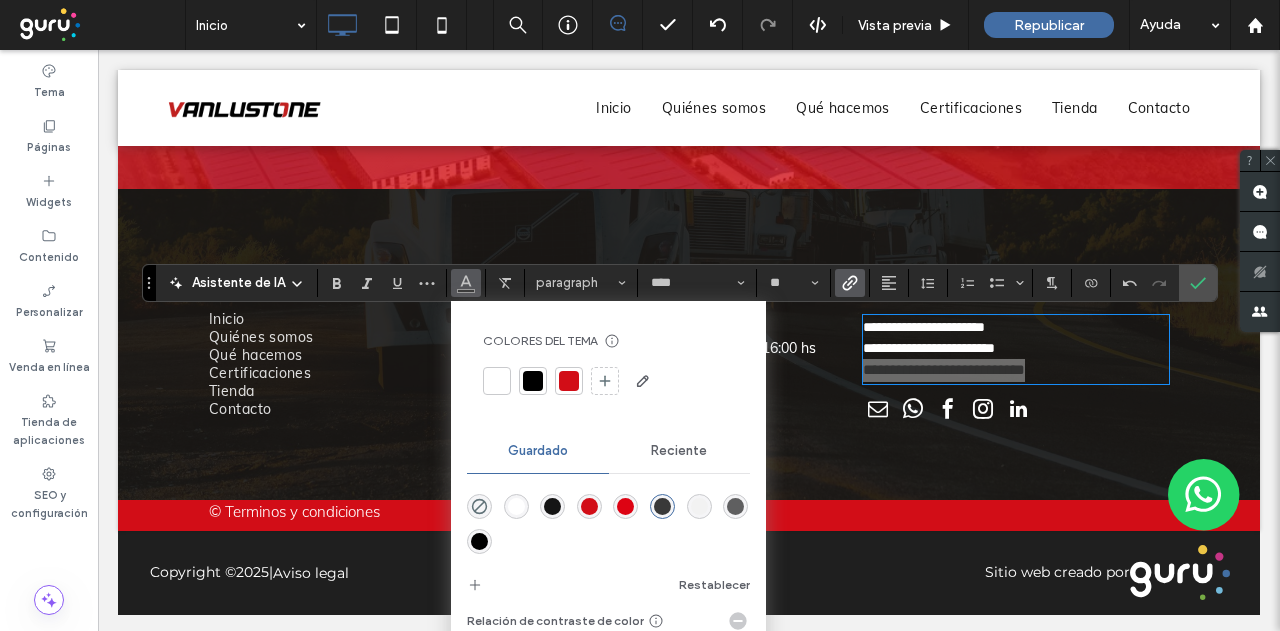 click at bounding box center [497, 381] 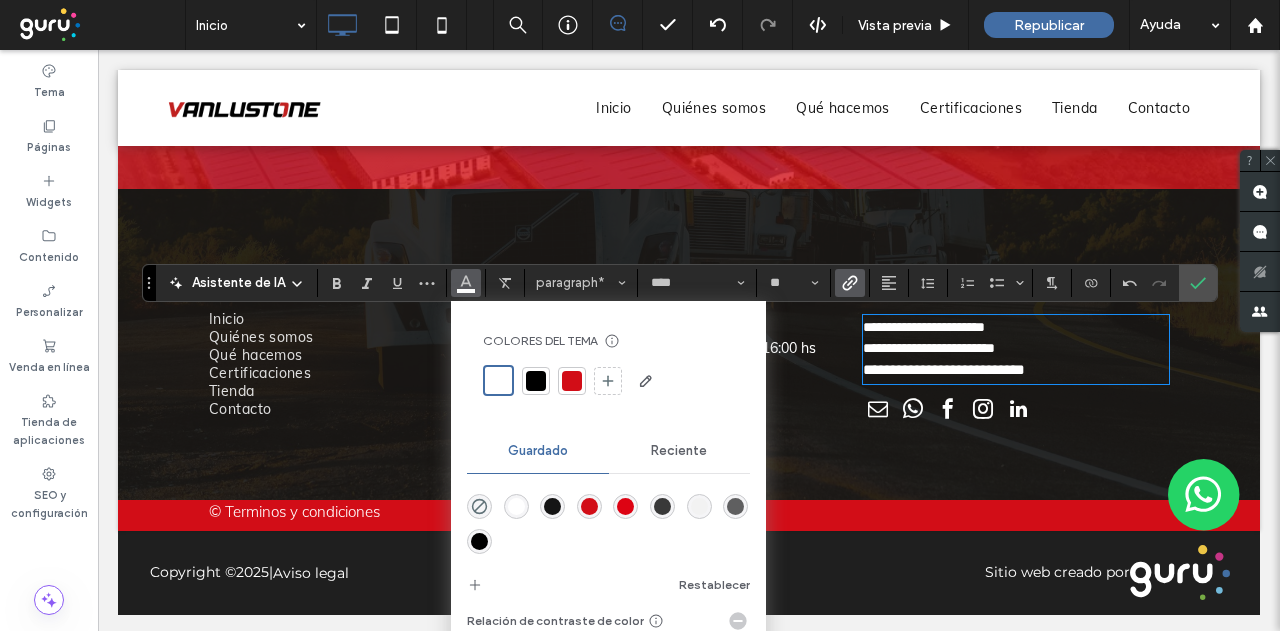 click on "**********" at bounding box center [929, 348] 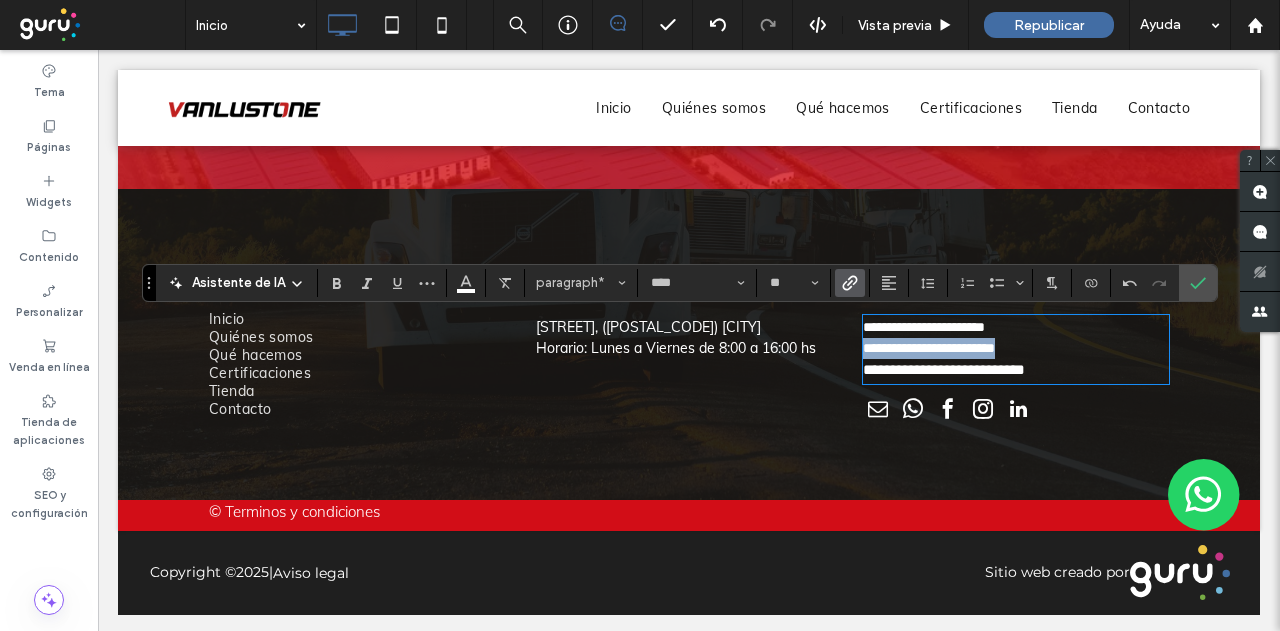 drag, startPoint x: 1014, startPoint y: 356, endPoint x: 842, endPoint y: 353, distance: 172.02615 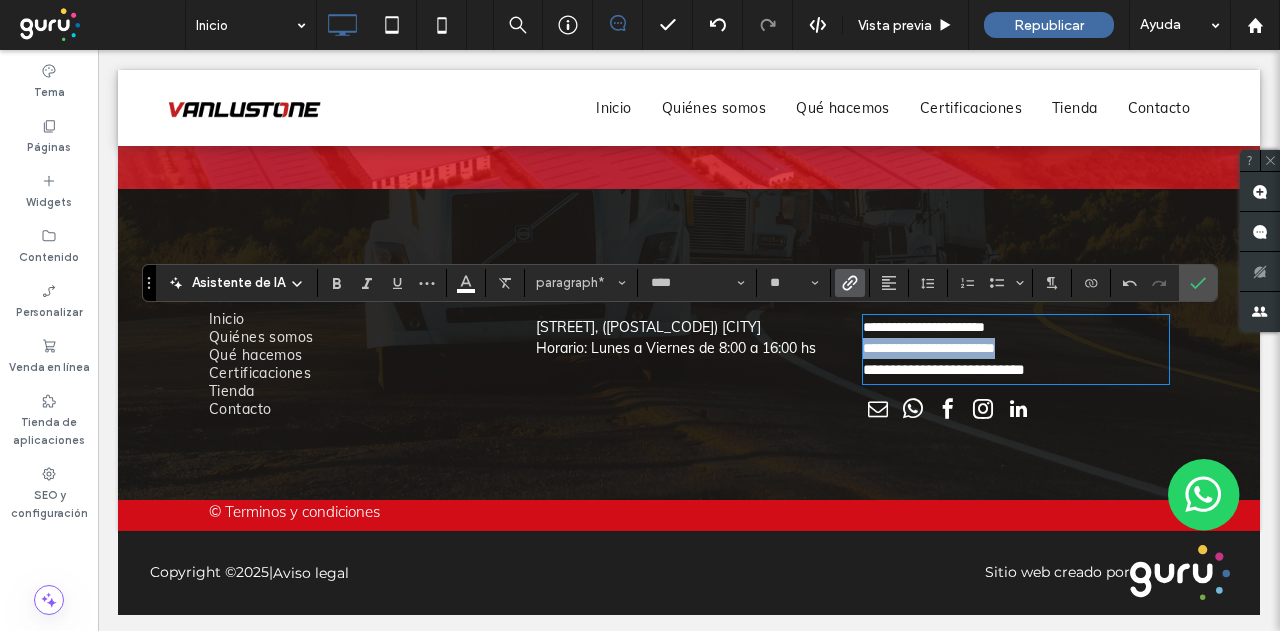 click on "**********" at bounding box center (1009, 344) 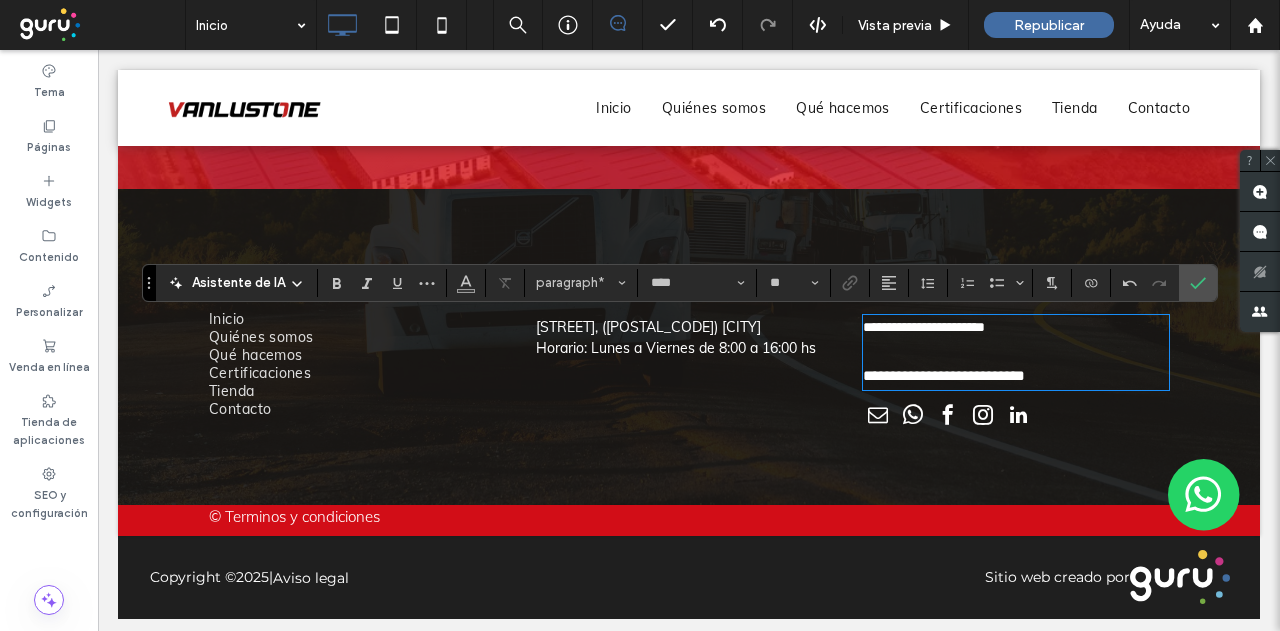 click on "﻿" at bounding box center (1016, 351) 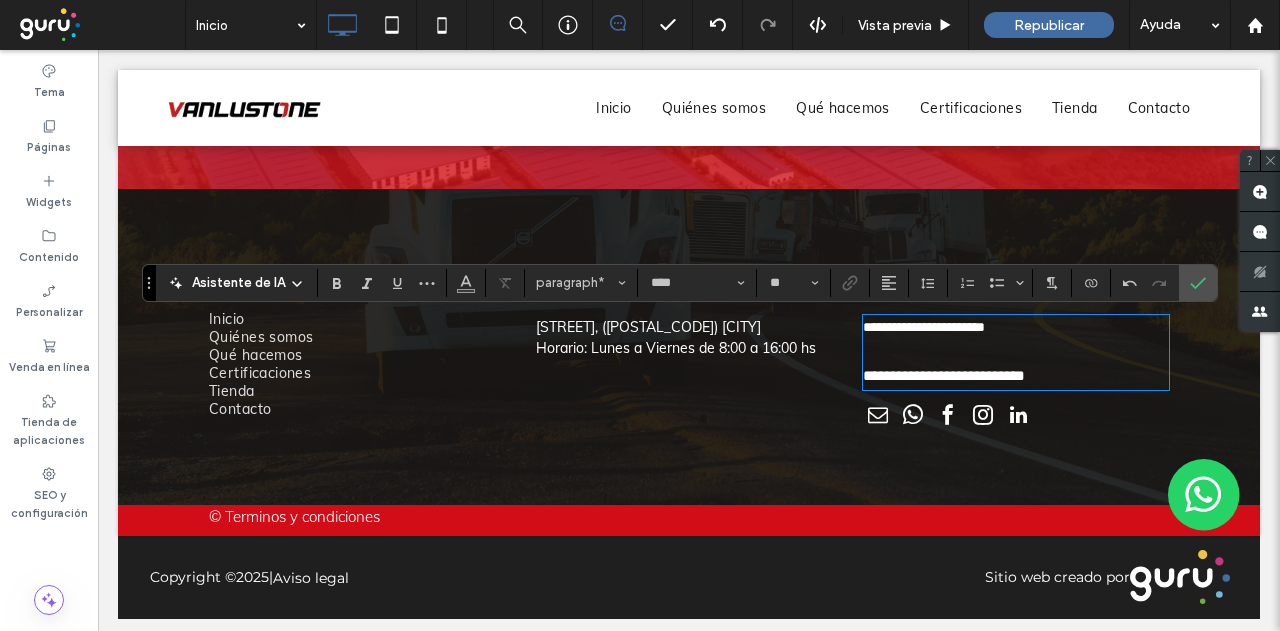 click on "**********" at bounding box center (1009, 347) 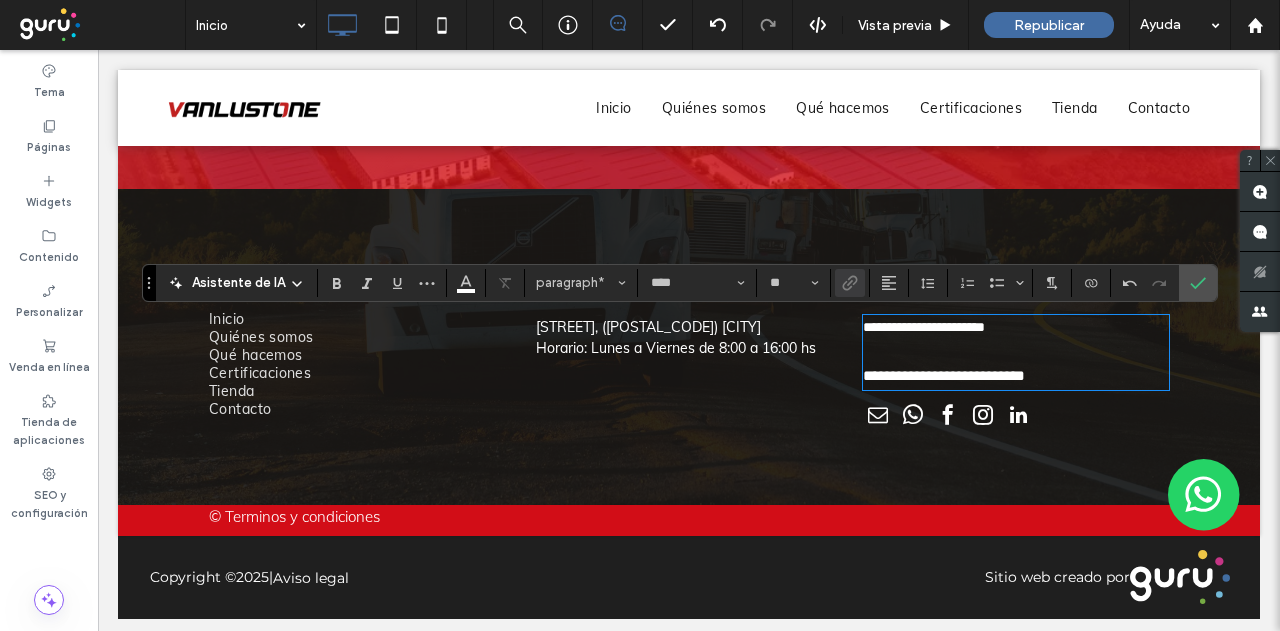 click on "**********" at bounding box center [944, 375] 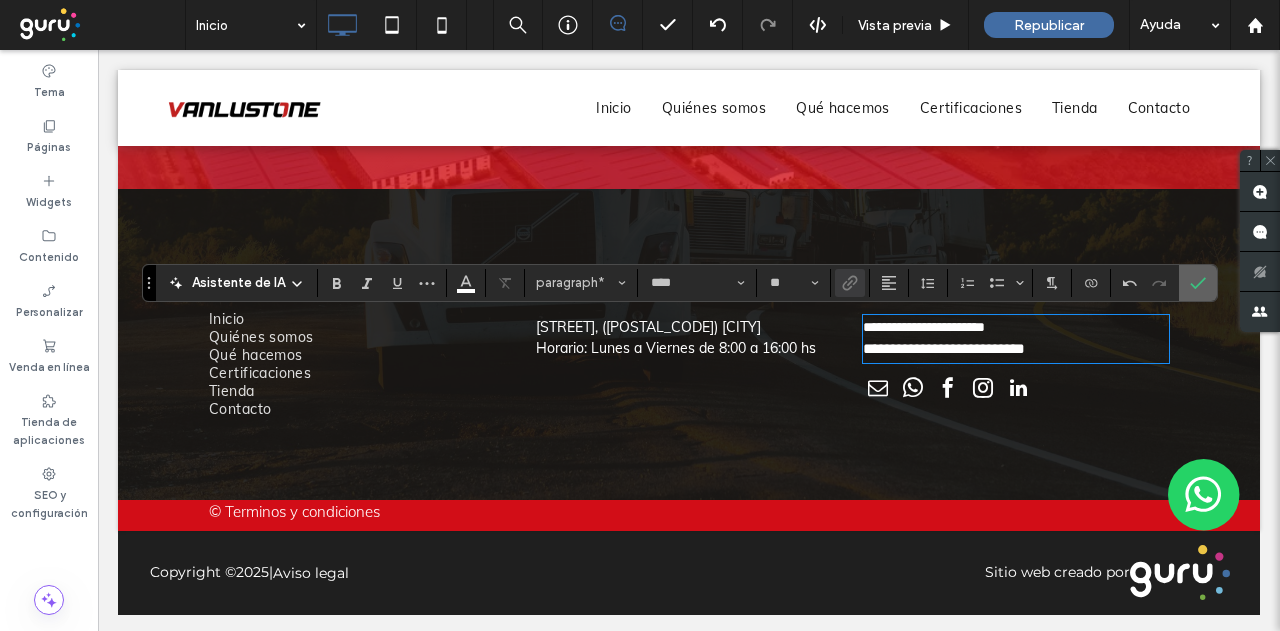drag, startPoint x: 1188, startPoint y: 283, endPoint x: 1050, endPoint y: 243, distance: 143.6802 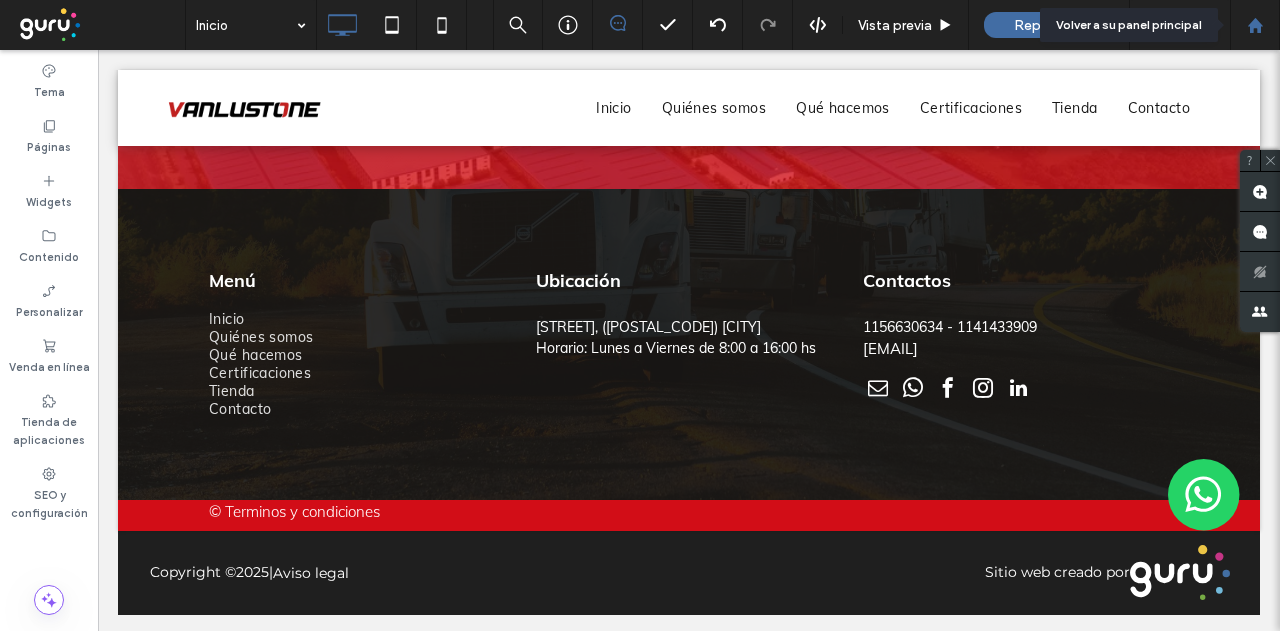 click at bounding box center [1255, 25] 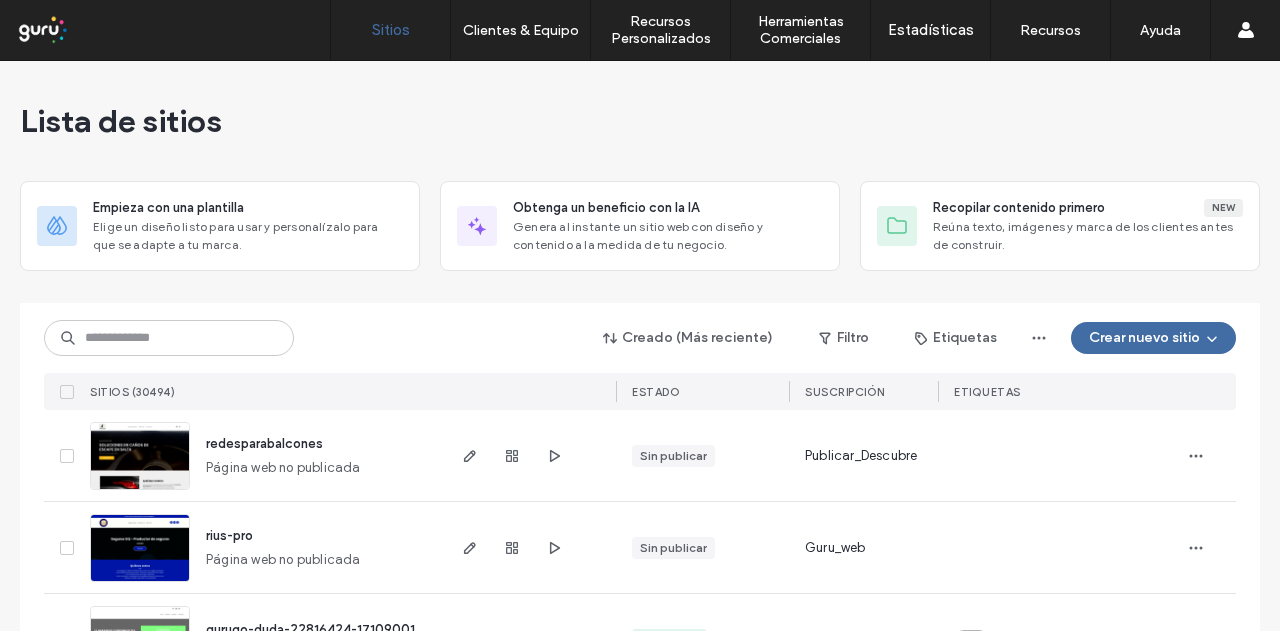 scroll, scrollTop: 0, scrollLeft: 0, axis: both 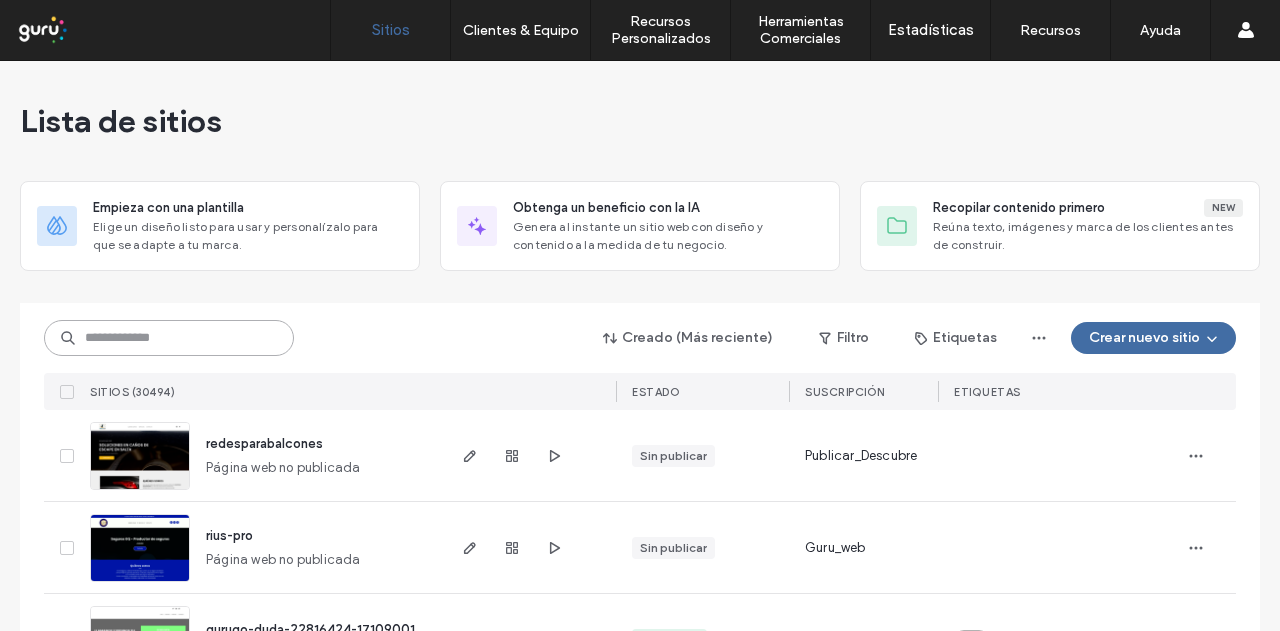 click at bounding box center [169, 338] 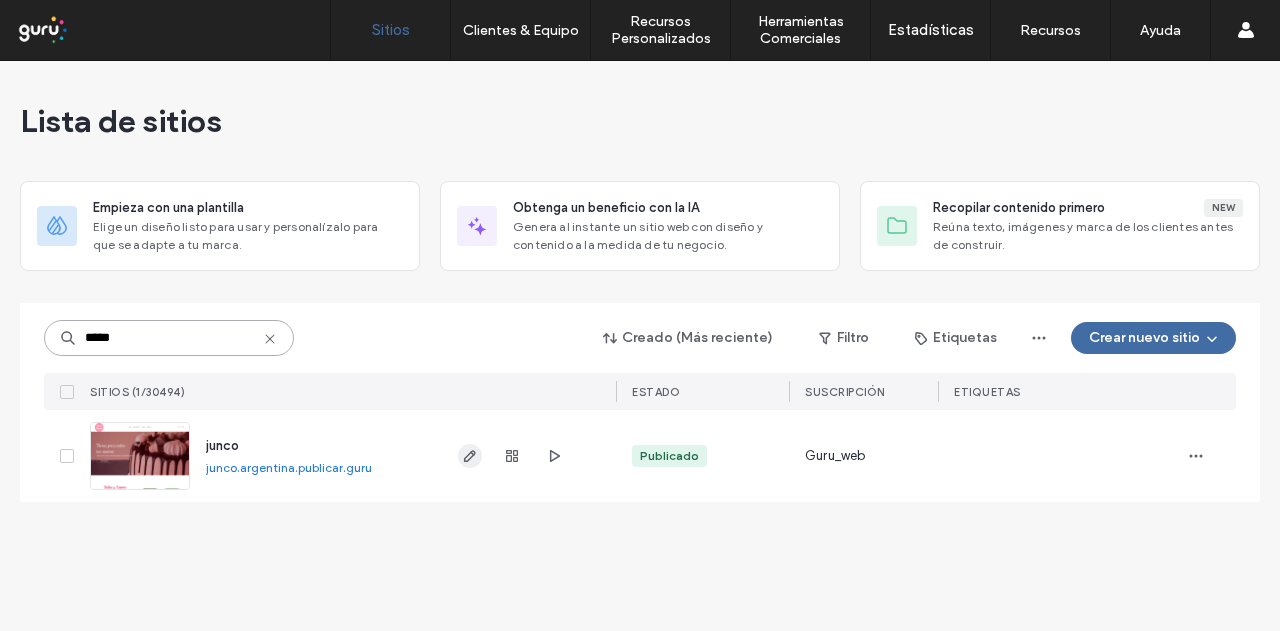 type on "*****" 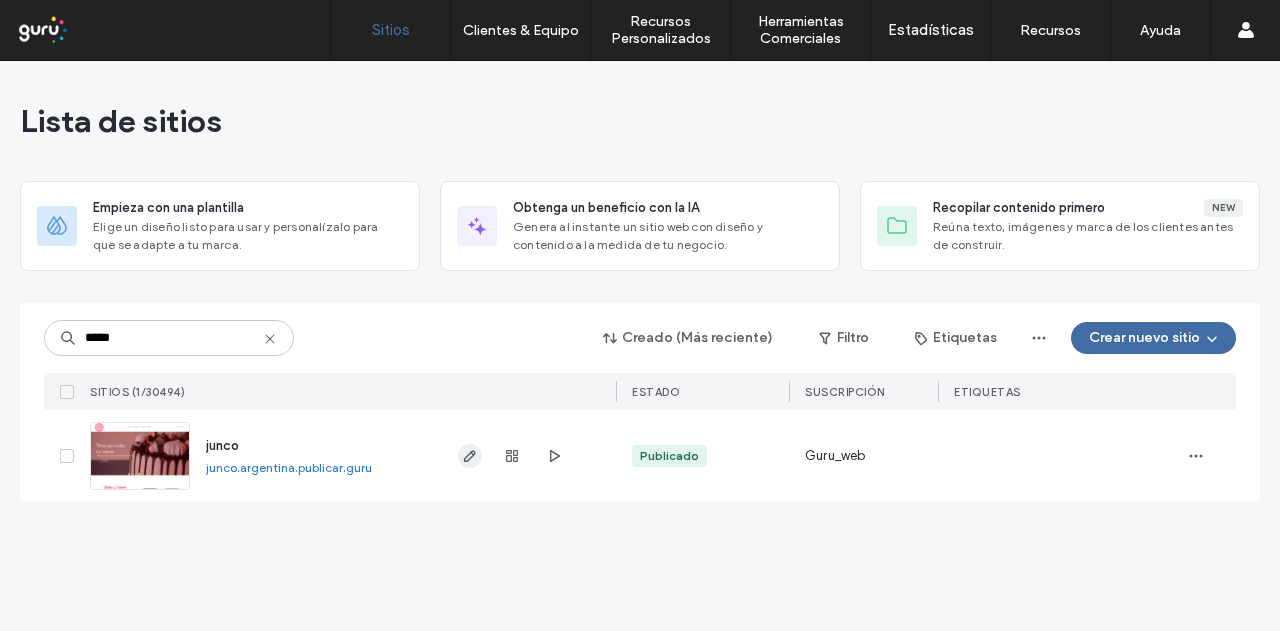 click 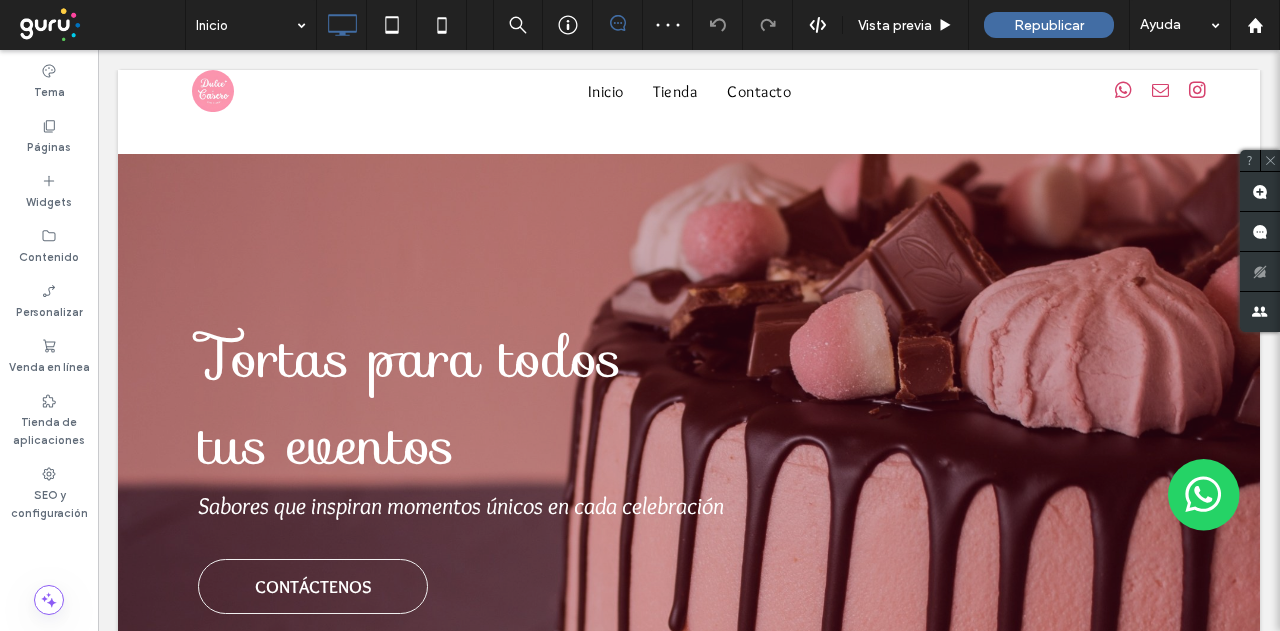 scroll, scrollTop: 2279, scrollLeft: 0, axis: vertical 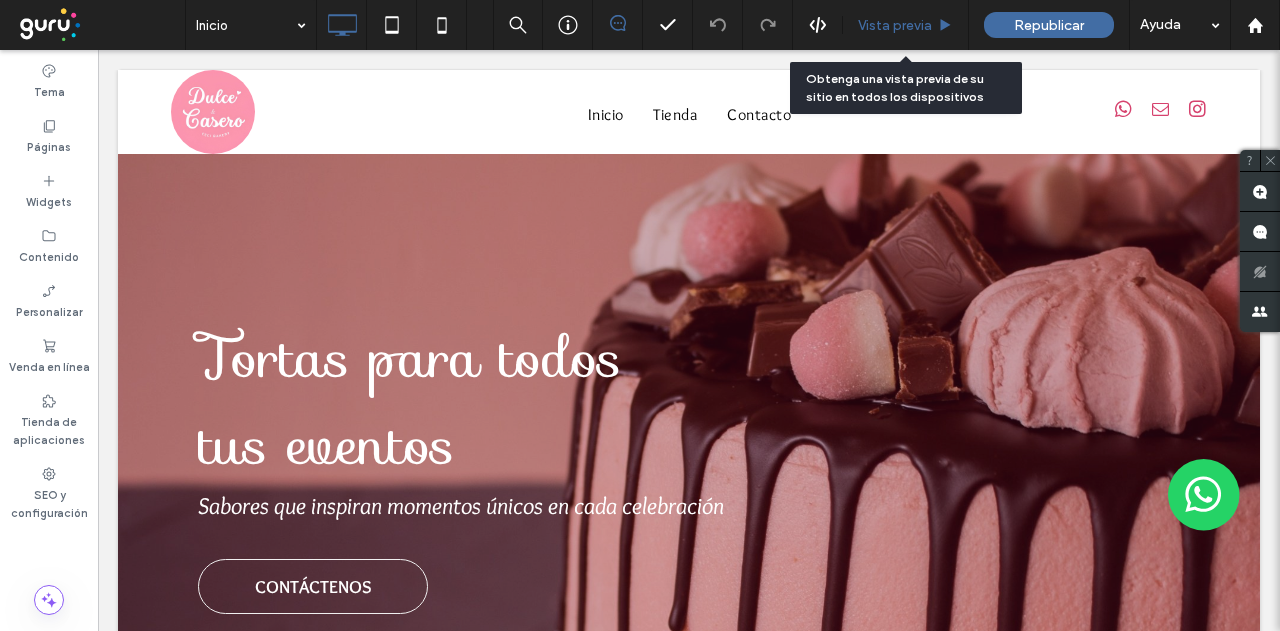 click on "Vista previa" at bounding box center (906, 25) 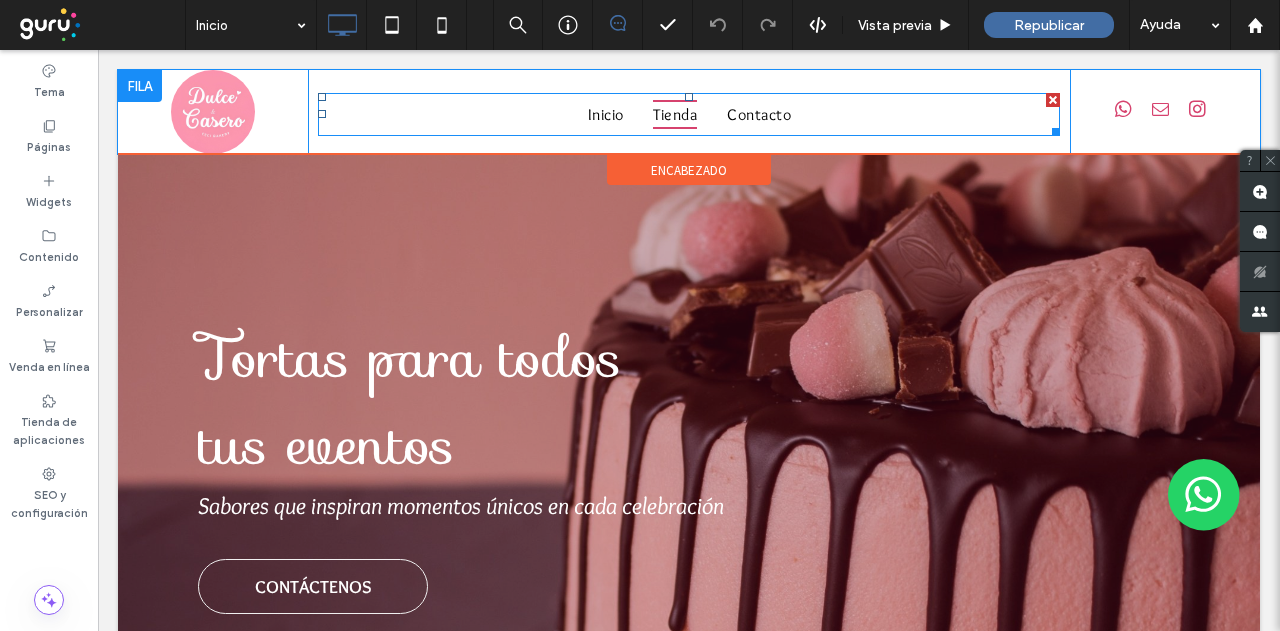 click on "Tienda" at bounding box center (675, 114) 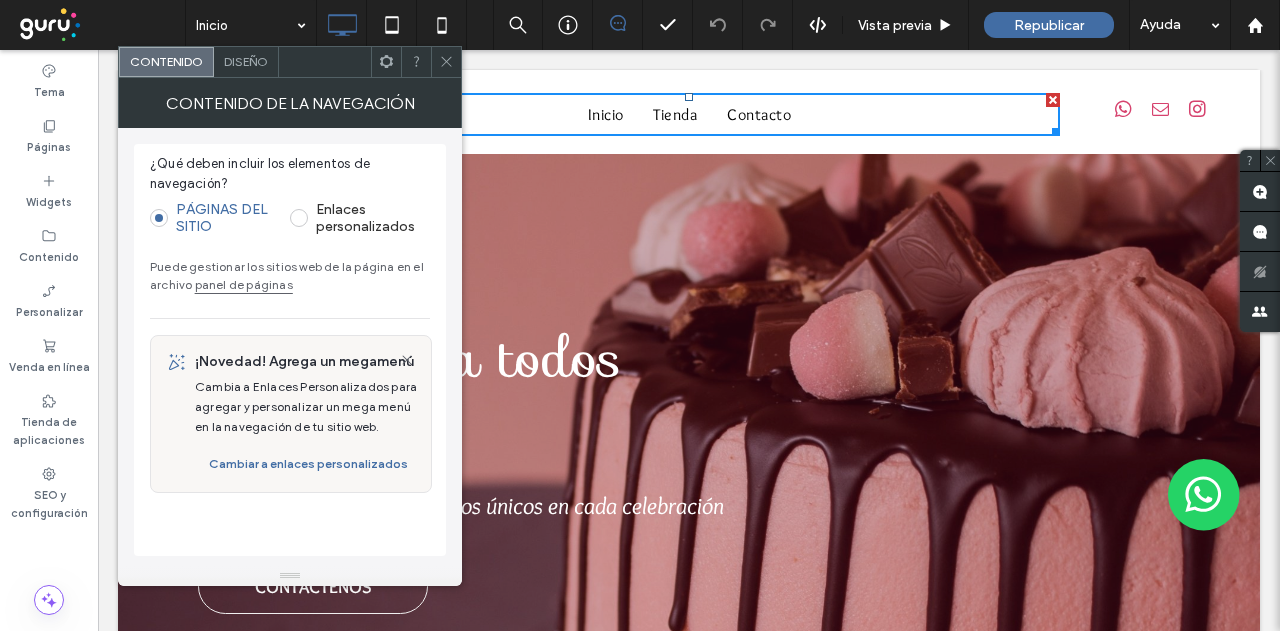 click on "panel de páginas" at bounding box center (244, 284) 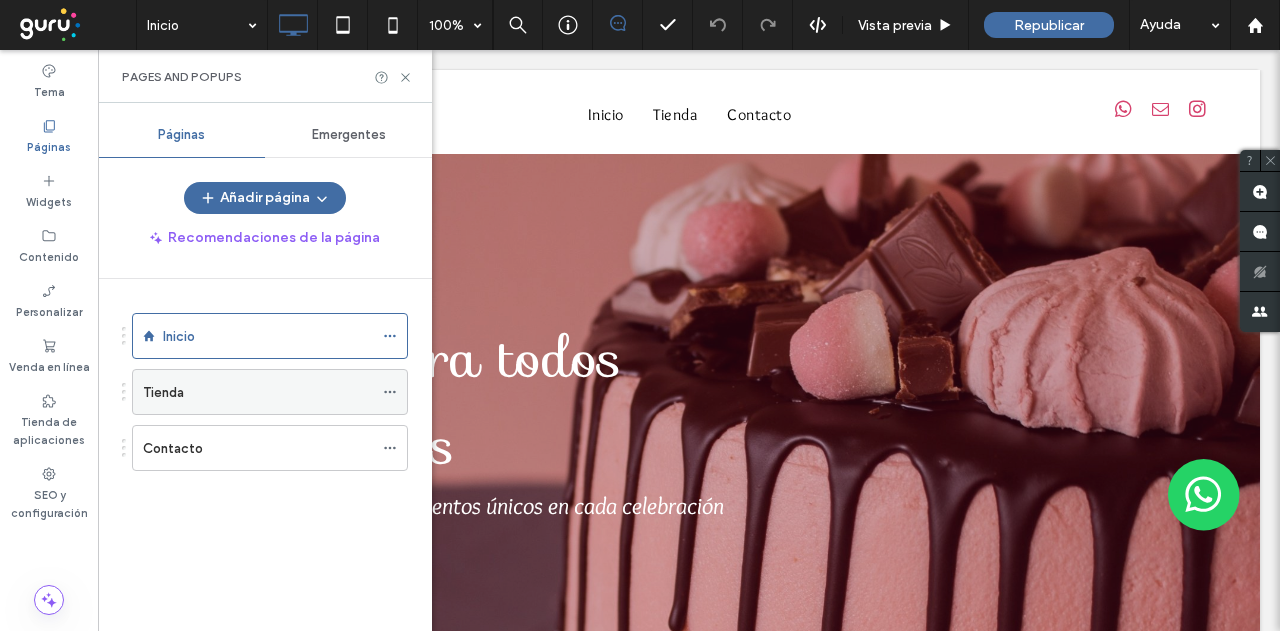click on "Tienda" at bounding box center [258, 392] 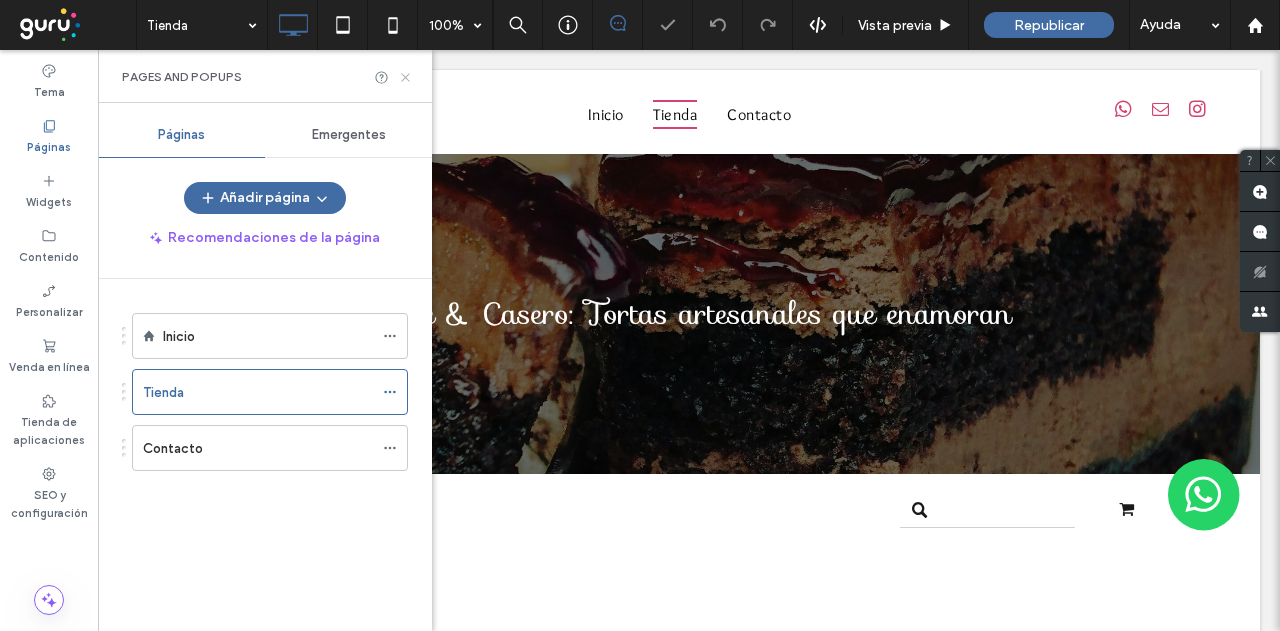 scroll, scrollTop: 0, scrollLeft: 0, axis: both 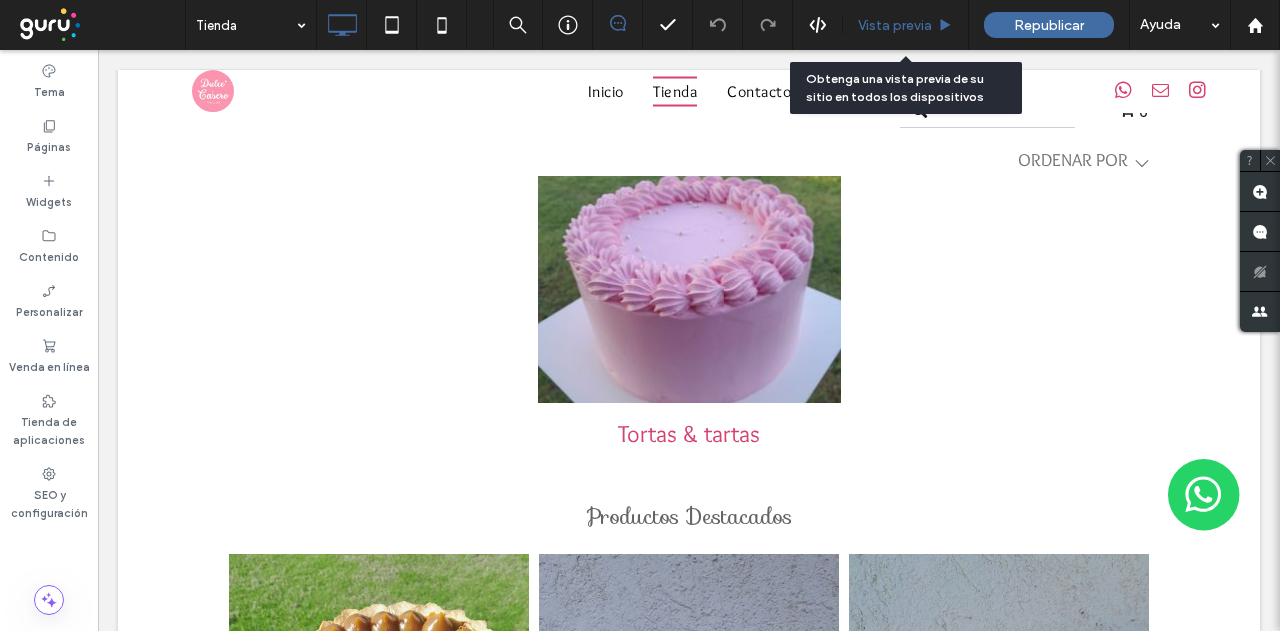 click on "Vista previa" at bounding box center [906, 25] 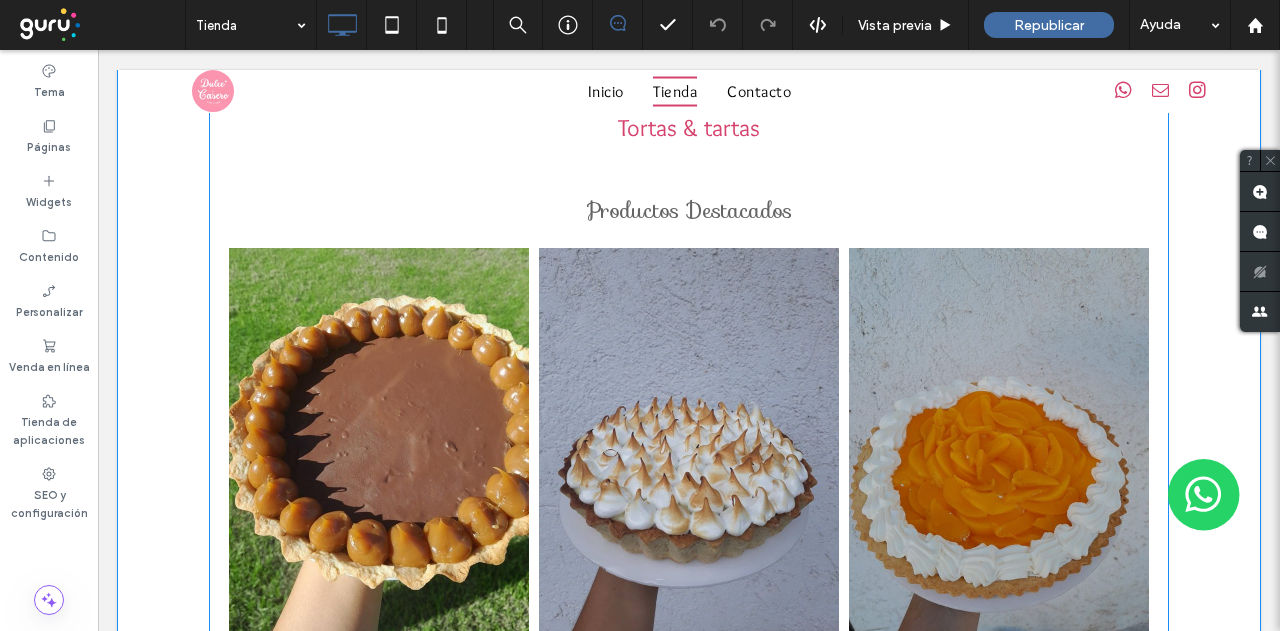 scroll, scrollTop: 900, scrollLeft: 0, axis: vertical 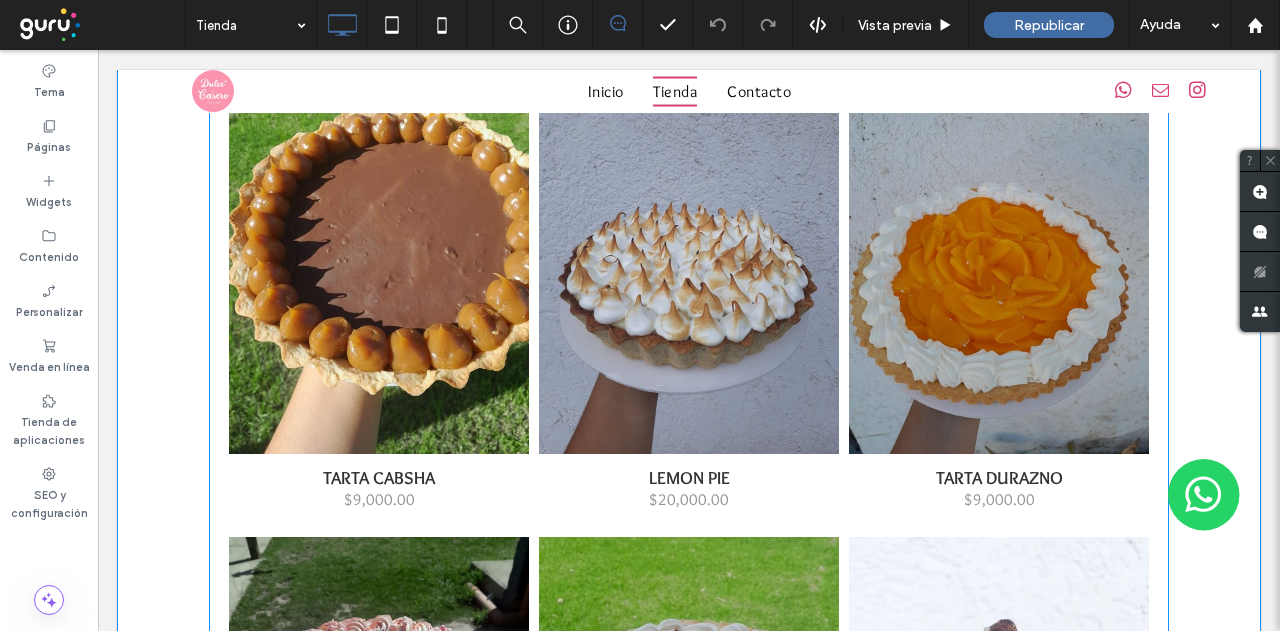 click at bounding box center (689, 581) 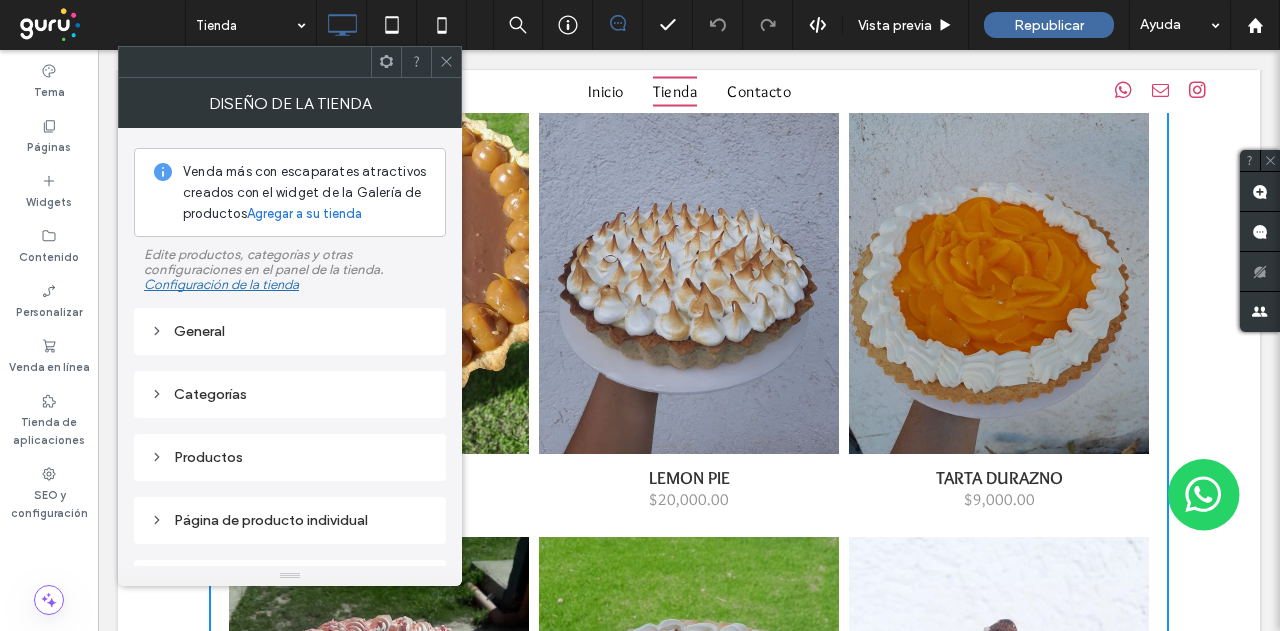 click at bounding box center (446, 62) 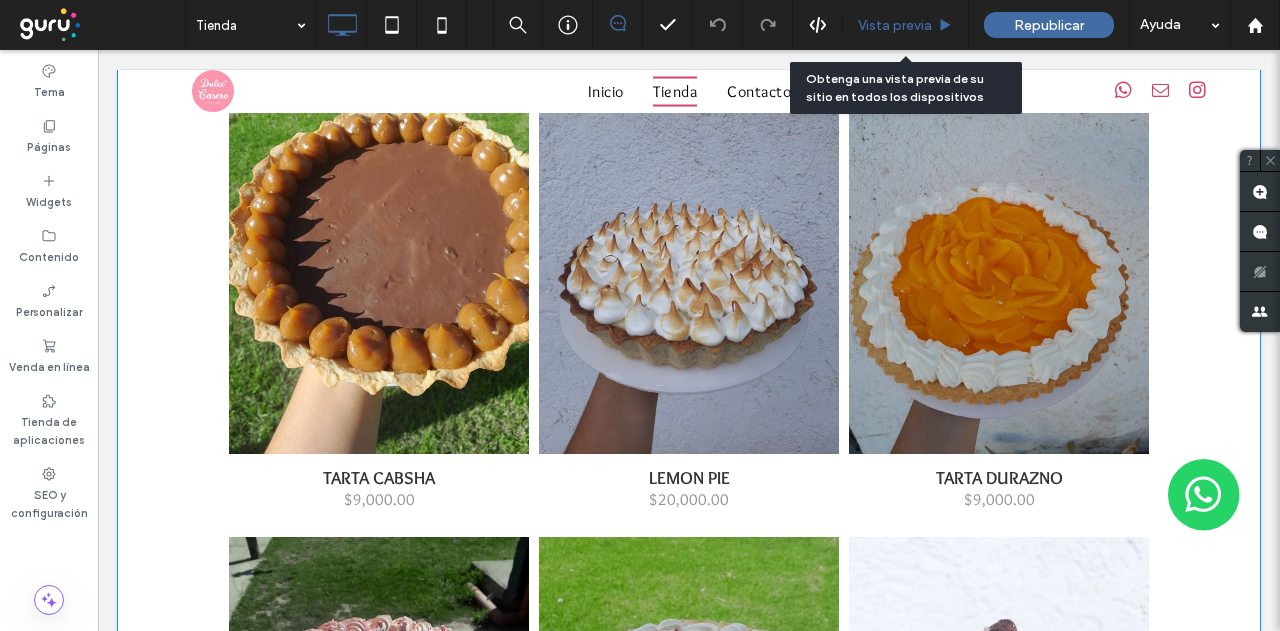 click on "Vista previa" at bounding box center [895, 25] 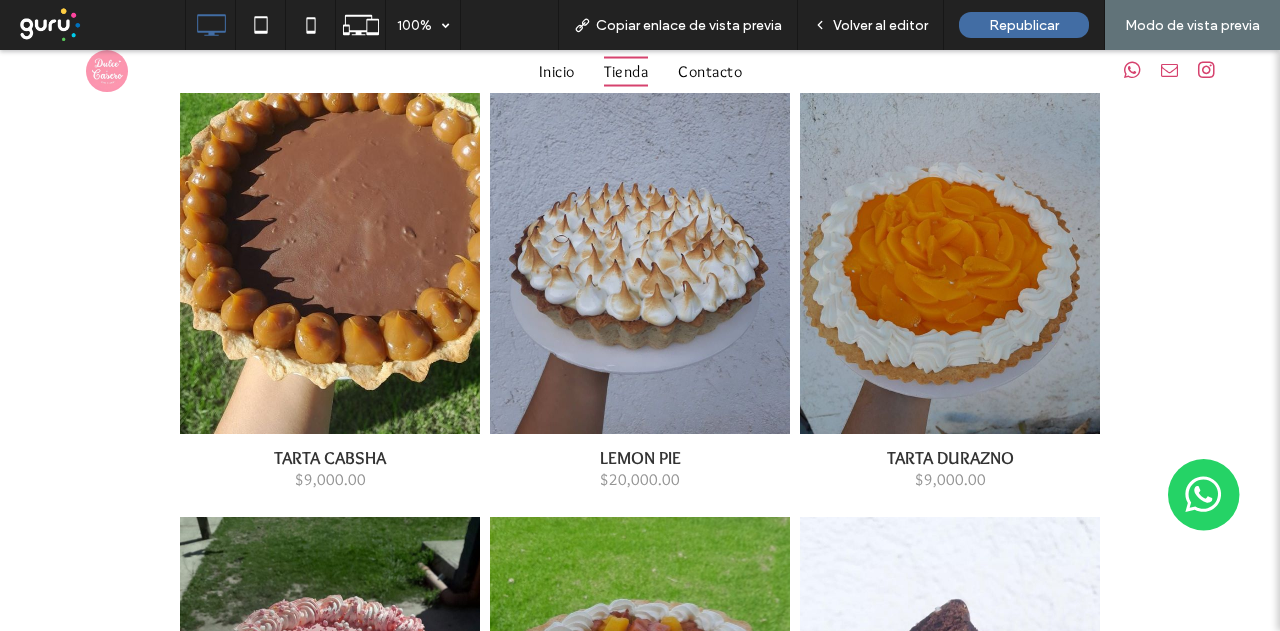click at bounding box center [330, 234] 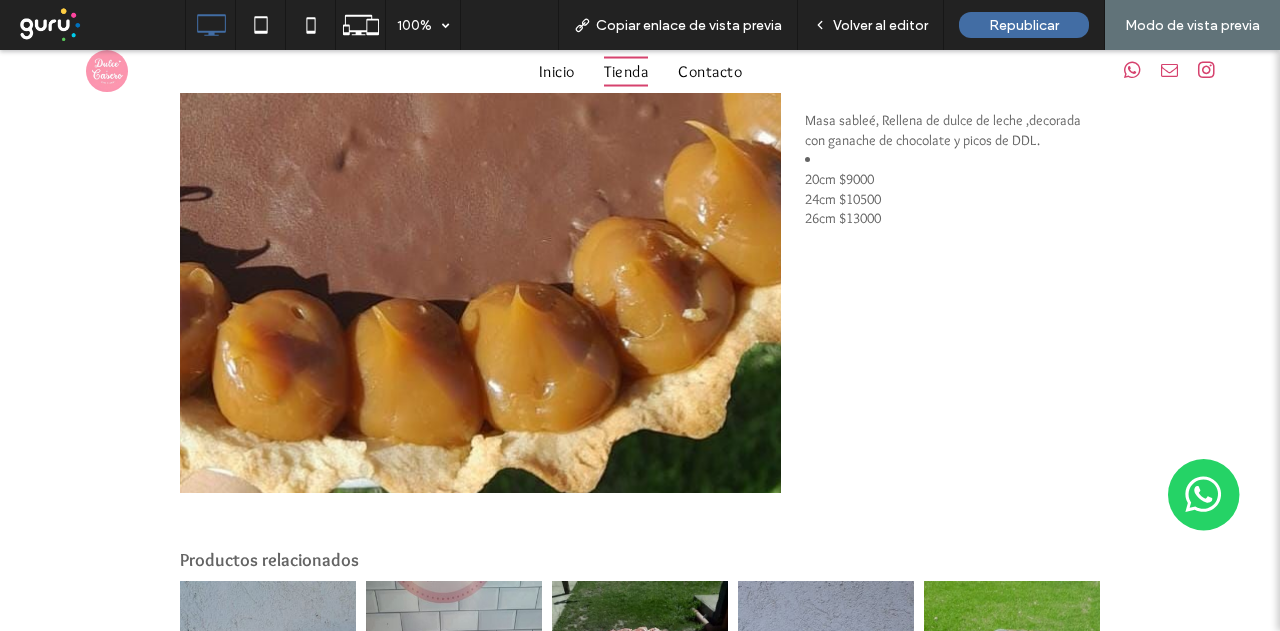 scroll, scrollTop: 500, scrollLeft: 0, axis: vertical 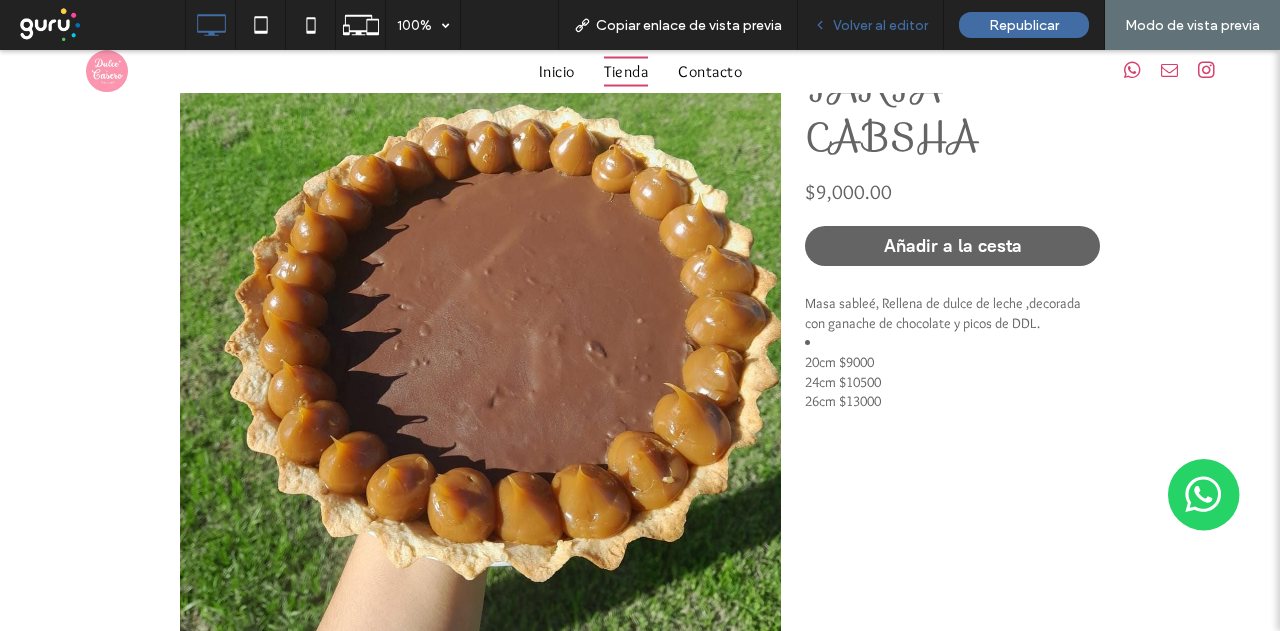 click on "Volver al editor" at bounding box center (880, 25) 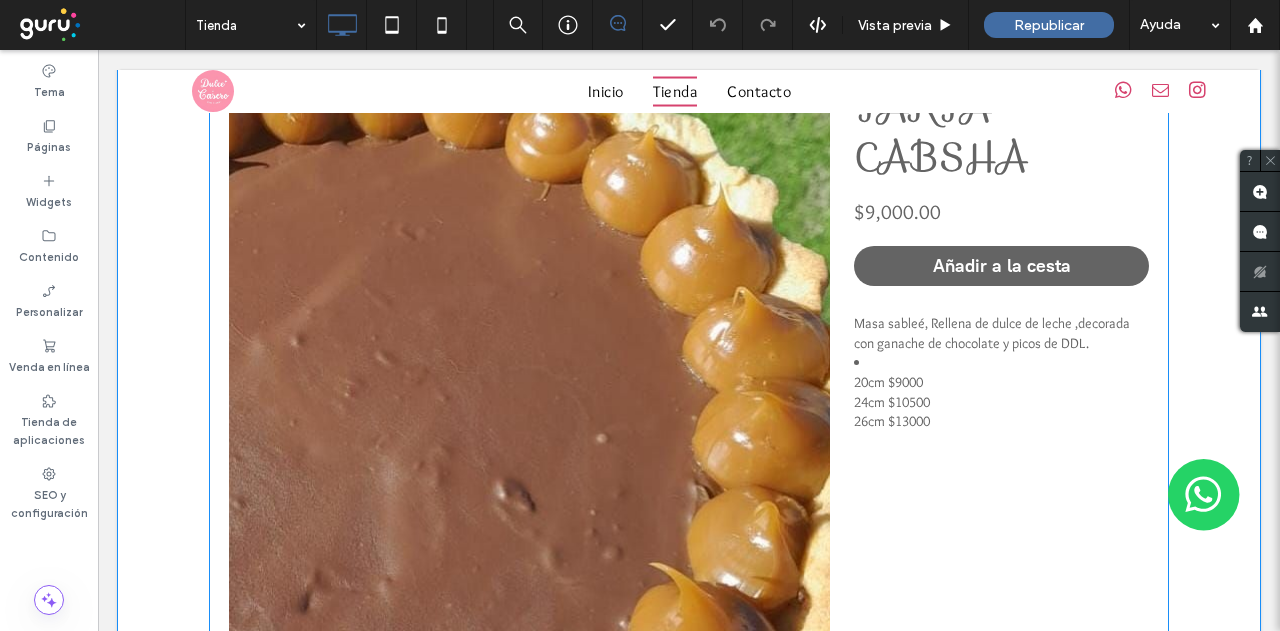 click at bounding box center [283, 501] 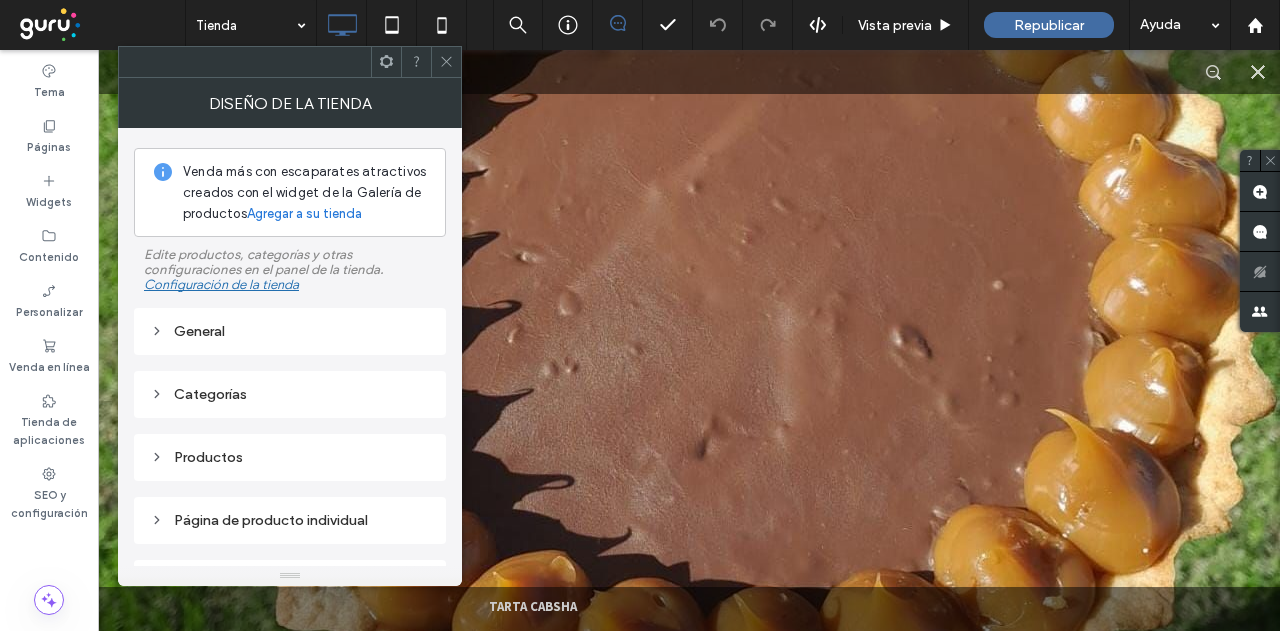 drag, startPoint x: 439, startPoint y: 59, endPoint x: 456, endPoint y: 59, distance: 17 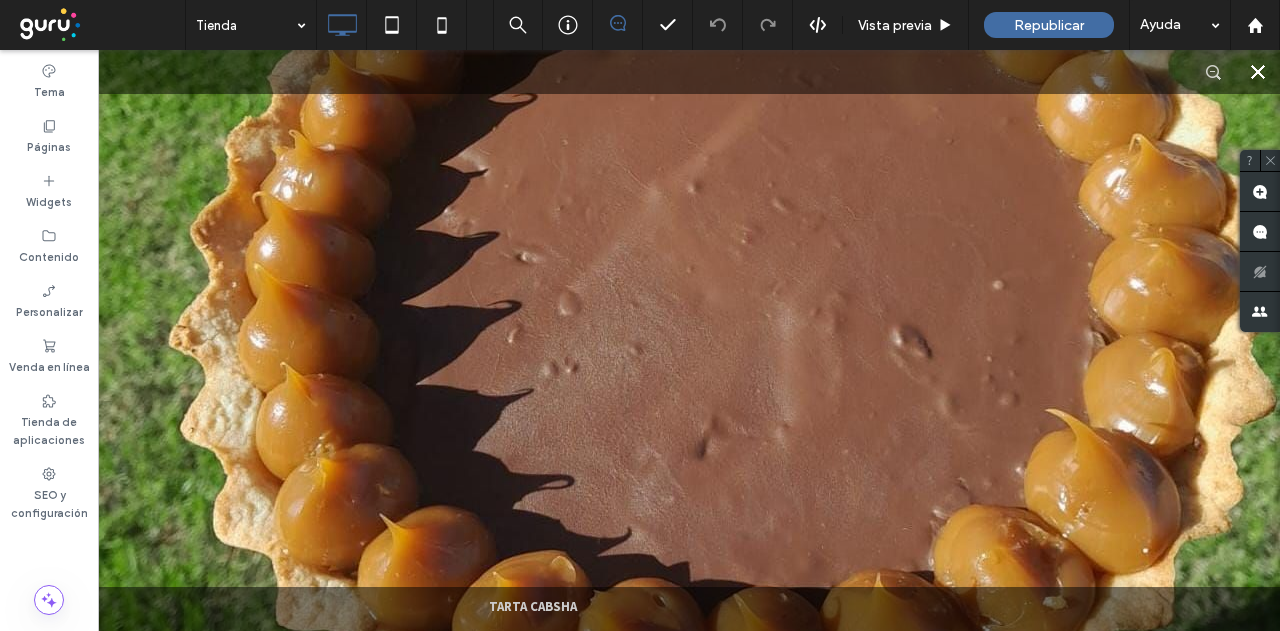 click at bounding box center [1258, 72] 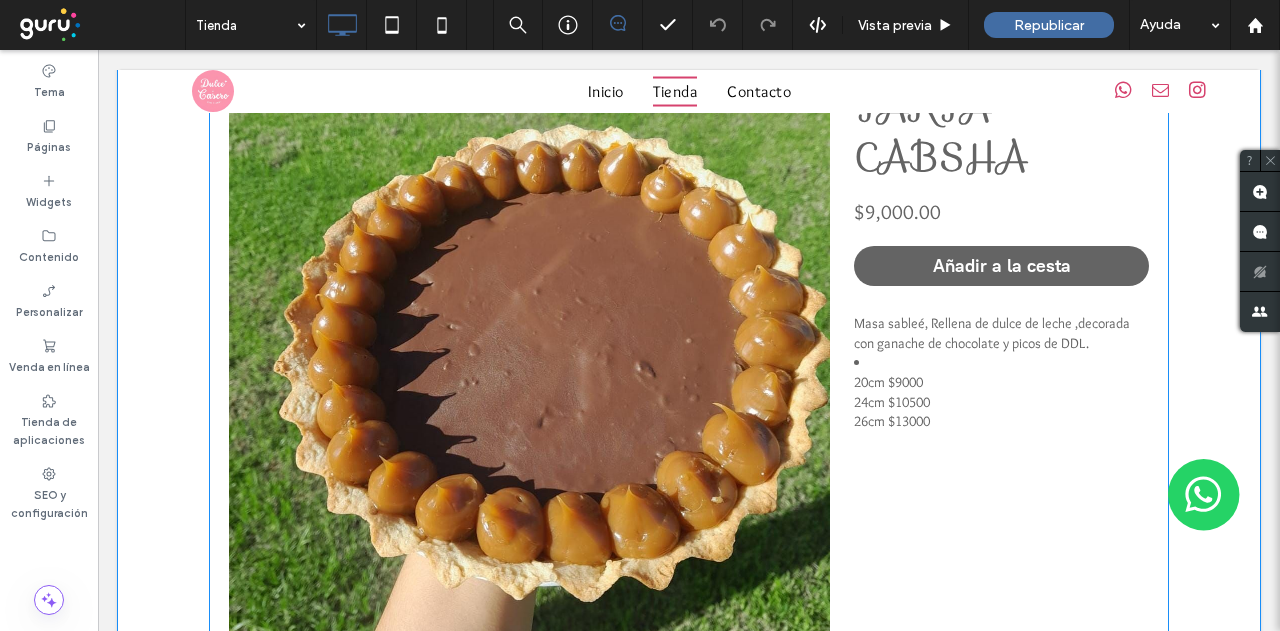 click on "TARTA CABSHA Regresar al catálogo TARTA CABSHA $9,000.00  Añadir más  Añadir a la cesta Ir al pago Información del producto Masa sableé, Rellena de dulce de leche ,decorada con ganache de chocolate y picos de DDL.
20cm $9000
24cm $10500
26cm $13000
Mostrar más TARTA CABSHA Regresar al catálogo Productos relacionados TARTA DURAZNO TARTA DURAZNO $9,000.00 CHOCOTORTA CHOCOTORTA $25,000.00 TORTA DE CUMPLEAÑOS TORTA DE CUMPLEAÑOS $16,000.00 LEMON PIE LEMON PIE $20,000.00 TARTA FRUTAL TARTA FRUTAL $11,000.00 Mostrar precios en: ARS" at bounding box center (689, 591) 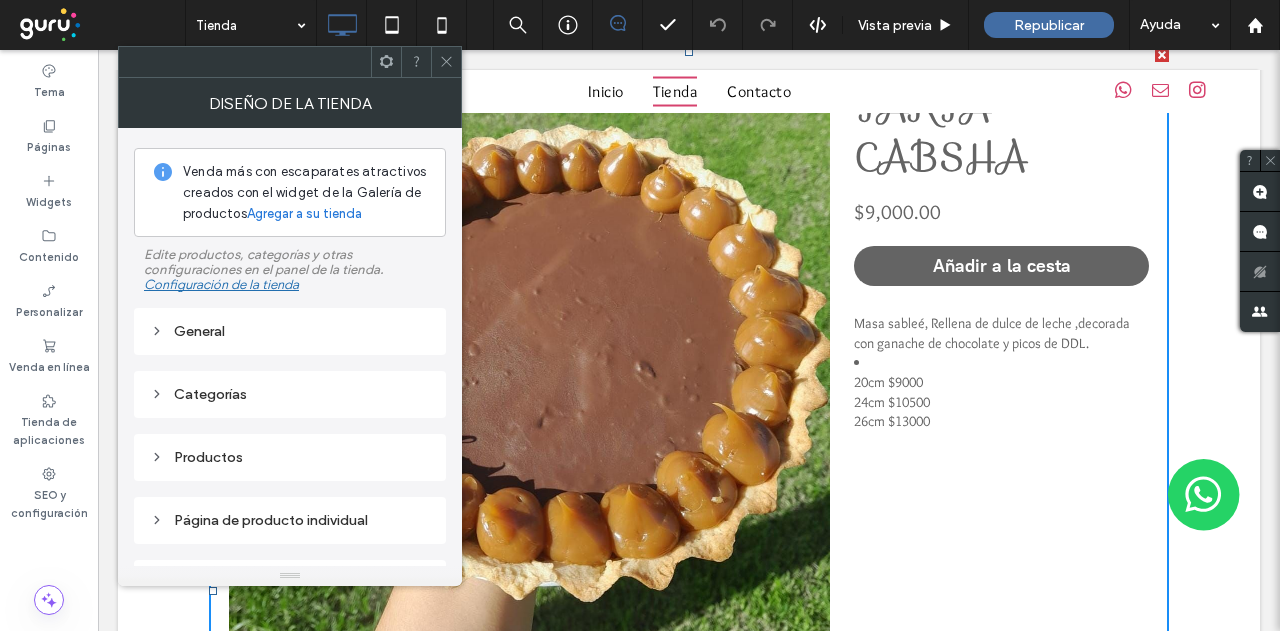 click on "General" at bounding box center (290, 331) 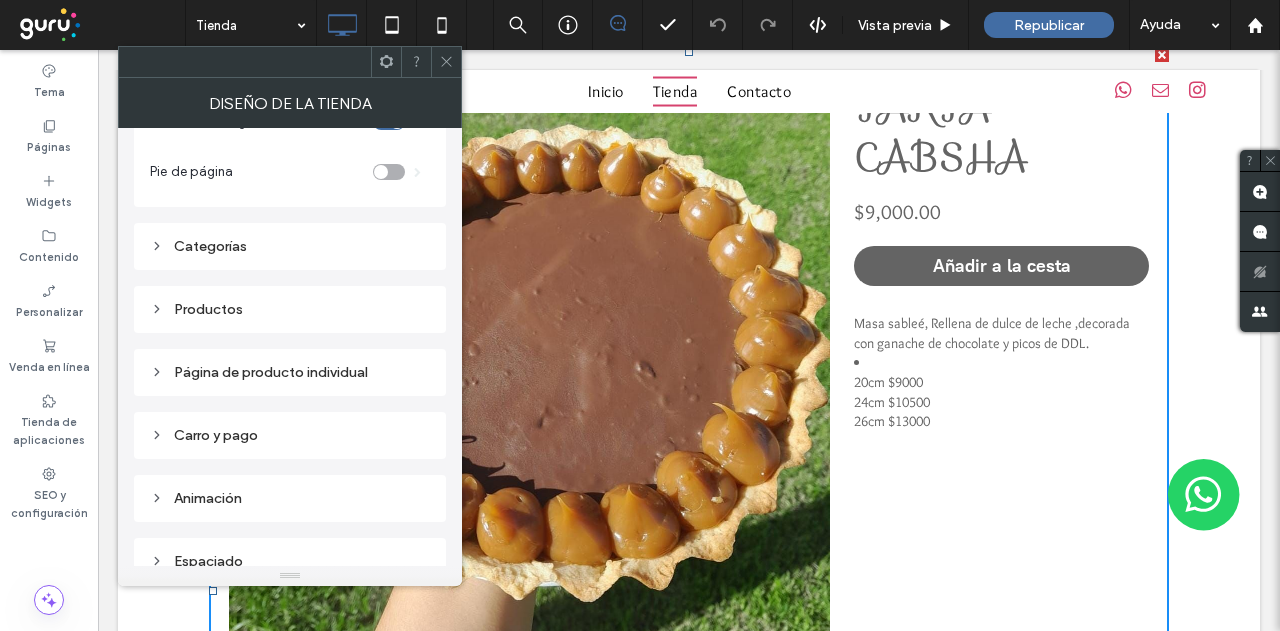 click on "Productos" at bounding box center [290, 309] 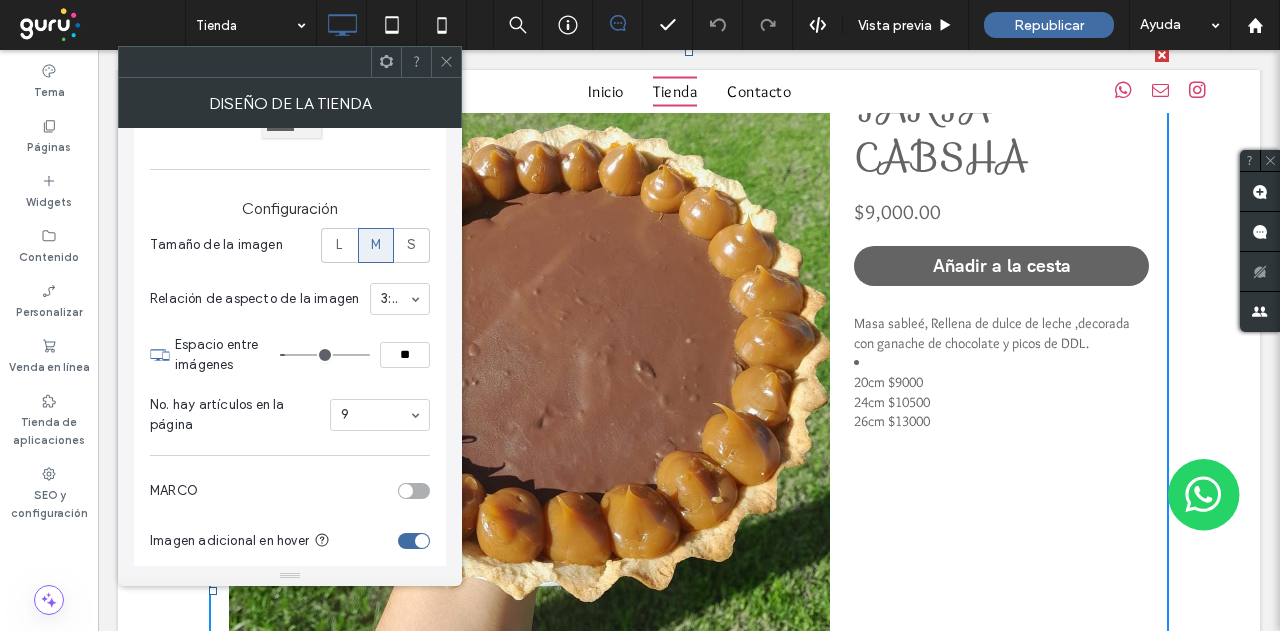scroll, scrollTop: 565, scrollLeft: 0, axis: vertical 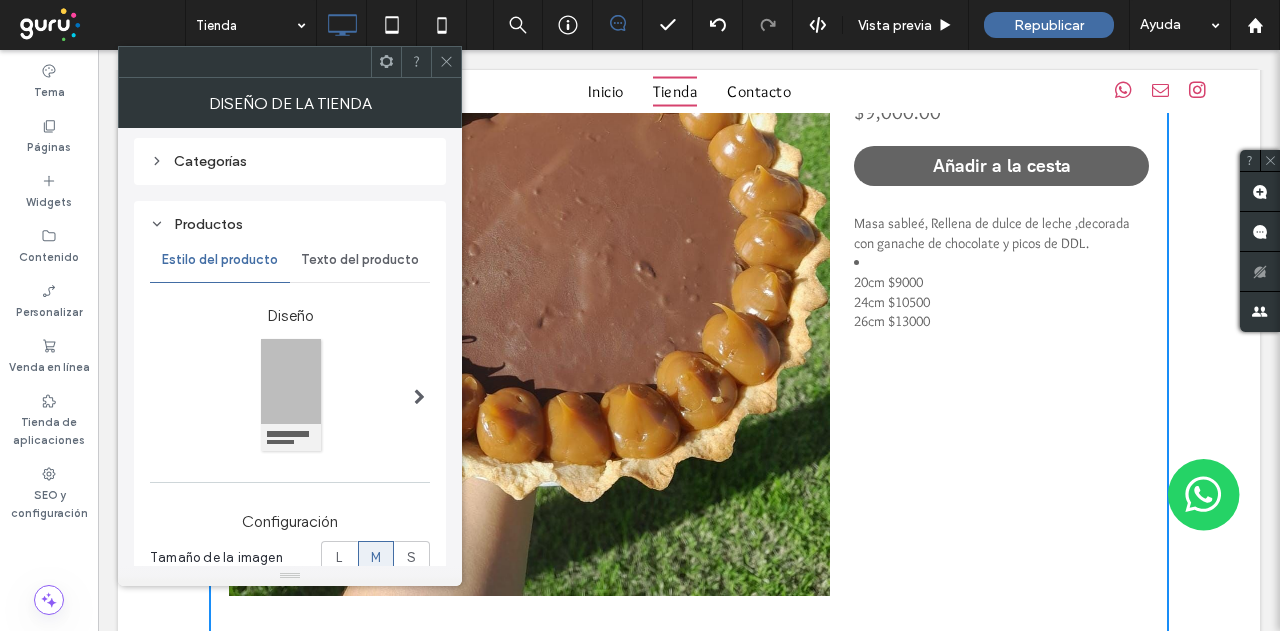 click at bounding box center (291, 396) 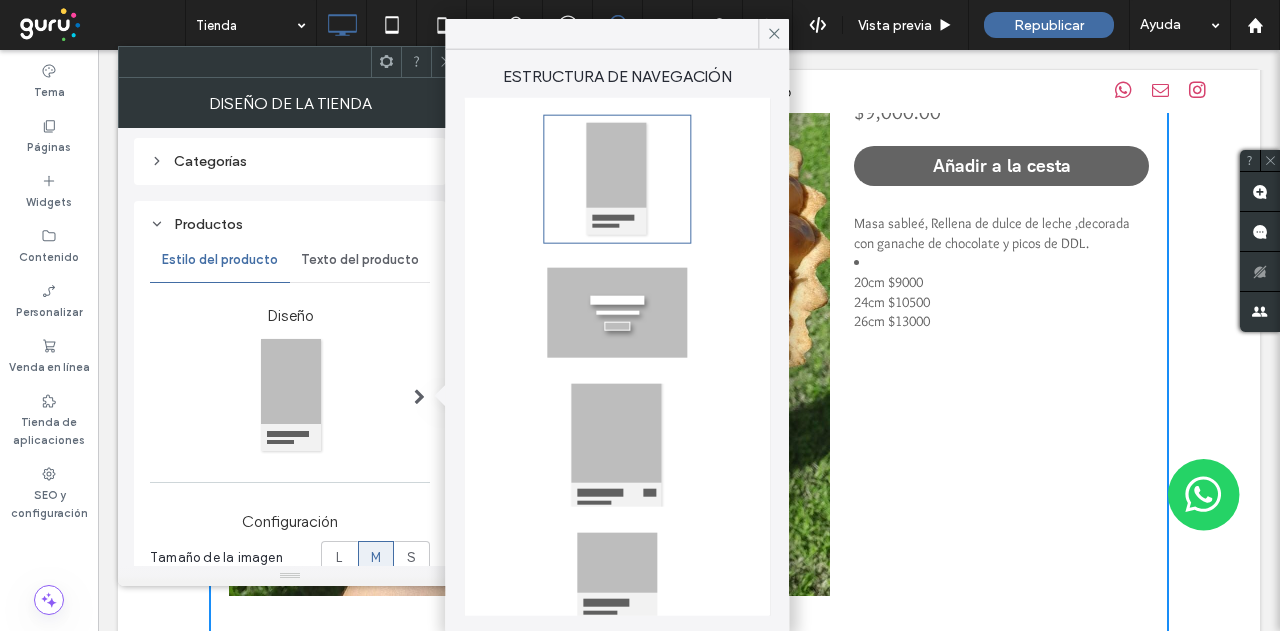 click at bounding box center (617, 312) 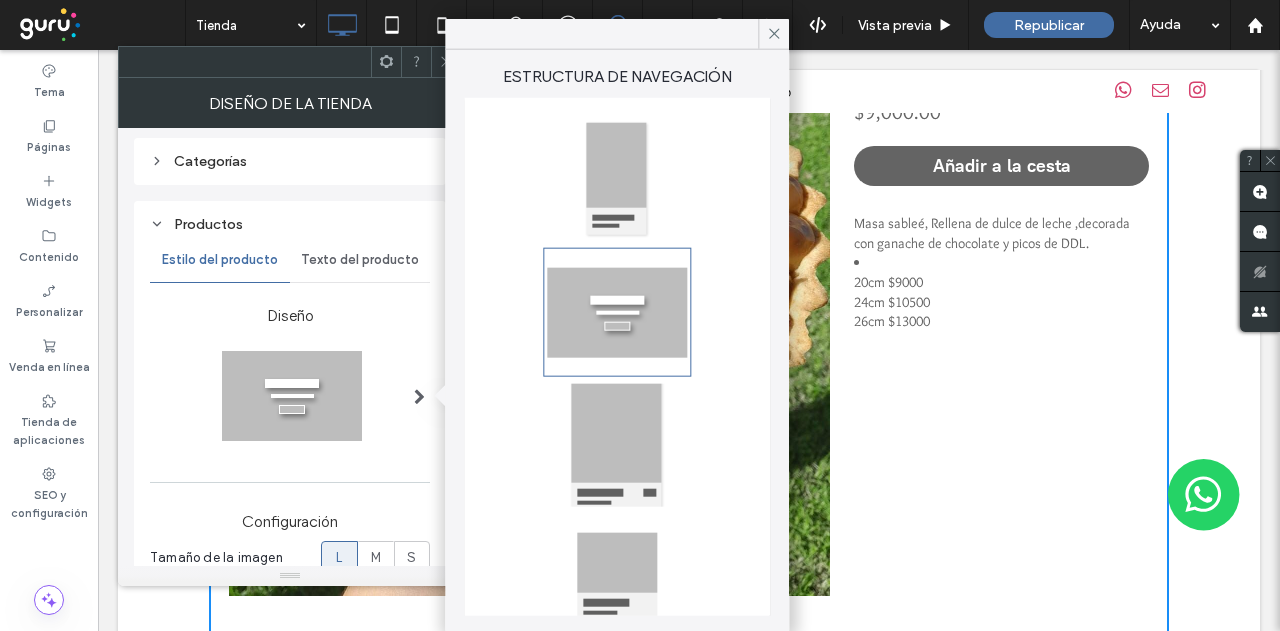 click at bounding box center [617, 179] 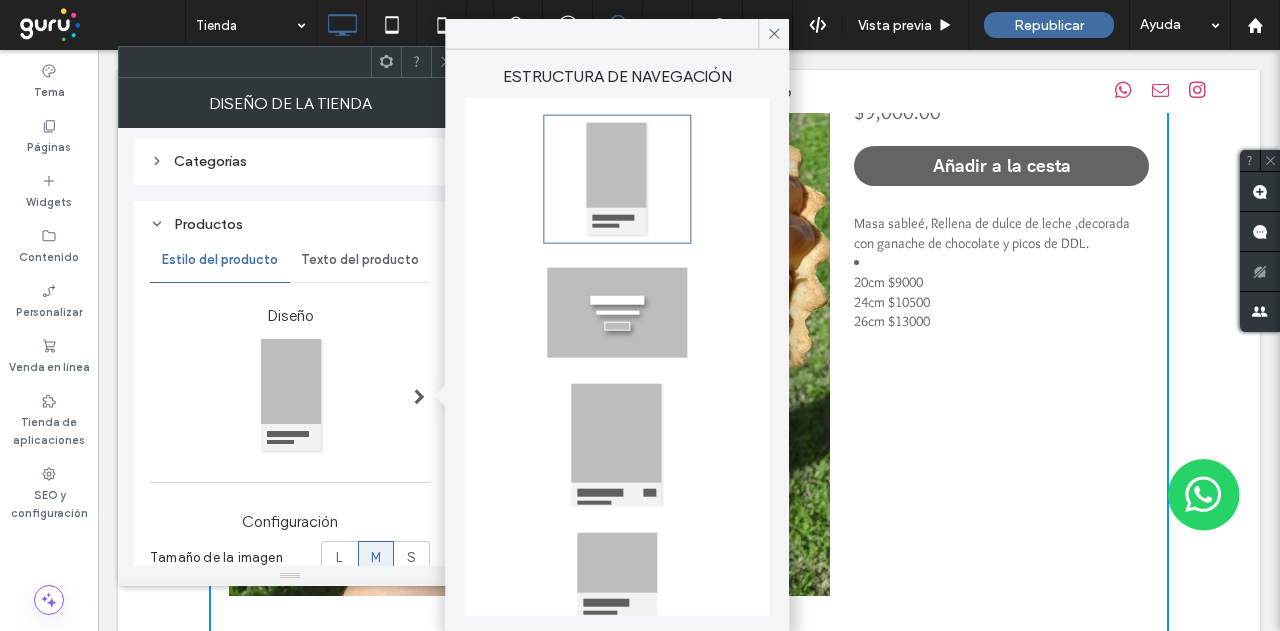 click at bounding box center [419, 396] 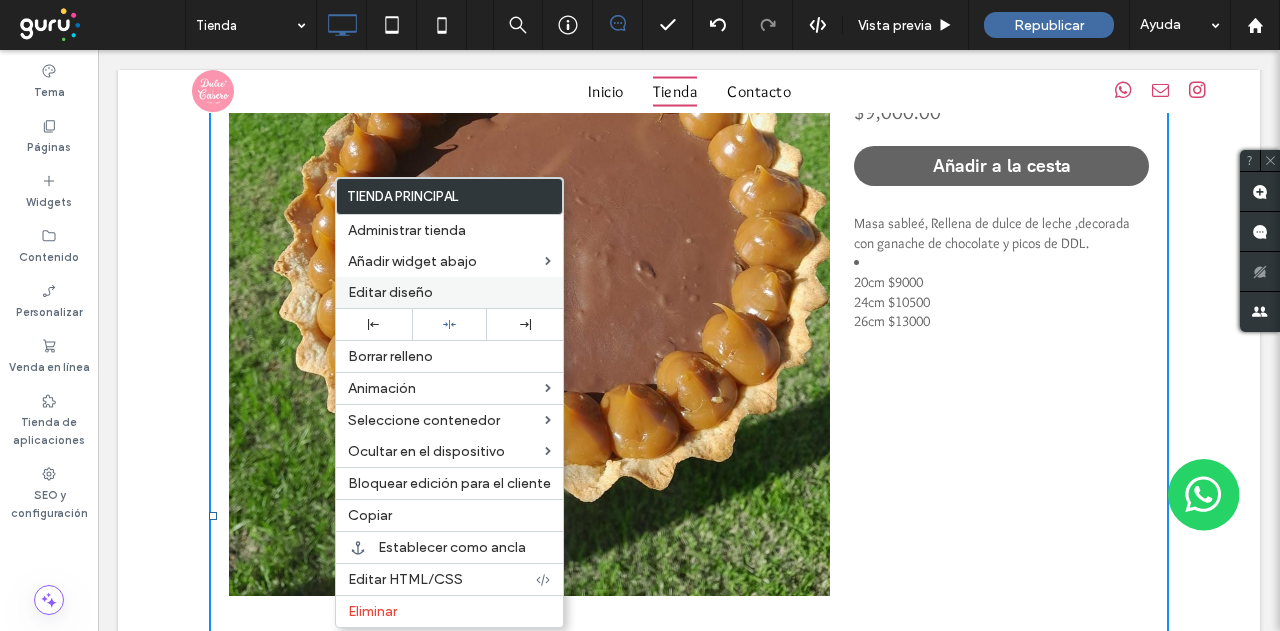 click on "Editar diseño" at bounding box center (390, 292) 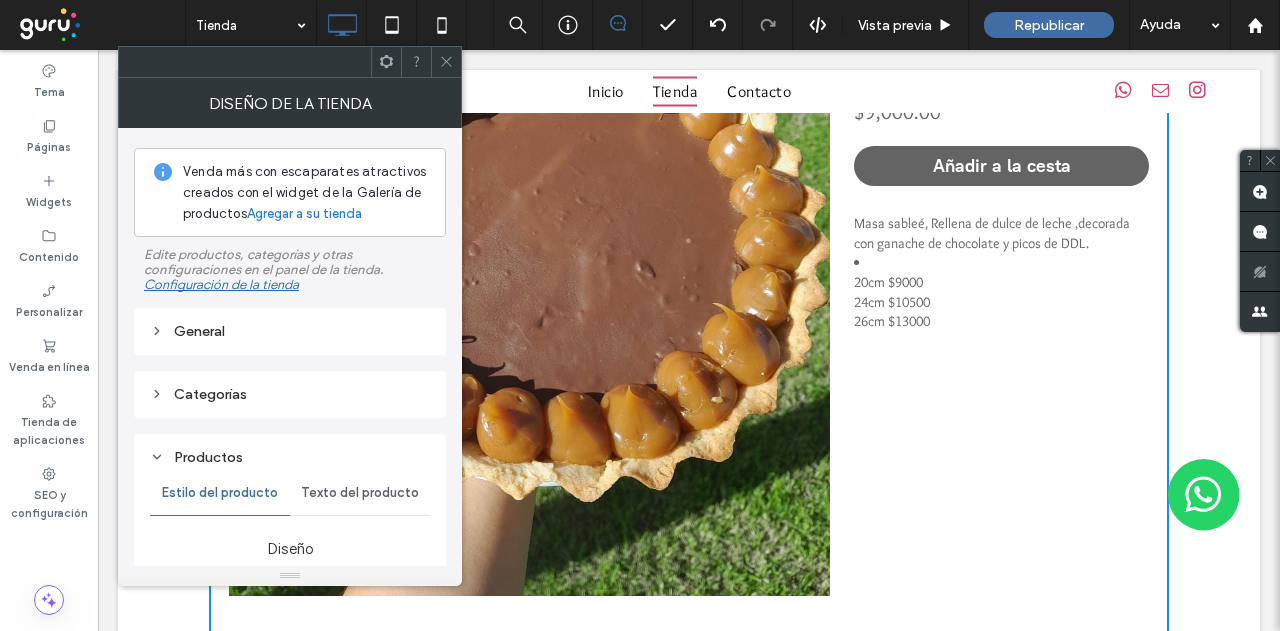 click on "General" at bounding box center (290, 331) 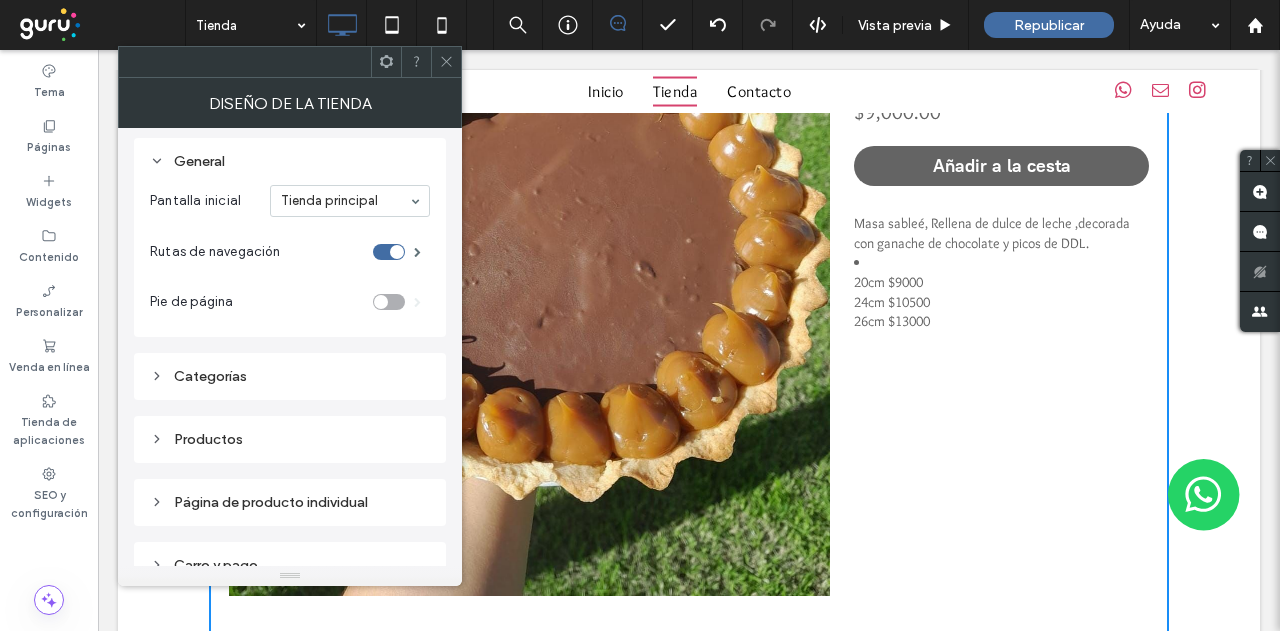 scroll, scrollTop: 200, scrollLeft: 0, axis: vertical 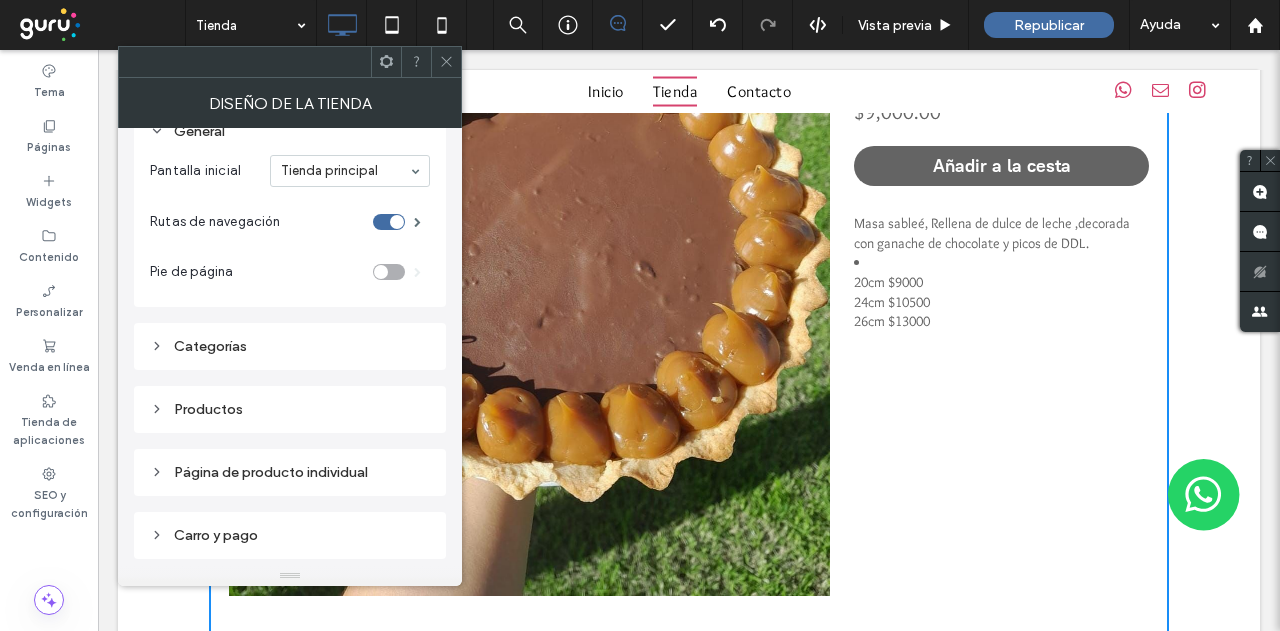 click on "General Pantalla inicial Tienda principal Rutas de navegación Pie de página Categorías Productos Página de producto individual Carro y pago" at bounding box center (290, 325) 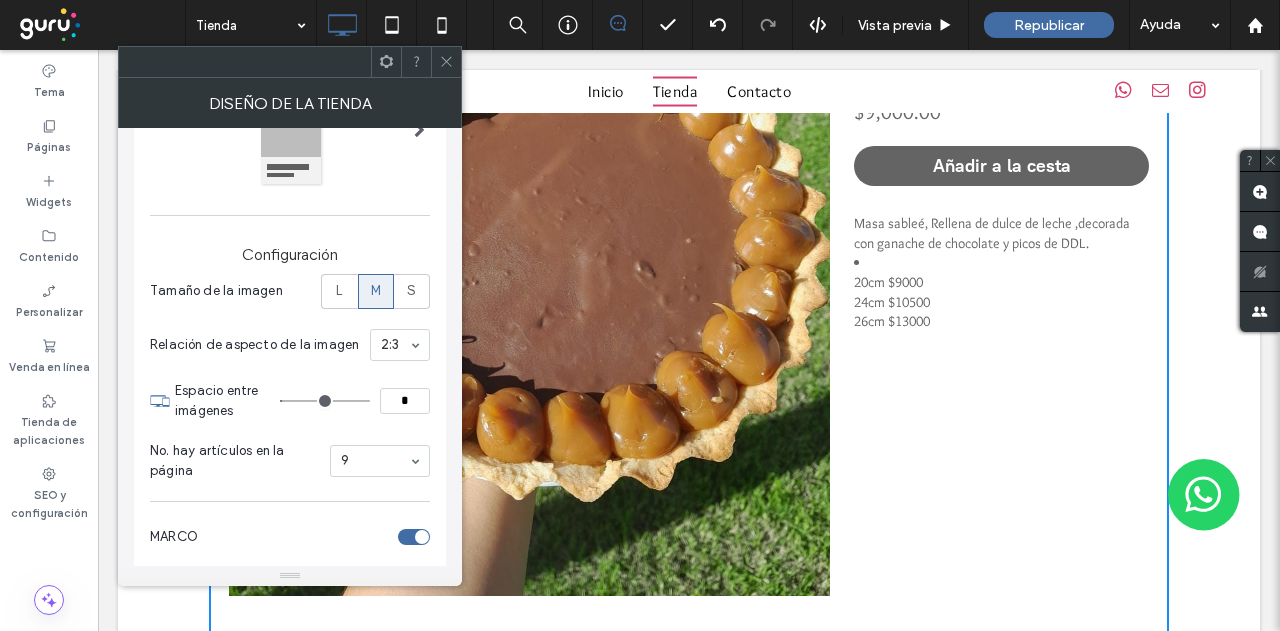 scroll, scrollTop: 600, scrollLeft: 0, axis: vertical 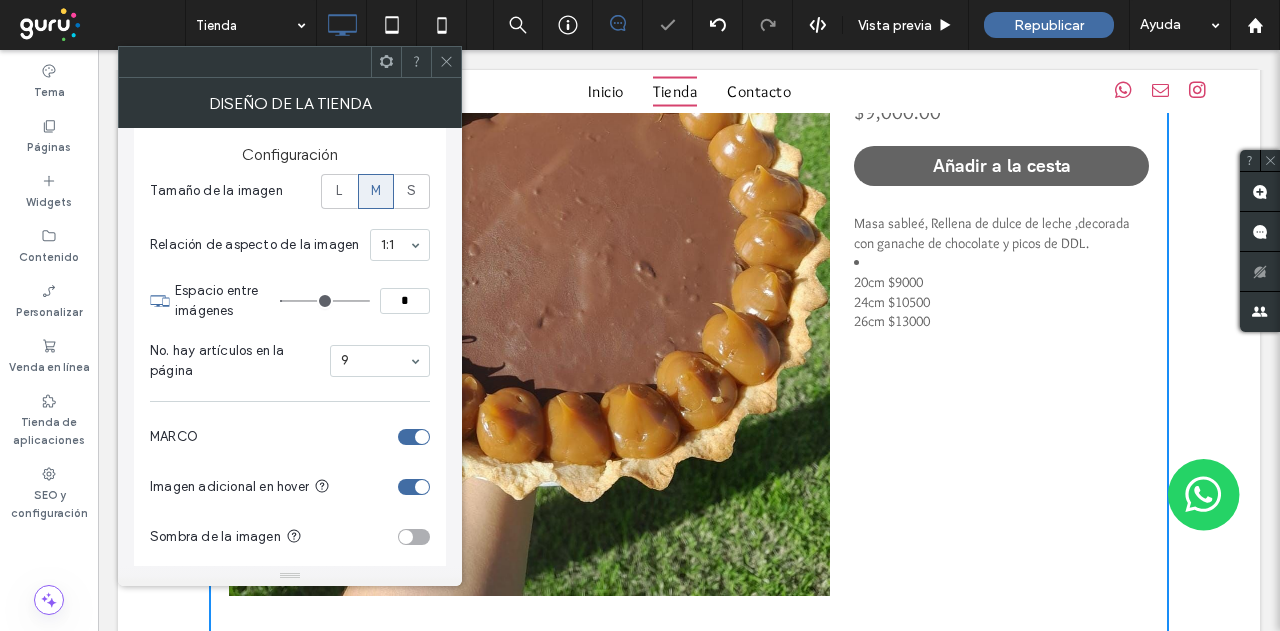 type on "**" 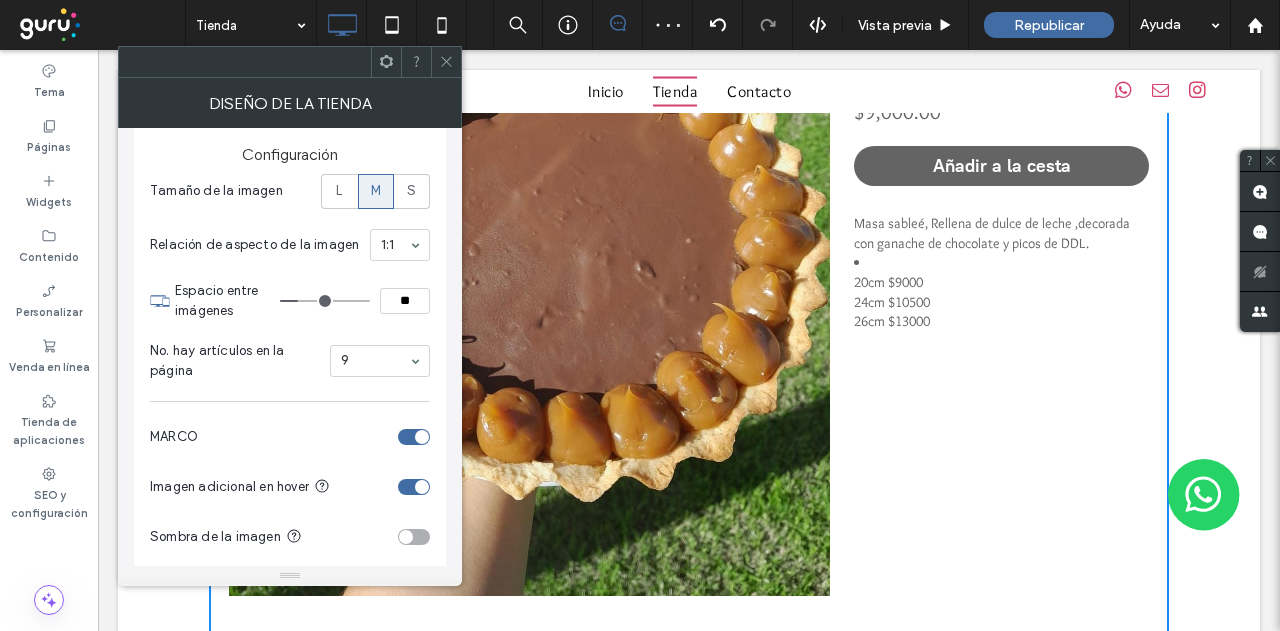 type on "**" 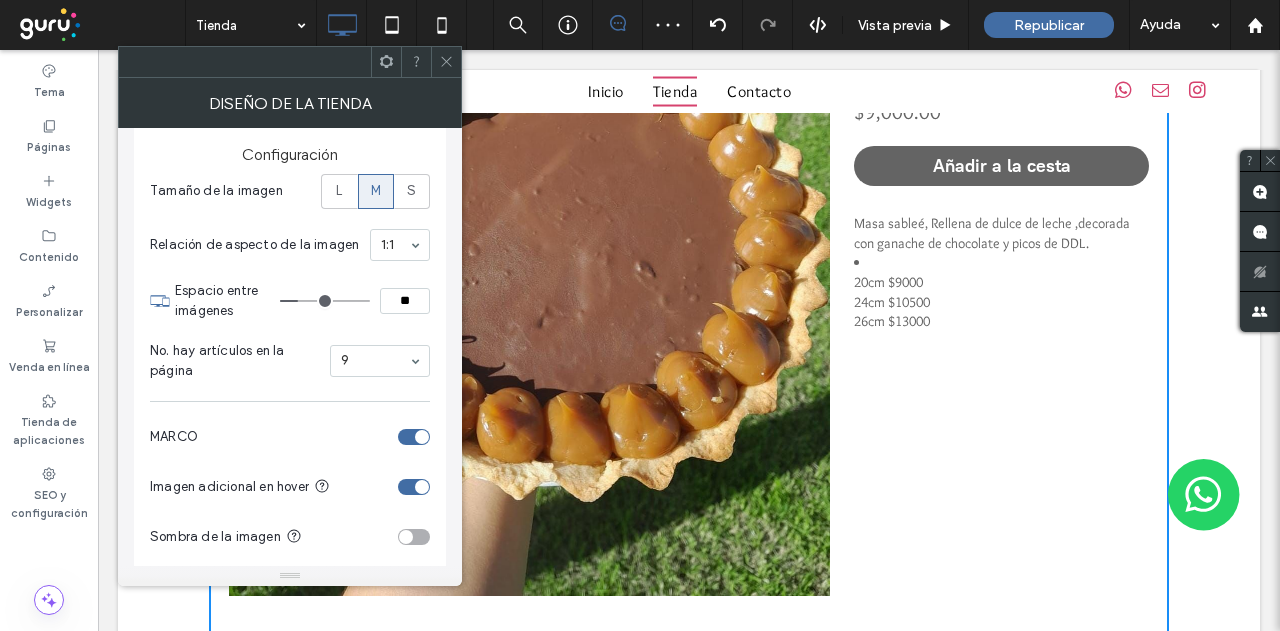 type on "**" 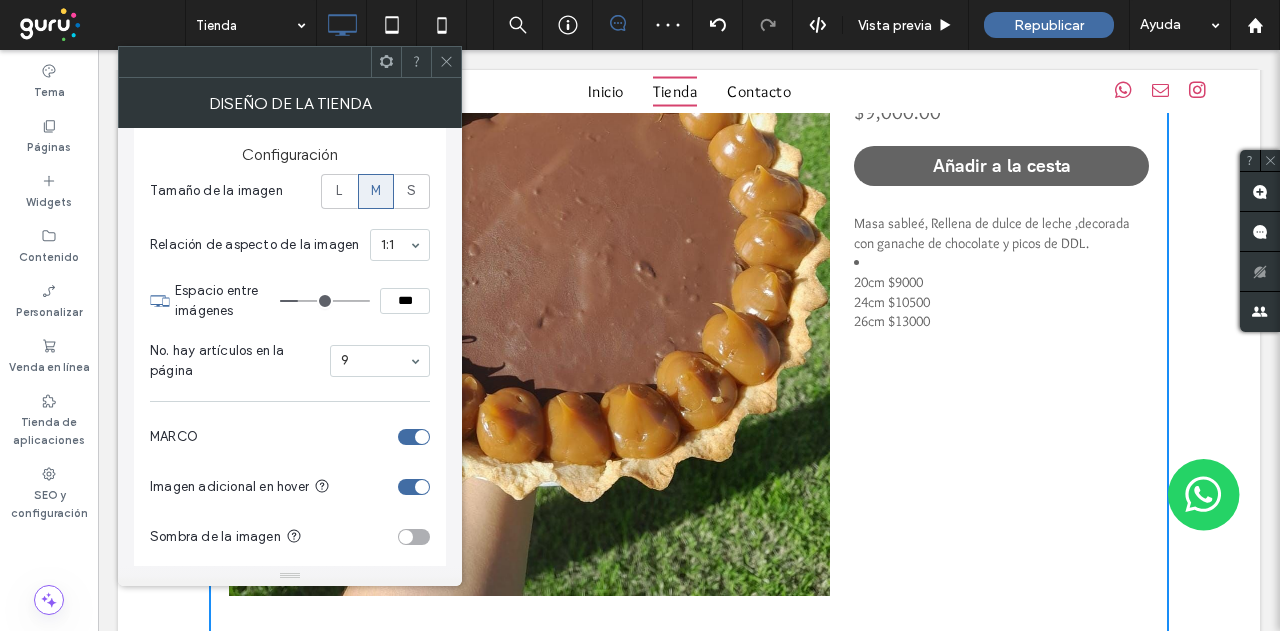 type on "***" 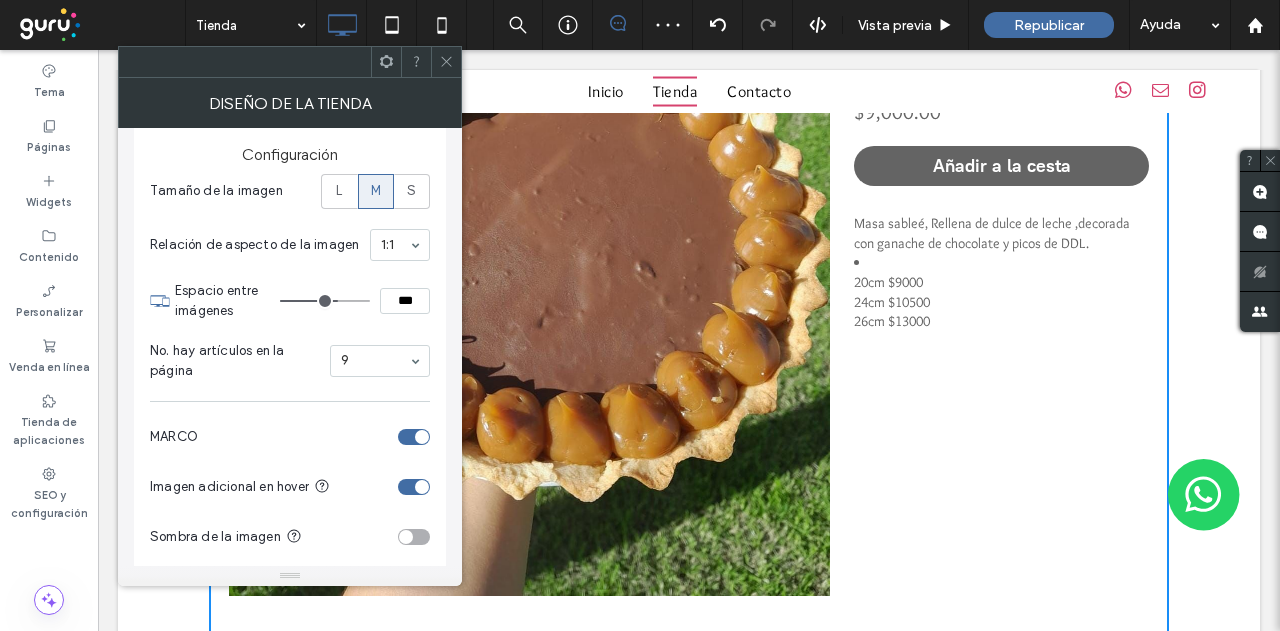 type on "***" 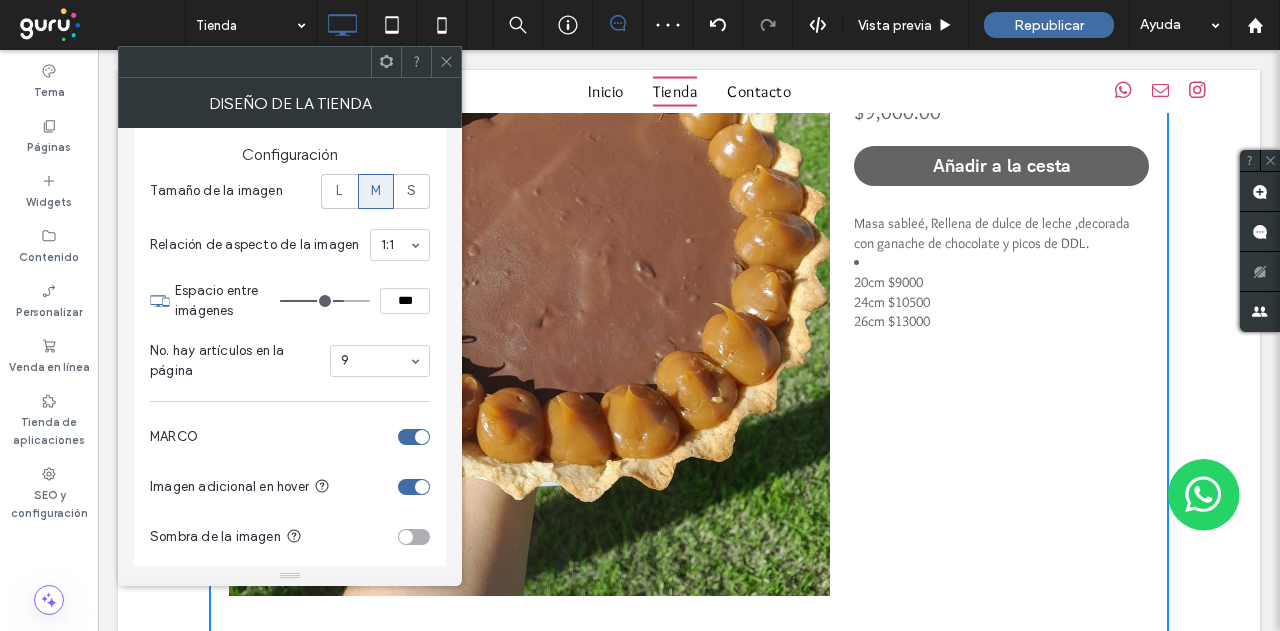 type on "*" 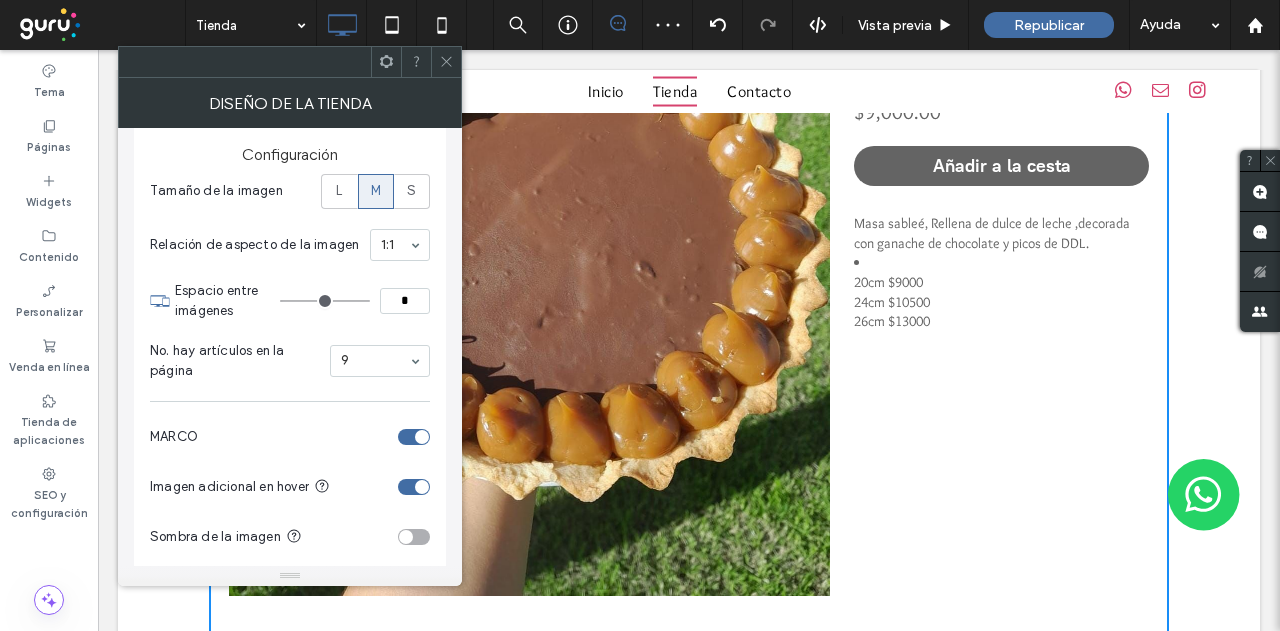 type on "**" 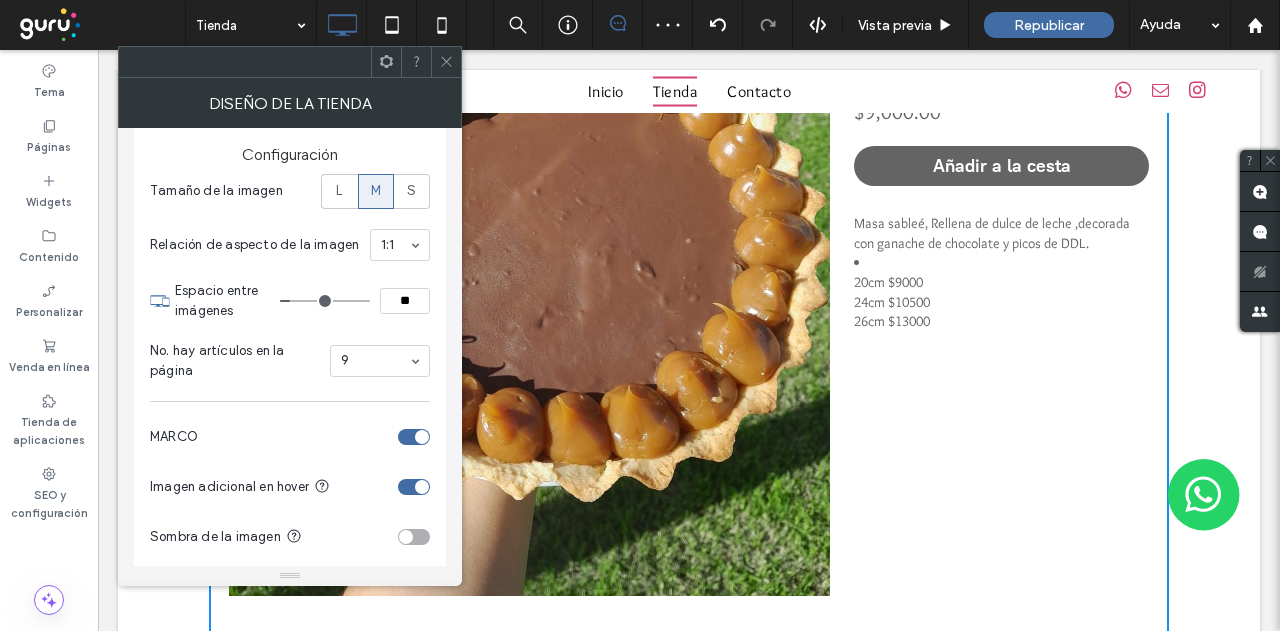 type on "**" 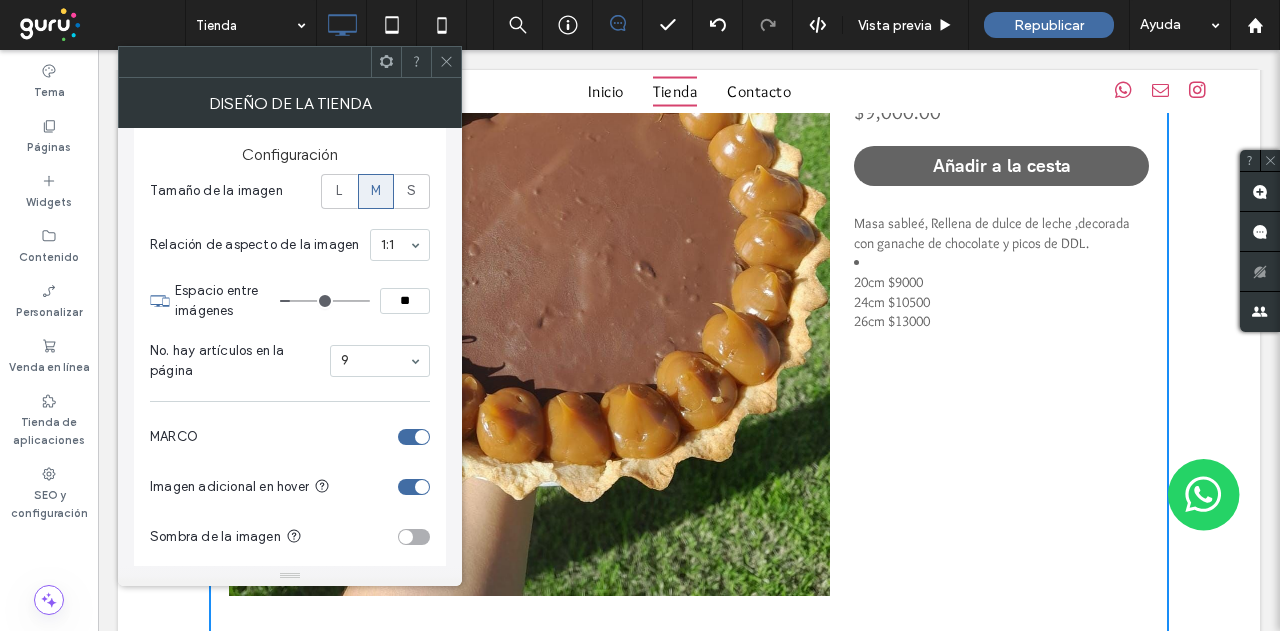 type on "**" 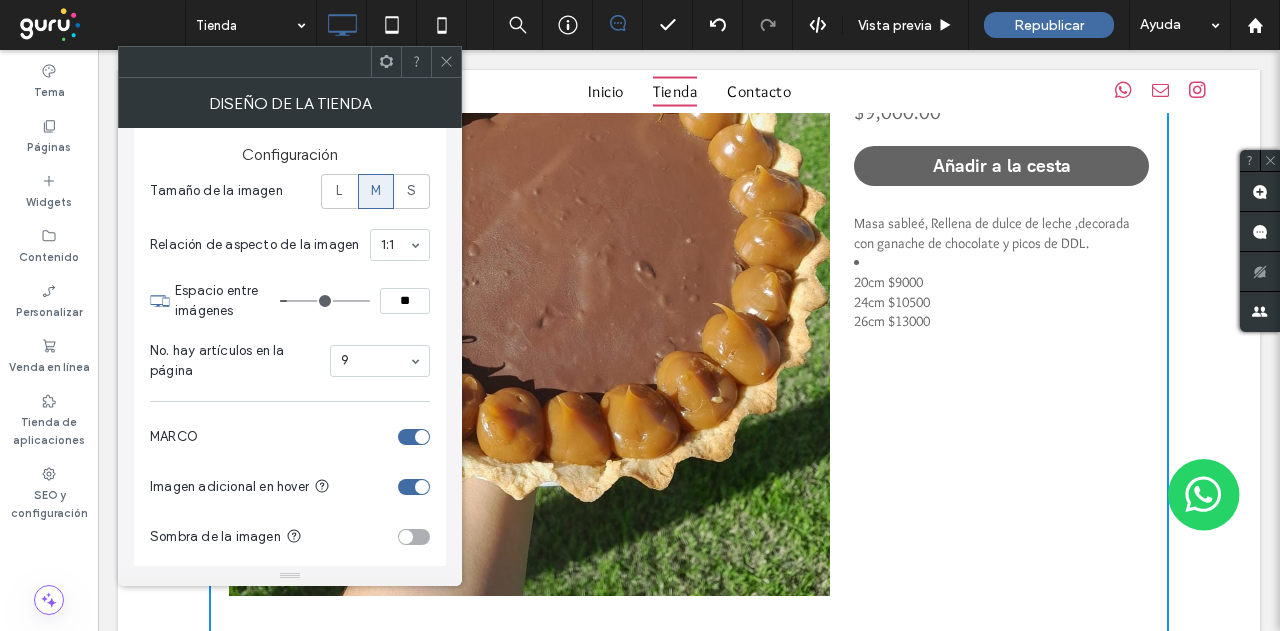type on "**" 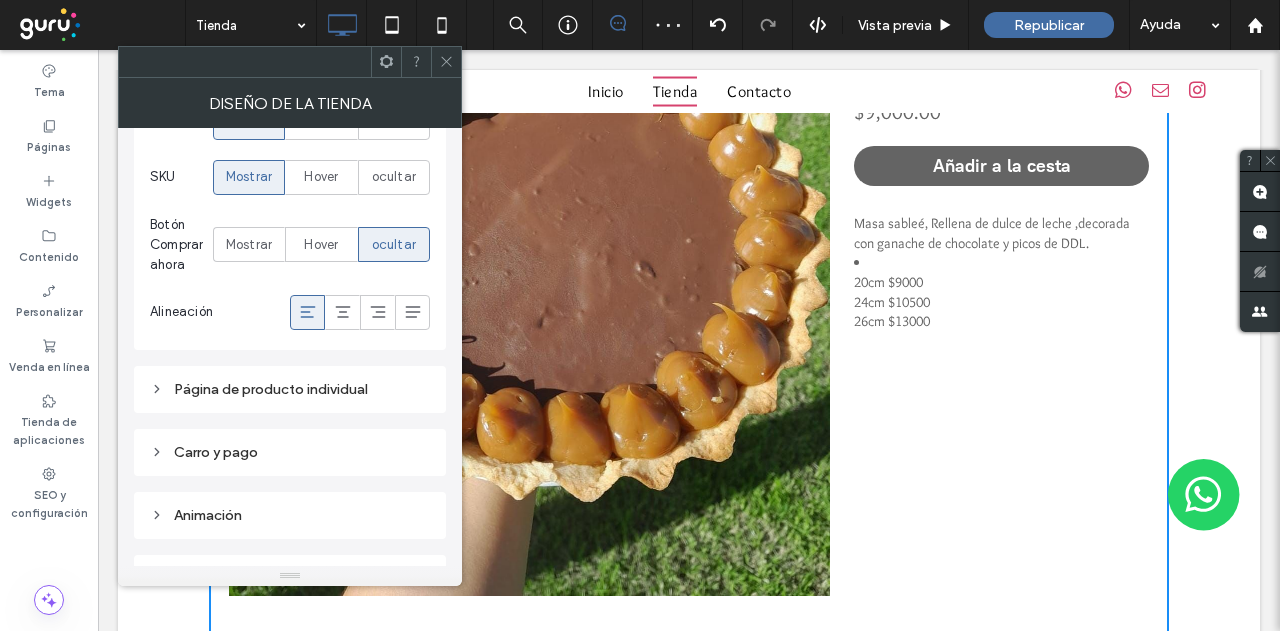 scroll, scrollTop: 1233, scrollLeft: 0, axis: vertical 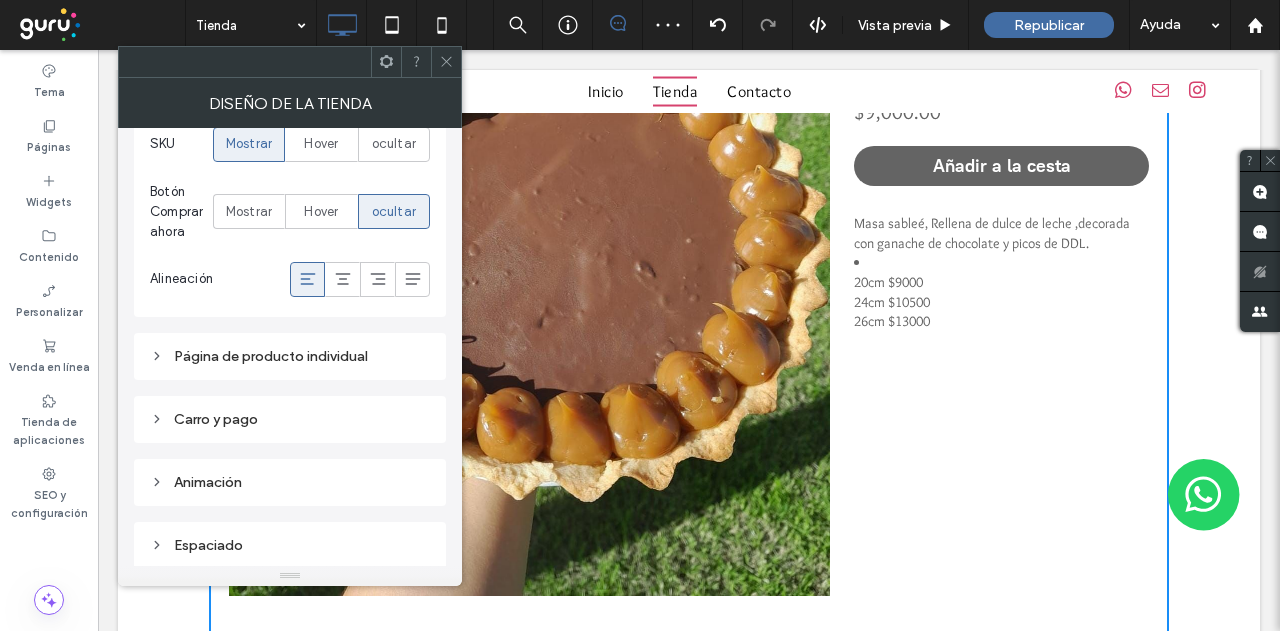 click 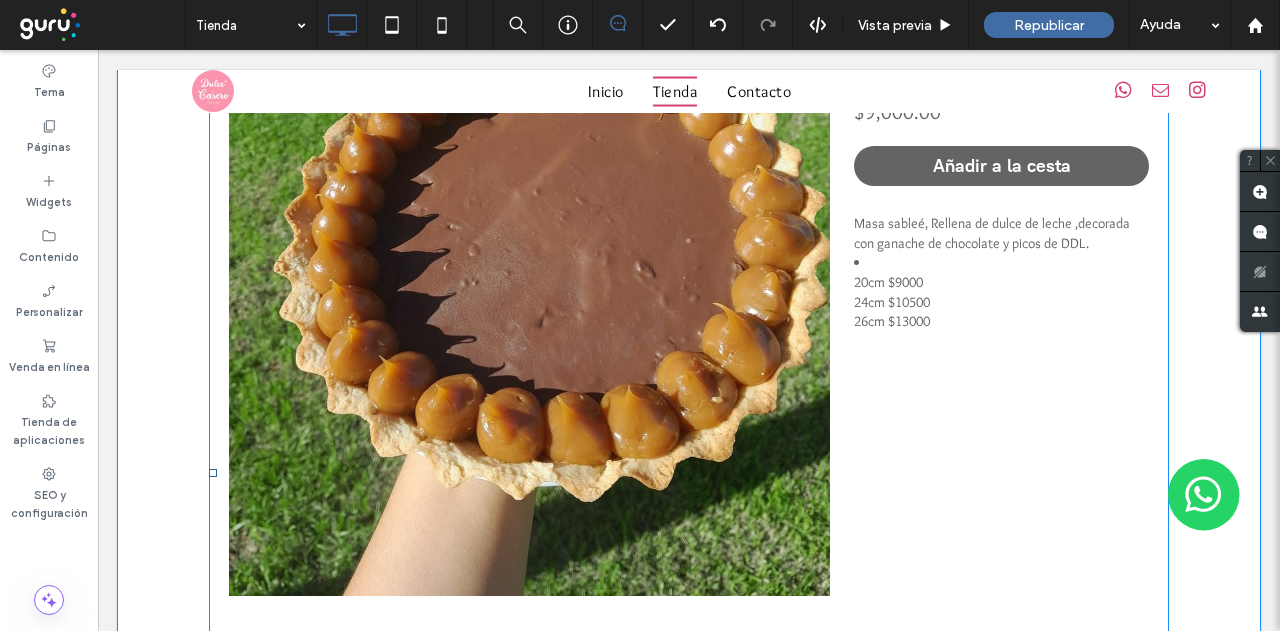 scroll, scrollTop: 700, scrollLeft: 0, axis: vertical 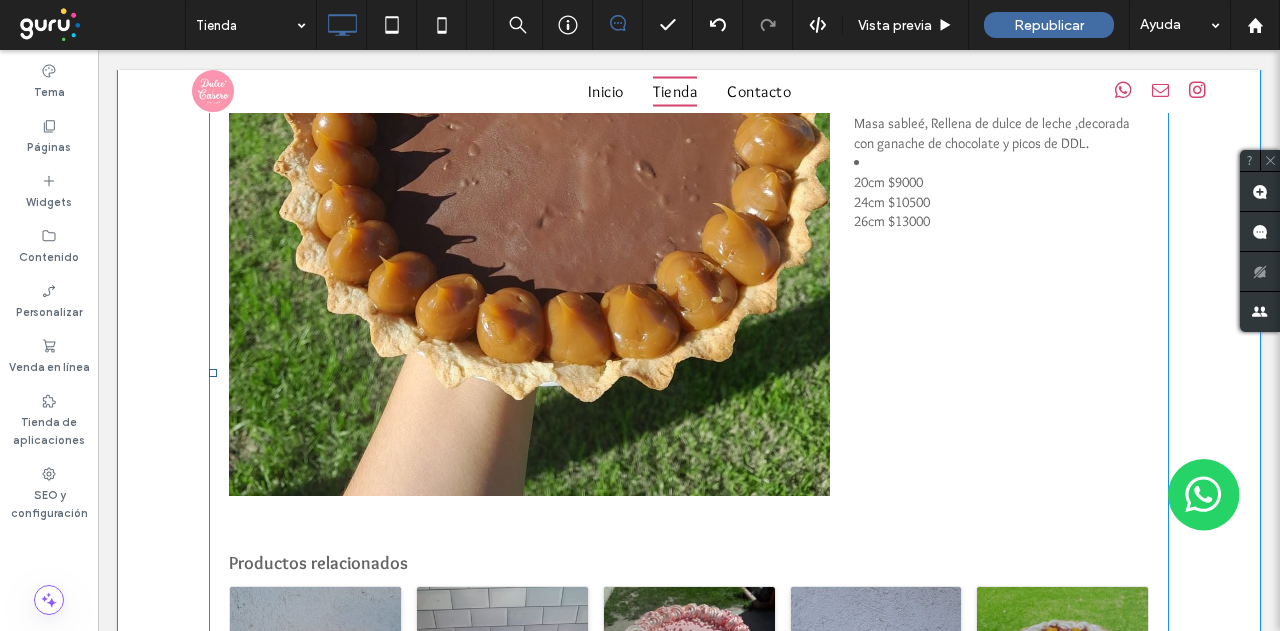 click at bounding box center (689, 373) 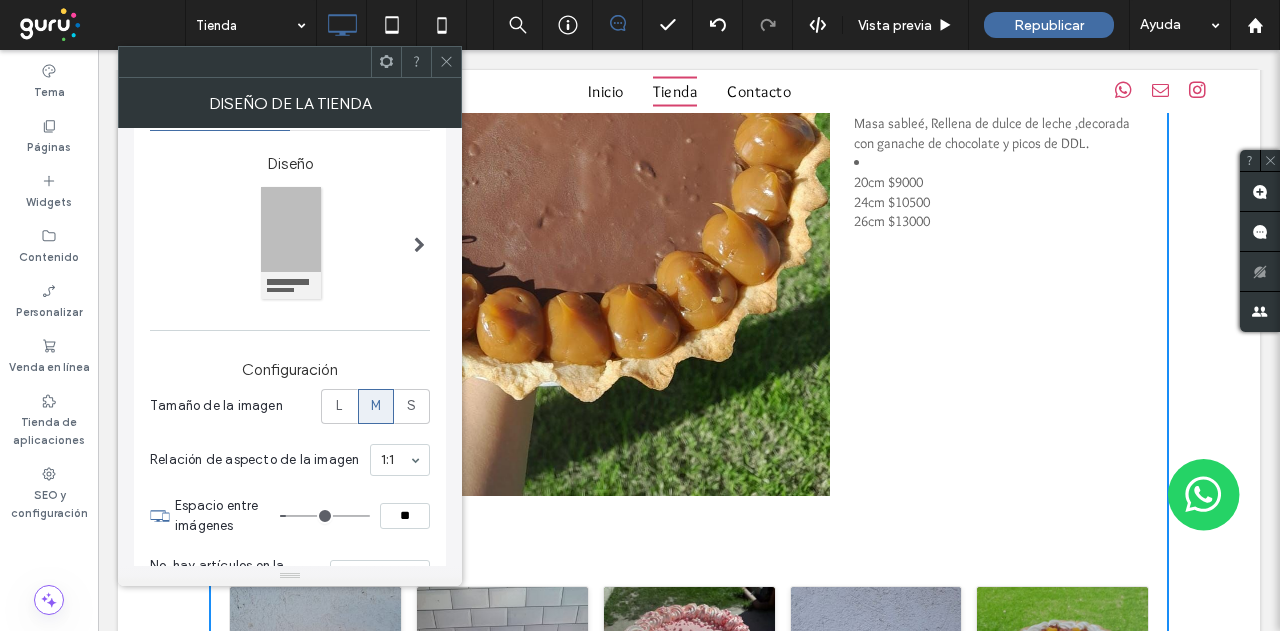 scroll, scrollTop: 400, scrollLeft: 0, axis: vertical 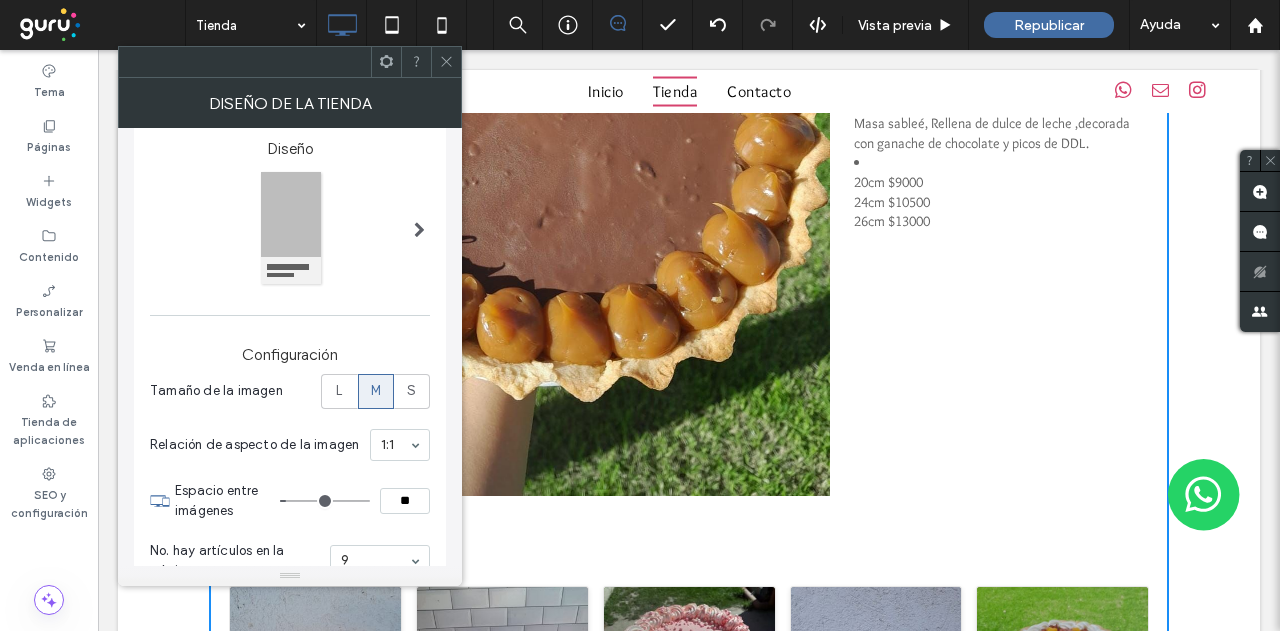 click 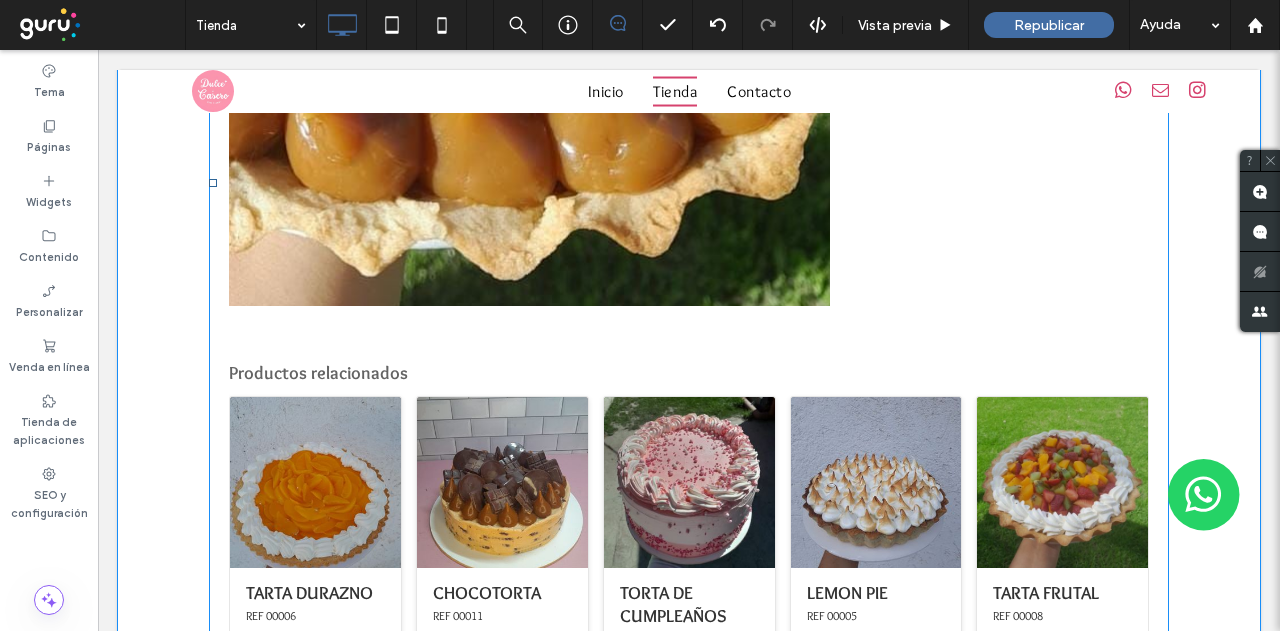 scroll, scrollTop: 700, scrollLeft: 0, axis: vertical 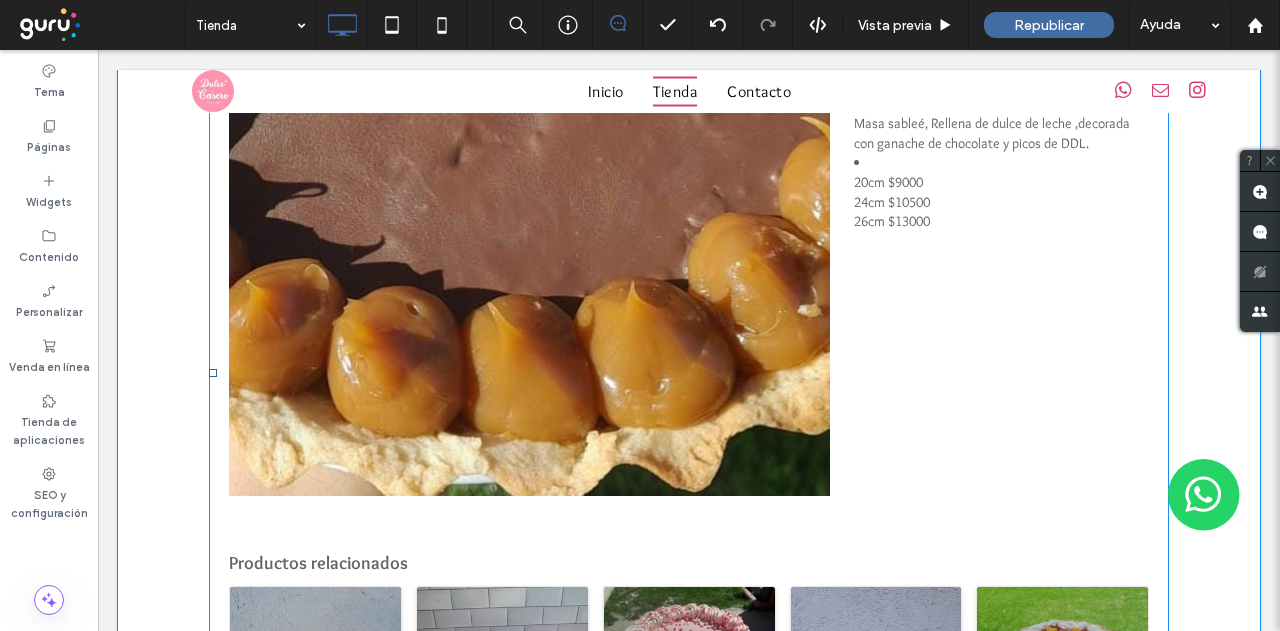 click at bounding box center (433, 55) 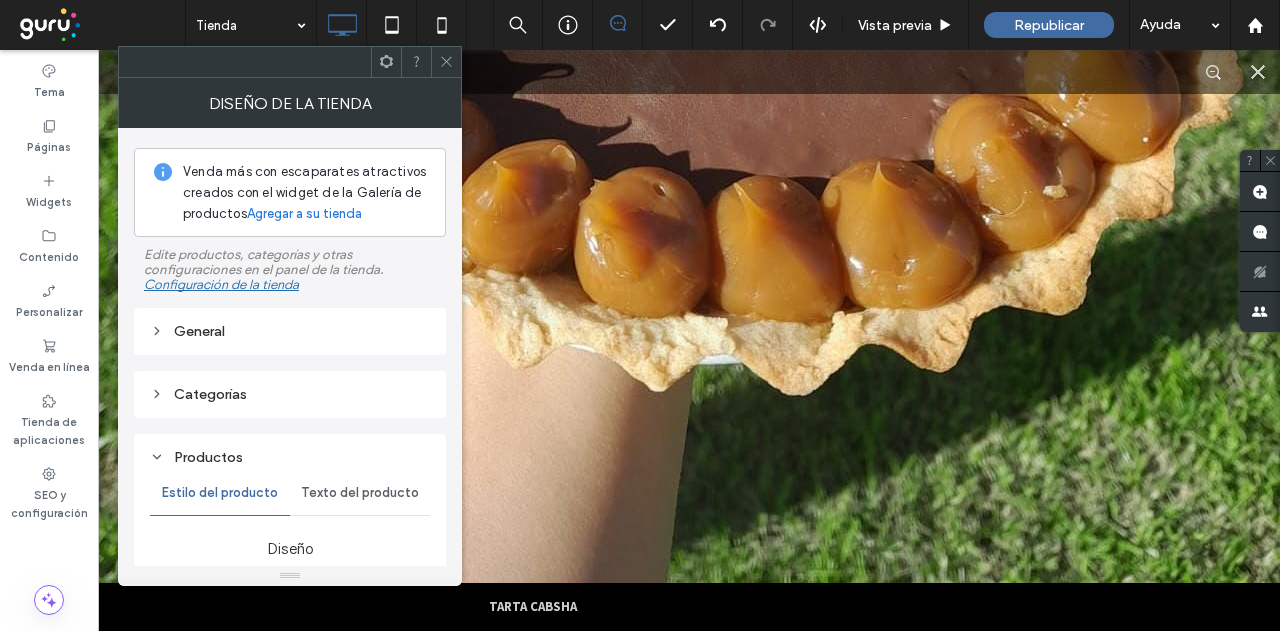 click on "General" at bounding box center (290, 331) 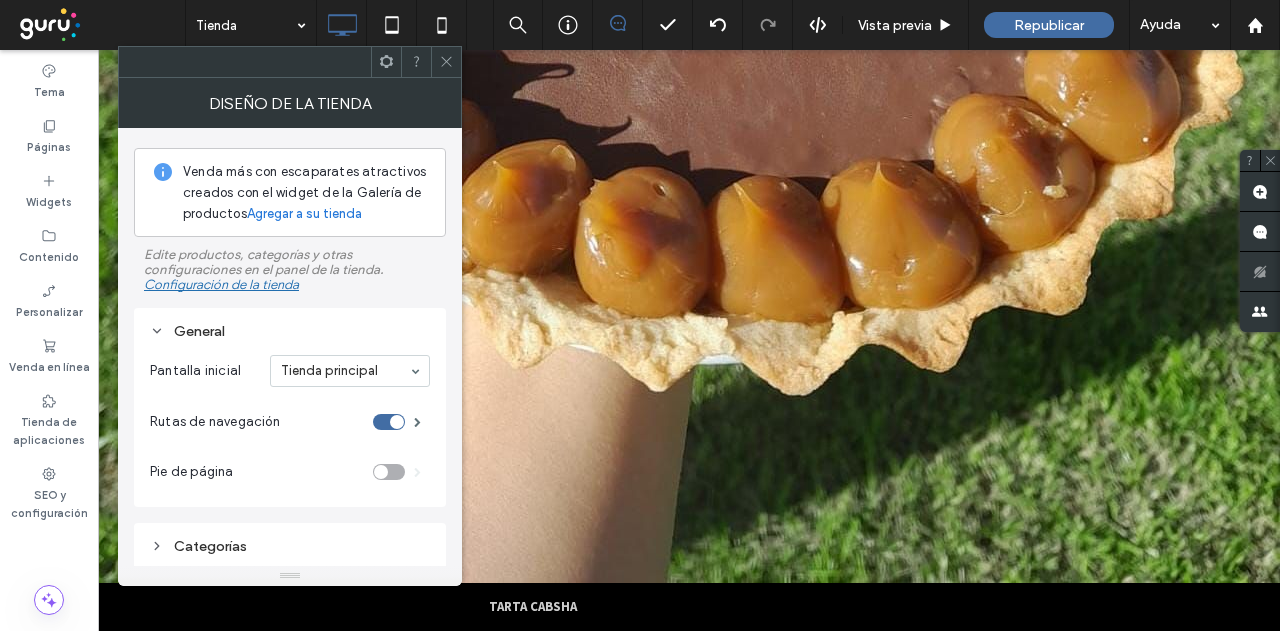 click on "Configuración de la tienda" at bounding box center (221, 284) 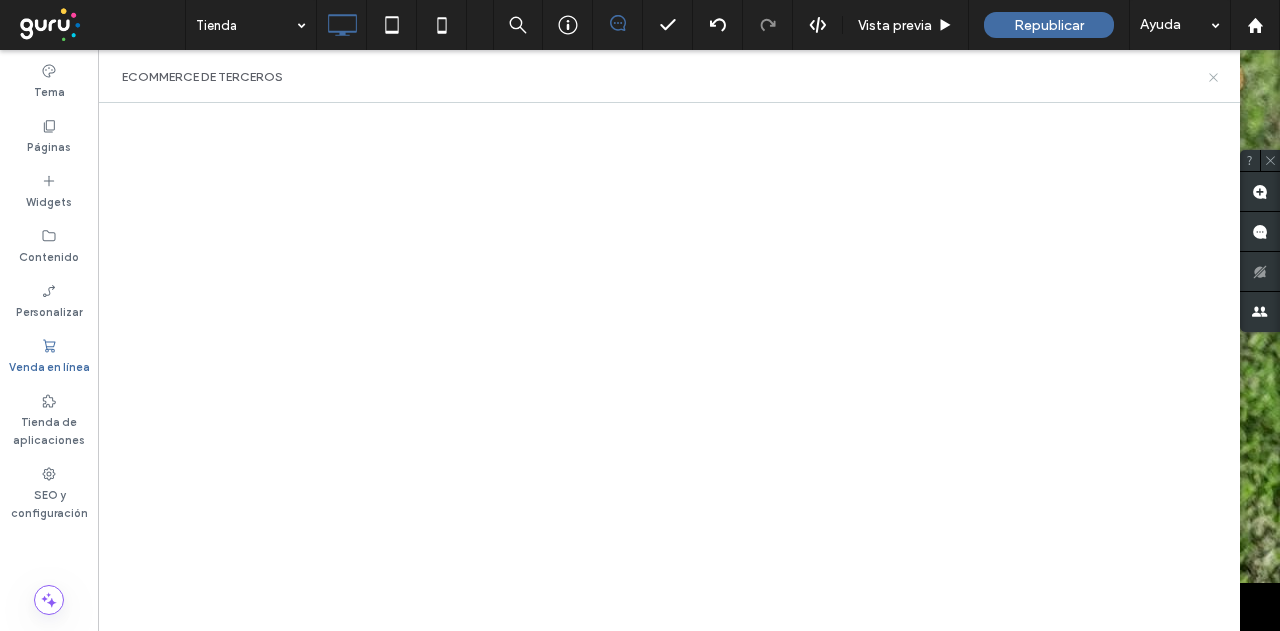 click 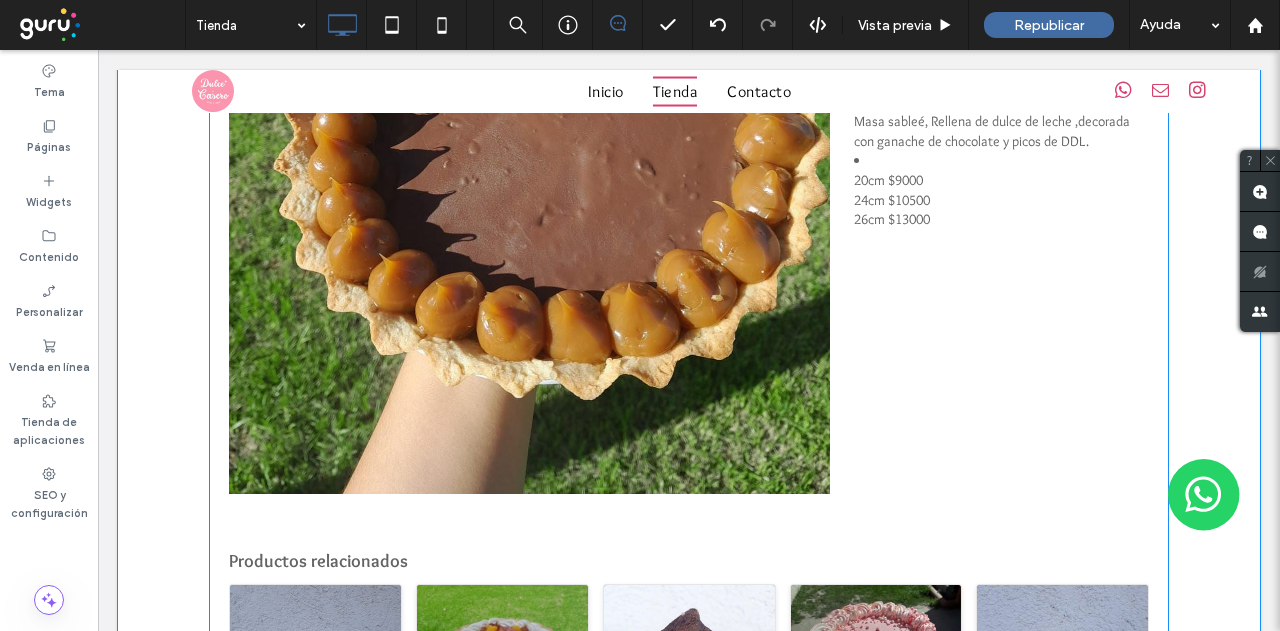 scroll, scrollTop: 900, scrollLeft: 0, axis: vertical 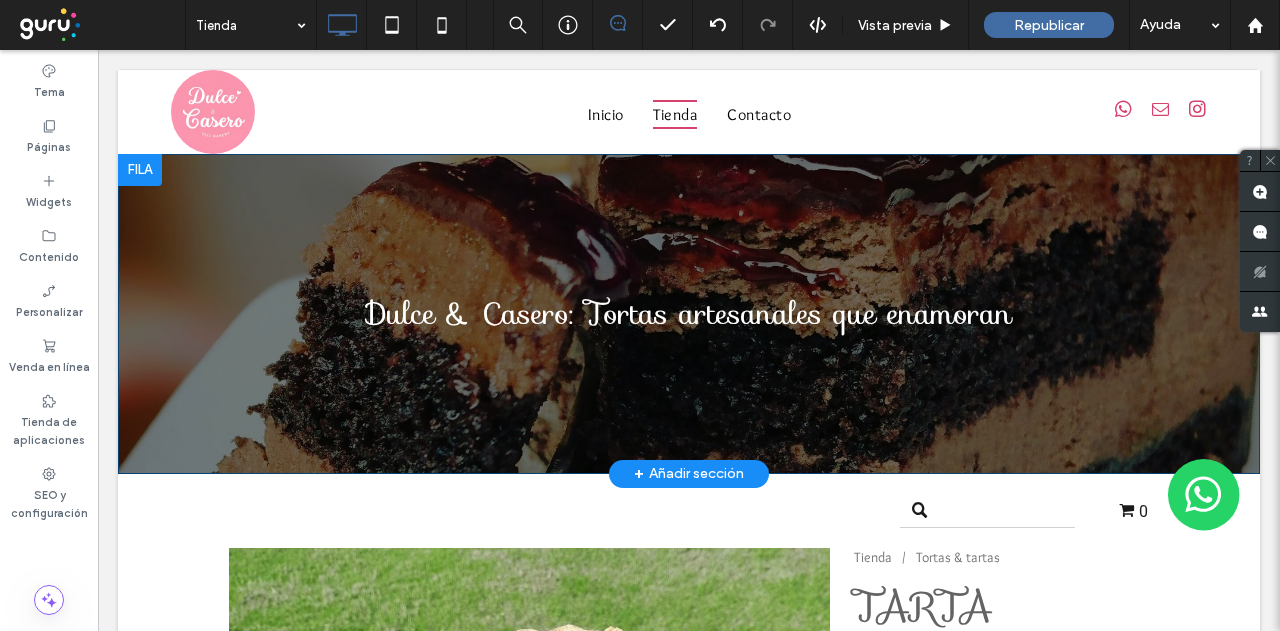 drag, startPoint x: 496, startPoint y: 343, endPoint x: 506, endPoint y: 253, distance: 90.55385 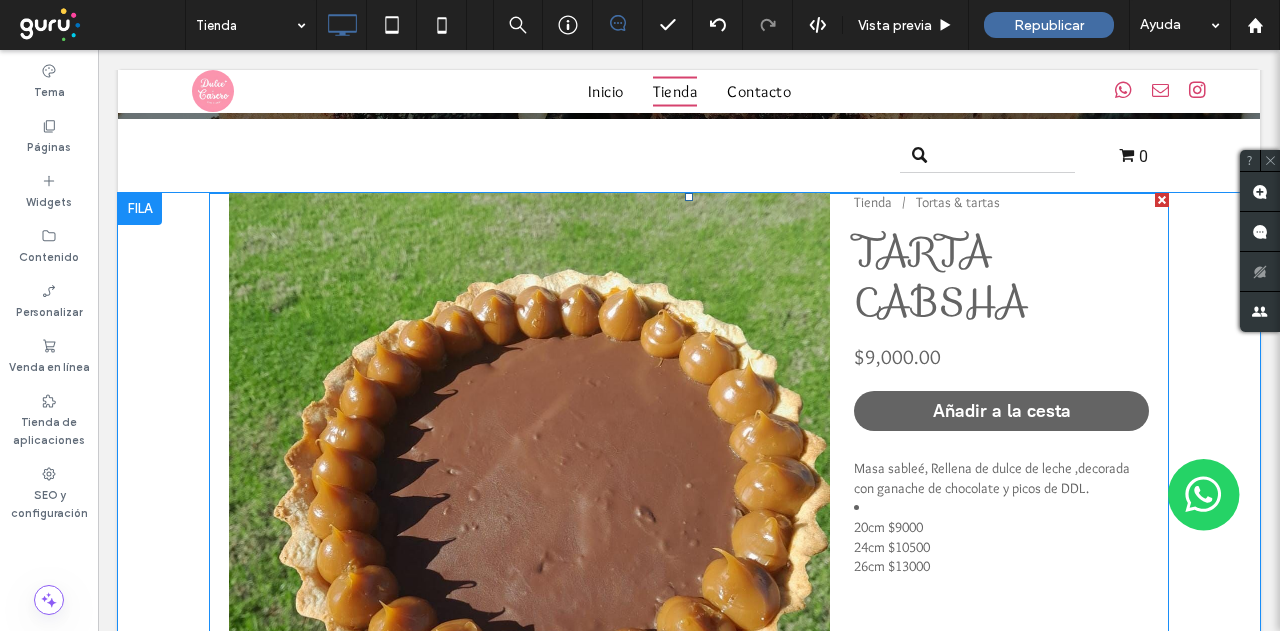 scroll, scrollTop: 300, scrollLeft: 0, axis: vertical 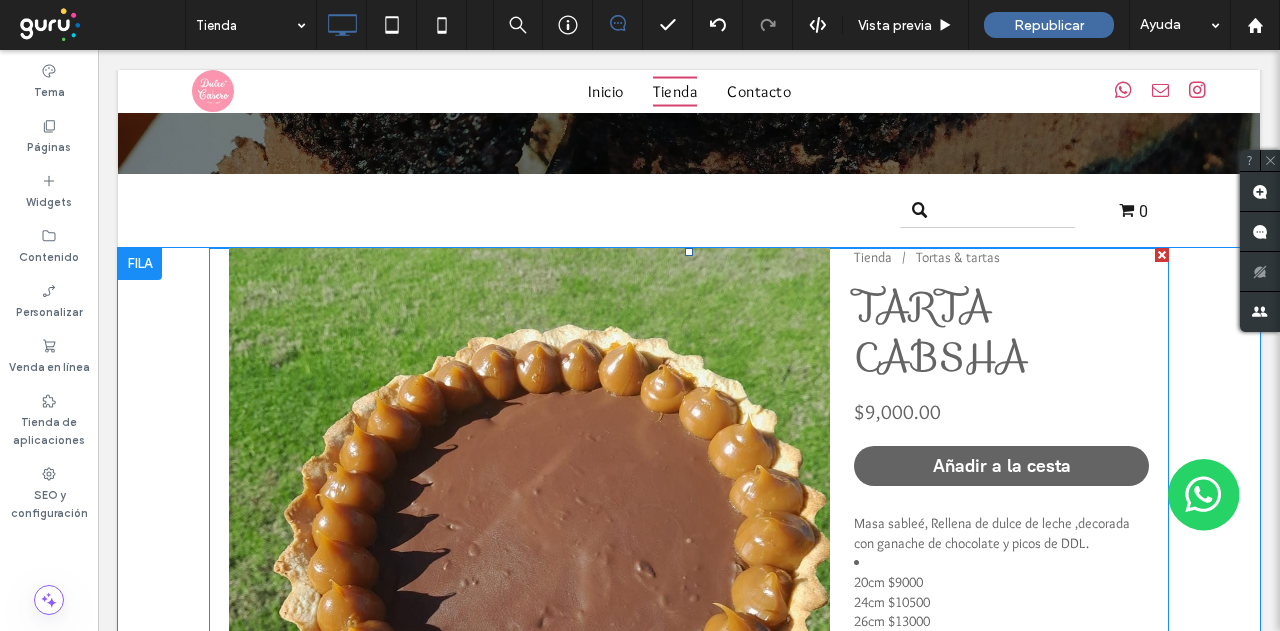 click at bounding box center (689, 773) 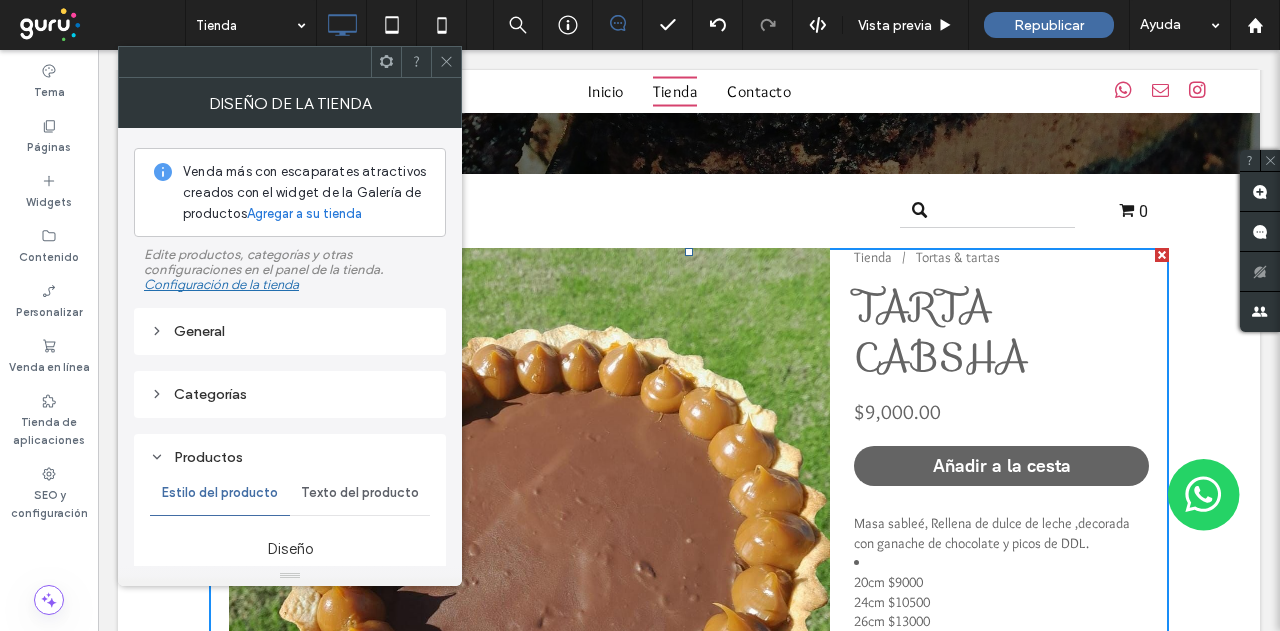 click on "General" at bounding box center (290, 331) 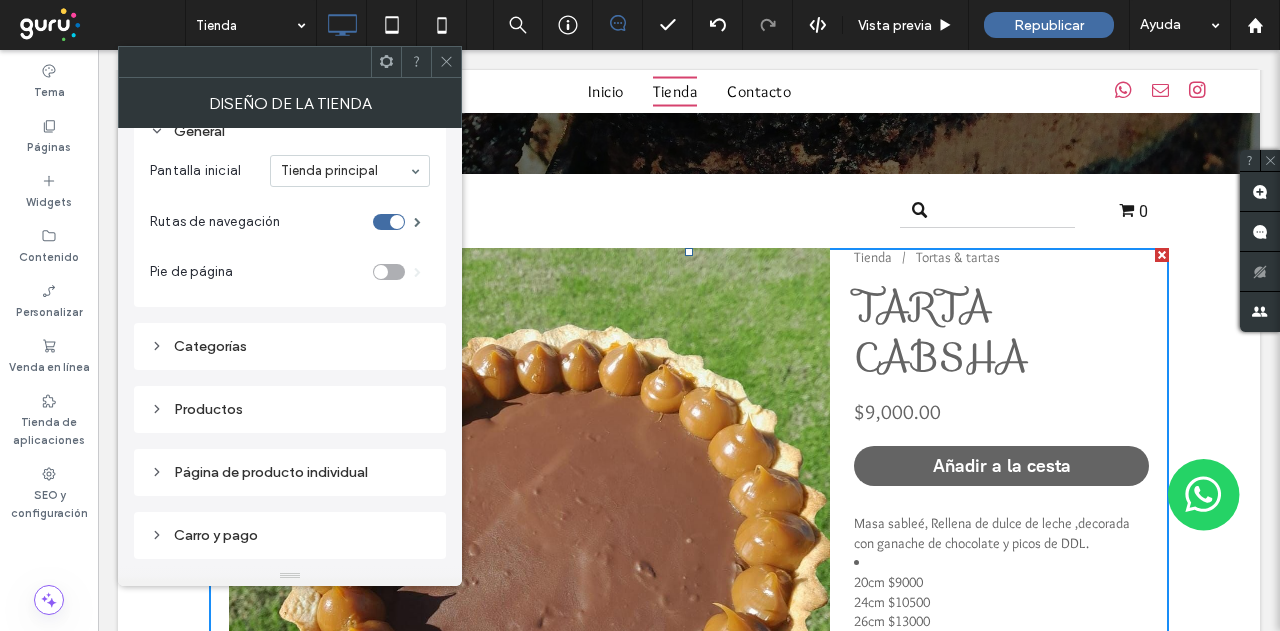 click on "Categorías" at bounding box center (290, 346) 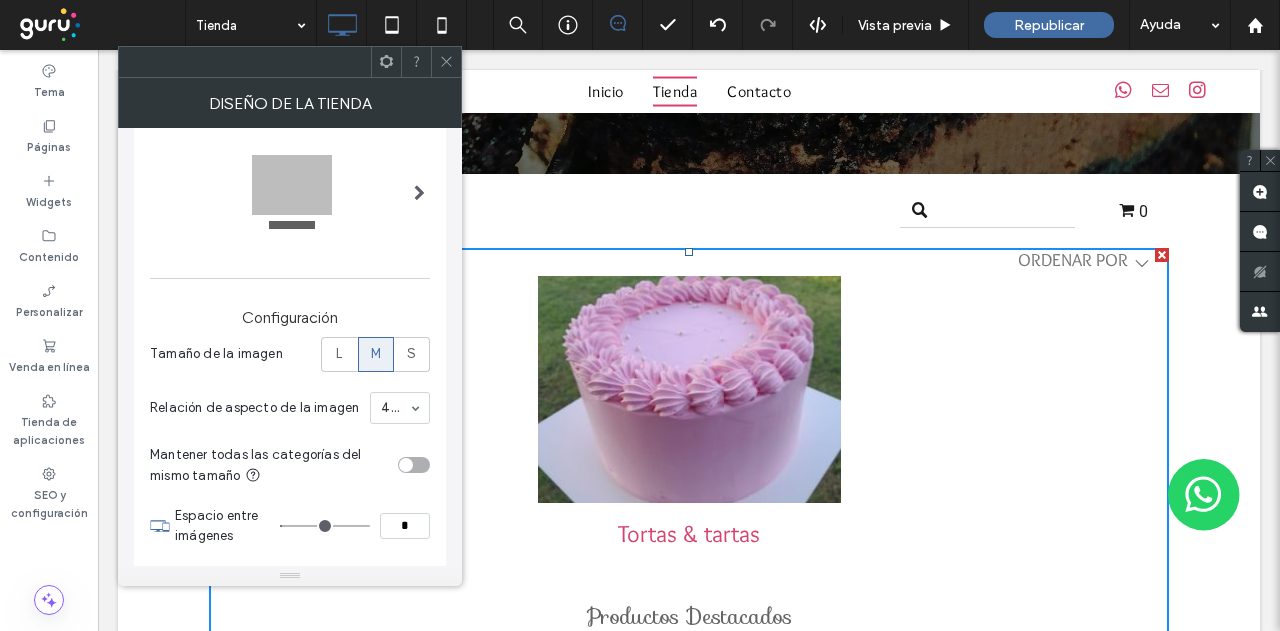 scroll, scrollTop: 500, scrollLeft: 0, axis: vertical 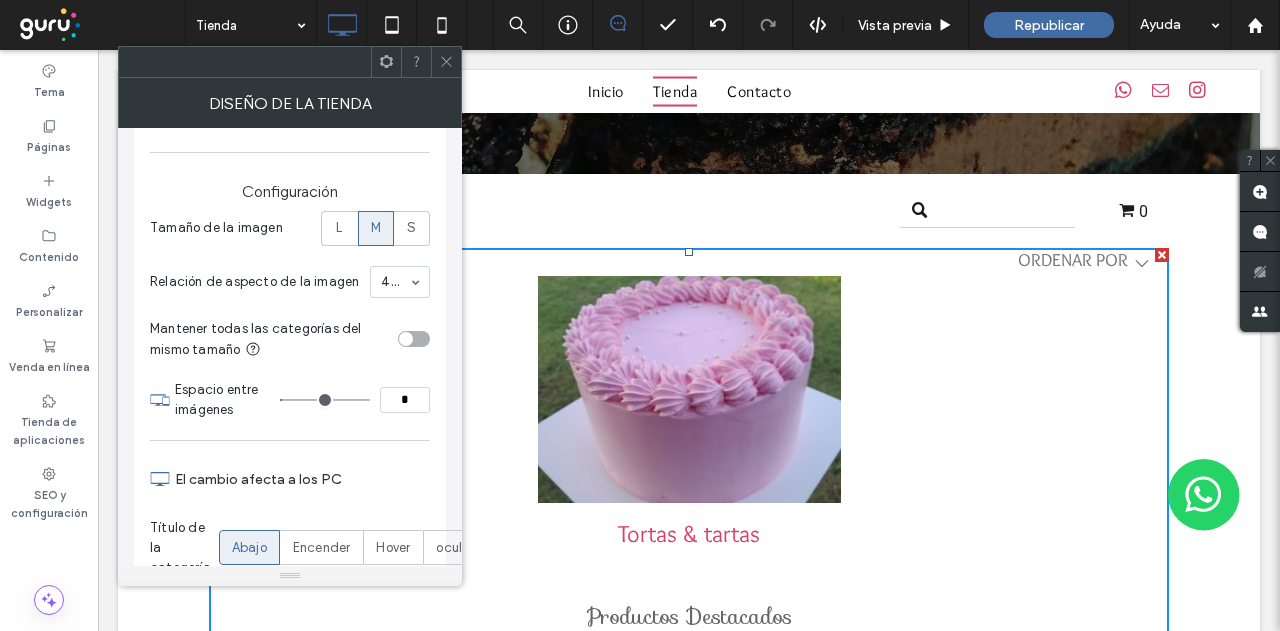click at bounding box center (446, 62) 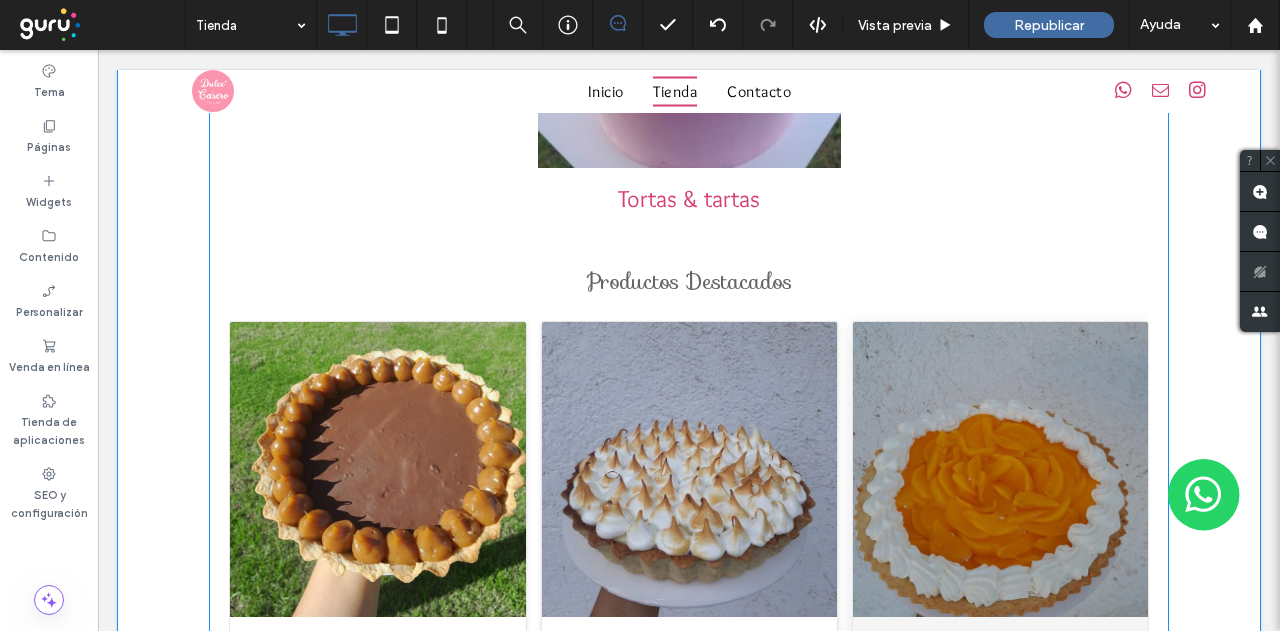 scroll, scrollTop: 800, scrollLeft: 0, axis: vertical 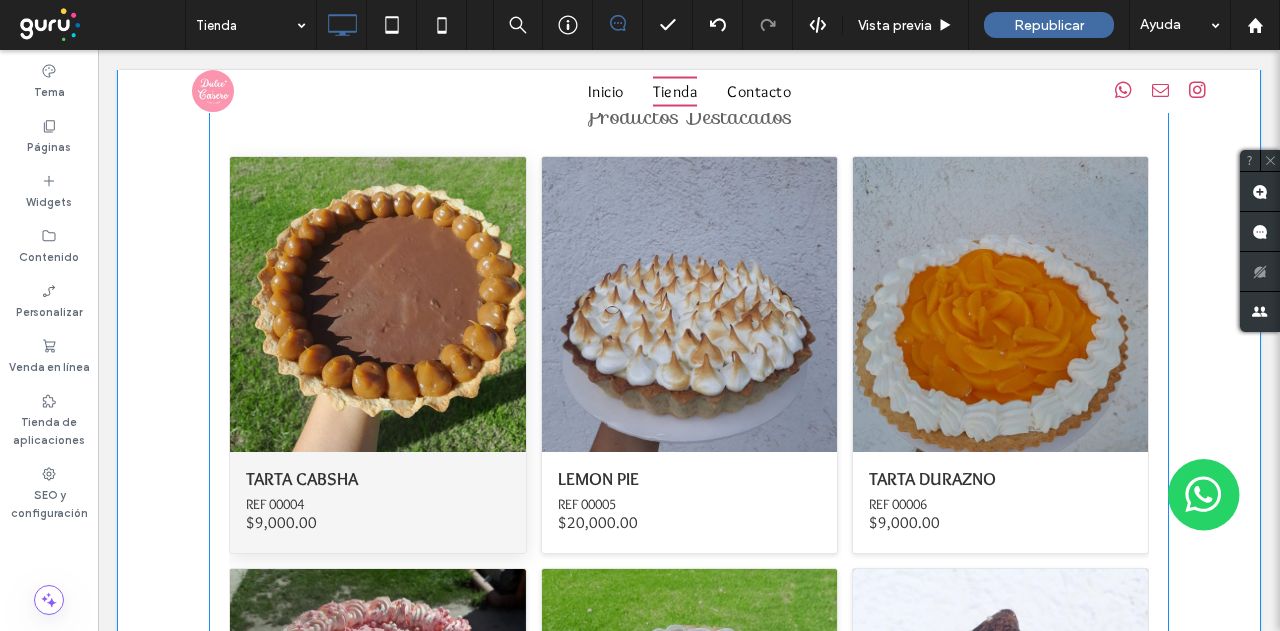 click on "TARTA CABSHA" 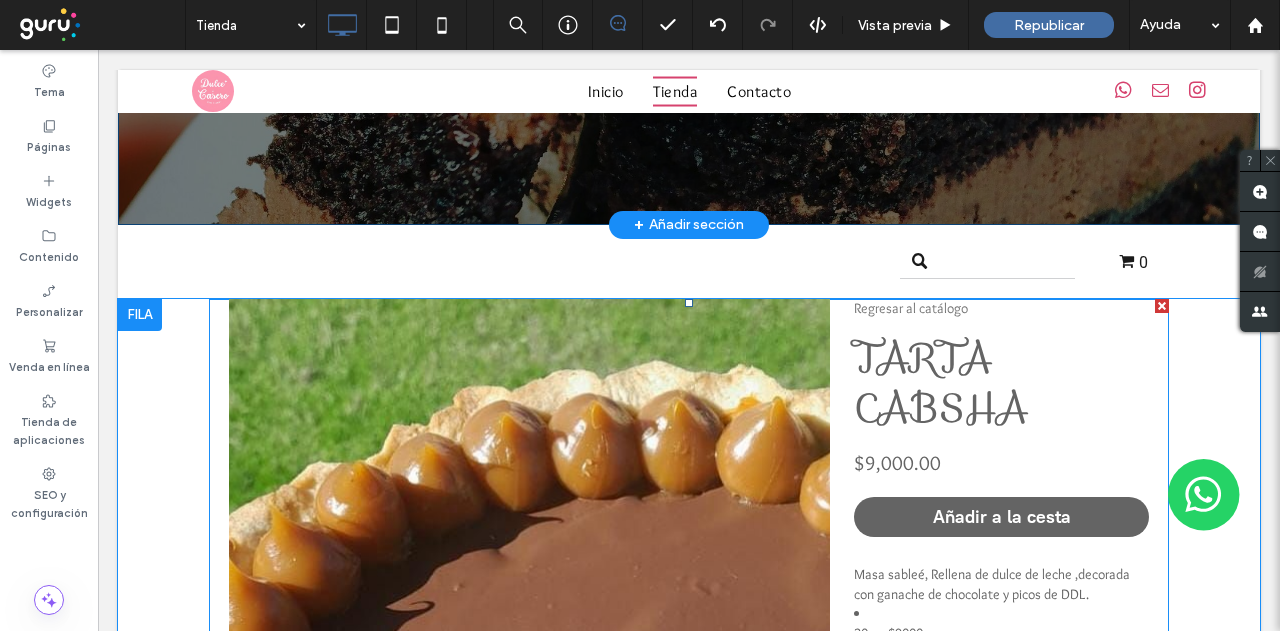scroll, scrollTop: 500, scrollLeft: 0, axis: vertical 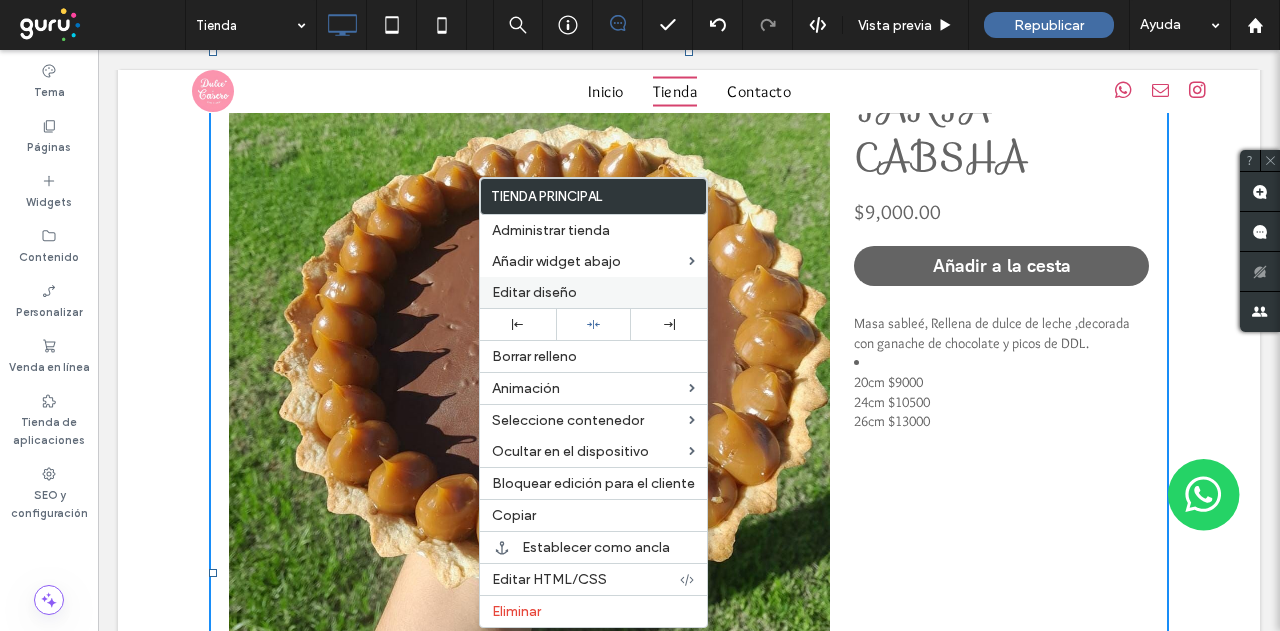 click on "Editar diseño" at bounding box center [534, 292] 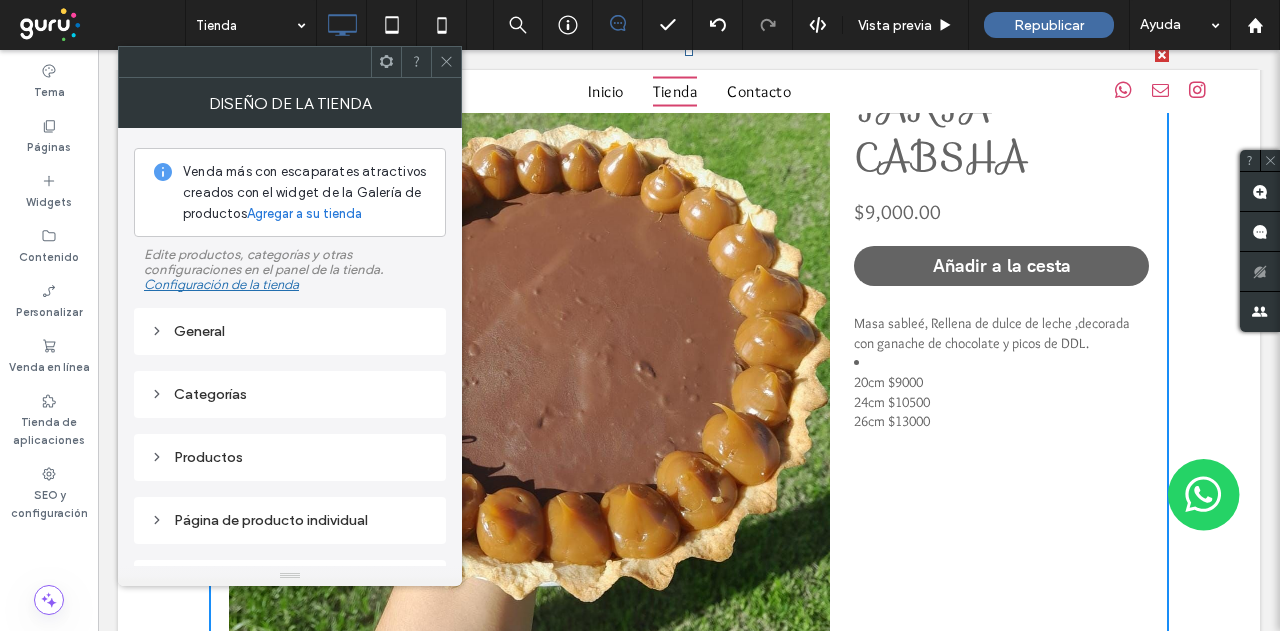 click 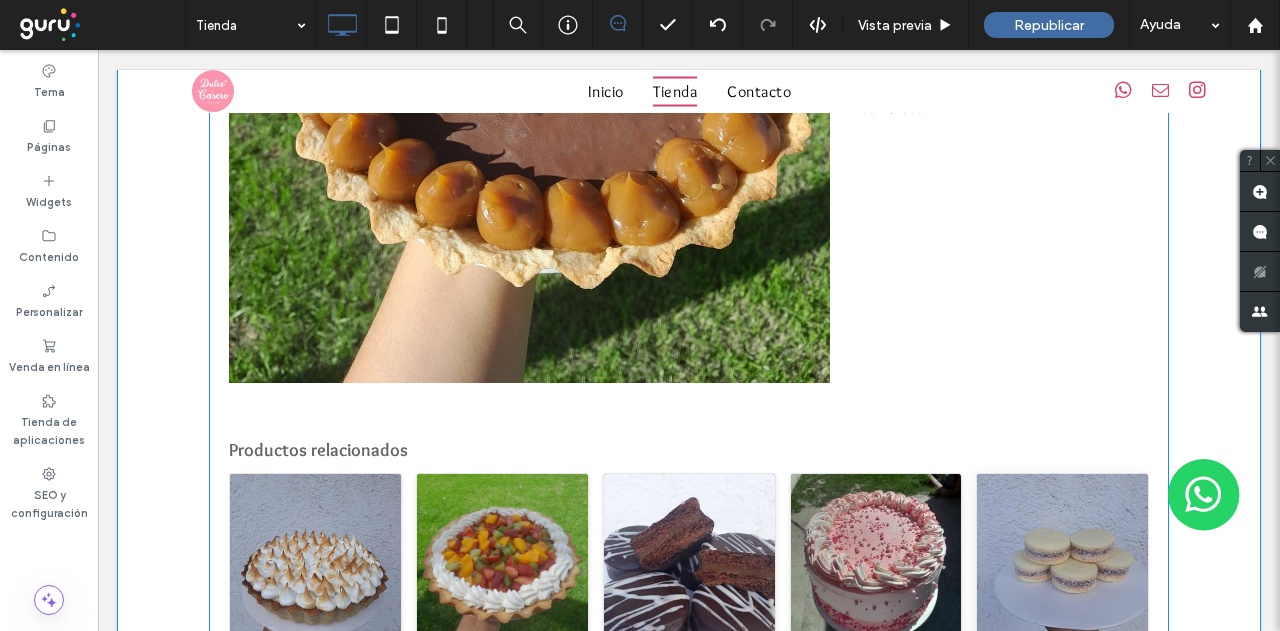 scroll, scrollTop: 1000, scrollLeft: 0, axis: vertical 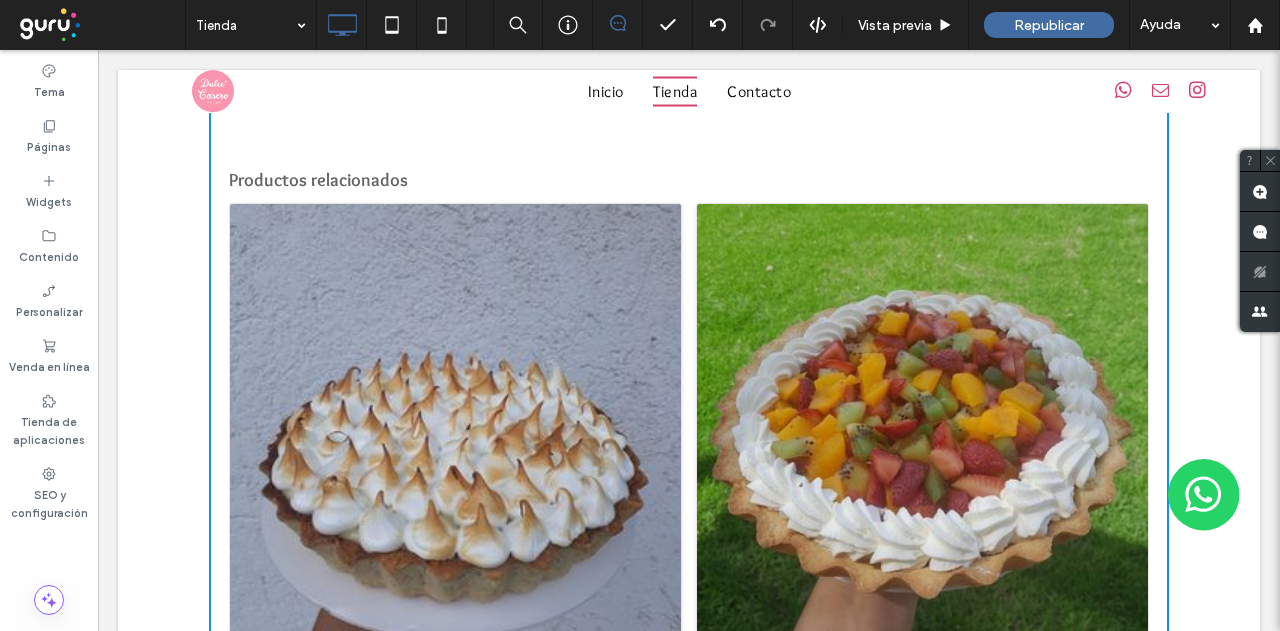 drag, startPoint x: 1152, startPoint y: 593, endPoint x: 936, endPoint y: 525, distance: 226.45088 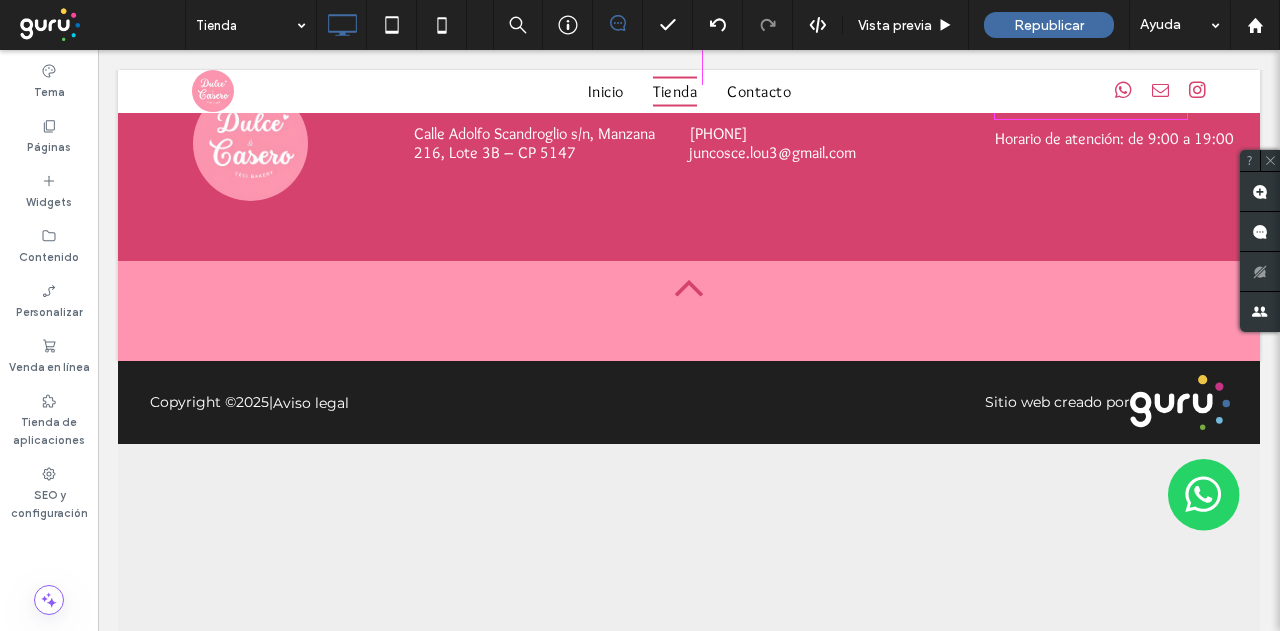 drag, startPoint x: 936, startPoint y: 474, endPoint x: 977, endPoint y: 471, distance: 41.109608 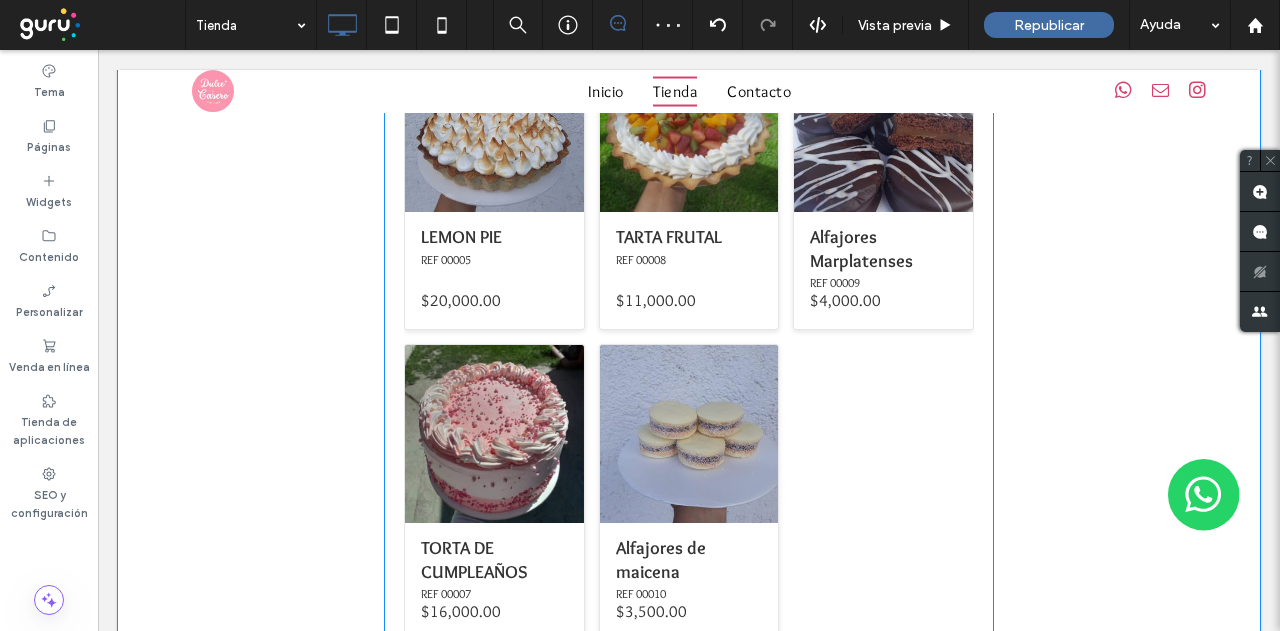 scroll, scrollTop: 1117, scrollLeft: 0, axis: vertical 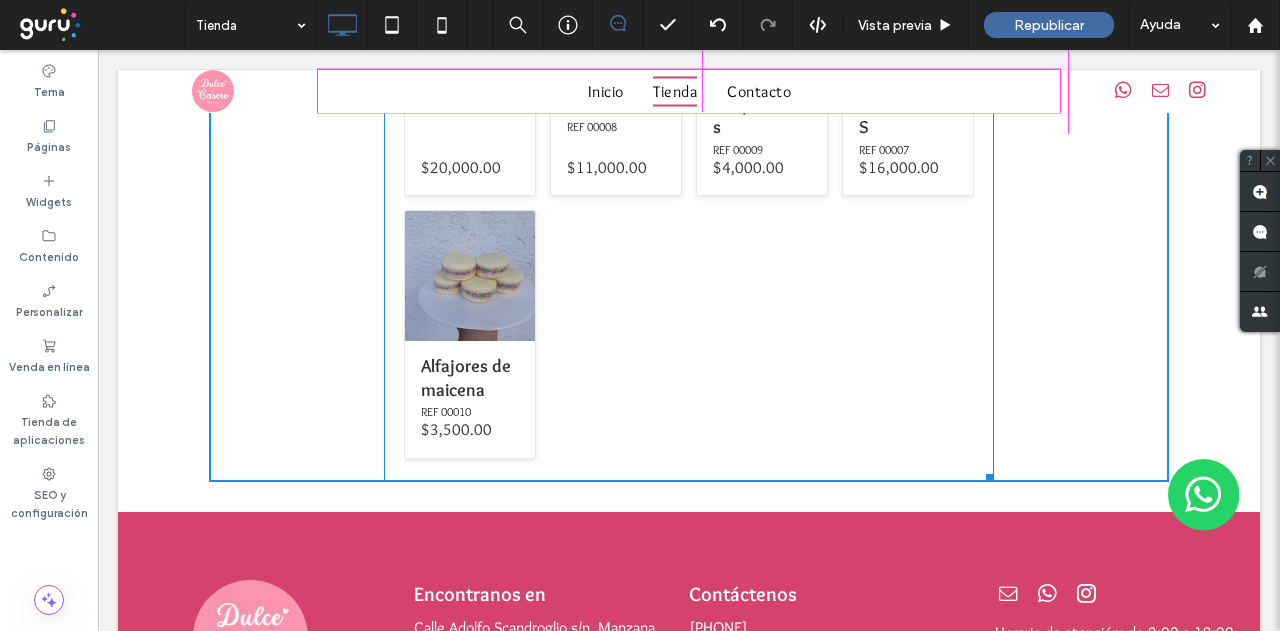 drag, startPoint x: 982, startPoint y: 549, endPoint x: 1141, endPoint y: 591, distance: 164.45364 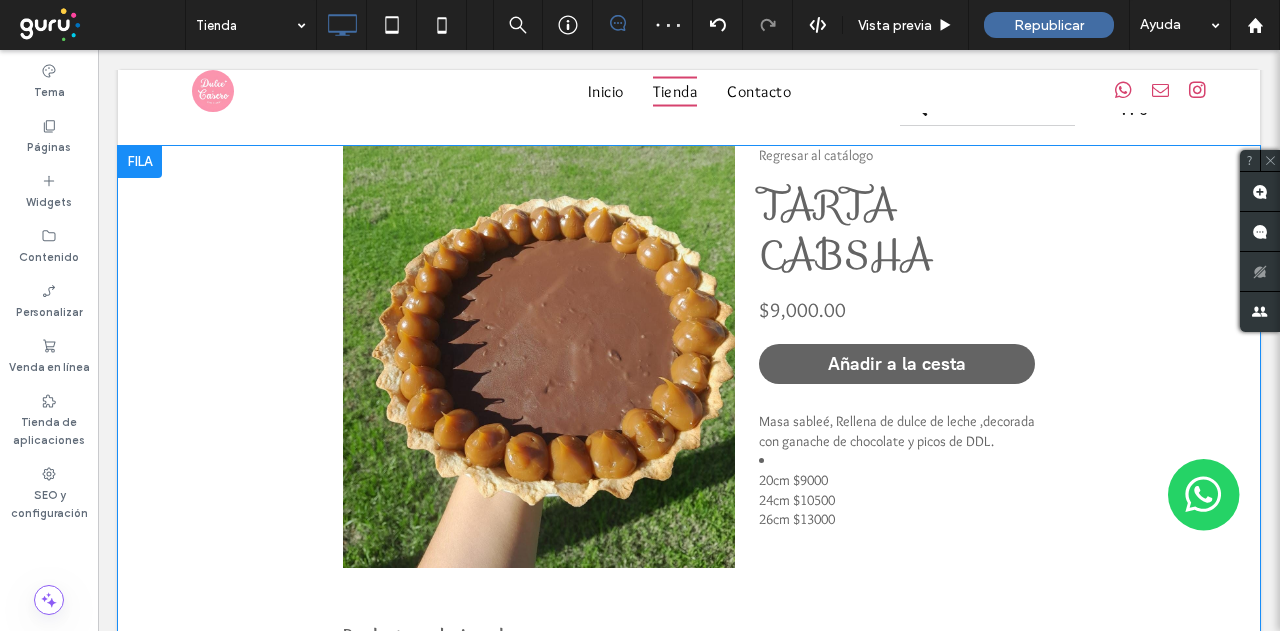 scroll, scrollTop: 517, scrollLeft: 0, axis: vertical 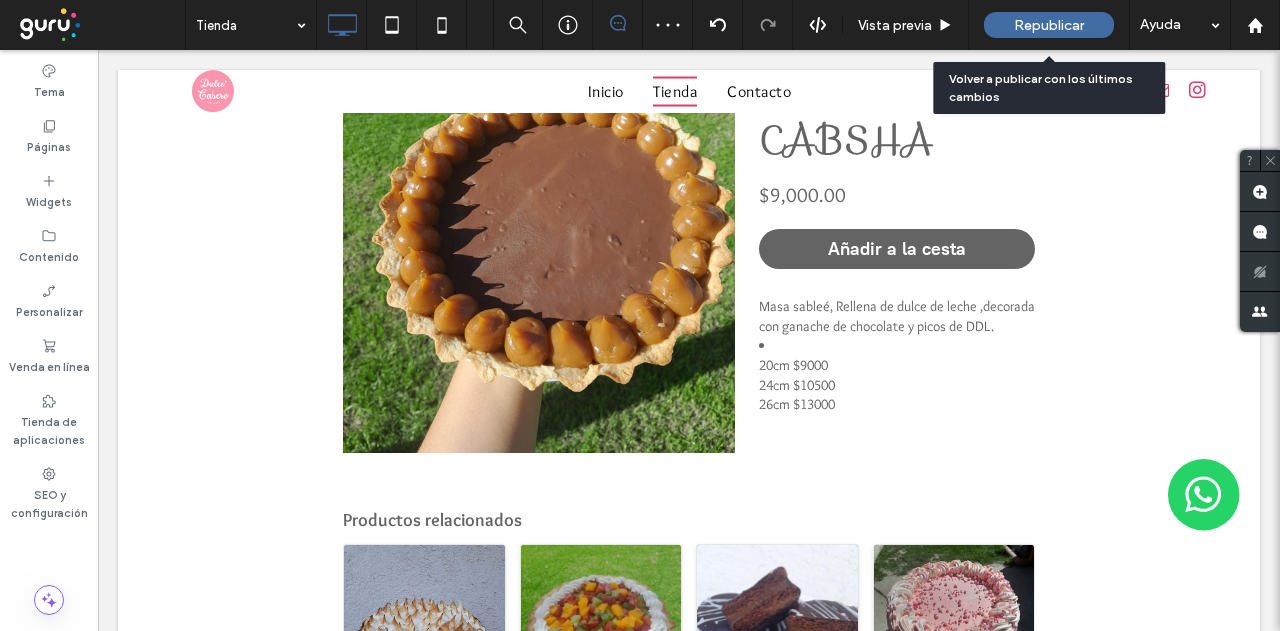 click on "Republicar" at bounding box center (1049, 25) 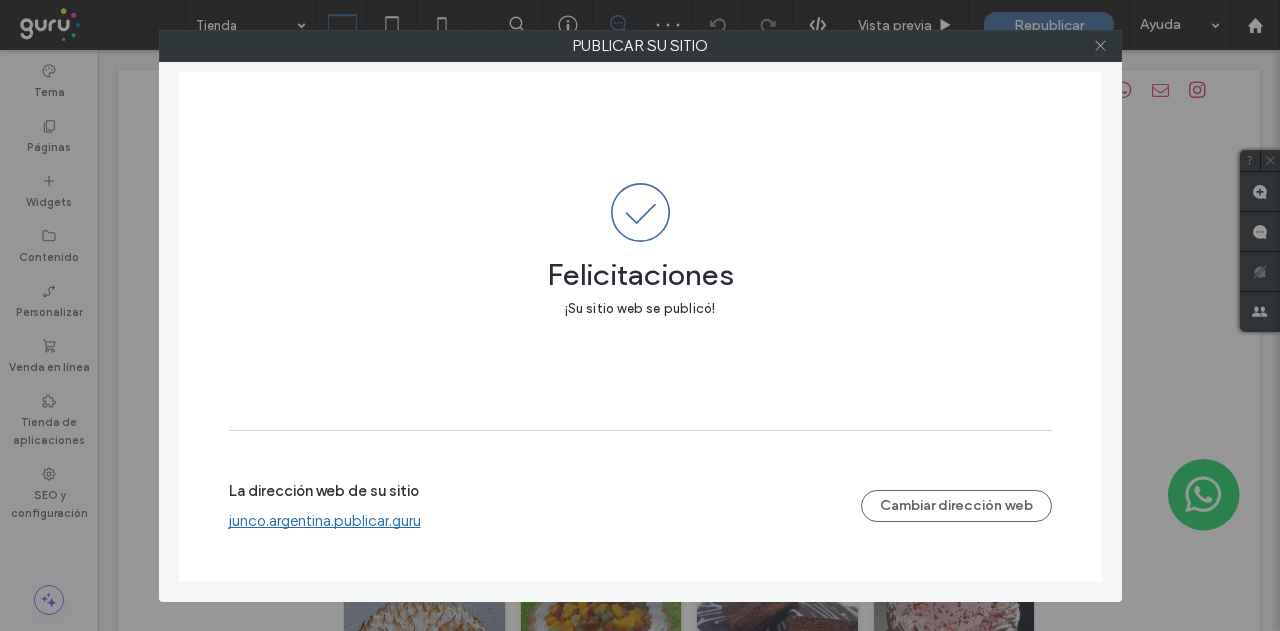 click 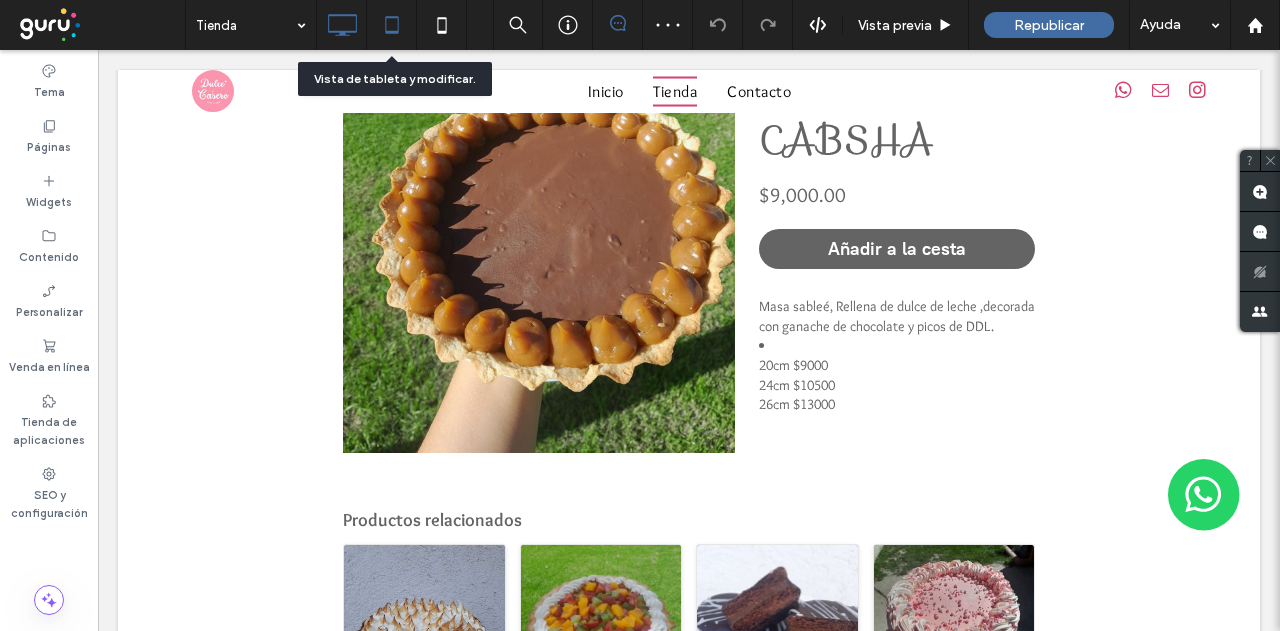 click 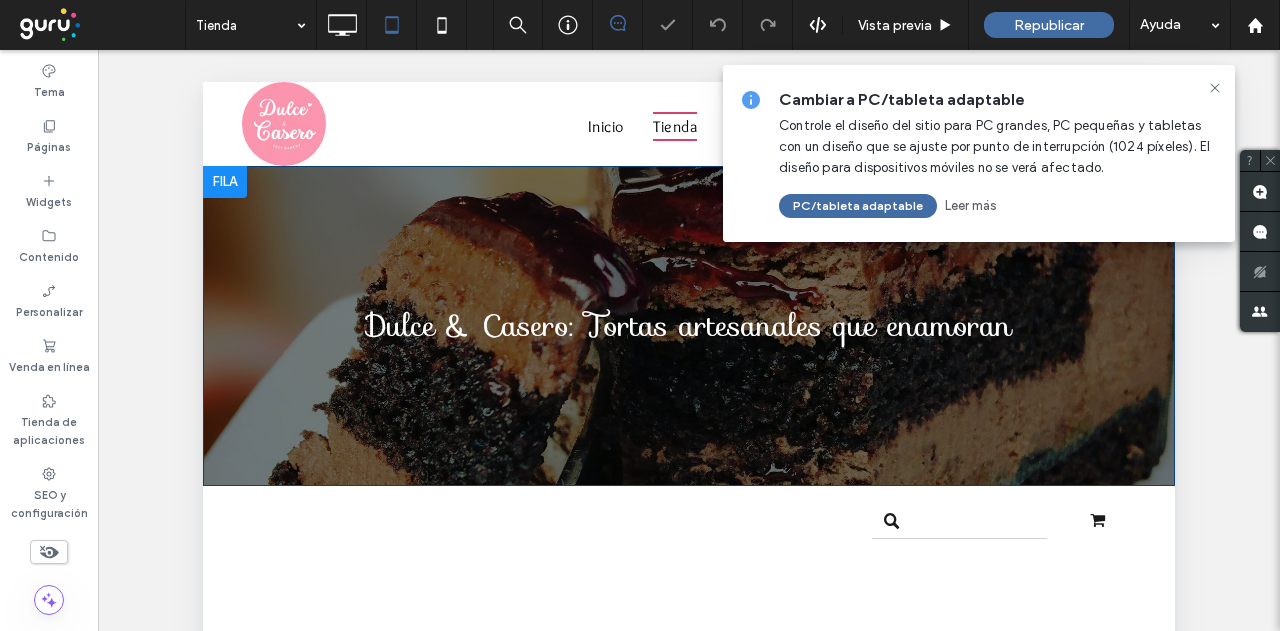 scroll, scrollTop: 0, scrollLeft: 0, axis: both 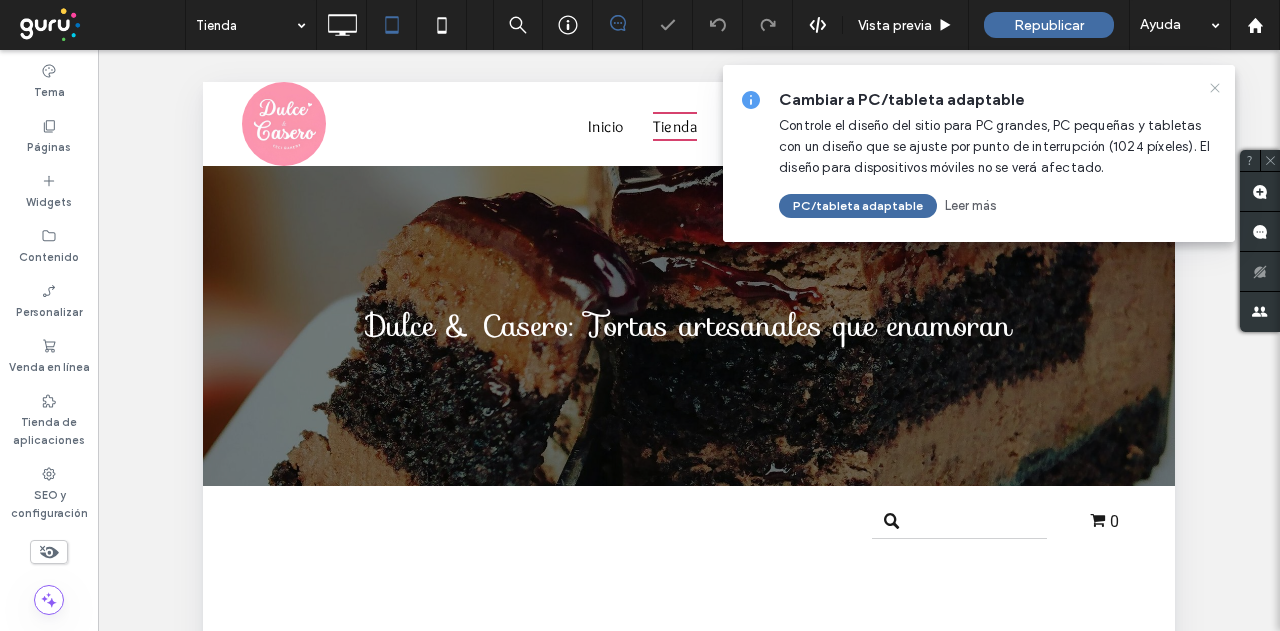 click 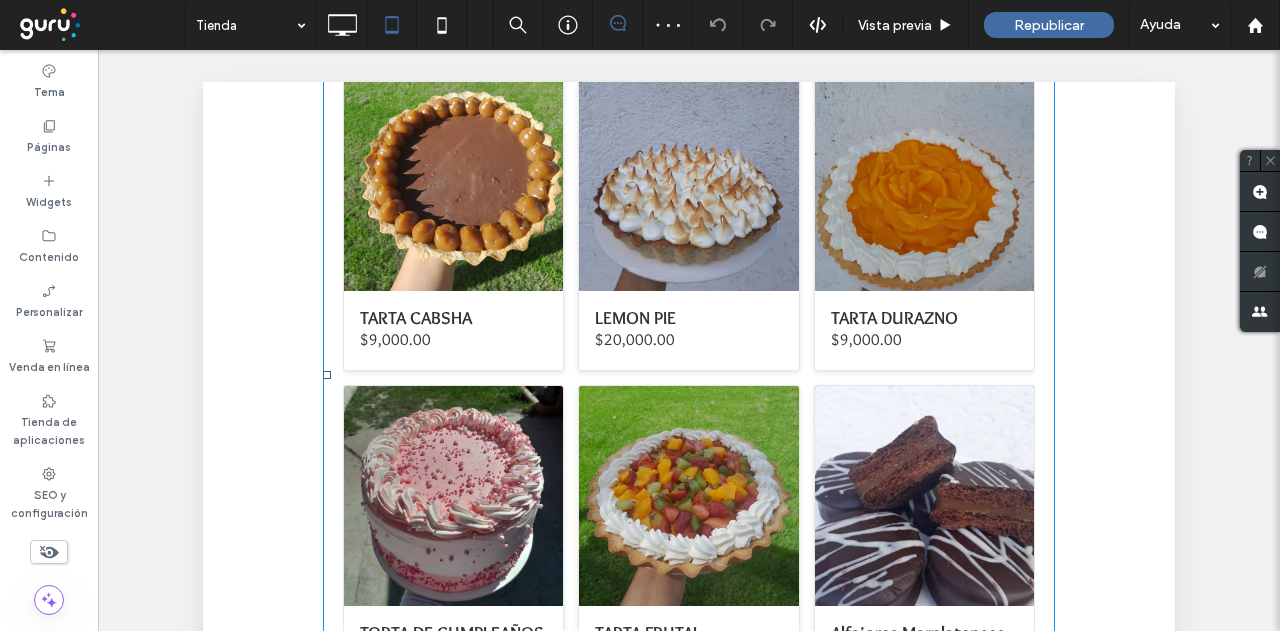 scroll, scrollTop: 809, scrollLeft: 0, axis: vertical 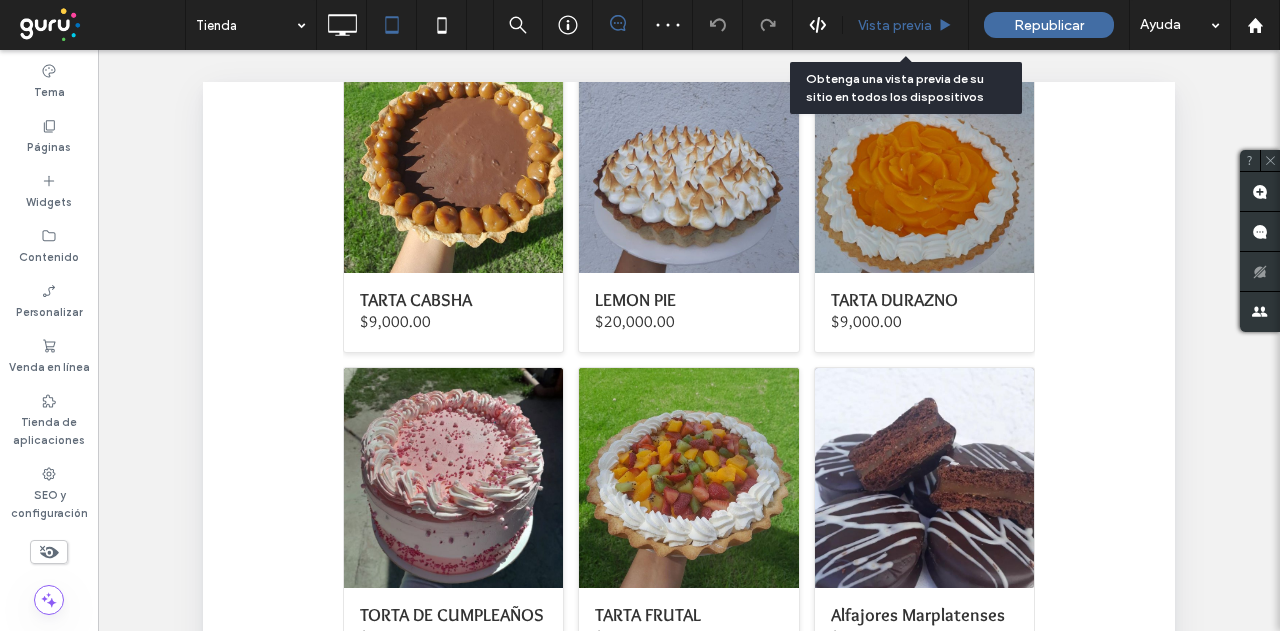 click on "Vista previa" at bounding box center (895, 25) 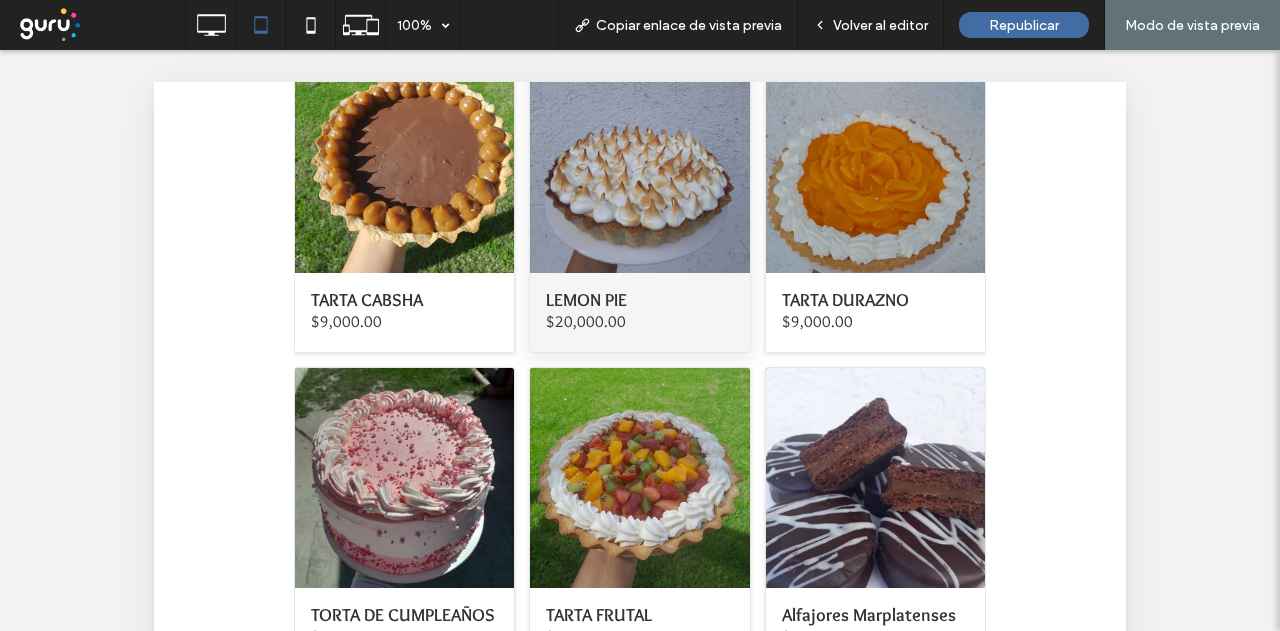 click on "LEMON PIE" 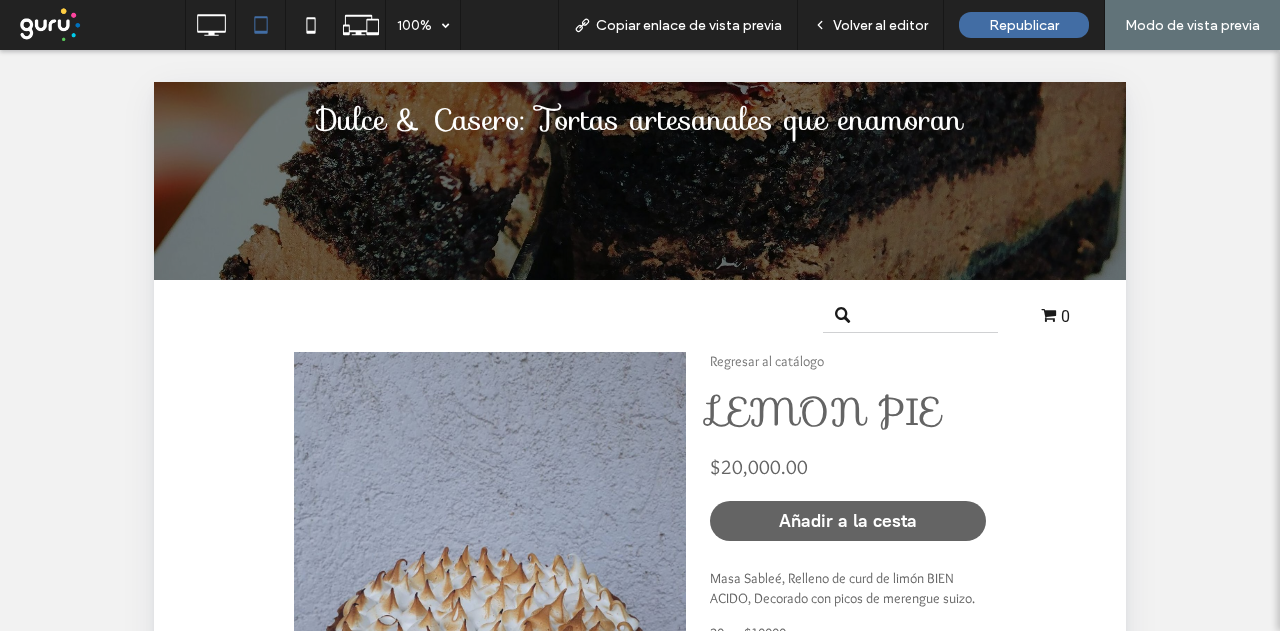 scroll, scrollTop: 164, scrollLeft: 0, axis: vertical 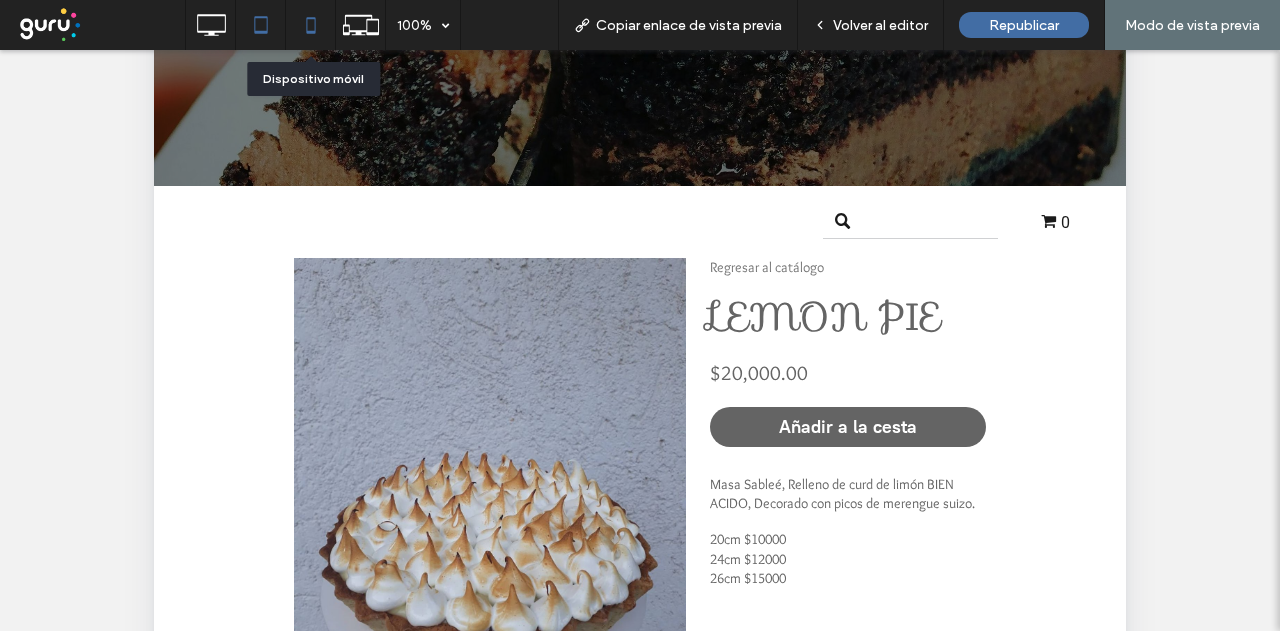 click 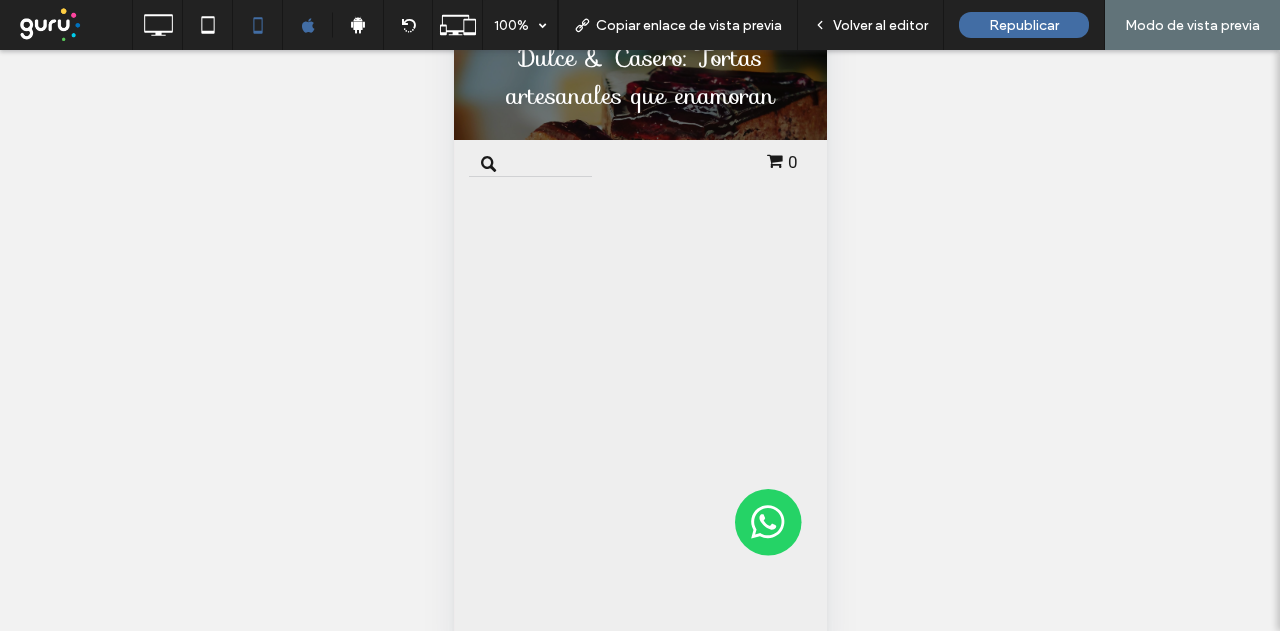 scroll, scrollTop: 196, scrollLeft: 0, axis: vertical 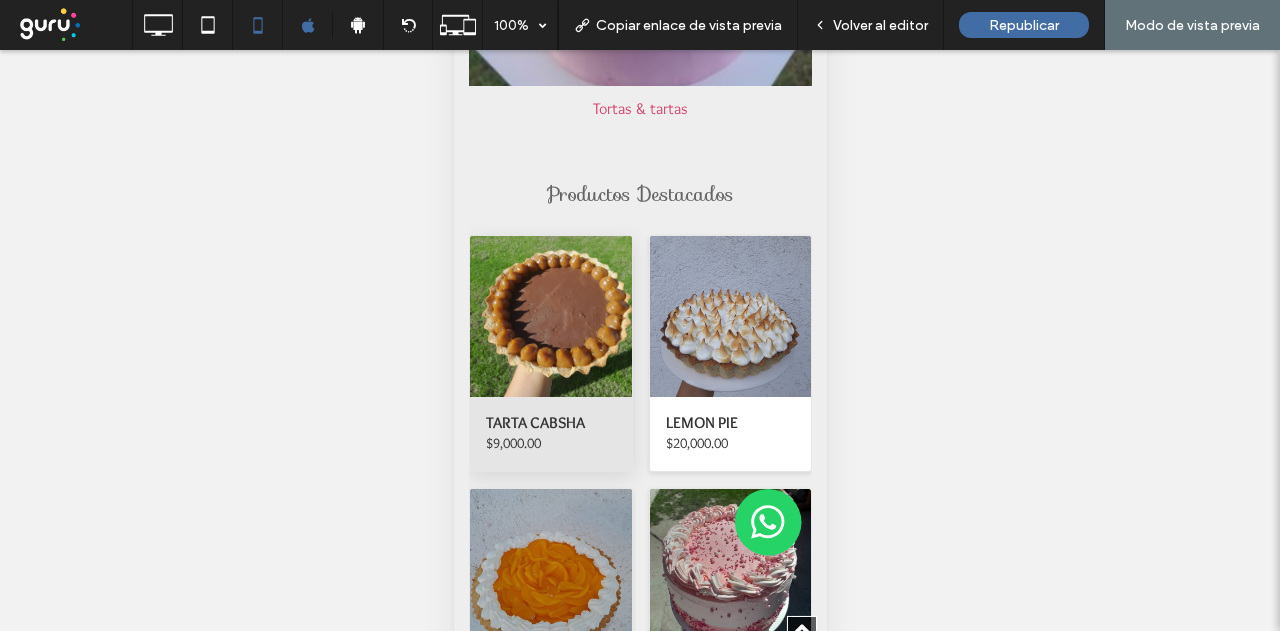 click on "TARTA CABSHA" 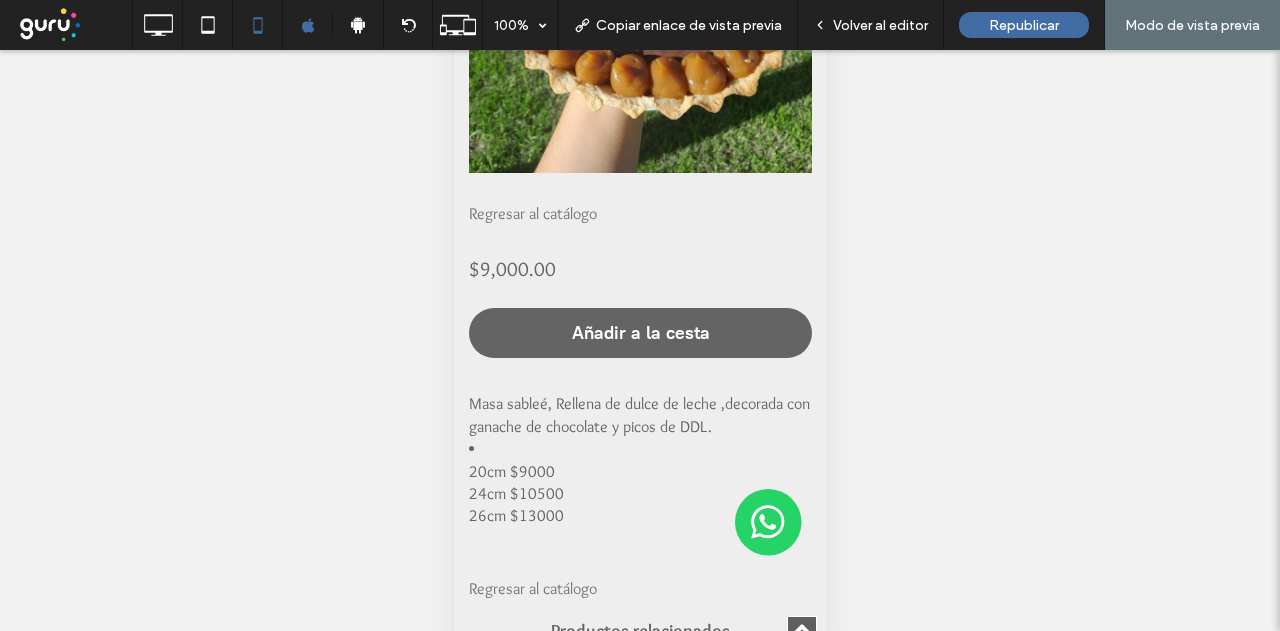 scroll, scrollTop: 500, scrollLeft: 0, axis: vertical 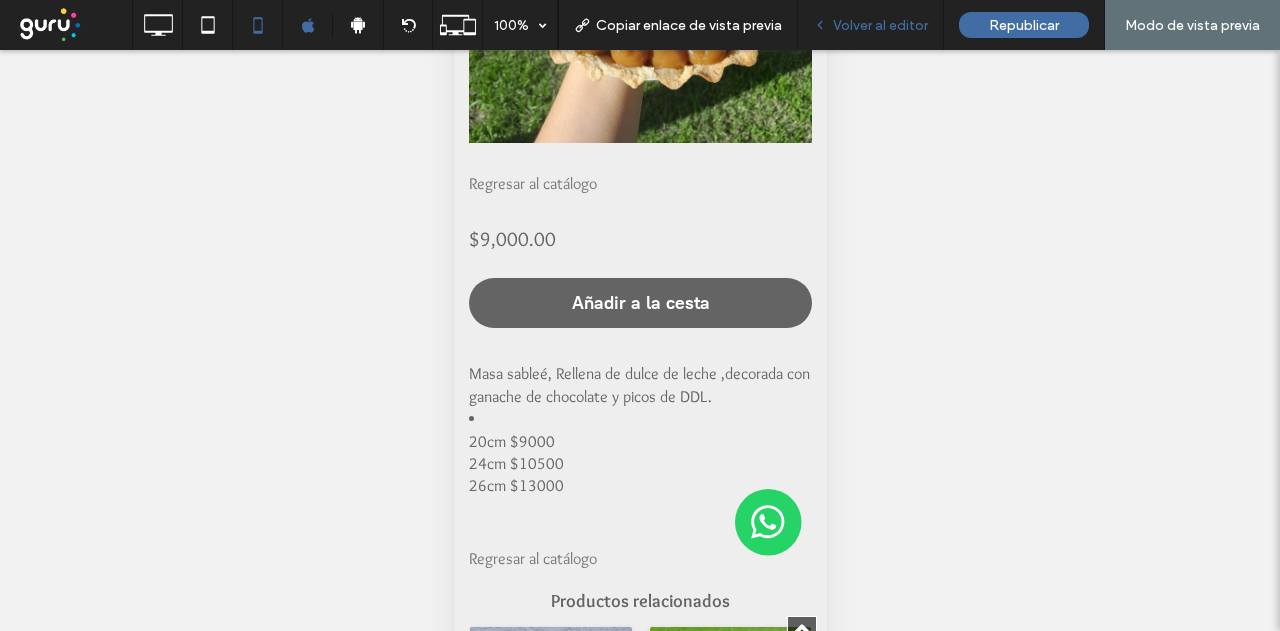 click on "Volver al editor" at bounding box center [880, 25] 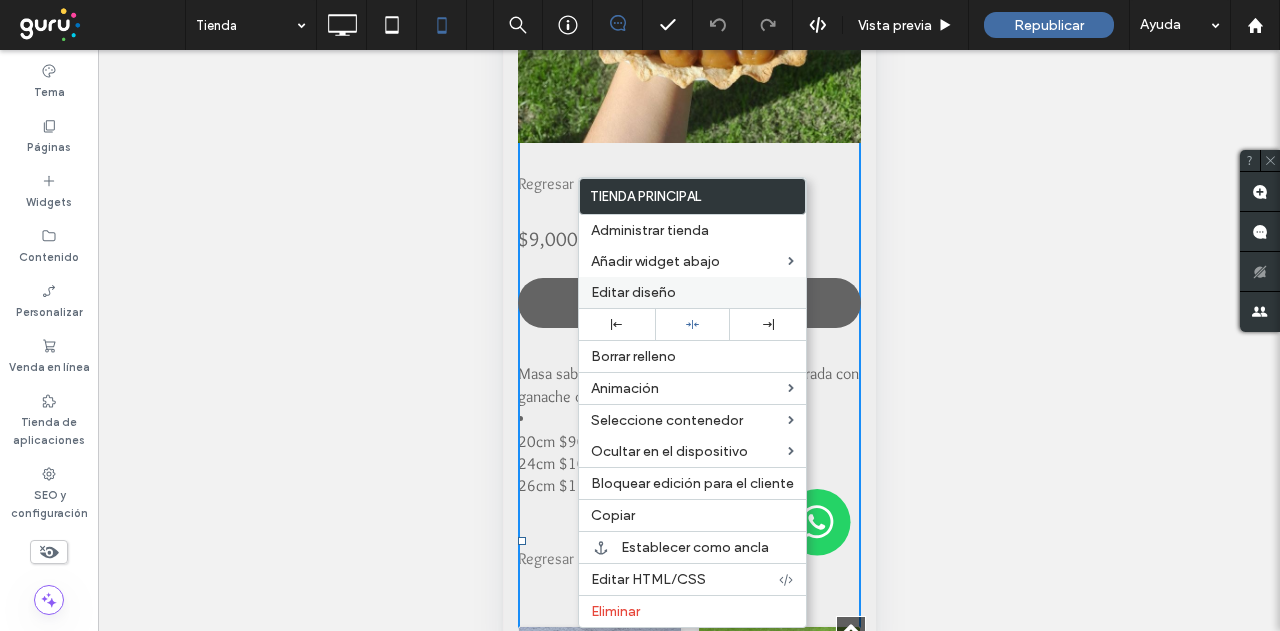 click on "Editar diseño" at bounding box center [633, 292] 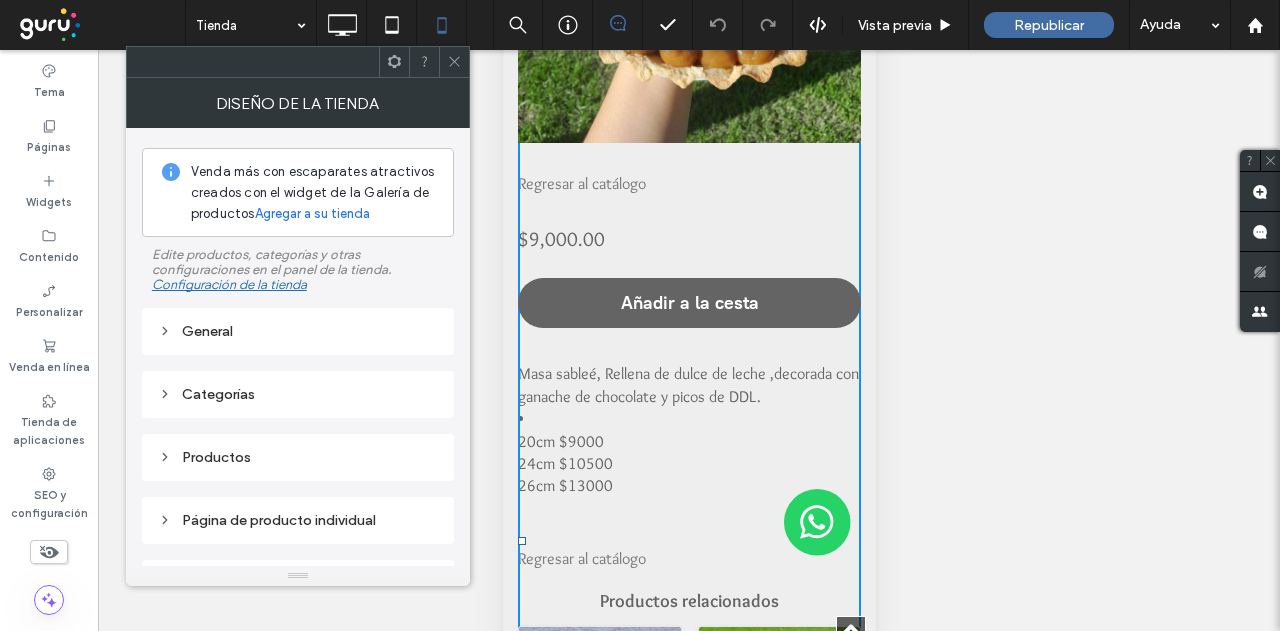 click on "General" at bounding box center [298, 331] 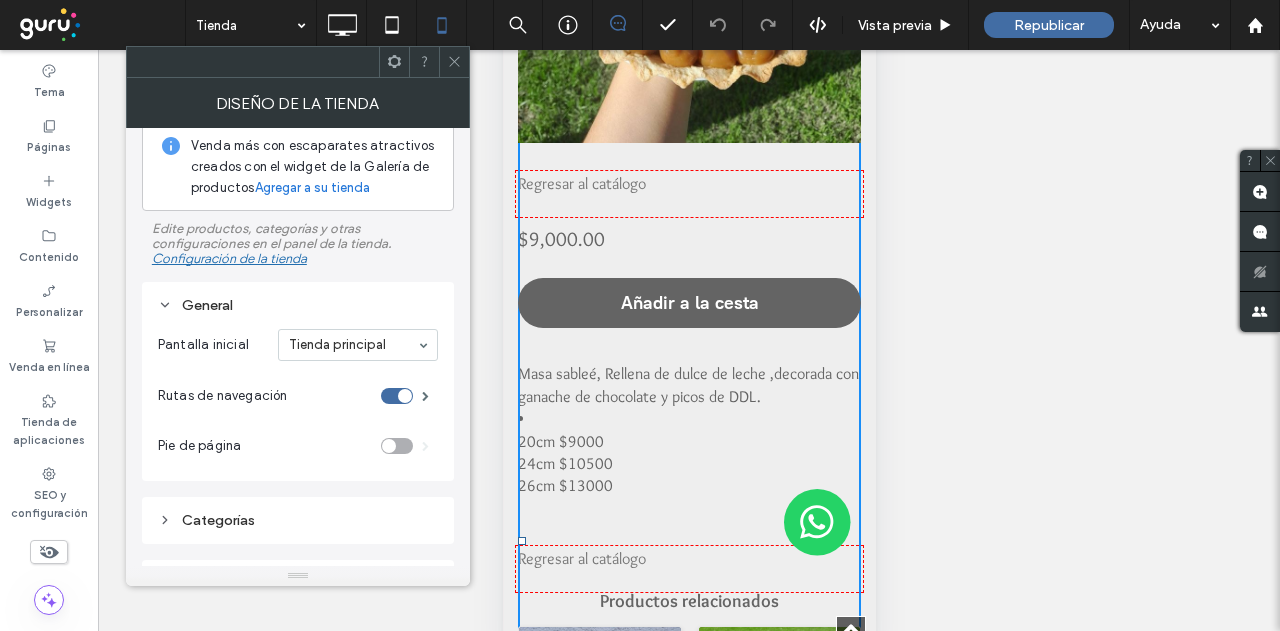 scroll, scrollTop: 100, scrollLeft: 0, axis: vertical 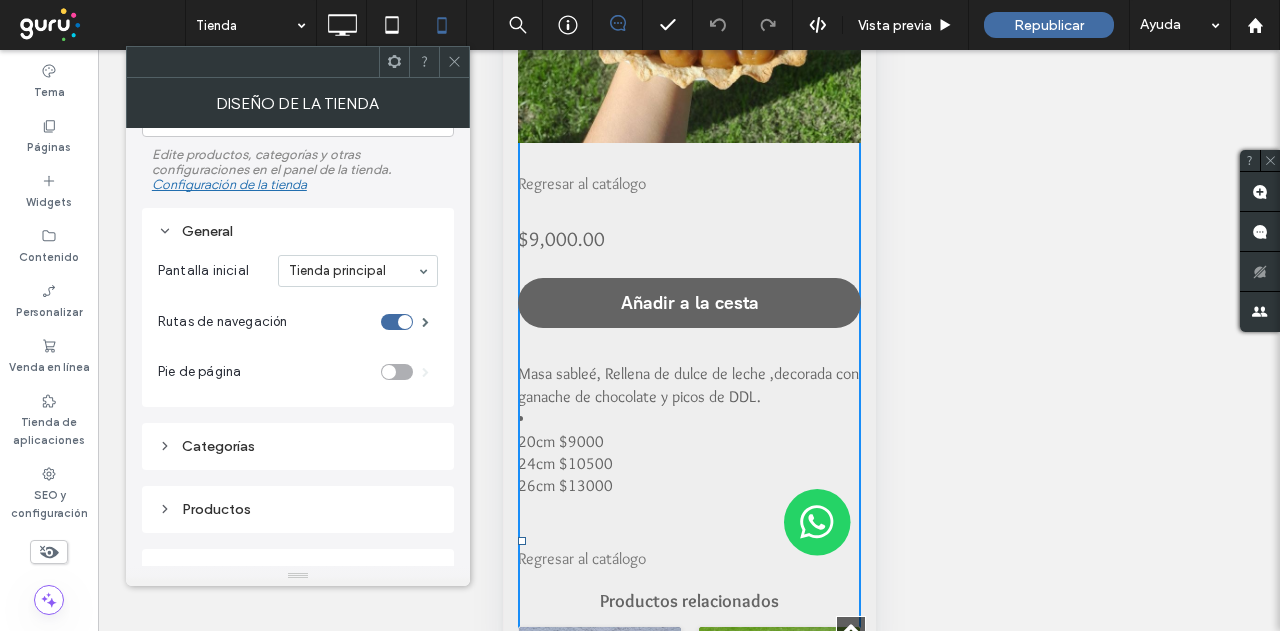 click on "Pie de página" at bounding box center (298, 372) 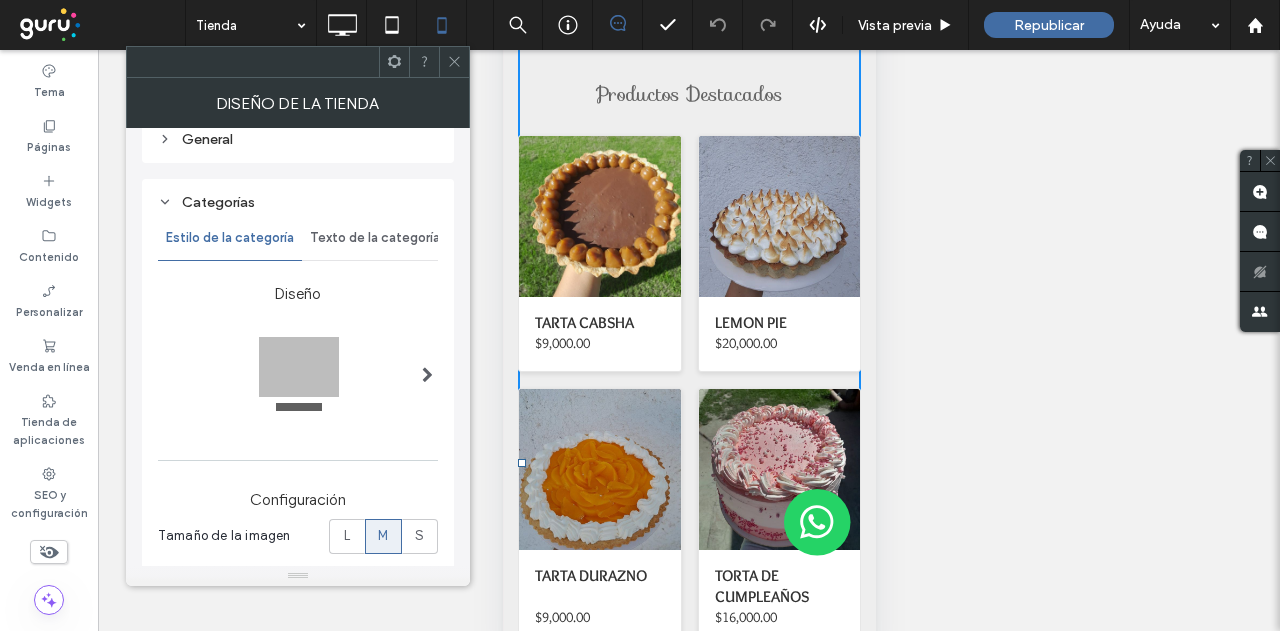 scroll, scrollTop: 0, scrollLeft: 0, axis: both 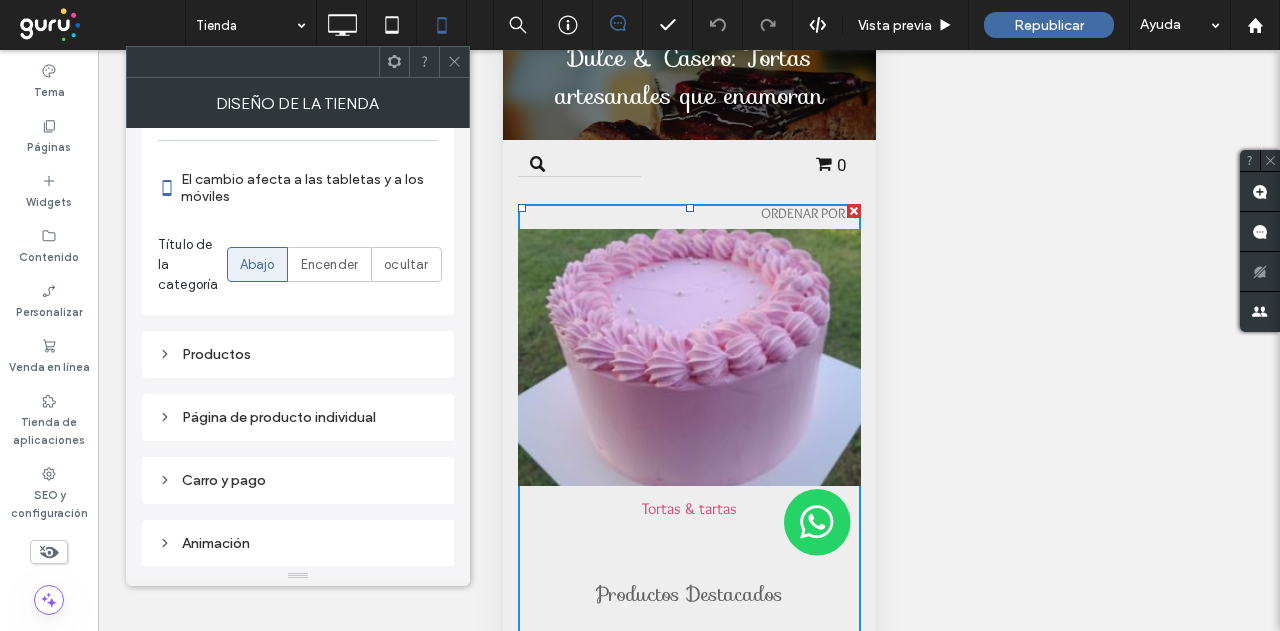 click on "Productos" at bounding box center [298, 354] 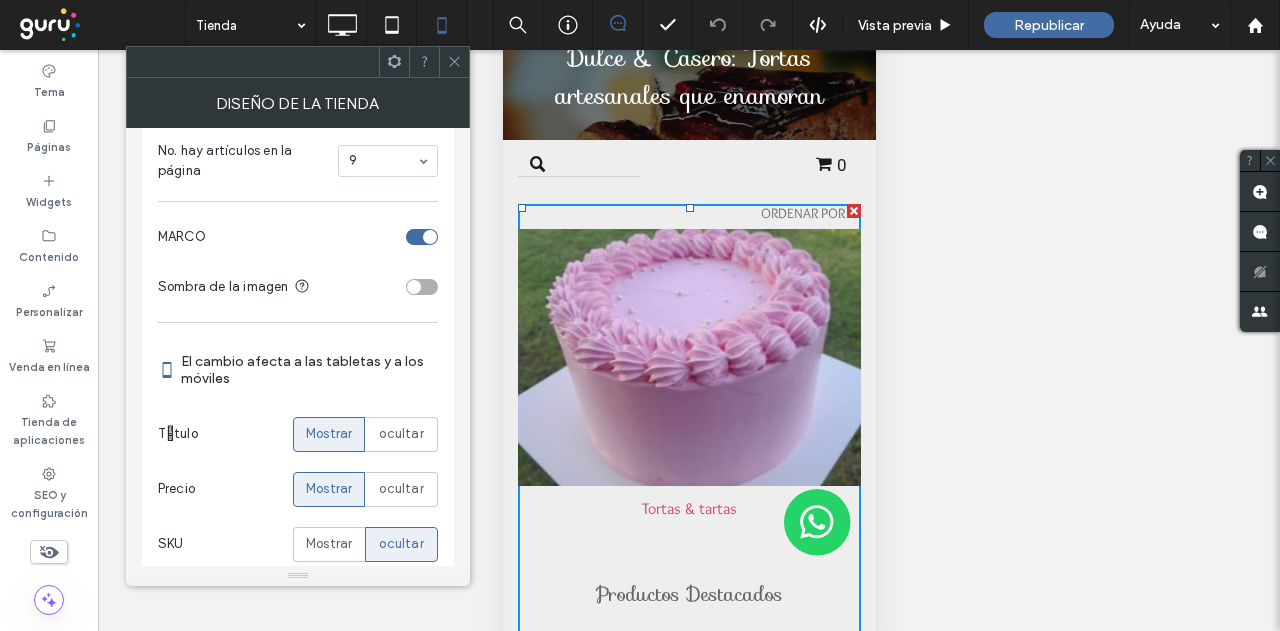scroll, scrollTop: 165, scrollLeft: 0, axis: vertical 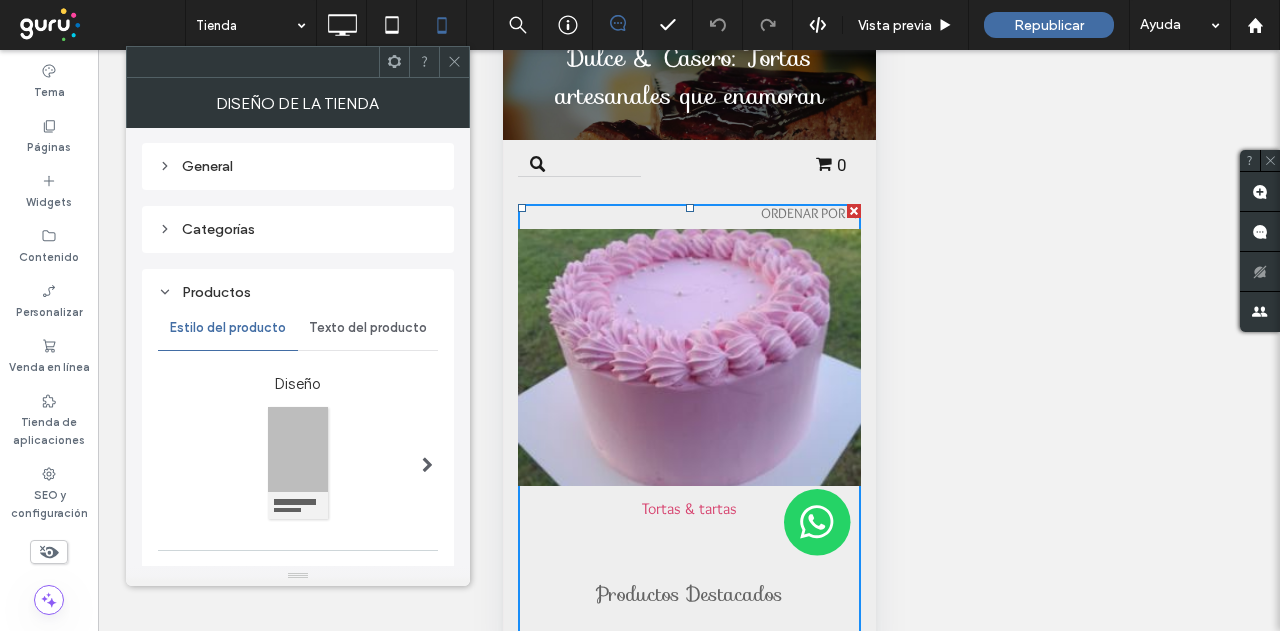 click on "Texto del producto" at bounding box center [368, 328] 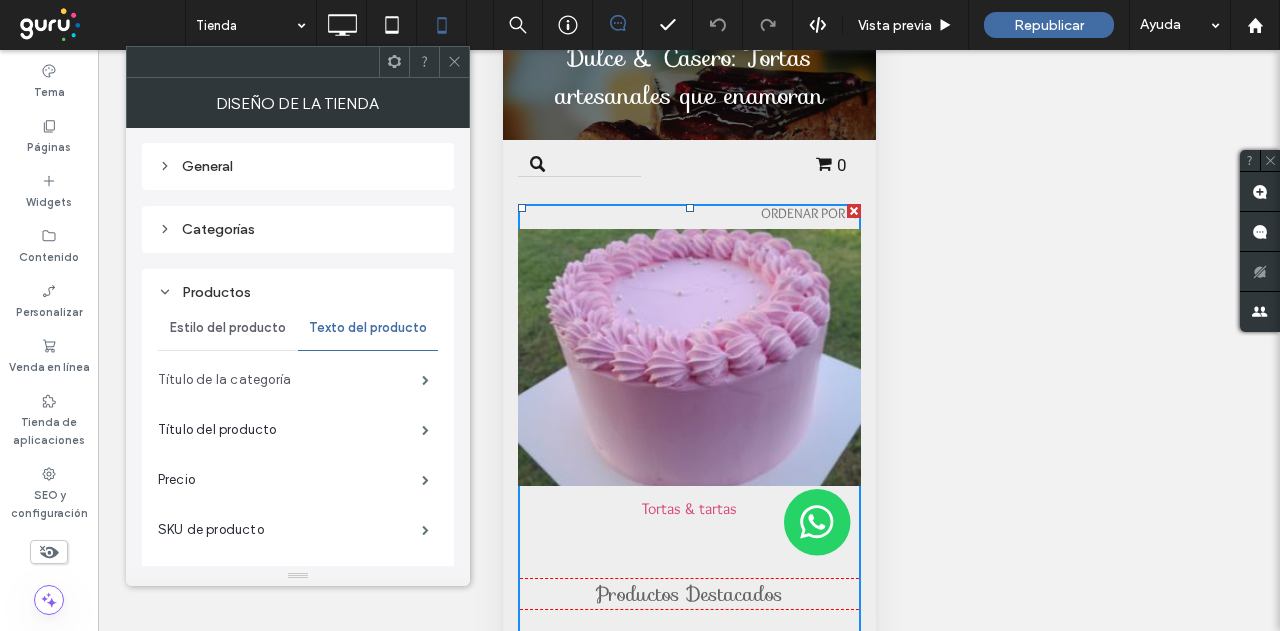 drag, startPoint x: 322, startPoint y: 381, endPoint x: 340, endPoint y: 379, distance: 18.110771 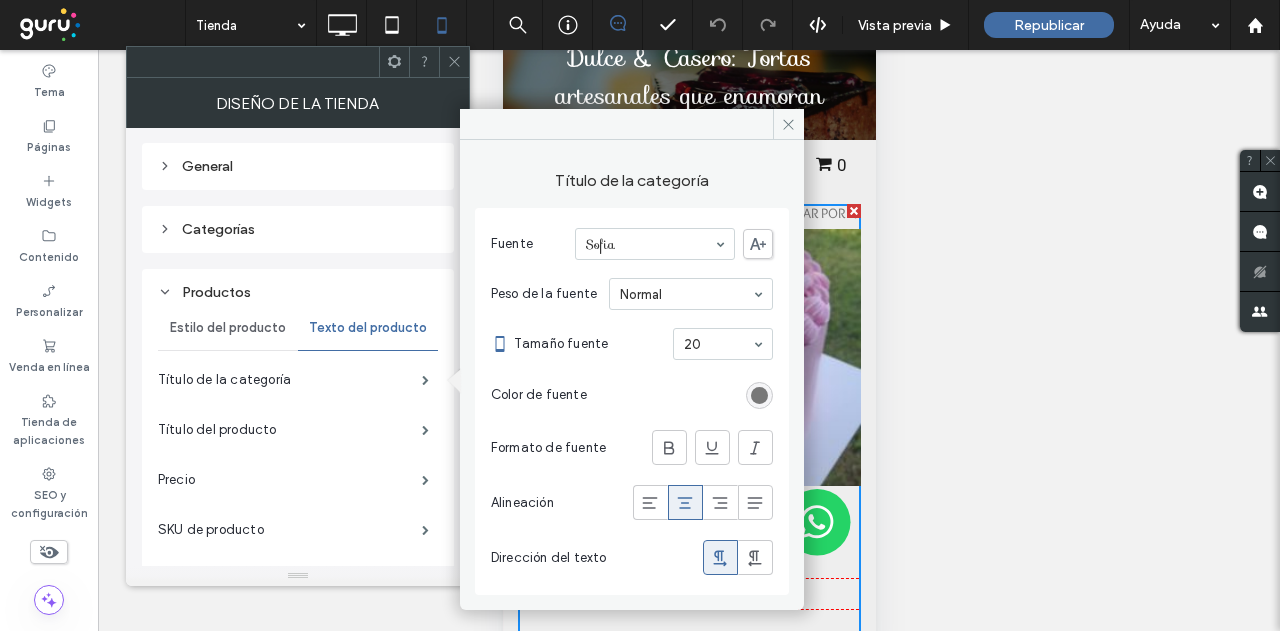 click at bounding box center [759, 395] 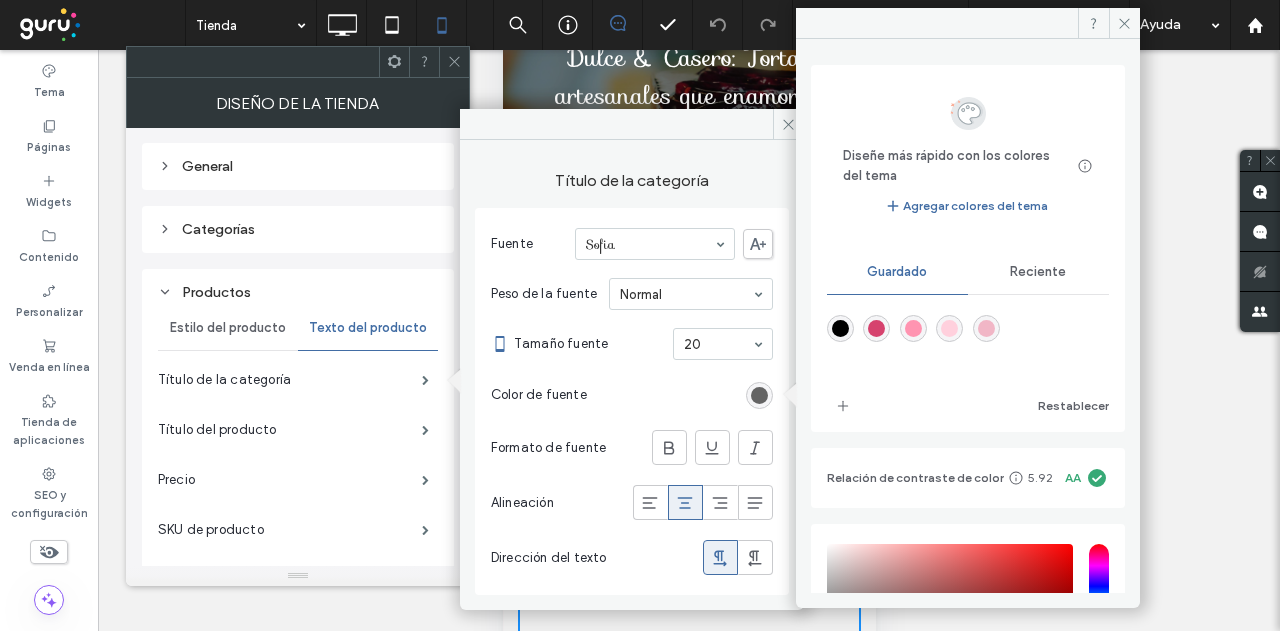 drag, startPoint x: 884, startPoint y: 327, endPoint x: 835, endPoint y: 339, distance: 50.447994 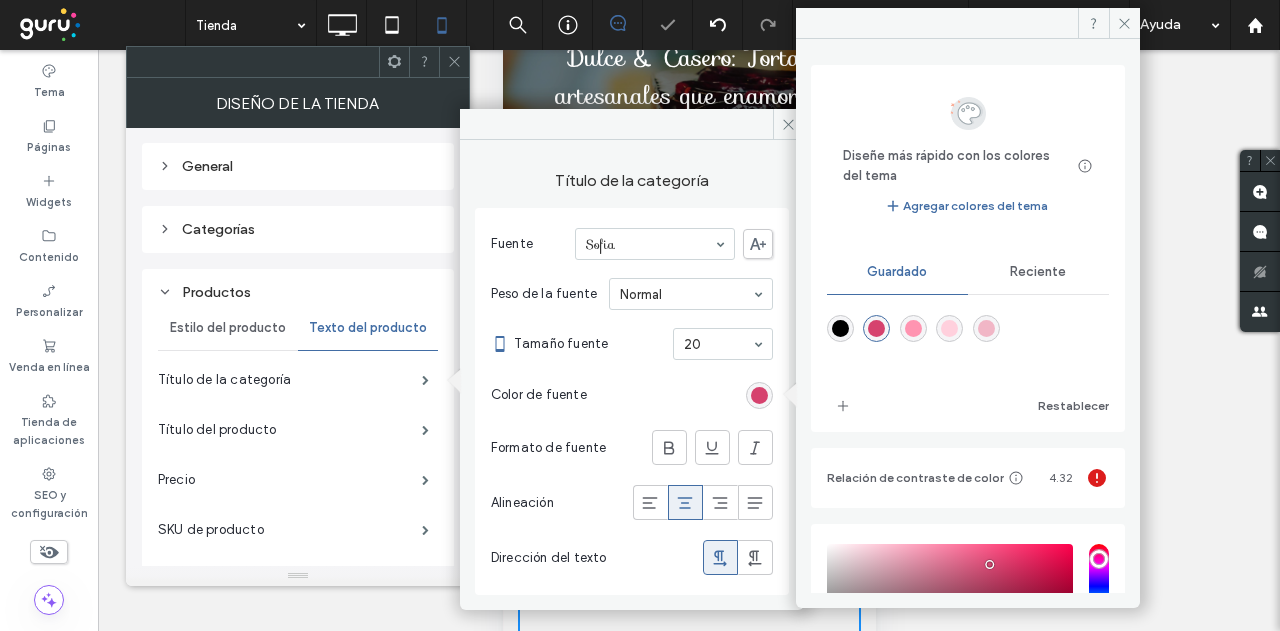 click on "Color de fuente" at bounding box center (632, 395) 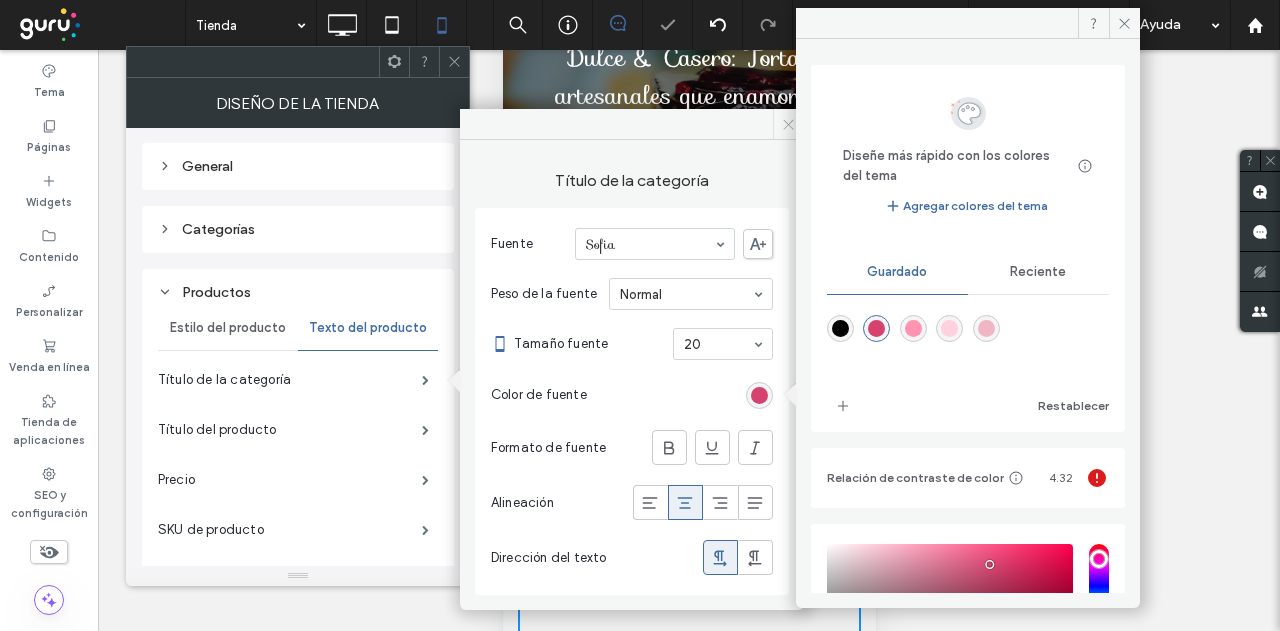 drag, startPoint x: 779, startPoint y: 124, endPoint x: 284, endPoint y: 230, distance: 506.2223 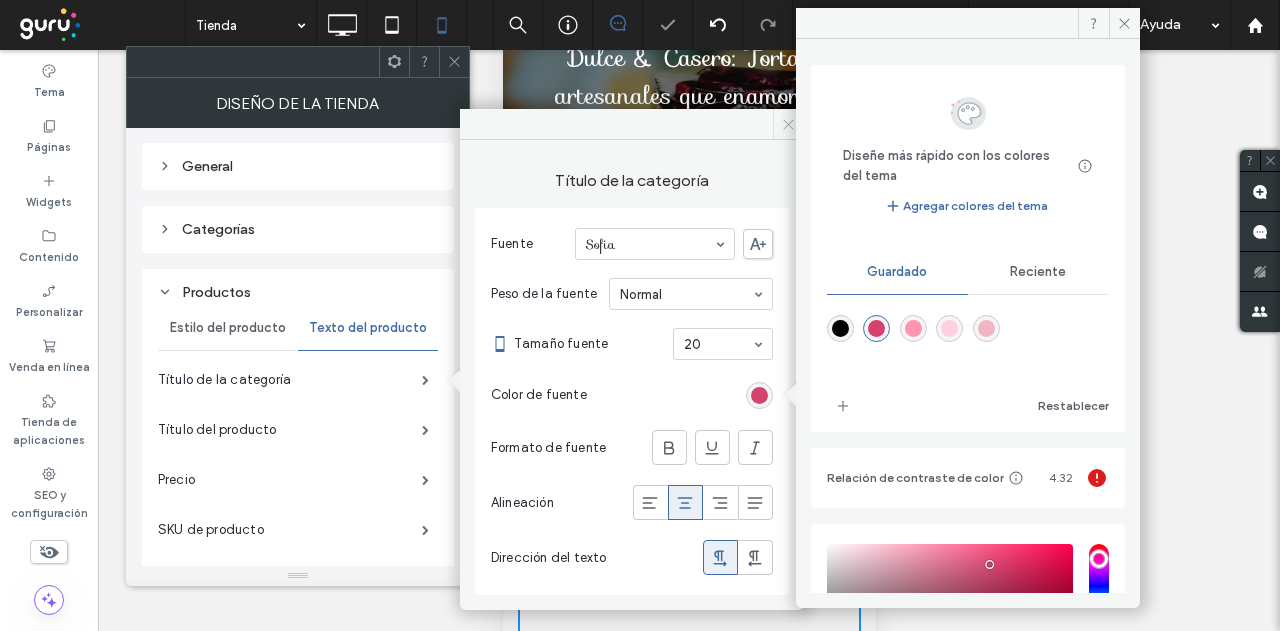 click at bounding box center (788, 124) 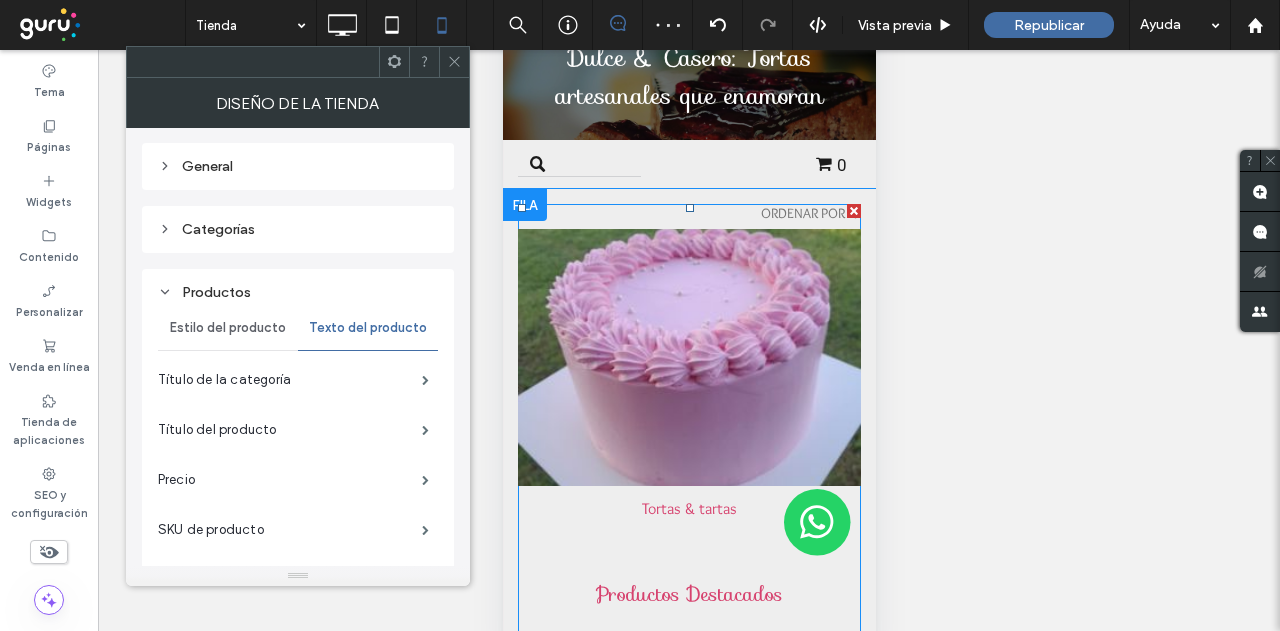 scroll, scrollTop: 200, scrollLeft: 0, axis: vertical 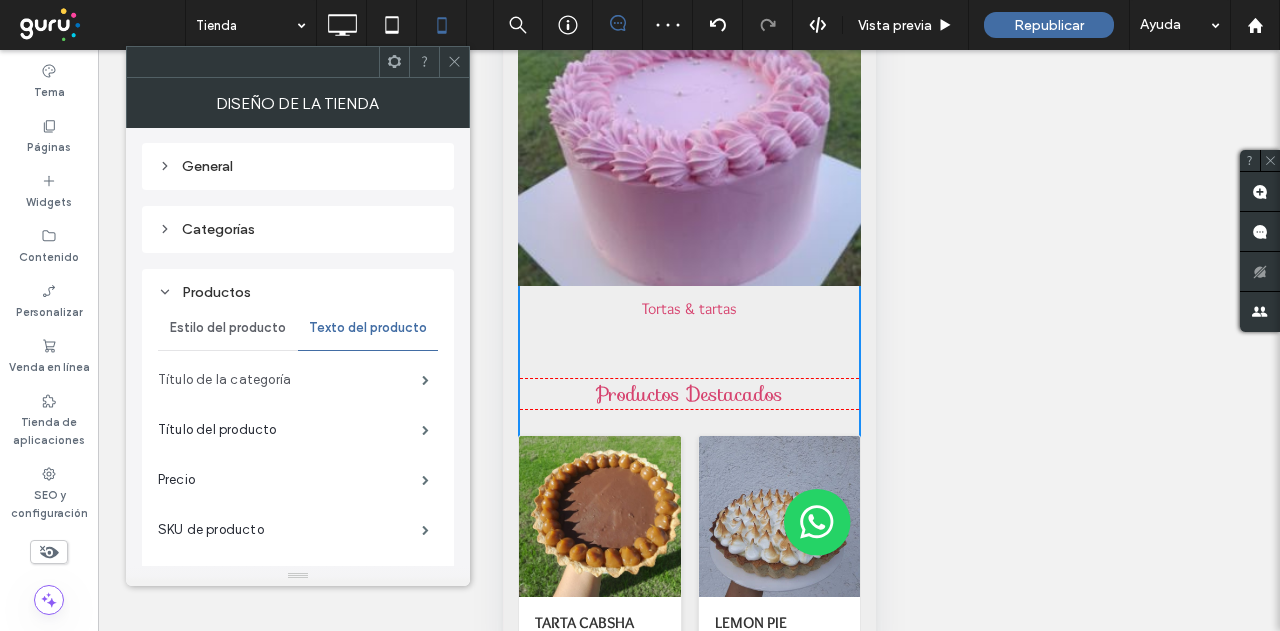 click on "Título de la categoría" at bounding box center (290, 380) 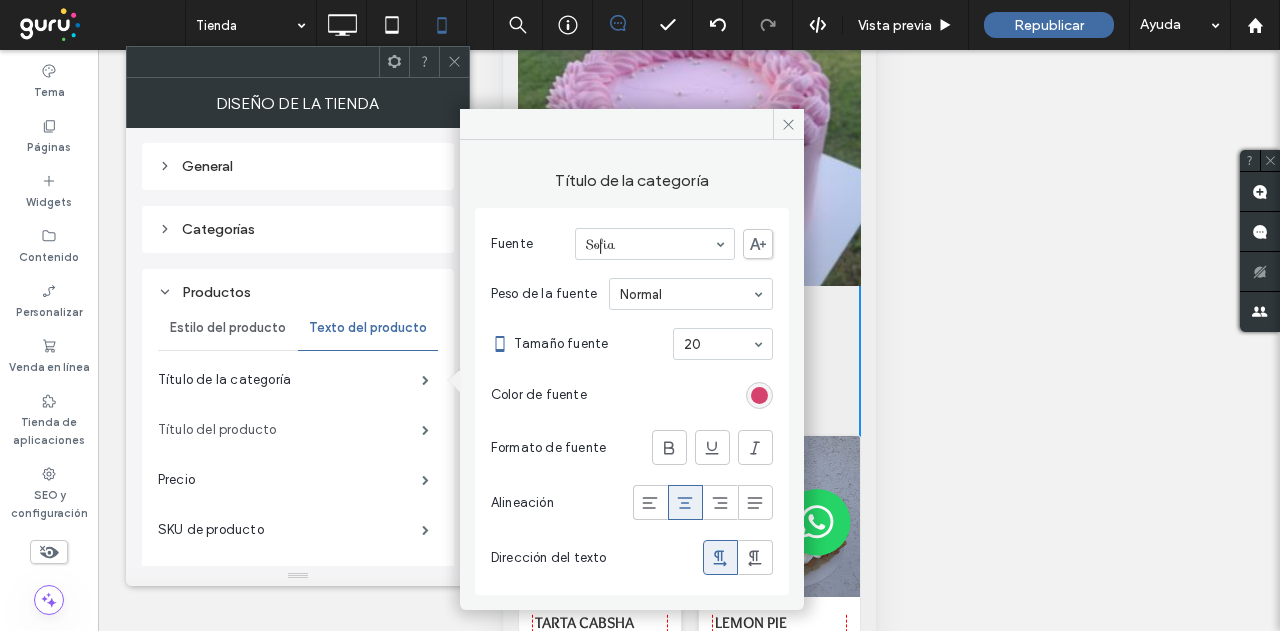 click on "Título del producto" at bounding box center (290, 430) 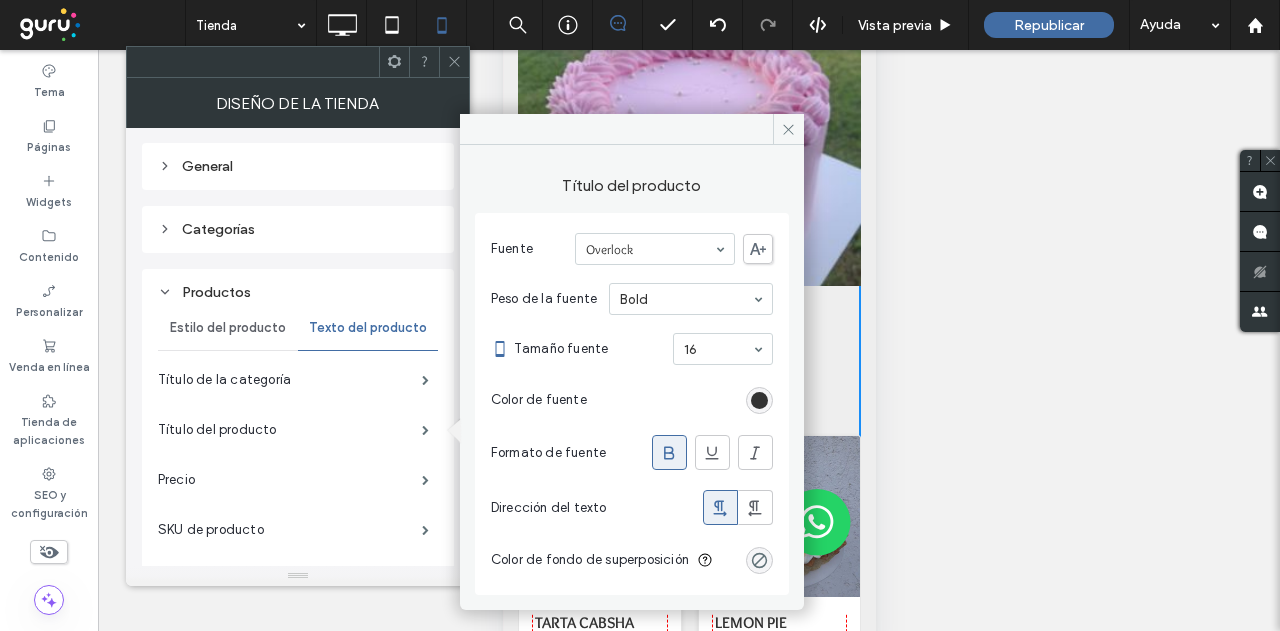click at bounding box center [759, 400] 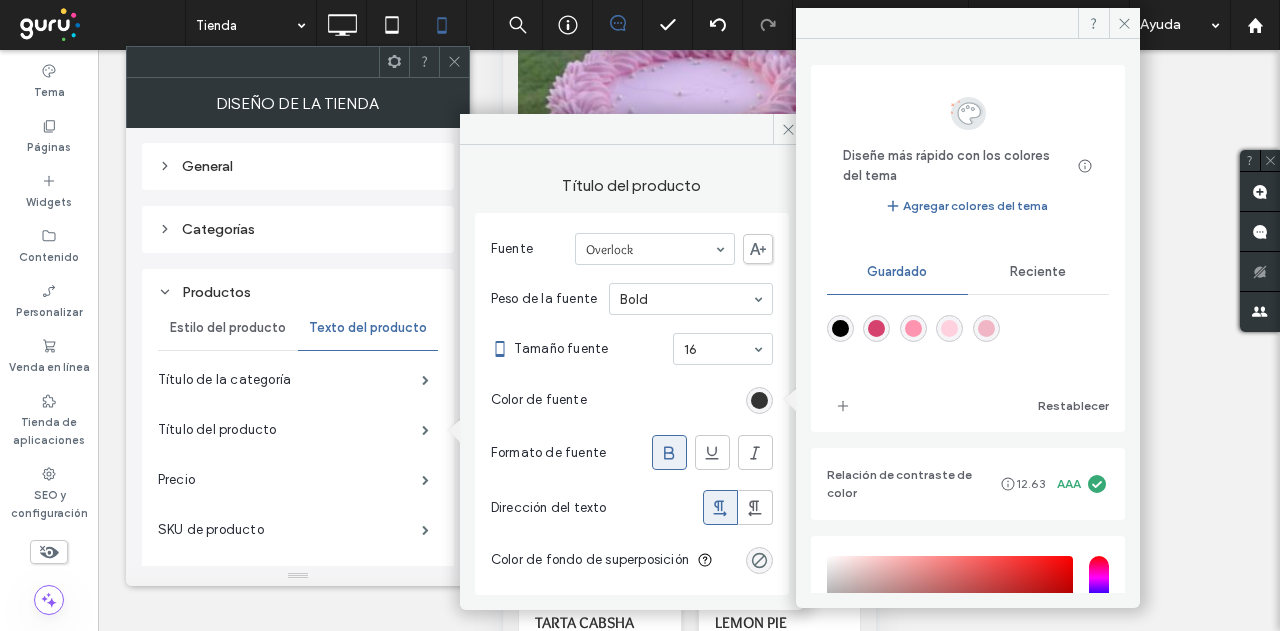 click at bounding box center (913, 328) 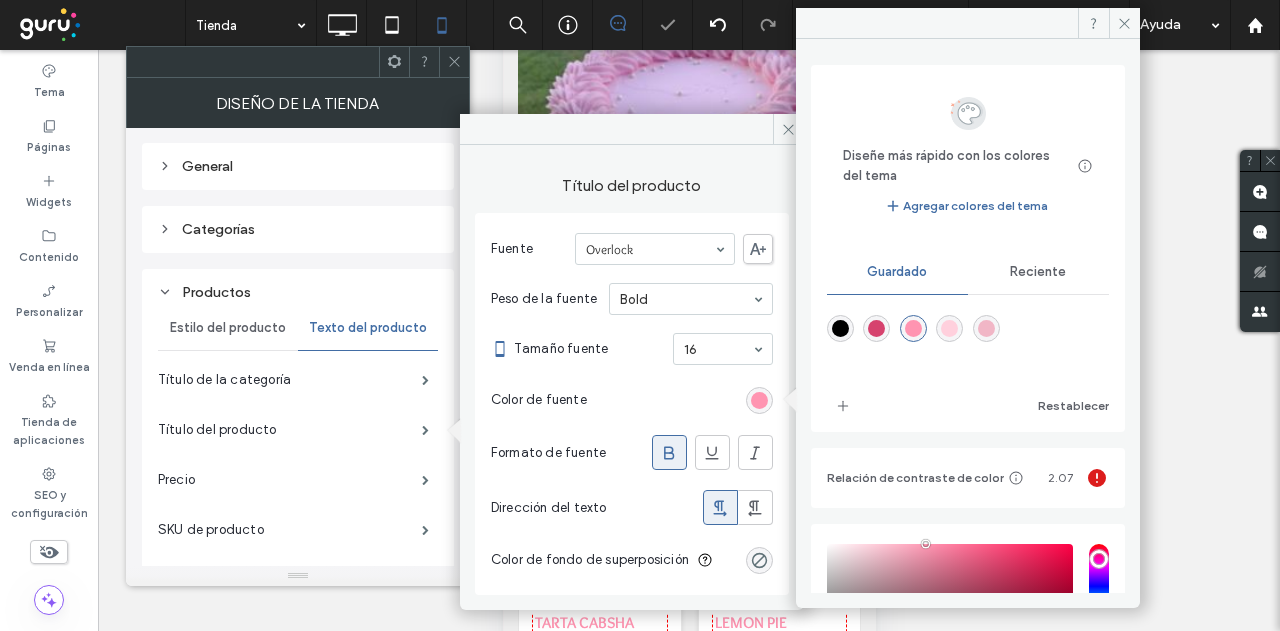 drag, startPoint x: 656, startPoint y: 379, endPoint x: 670, endPoint y: 345, distance: 36.769554 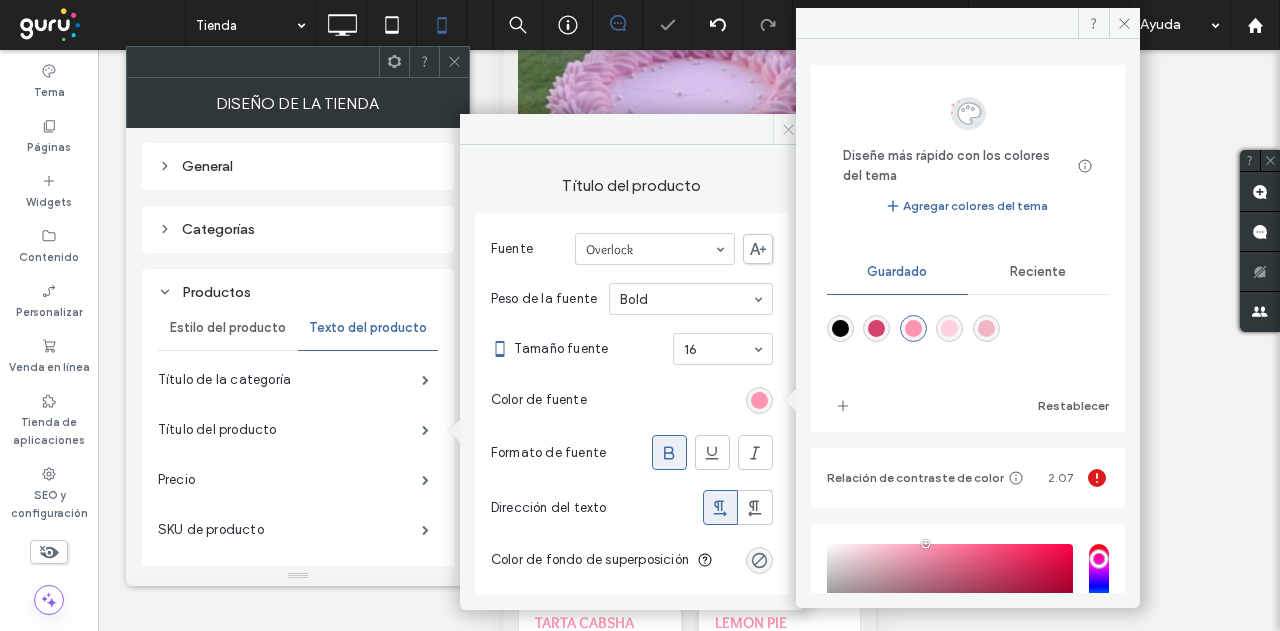 drag, startPoint x: 783, startPoint y: 129, endPoint x: 280, endPoint y: 253, distance: 518.0589 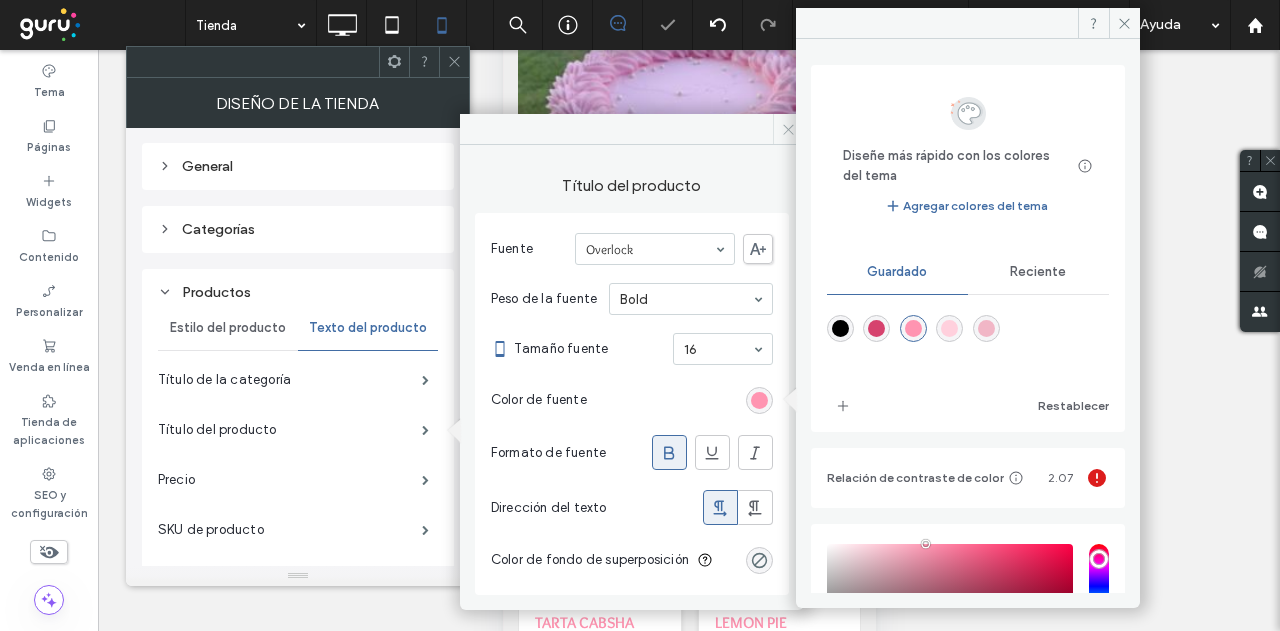 click 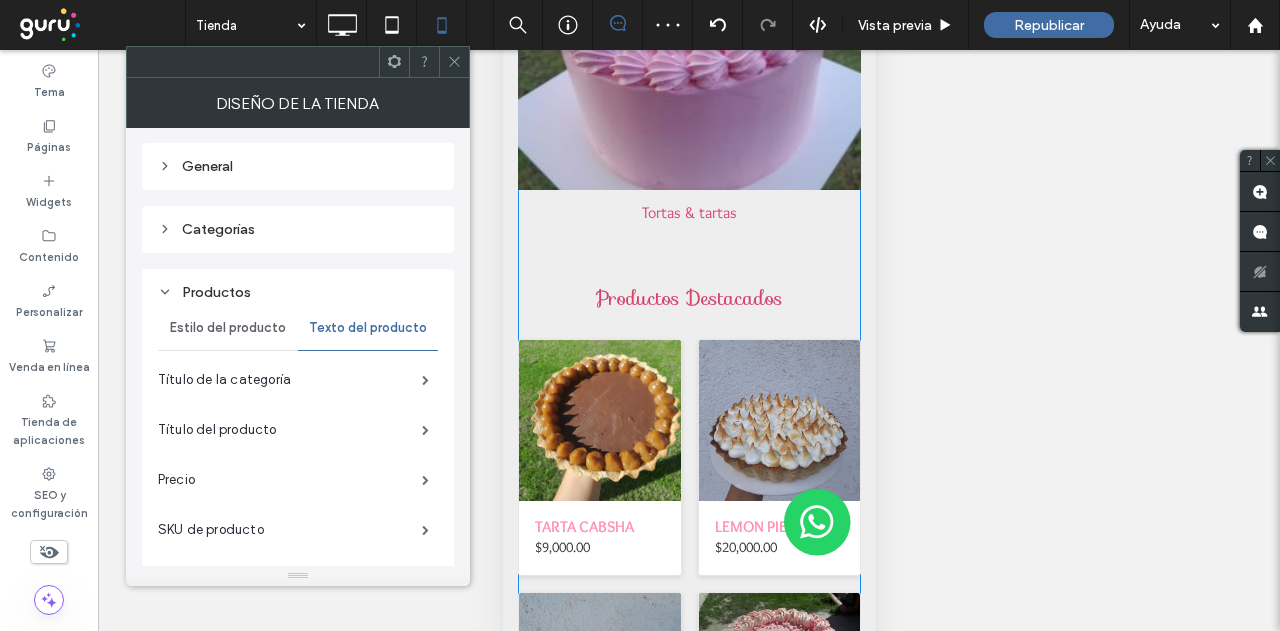 scroll, scrollTop: 200, scrollLeft: 0, axis: vertical 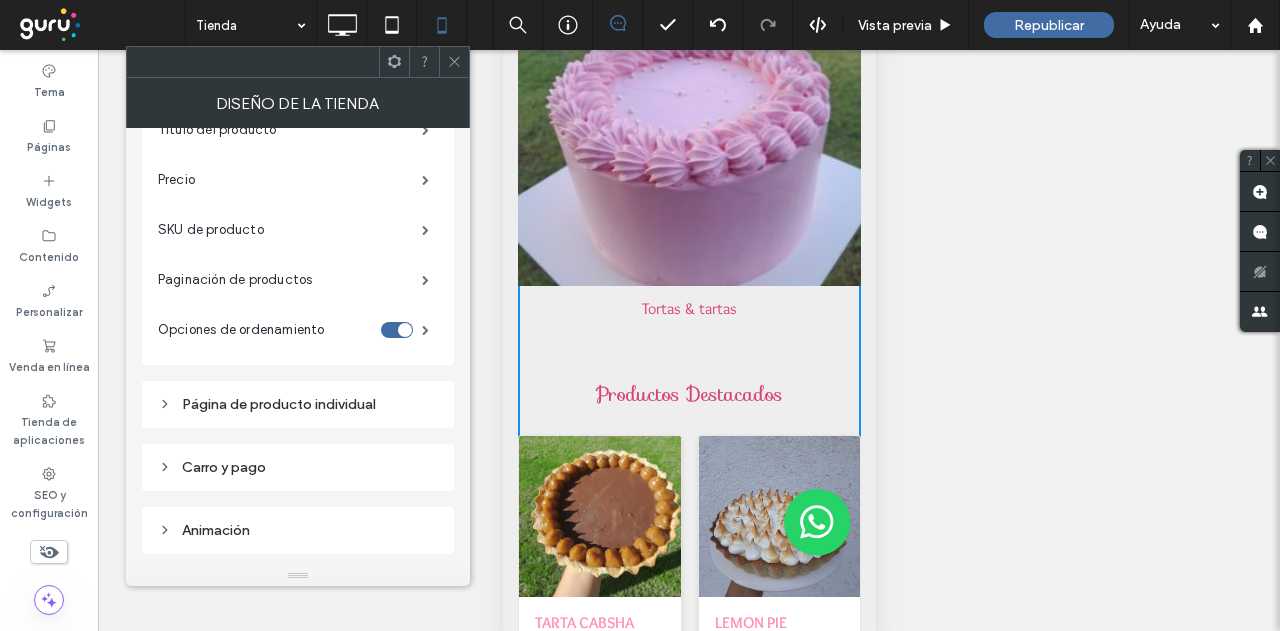 click on "Página de producto individual" at bounding box center [298, 404] 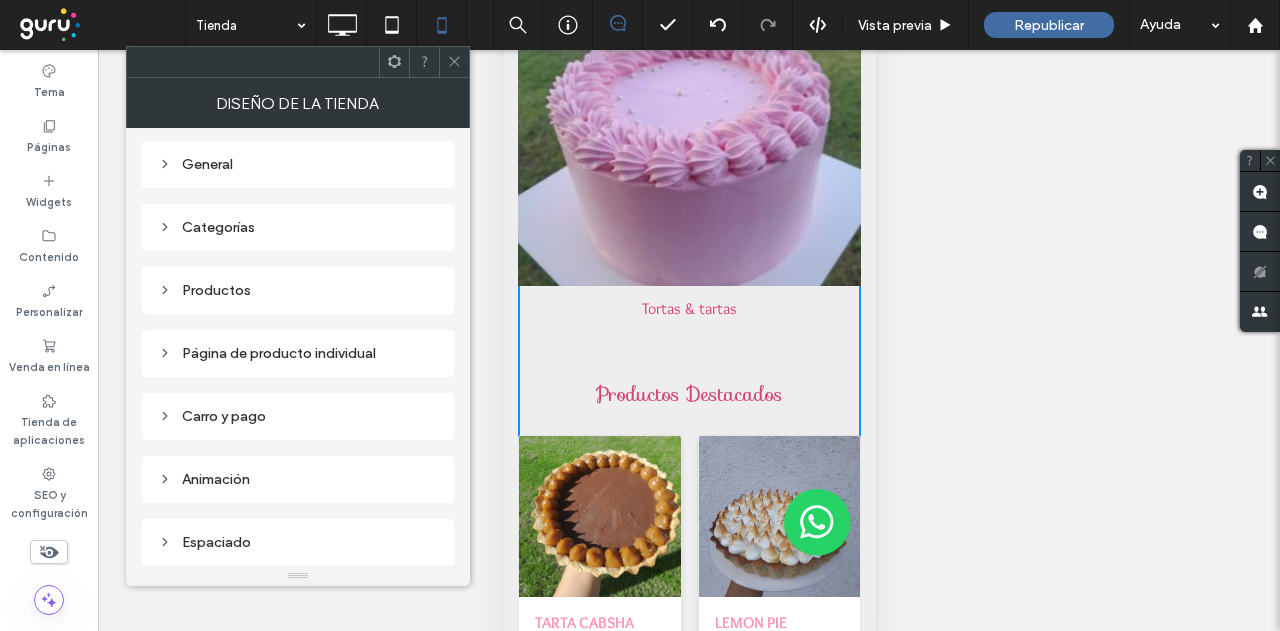 scroll, scrollTop: 165, scrollLeft: 0, axis: vertical 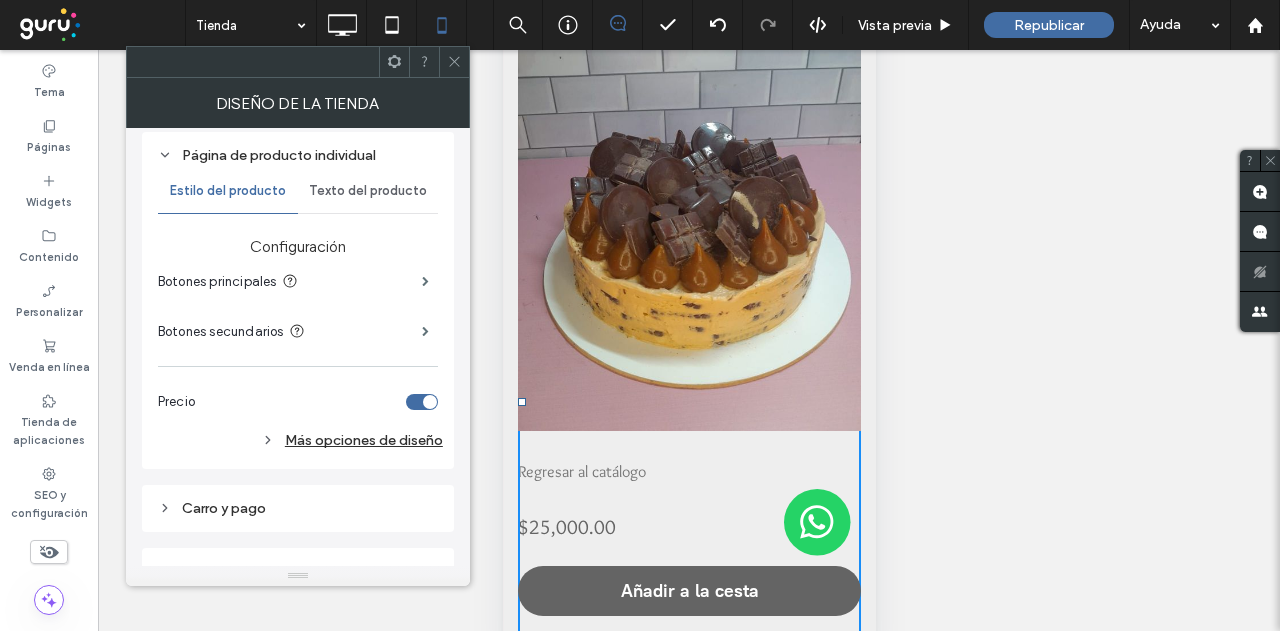 click on "Más opciones de diseño" at bounding box center (300, 440) 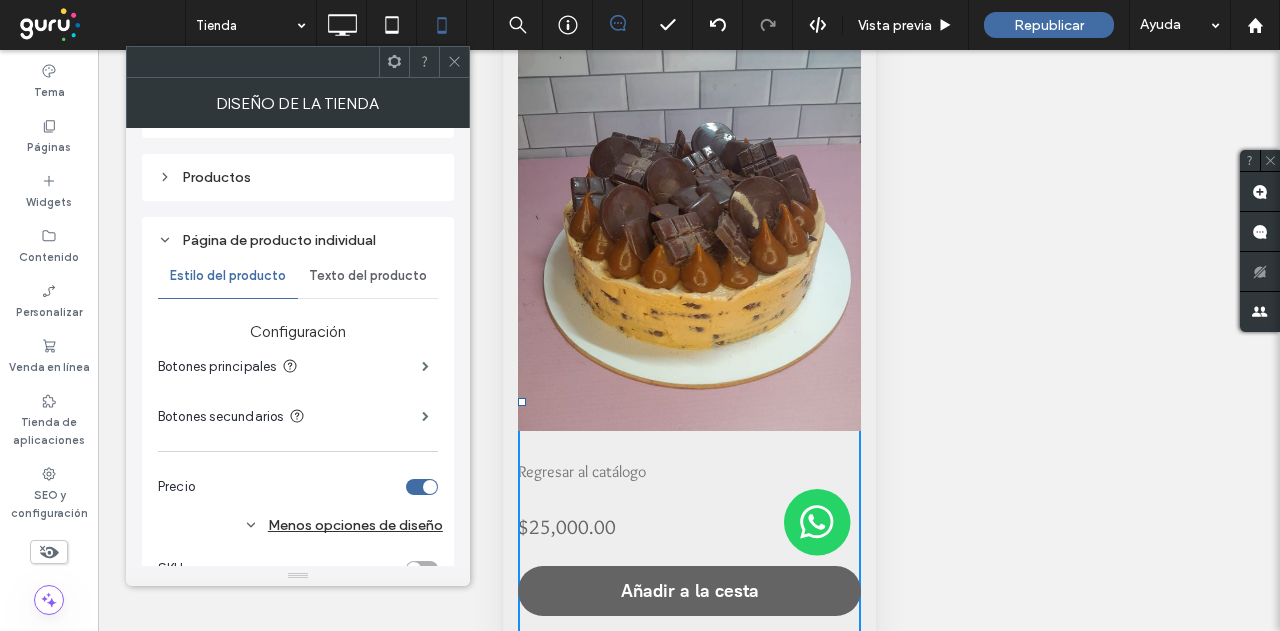 scroll, scrollTop: 205, scrollLeft: 0, axis: vertical 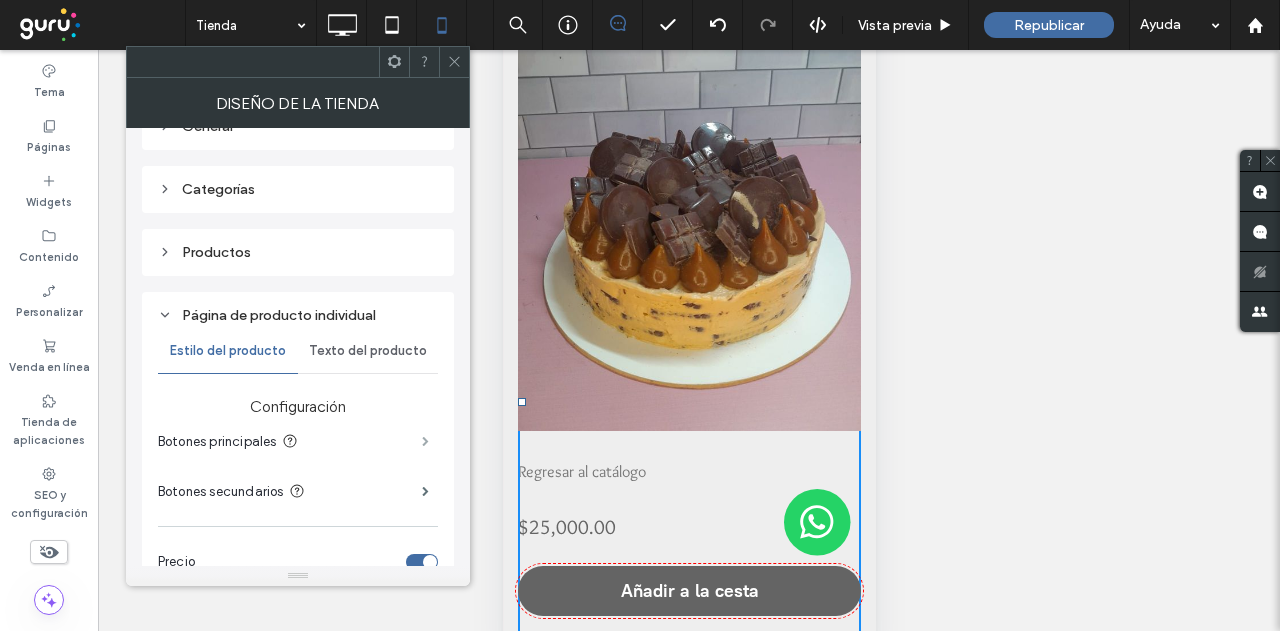 click at bounding box center [425, 441] 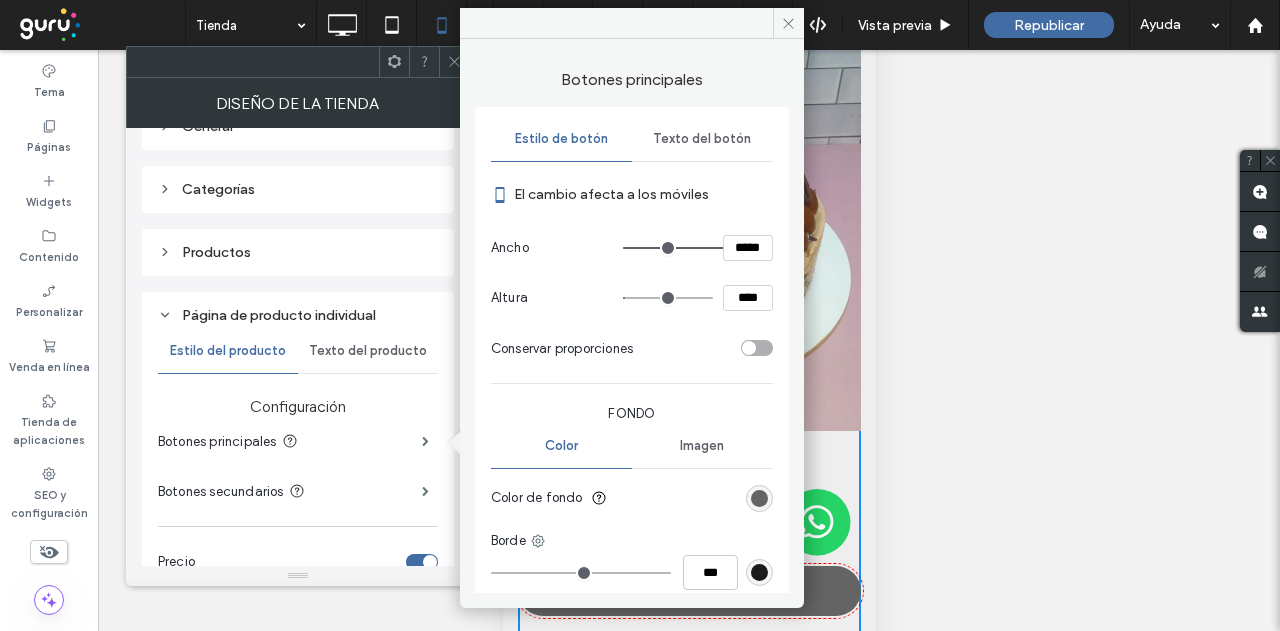 scroll, scrollTop: 100, scrollLeft: 0, axis: vertical 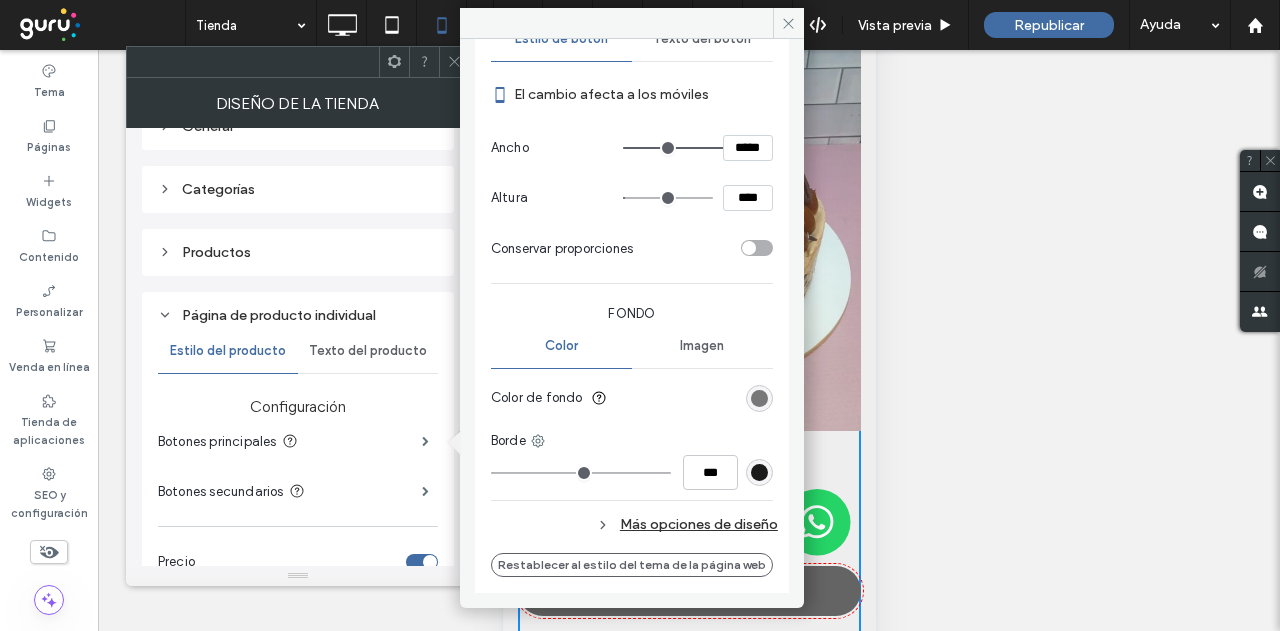 click at bounding box center (759, 398) 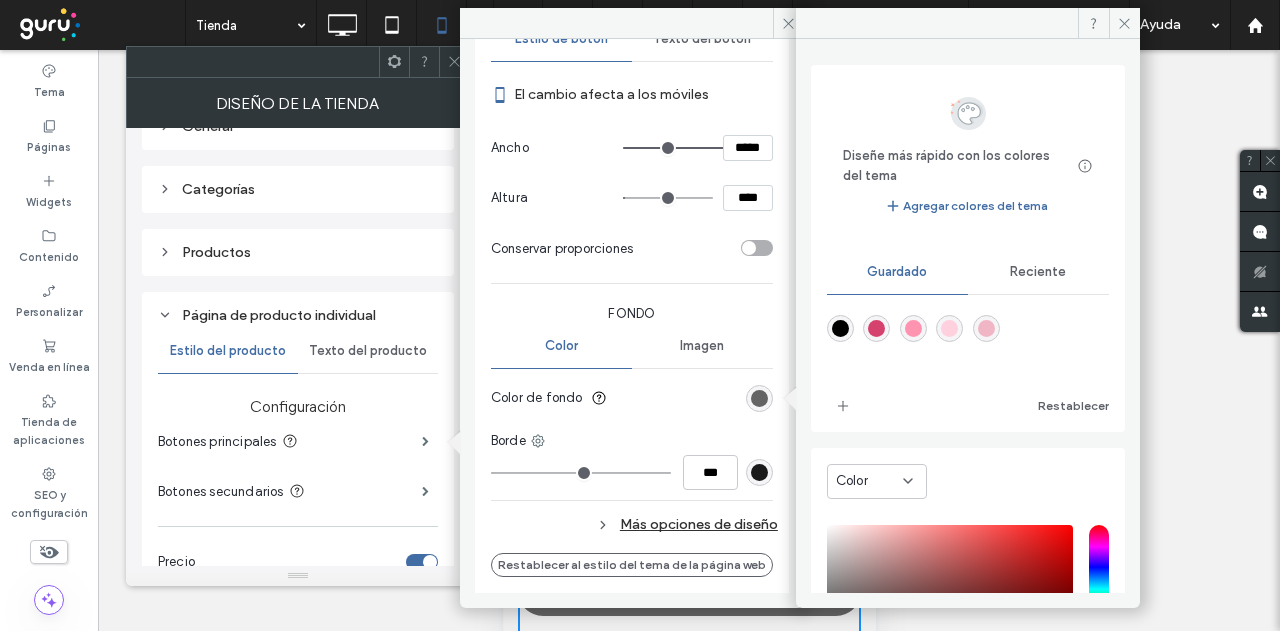 click at bounding box center [913, 328] 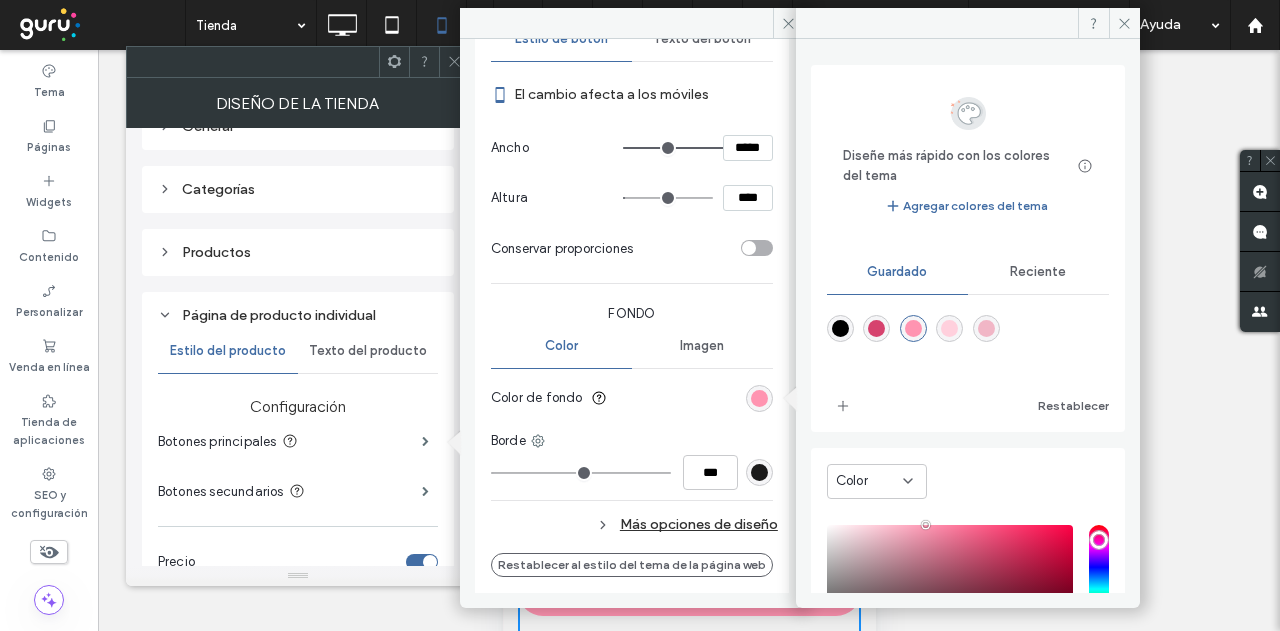 click on "Color de fondo" at bounding box center [632, 398] 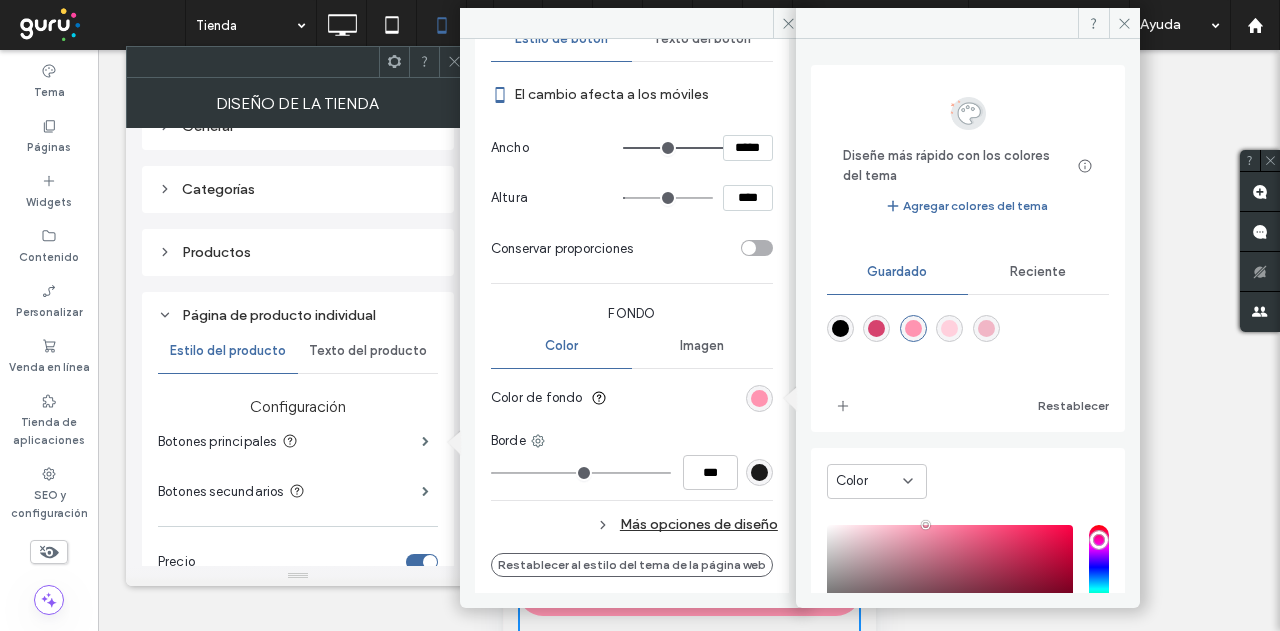 drag, startPoint x: 780, startPoint y: 19, endPoint x: 762, endPoint y: 40, distance: 27.658634 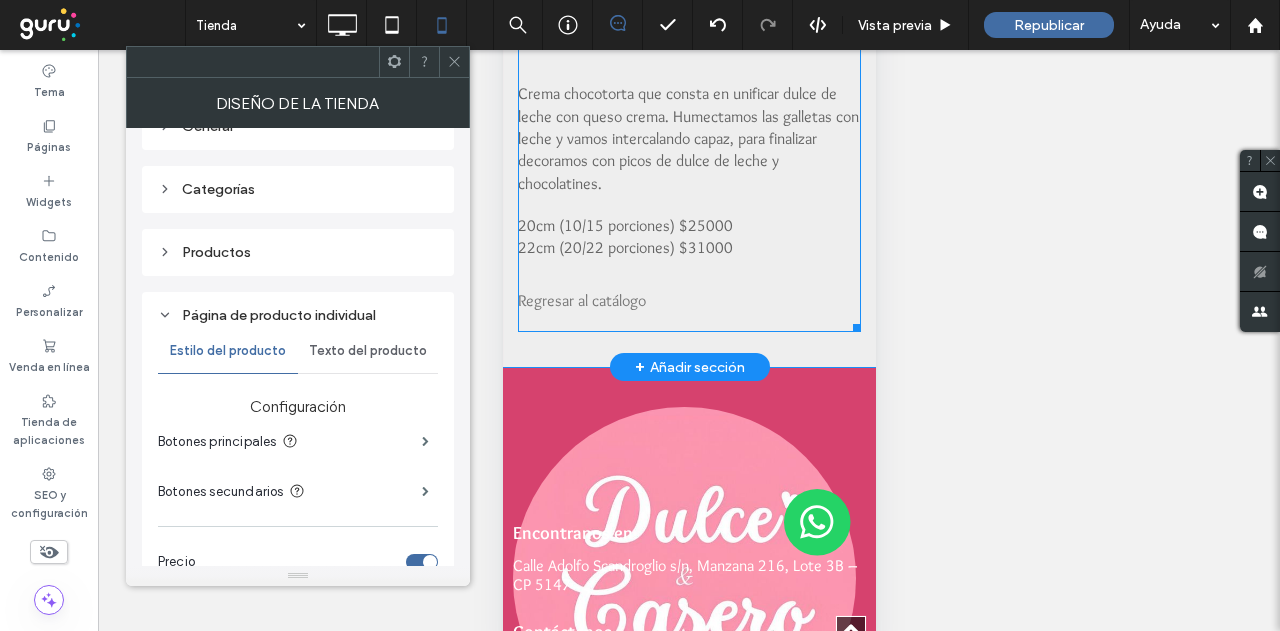 scroll, scrollTop: 900, scrollLeft: 0, axis: vertical 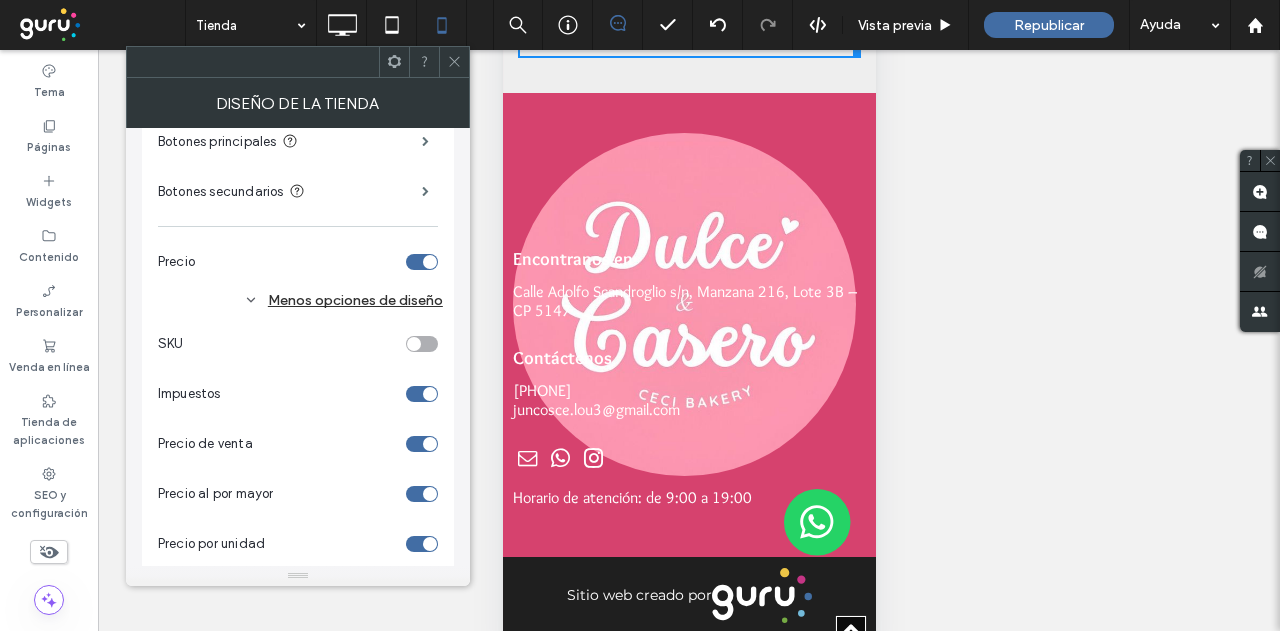 drag, startPoint x: 456, startPoint y: 61, endPoint x: 93, endPoint y: 179, distance: 381.6975 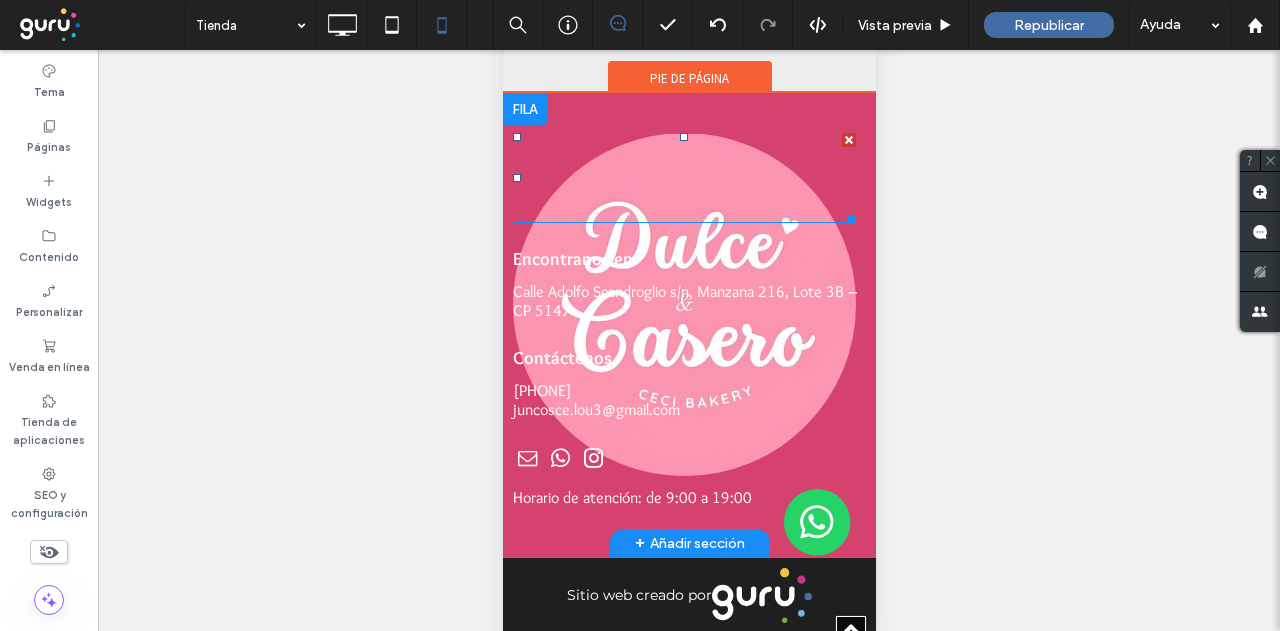 click at bounding box center (683, 304) 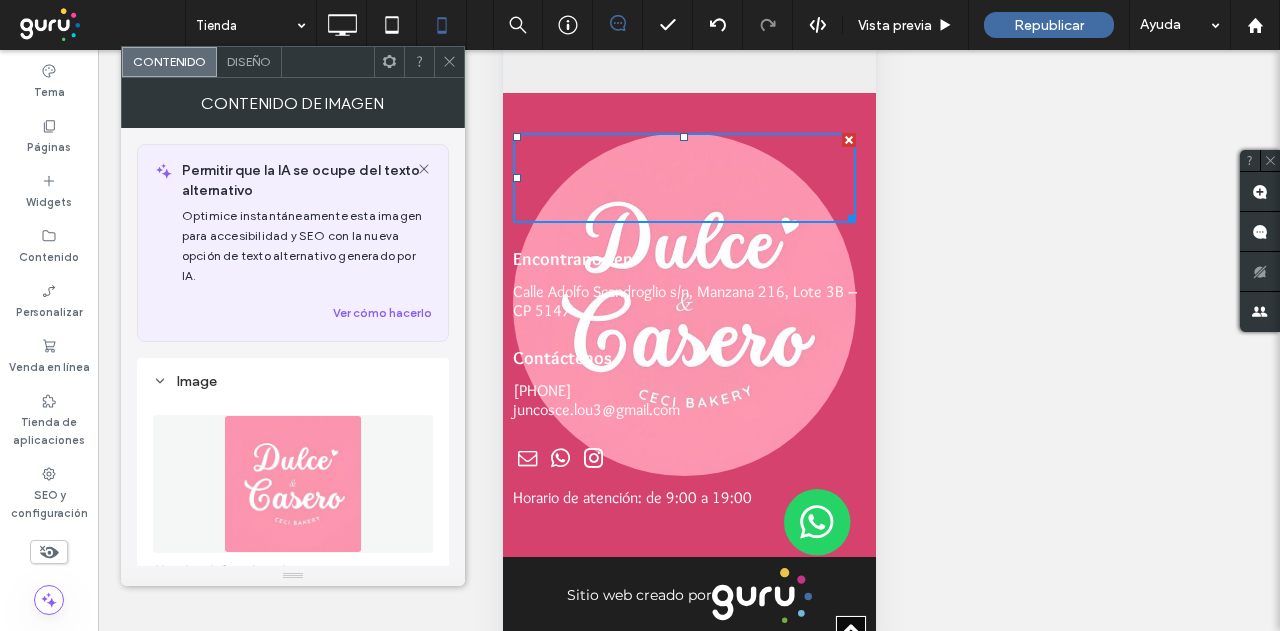 click at bounding box center (449, 62) 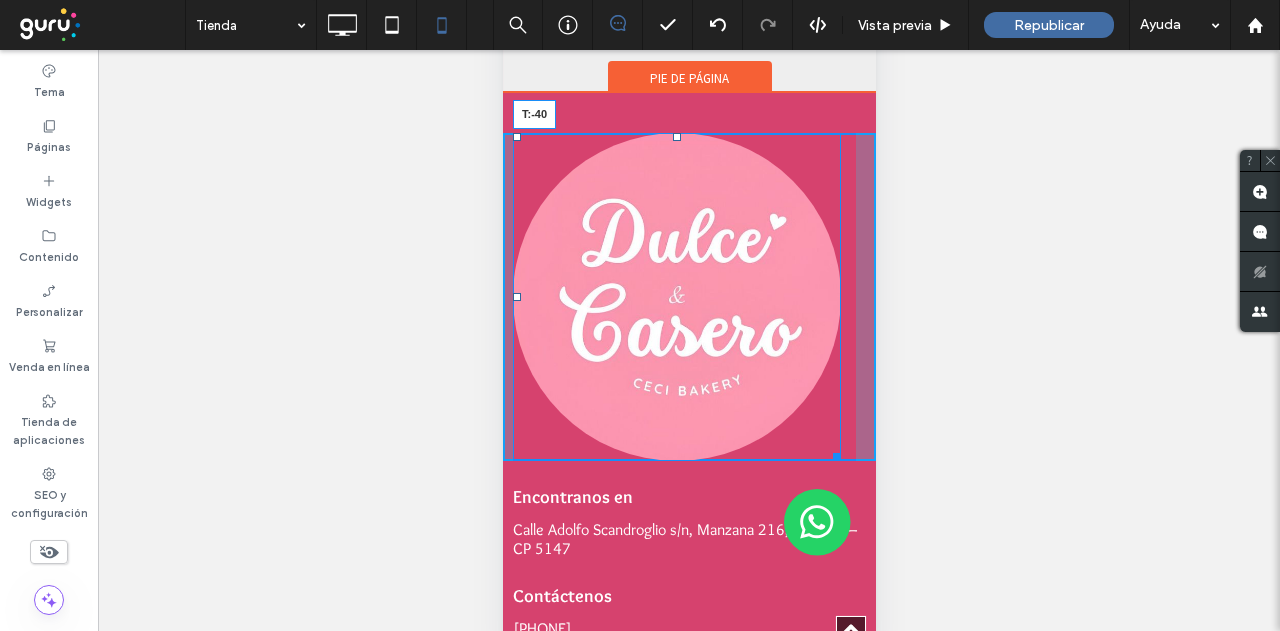 drag, startPoint x: 673, startPoint y: 113, endPoint x: 1217, endPoint y: 57, distance: 546.87476 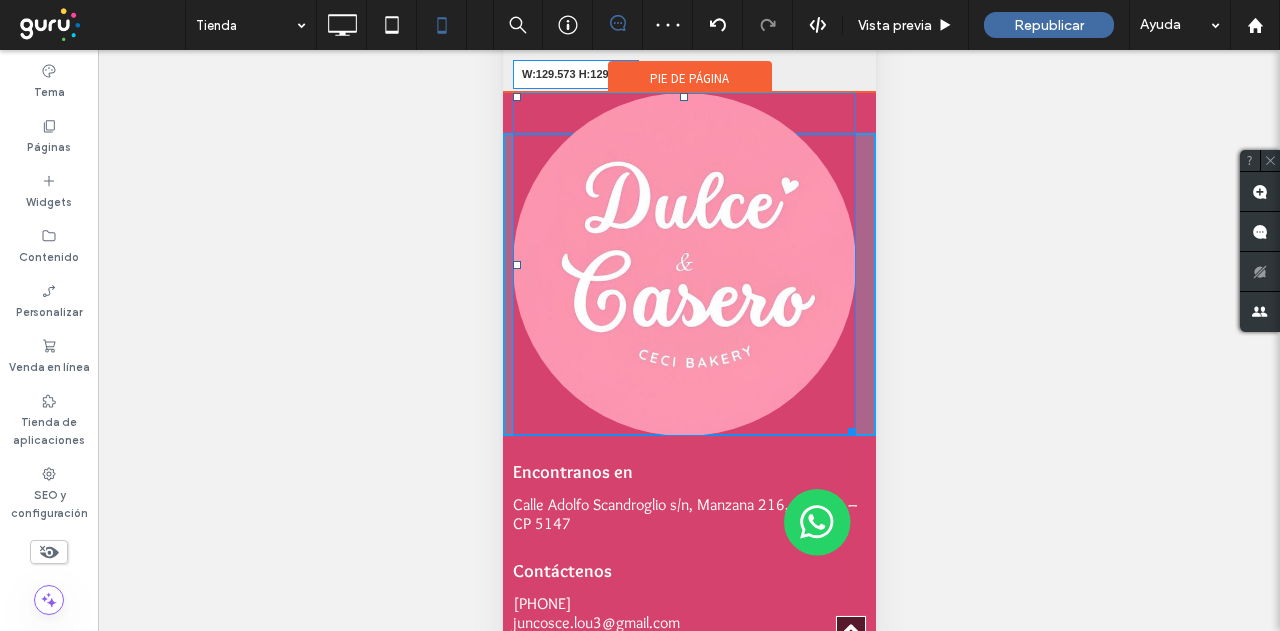 drag, startPoint x: 835, startPoint y: 395, endPoint x: 729, endPoint y: 197, distance: 224.58852 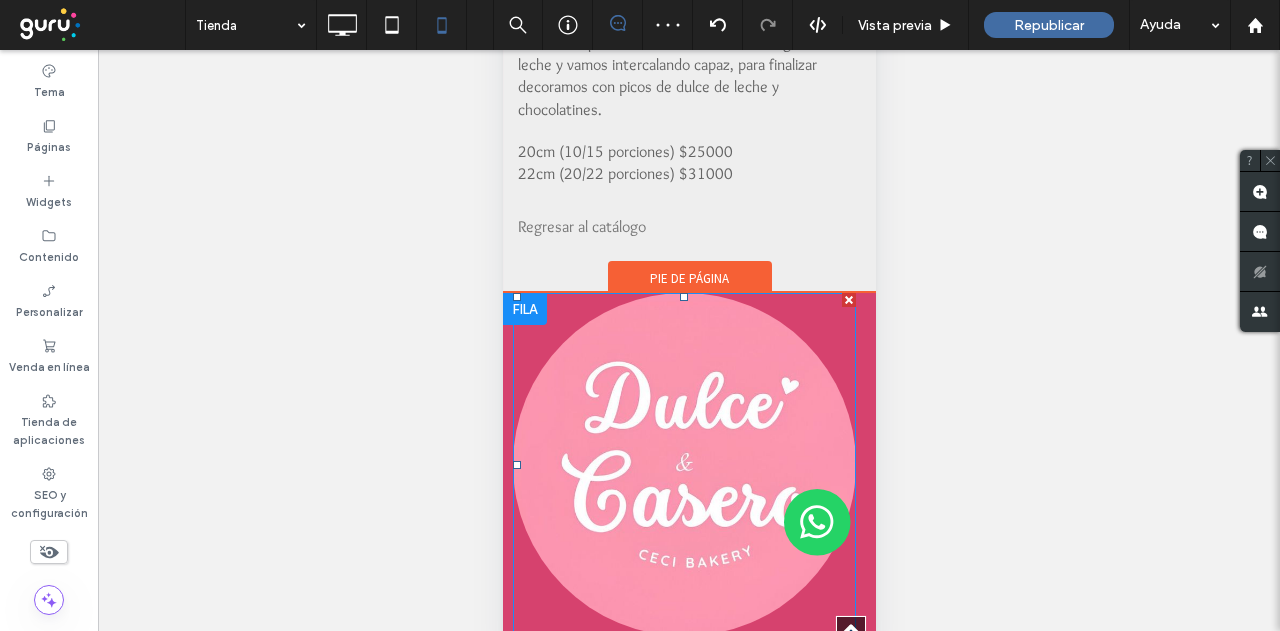 scroll, scrollTop: 1242, scrollLeft: 0, axis: vertical 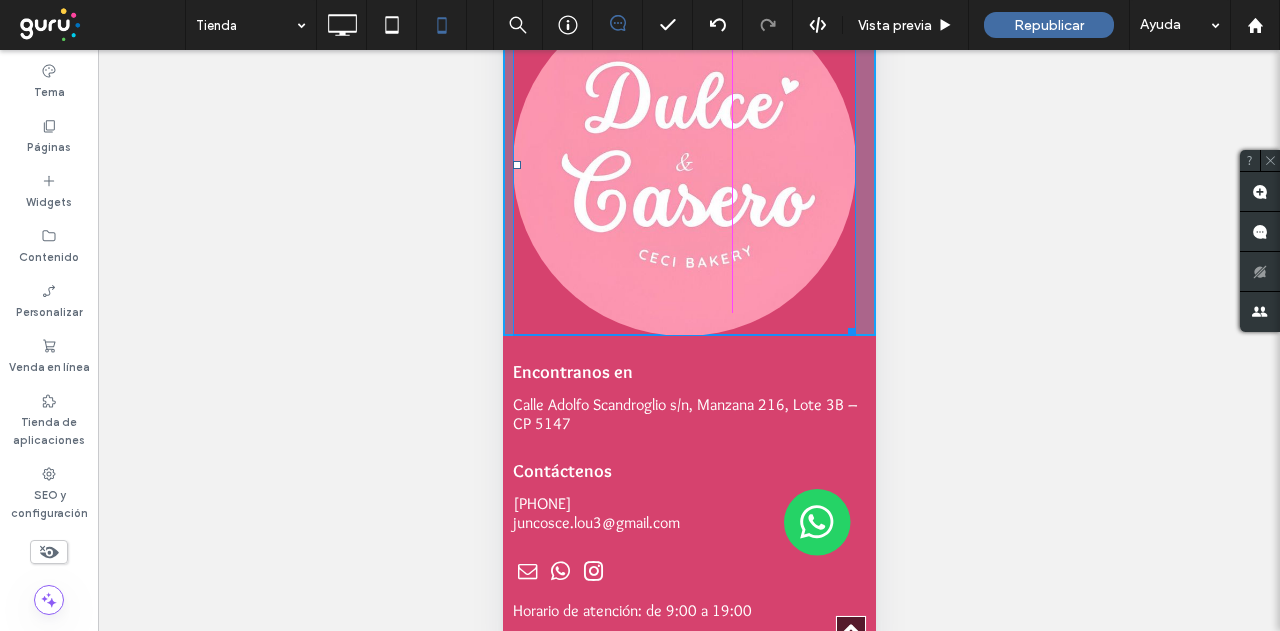 drag, startPoint x: 833, startPoint y: 289, endPoint x: 740, endPoint y: 146, distance: 170.58136 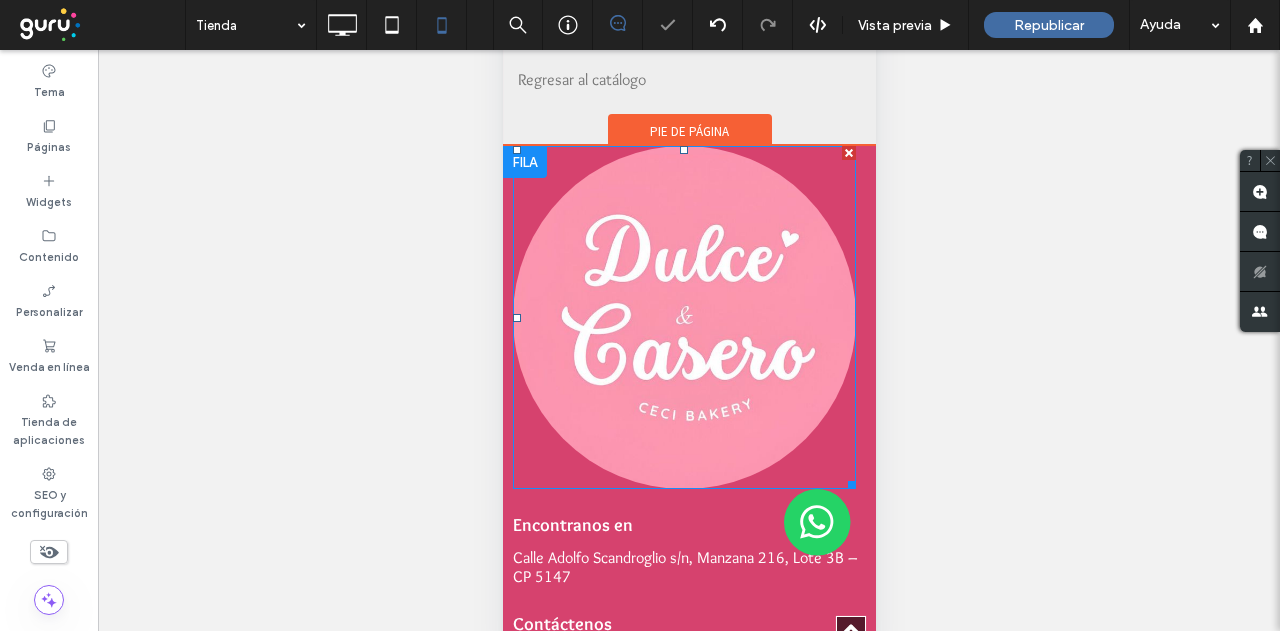 scroll, scrollTop: 990, scrollLeft: 0, axis: vertical 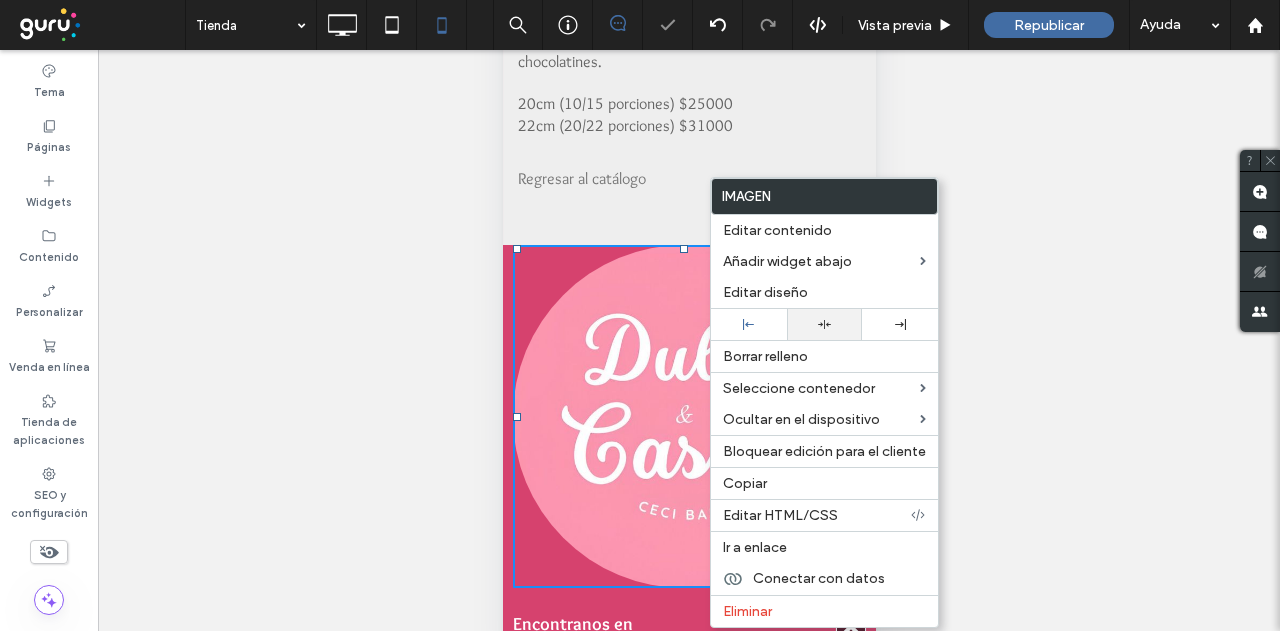 click 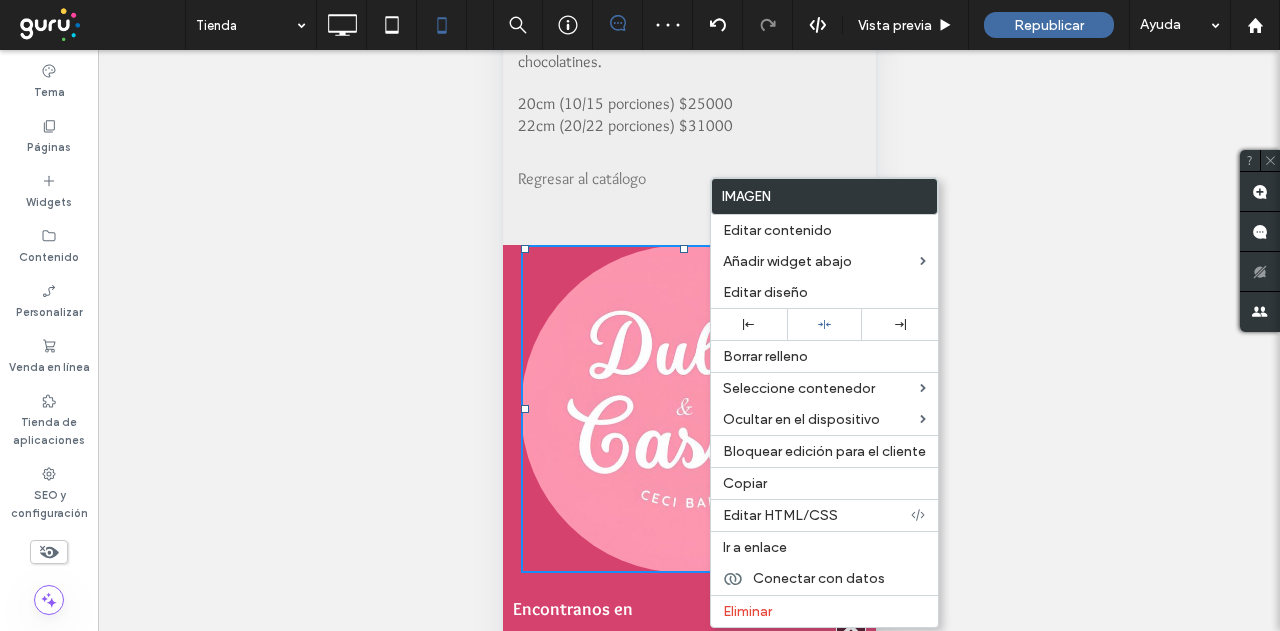 click at bounding box center [684, 409] 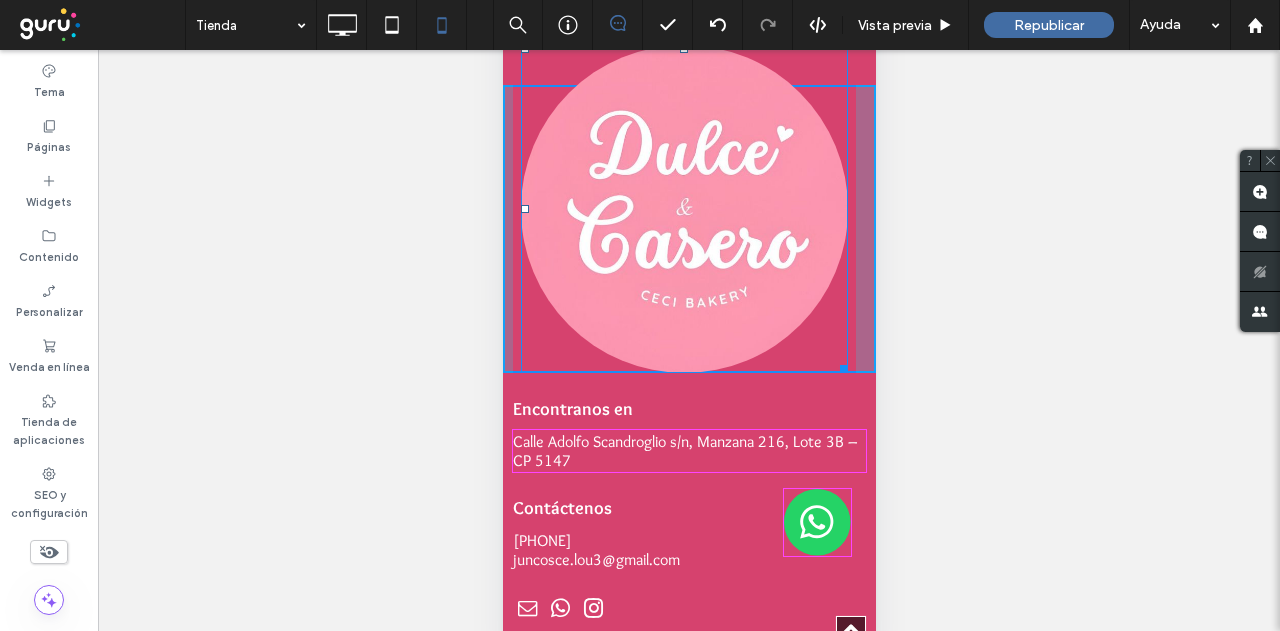 drag, startPoint x: 827, startPoint y: 347, endPoint x: 703, endPoint y: 197, distance: 194.61757 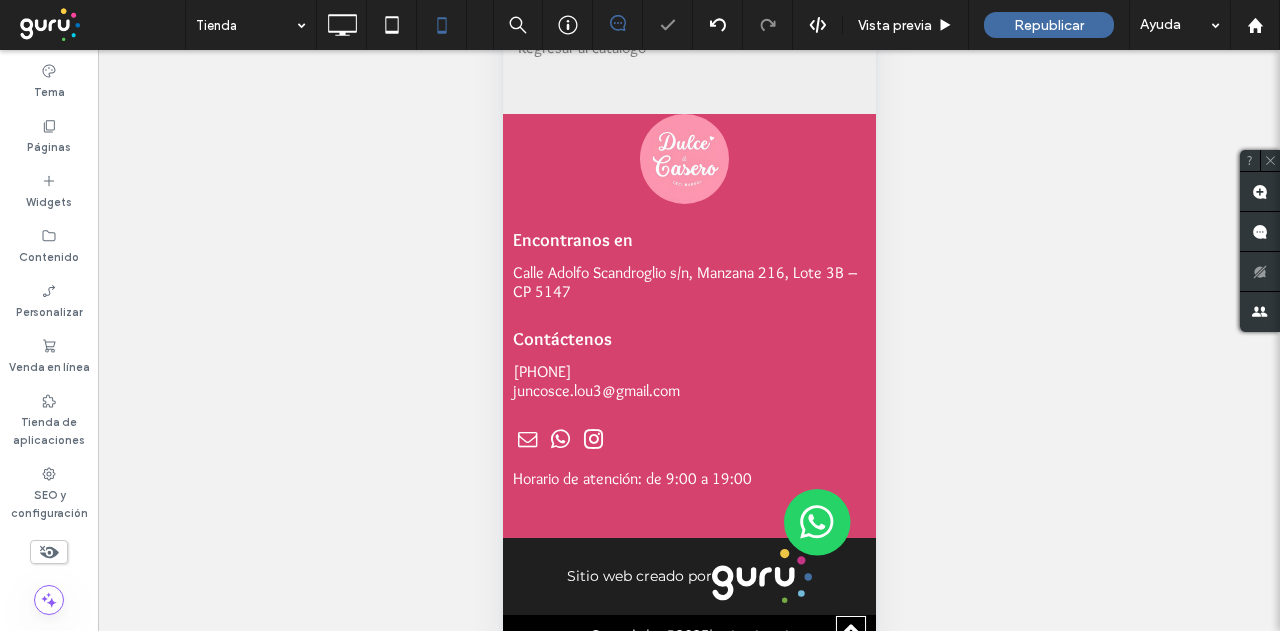 scroll, scrollTop: 1102, scrollLeft: 0, axis: vertical 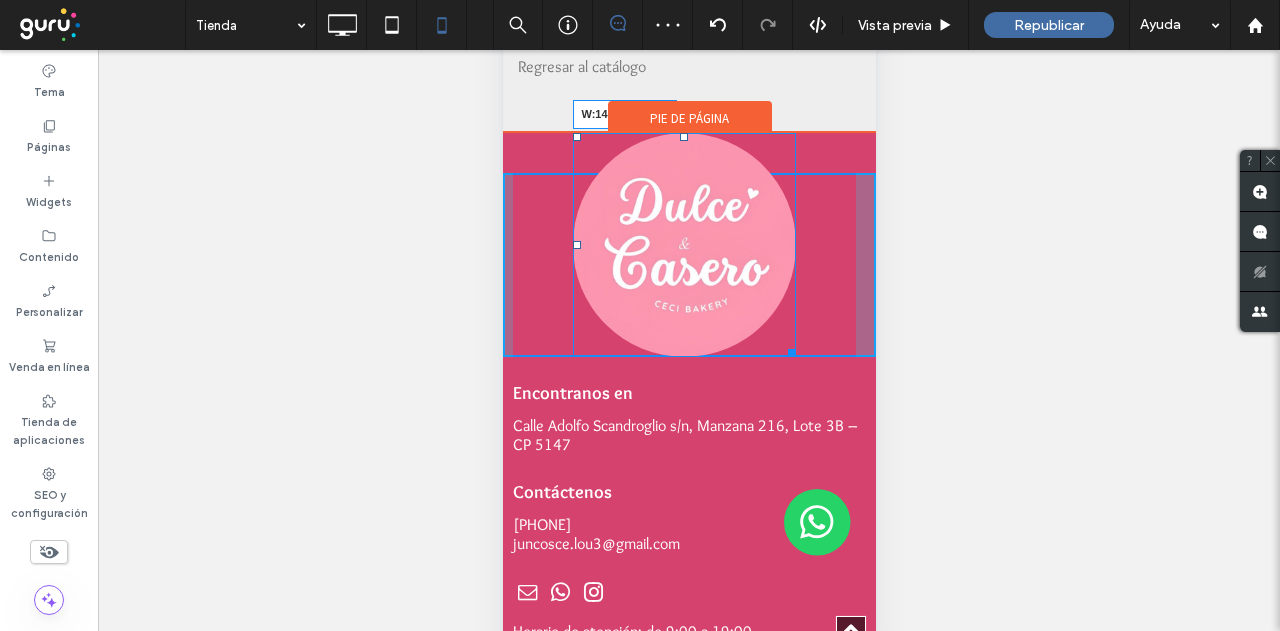 drag, startPoint x: 772, startPoint y: 313, endPoint x: 742, endPoint y: 260, distance: 60.90156 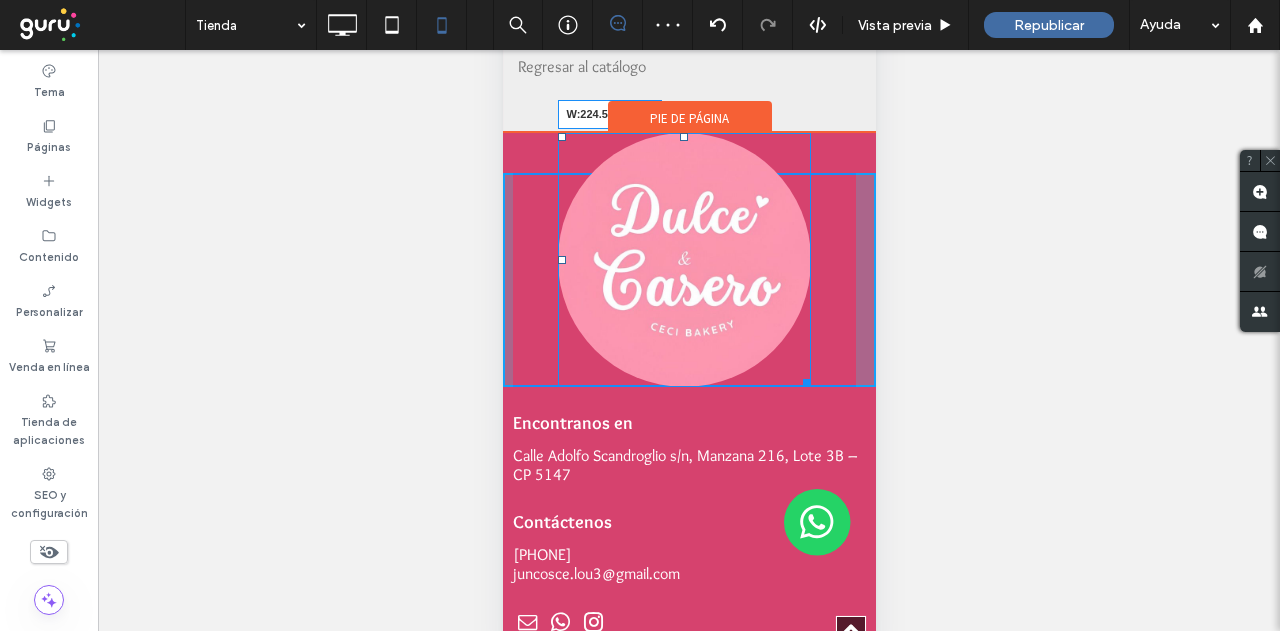 drag, startPoint x: 781, startPoint y: 343, endPoint x: 721, endPoint y: 244, distance: 115.76269 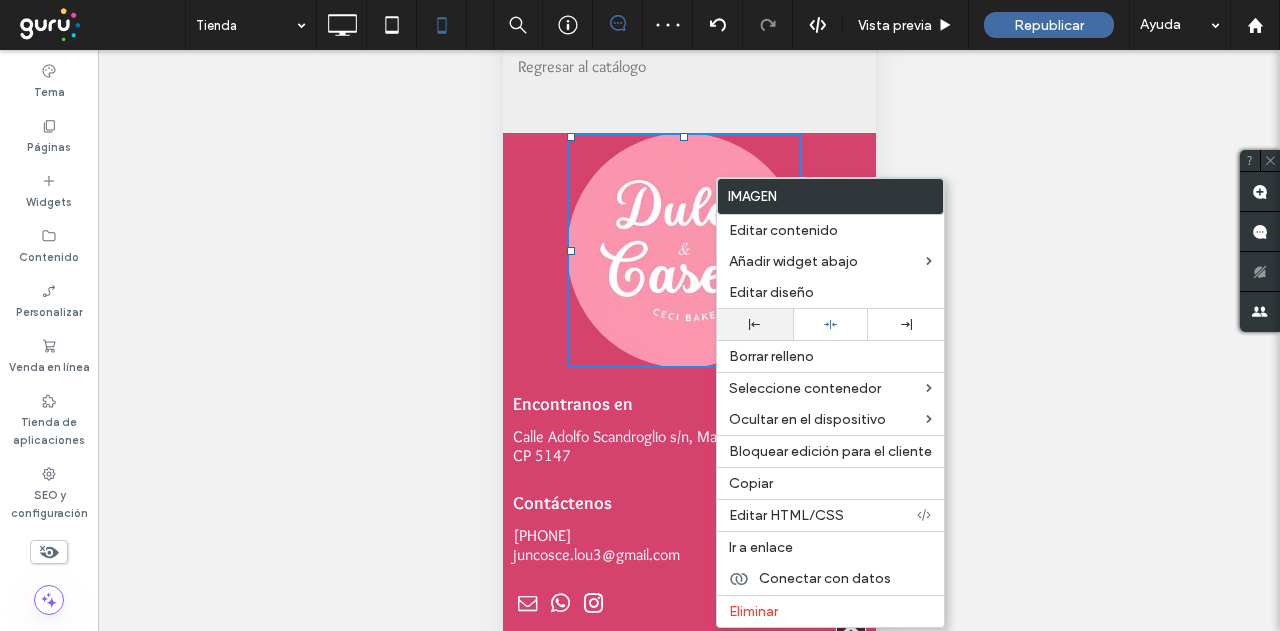 click 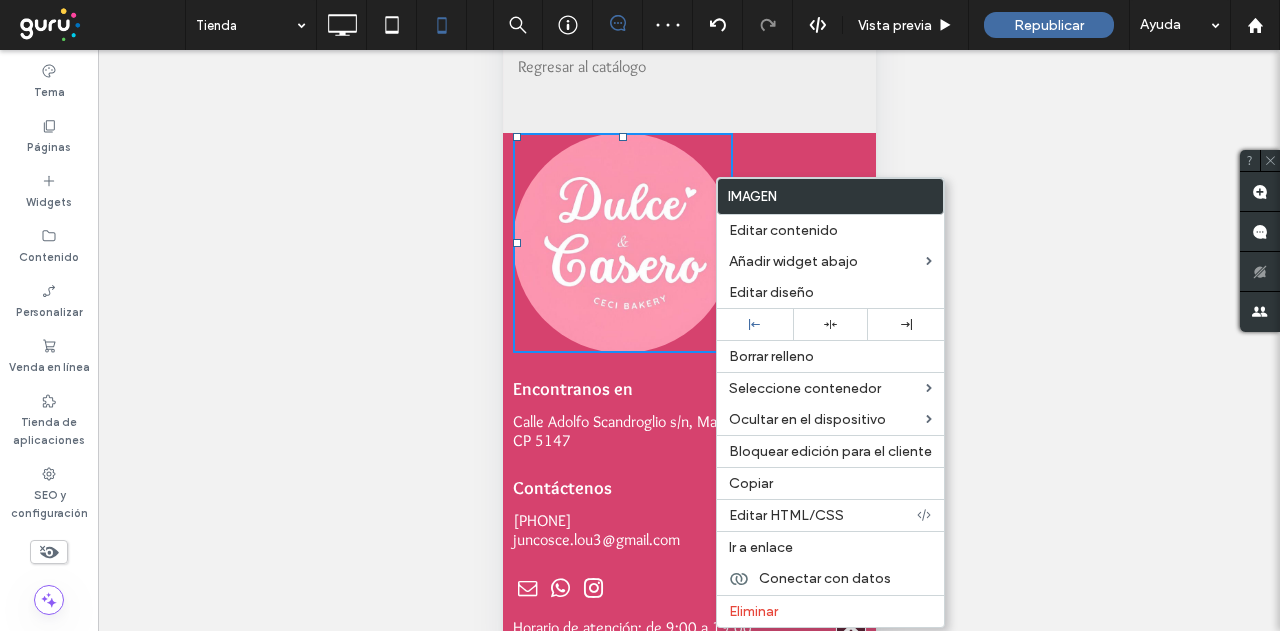 click at bounding box center (622, 243) 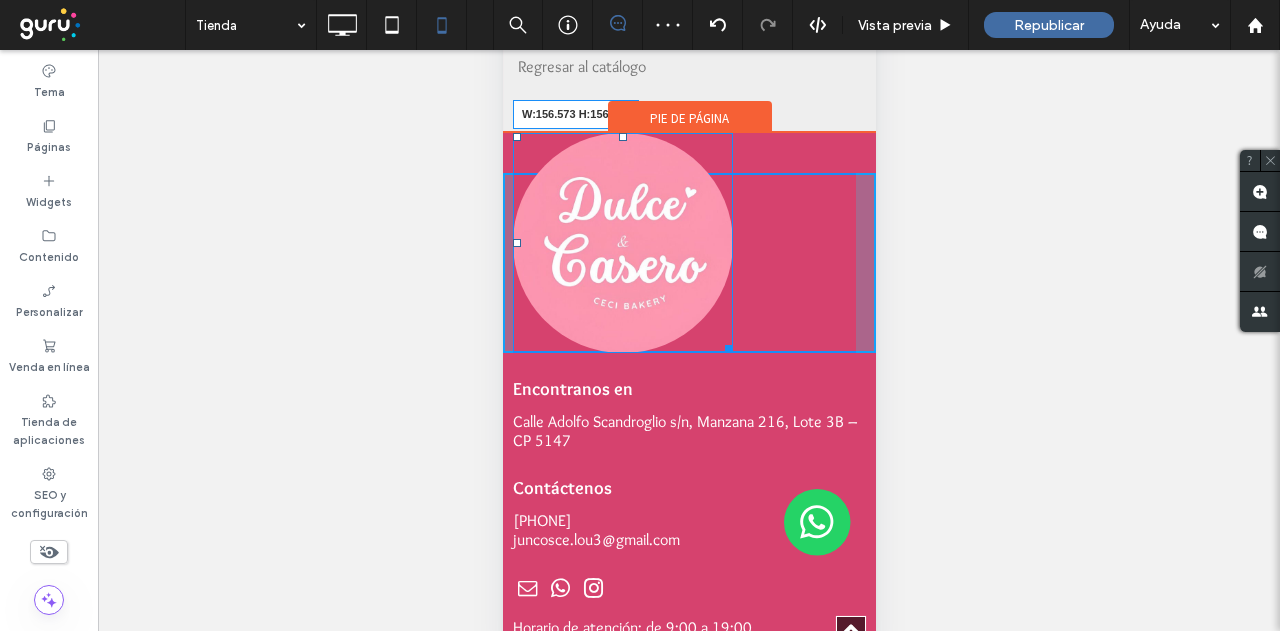 drag, startPoint x: 727, startPoint y: 324, endPoint x: 706, endPoint y: 267, distance: 60.74537 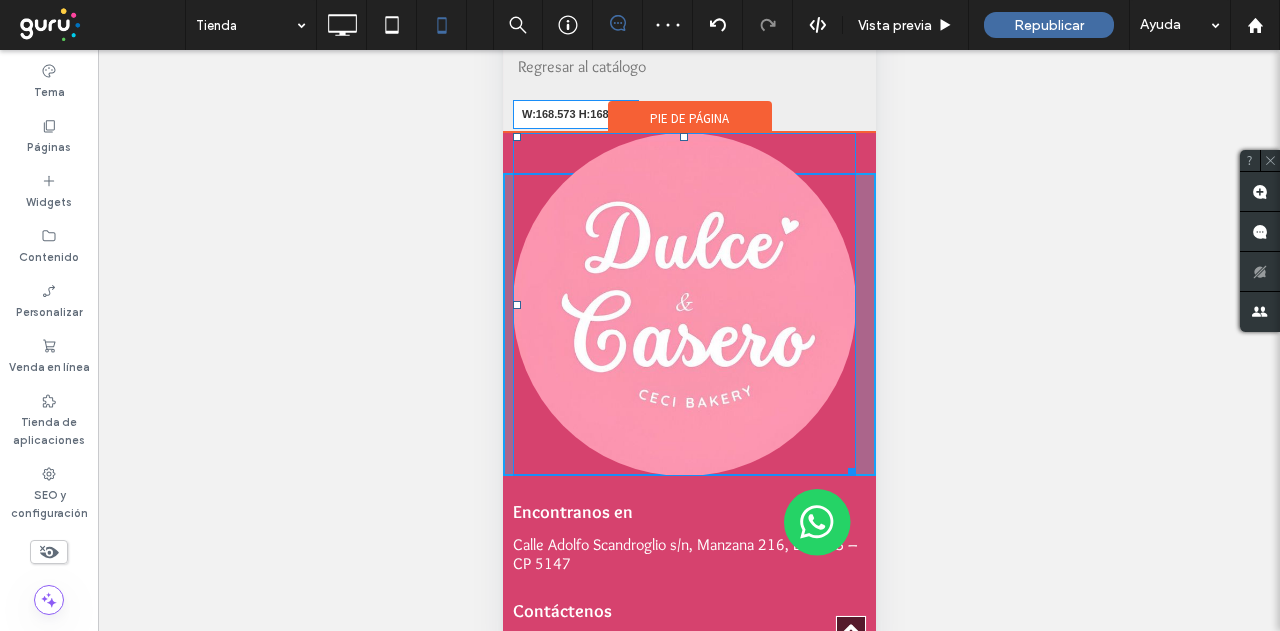 drag, startPoint x: 834, startPoint y: 436, endPoint x: 715, endPoint y: 273, distance: 201.81674 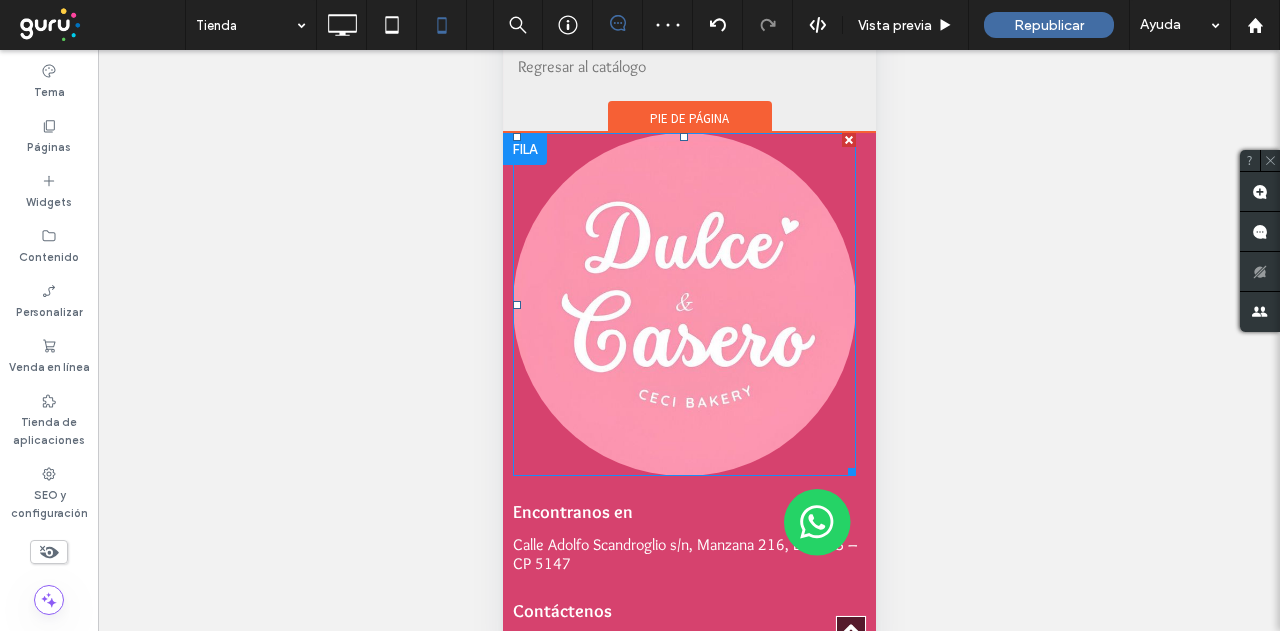 drag, startPoint x: 705, startPoint y: 253, endPoint x: 1228, endPoint y: 193, distance: 526.4304 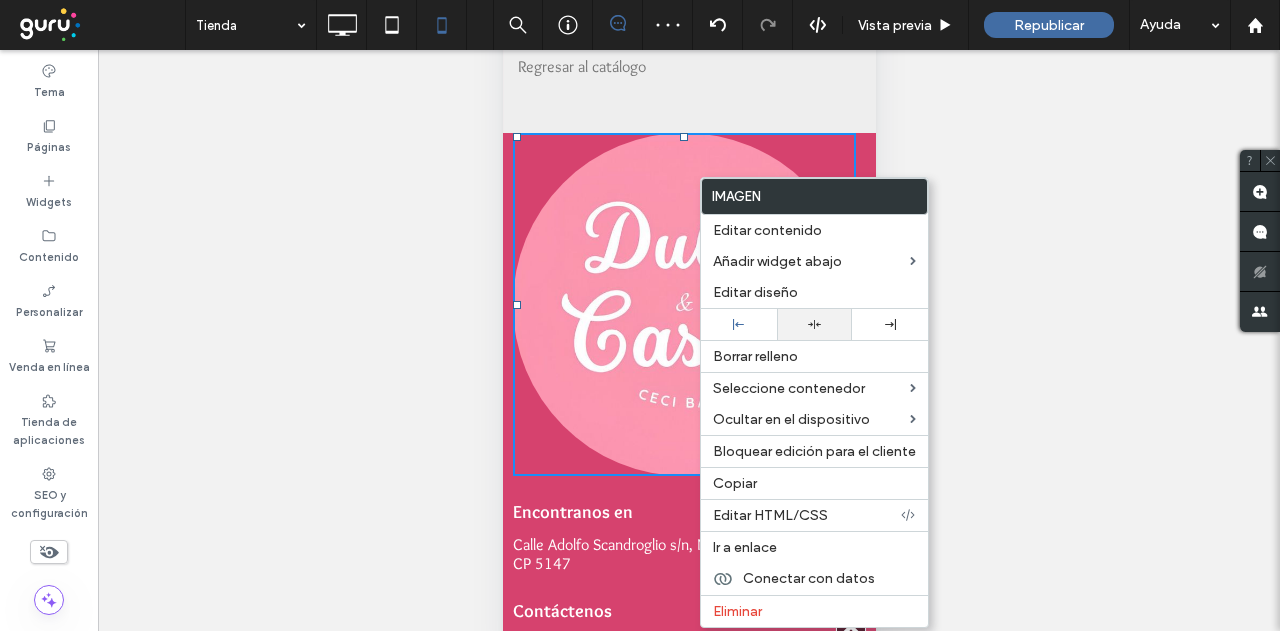 click at bounding box center [815, 324] 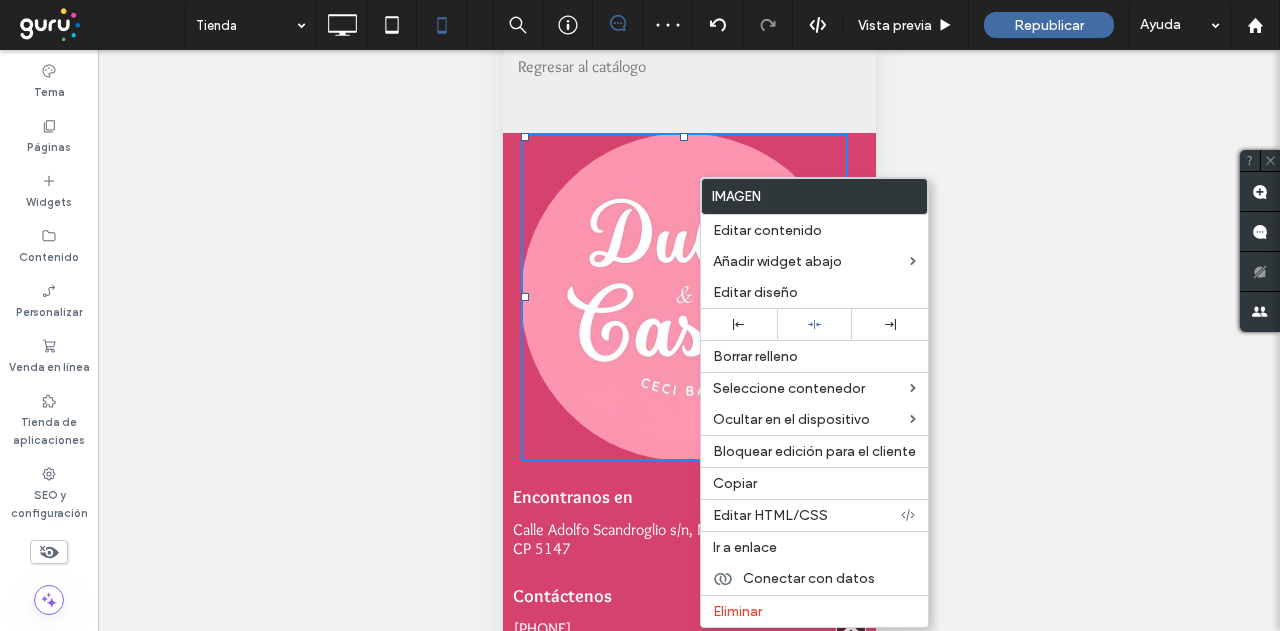click at bounding box center (684, 297) 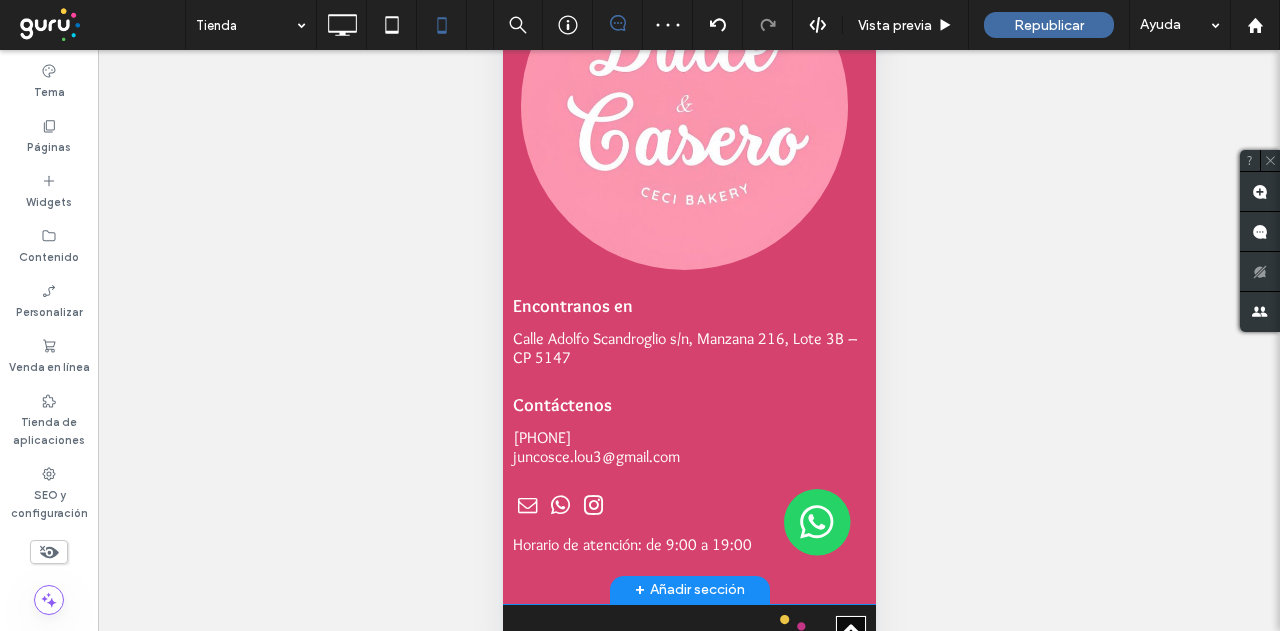 scroll, scrollTop: 1302, scrollLeft: 0, axis: vertical 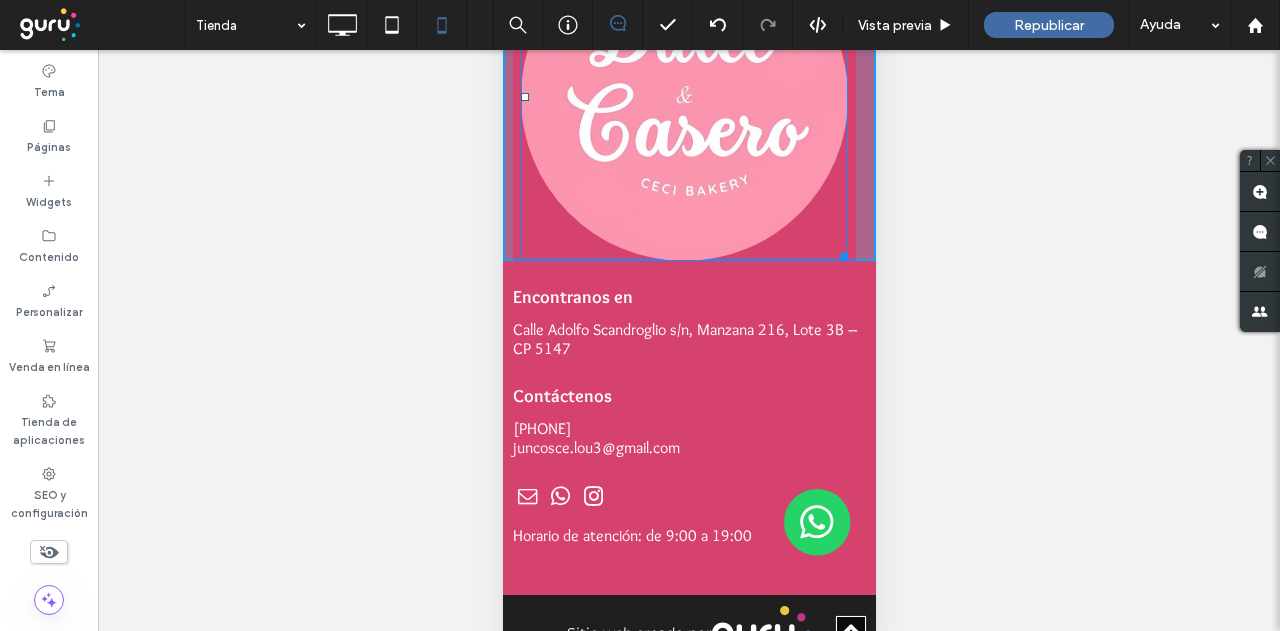 drag, startPoint x: 831, startPoint y: 235, endPoint x: 757, endPoint y: 96, distance: 157.47063 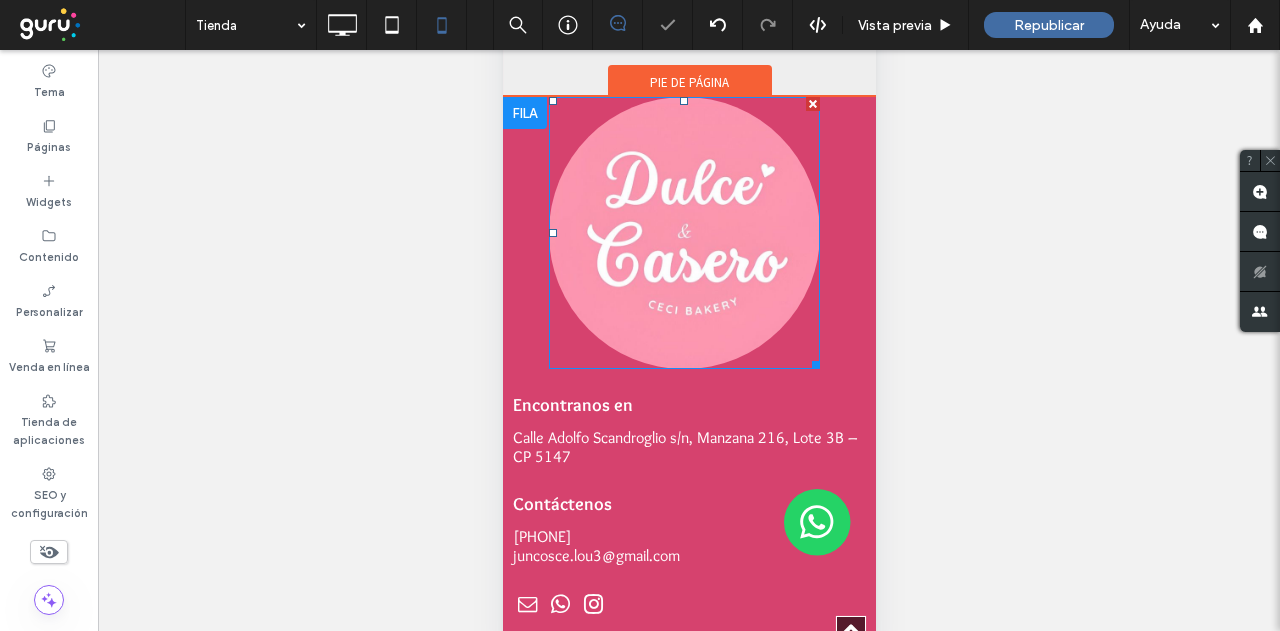 scroll, scrollTop: 996, scrollLeft: 0, axis: vertical 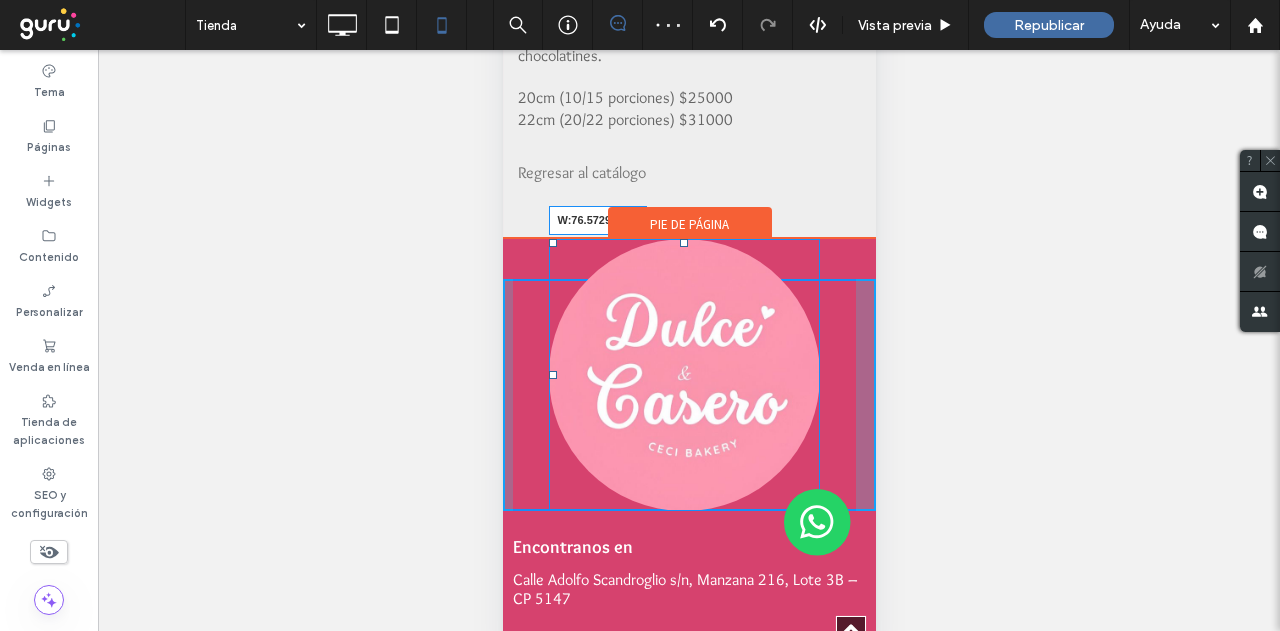 drag, startPoint x: 774, startPoint y: 423, endPoint x: 704, endPoint y: 295, distance: 145.89037 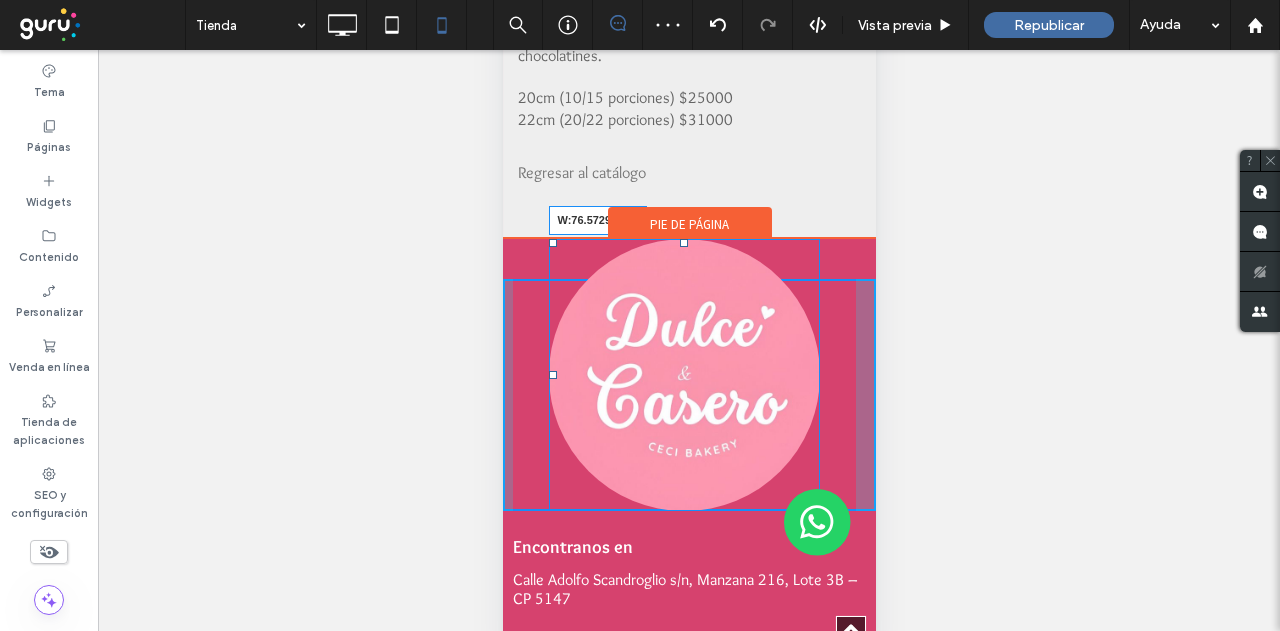 click on "W:76.5729 H:76
Click To Paste
Encontranos en ﻿   Calle Adolfo Scandroglio s/n, Manzana 216, Lote 3B – CP 5147 Click To Paste
Contáctenos   5493515418974 juncosce.lou3@gmail.com Click To Paste
Horario de atención: de 9:00 a 19:00 Click To Paste" at bounding box center (688, 542) 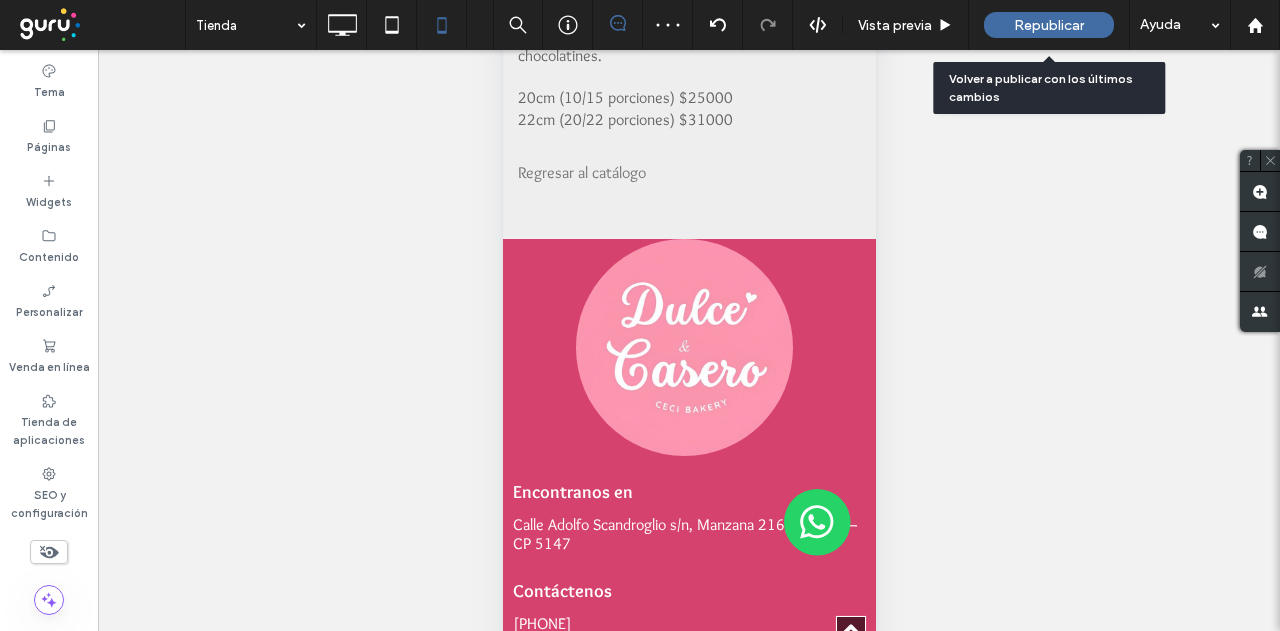 click on "Republicar" at bounding box center [1049, 25] 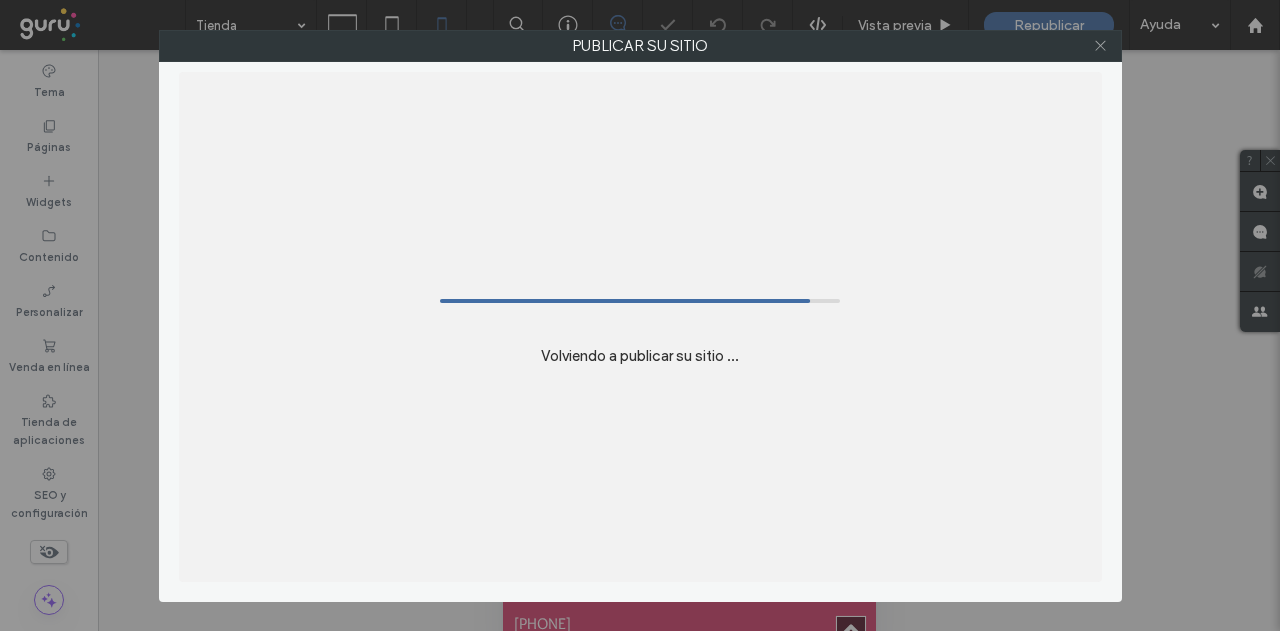 click 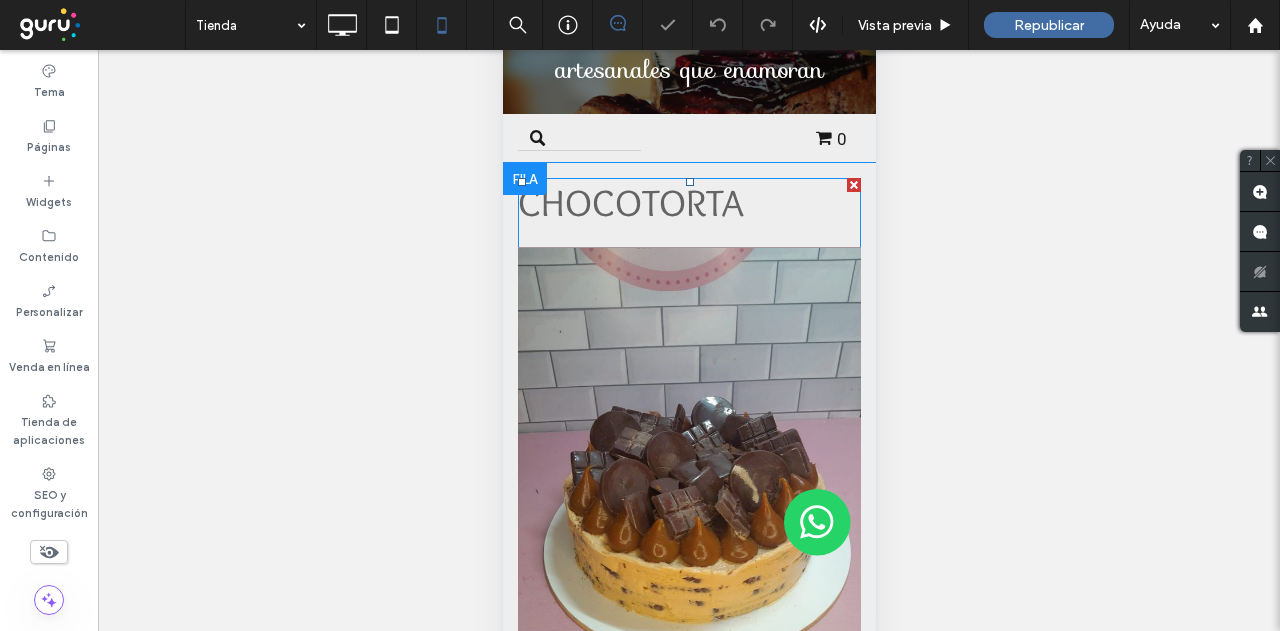 scroll, scrollTop: 0, scrollLeft: 0, axis: both 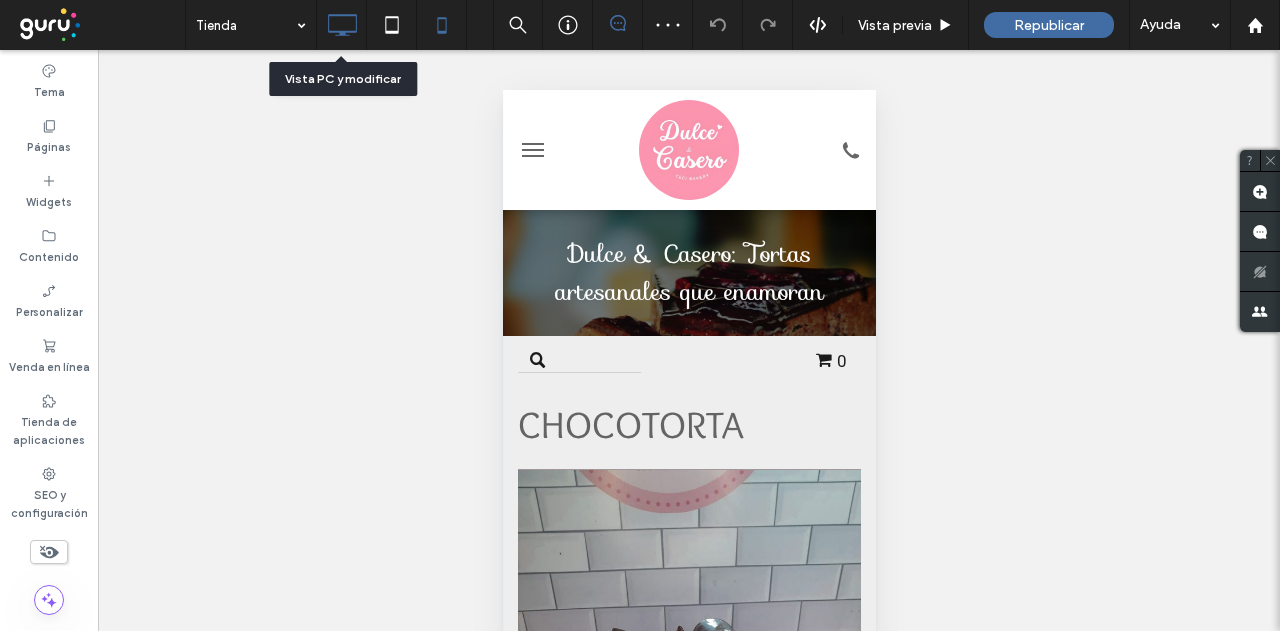click 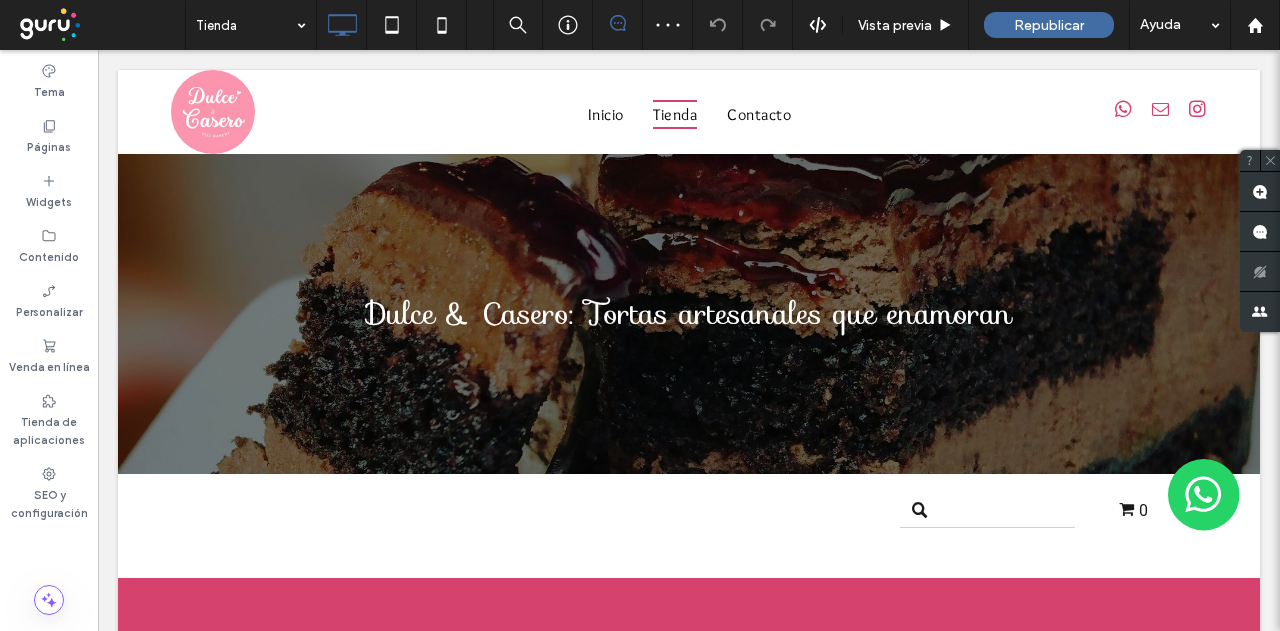 scroll, scrollTop: 0, scrollLeft: 0, axis: both 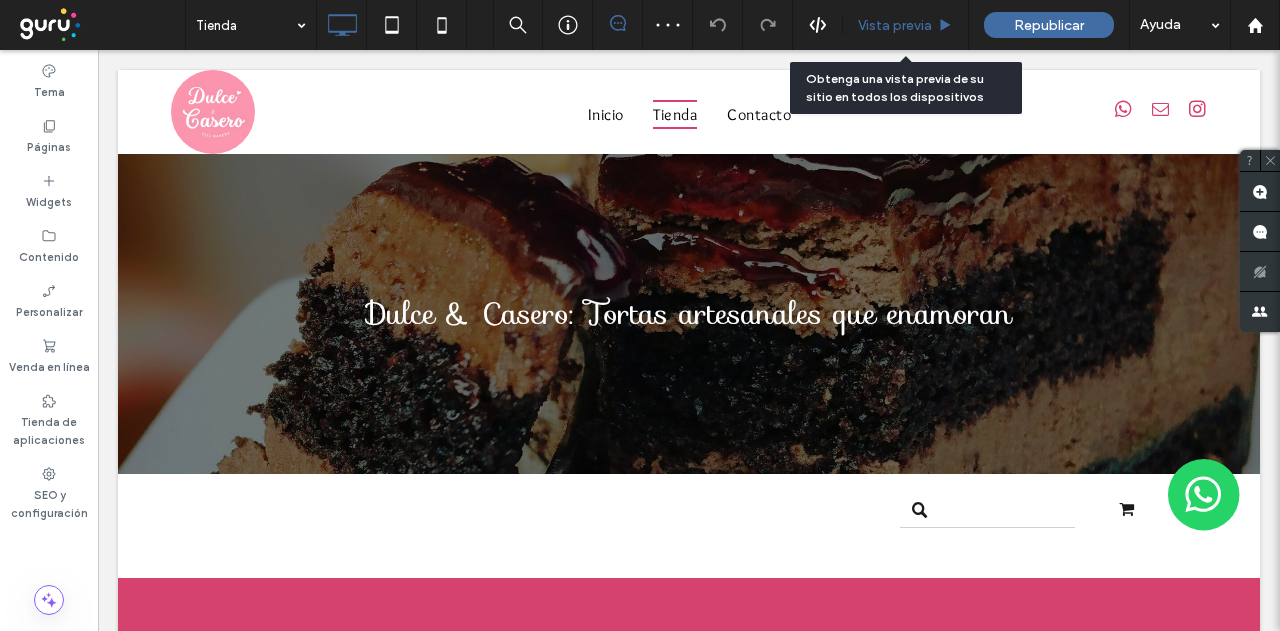 click on "Vista previa" at bounding box center [895, 25] 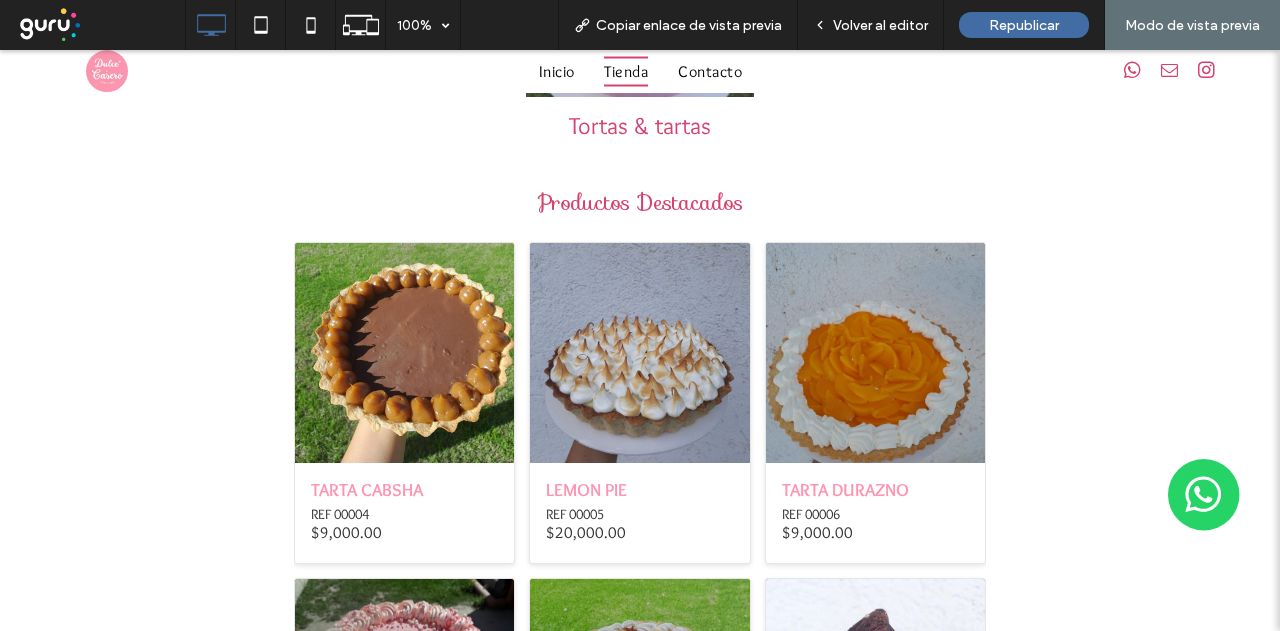 scroll, scrollTop: 800, scrollLeft: 0, axis: vertical 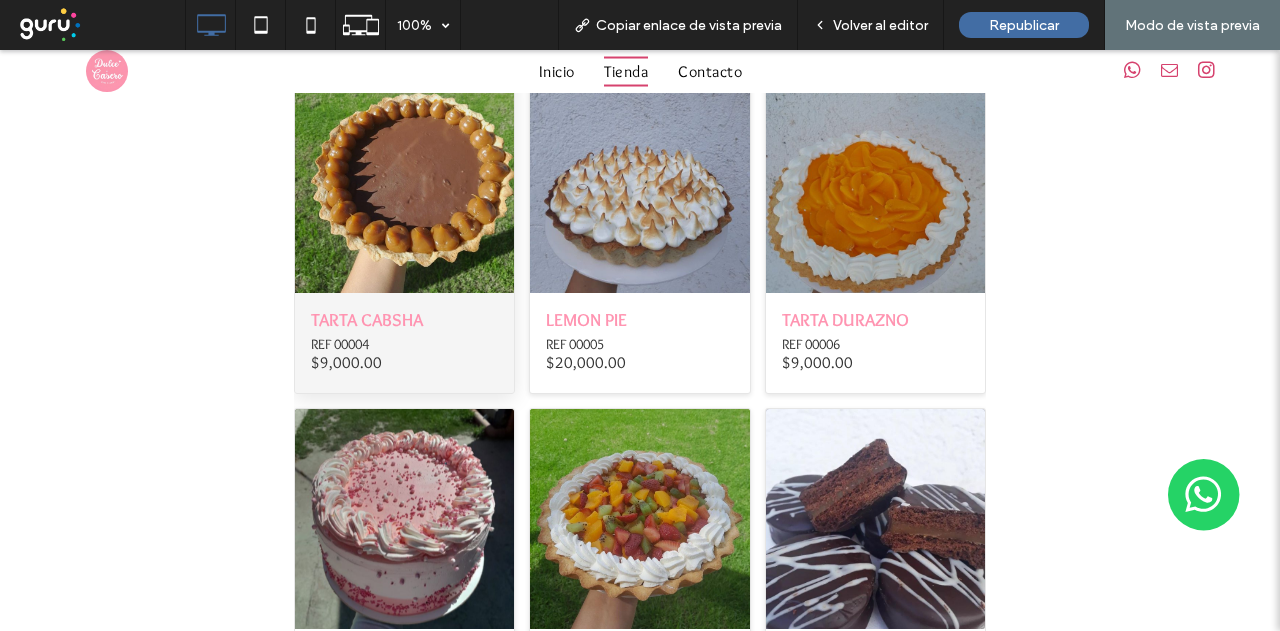 click on "TARTA CABSHA" 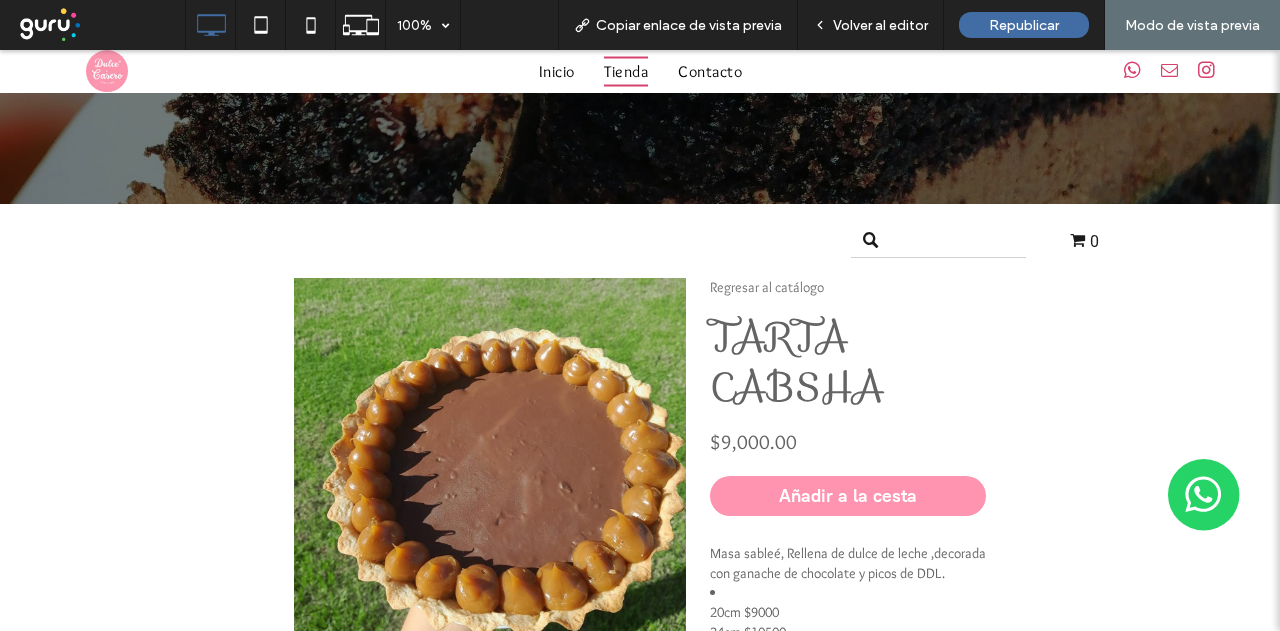 scroll, scrollTop: 400, scrollLeft: 0, axis: vertical 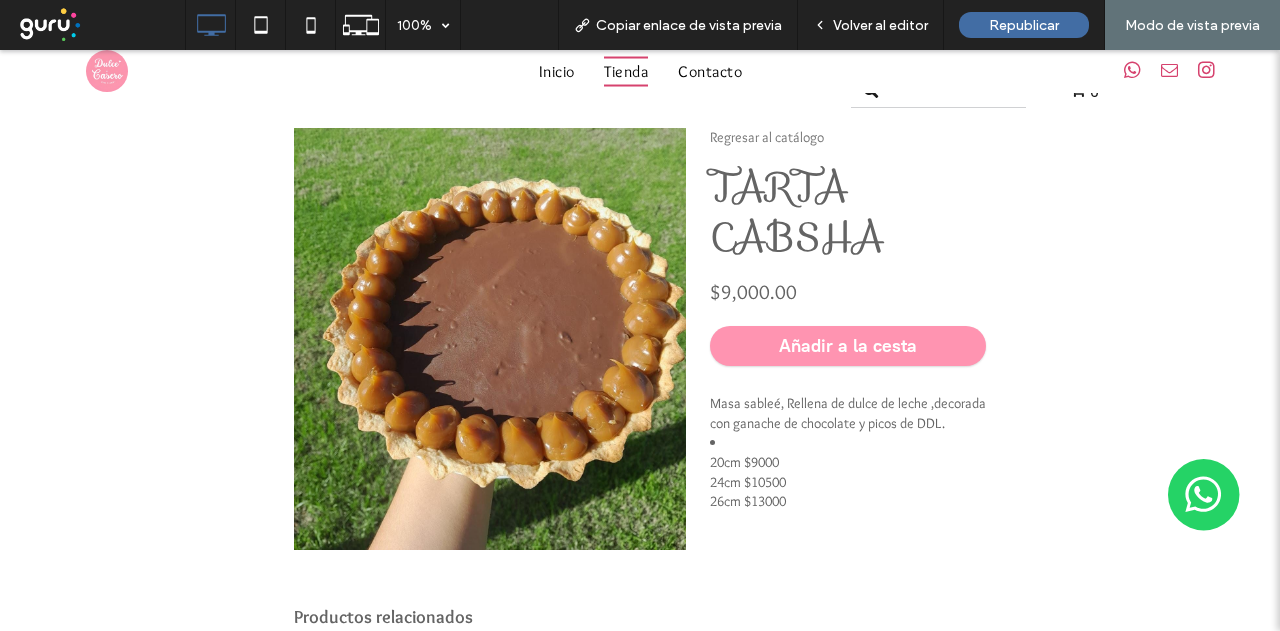 click on "Añadir a la cesta" at bounding box center [848, 346] 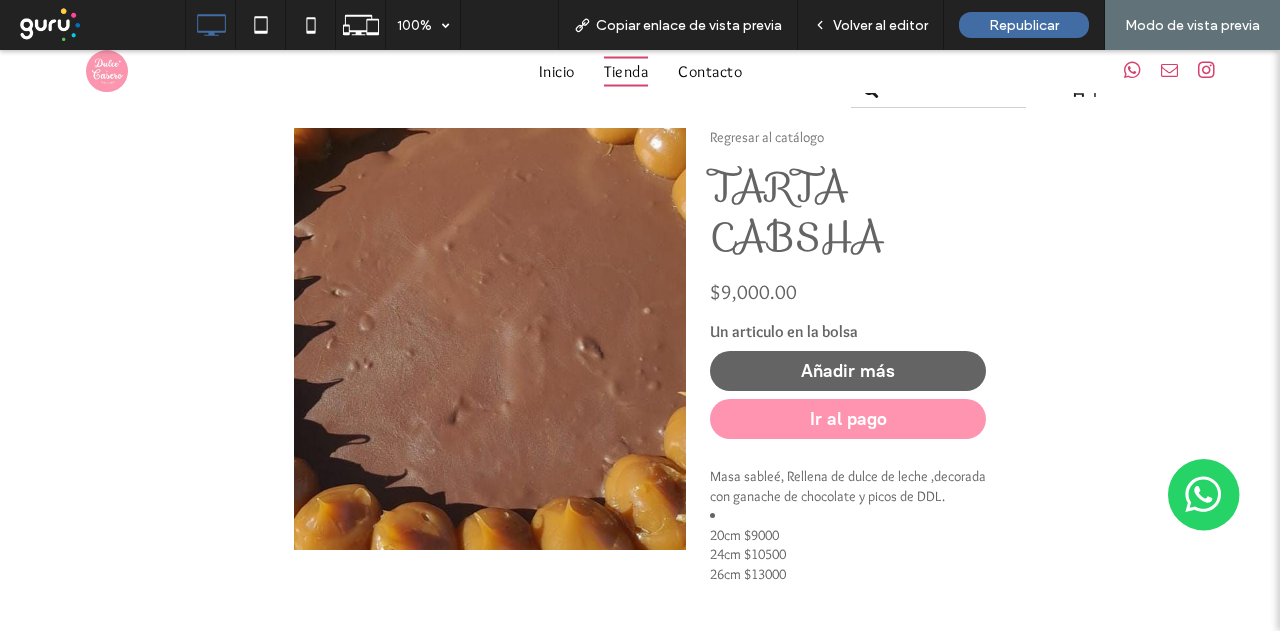 click at bounding box center (439, 351) 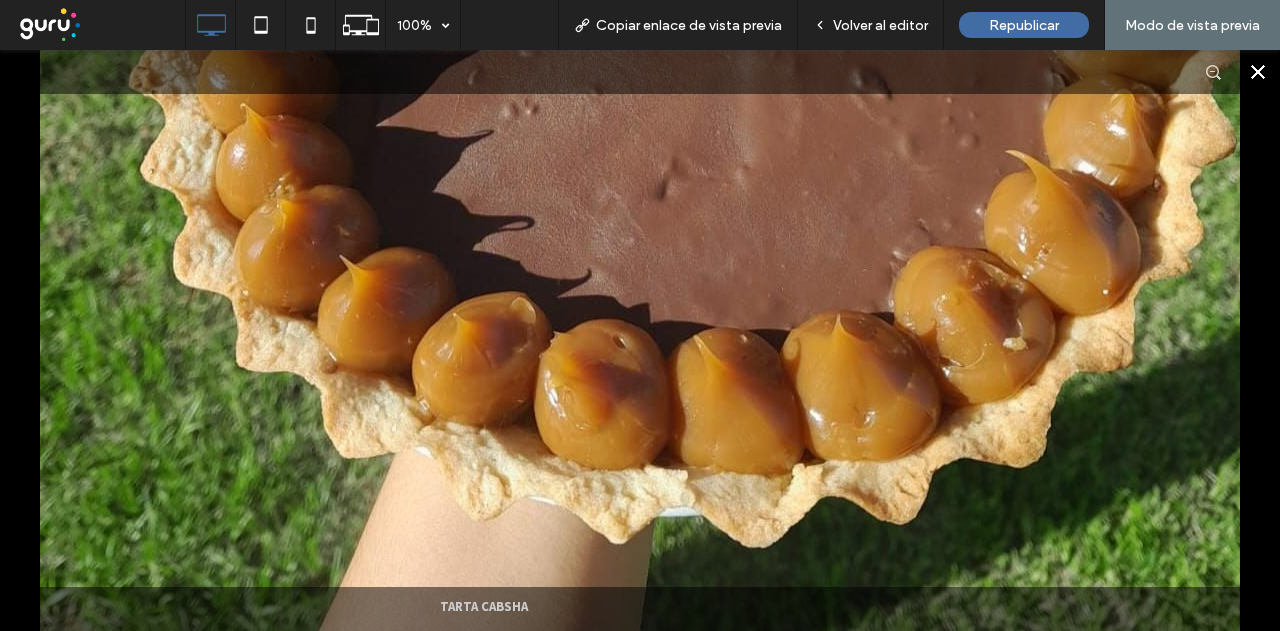 click at bounding box center (1258, 72) 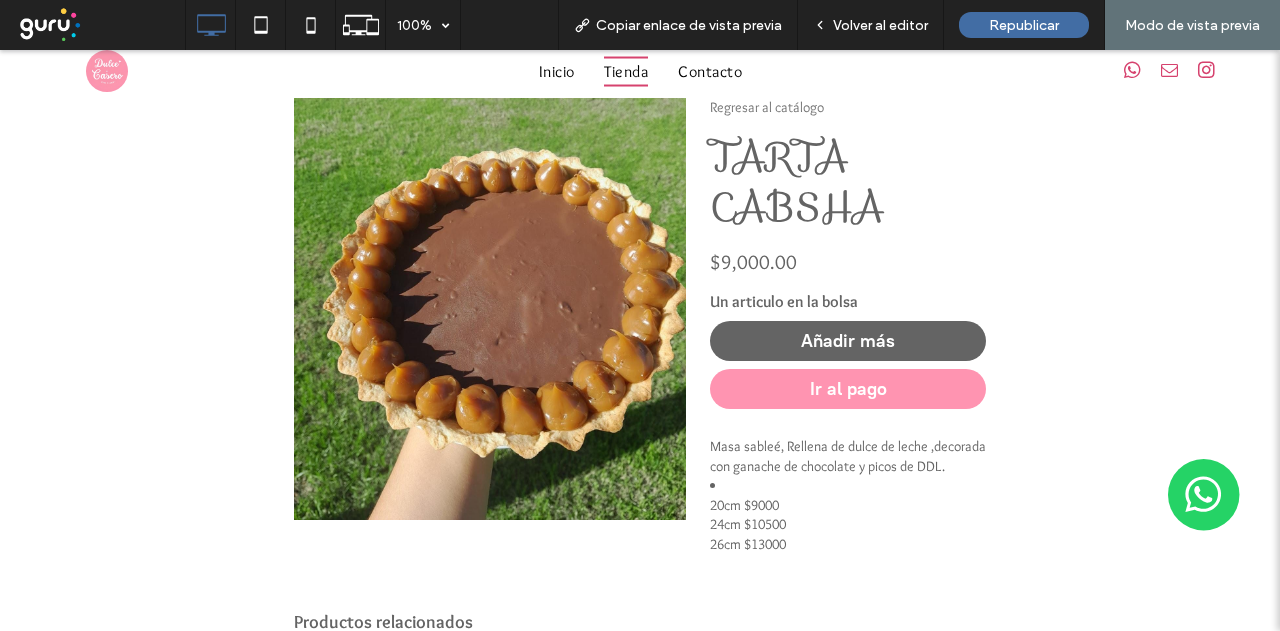 scroll, scrollTop: 400, scrollLeft: 0, axis: vertical 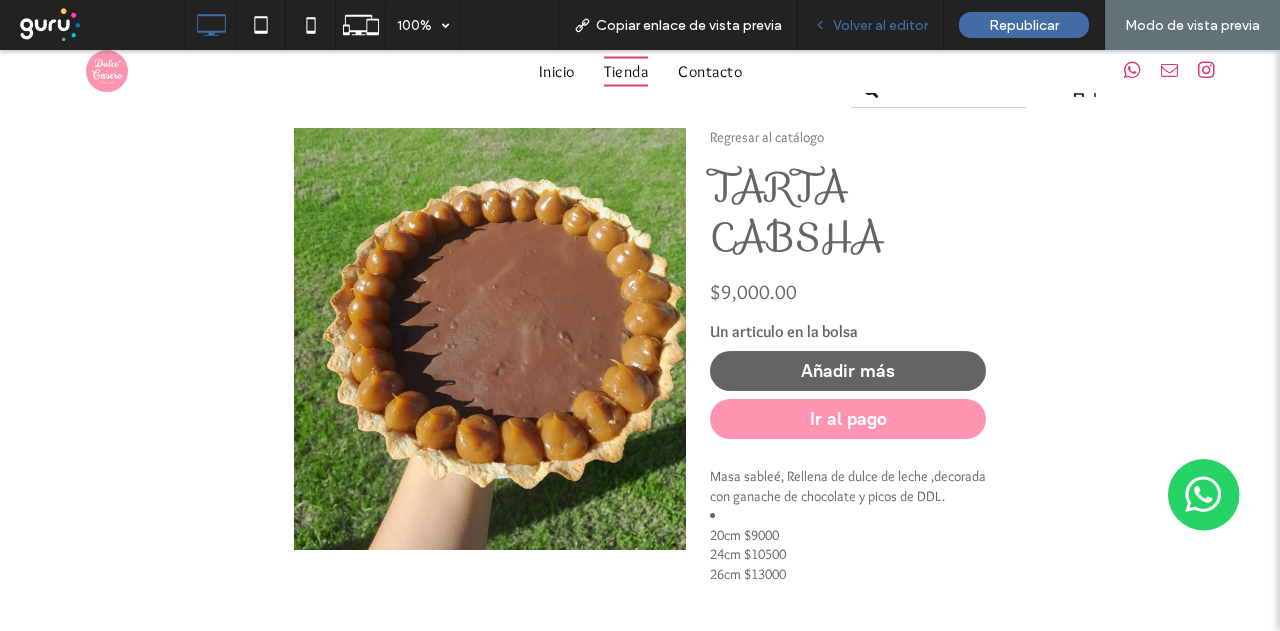 click on "Volver al editor" at bounding box center (880, 25) 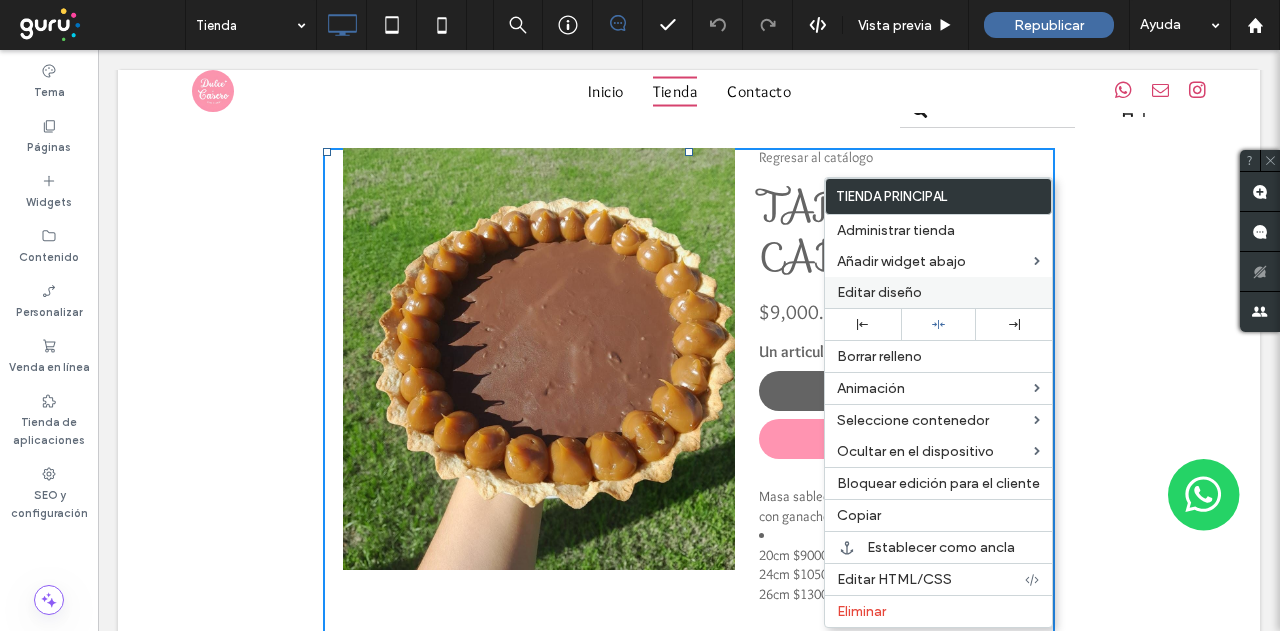 click on "Editar diseño" at bounding box center (879, 292) 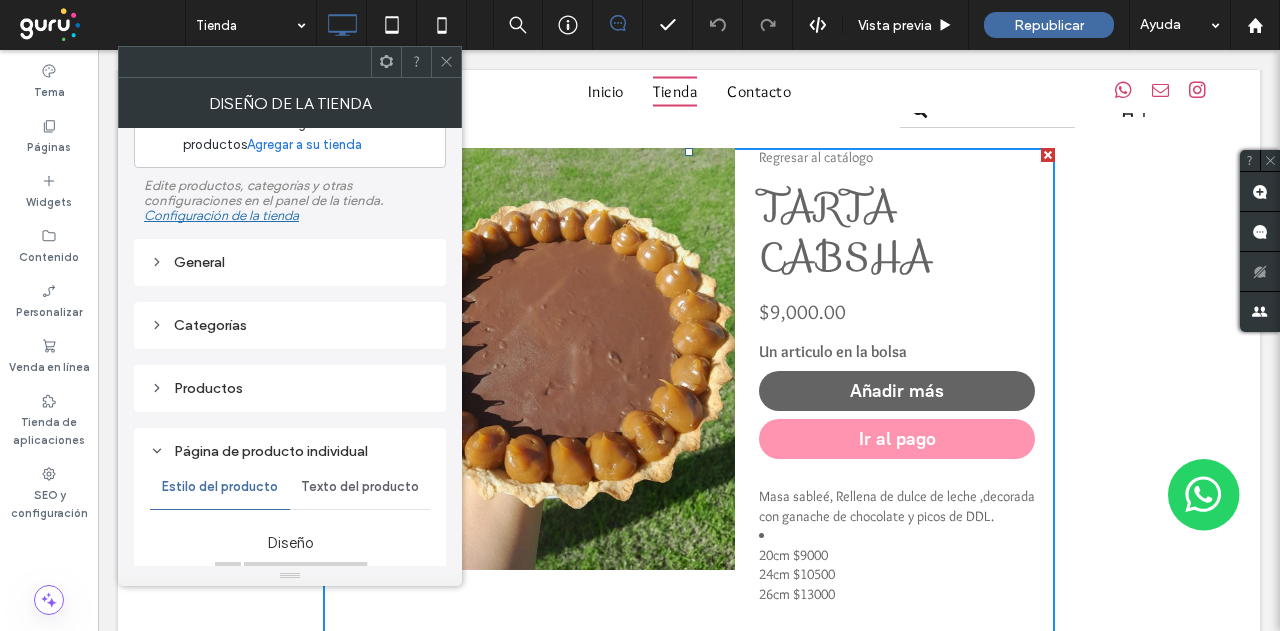 scroll, scrollTop: 100, scrollLeft: 0, axis: vertical 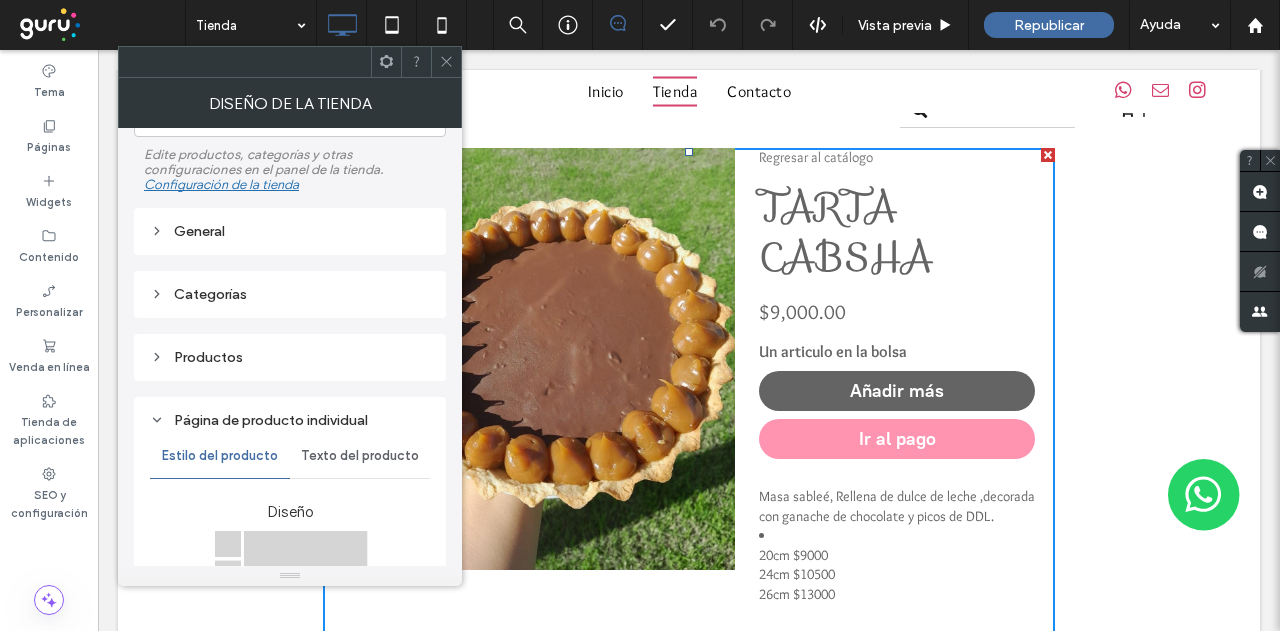 drag, startPoint x: 223, startPoint y: 232, endPoint x: 218, endPoint y: 267, distance: 35.35534 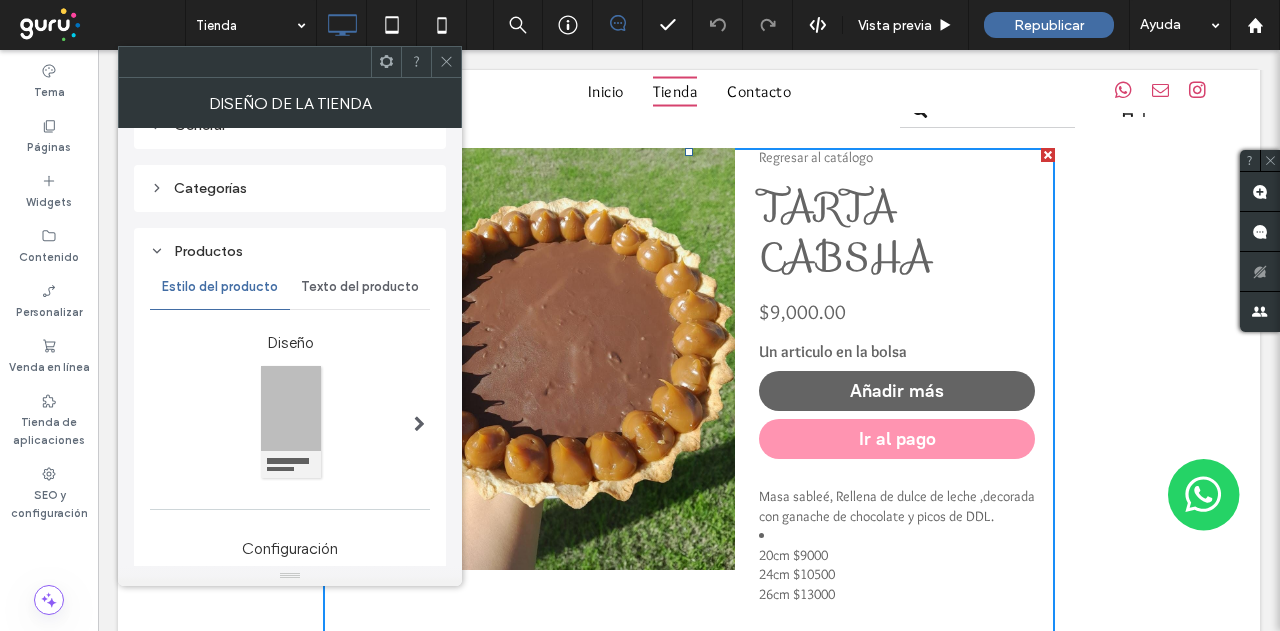 scroll, scrollTop: 200, scrollLeft: 0, axis: vertical 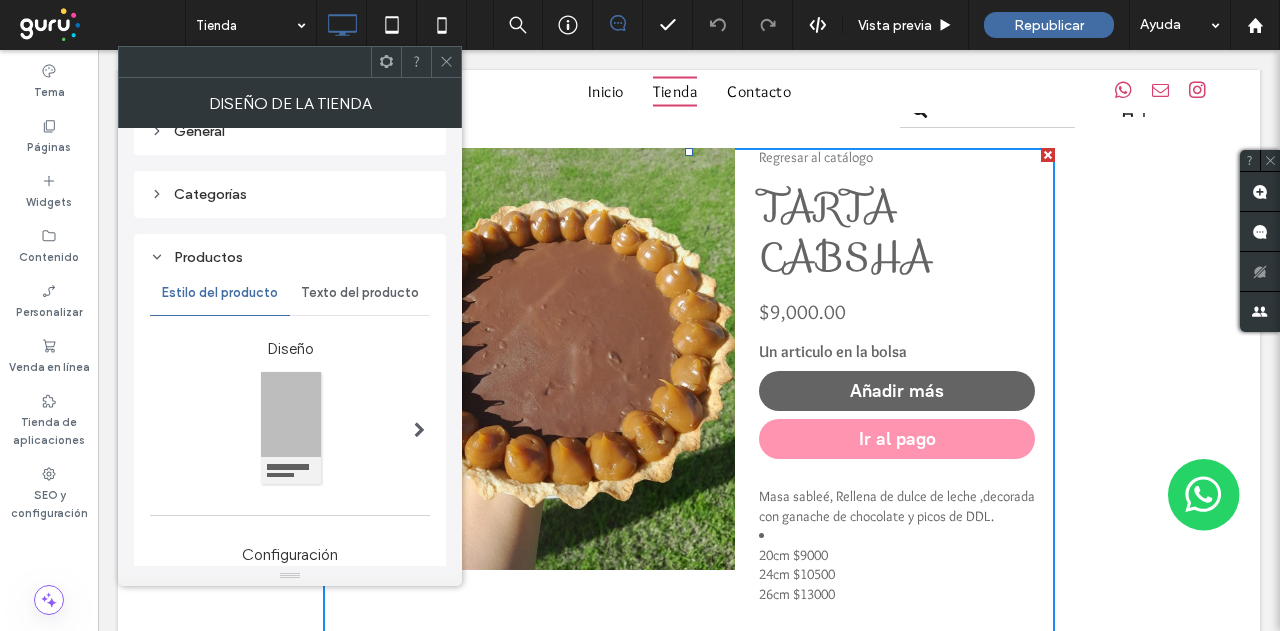 click on "Texto del producto" at bounding box center [360, 293] 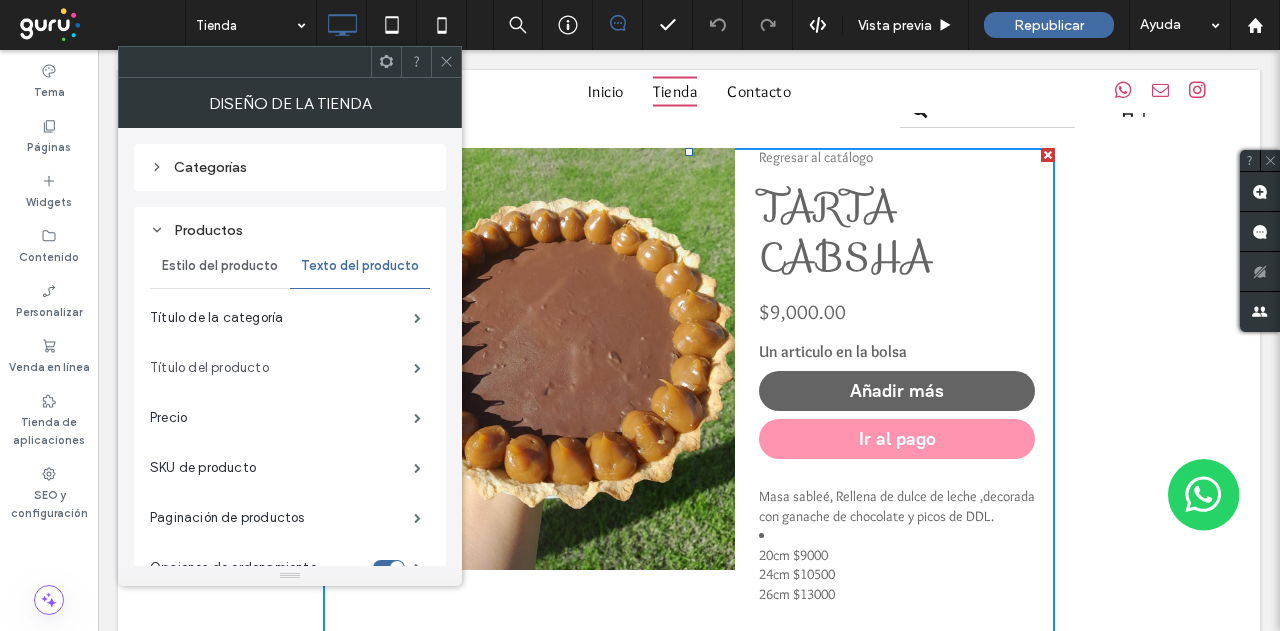 scroll, scrollTop: 300, scrollLeft: 0, axis: vertical 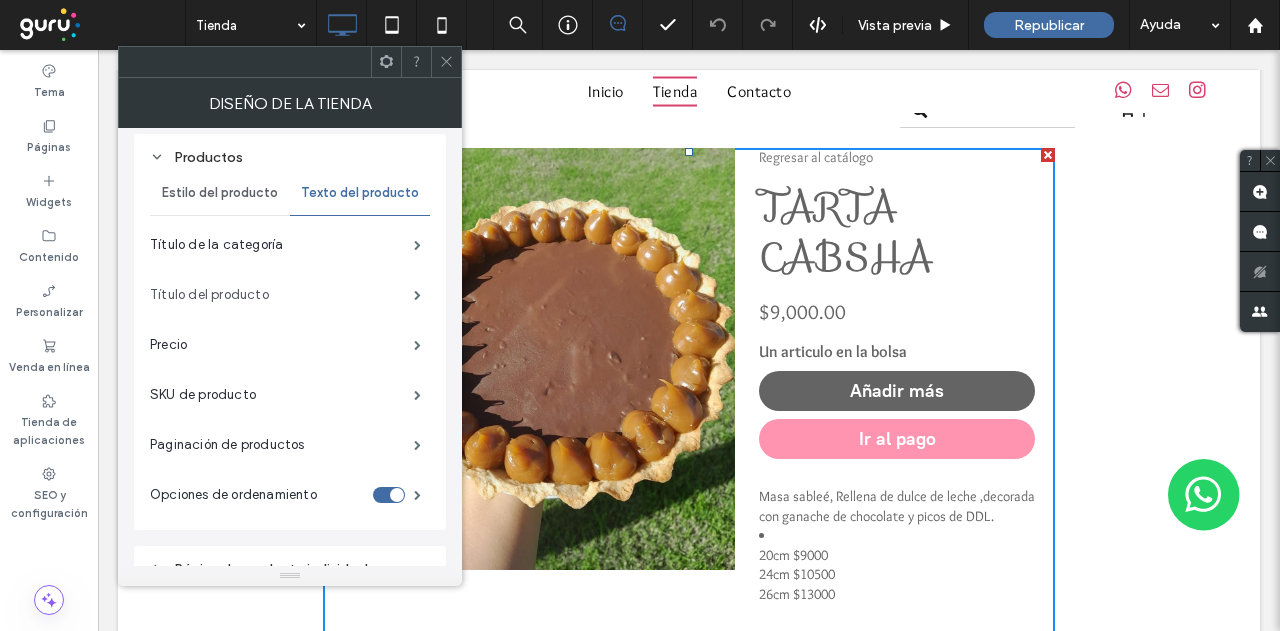 click on "Título del producto" at bounding box center (282, 295) 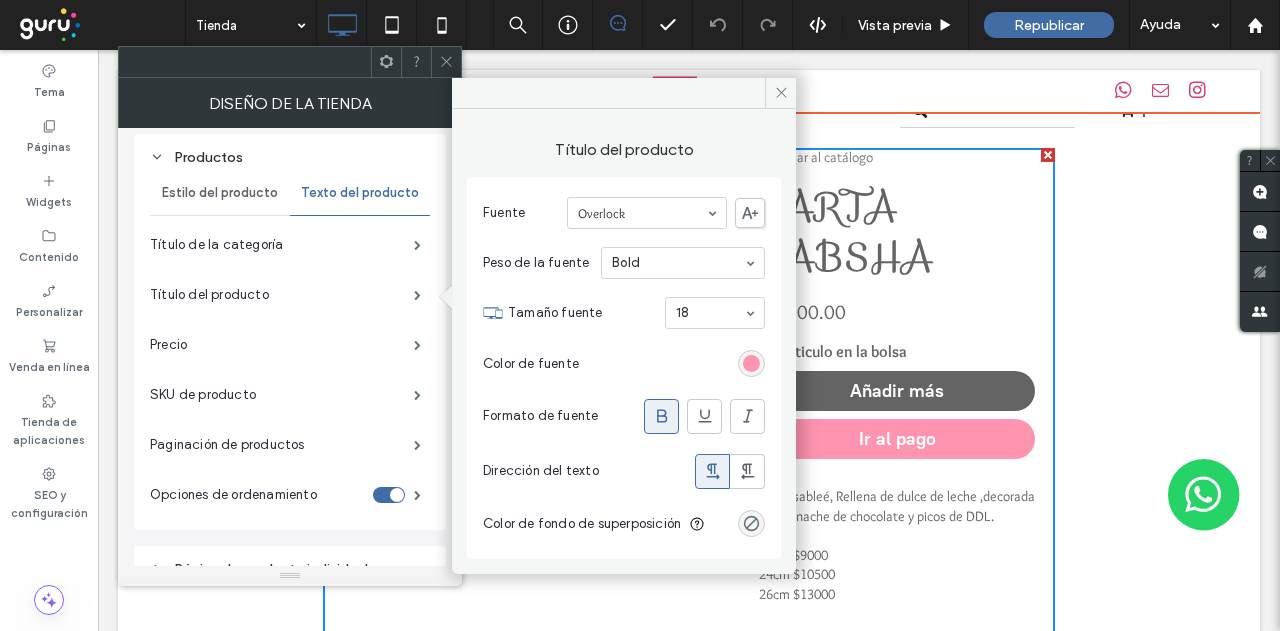 drag, startPoint x: 751, startPoint y: 135, endPoint x: 1075, endPoint y: 109, distance: 325.04153 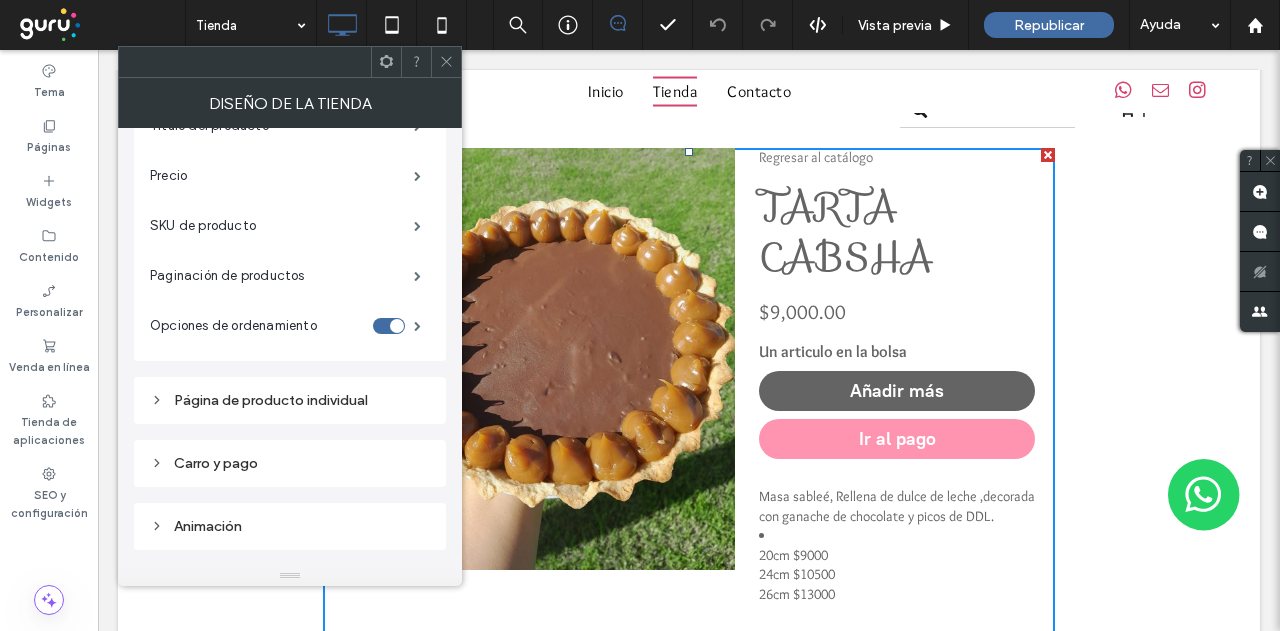 scroll, scrollTop: 500, scrollLeft: 0, axis: vertical 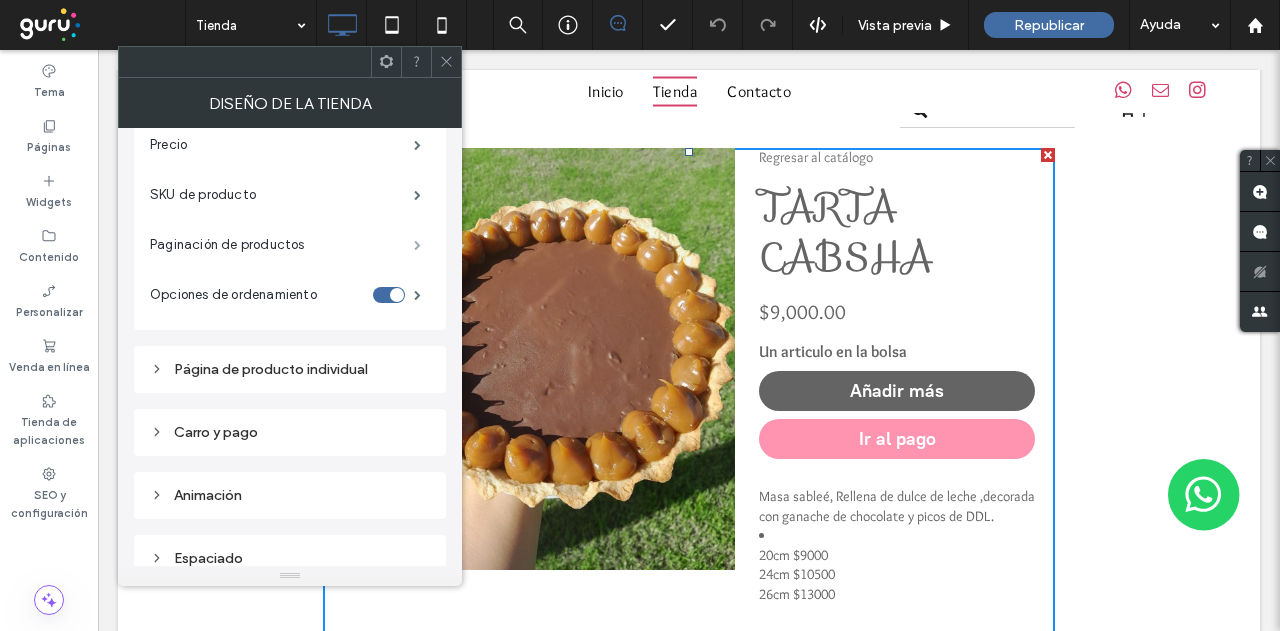 click at bounding box center (417, 245) 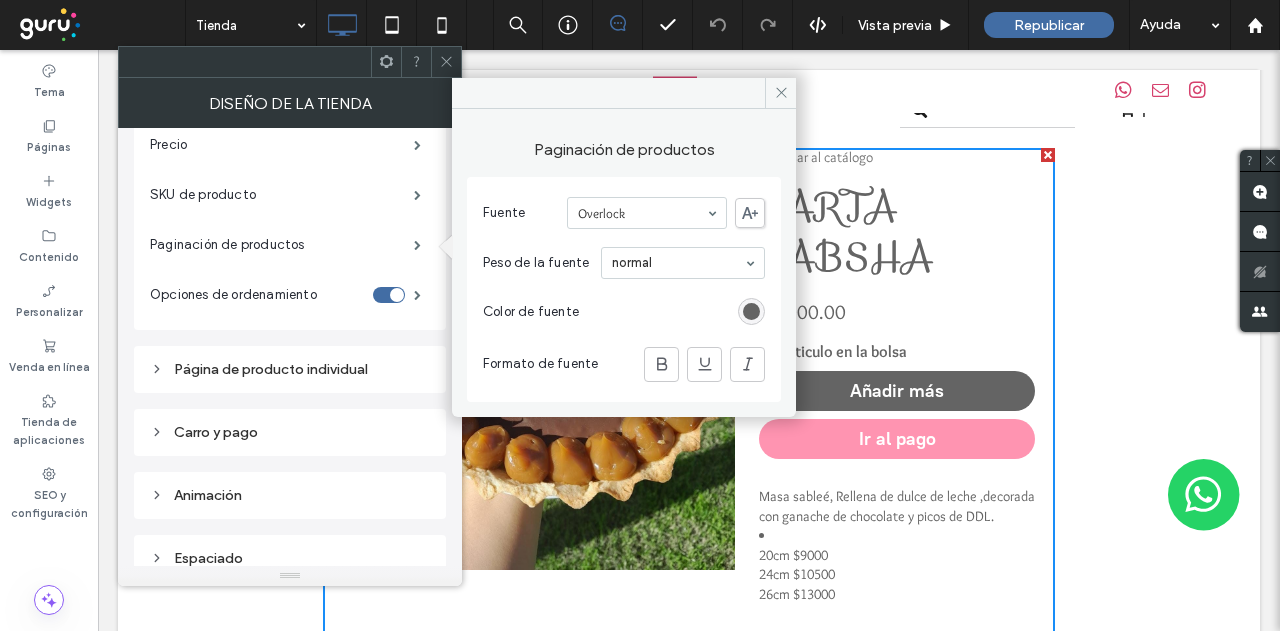 click at bounding box center (751, 311) 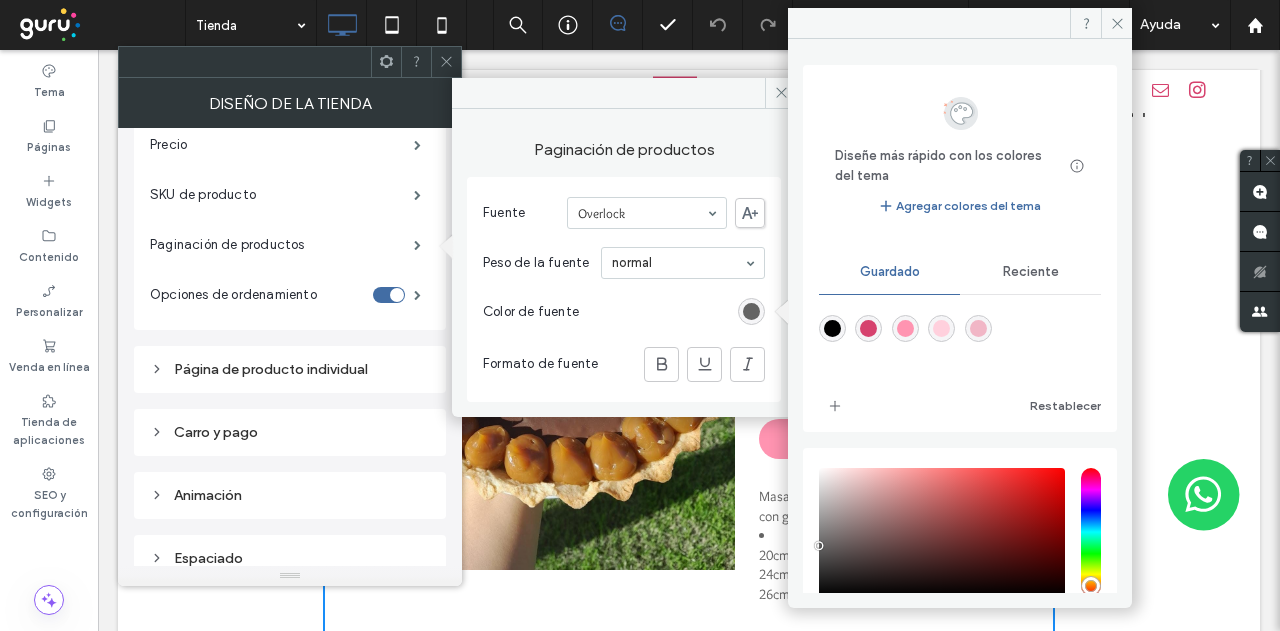 click at bounding box center [868, 328] 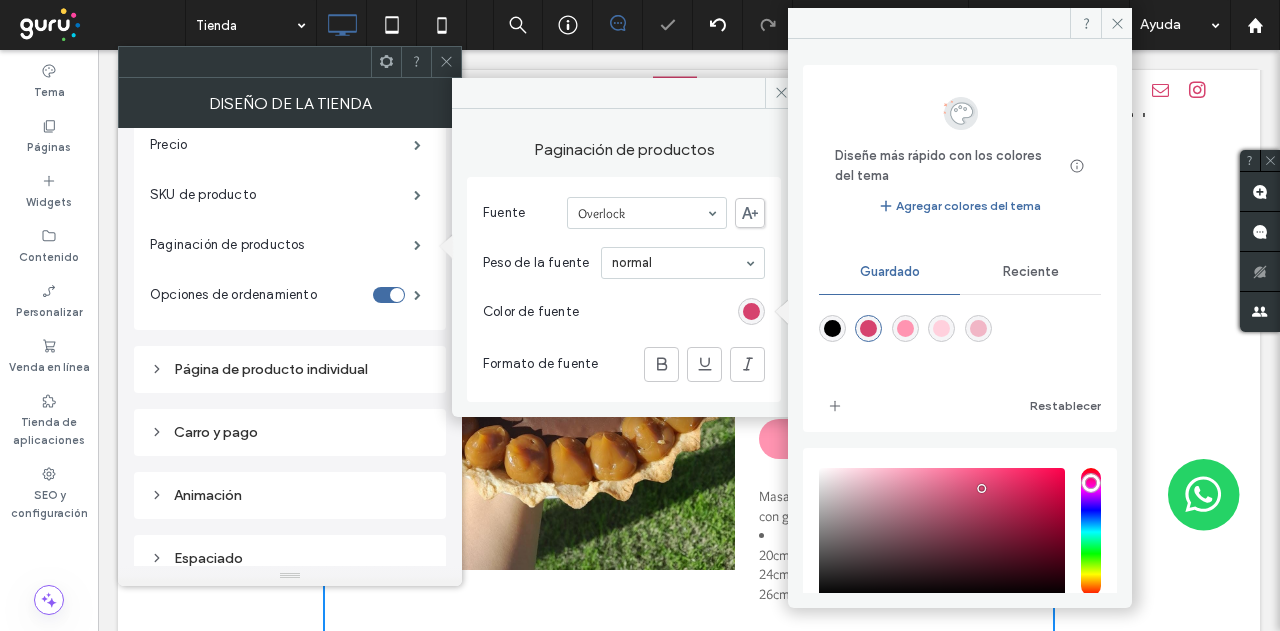 click on "Color de fuente" at bounding box center (624, 312) 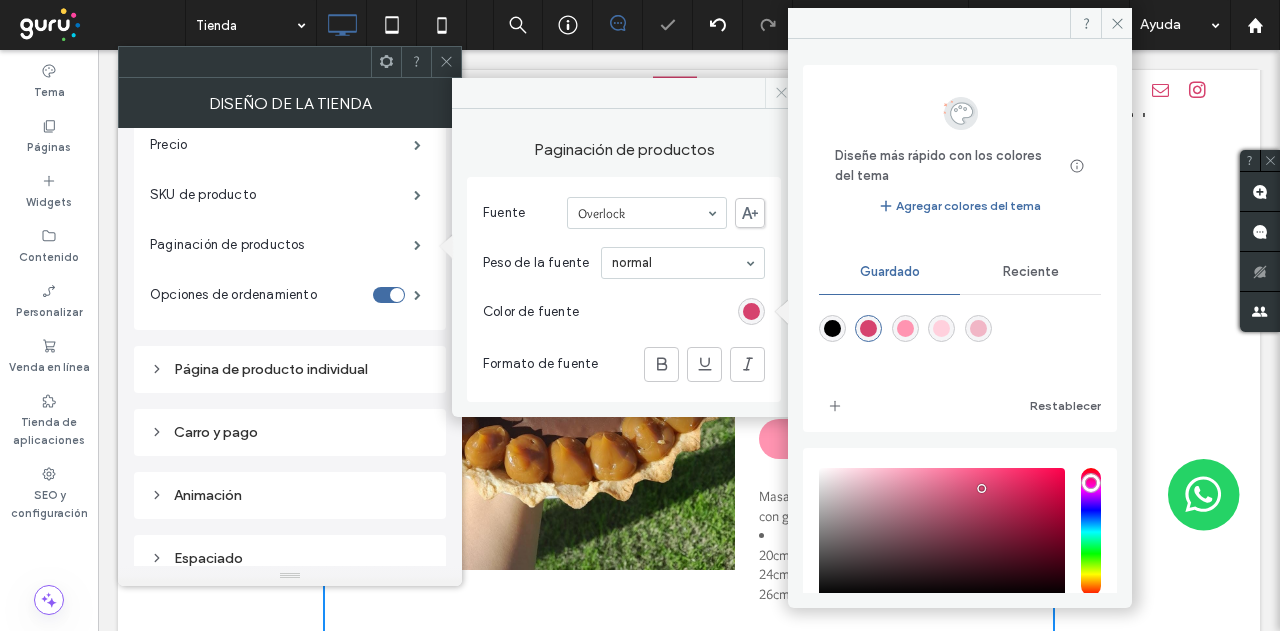 click 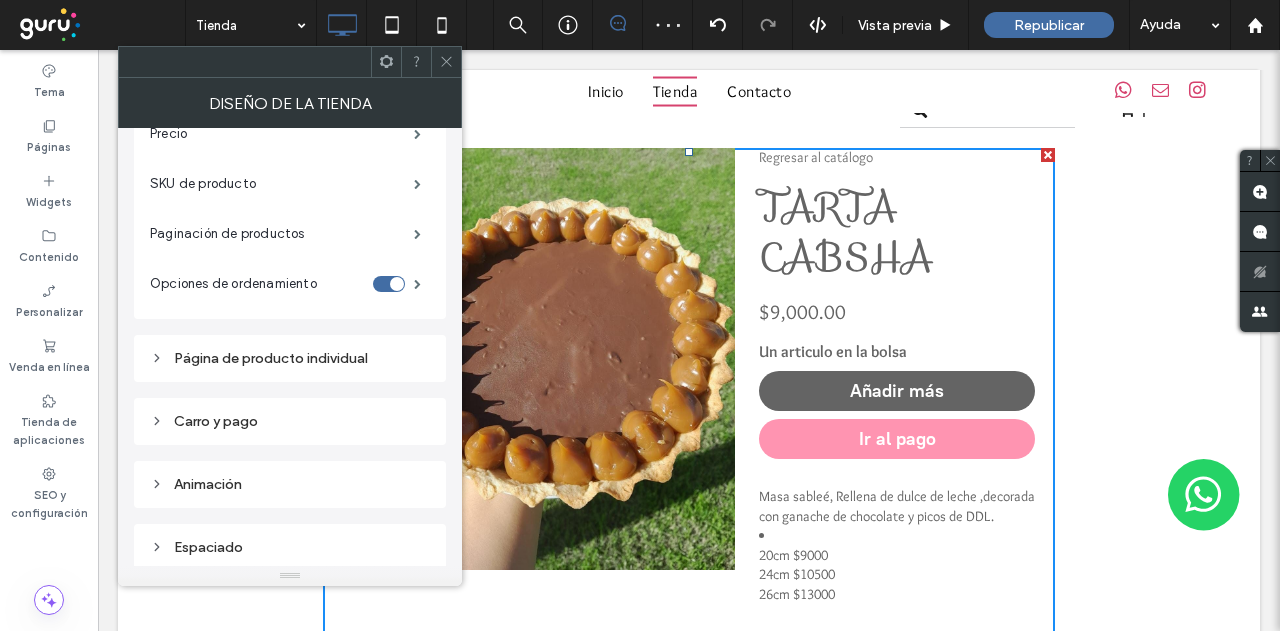 scroll, scrollTop: 514, scrollLeft: 0, axis: vertical 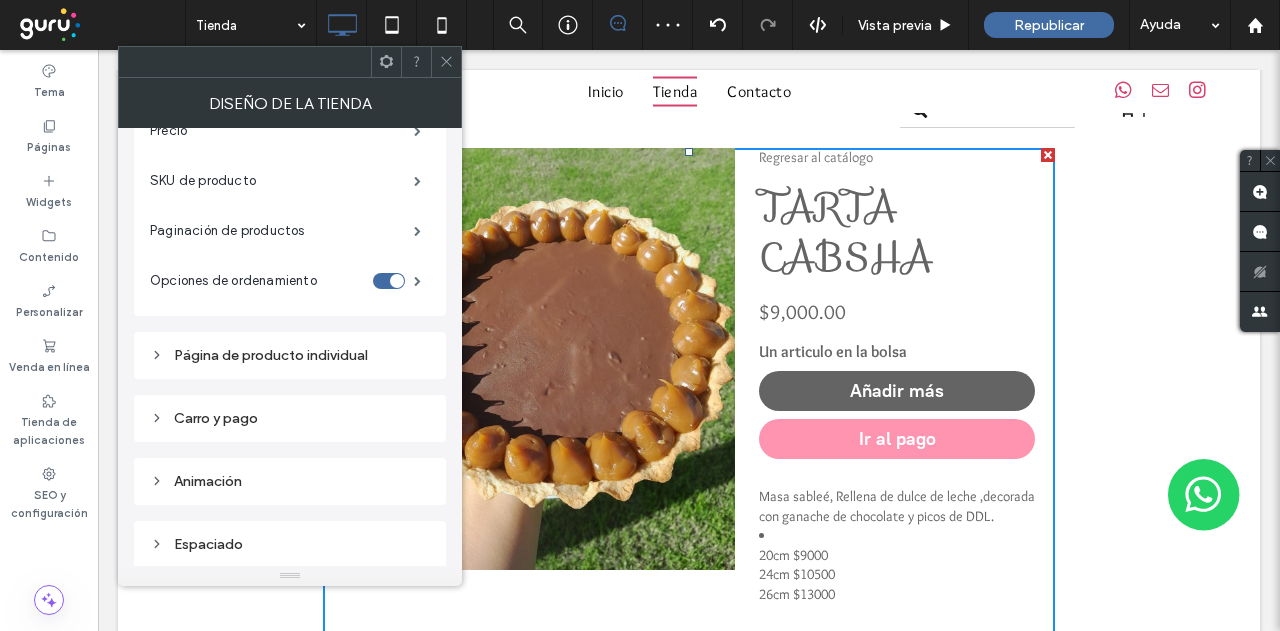 click on "Página de producto individual" at bounding box center (290, 355) 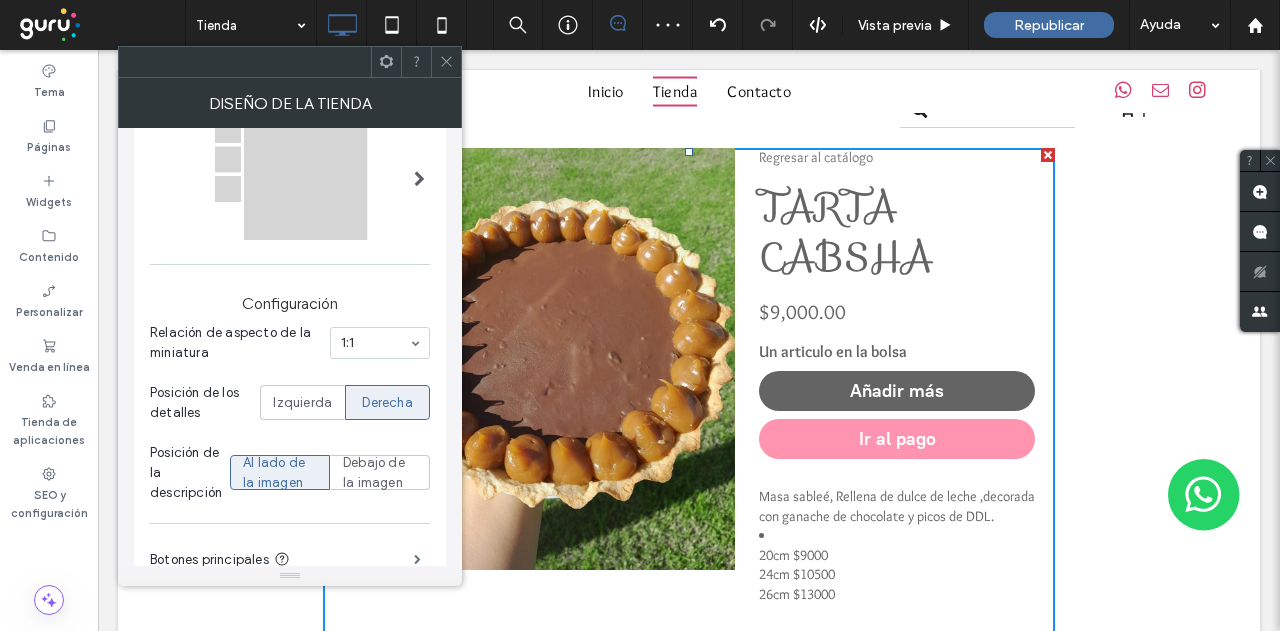 scroll, scrollTop: 165, scrollLeft: 0, axis: vertical 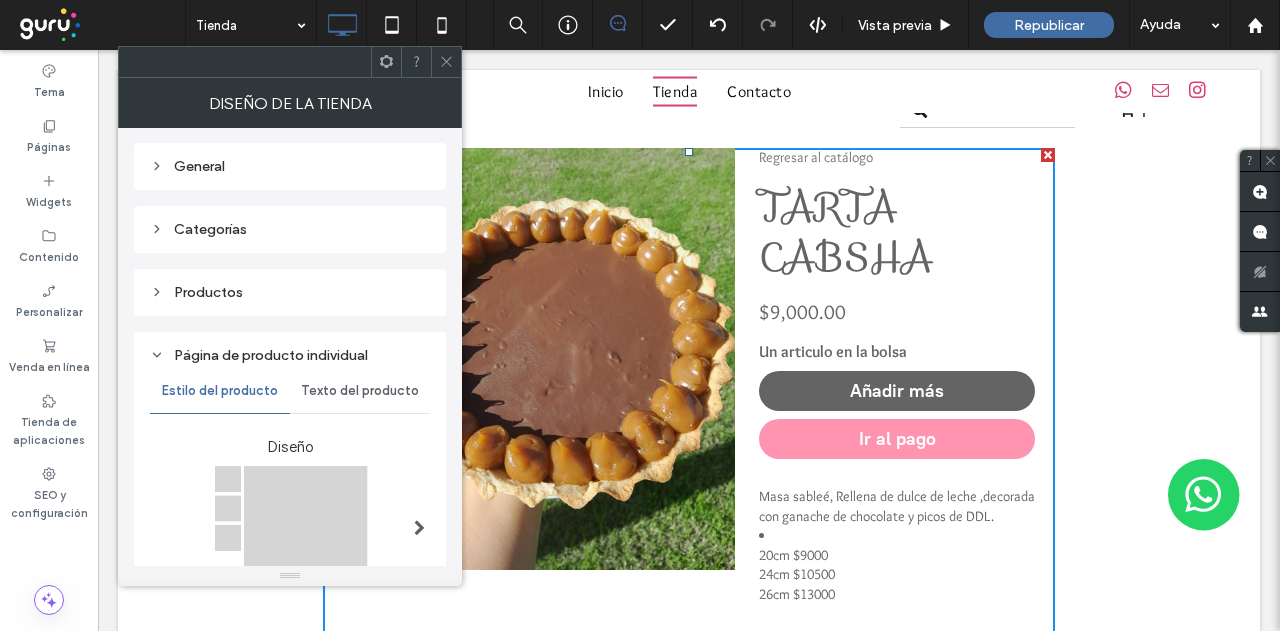 click on "Texto del producto" at bounding box center (360, 391) 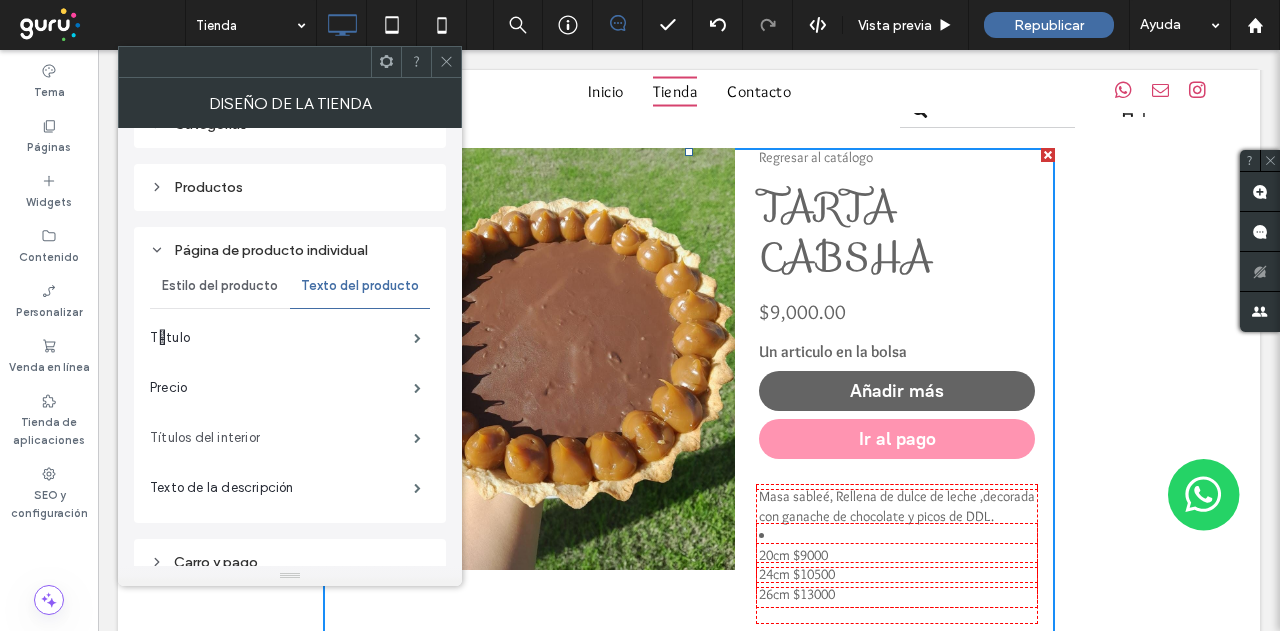 scroll, scrollTop: 365, scrollLeft: 0, axis: vertical 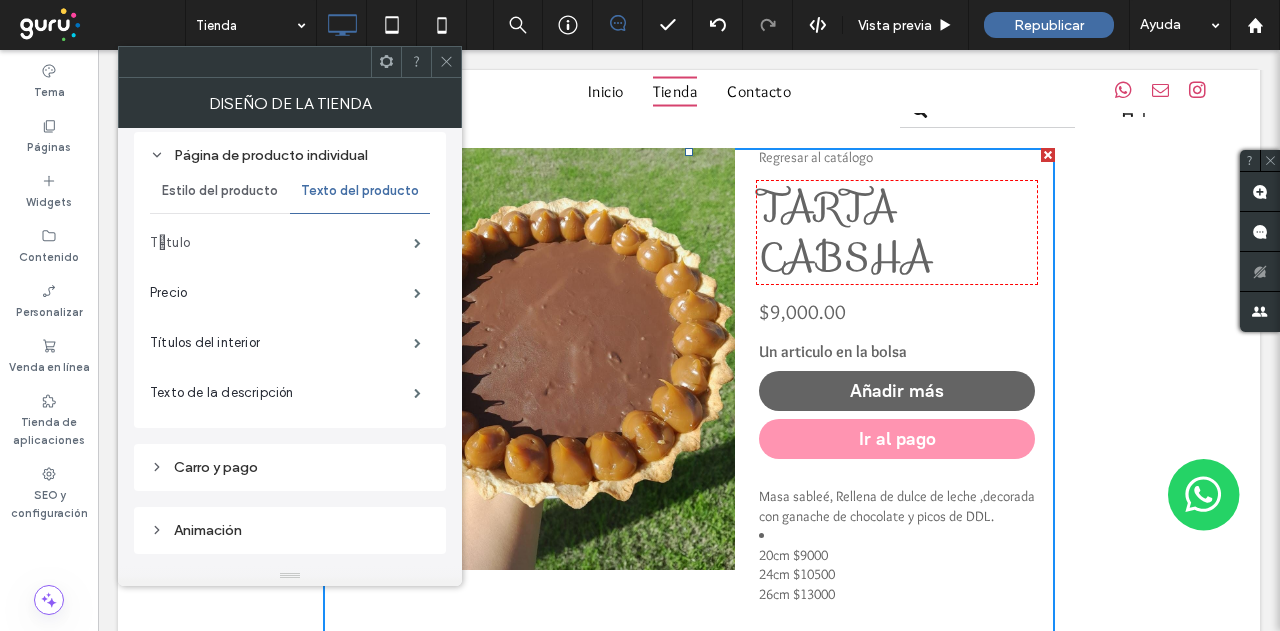 click on "Tֳ­tulo" at bounding box center [282, 243] 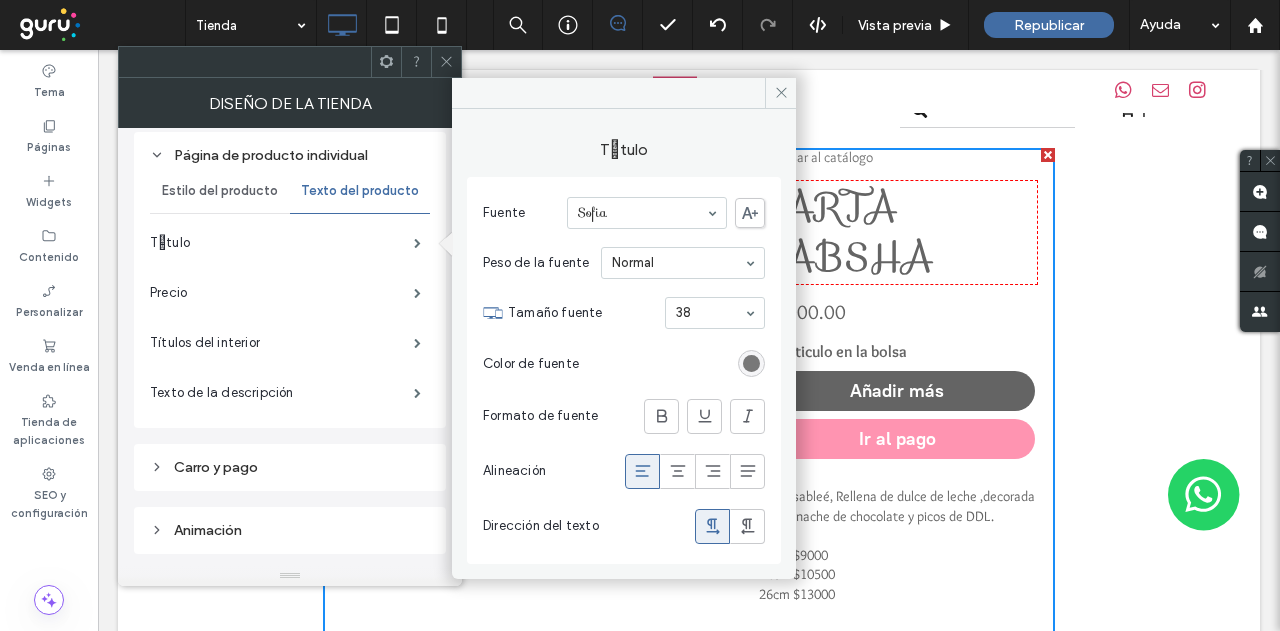 click at bounding box center [751, 363] 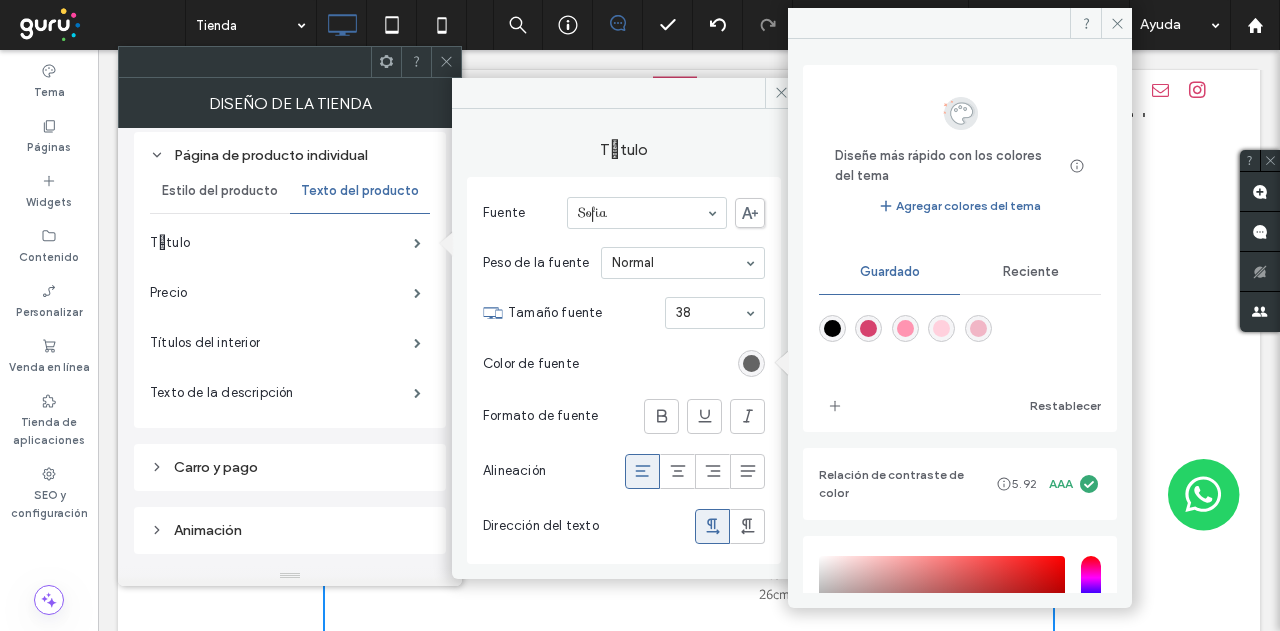 drag, startPoint x: 854, startPoint y: 326, endPoint x: 864, endPoint y: 330, distance: 10.770329 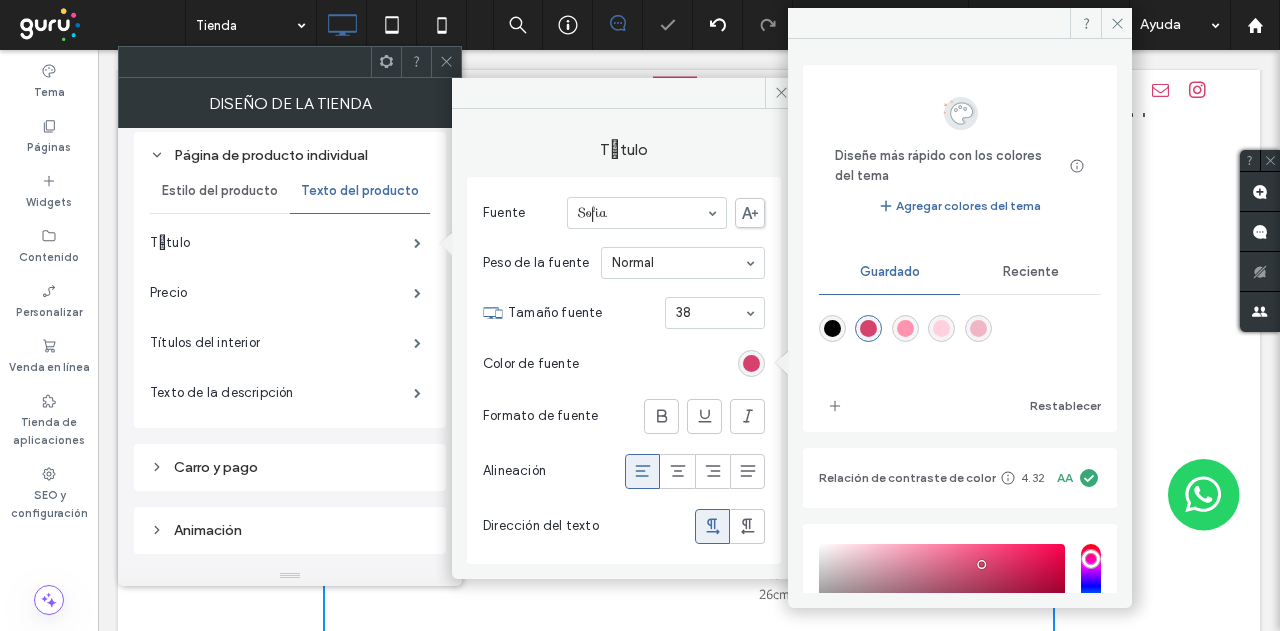 click on "Color de fuente" at bounding box center (624, 364) 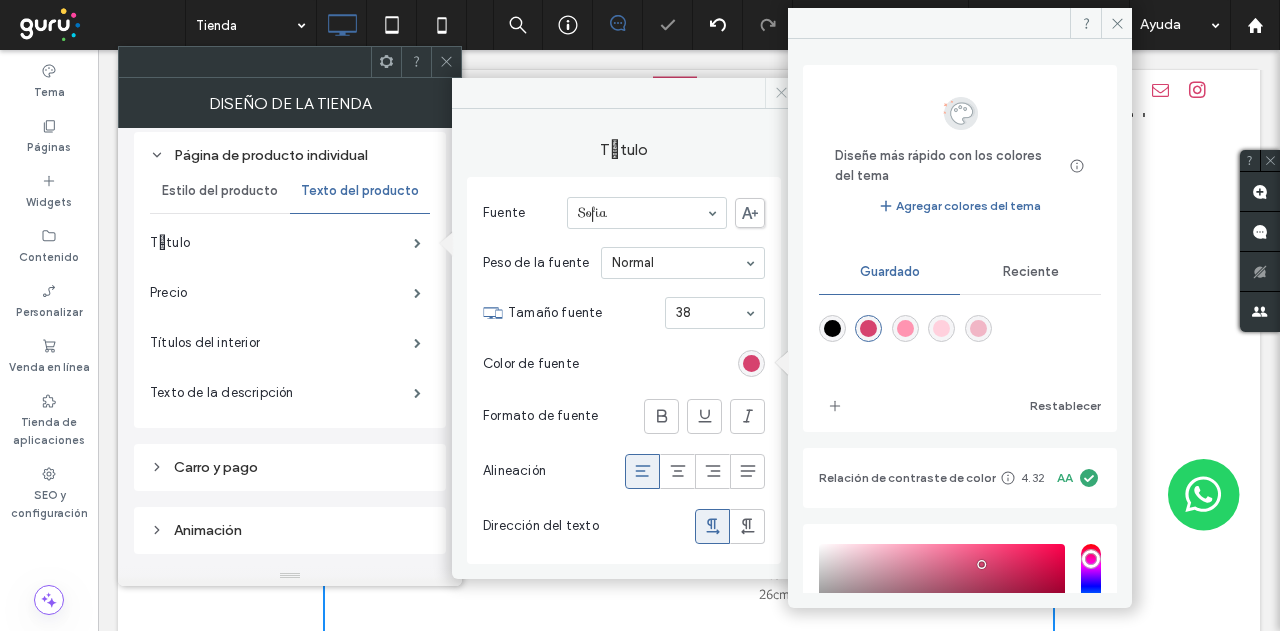 click 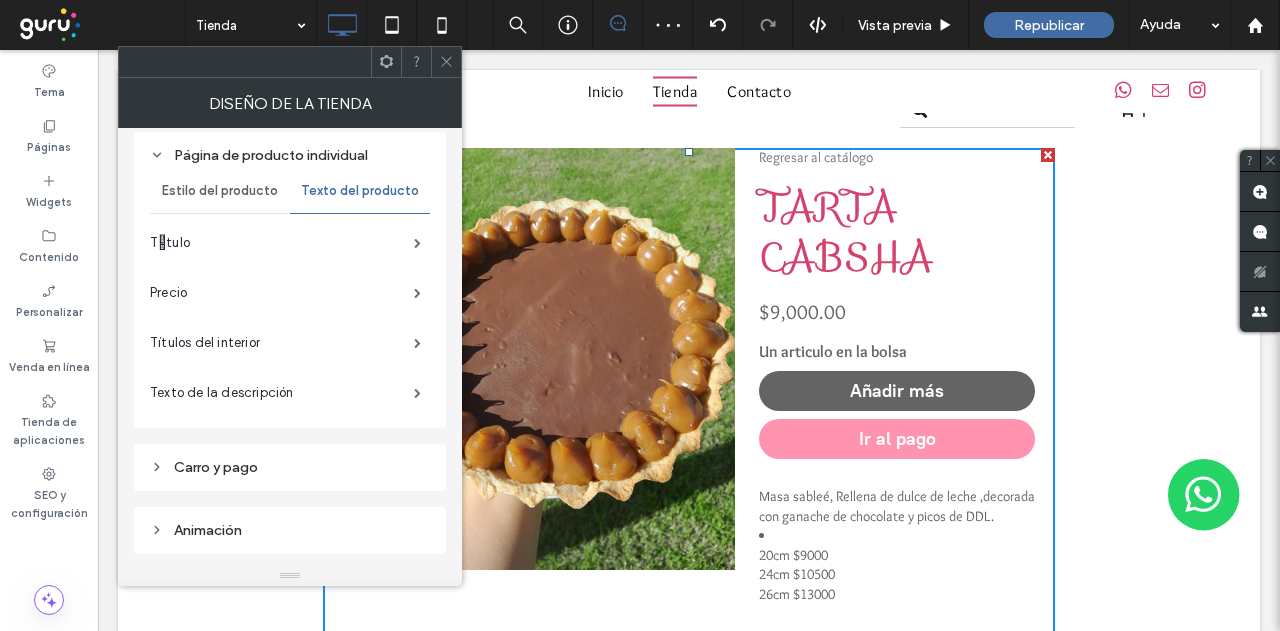 click 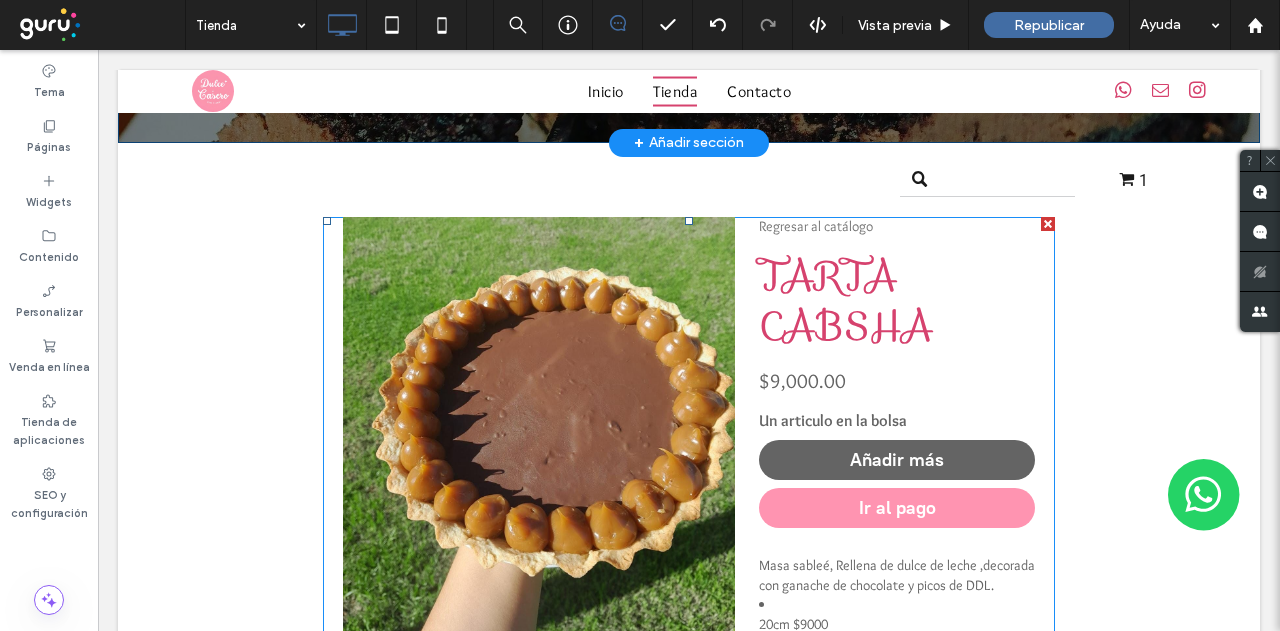 scroll, scrollTop: 300, scrollLeft: 0, axis: vertical 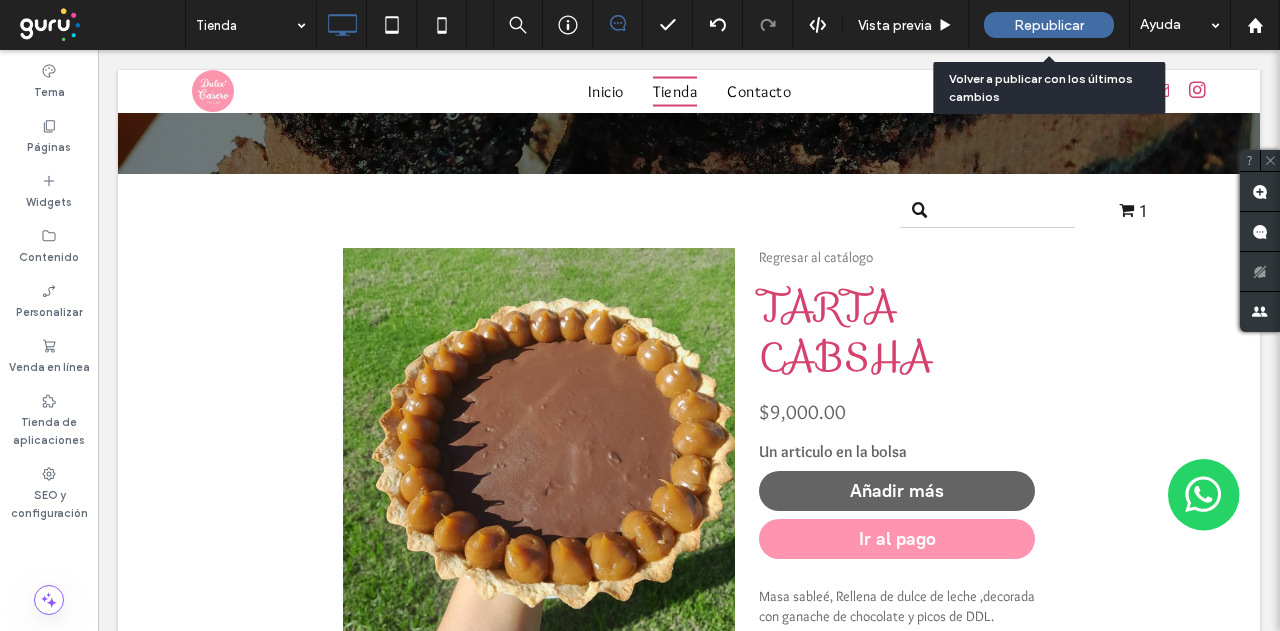 click on "Republicar" at bounding box center (1049, 25) 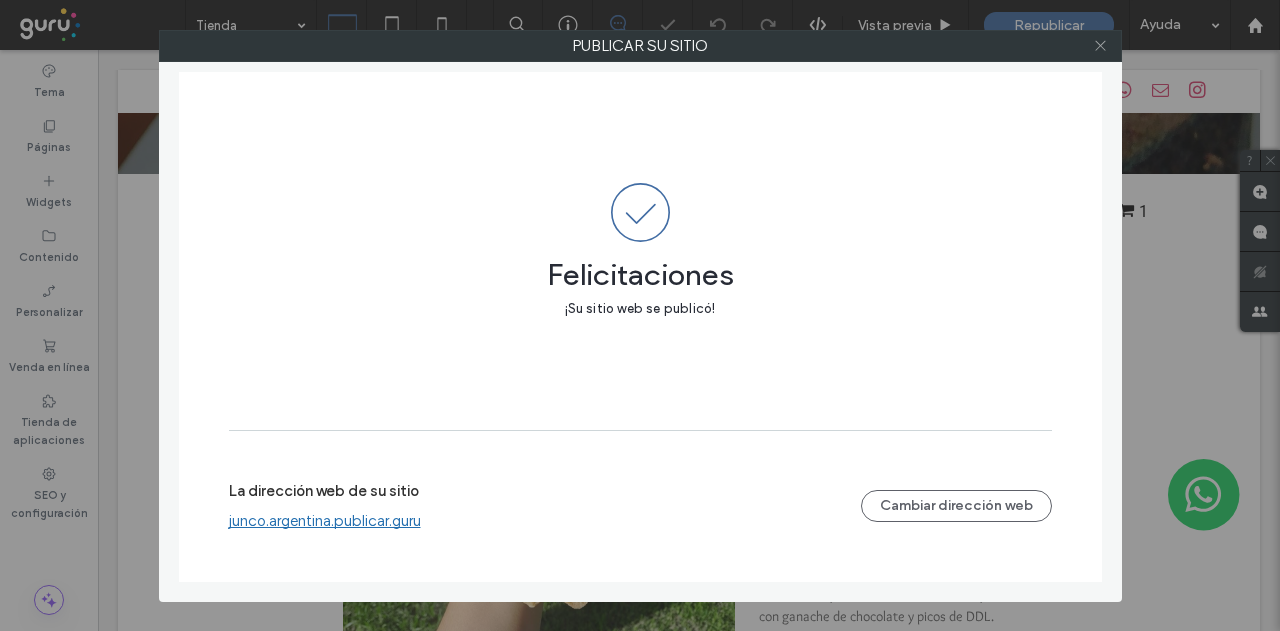 click 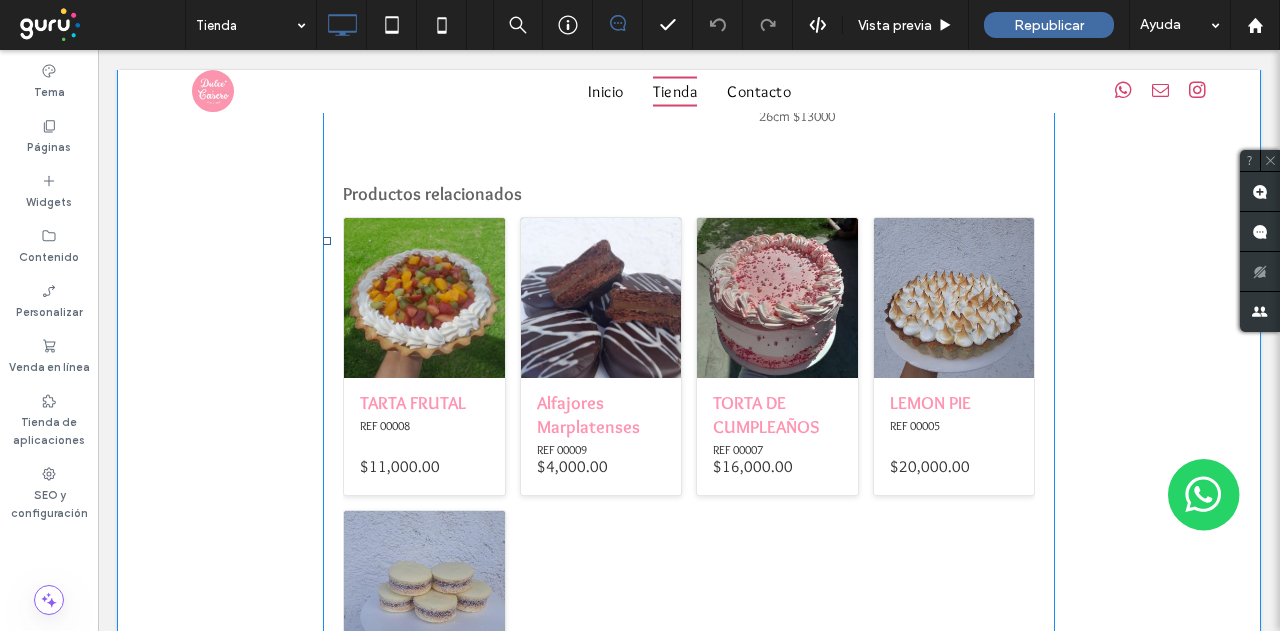 scroll, scrollTop: 1000, scrollLeft: 0, axis: vertical 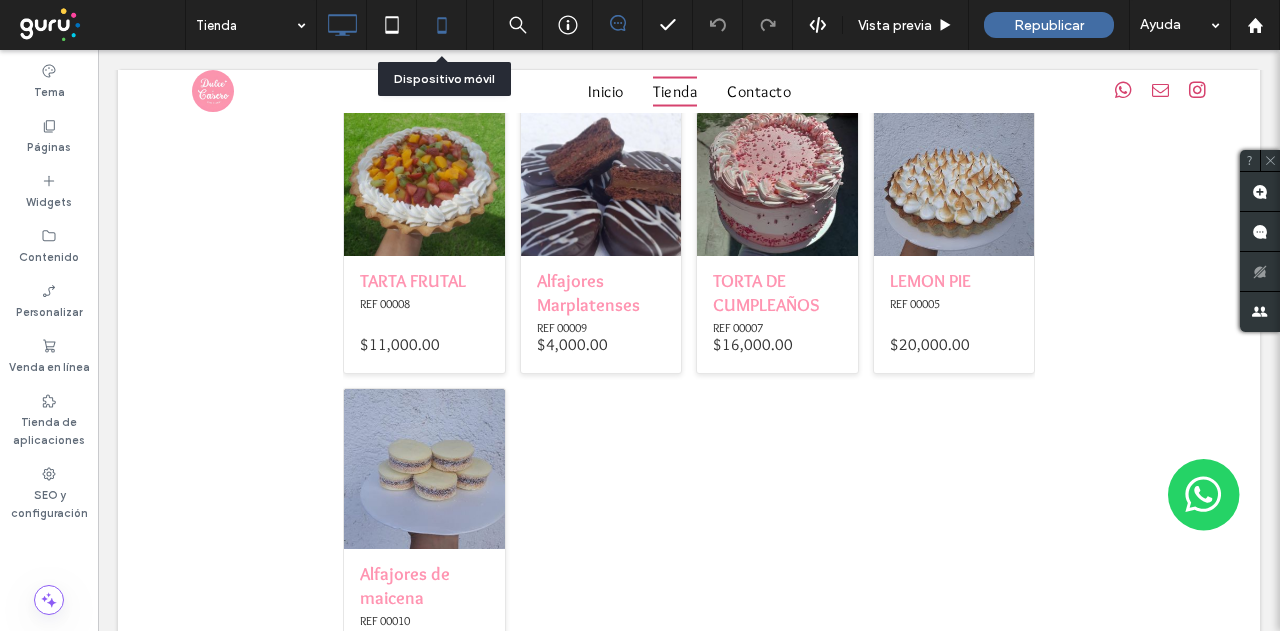 click 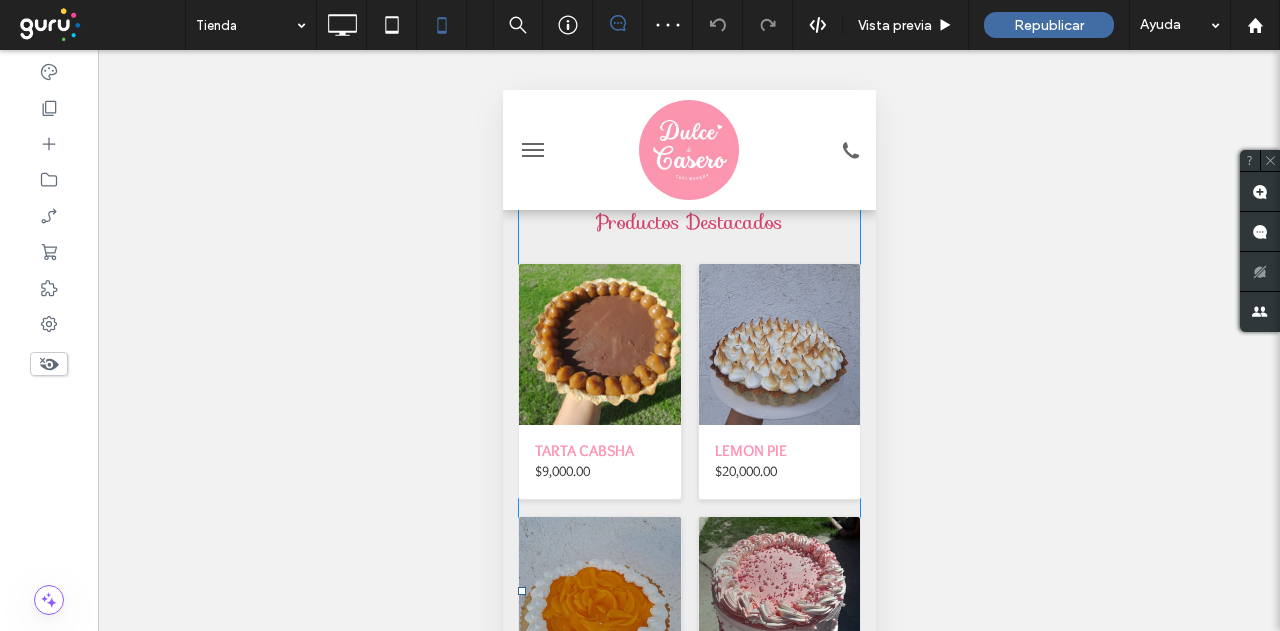 scroll, scrollTop: 290, scrollLeft: 0, axis: vertical 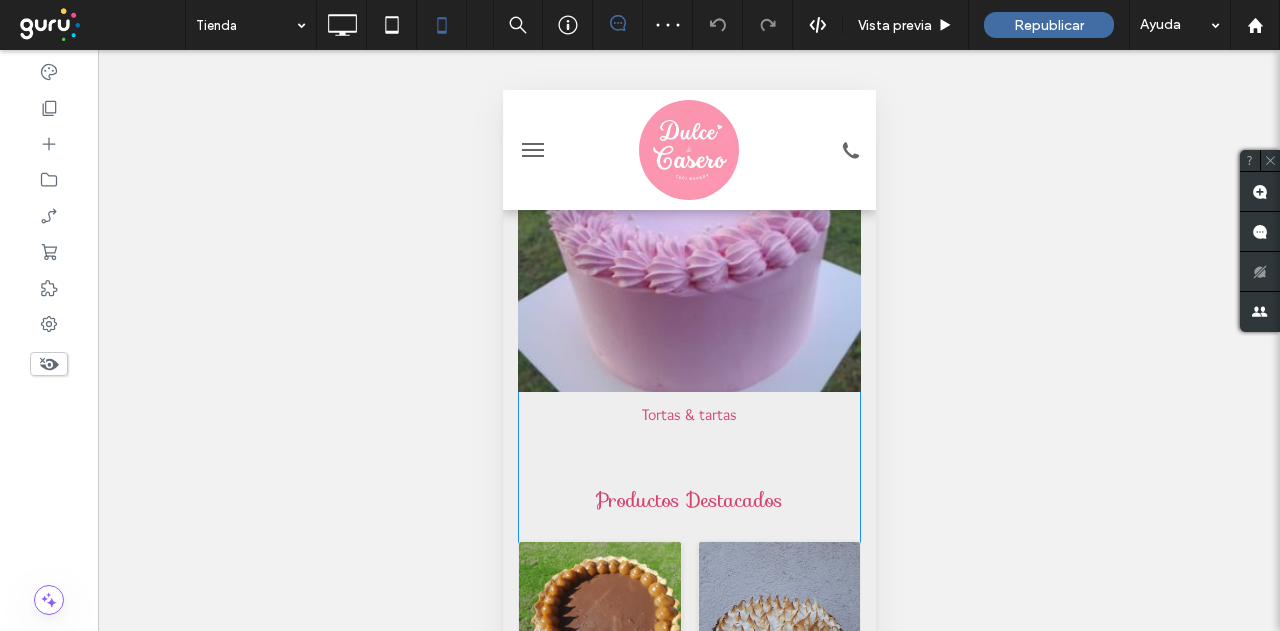 click at bounding box center (688, 869) 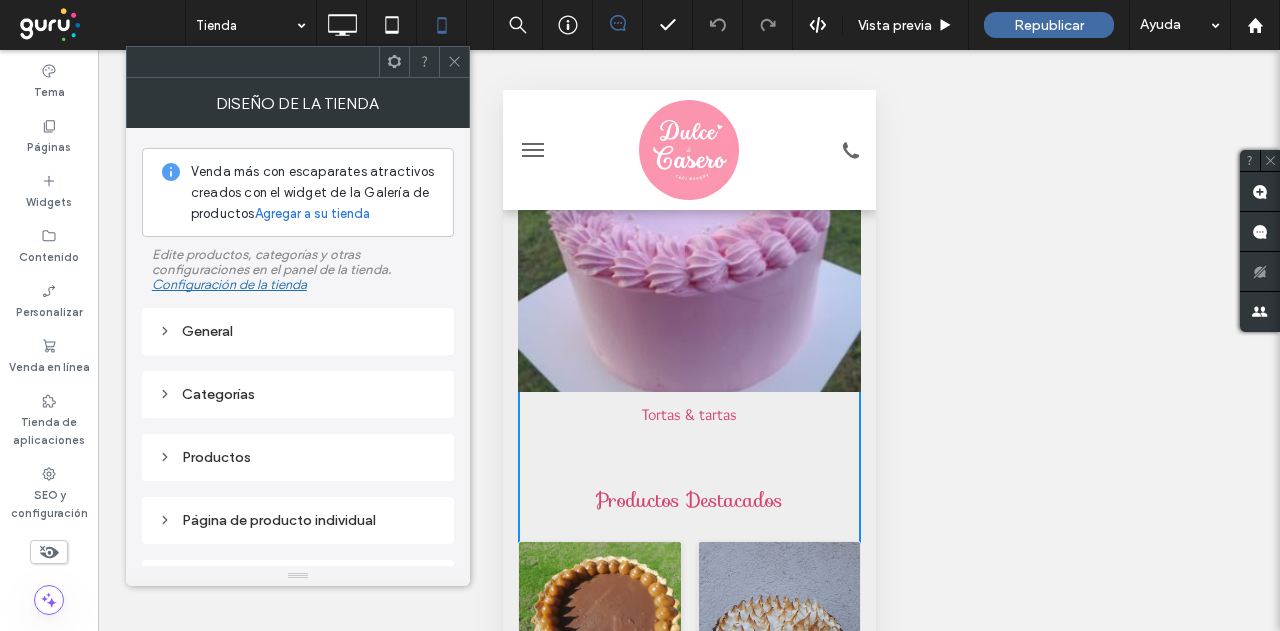 click at bounding box center [454, 62] 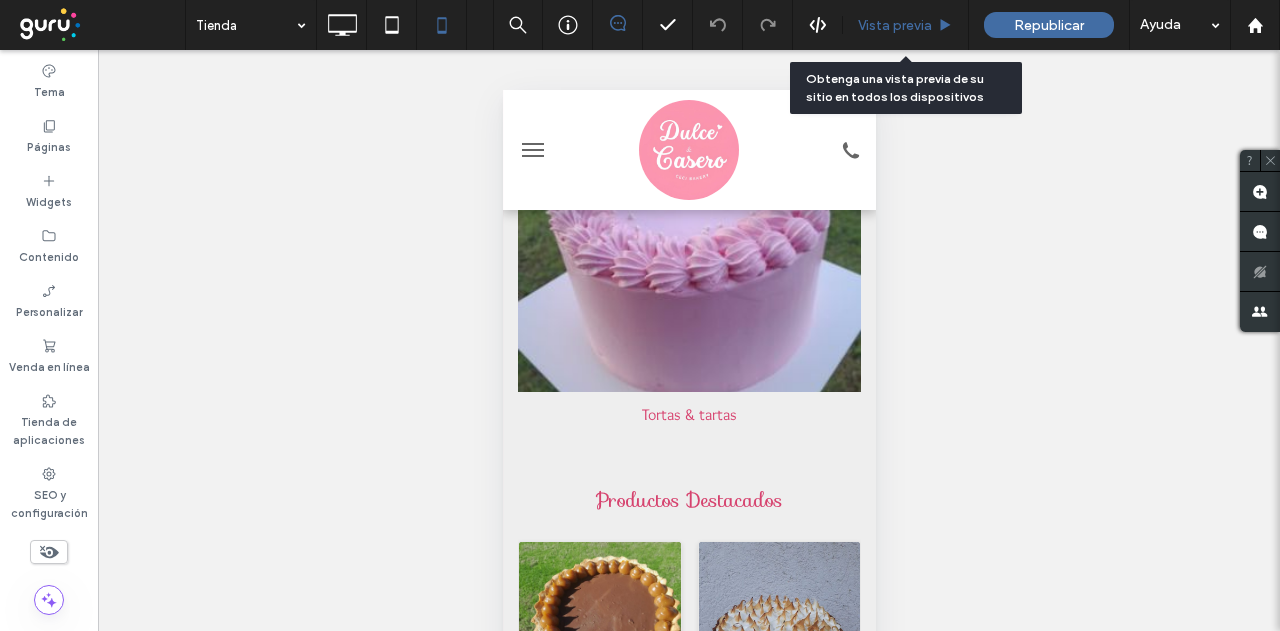 click on "Vista previa" at bounding box center [895, 25] 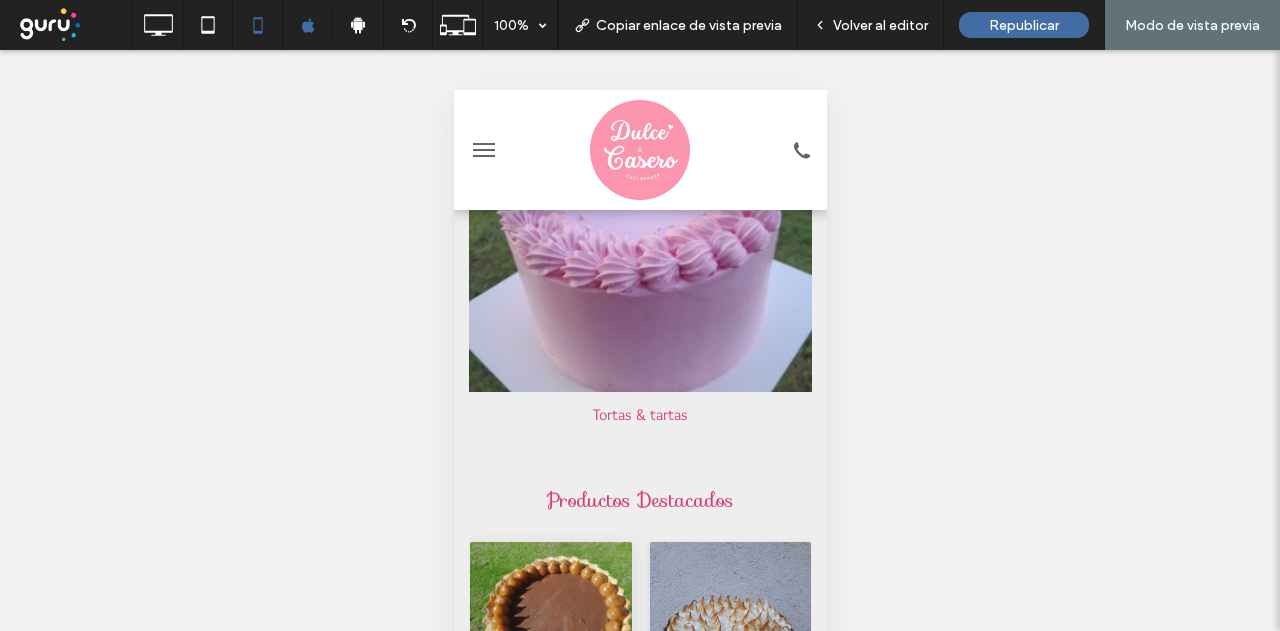 click on "TARTA CABSHA" 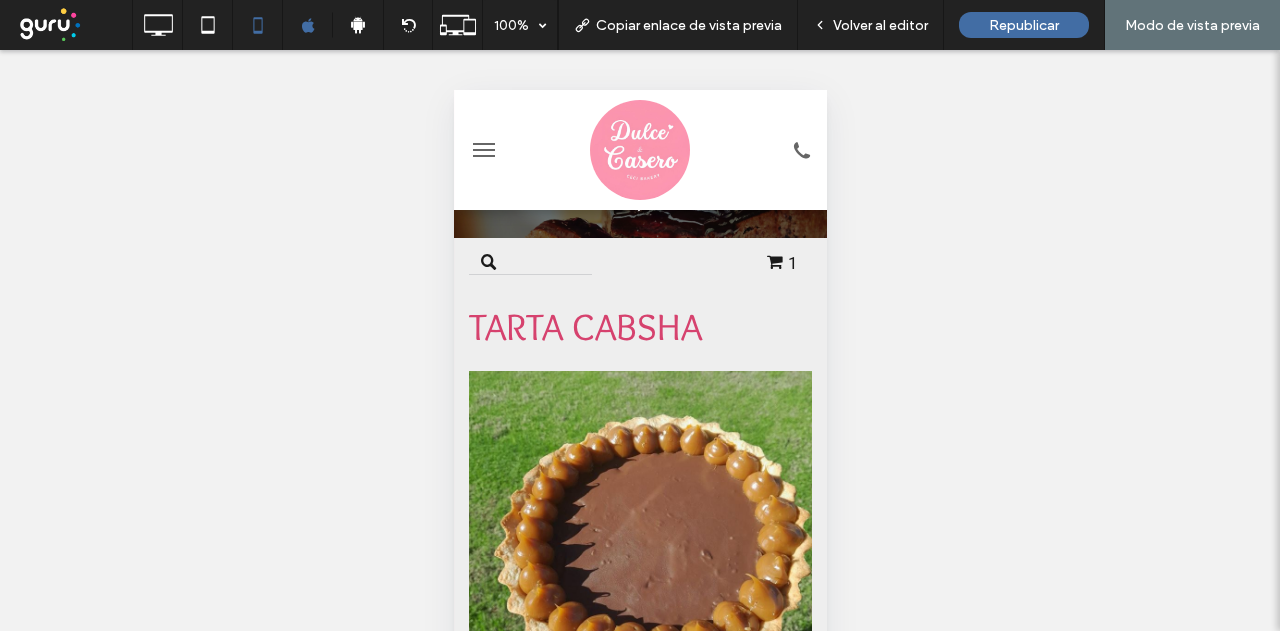 scroll, scrollTop: 0, scrollLeft: 0, axis: both 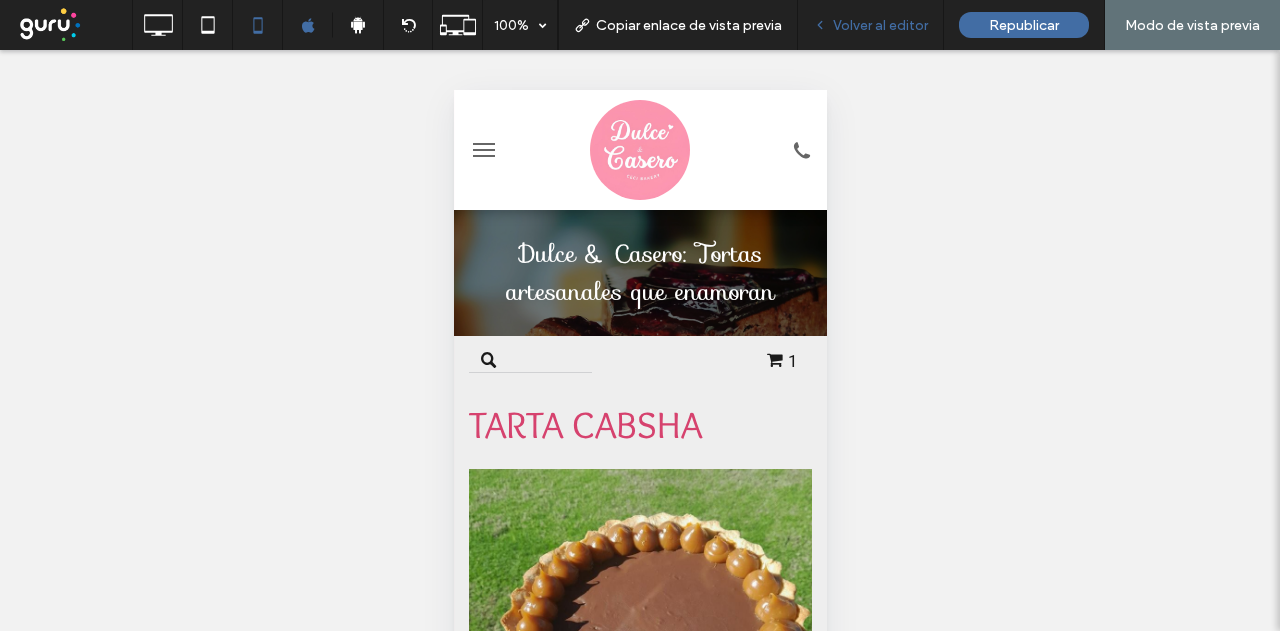 drag, startPoint x: 880, startPoint y: 37, endPoint x: 867, endPoint y: 49, distance: 17.691807 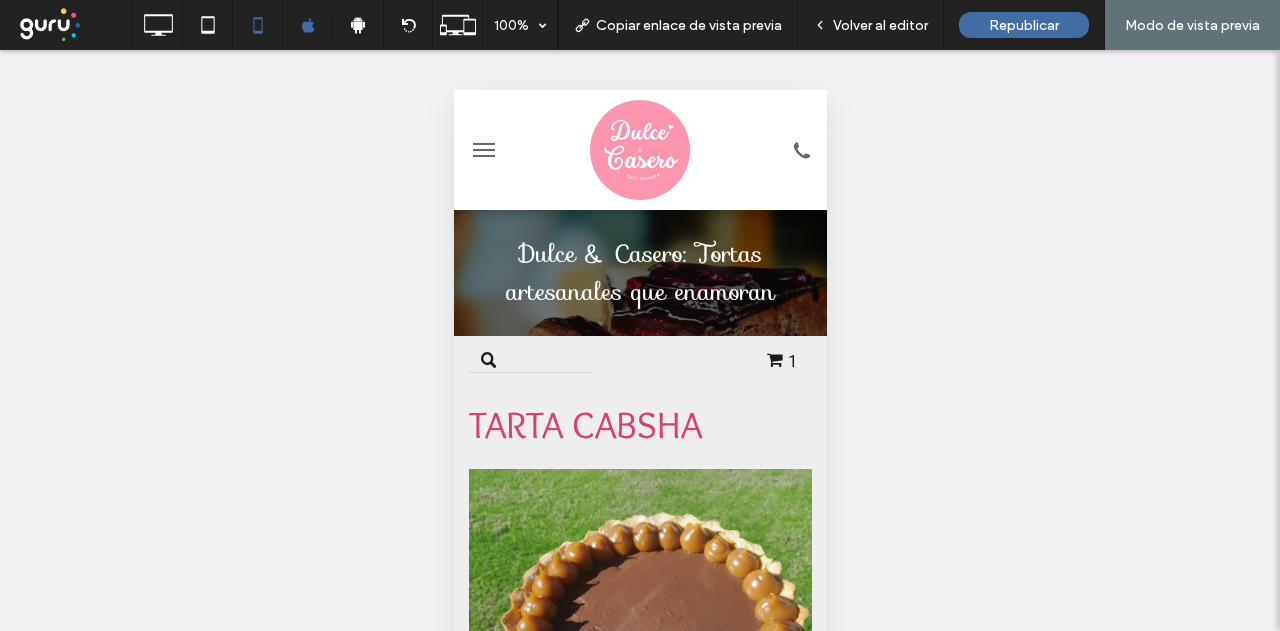 click on "TARTA CABSHA" at bounding box center [639, 424] 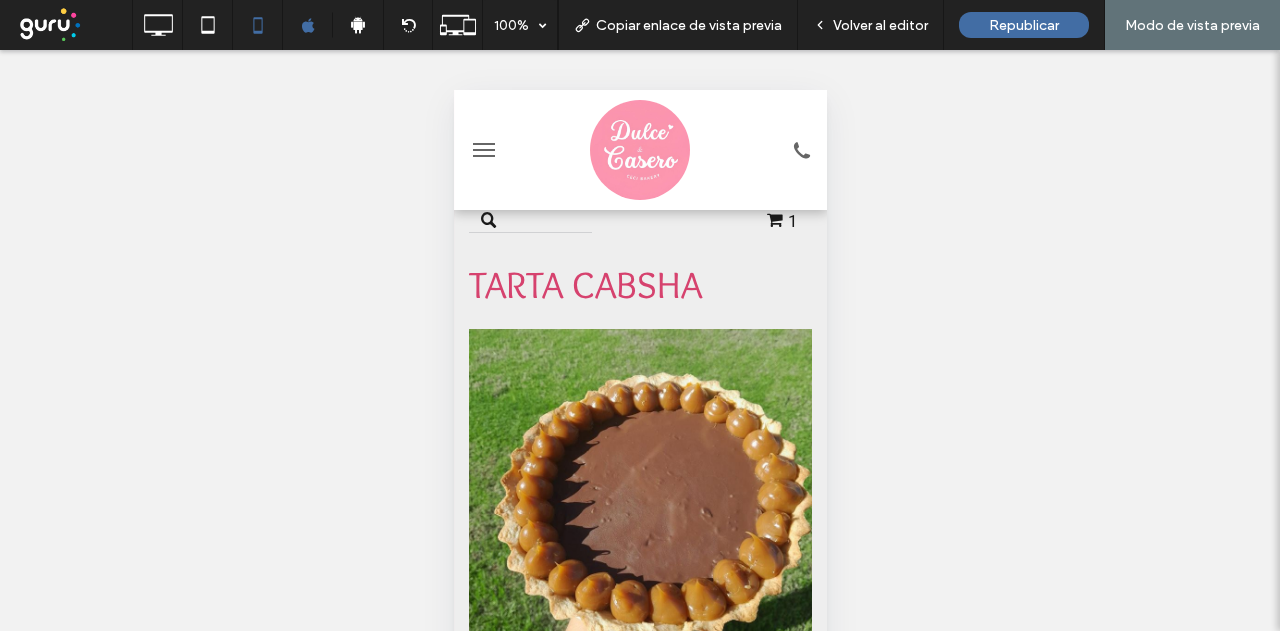 scroll, scrollTop: 200, scrollLeft: 0, axis: vertical 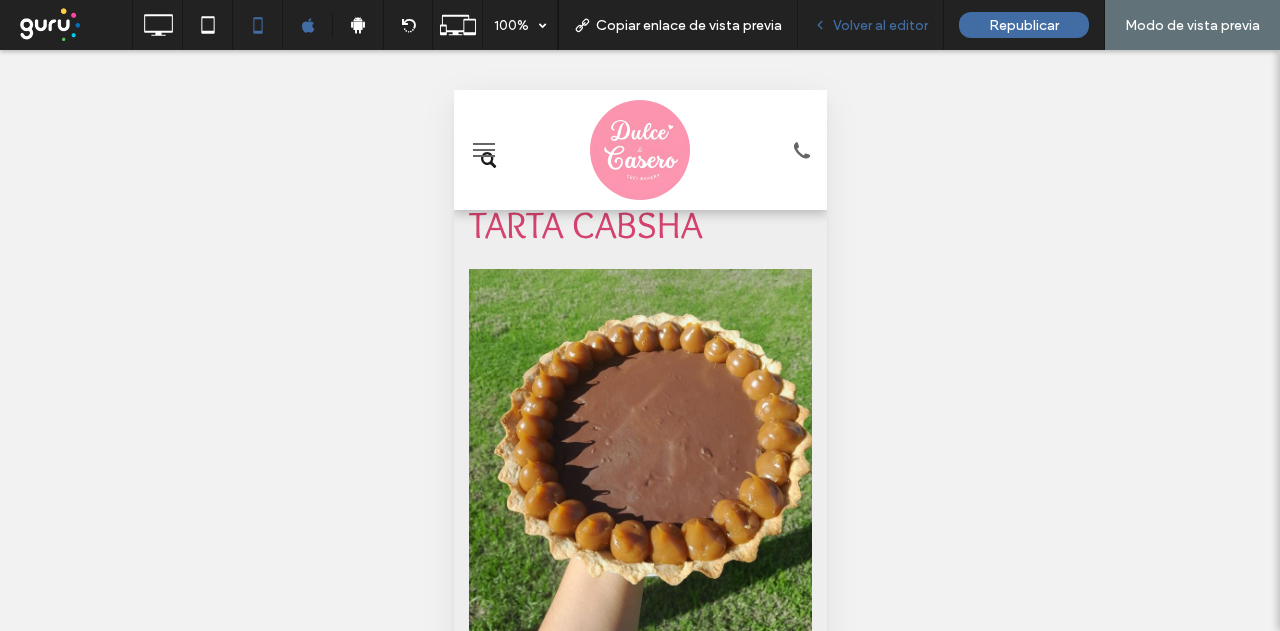 click on "Volver al editor" at bounding box center (871, 25) 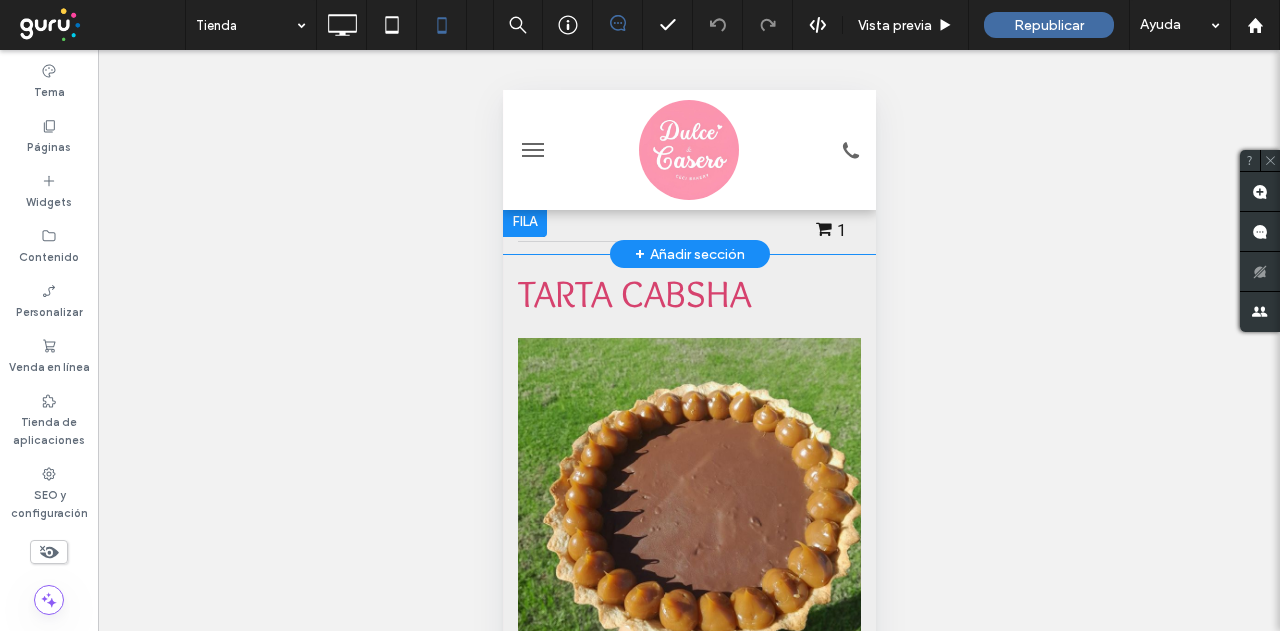 scroll, scrollTop: 100, scrollLeft: 0, axis: vertical 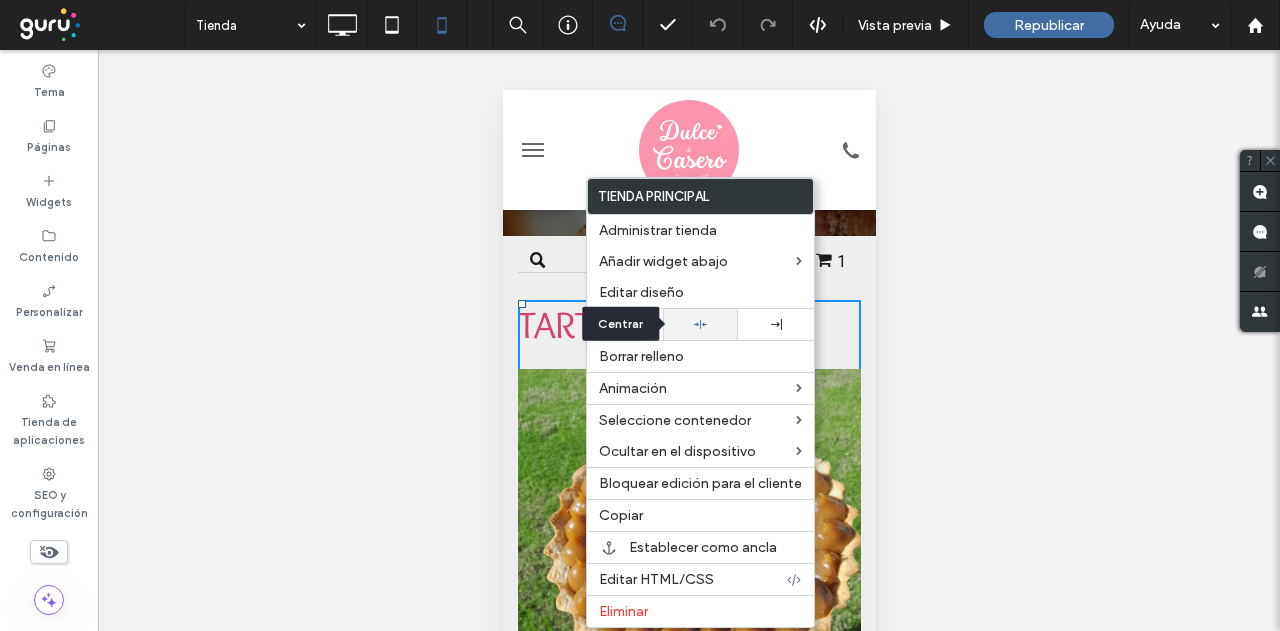 click at bounding box center (701, 324) 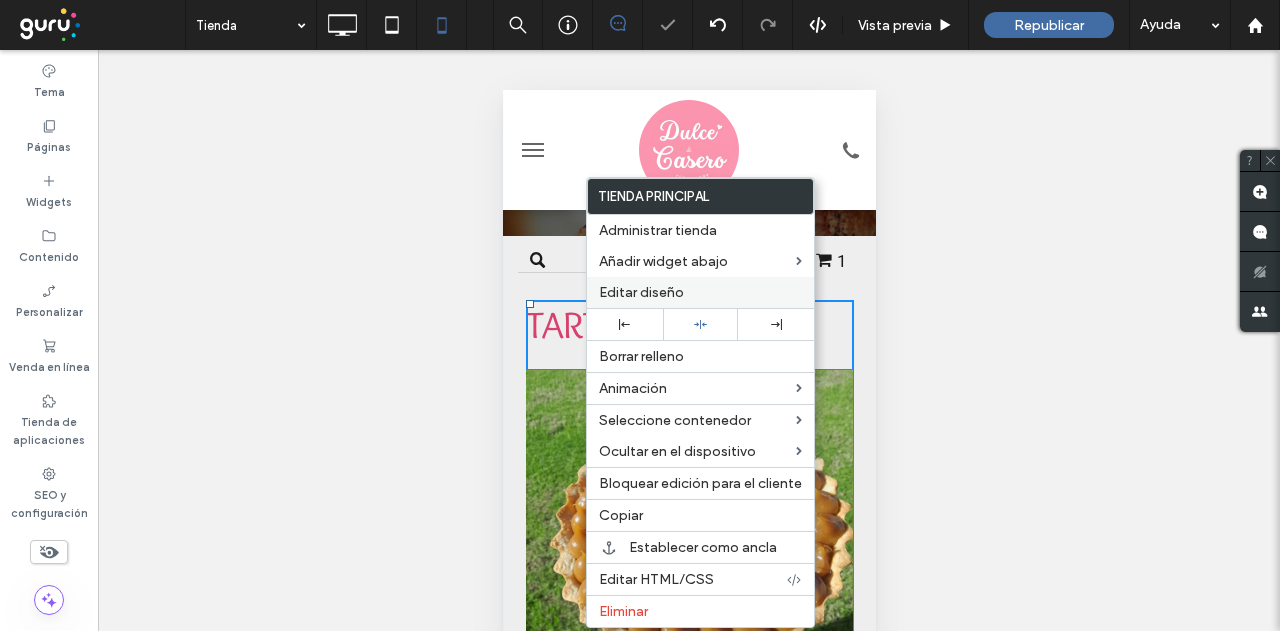 click on "Editar diseño" at bounding box center (641, 292) 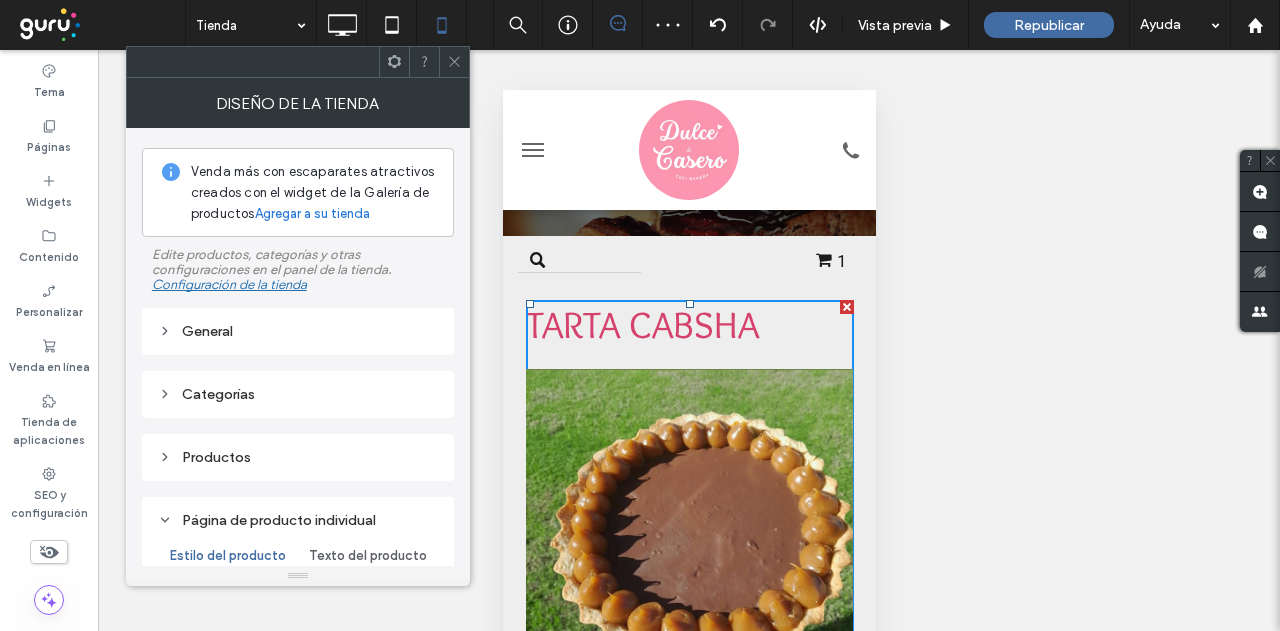 click on "General" at bounding box center [298, 331] 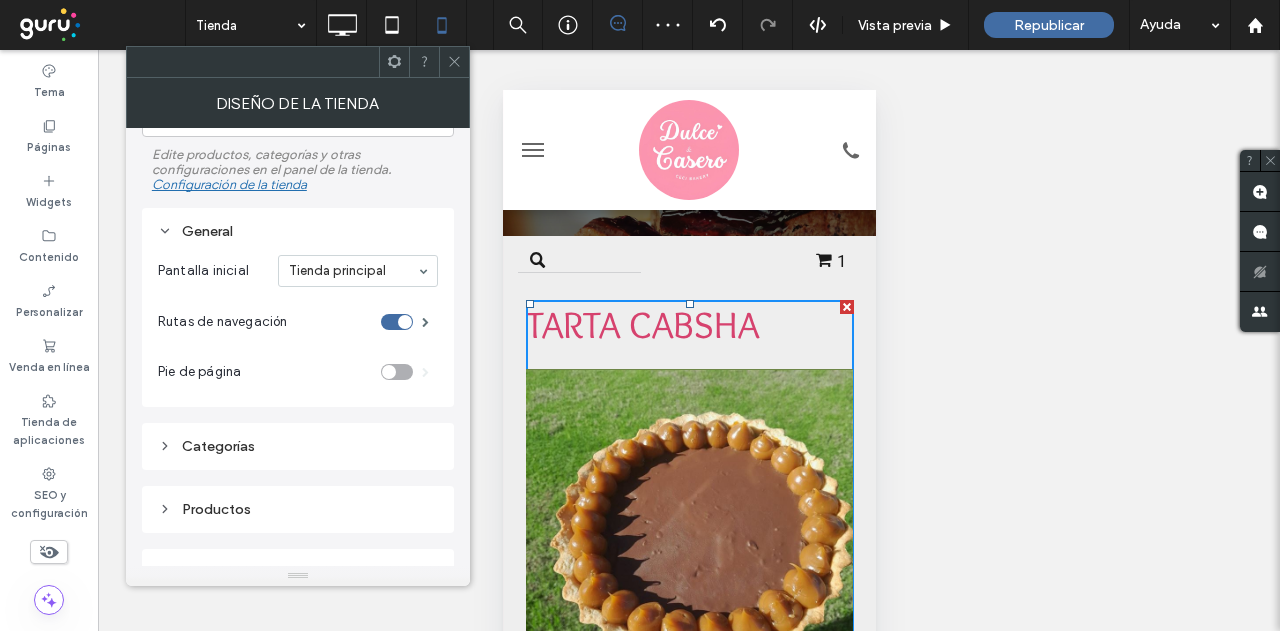 click on "Categorías" at bounding box center [298, 446] 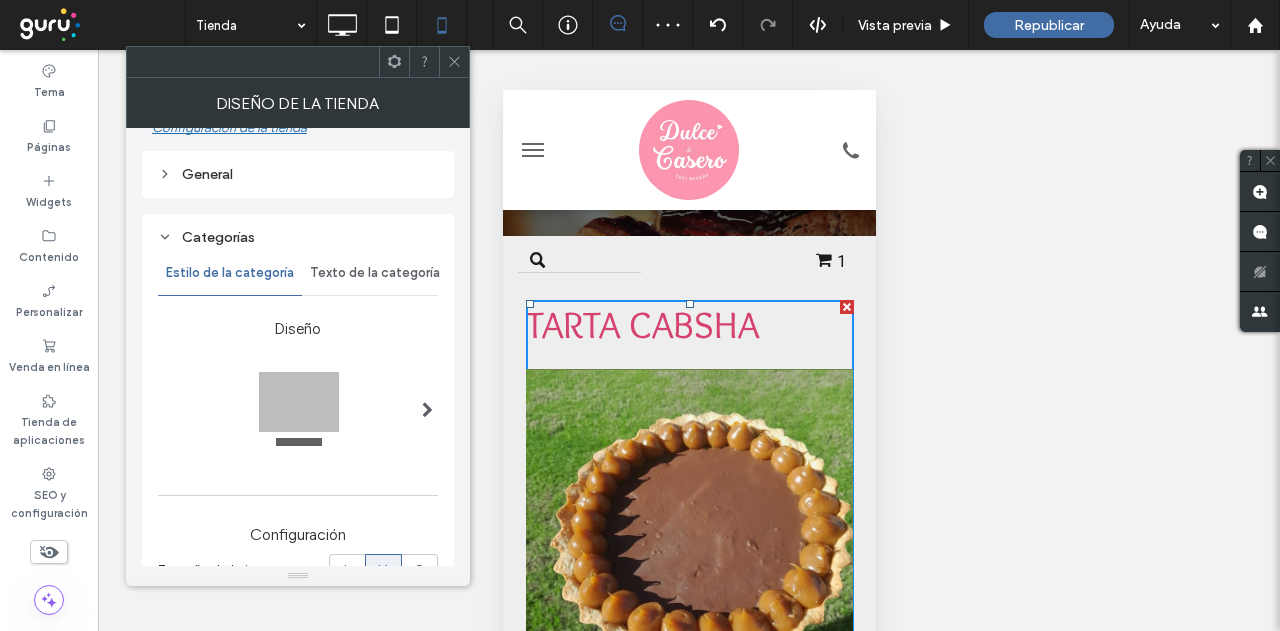 scroll, scrollTop: 198, scrollLeft: 0, axis: vertical 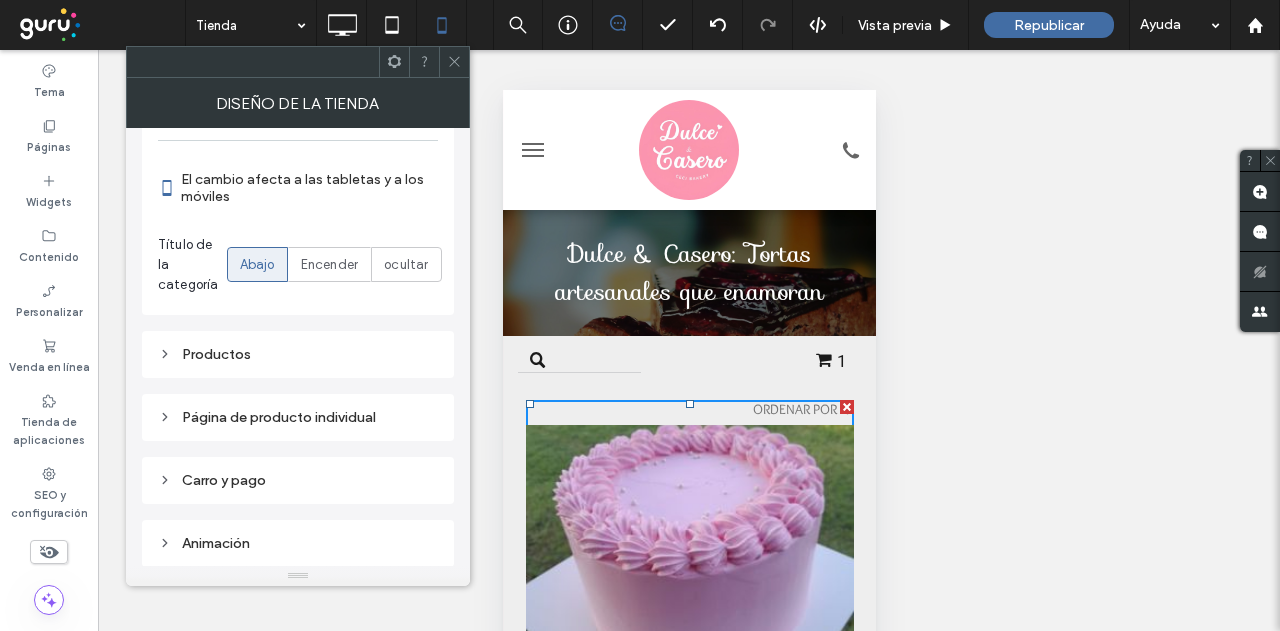 click on "Productos" at bounding box center (298, 354) 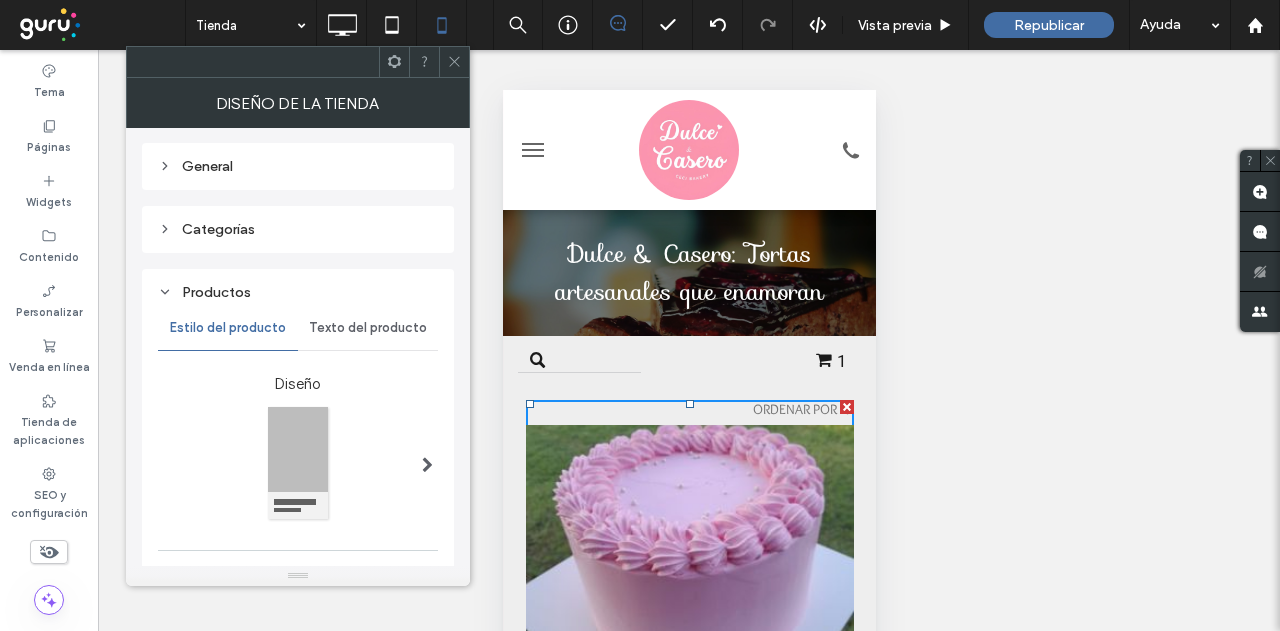 click on "Texto del producto" at bounding box center [368, 328] 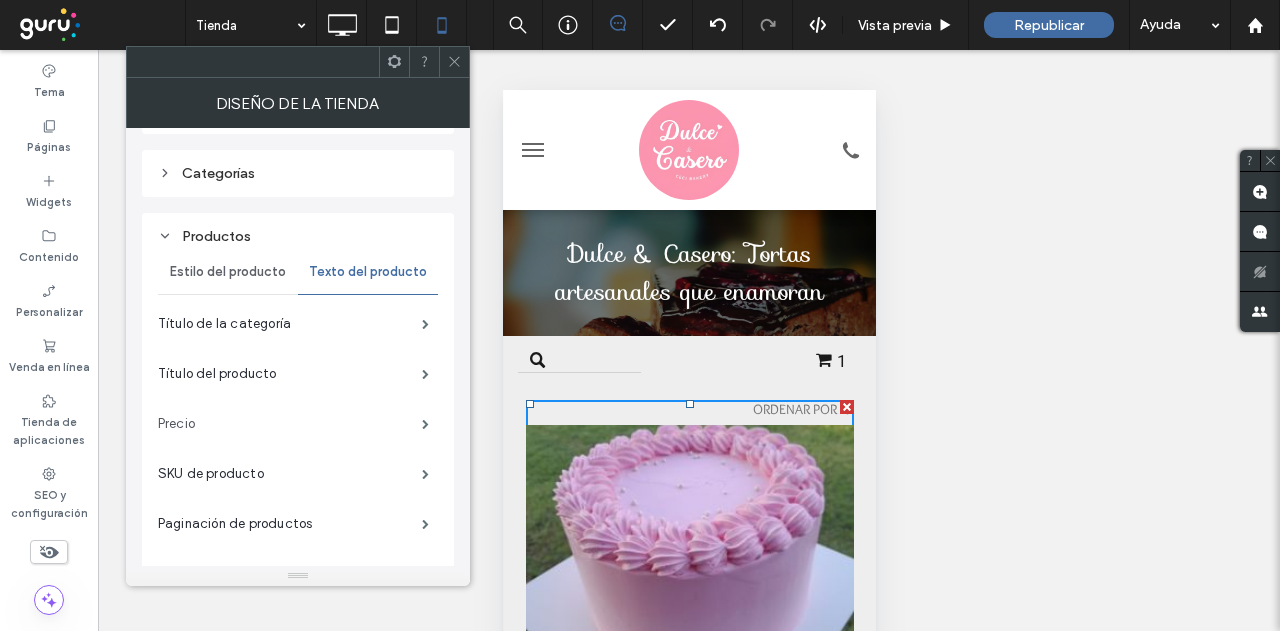 scroll, scrollTop: 265, scrollLeft: 0, axis: vertical 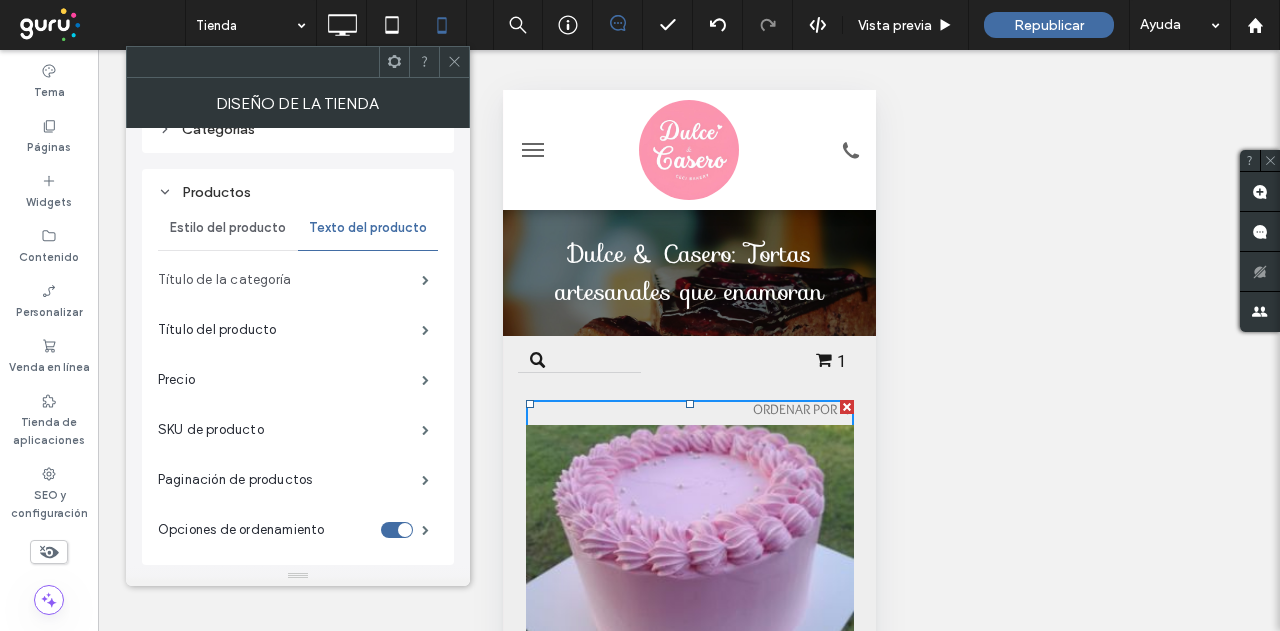 click on "Título de la categoría" at bounding box center (290, 280) 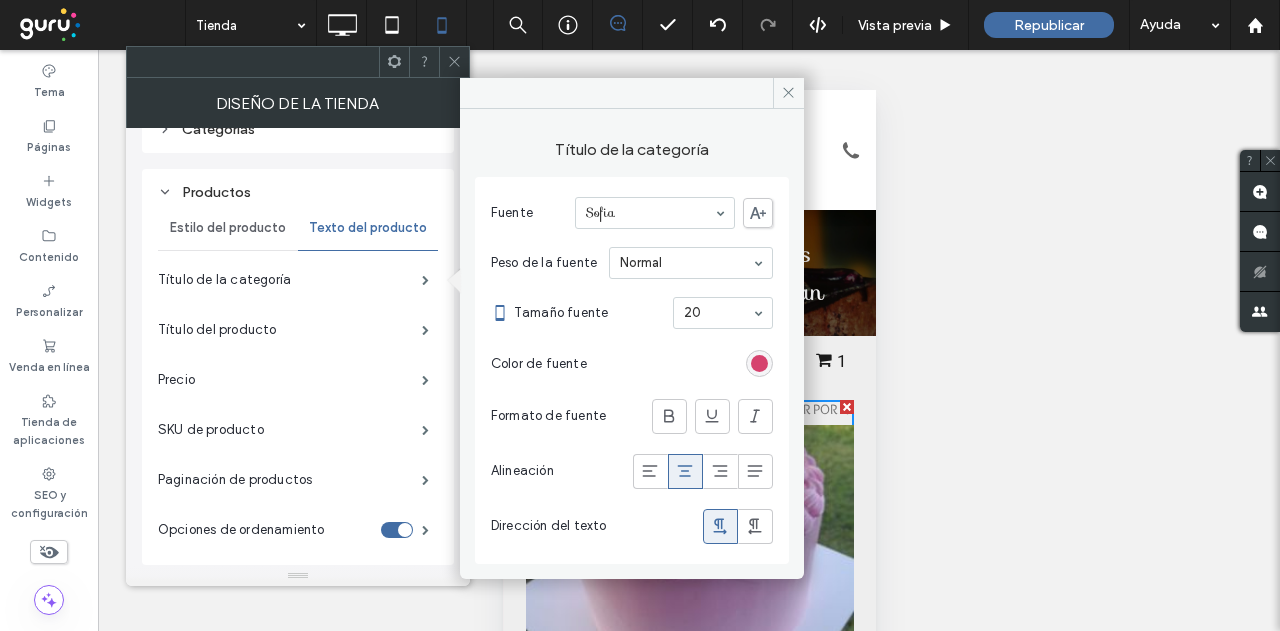 click 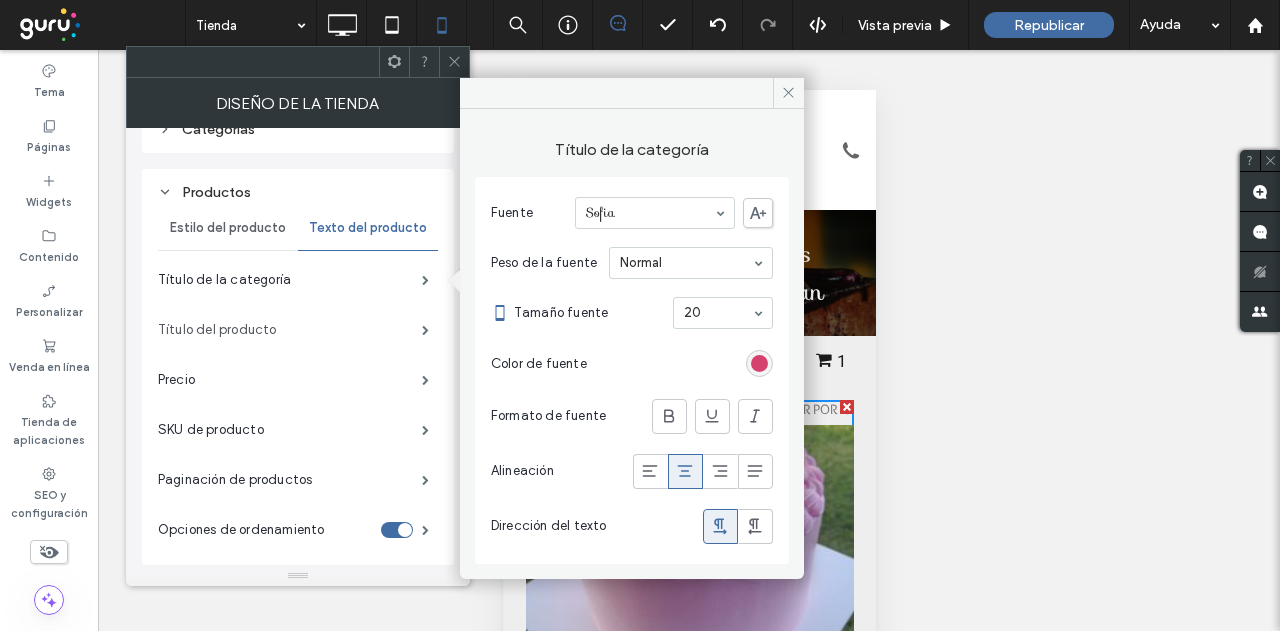click on "Título del producto" at bounding box center (290, 330) 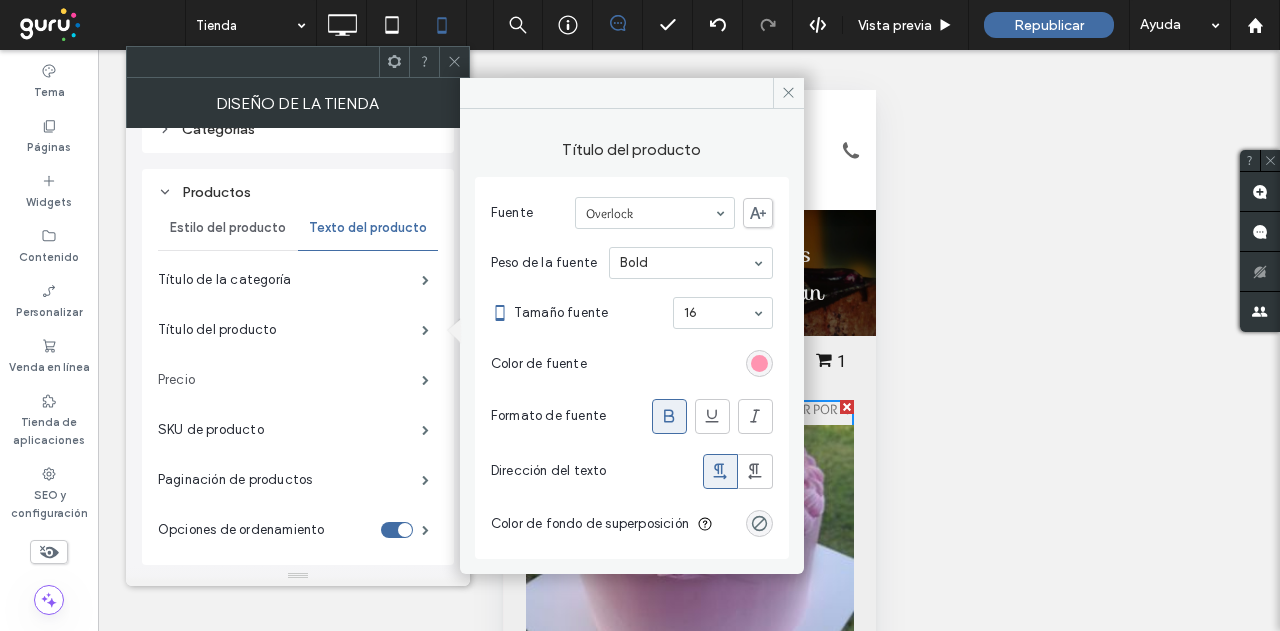 drag, startPoint x: 291, startPoint y: 378, endPoint x: 301, endPoint y: 371, distance: 12.206555 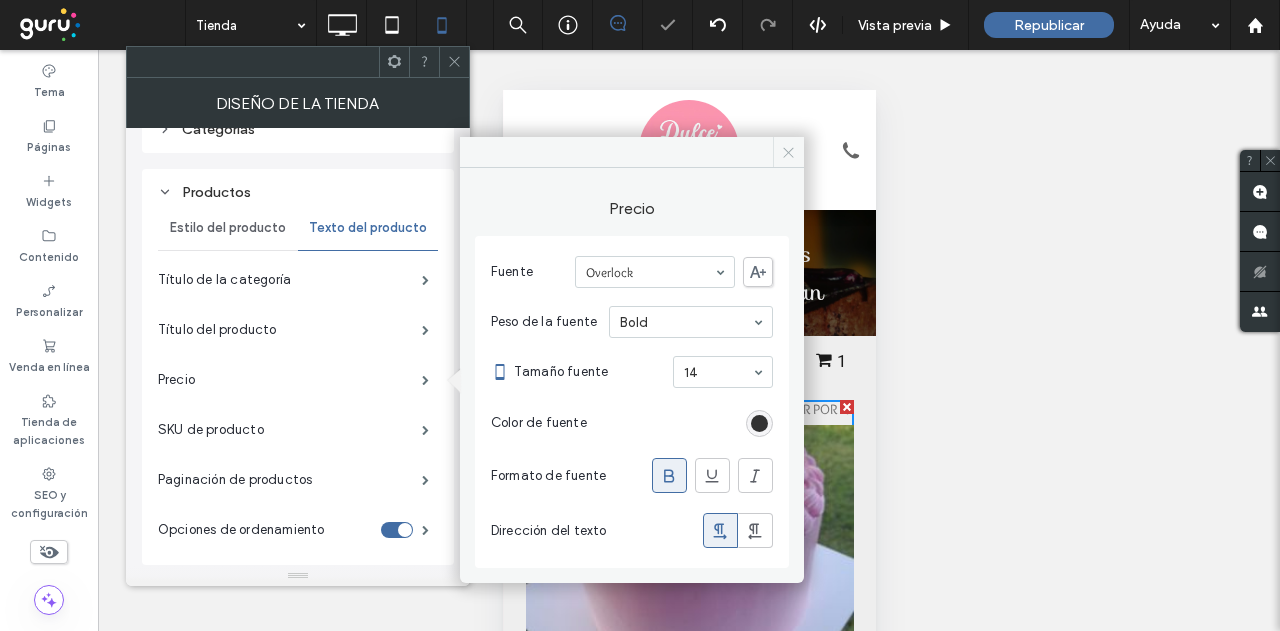 click 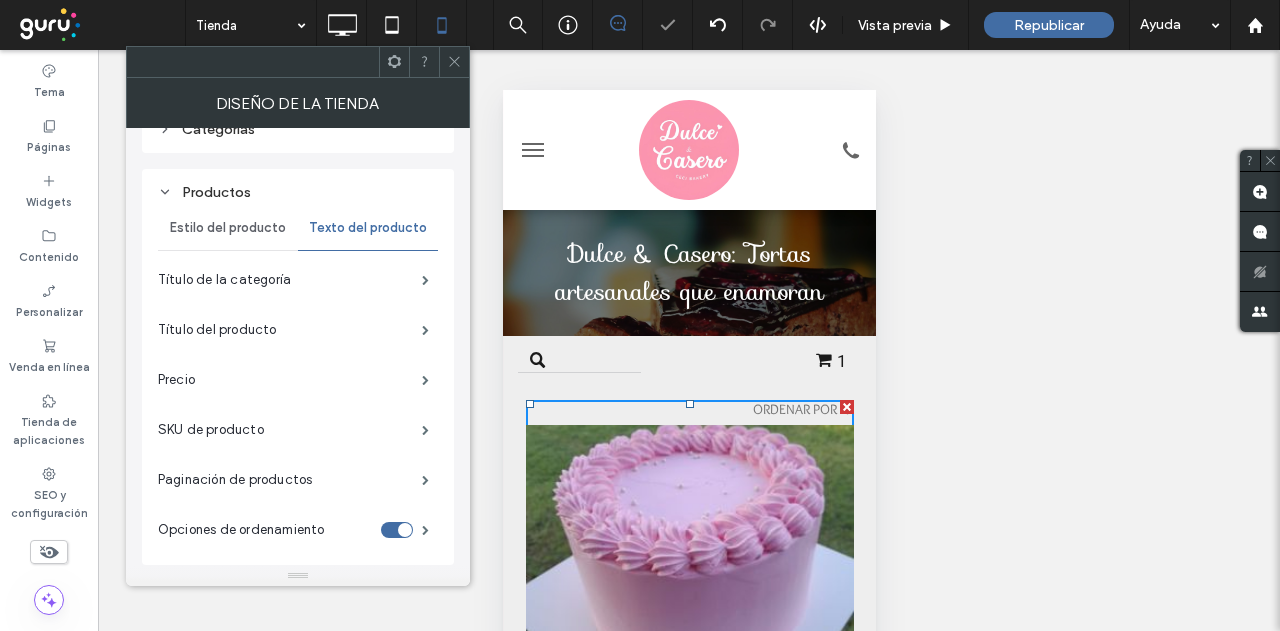 click at bounding box center (454, 62) 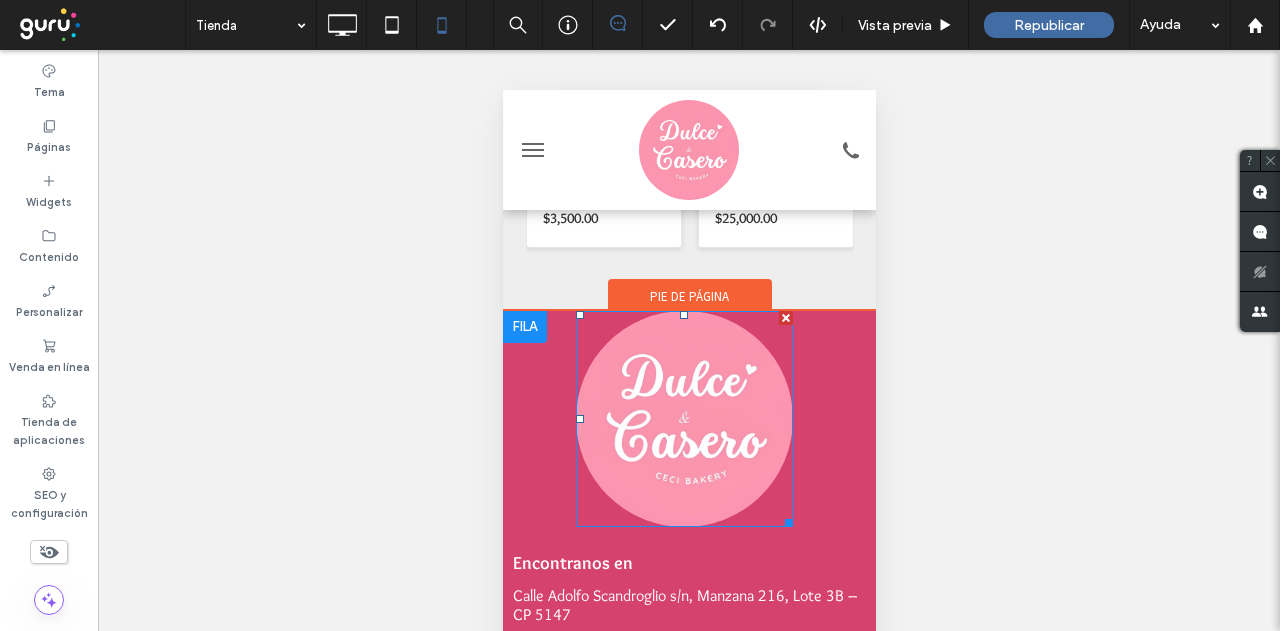 scroll, scrollTop: 1715, scrollLeft: 0, axis: vertical 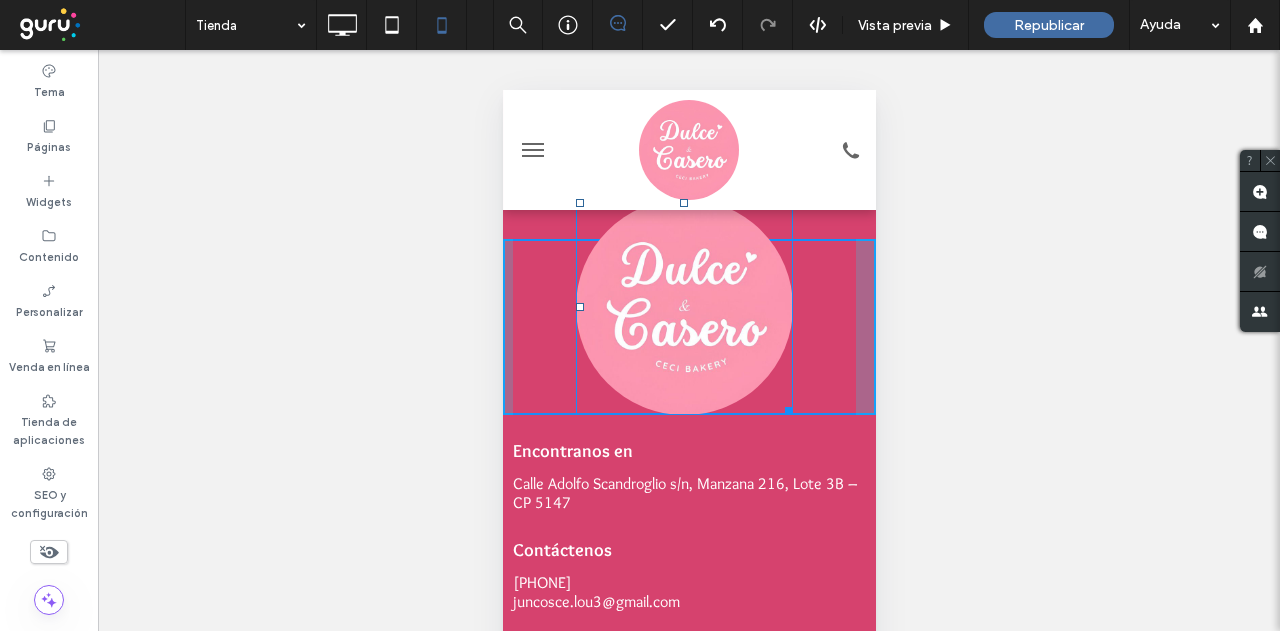drag, startPoint x: 768, startPoint y: 378, endPoint x: 748, endPoint y: 308, distance: 72.8011 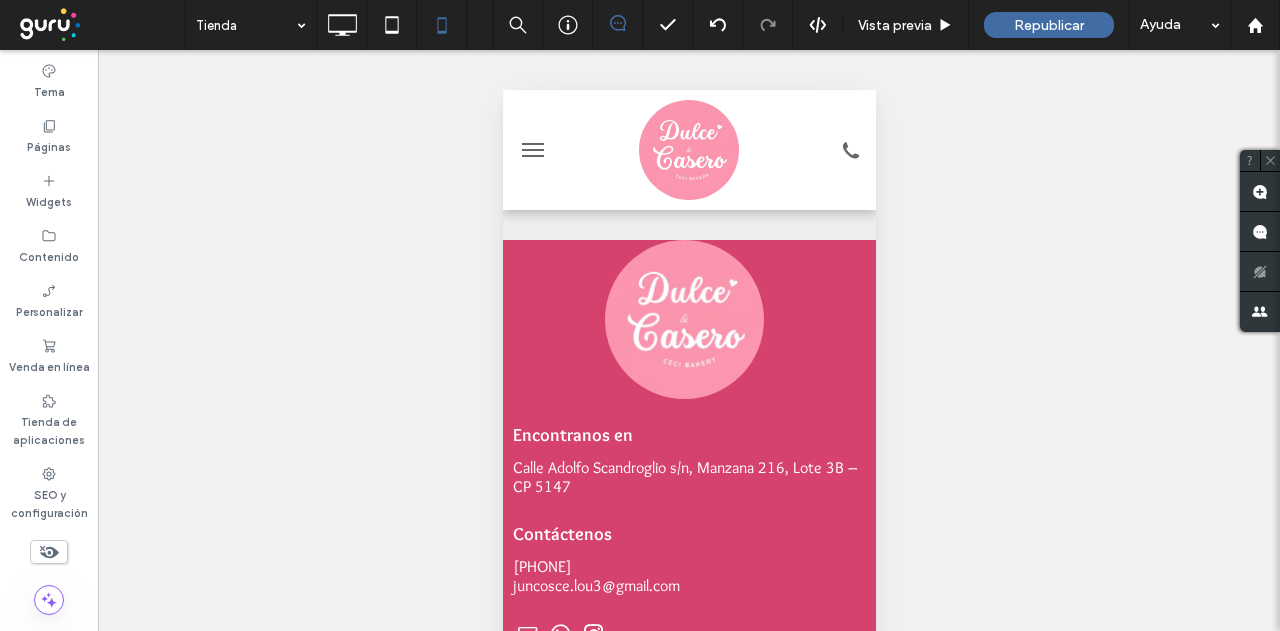 scroll, scrollTop: 1673, scrollLeft: 0, axis: vertical 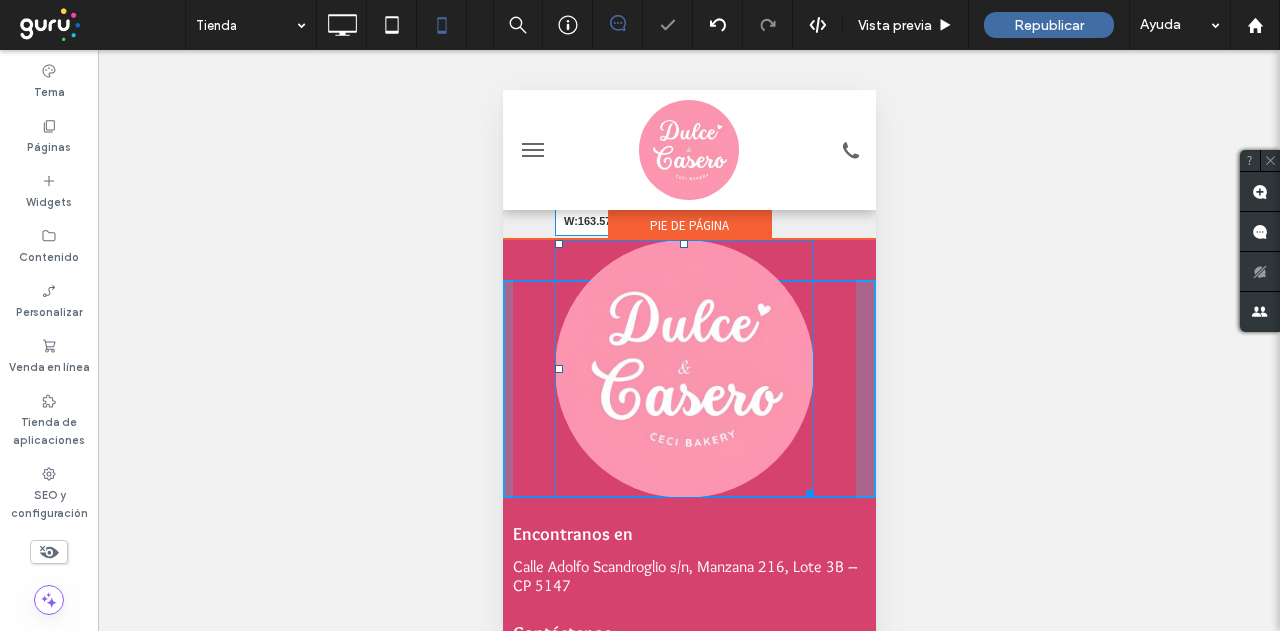 drag, startPoint x: 789, startPoint y: 475, endPoint x: 1244, endPoint y: 447, distance: 455.86072 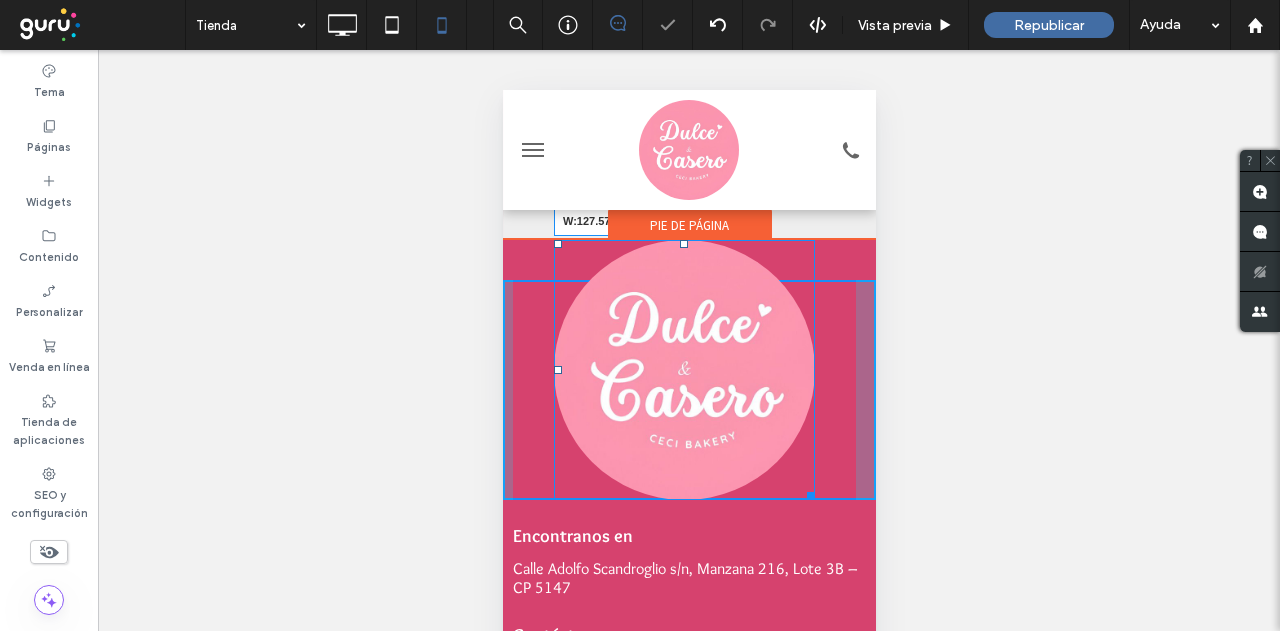 drag, startPoint x: 796, startPoint y: 476, endPoint x: 737, endPoint y: 308, distance: 178.05898 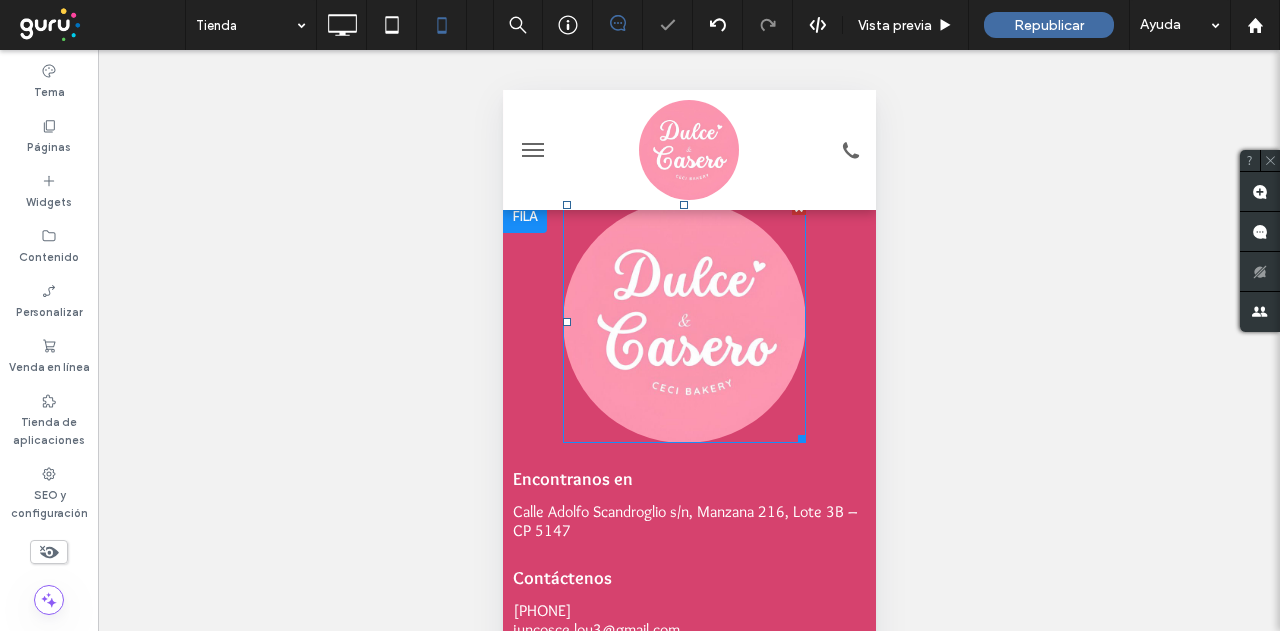 scroll, scrollTop: 1741, scrollLeft: 0, axis: vertical 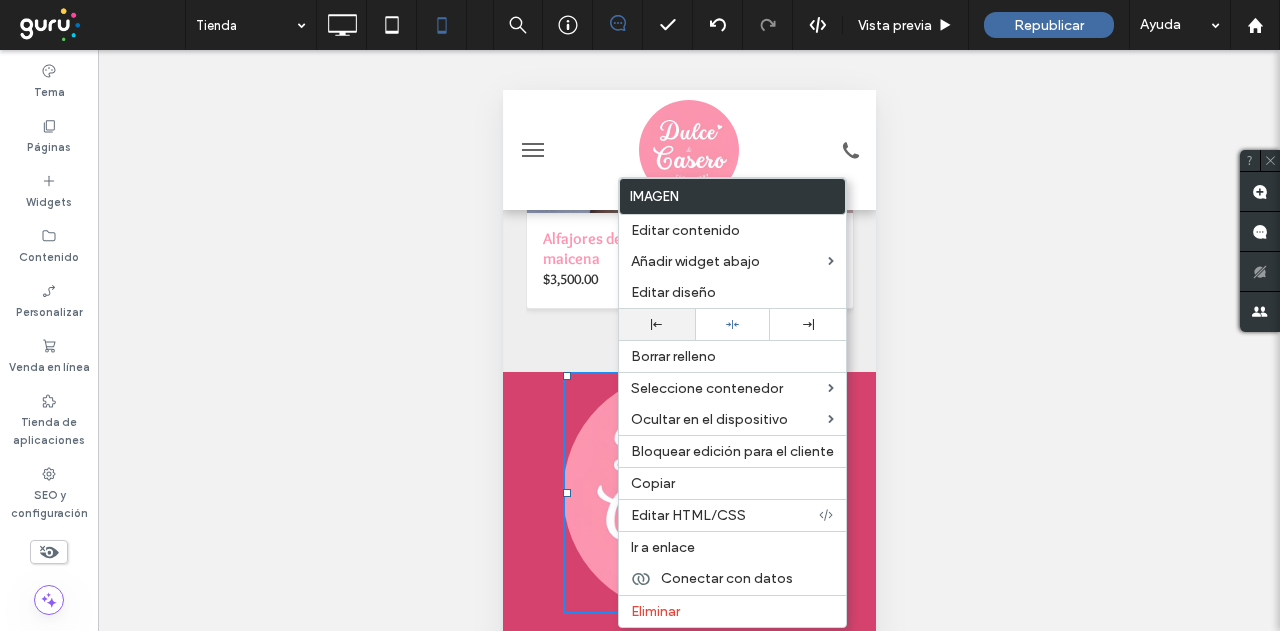 click at bounding box center [657, 324] 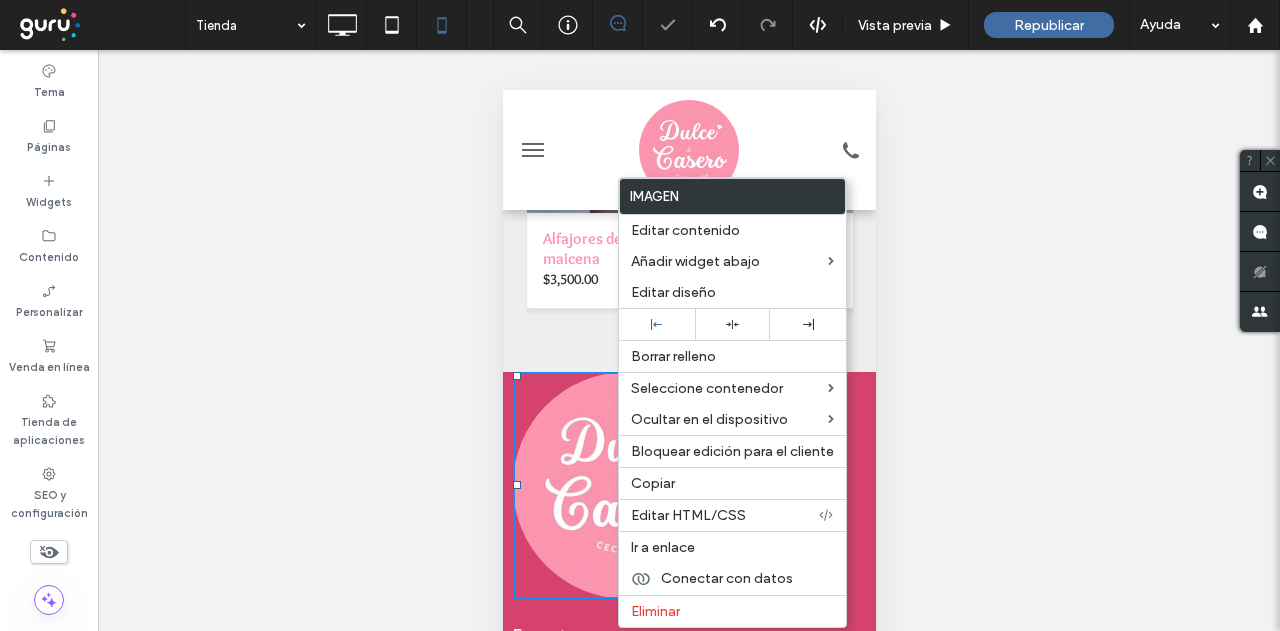 click at bounding box center (626, 486) 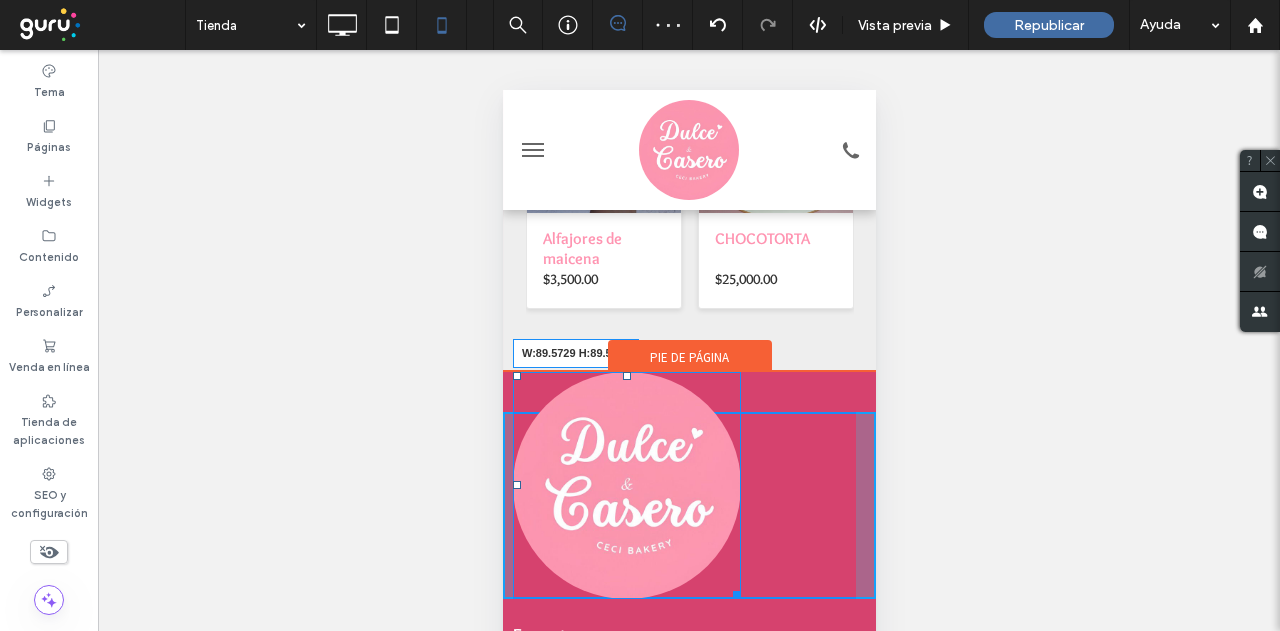 drag, startPoint x: 730, startPoint y: 593, endPoint x: 671, endPoint y: 455, distance: 150.08331 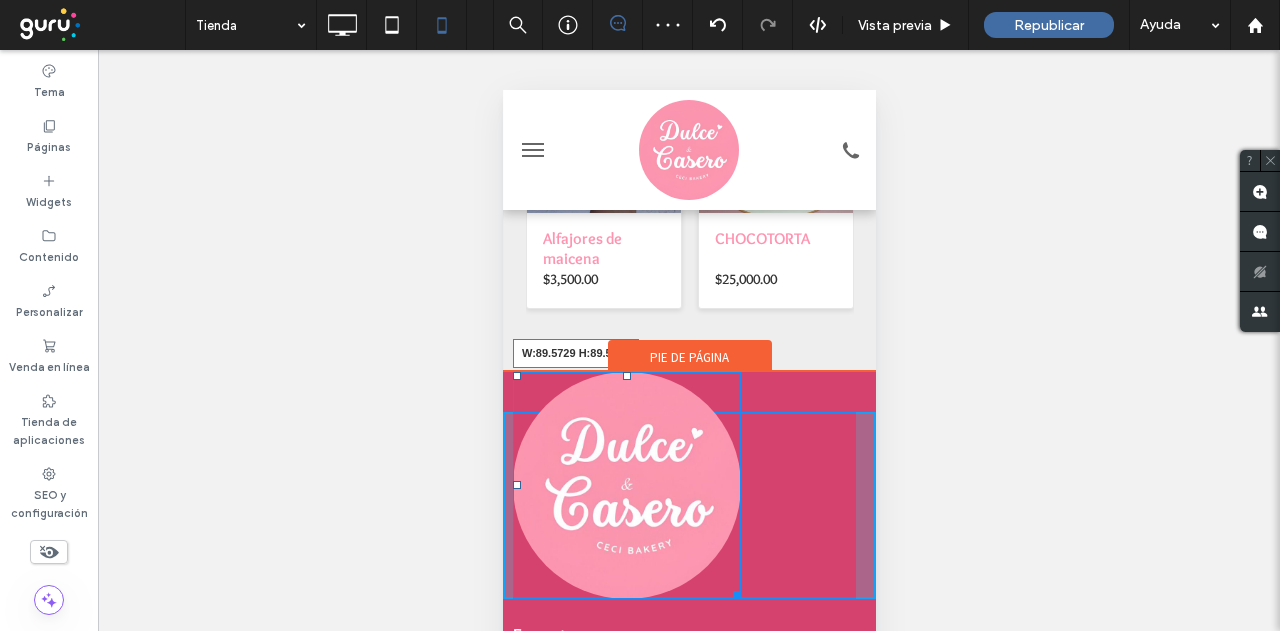 click on "W:89.5729 H:89.5729
Click To Paste" at bounding box center (688, 506) 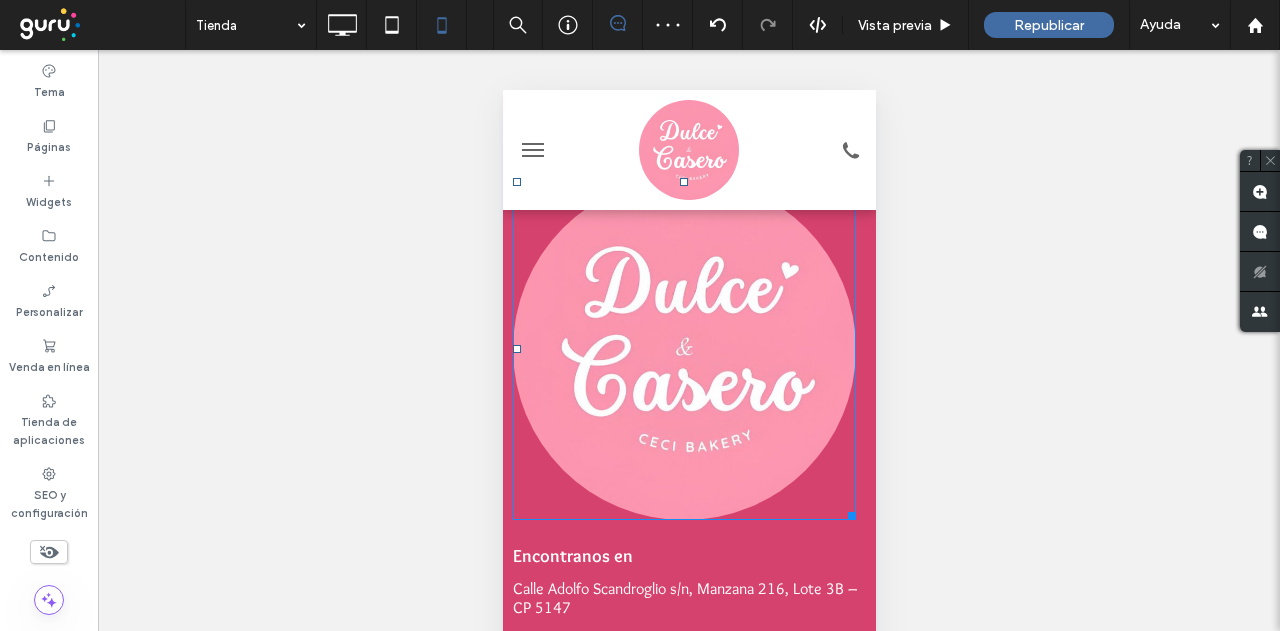 scroll, scrollTop: 1741, scrollLeft: 0, axis: vertical 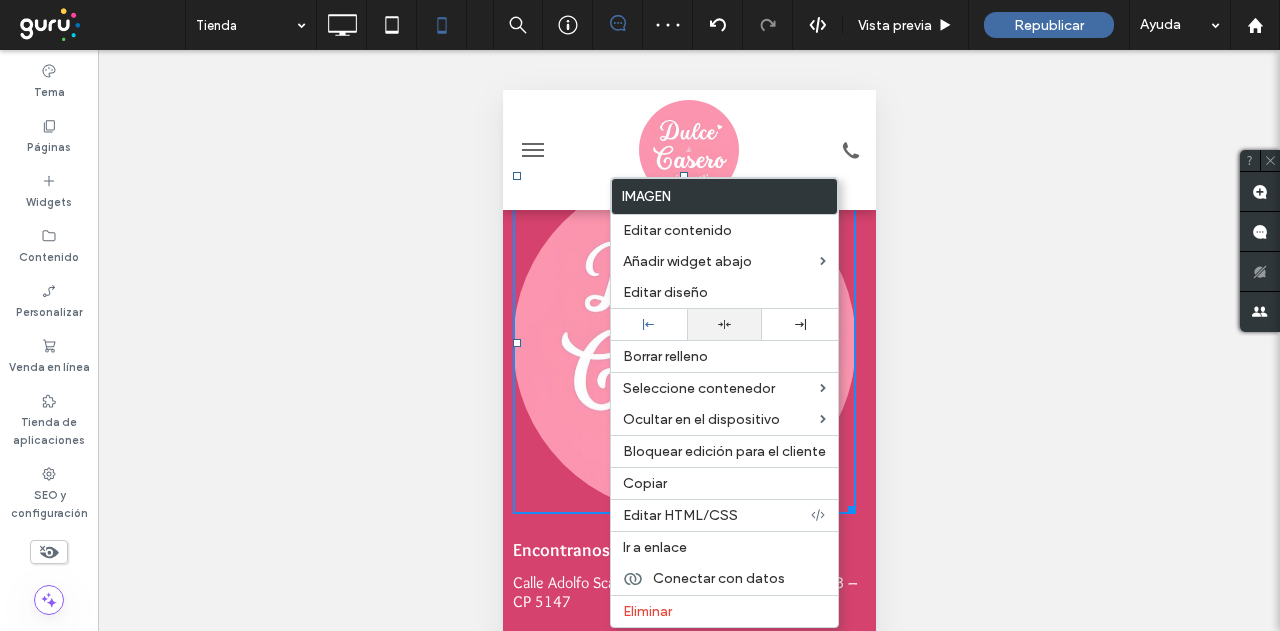 drag, startPoint x: 709, startPoint y: 319, endPoint x: 688, endPoint y: 322, distance: 21.213203 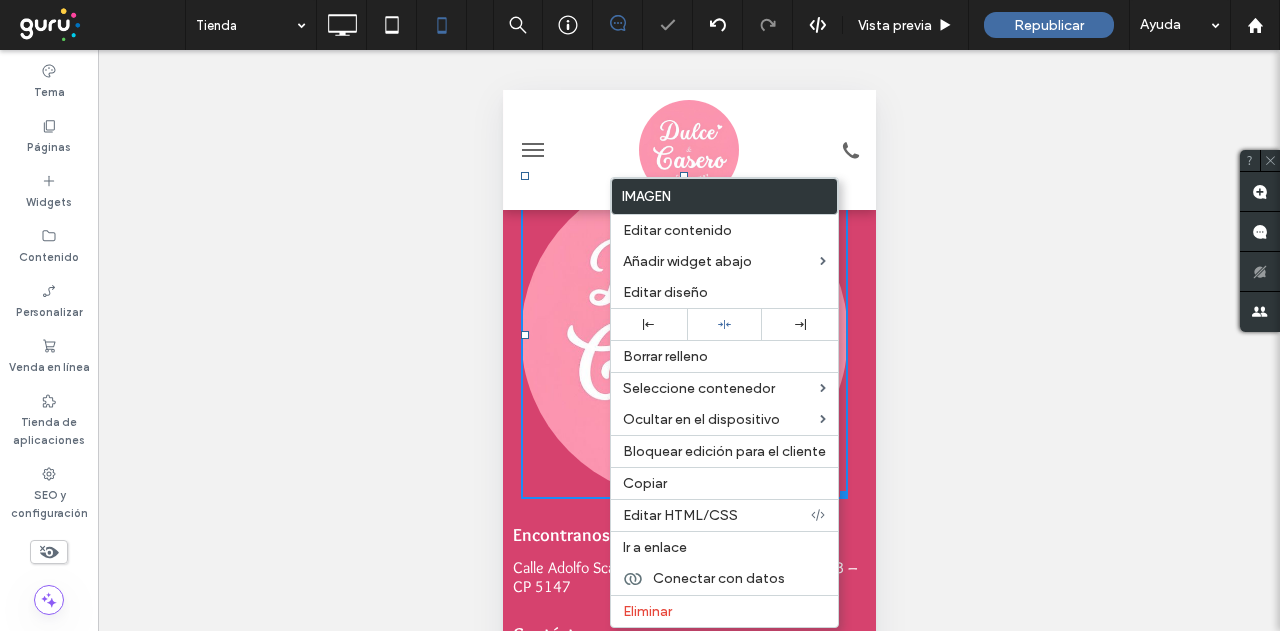 drag, startPoint x: 1072, startPoint y: 418, endPoint x: 577, endPoint y: 328, distance: 503.1153 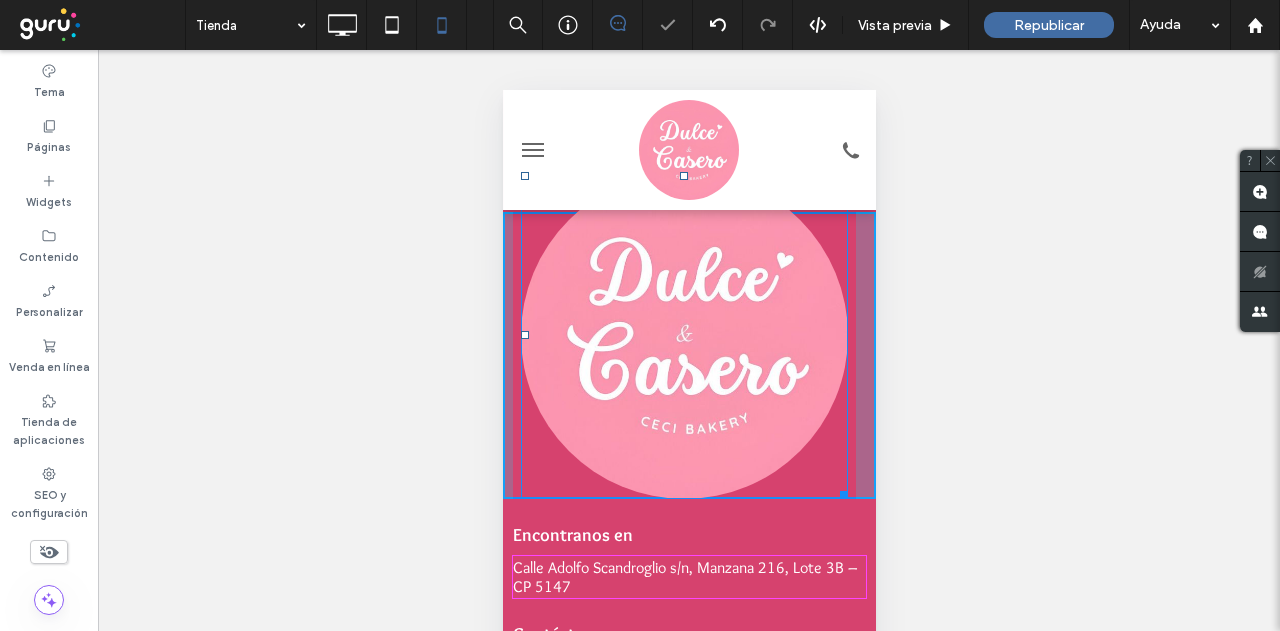 drag, startPoint x: 818, startPoint y: 427, endPoint x: 721, endPoint y: 333, distance: 135.07405 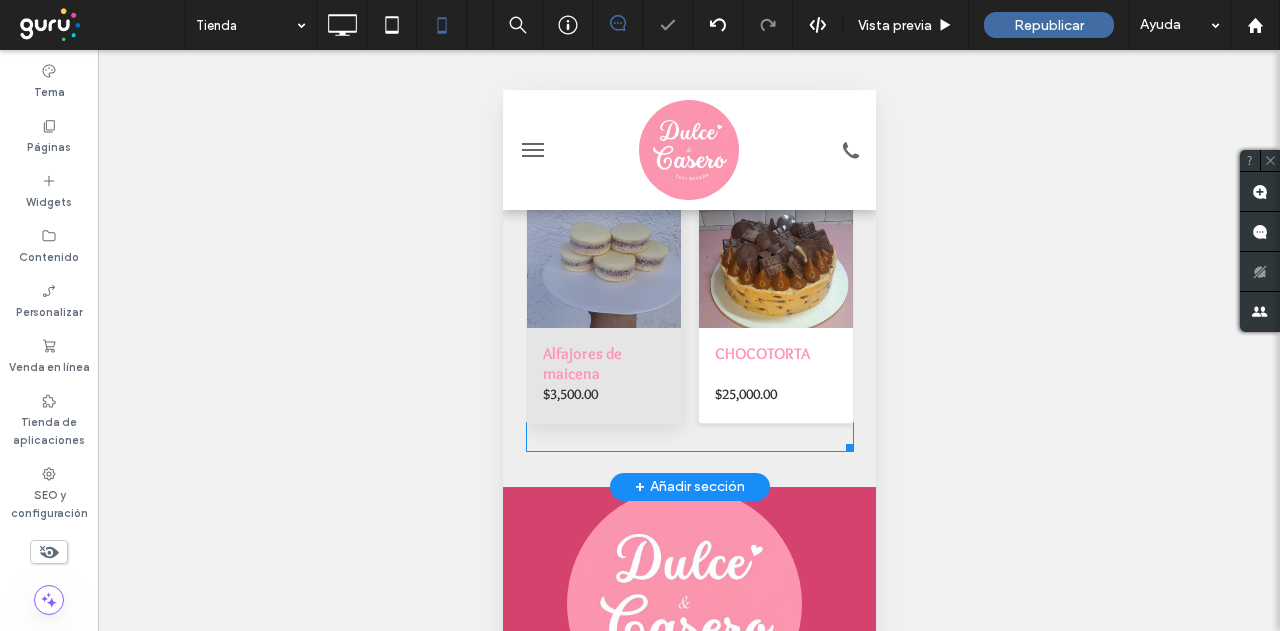scroll, scrollTop: 1424, scrollLeft: 0, axis: vertical 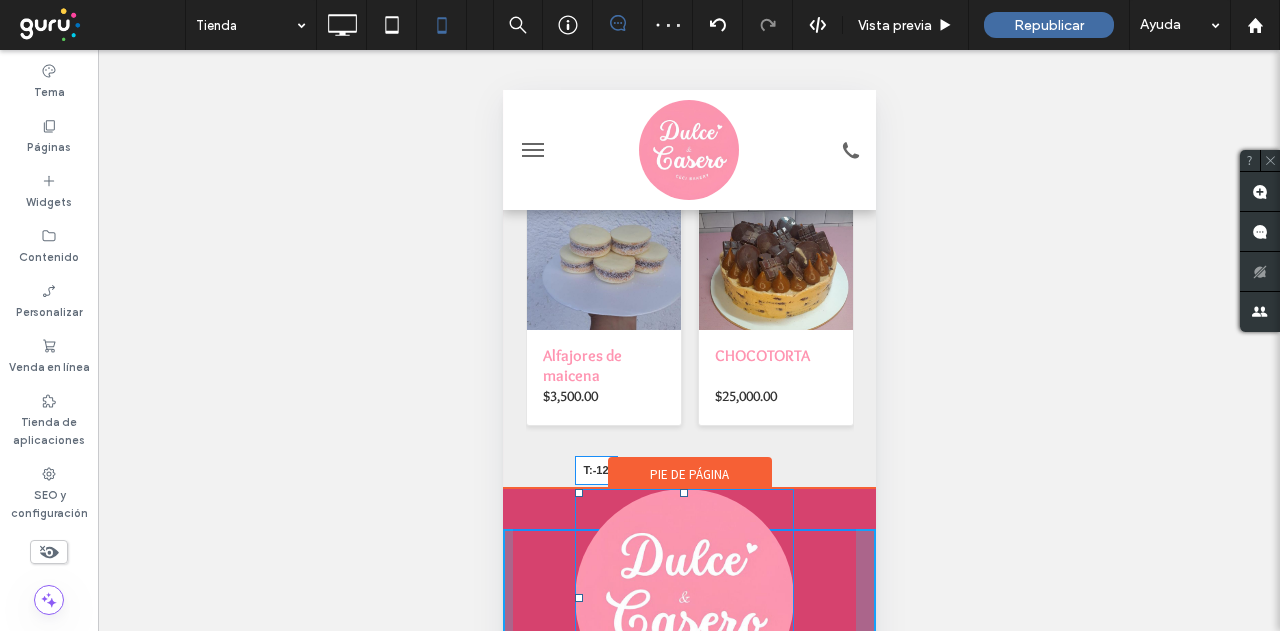 drag, startPoint x: 677, startPoint y: 491, endPoint x: 674, endPoint y: 529, distance: 38.118237 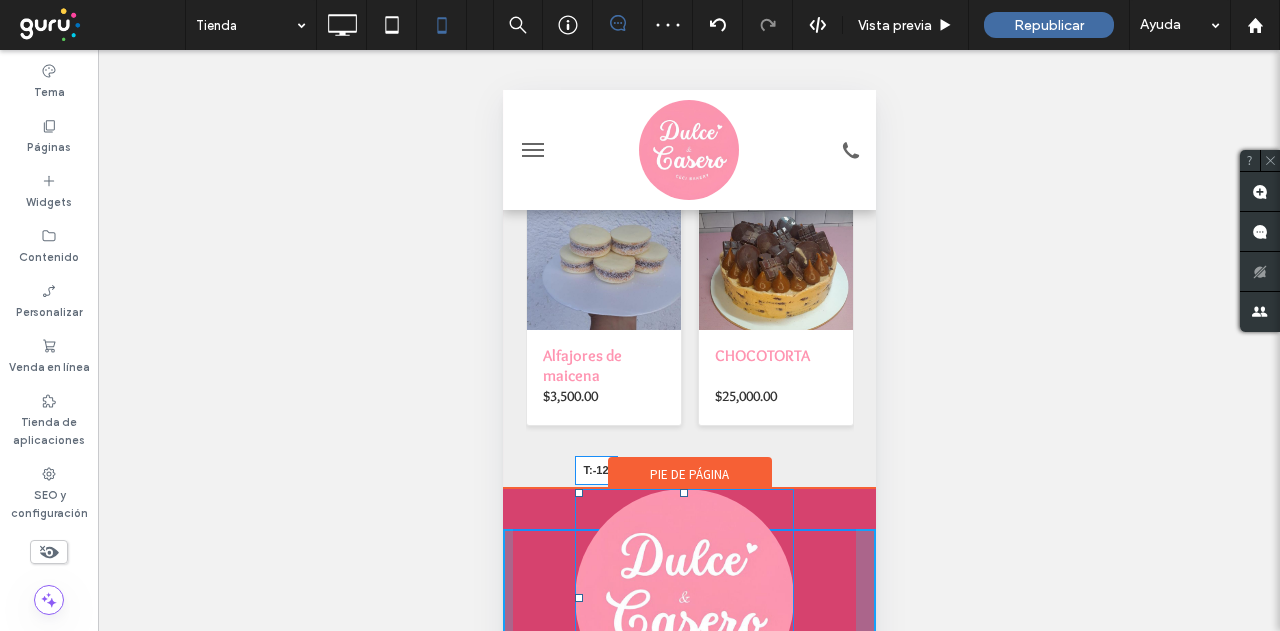 click at bounding box center [683, 493] 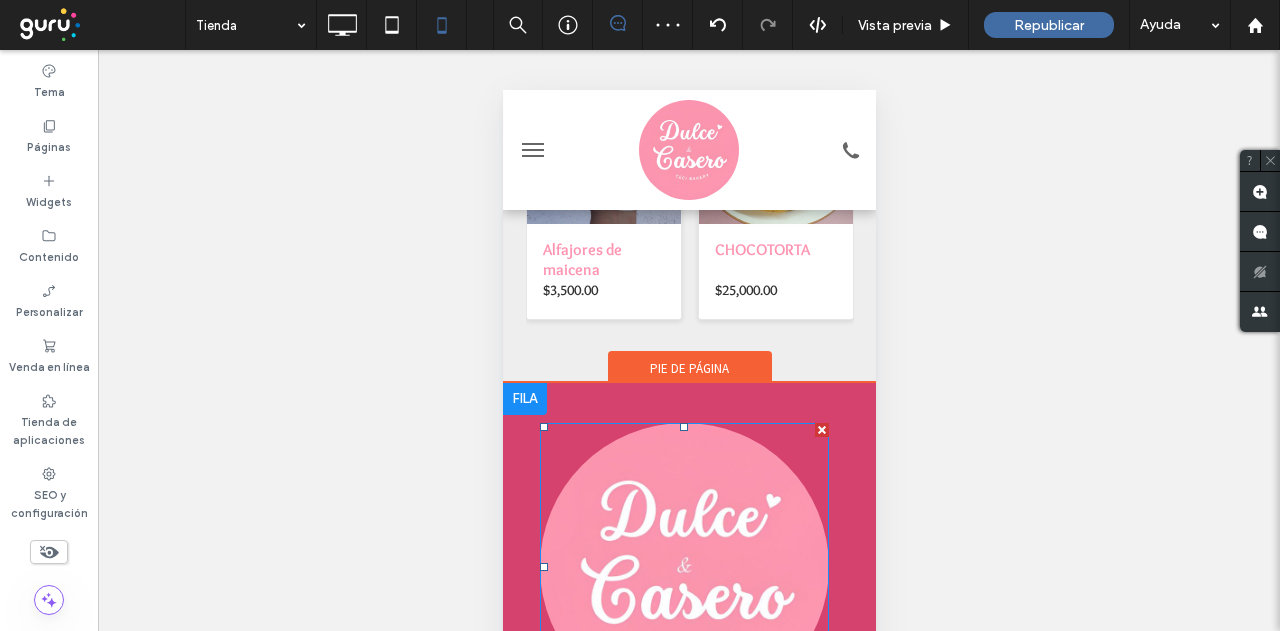 scroll, scrollTop: 1624, scrollLeft: 0, axis: vertical 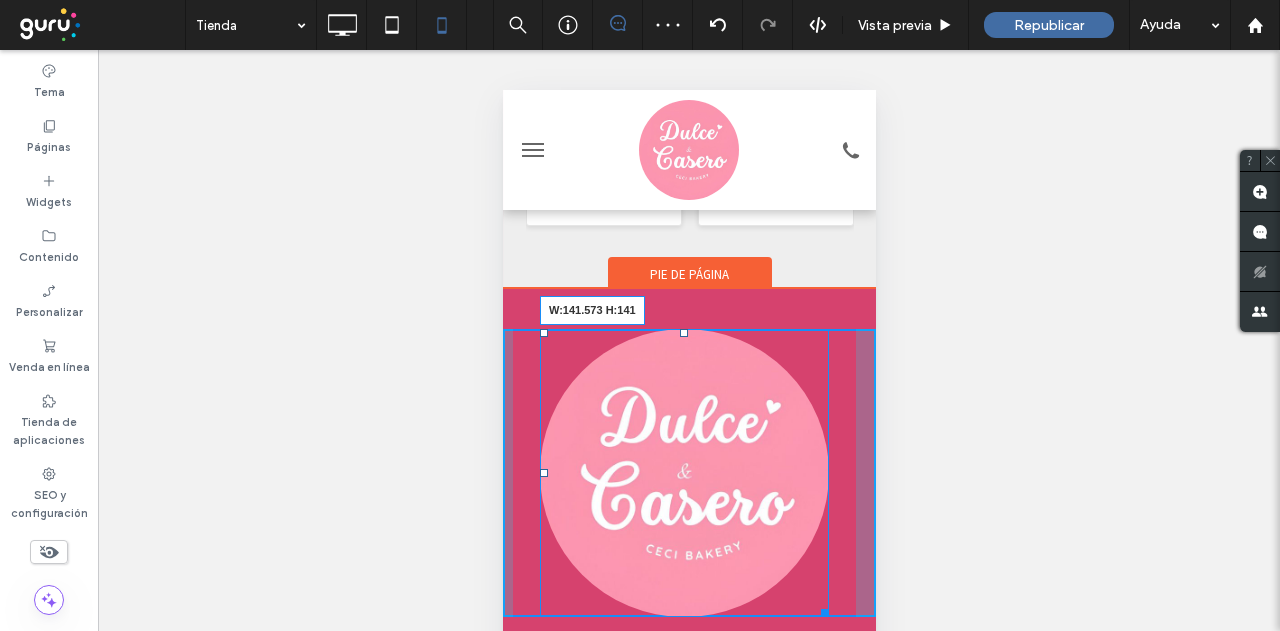 drag, startPoint x: 800, startPoint y: 595, endPoint x: 734, endPoint y: 480, distance: 132.59337 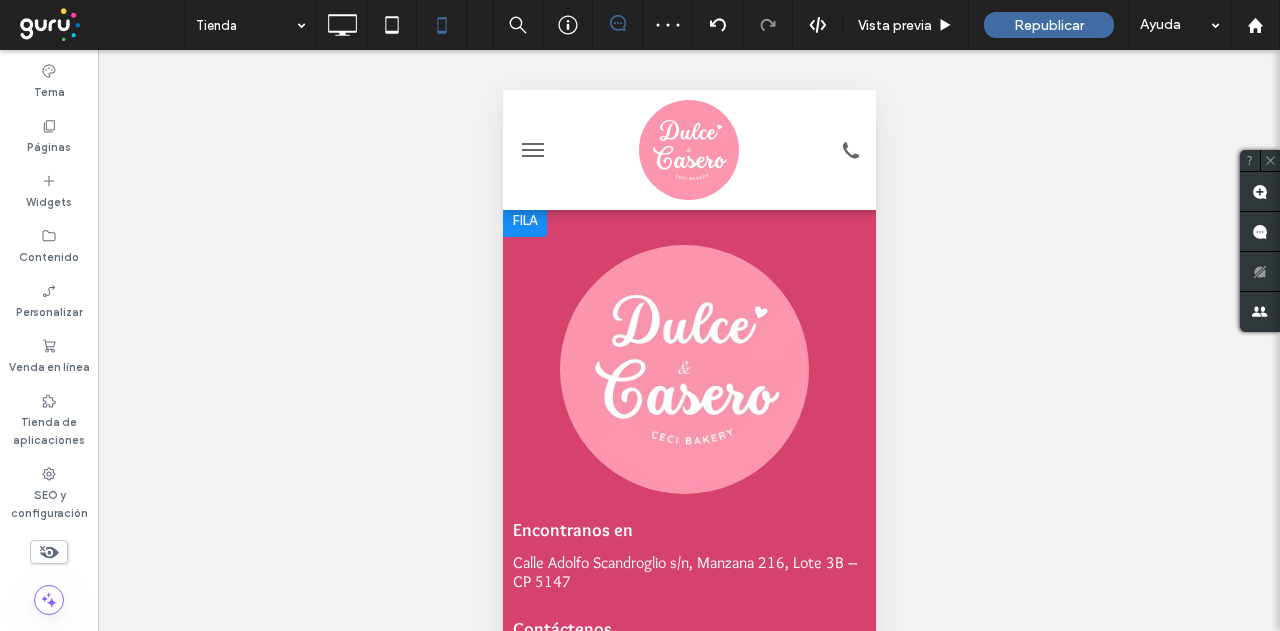 scroll, scrollTop: 1788, scrollLeft: 0, axis: vertical 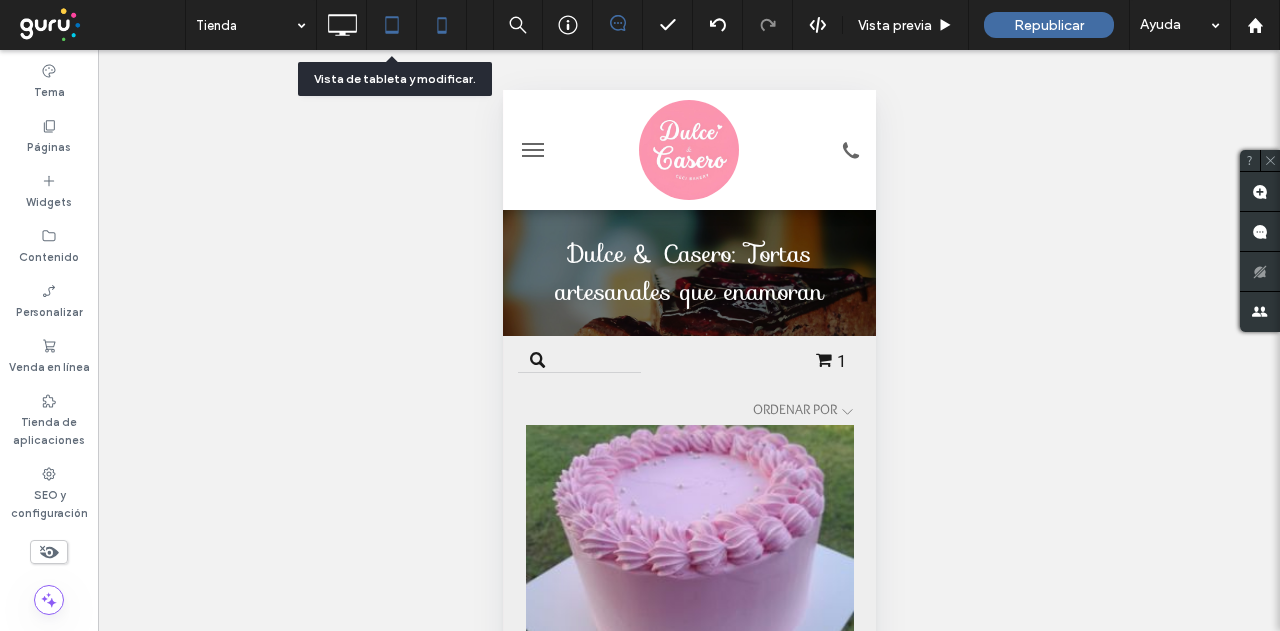 click 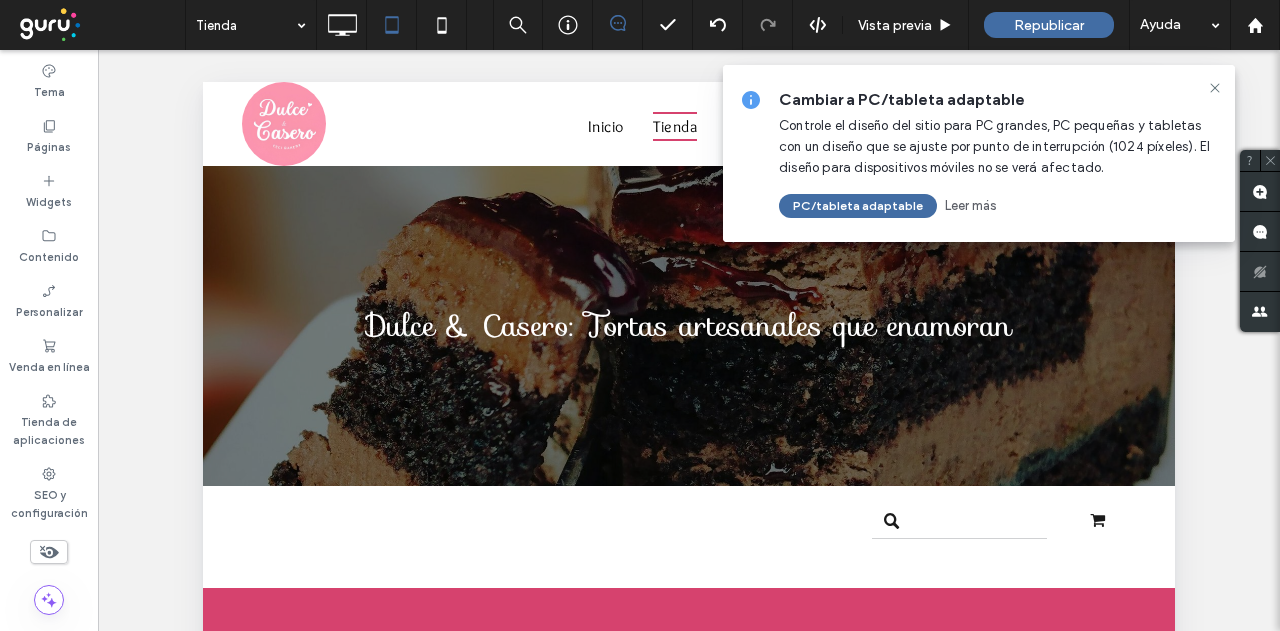 scroll, scrollTop: 0, scrollLeft: 0, axis: both 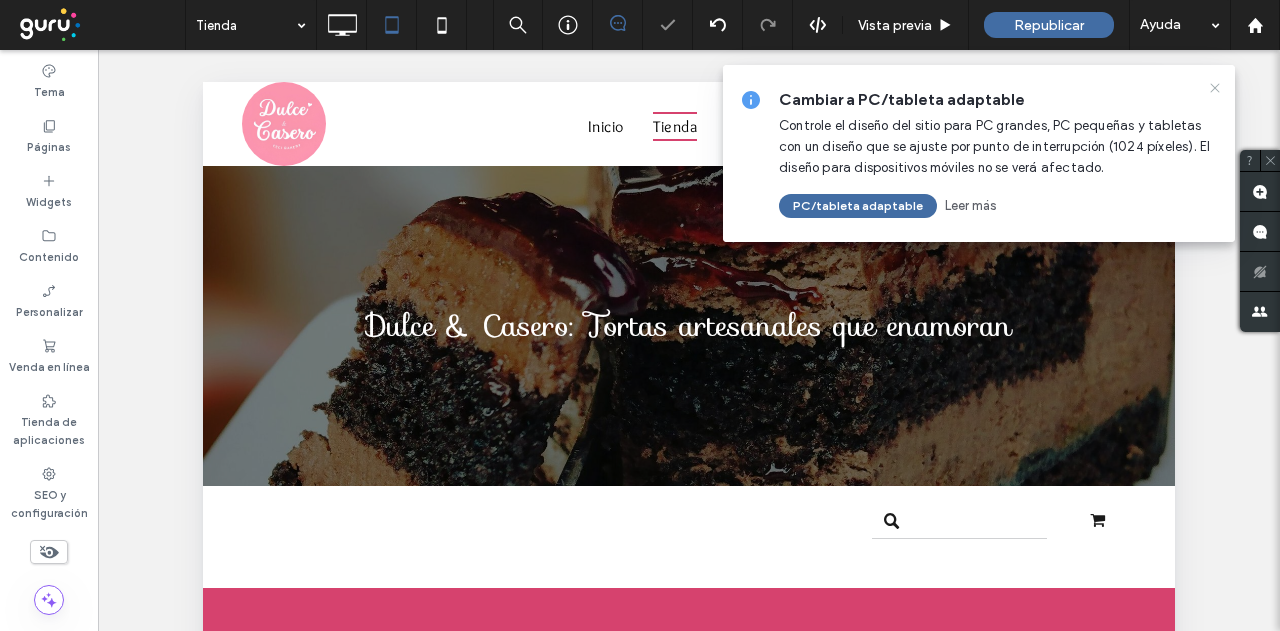 click 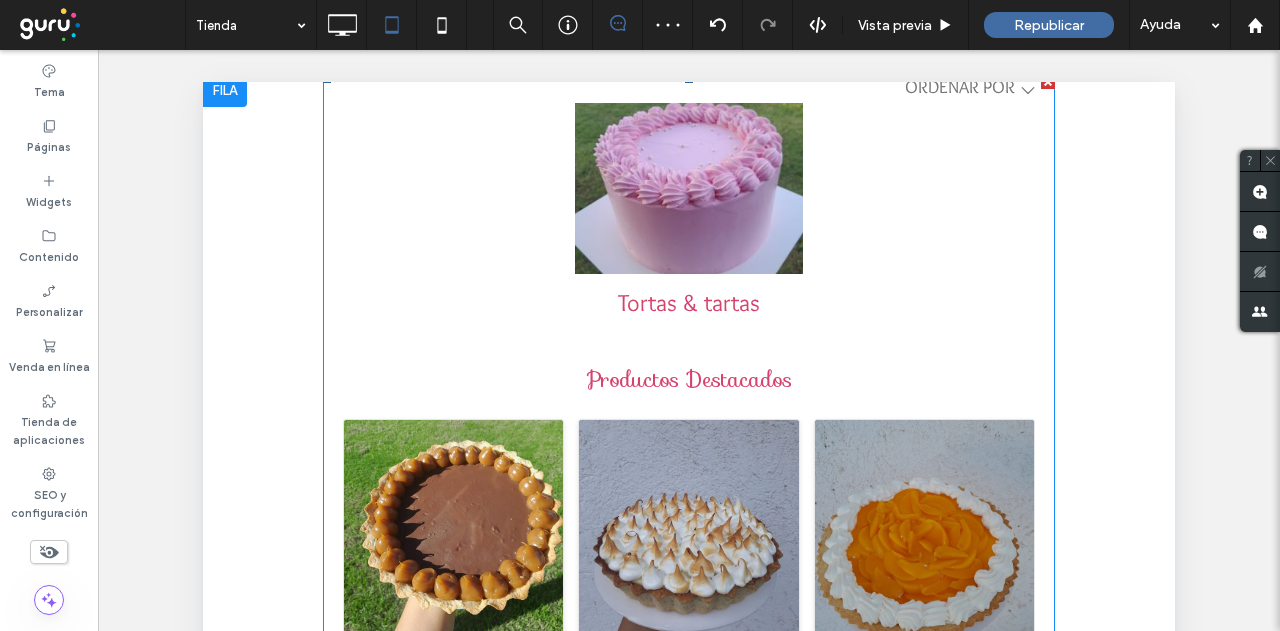 scroll, scrollTop: 642, scrollLeft: 0, axis: vertical 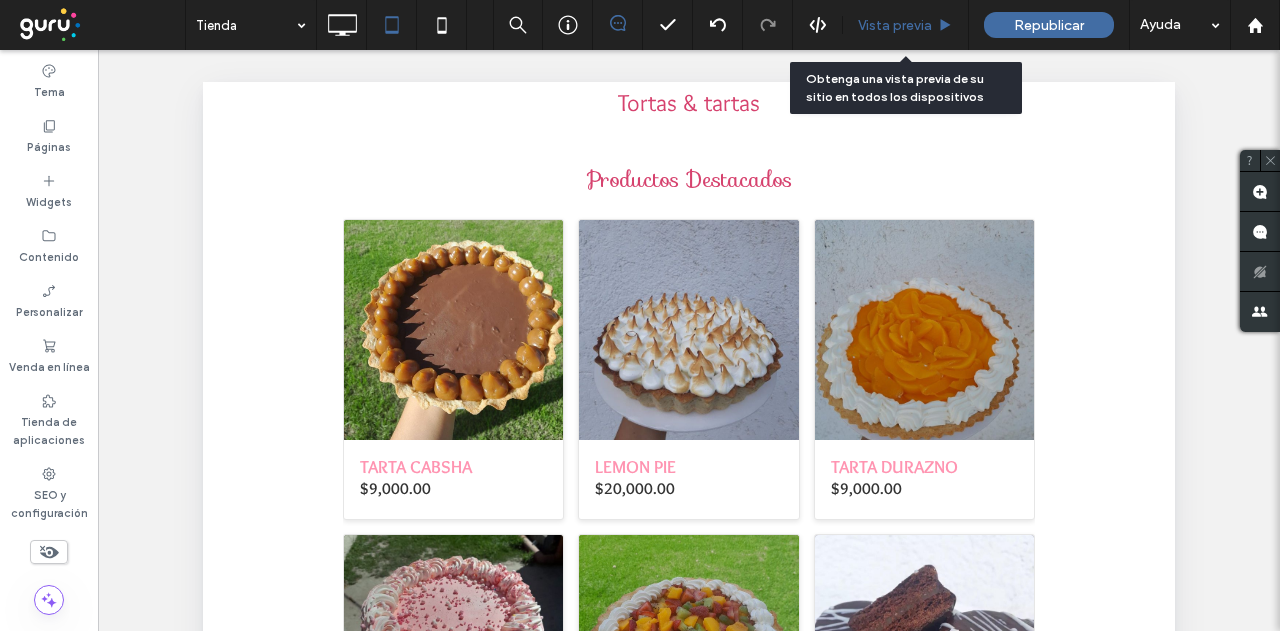 click on "Vista previa" at bounding box center (906, 25) 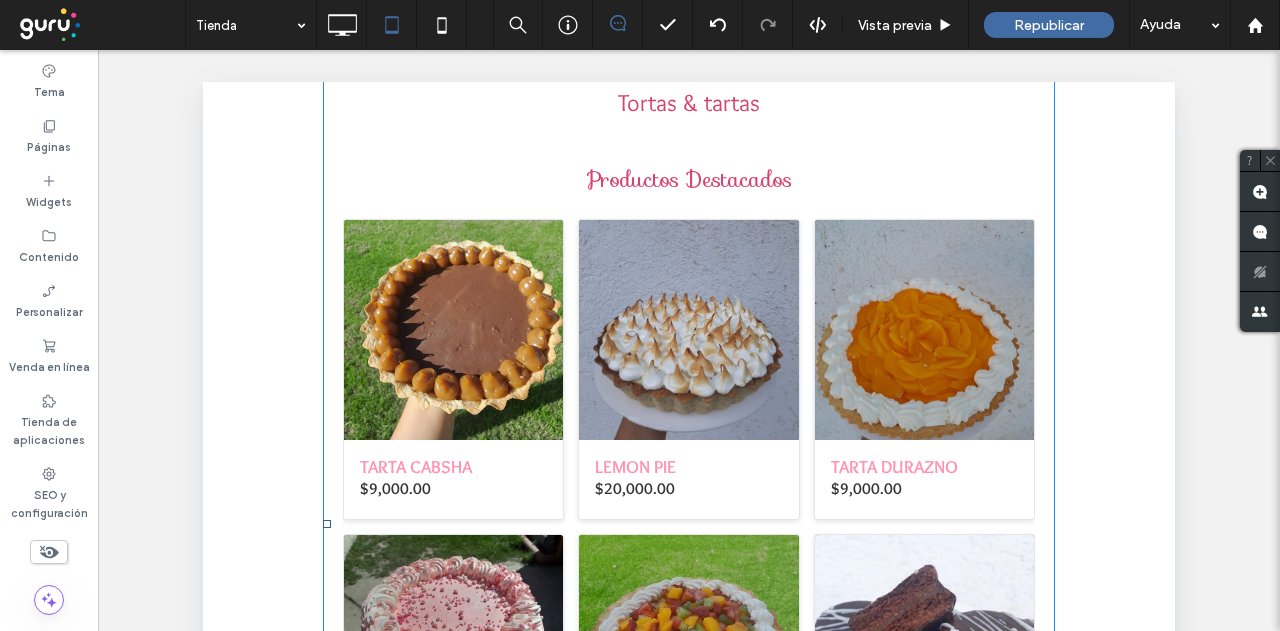 click at bounding box center [689, 524] 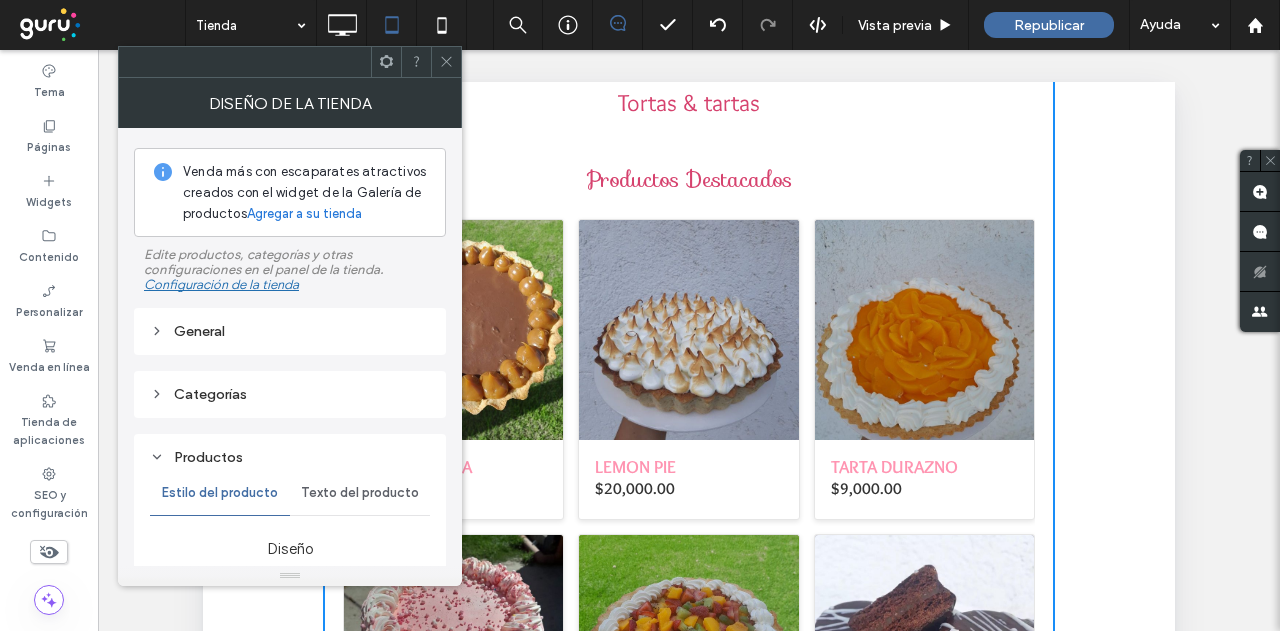 click 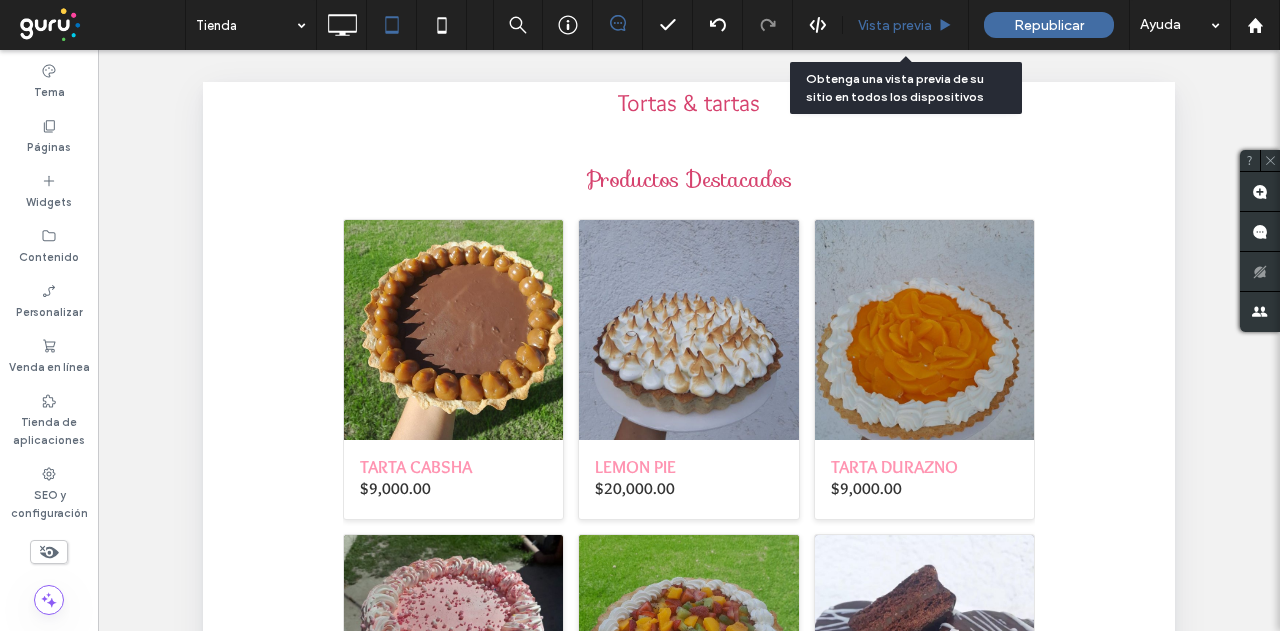 click on "Vista previa" at bounding box center (906, 25) 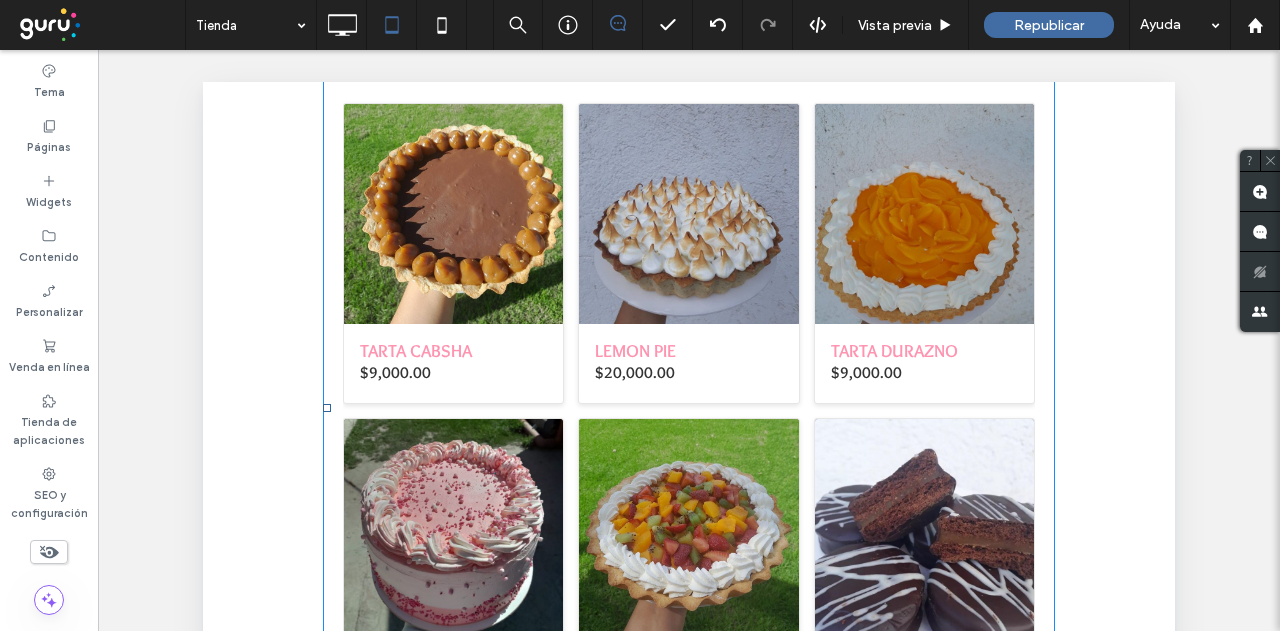 scroll, scrollTop: 509, scrollLeft: 0, axis: vertical 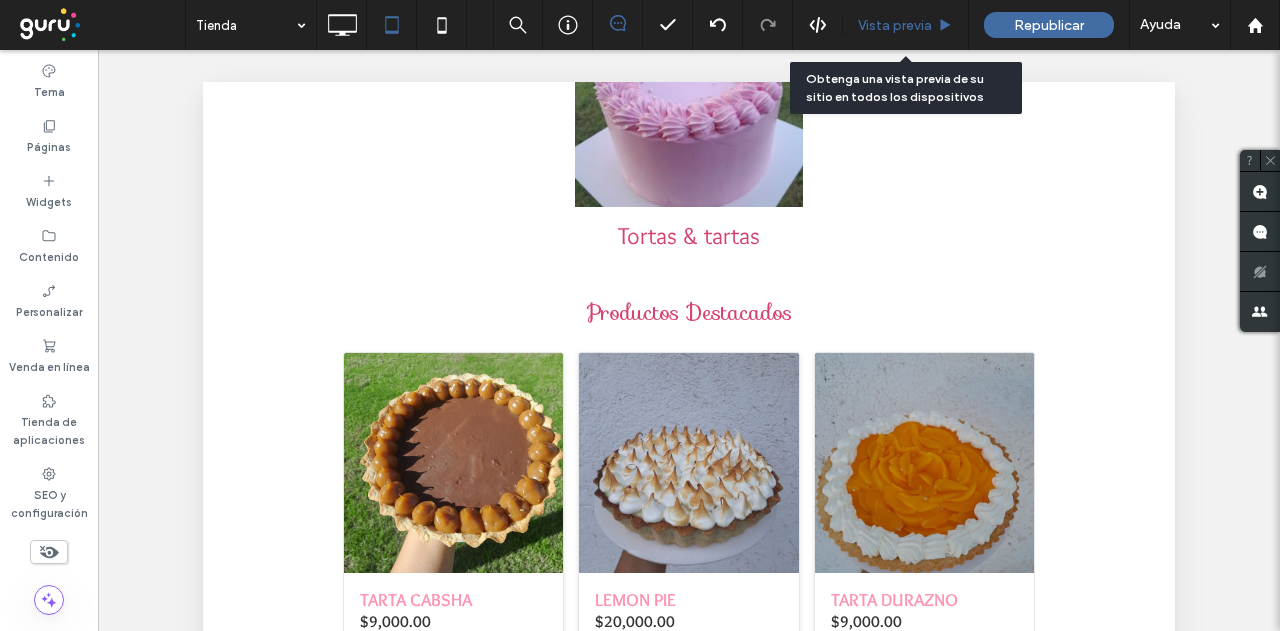 click on "Vista previa" at bounding box center [895, 25] 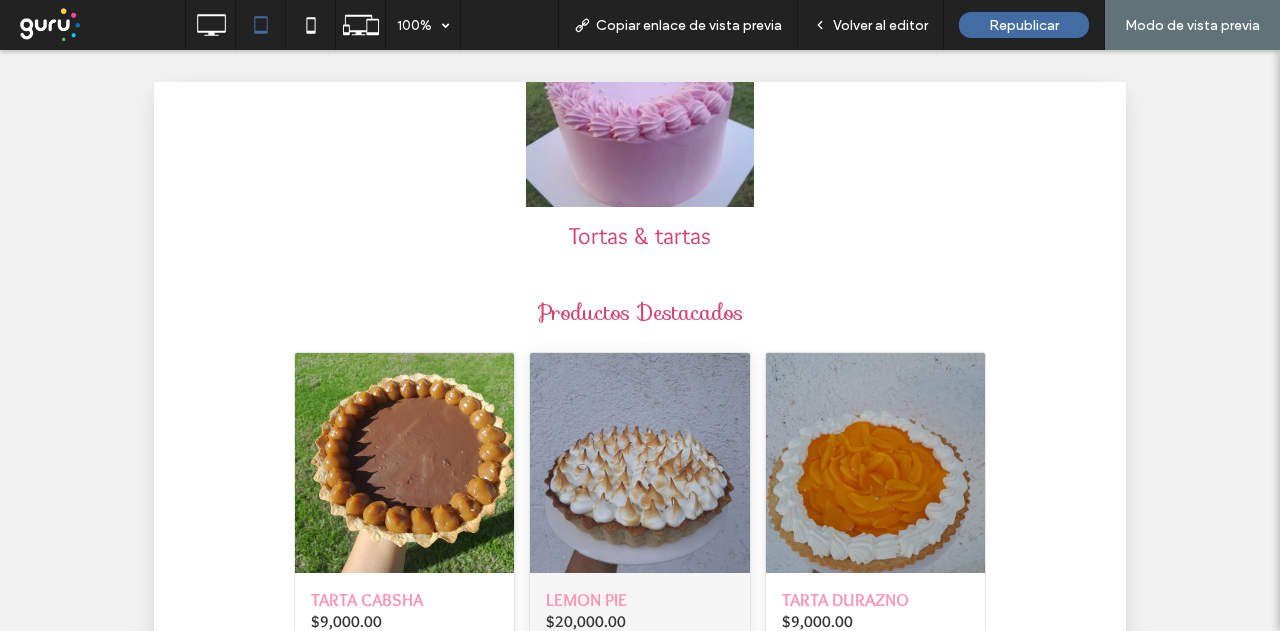 click on "LEMON PIE" 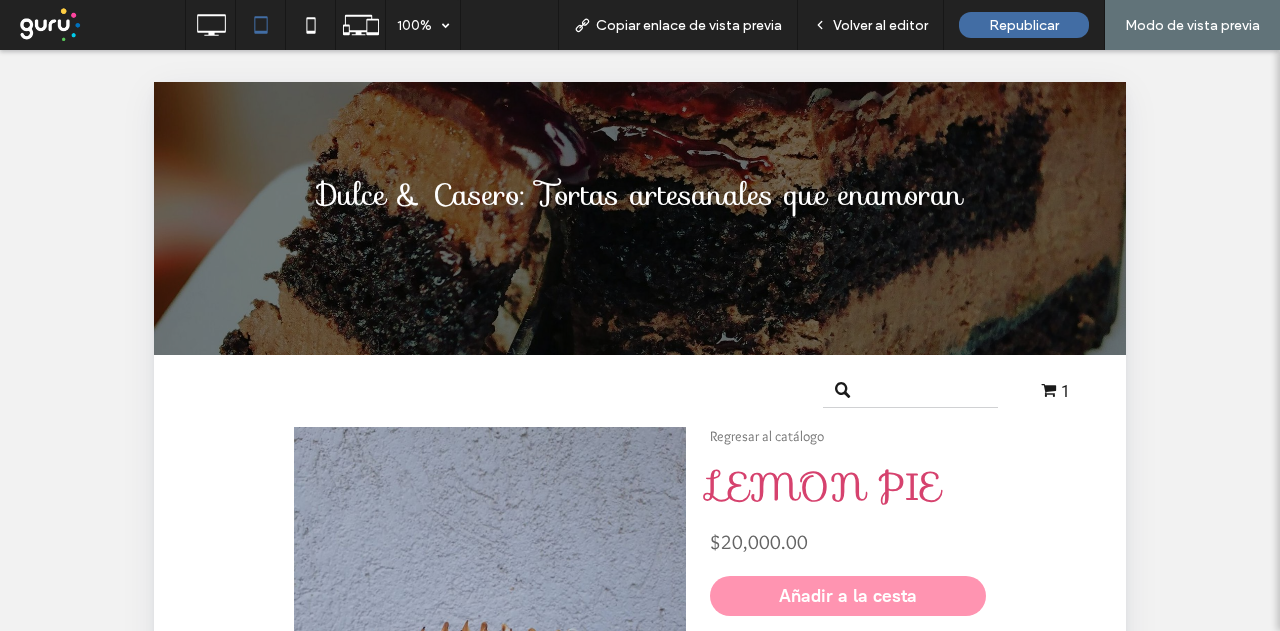 scroll, scrollTop: 90, scrollLeft: 0, axis: vertical 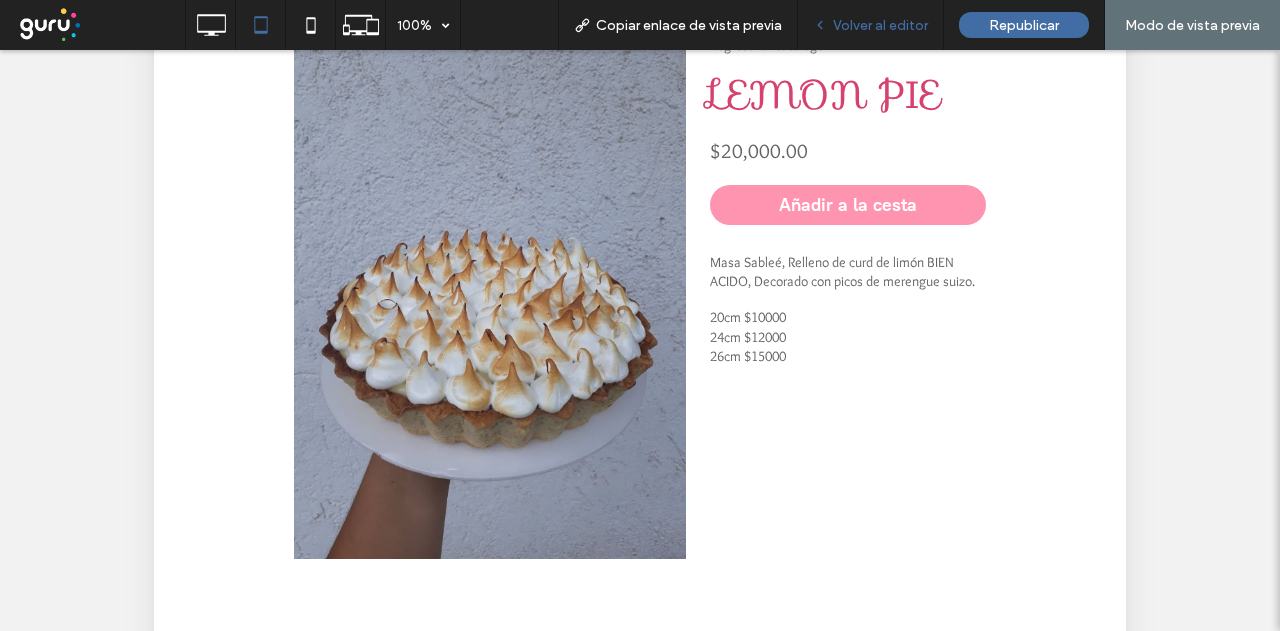 click on "Volver al editor" at bounding box center (871, 25) 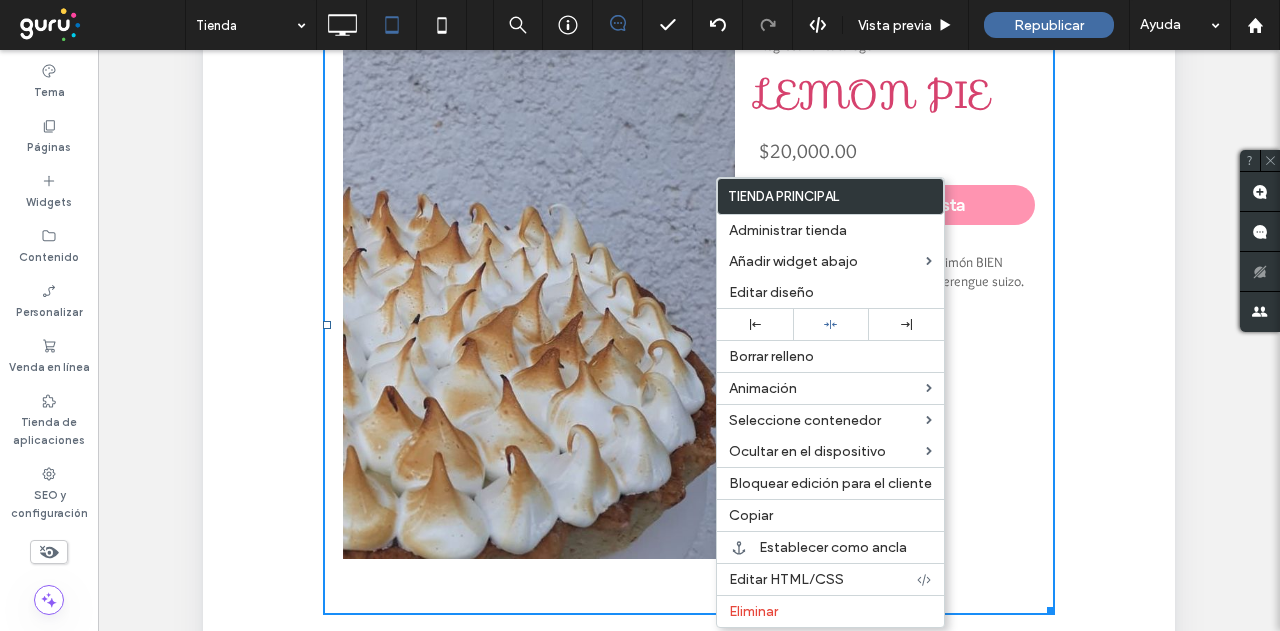 click at bounding box center [394, 324] 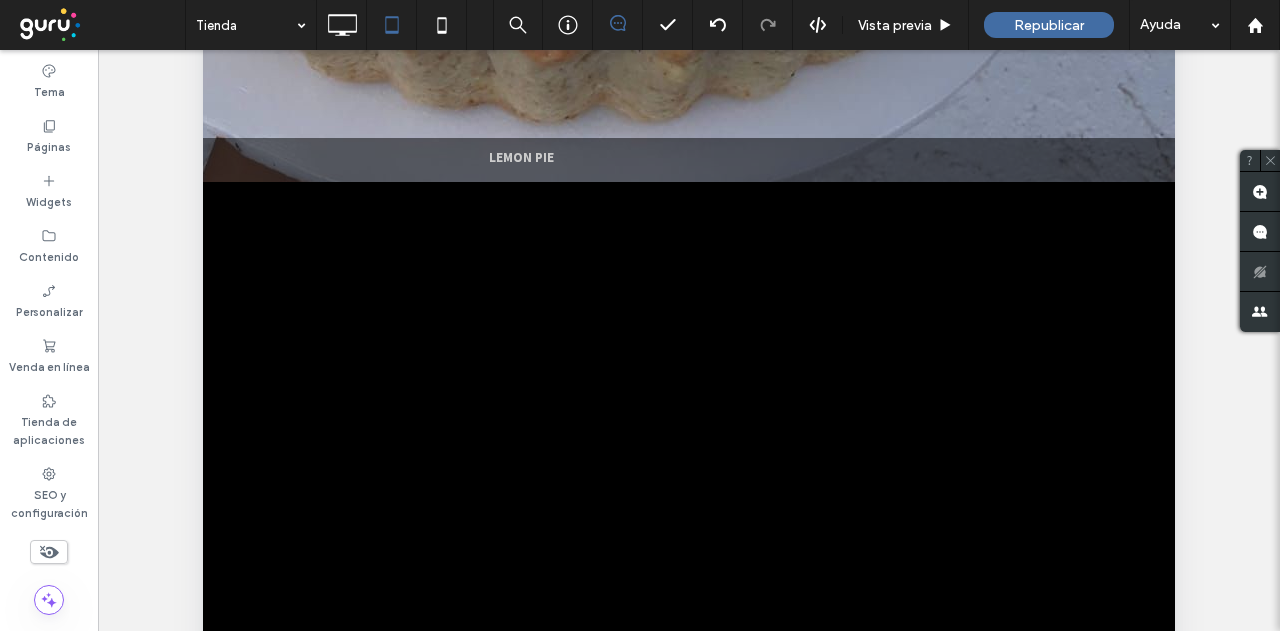 click on "LEMON PIE" at bounding box center [689, 160] 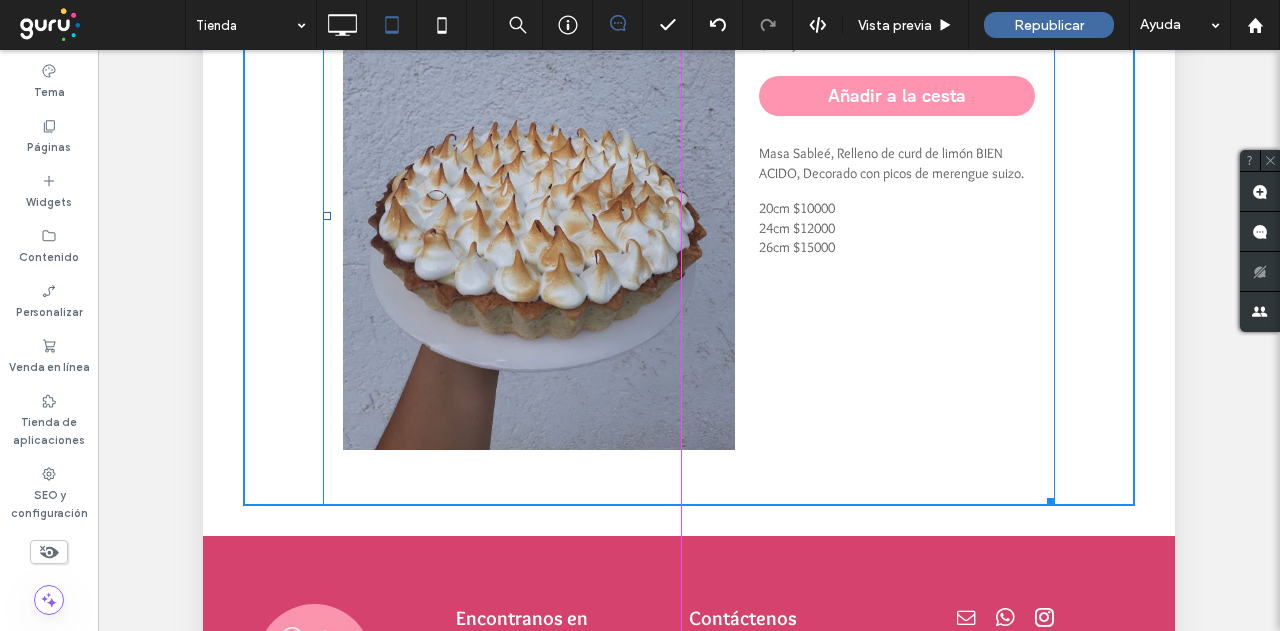 scroll, scrollTop: 89, scrollLeft: 0, axis: vertical 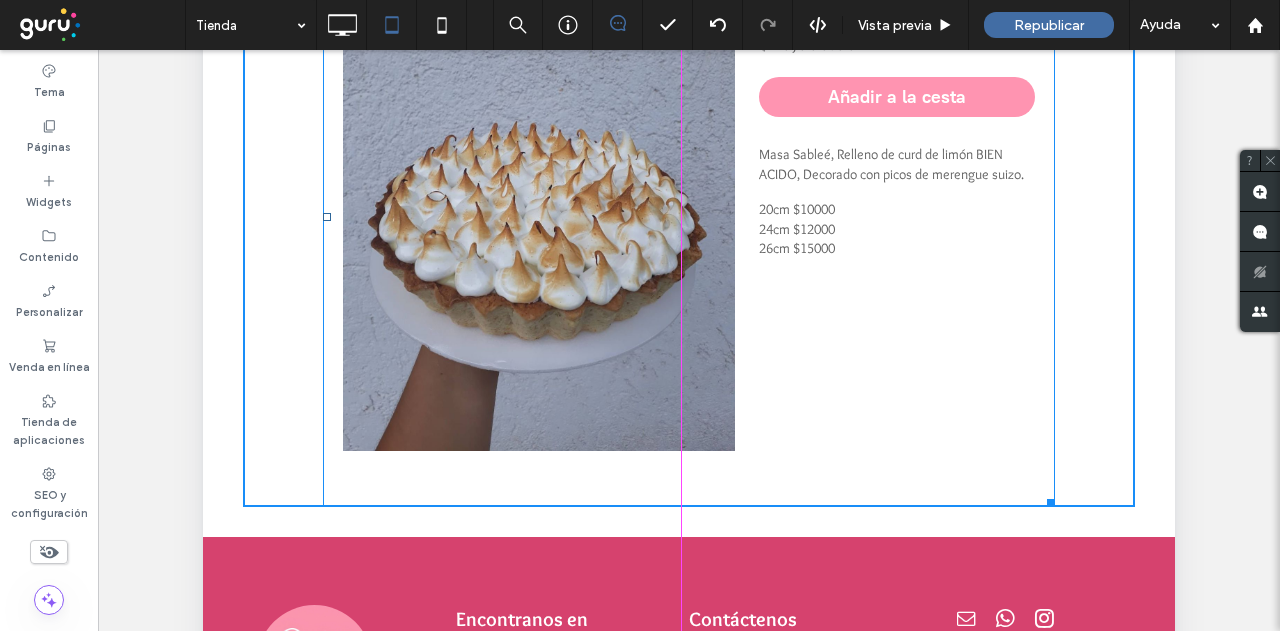 drag, startPoint x: 1041, startPoint y: 493, endPoint x: 1157, endPoint y: -32, distance: 537.66254 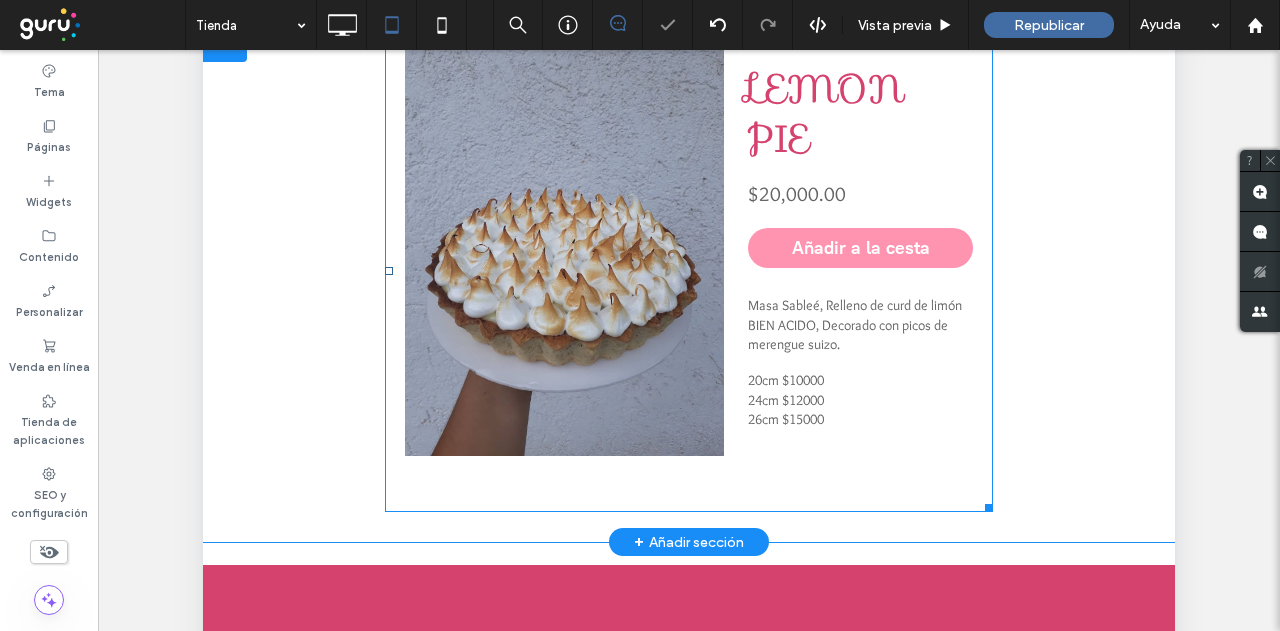 scroll, scrollTop: 0, scrollLeft: 0, axis: both 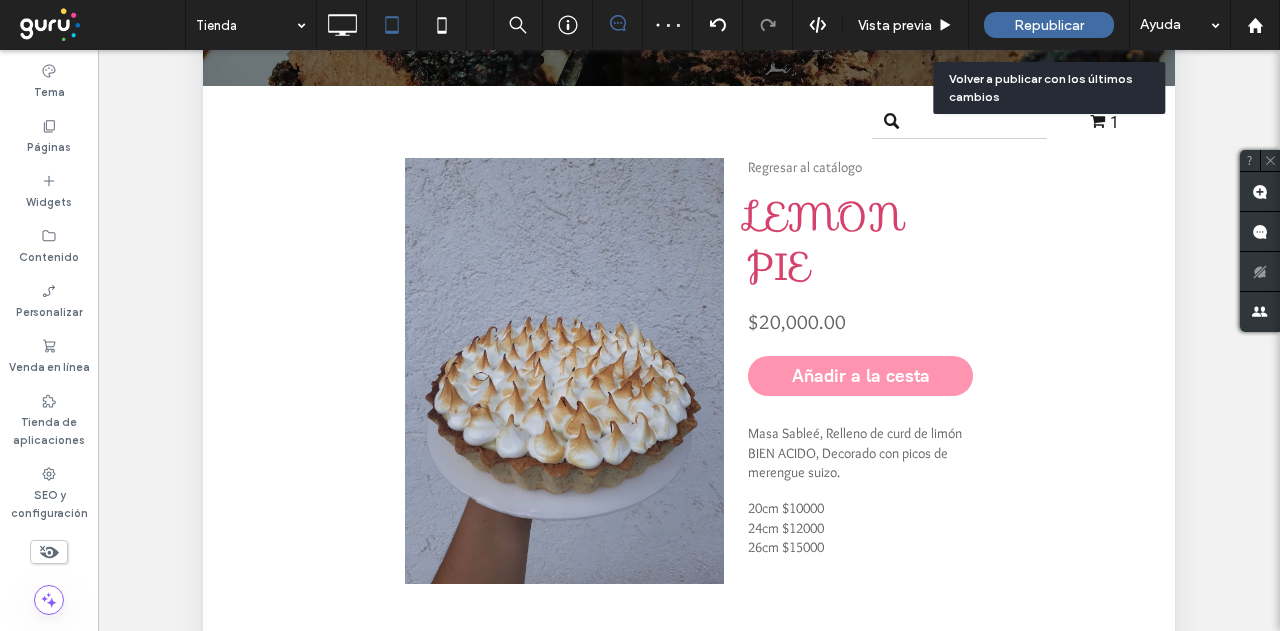click on "Republicar" at bounding box center [1049, 25] 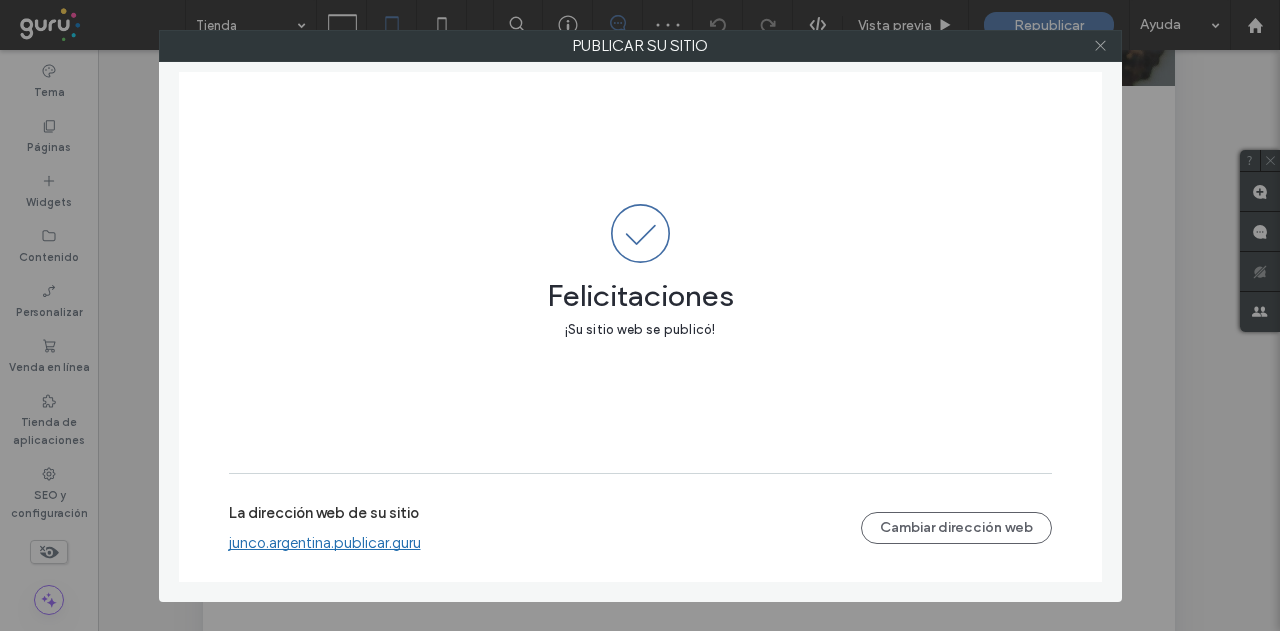 click 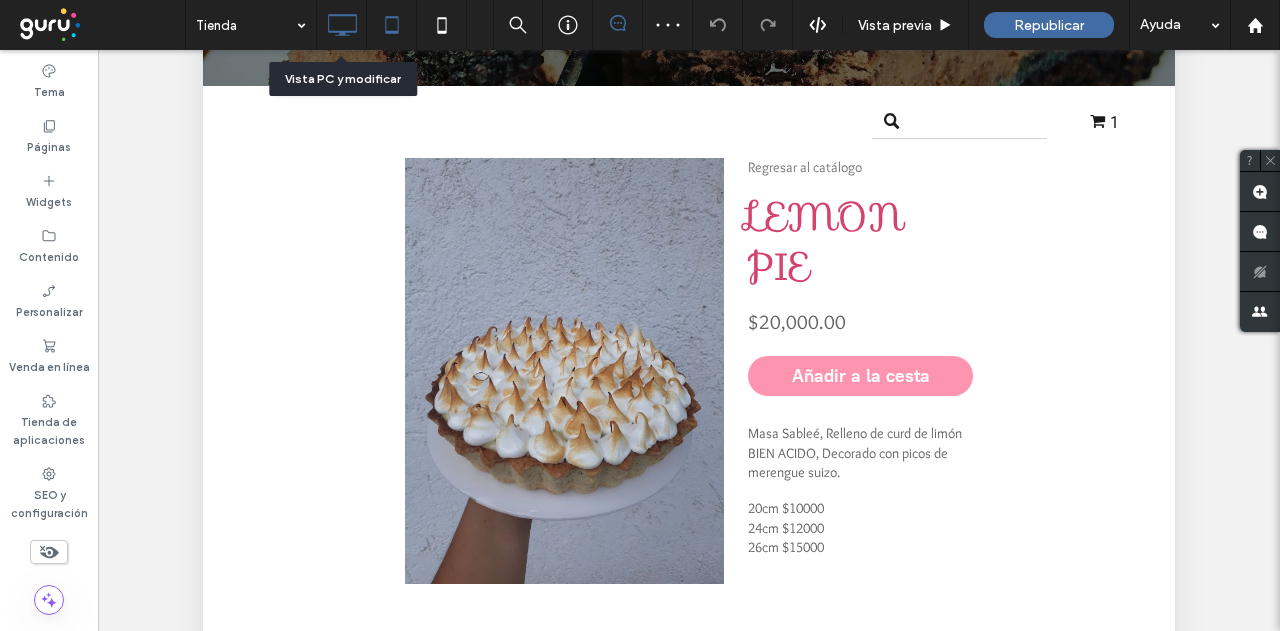 click 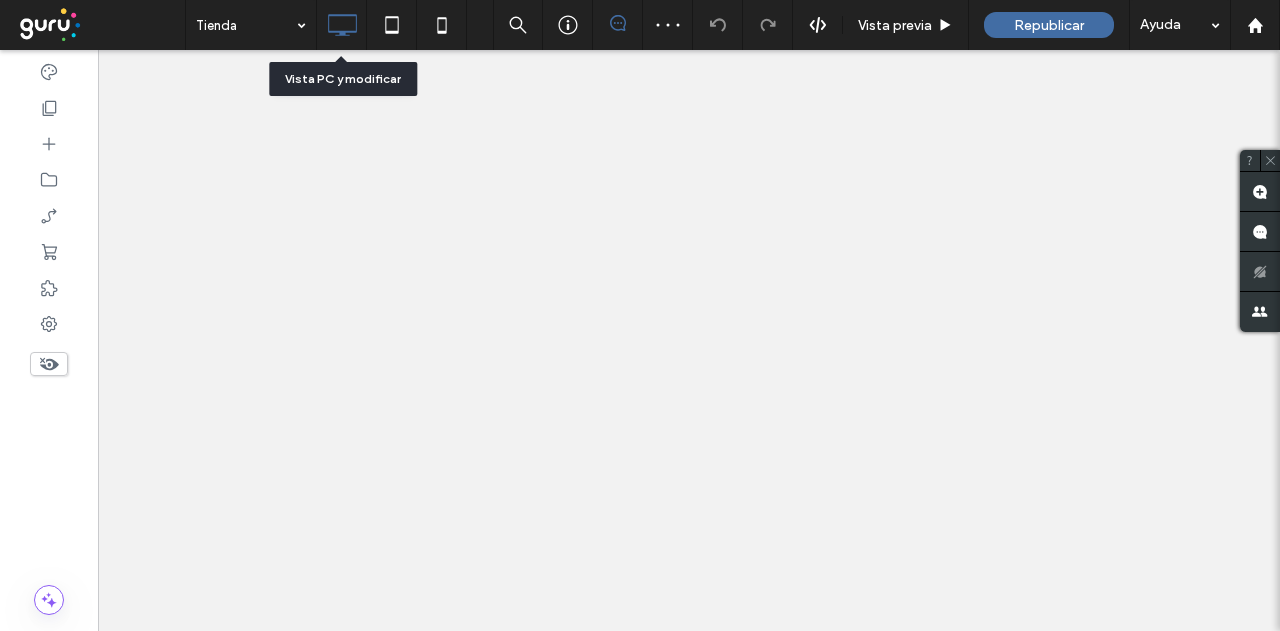 scroll, scrollTop: 0, scrollLeft: 0, axis: both 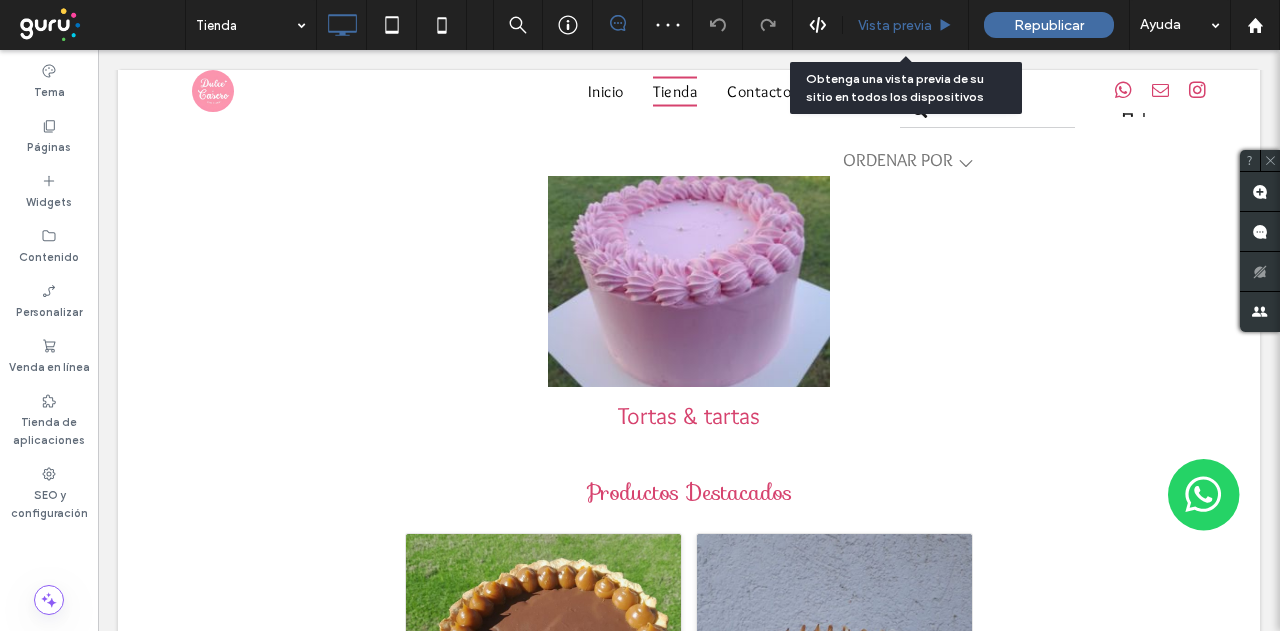 click on "Vista previa" at bounding box center (895, 25) 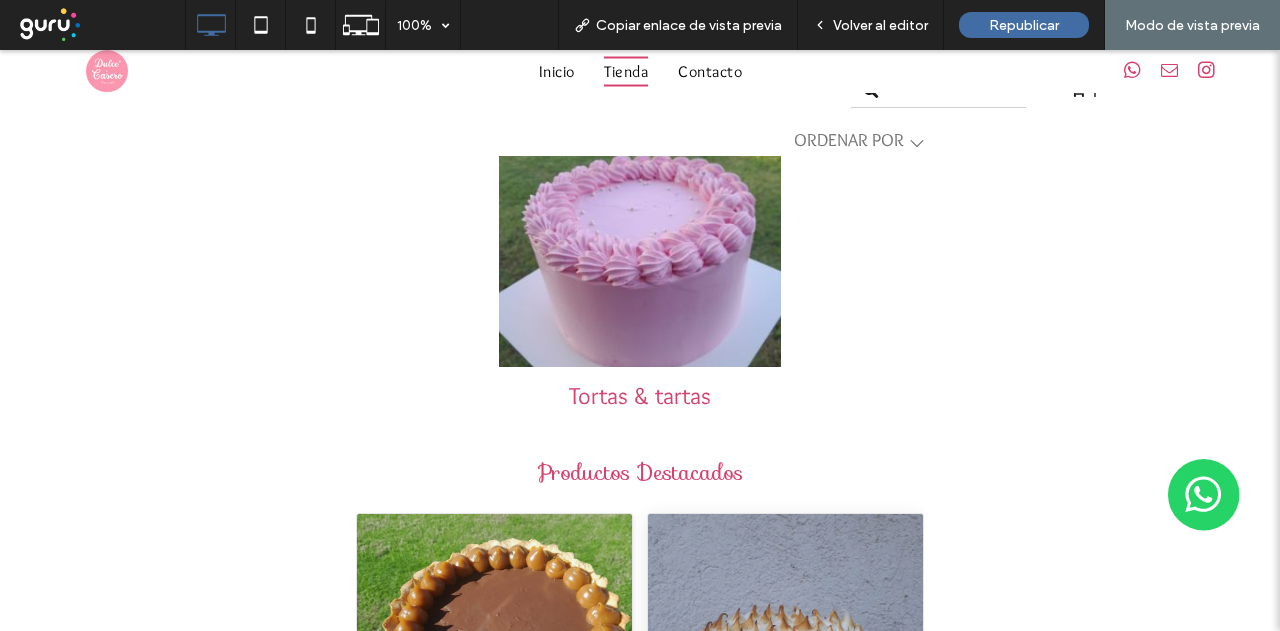 scroll, scrollTop: 800, scrollLeft: 0, axis: vertical 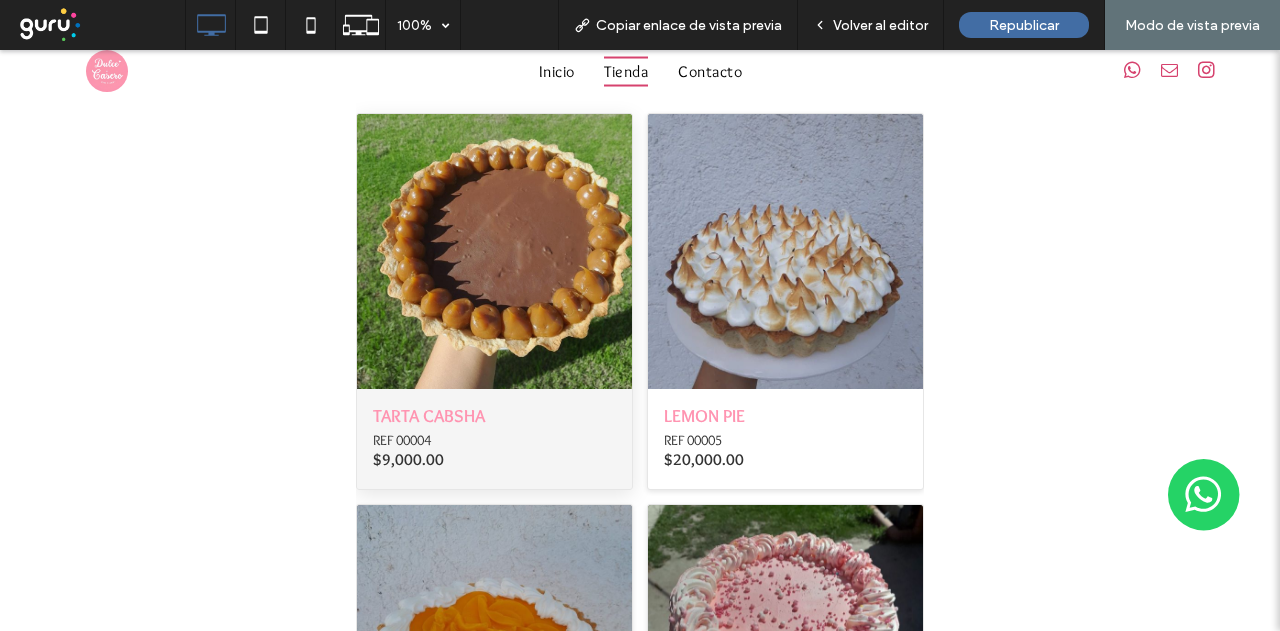 click on "TARTA CABSHA" 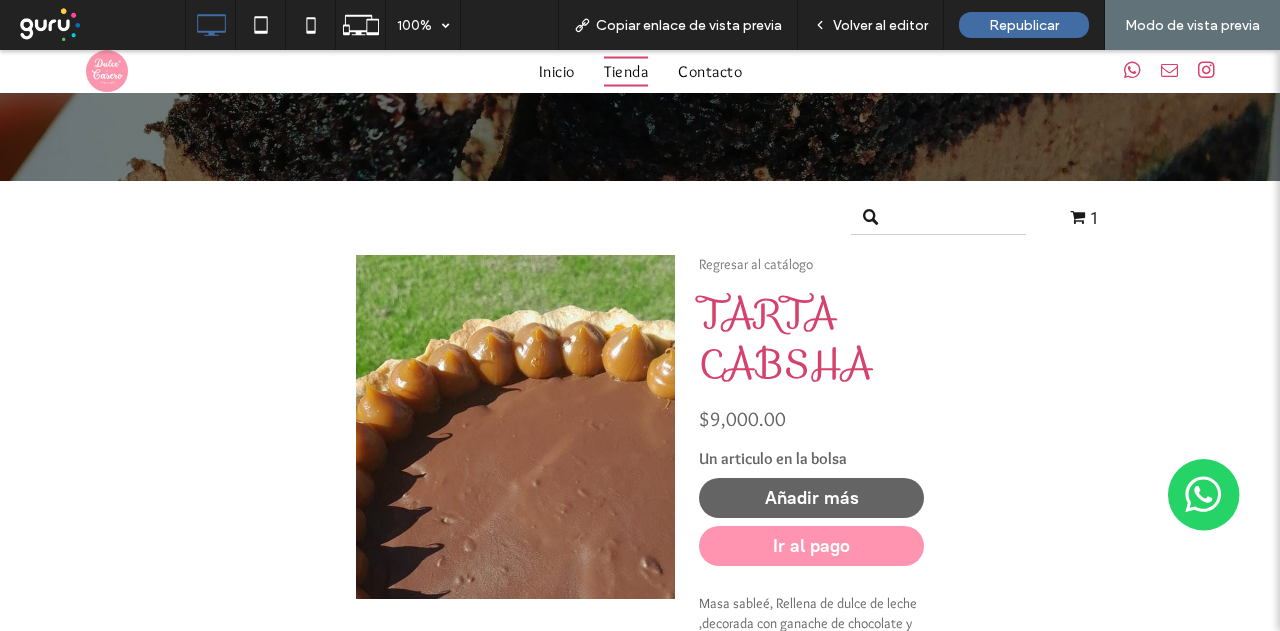 scroll, scrollTop: 400, scrollLeft: 0, axis: vertical 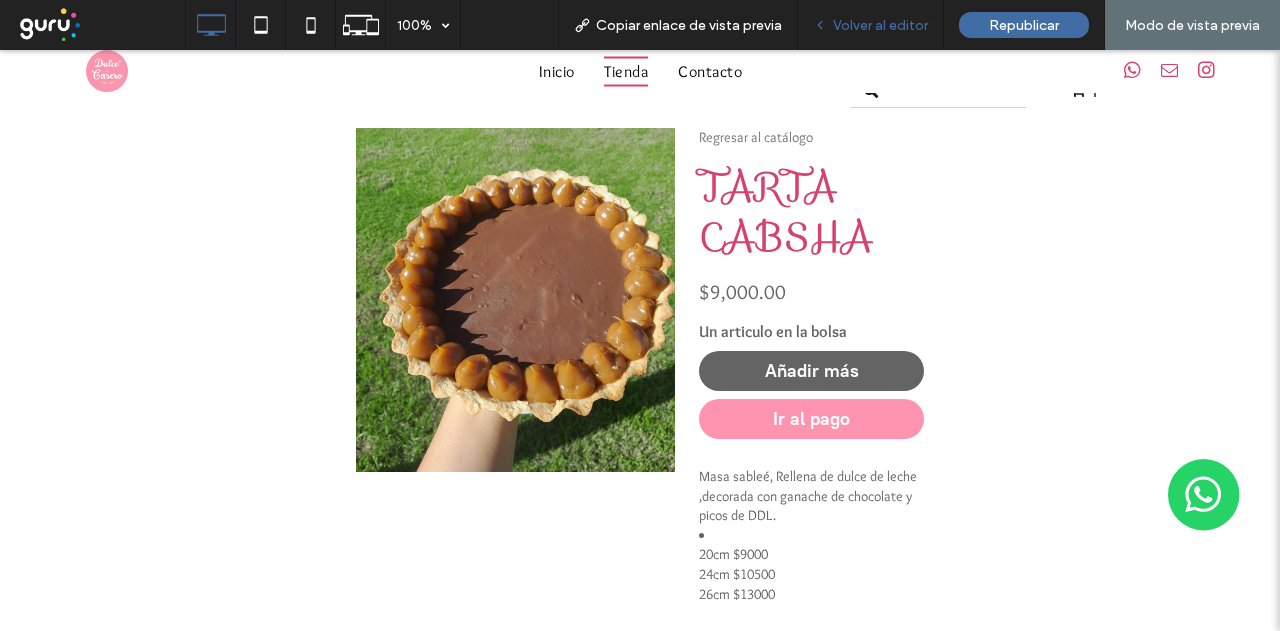 click on "Volver al editor" at bounding box center [880, 25] 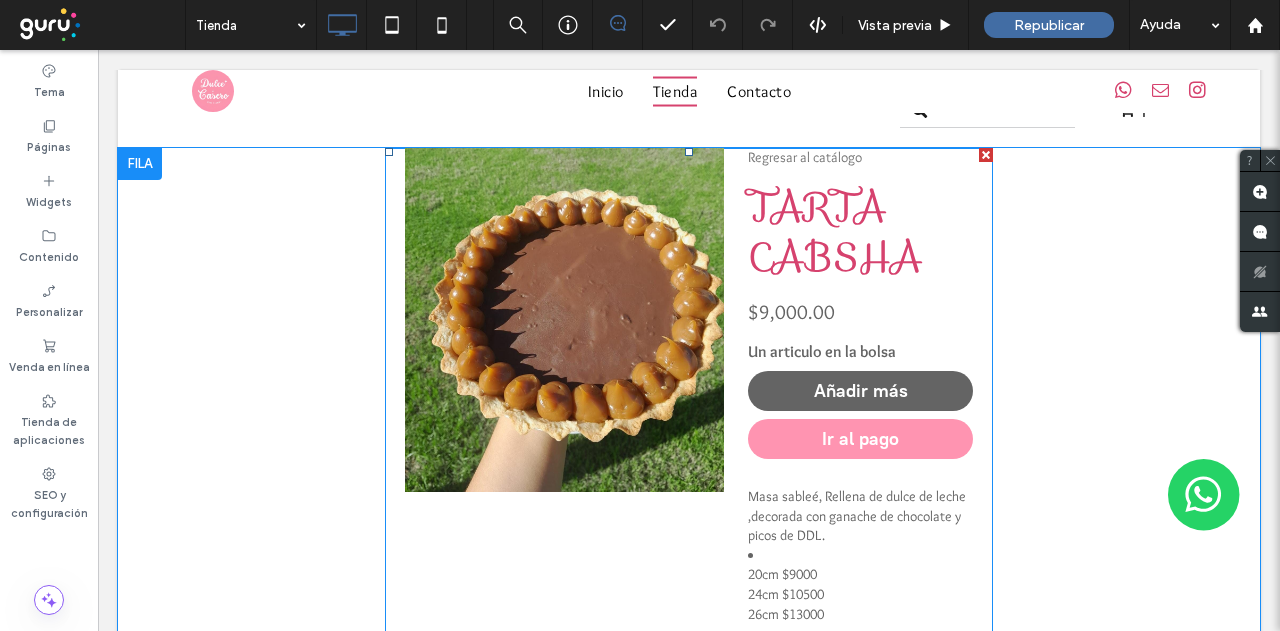 click at bounding box center (689, 734) 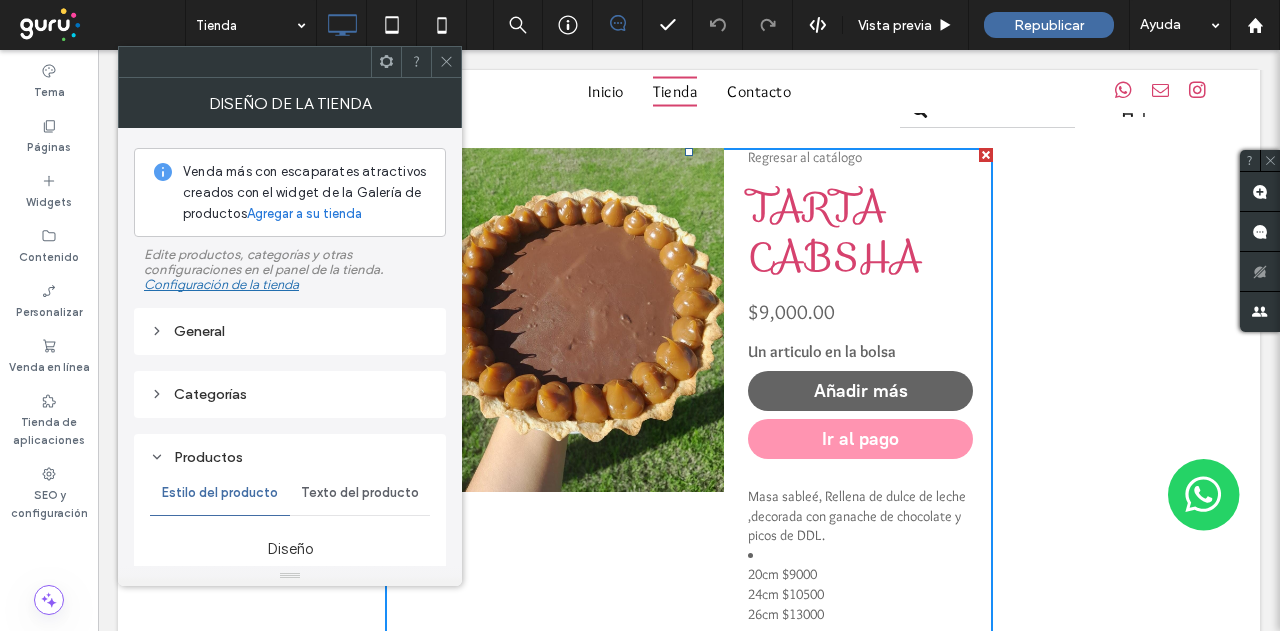 click at bounding box center (446, 62) 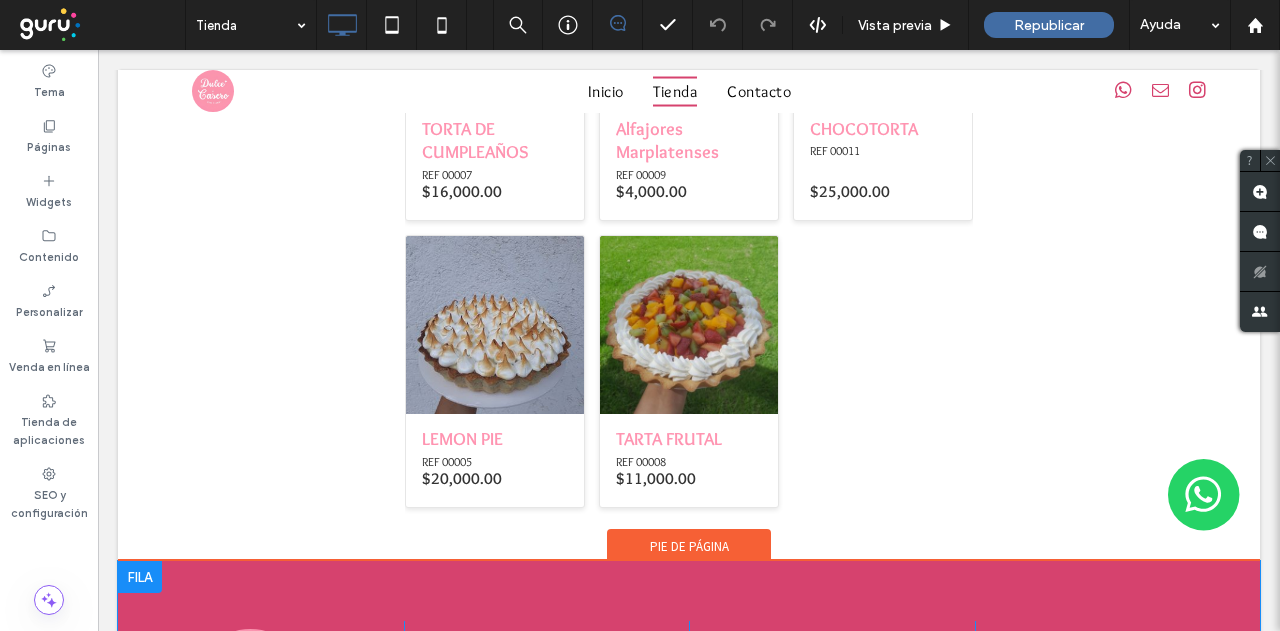 scroll, scrollTop: 1300, scrollLeft: 0, axis: vertical 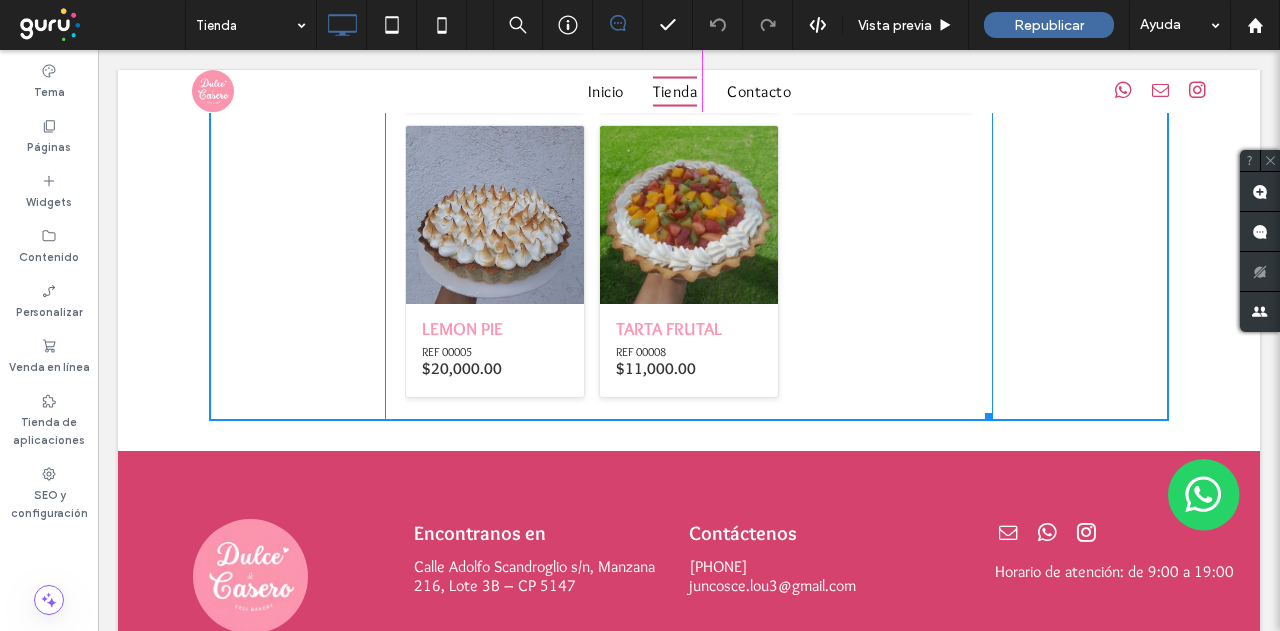 drag, startPoint x: 985, startPoint y: 412, endPoint x: 1026, endPoint y: 401, distance: 42.44997 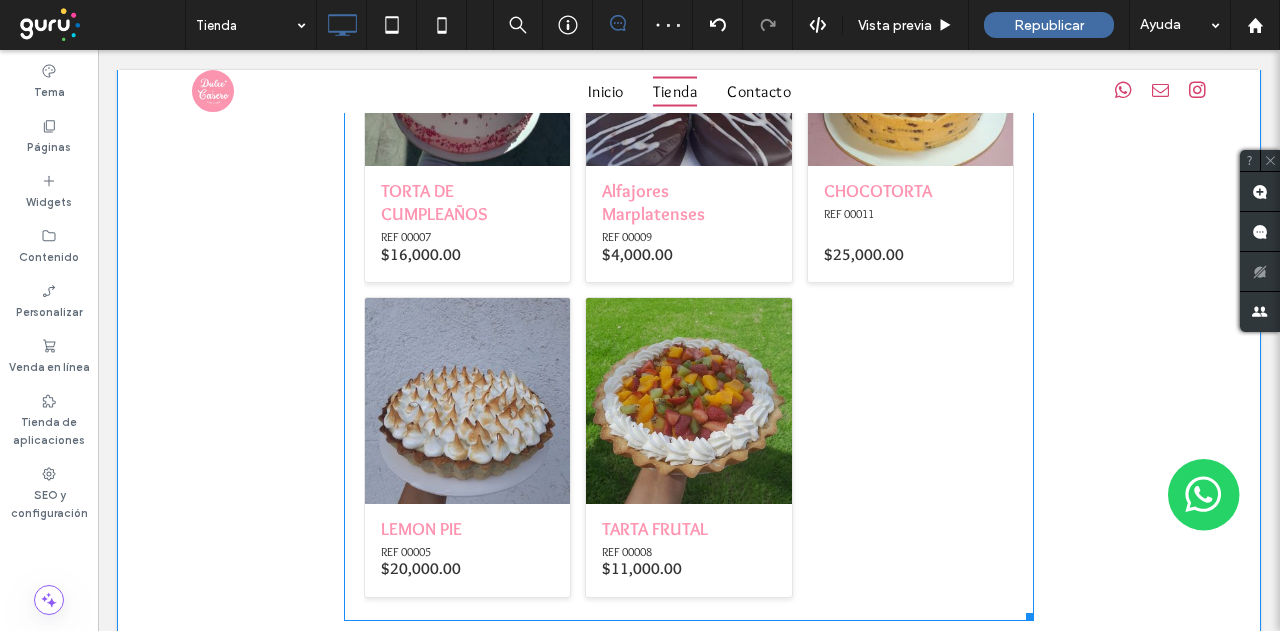scroll, scrollTop: 1300, scrollLeft: 0, axis: vertical 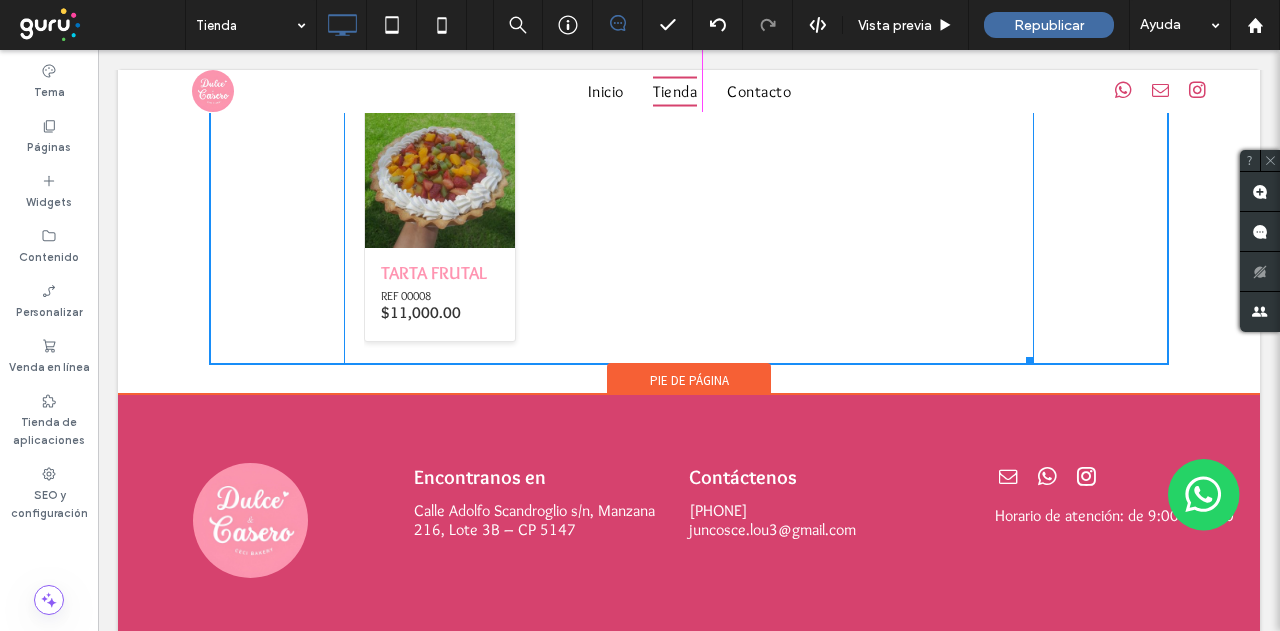 drag, startPoint x: 1019, startPoint y: 467, endPoint x: 1070, endPoint y: 451, distance: 53.450912 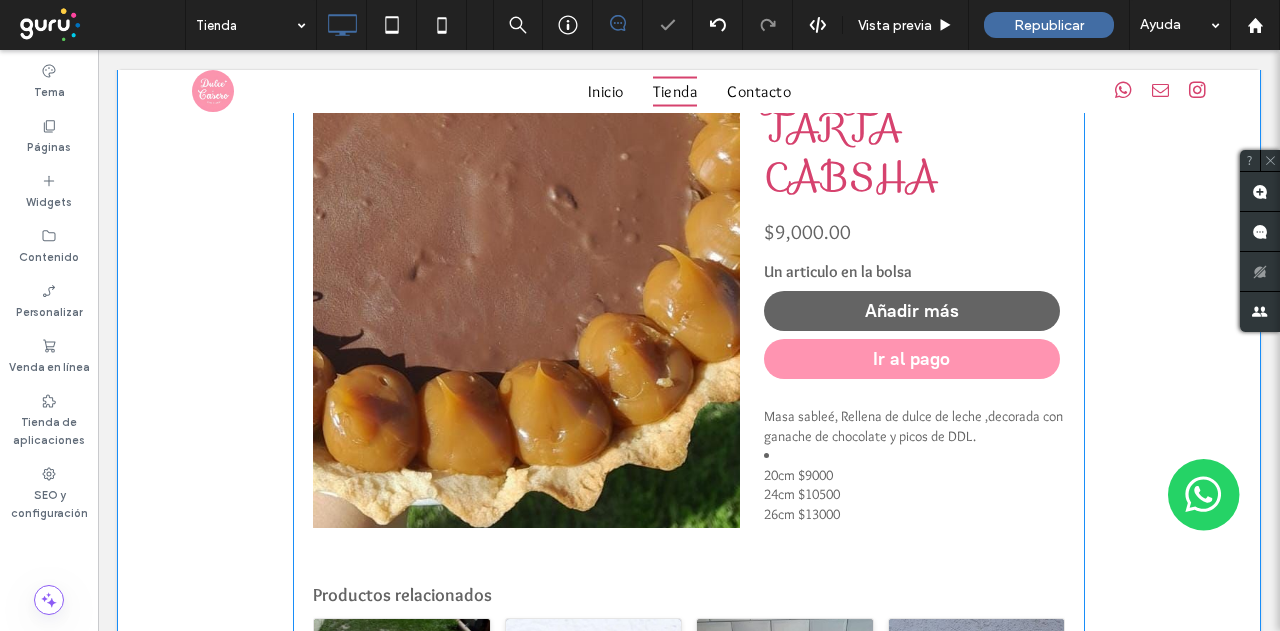 scroll, scrollTop: 500, scrollLeft: 0, axis: vertical 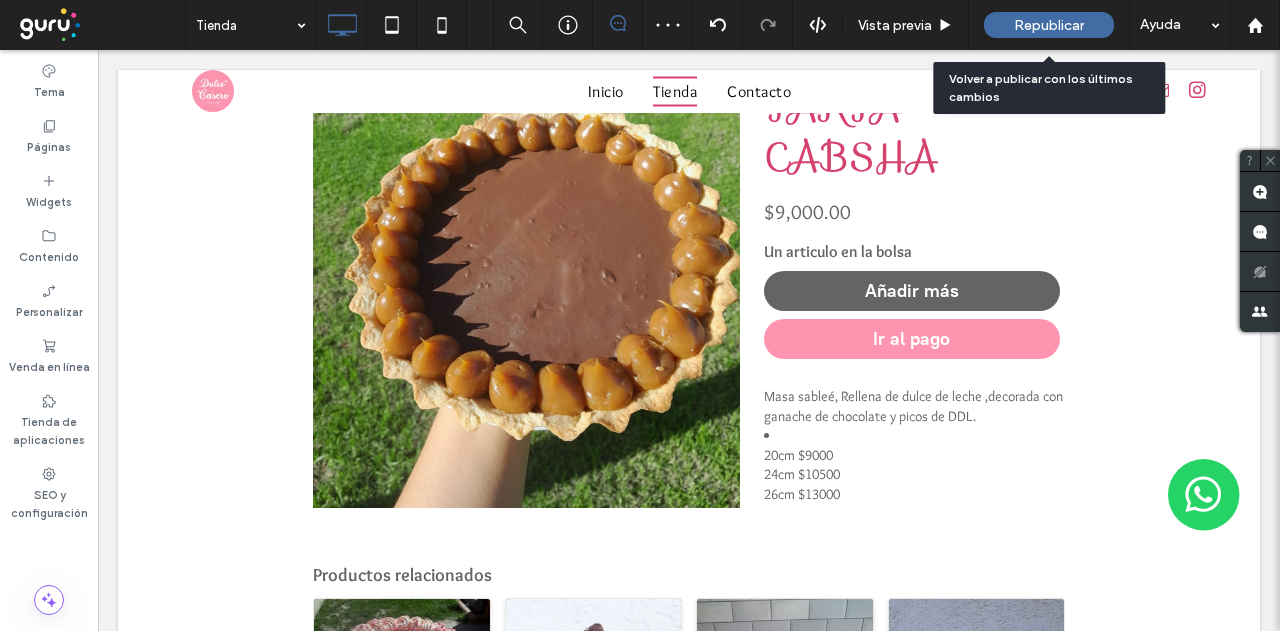 click on "Republicar" at bounding box center (1049, 25) 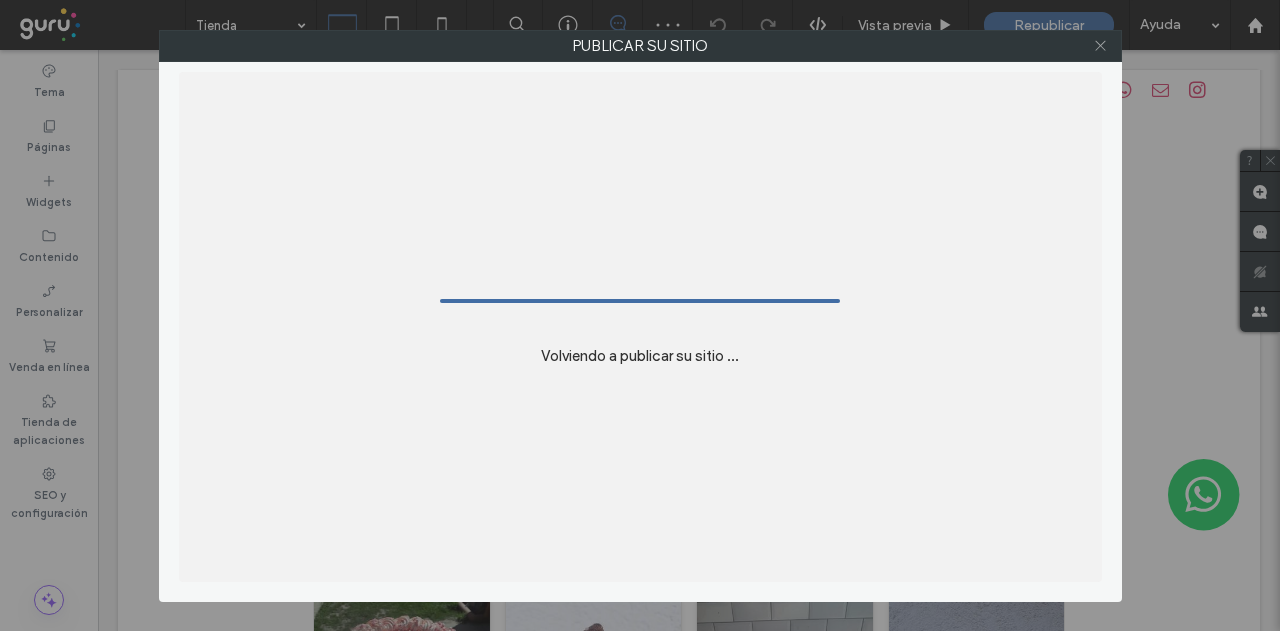 click 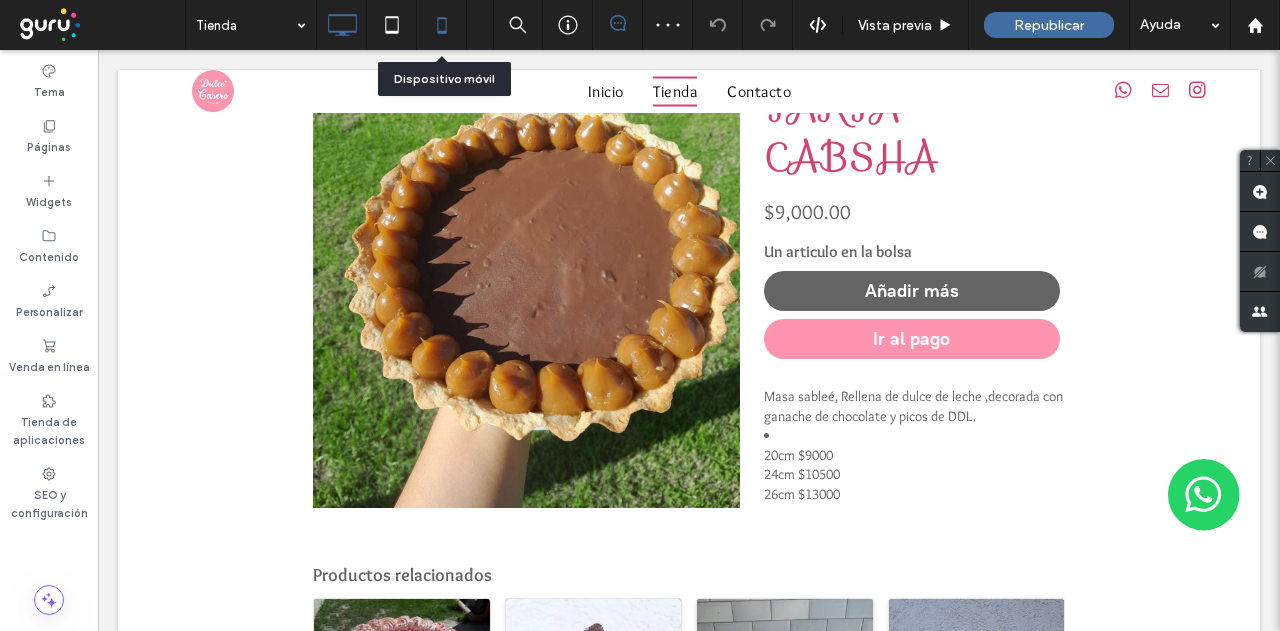 click 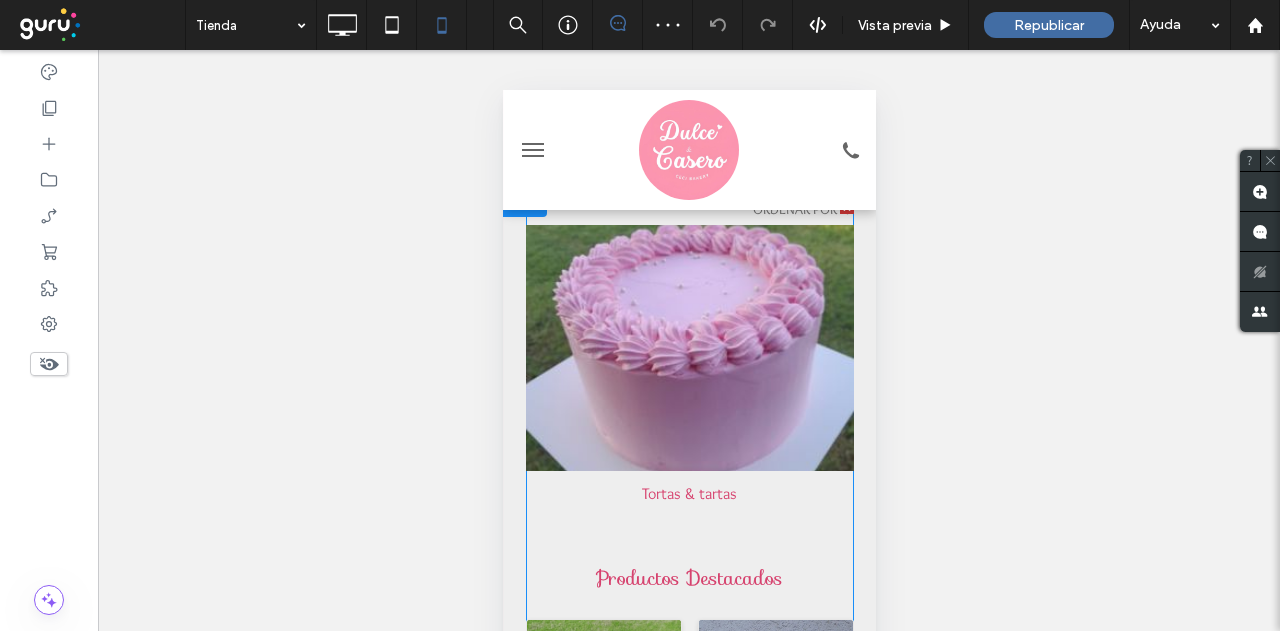 scroll, scrollTop: 400, scrollLeft: 0, axis: vertical 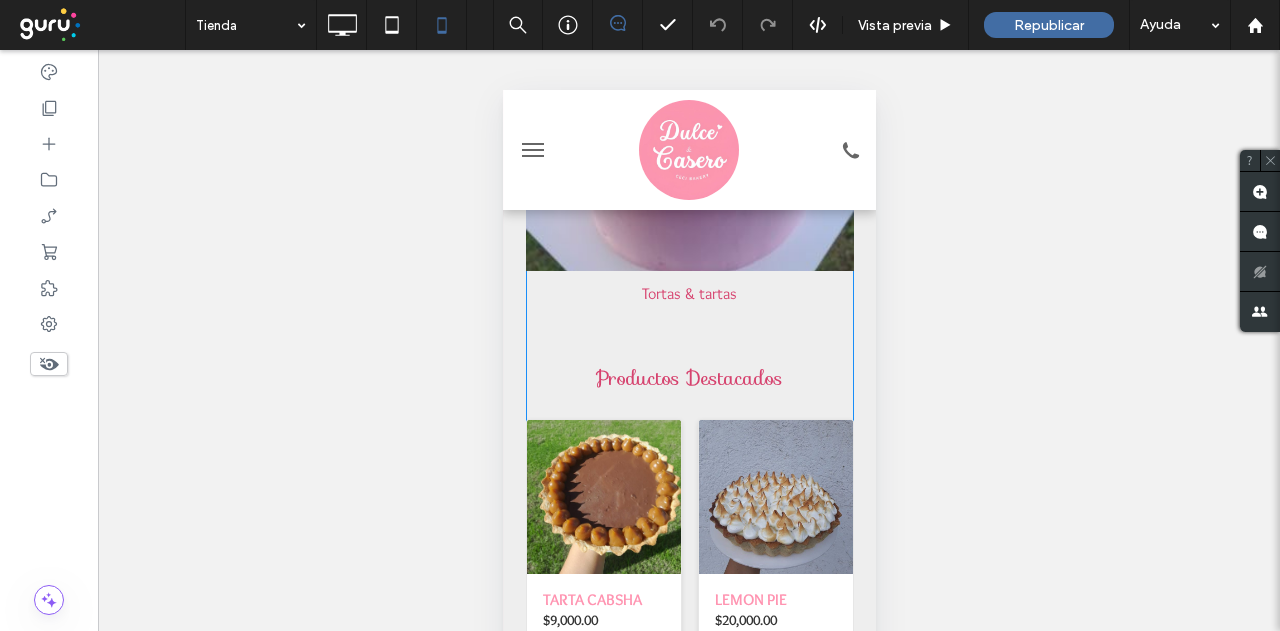 click at bounding box center [689, 739] 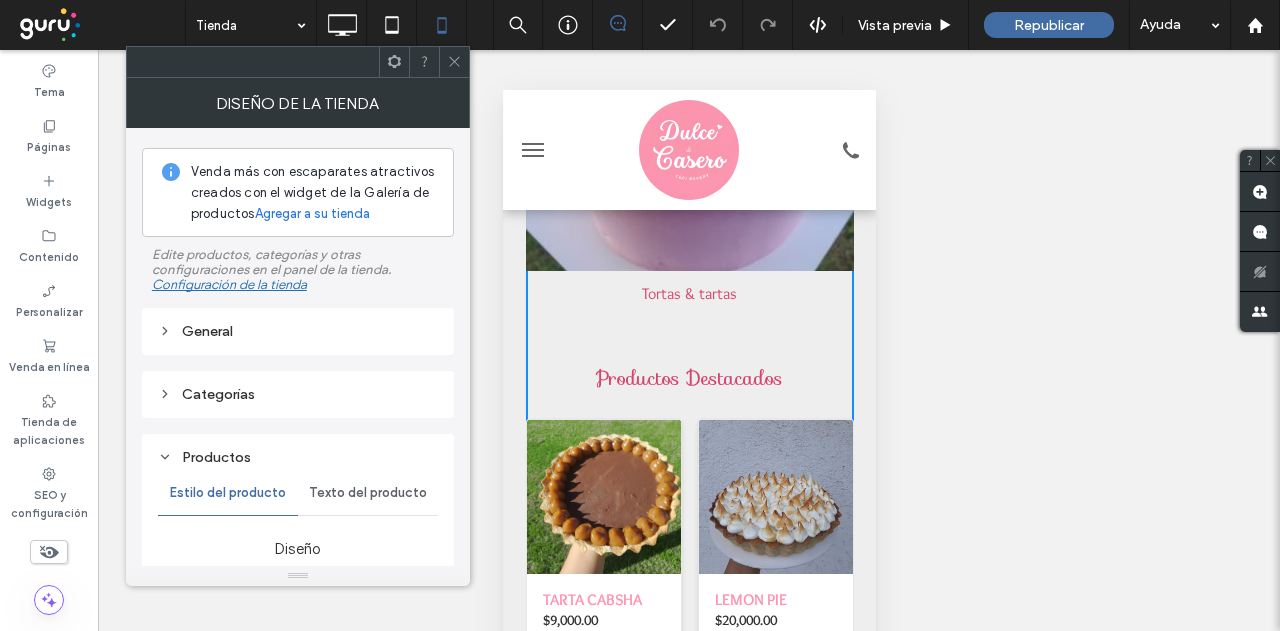 click at bounding box center (454, 62) 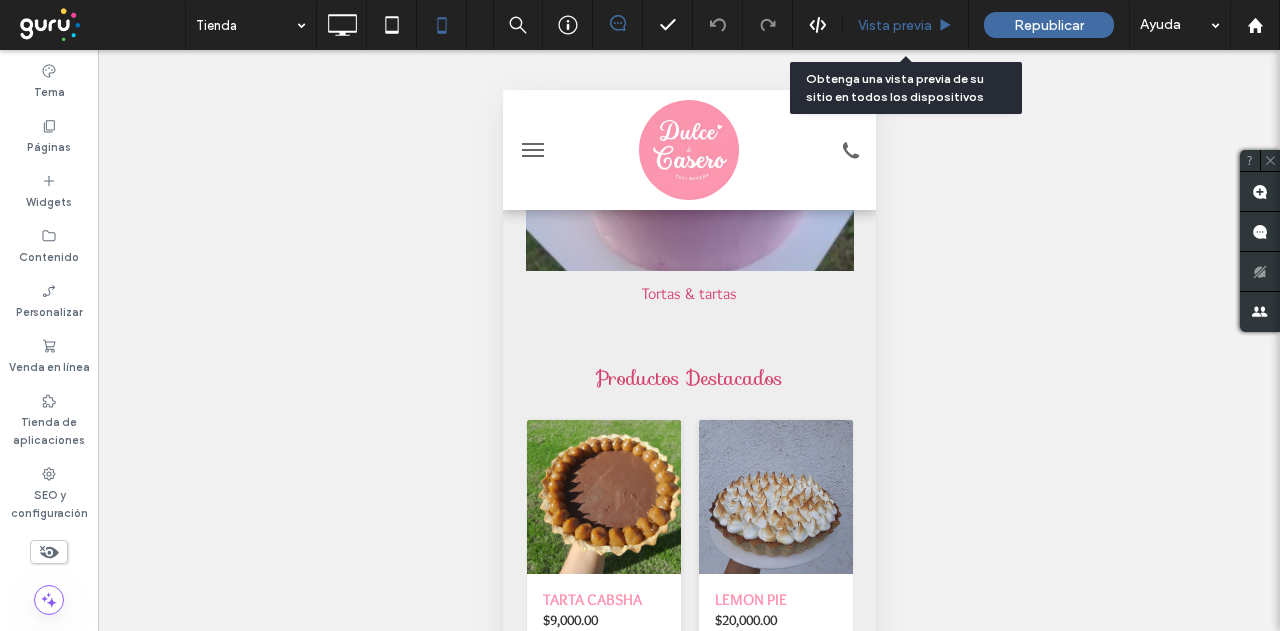click on "Vista previa" at bounding box center (895, 25) 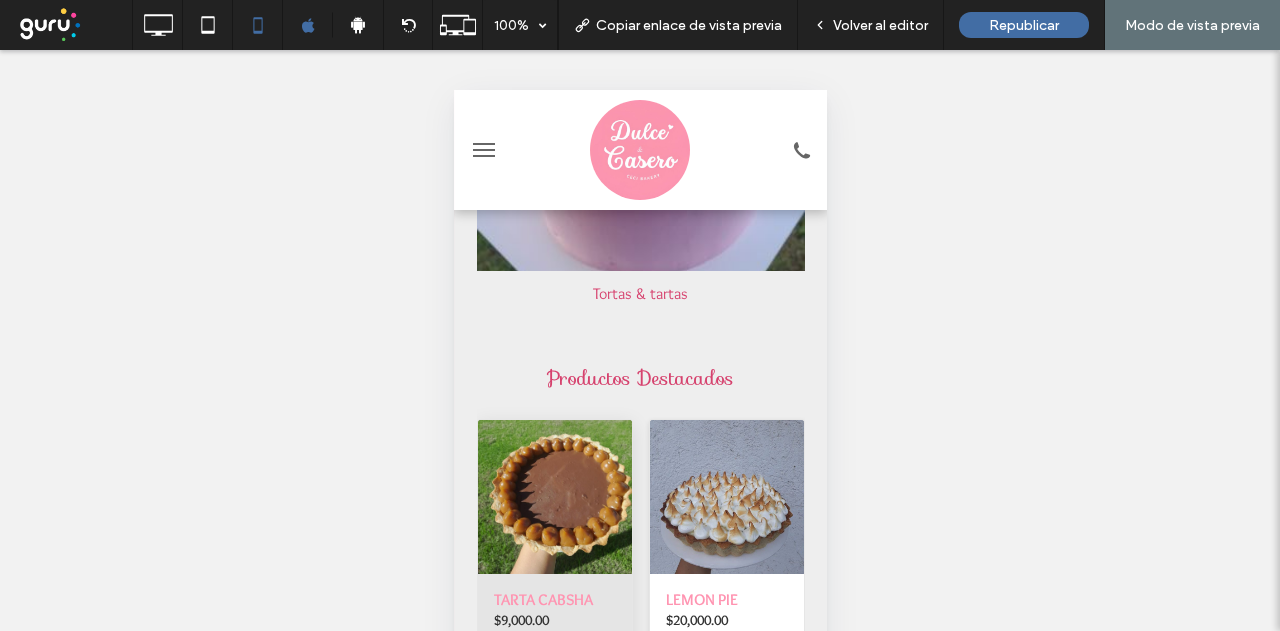 click on "TARTA CABSHA" 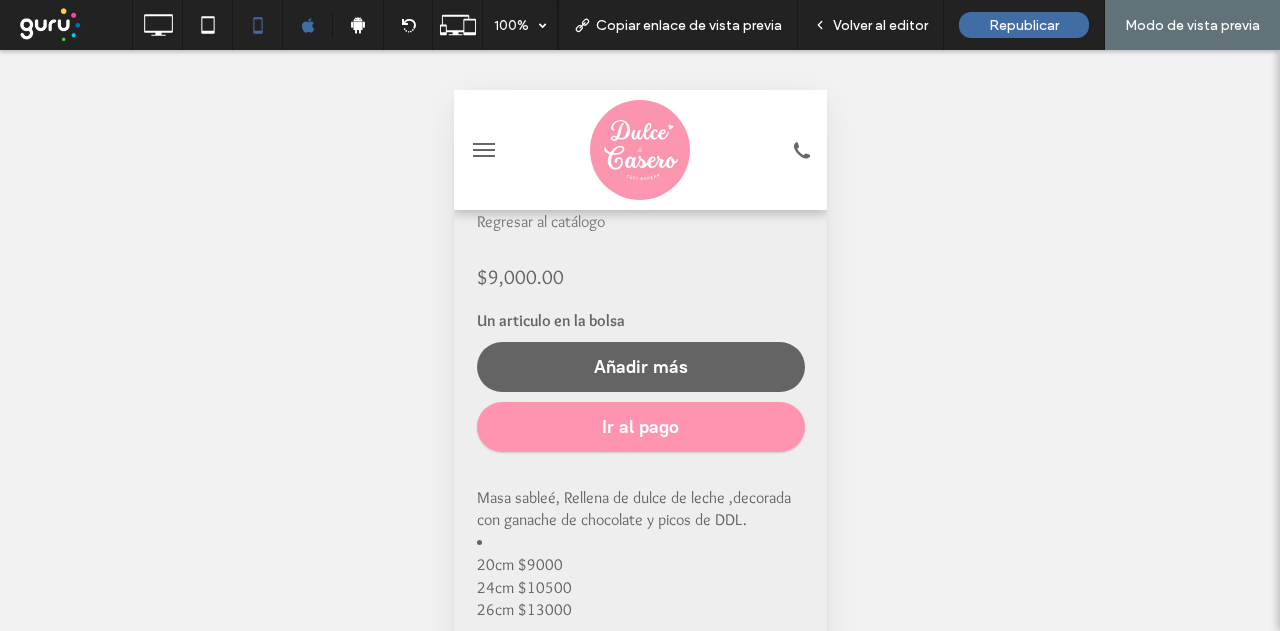 scroll, scrollTop: 600, scrollLeft: 0, axis: vertical 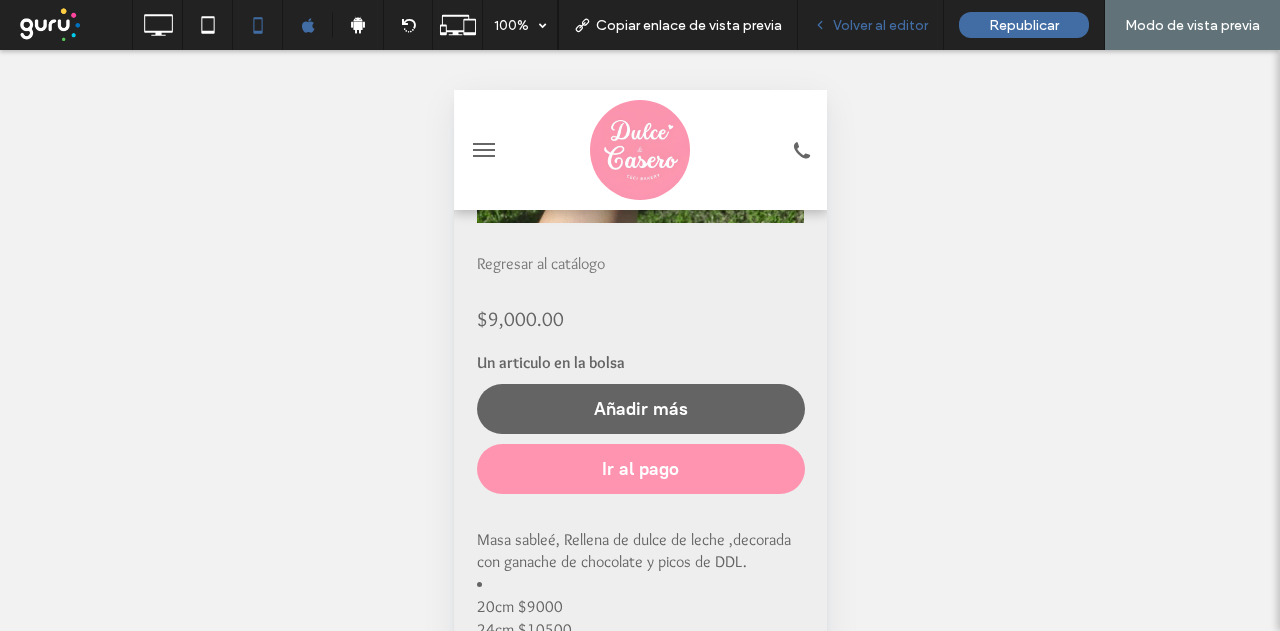 click on "Volver al editor" at bounding box center (880, 25) 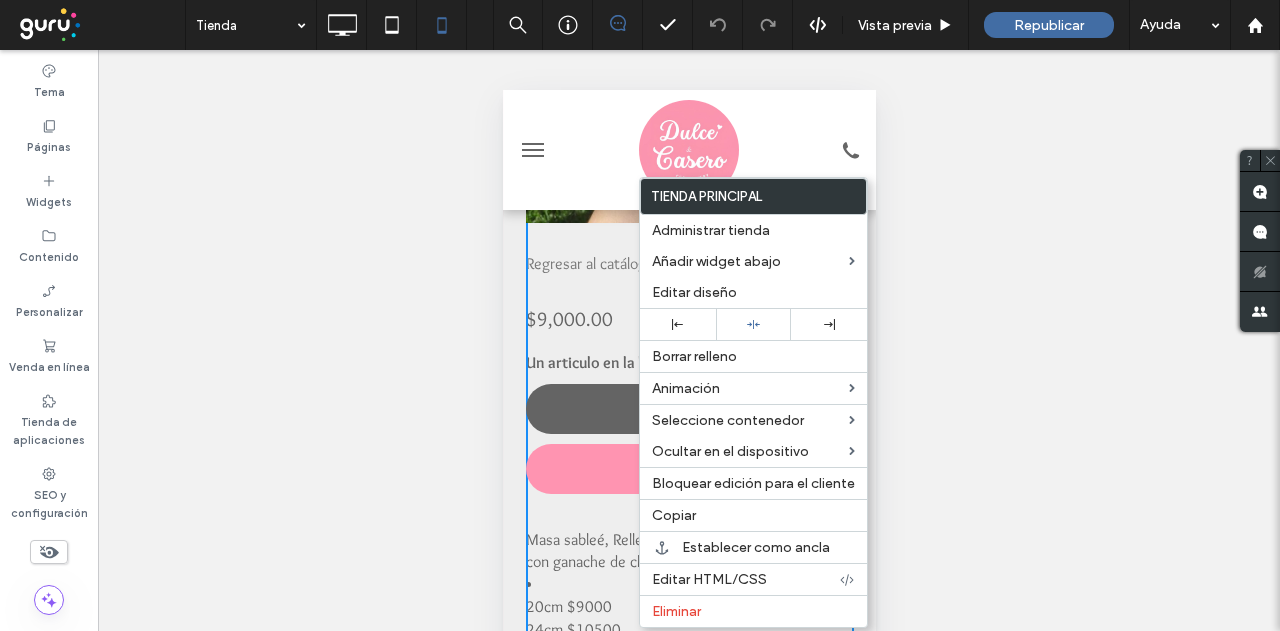 click on "Un articulo en la bolsa" at bounding box center [599, 362] 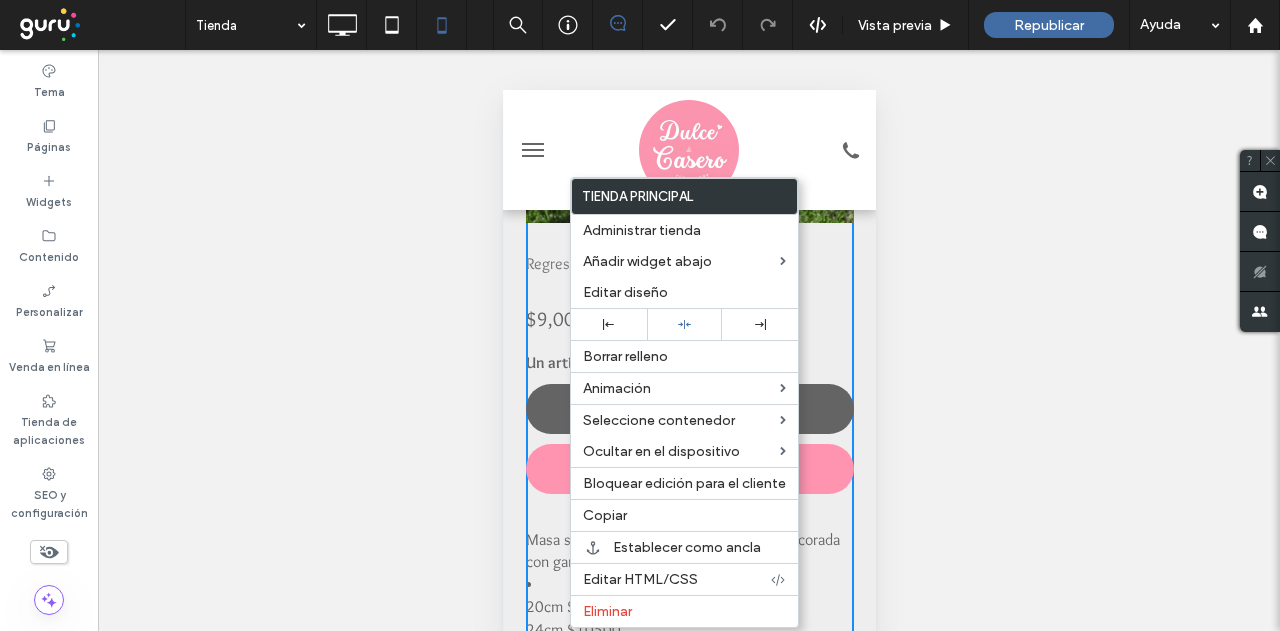 click on "Añadir más" at bounding box center (689, 409) 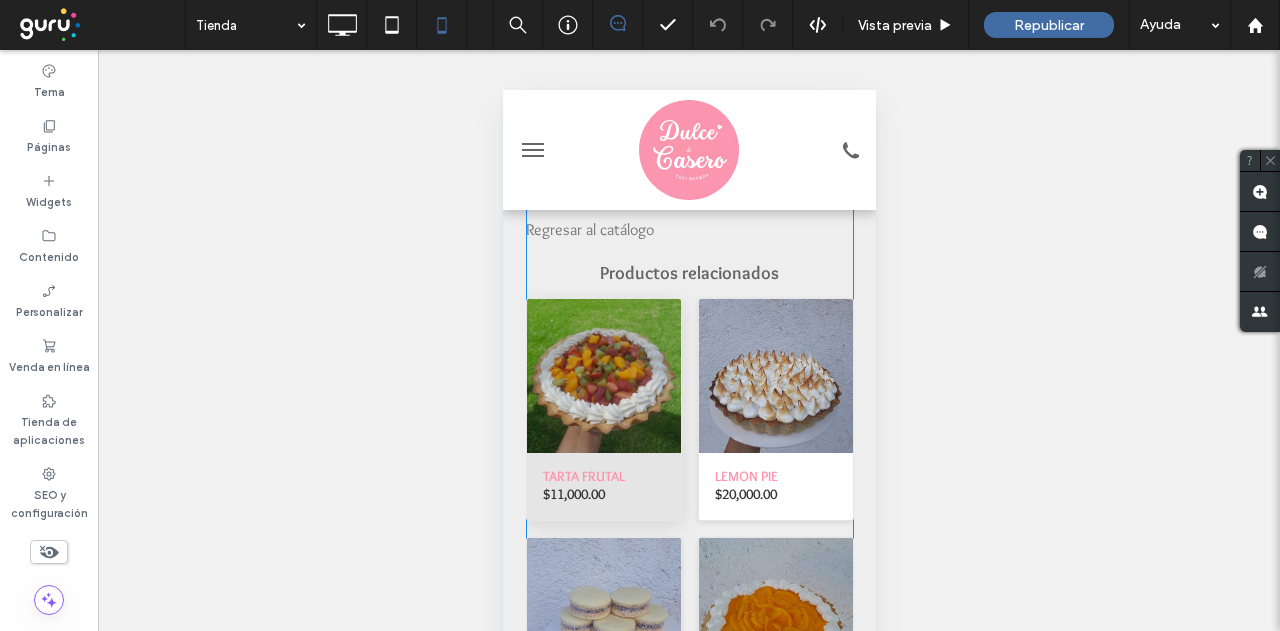 scroll, scrollTop: 1100, scrollLeft: 0, axis: vertical 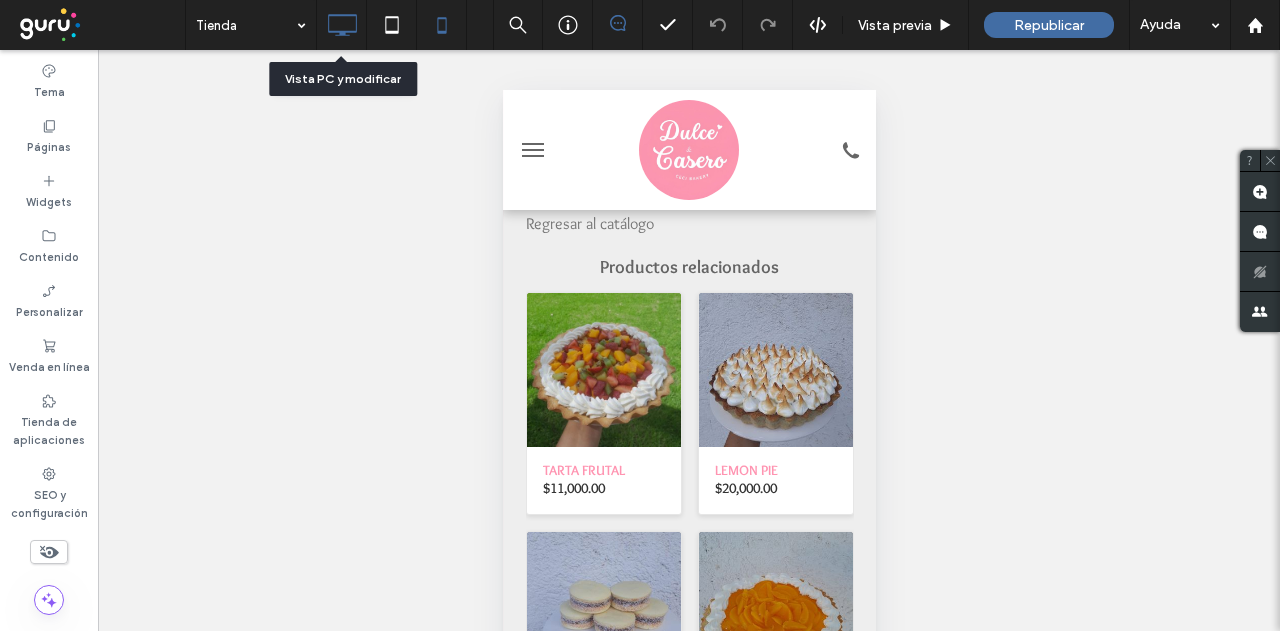 click 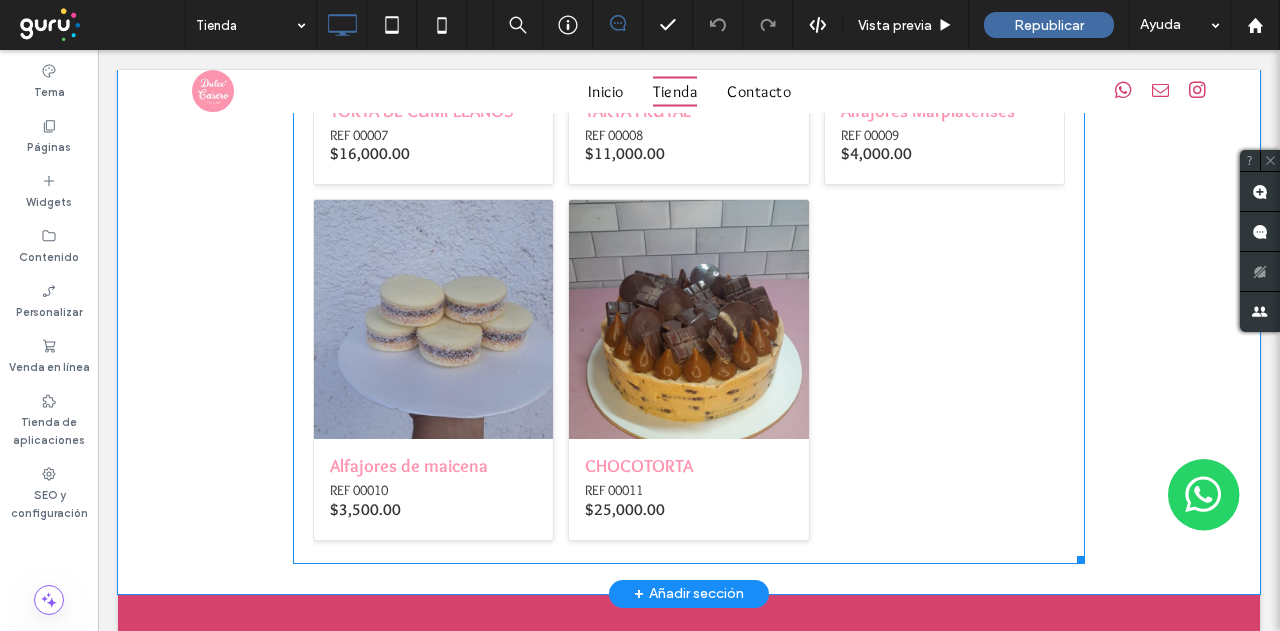 scroll, scrollTop: 1300, scrollLeft: 0, axis: vertical 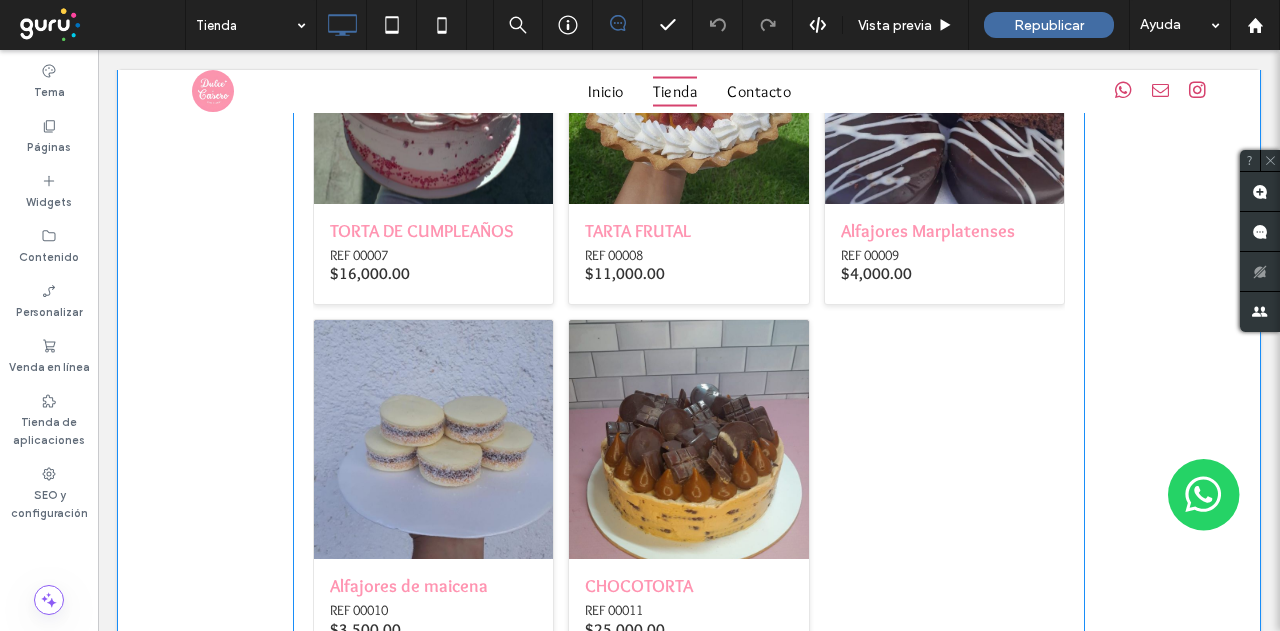 click at bounding box center (689, -34) 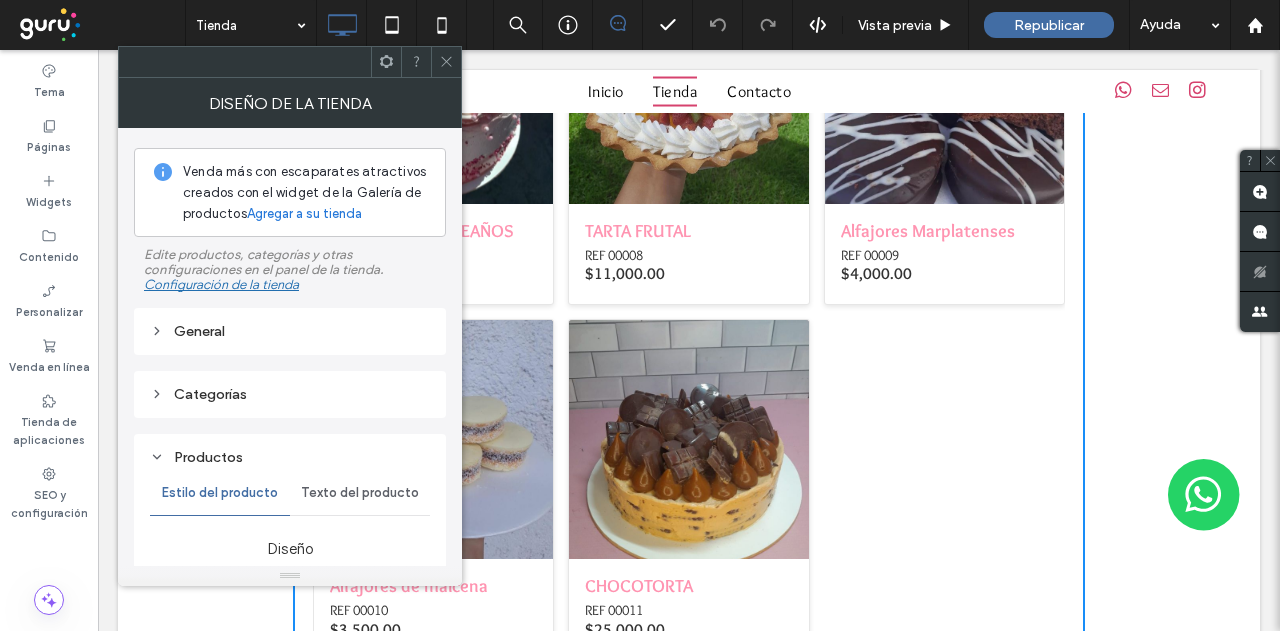 drag, startPoint x: 445, startPoint y: 65, endPoint x: 610, endPoint y: 29, distance: 168.88162 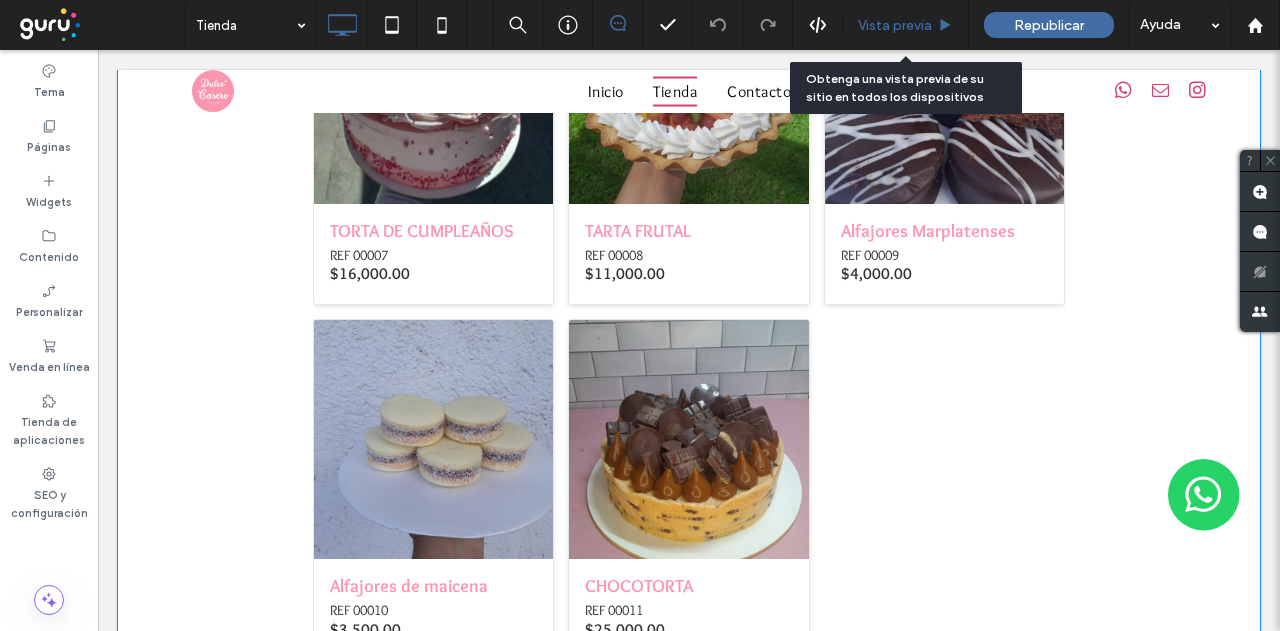 click on "Vista previa" at bounding box center [895, 25] 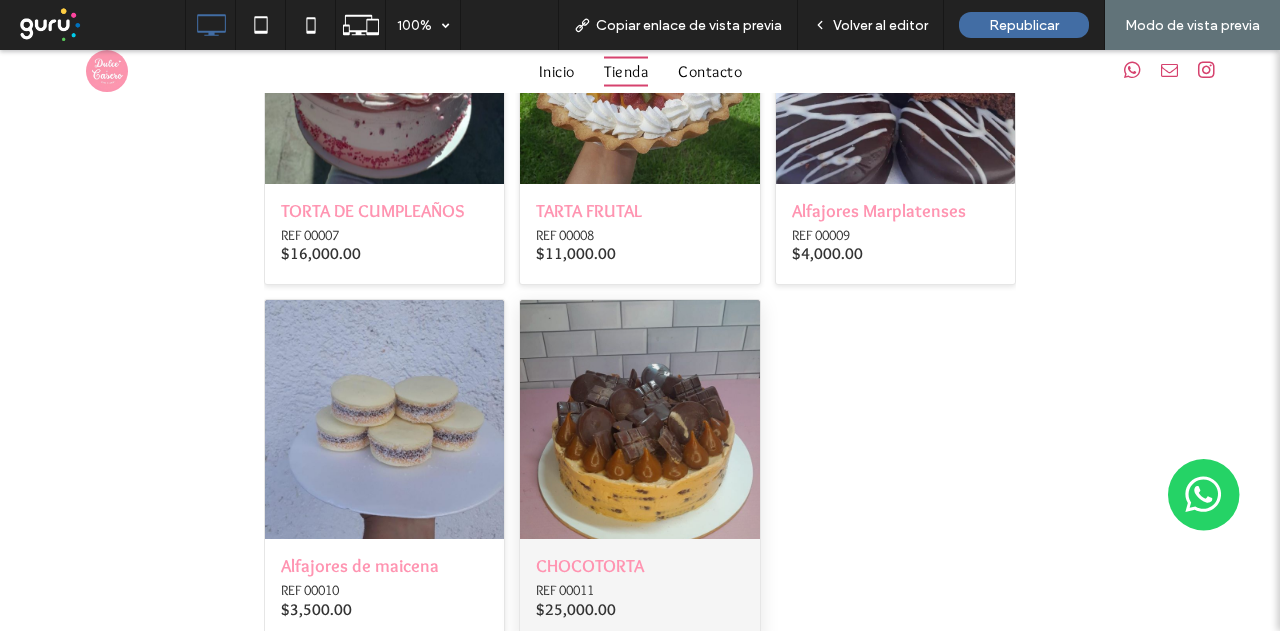 click on "CHOCOTORTA" 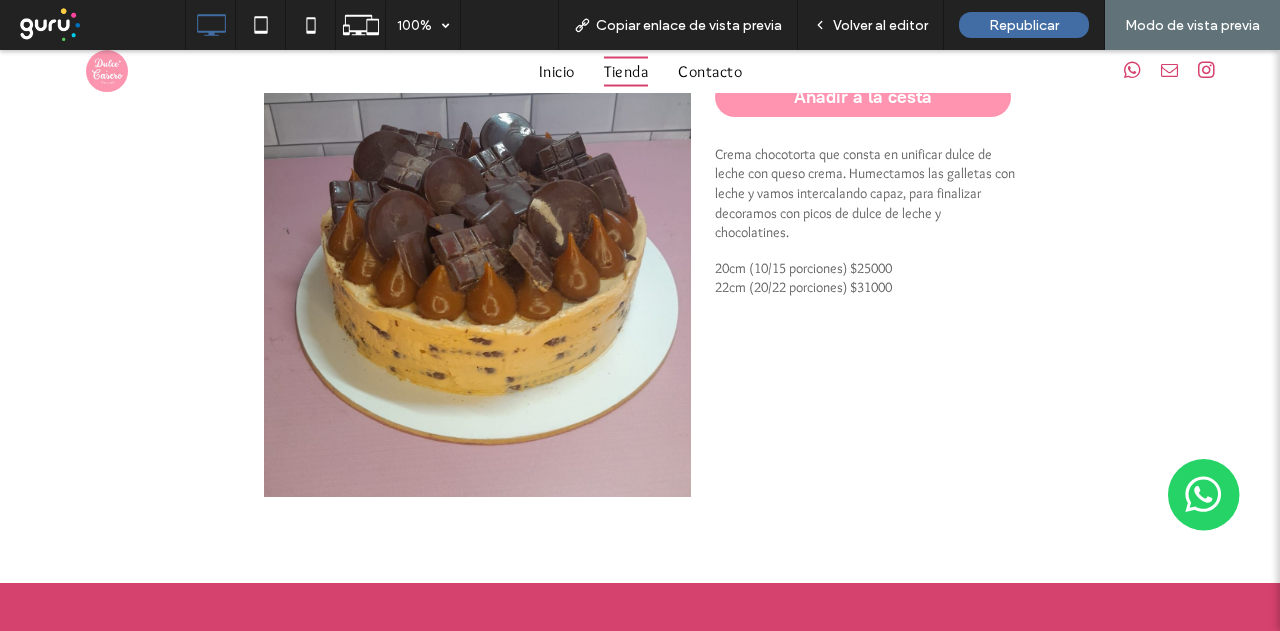 scroll, scrollTop: 300, scrollLeft: 0, axis: vertical 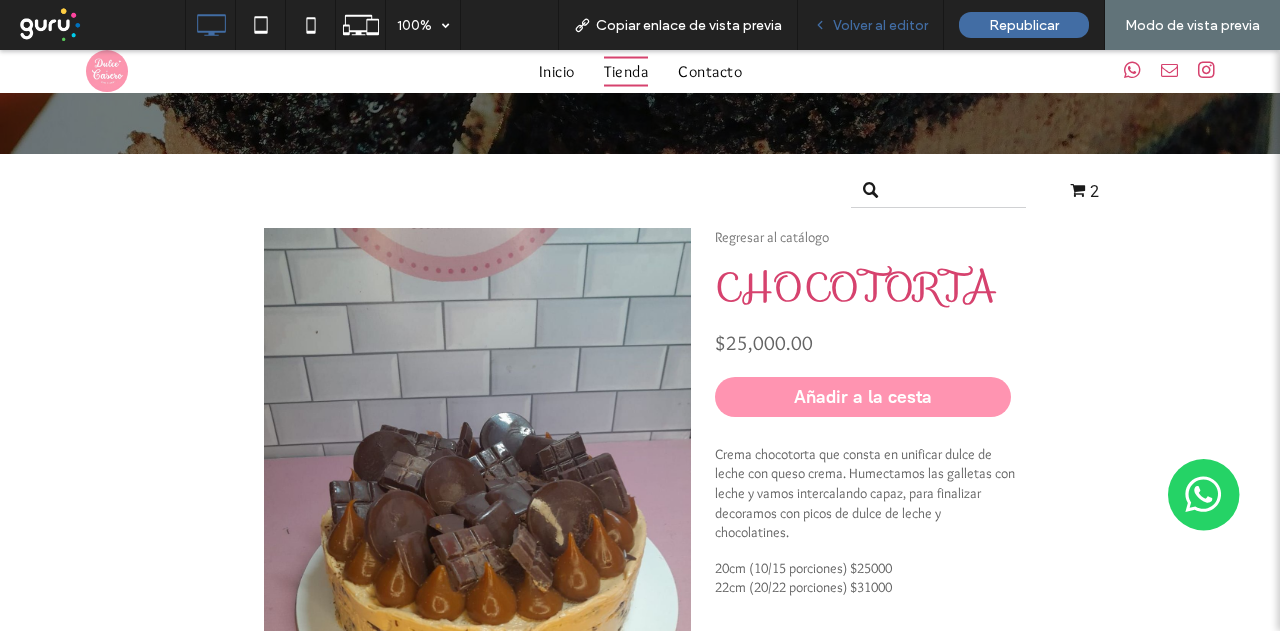 click on "Volver al editor" at bounding box center (880, 25) 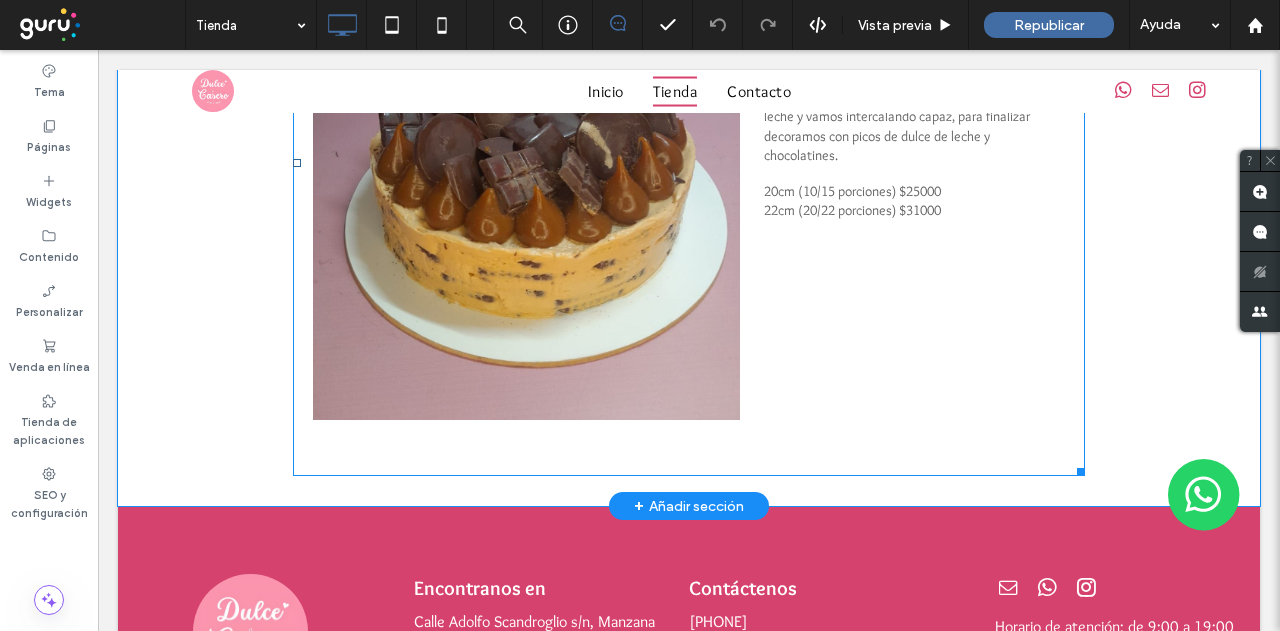 scroll, scrollTop: 700, scrollLeft: 0, axis: vertical 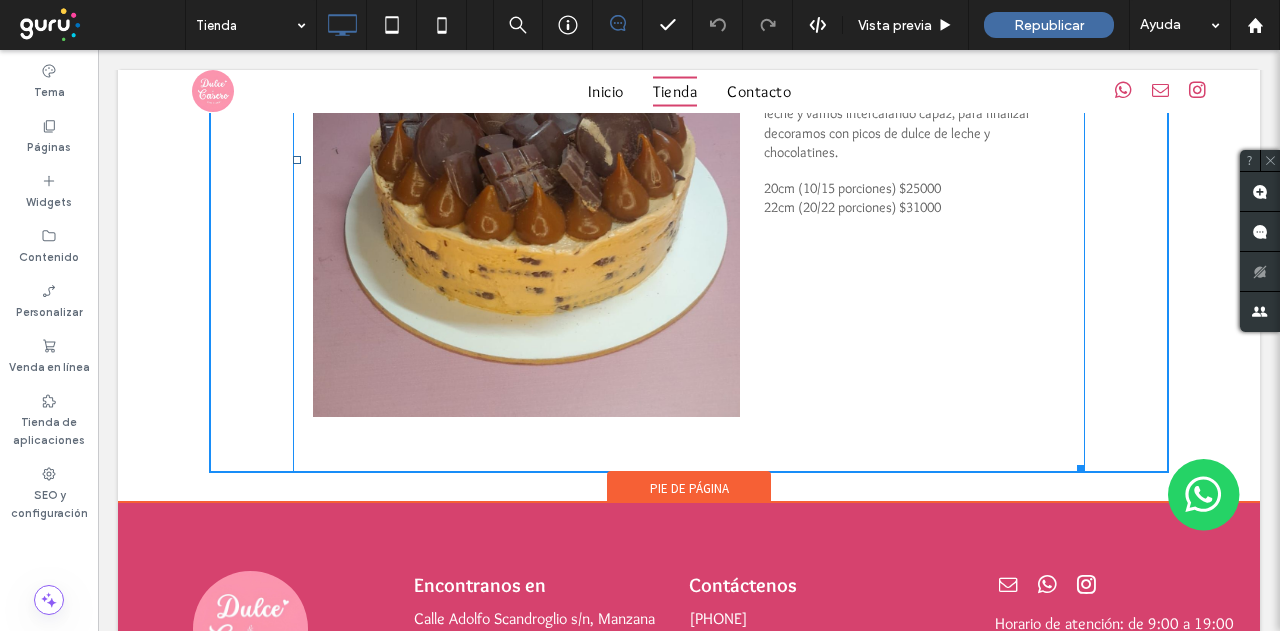 drag, startPoint x: 1050, startPoint y: 451, endPoint x: 1023, endPoint y: 439, distance: 29.546574 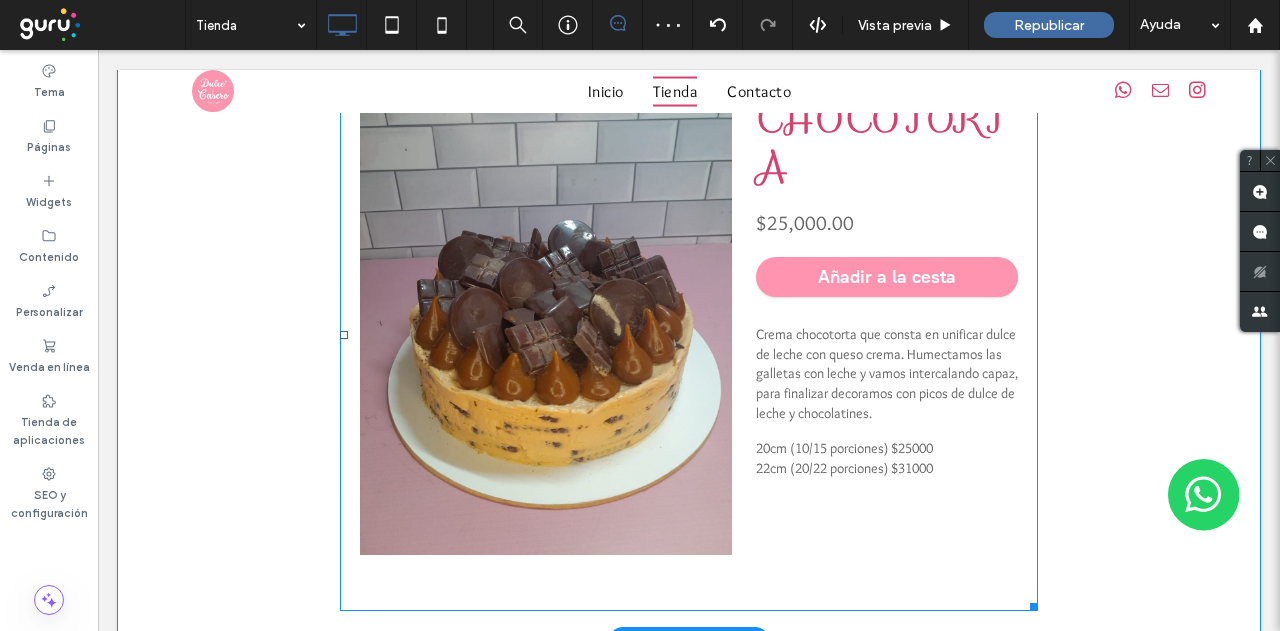 scroll, scrollTop: 600, scrollLeft: 0, axis: vertical 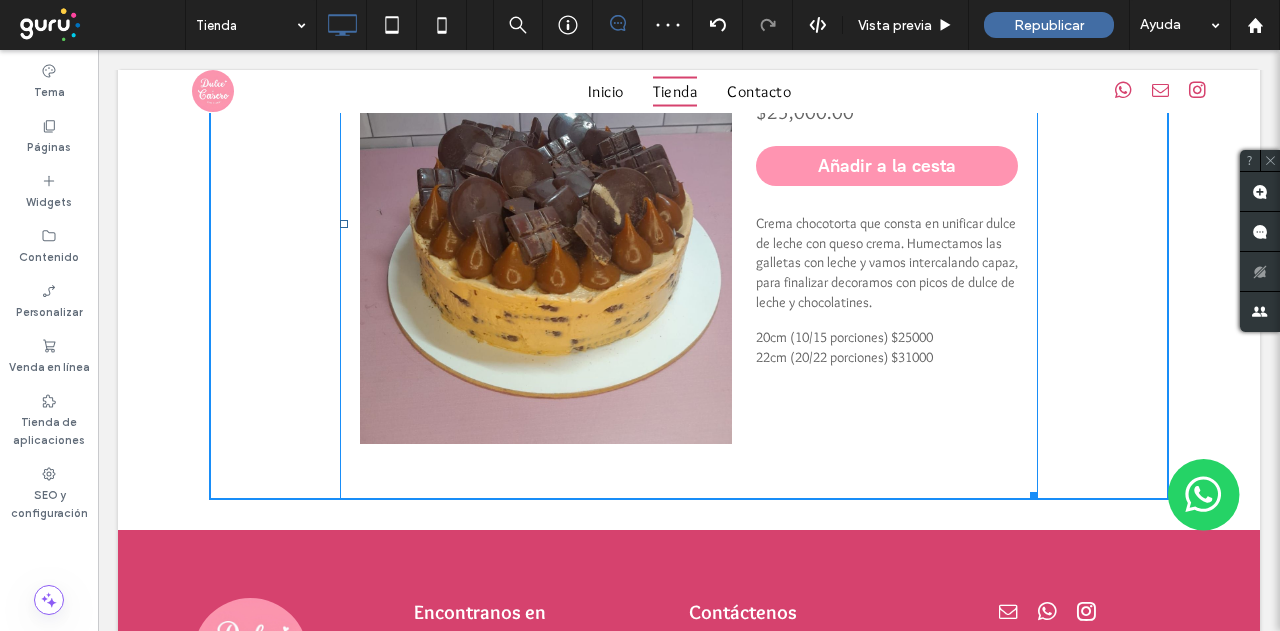 click on "CHOCOTORTA Regresar al catálogo CHOCOTORTA $25,000.00  Añadir más  Añadir a la cesta Ir al pago Información del producto Crema chocotorta que consta en unificar dulce de leche con queso crema. Humectamos las galletas con leche y vamos intercalando capaz, para finalizar decoramos con picos de dulce de leche y chocolatines.
20cm (10/15 porciones) $25000
22cm (20/22 porciones) $31000
Mostrar más CHOCOTORTA Regresar al catálogo Mostrar precios en: ARS
W:708.75 H:560.135" at bounding box center [689, 224] 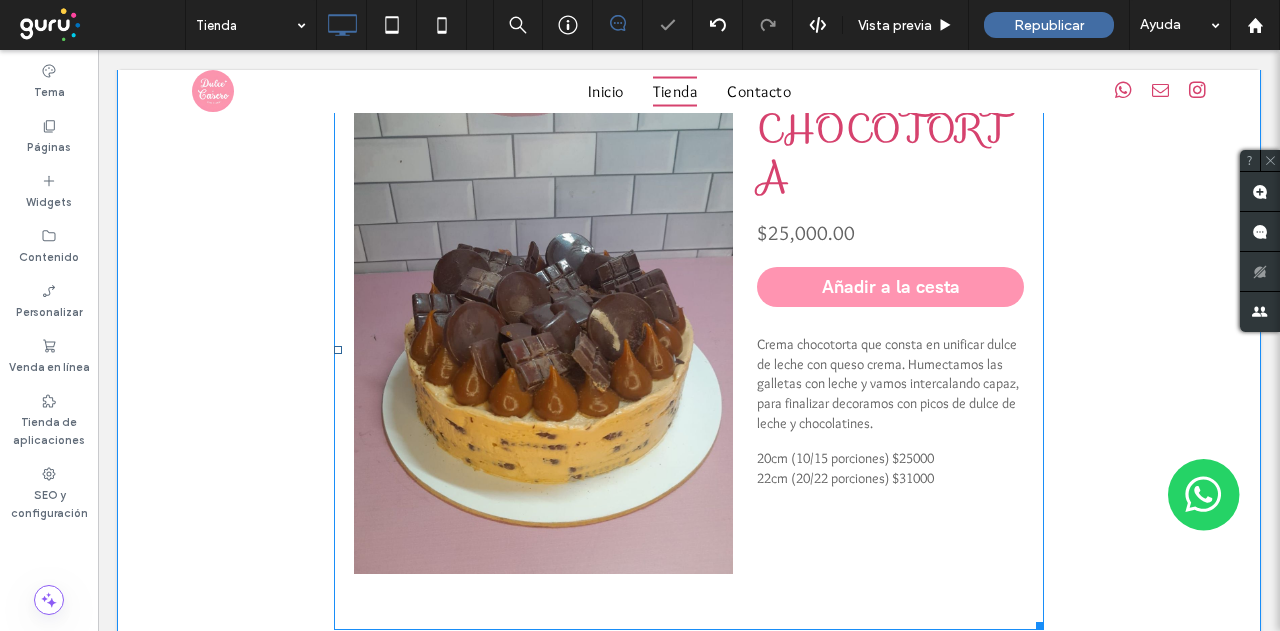scroll, scrollTop: 600, scrollLeft: 0, axis: vertical 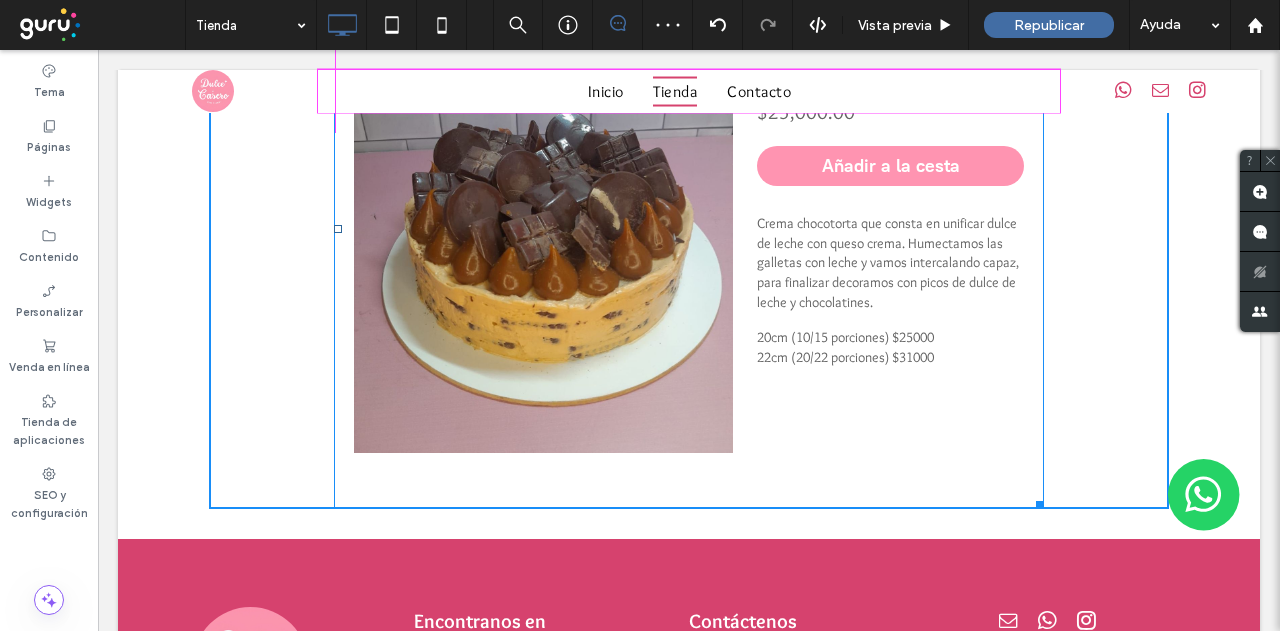 drag, startPoint x: 1034, startPoint y: 503, endPoint x: 1048, endPoint y: 501, distance: 14.142136 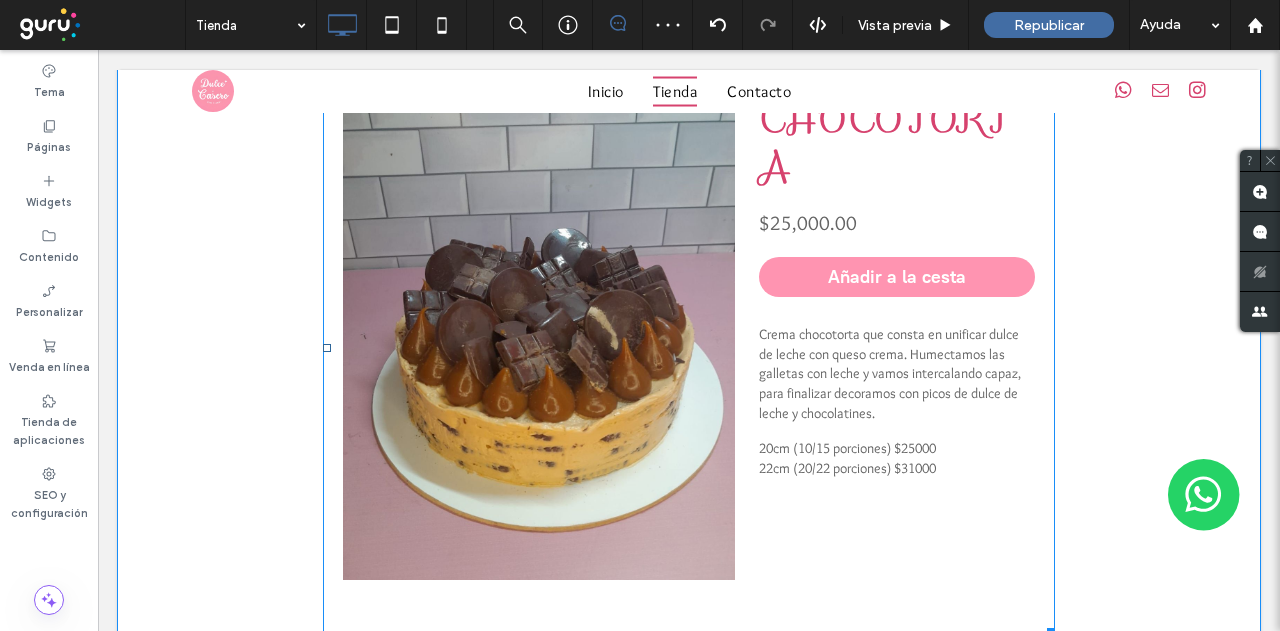 scroll, scrollTop: 400, scrollLeft: 0, axis: vertical 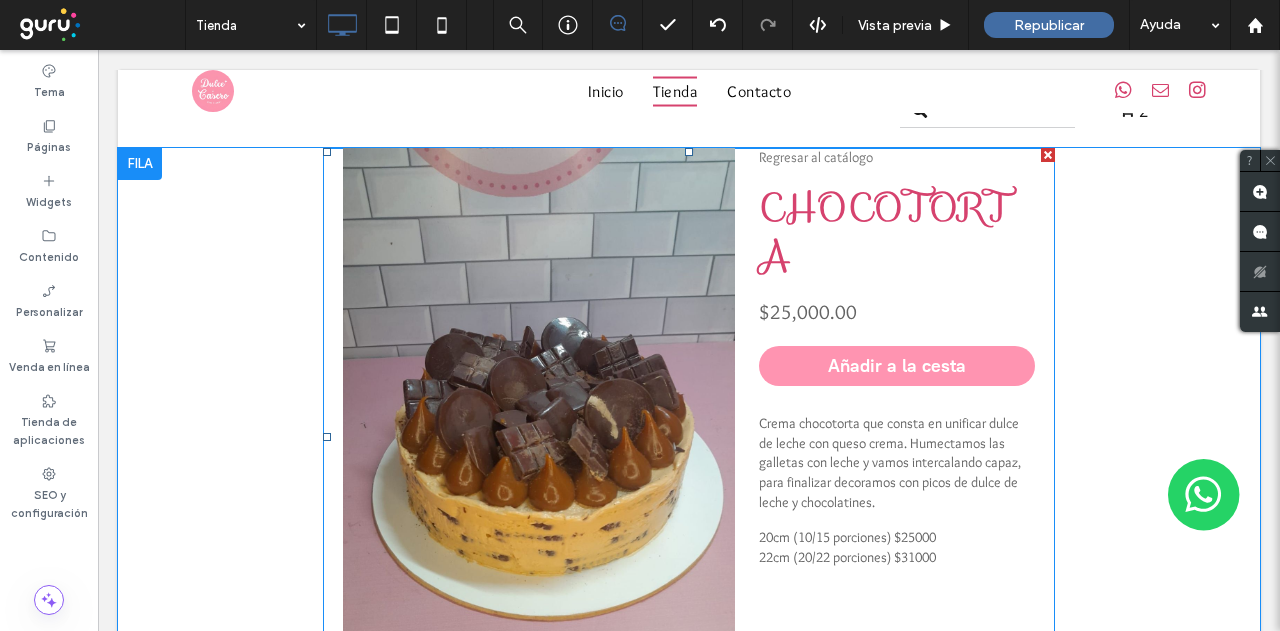 click on "Regresar al catálogo" 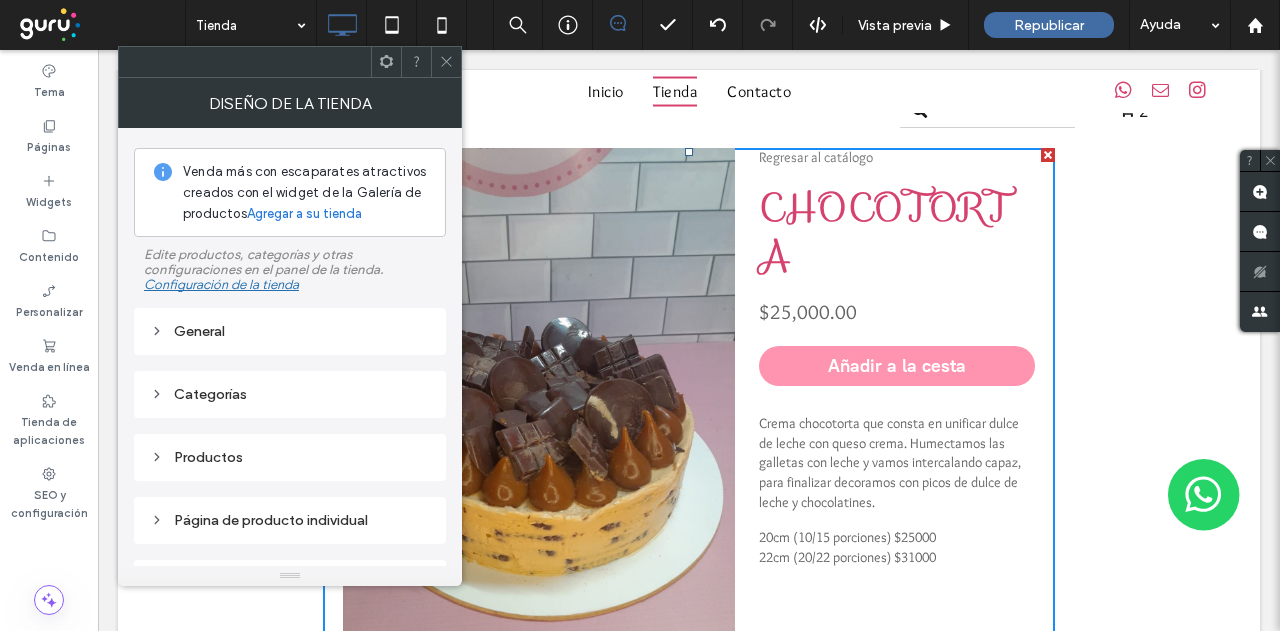 drag, startPoint x: 214, startPoint y: 318, endPoint x: 226, endPoint y: 318, distance: 12 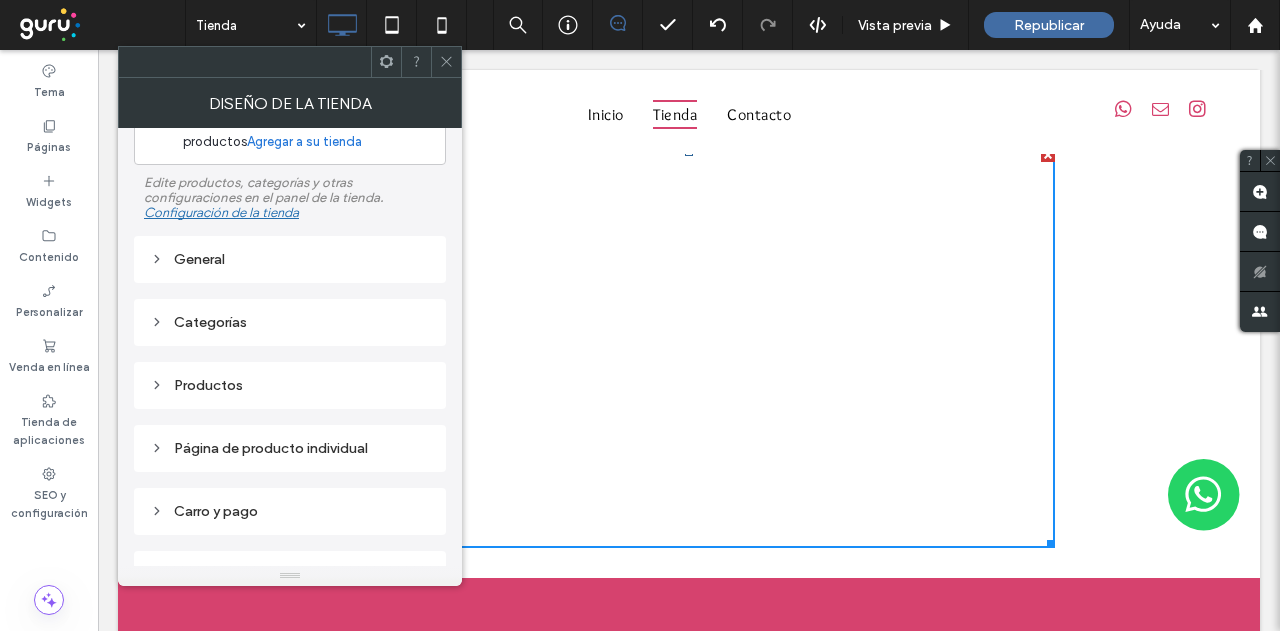 scroll, scrollTop: 0, scrollLeft: 0, axis: both 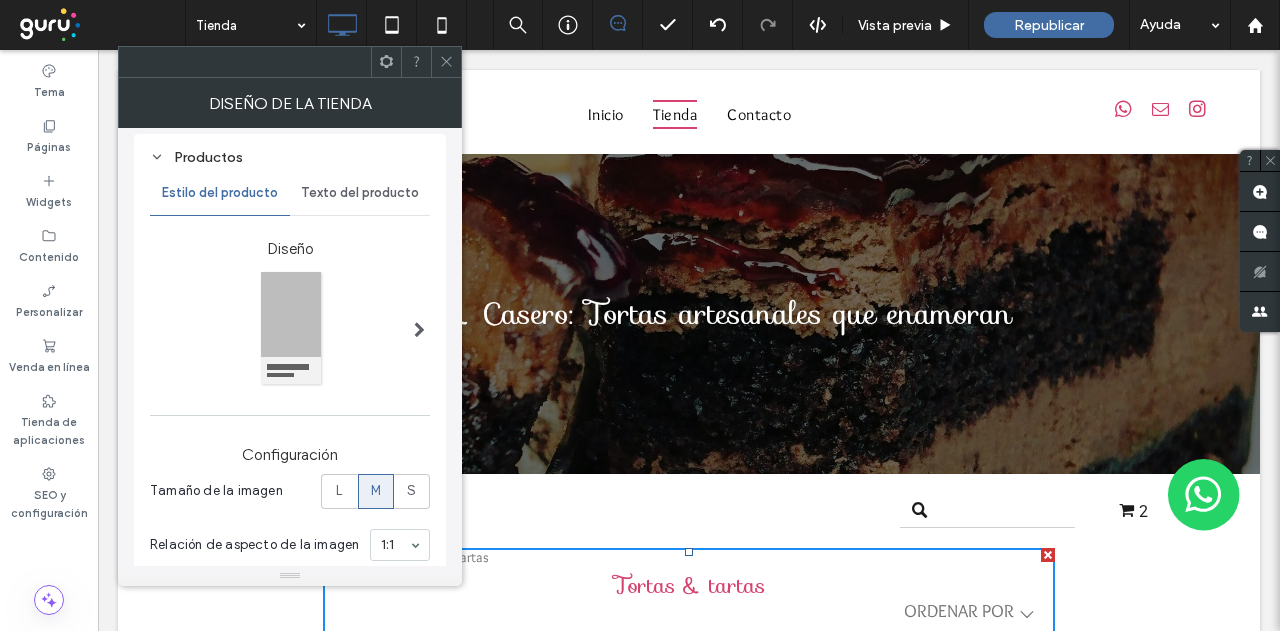 click on "Texto del producto" at bounding box center (360, 193) 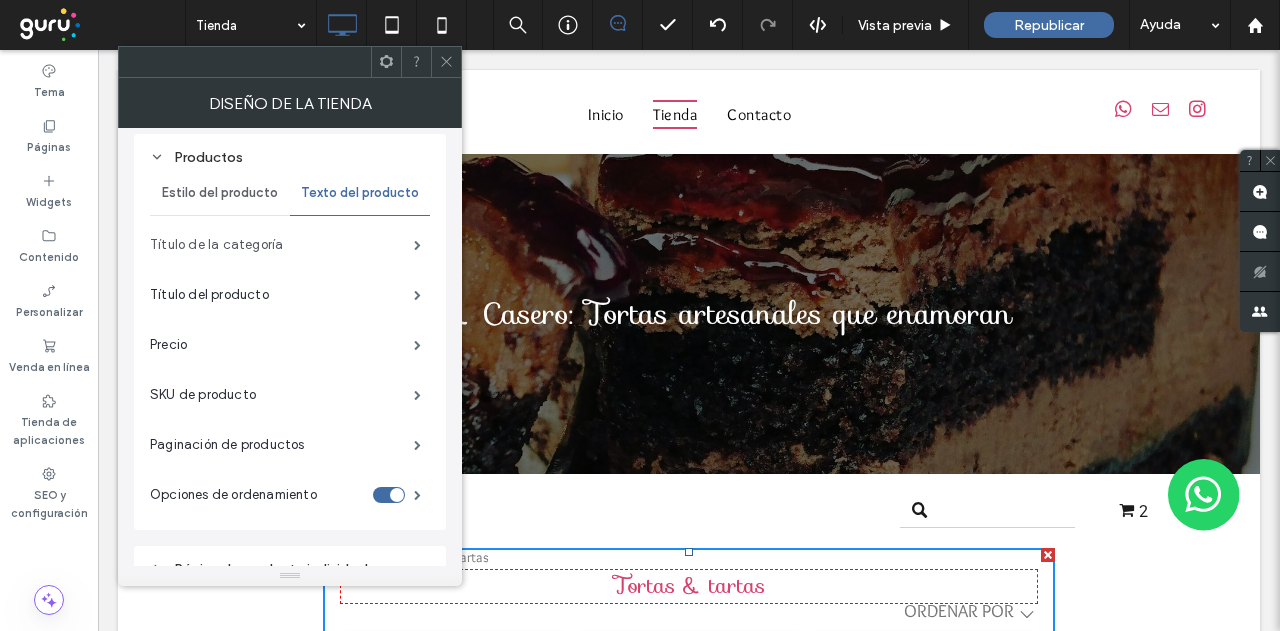 click on "Título de la categoría" at bounding box center (282, 245) 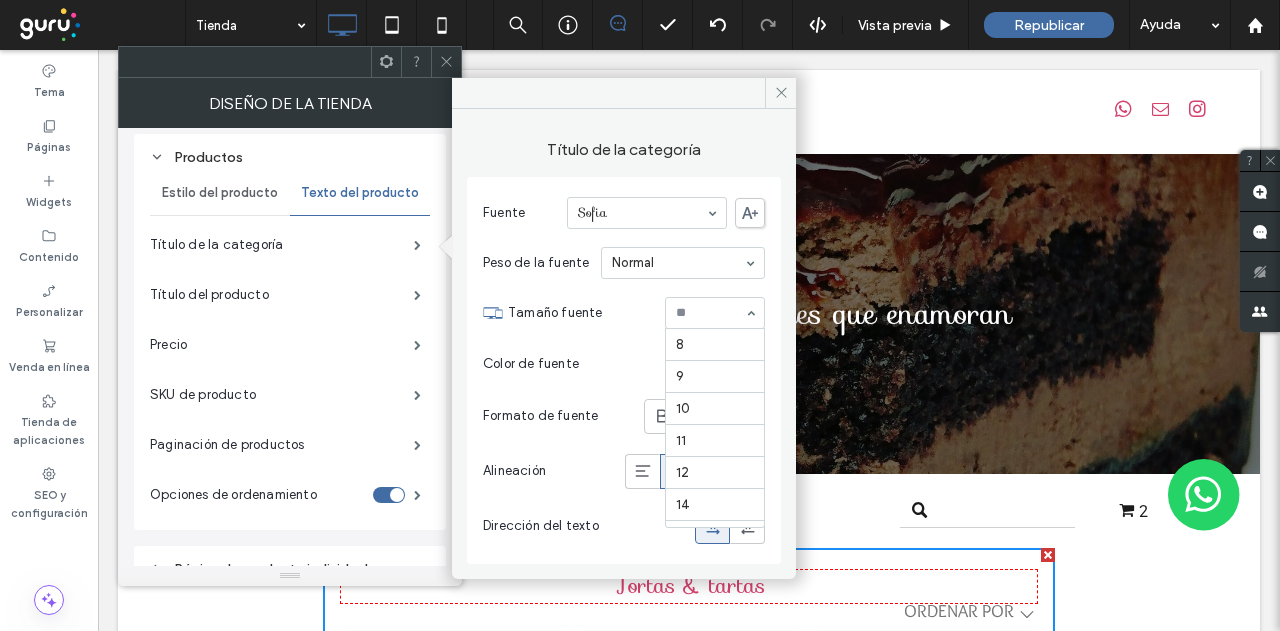scroll, scrollTop: 294, scrollLeft: 0, axis: vertical 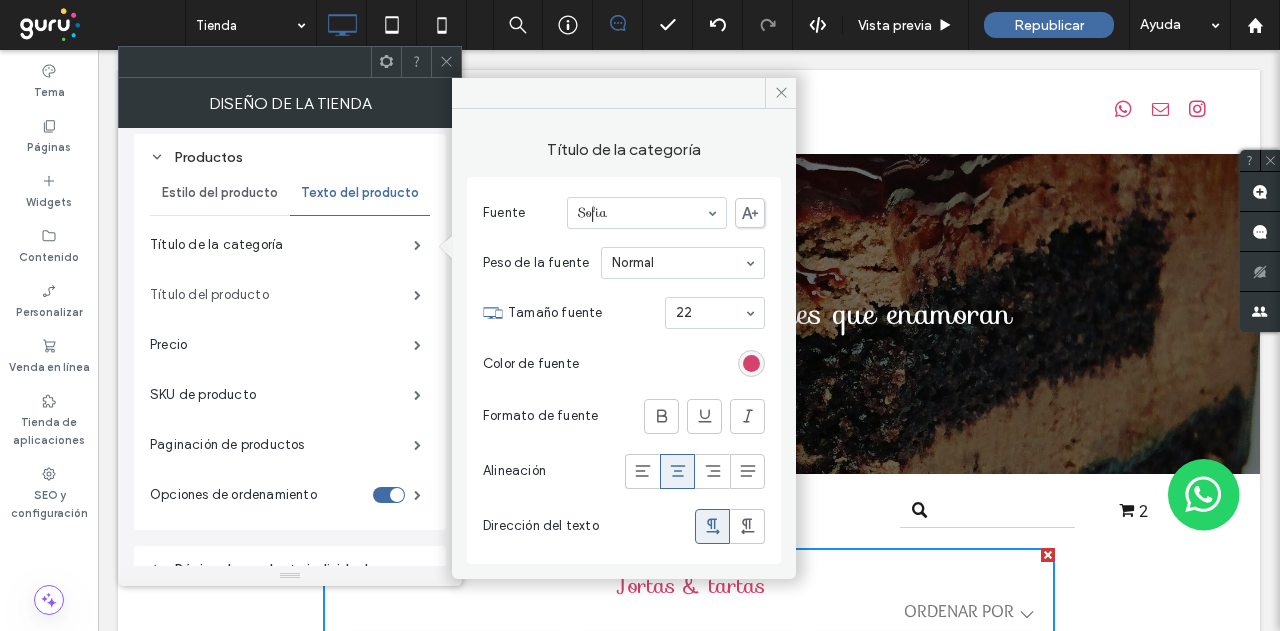 click on "Título del producto" at bounding box center [282, 295] 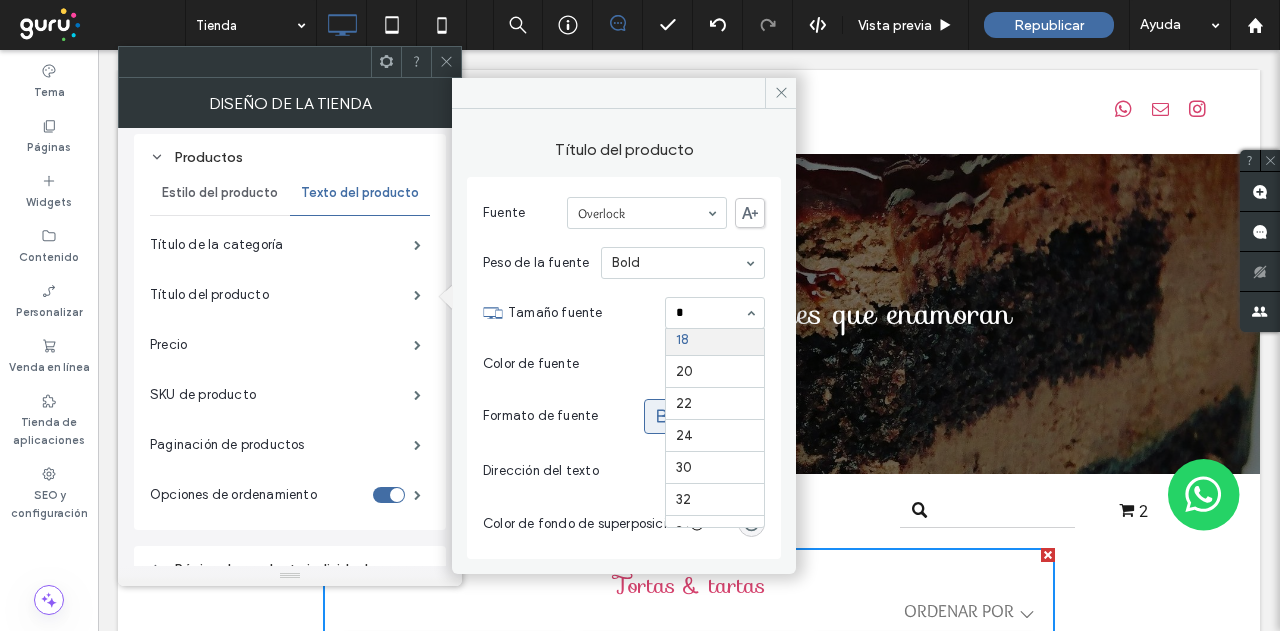 scroll, scrollTop: 0, scrollLeft: 0, axis: both 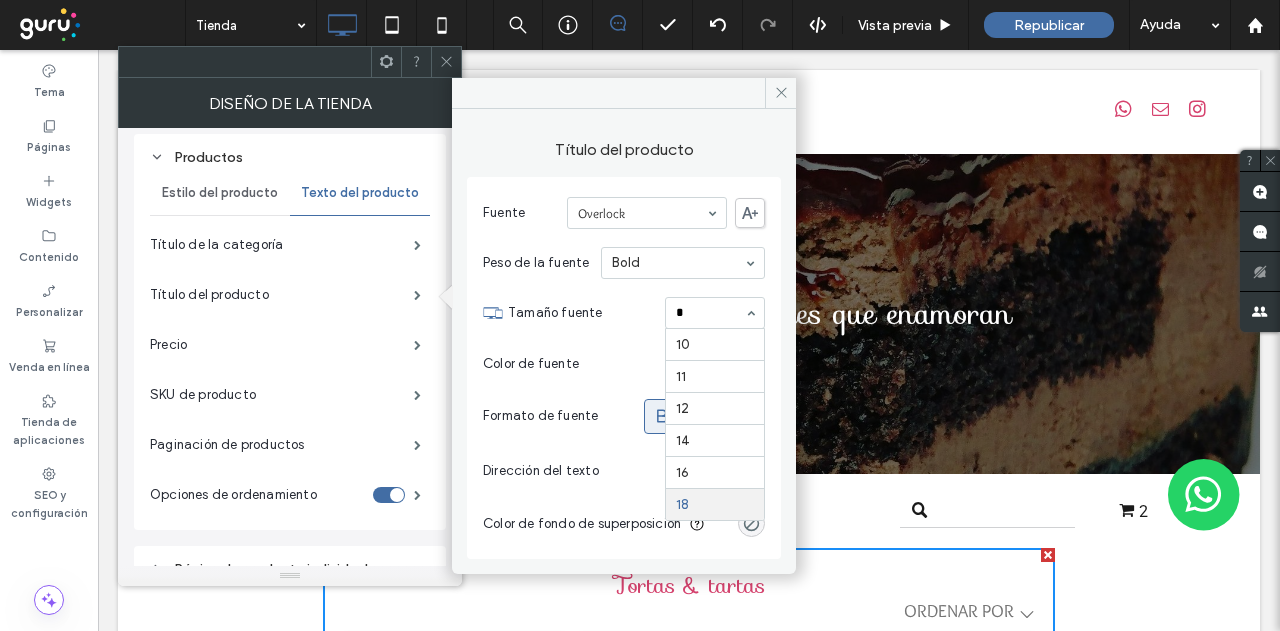 type on "**" 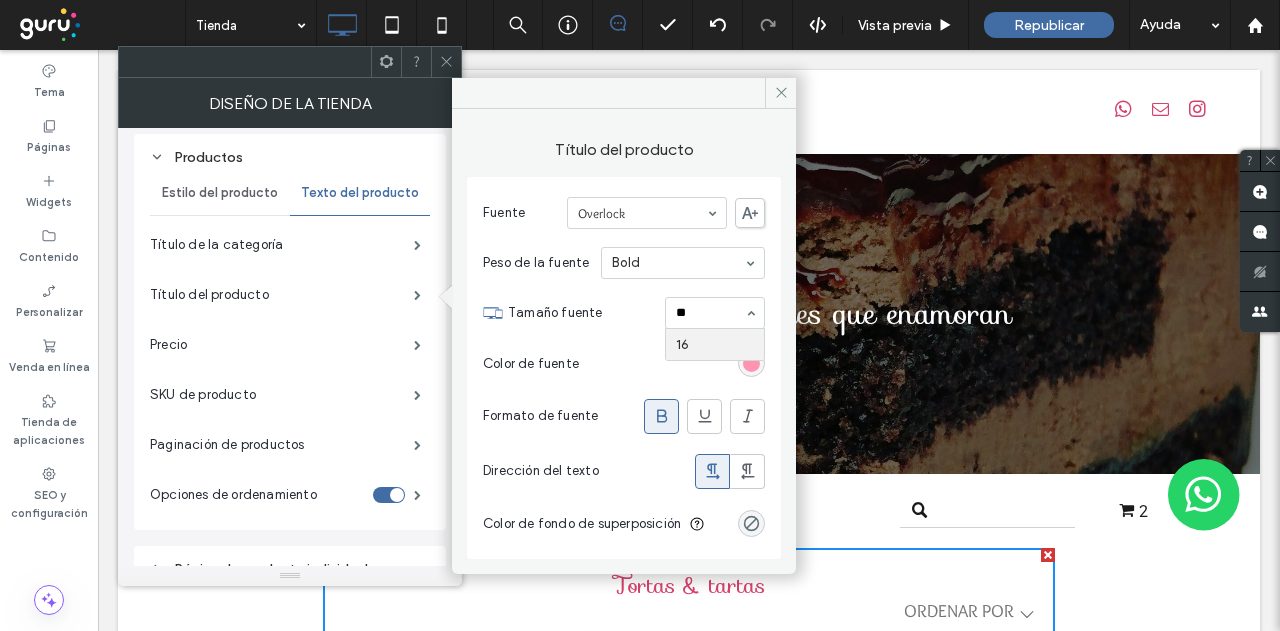 type 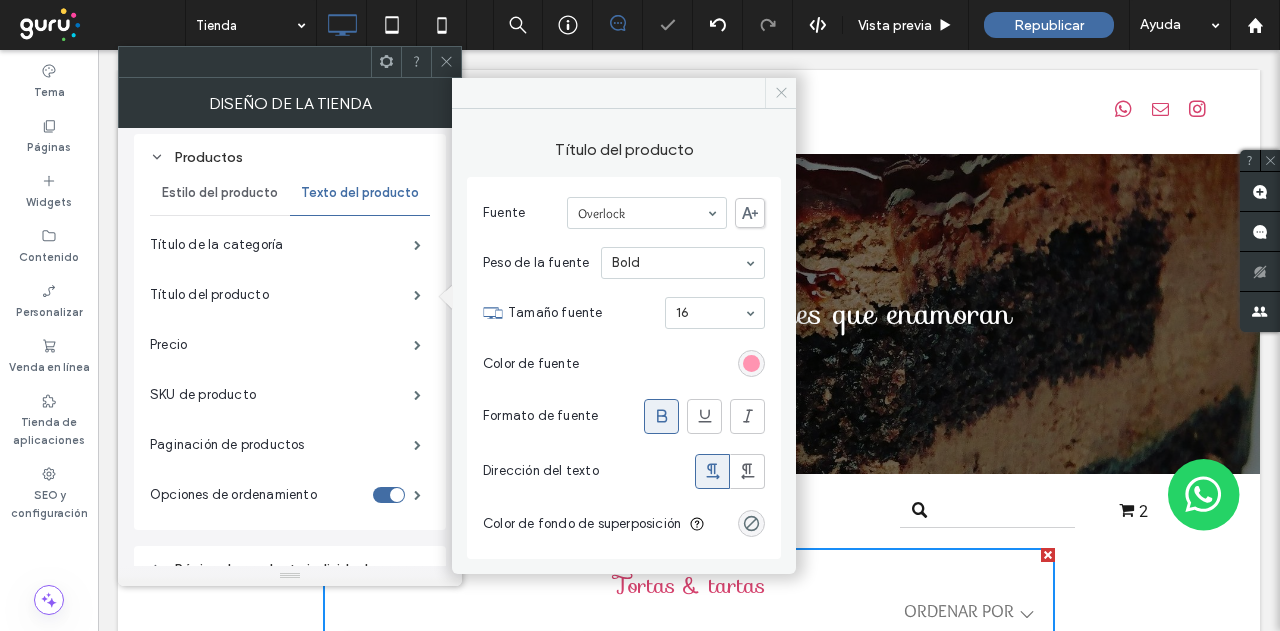 click 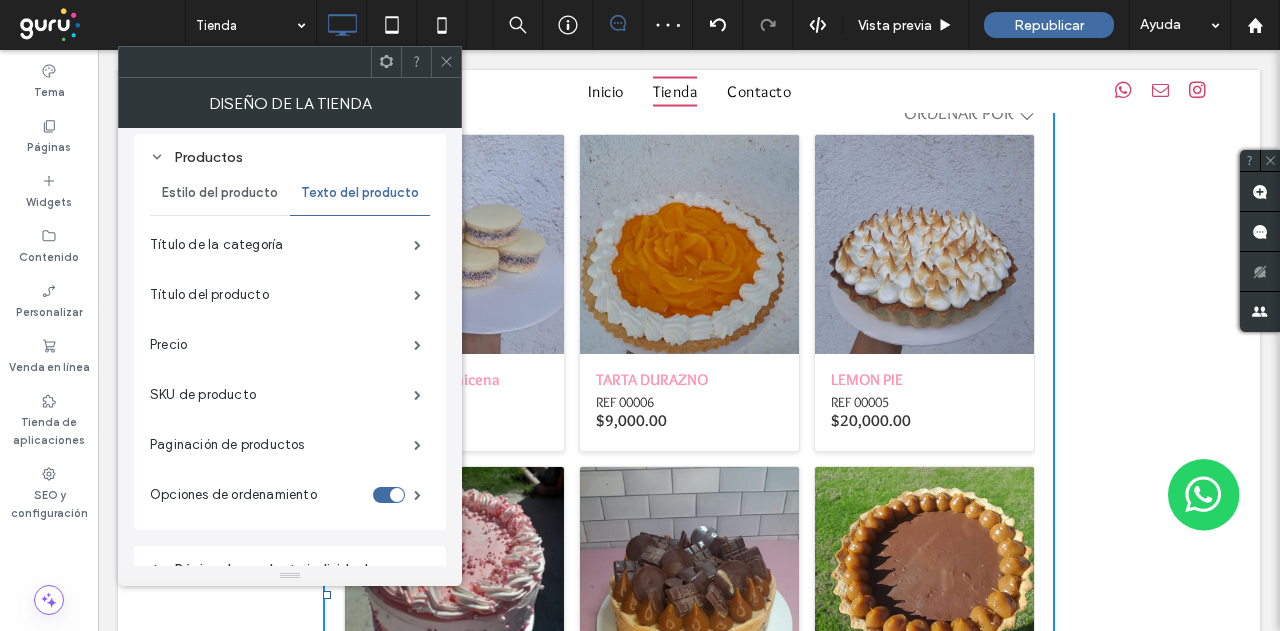 scroll, scrollTop: 500, scrollLeft: 0, axis: vertical 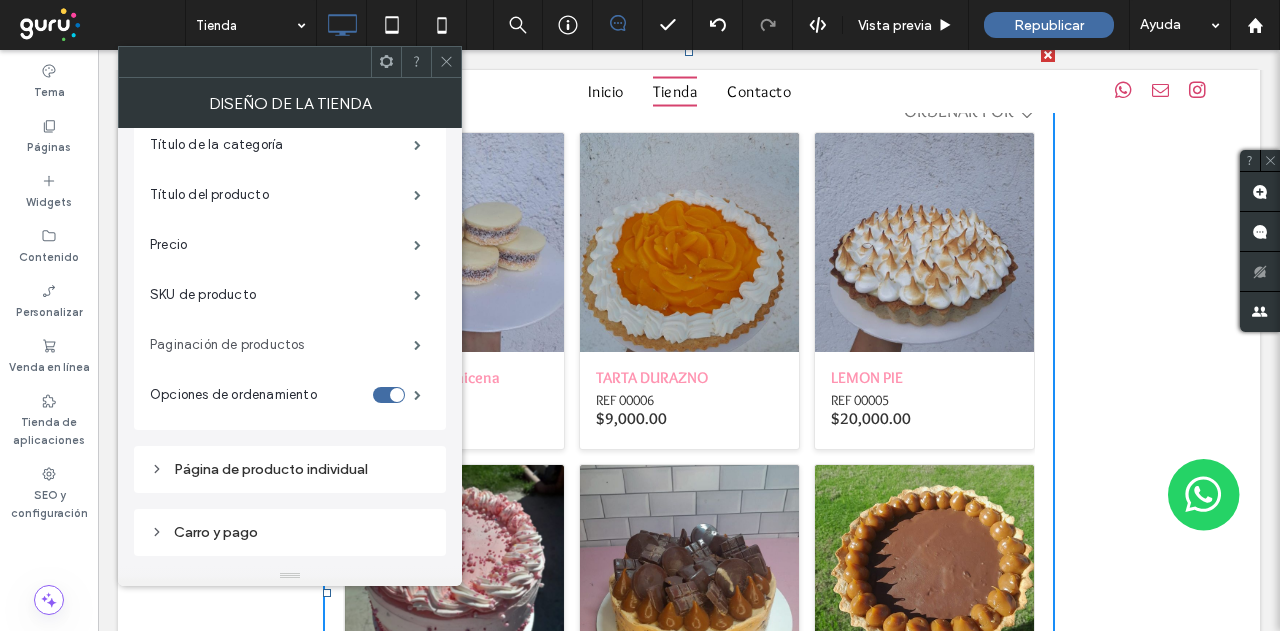 click on "Paginación de productos" at bounding box center [282, 345] 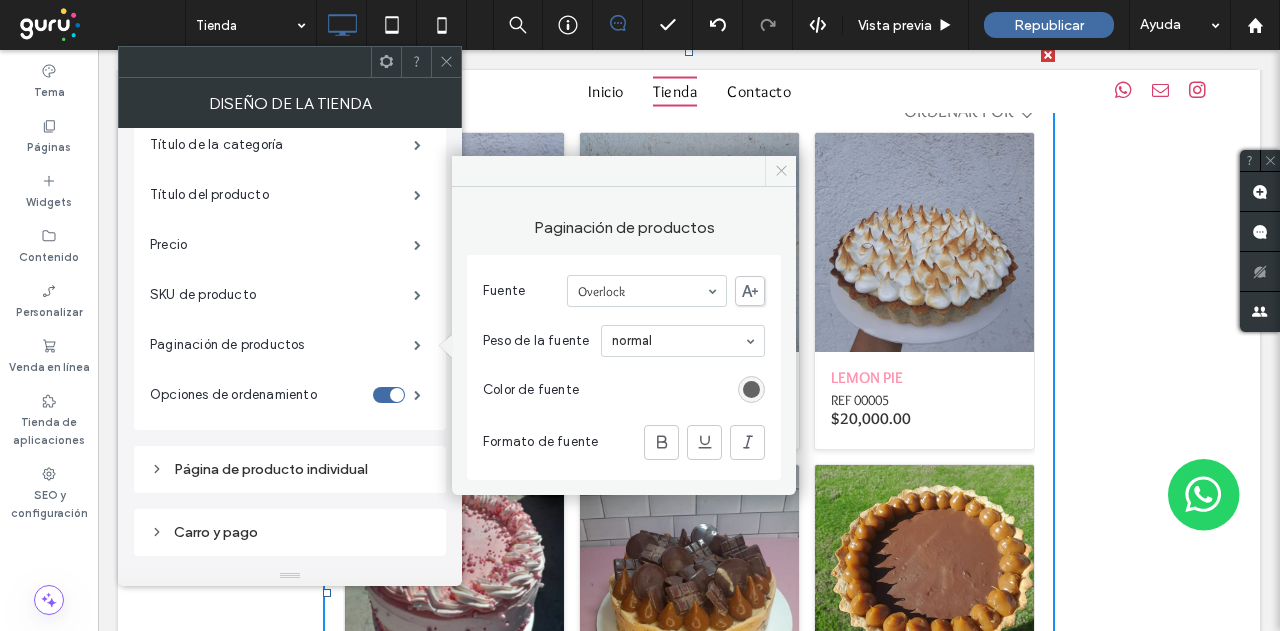 click 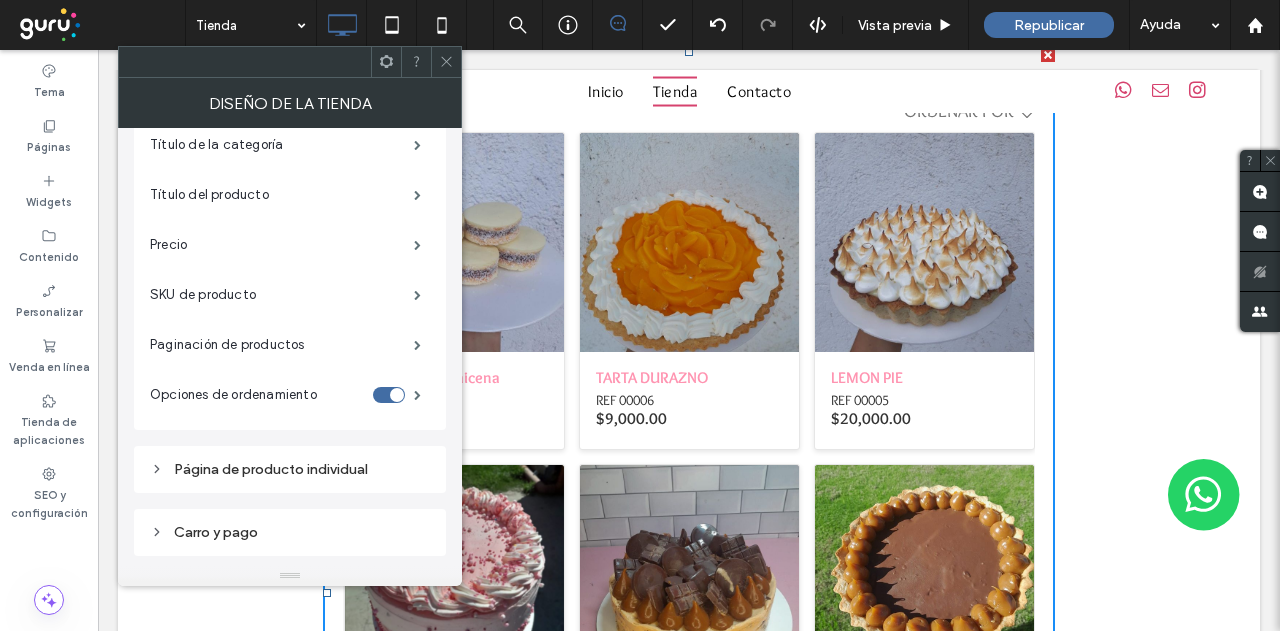 click on "Página de producto individual" at bounding box center [290, 469] 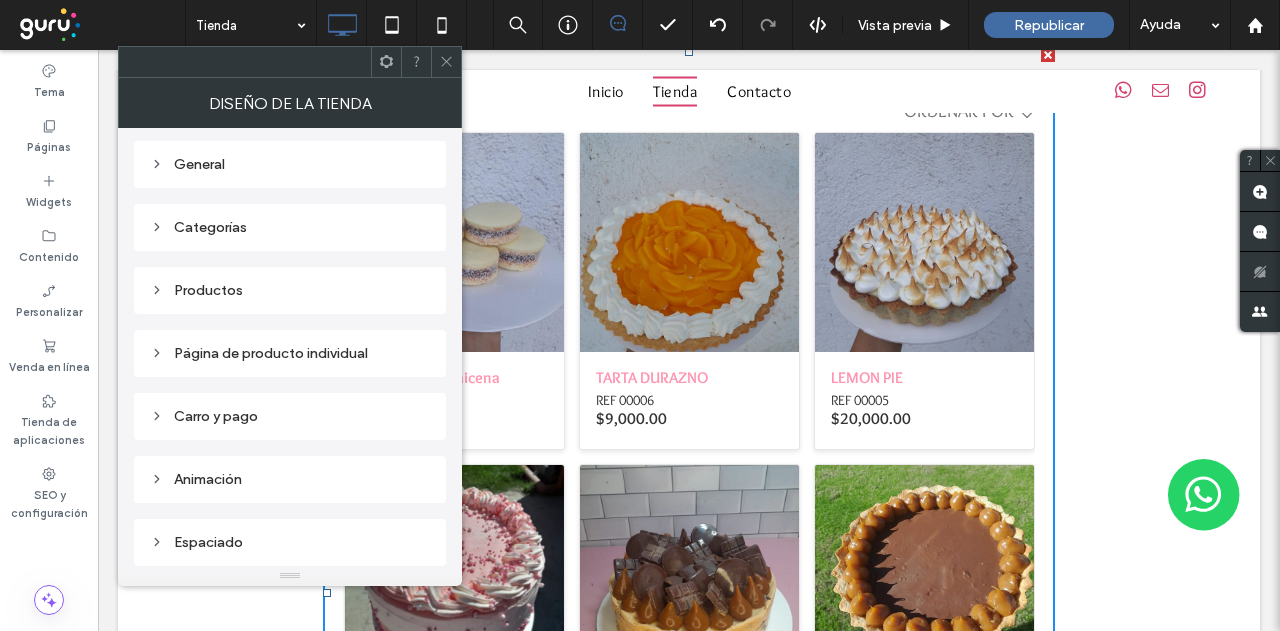 scroll, scrollTop: 165, scrollLeft: 0, axis: vertical 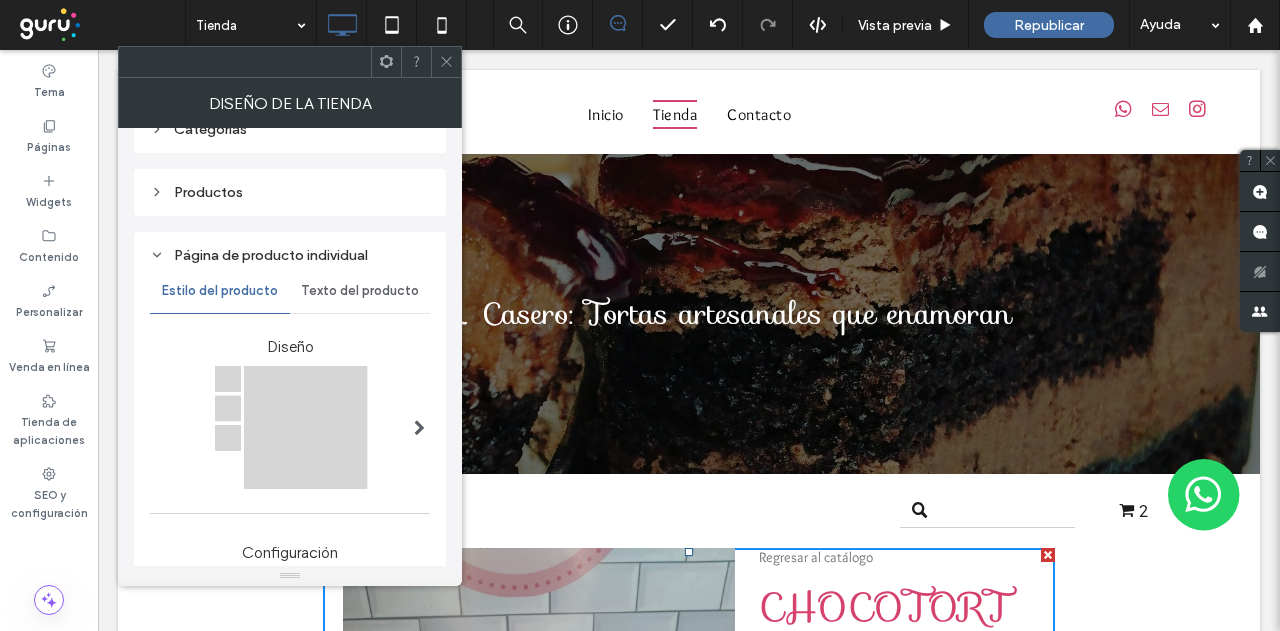 click on "Texto del producto" at bounding box center [360, 291] 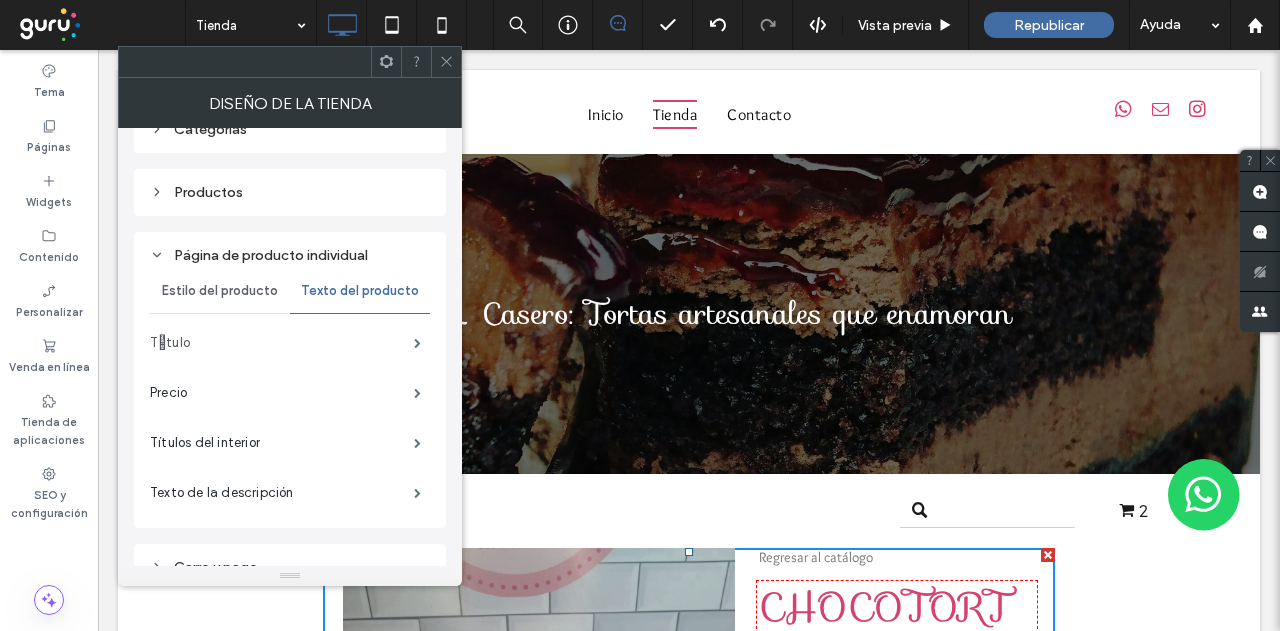 click on "Tֳ­tulo" at bounding box center (282, 343) 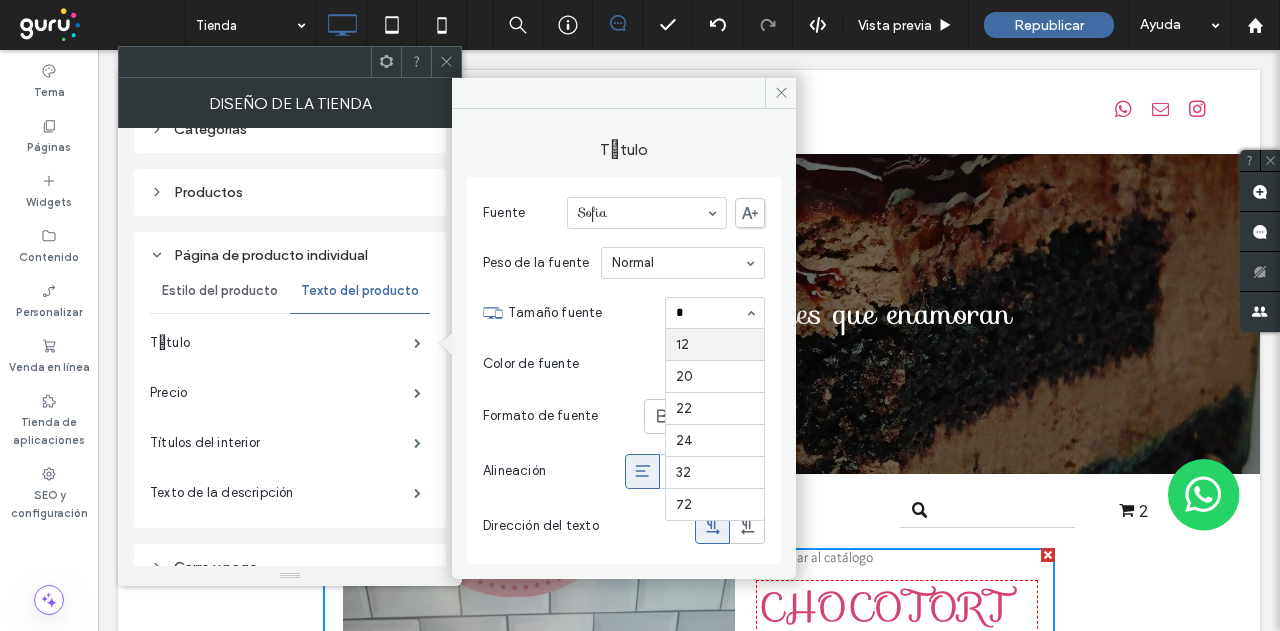 scroll, scrollTop: 0, scrollLeft: 0, axis: both 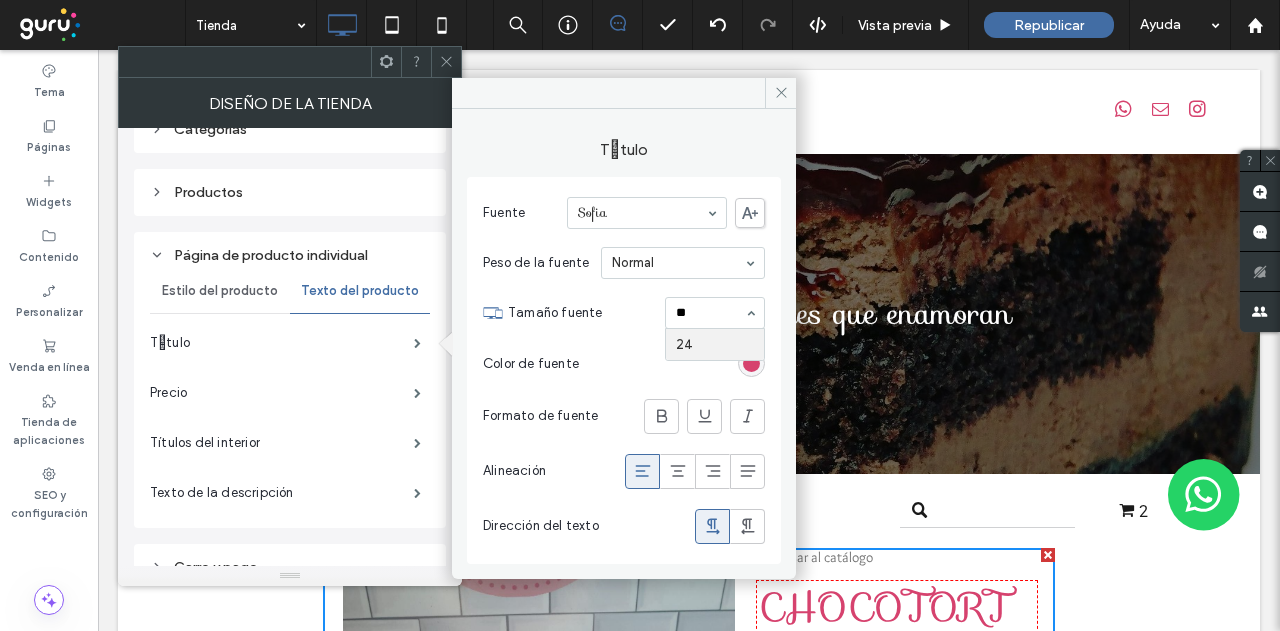type 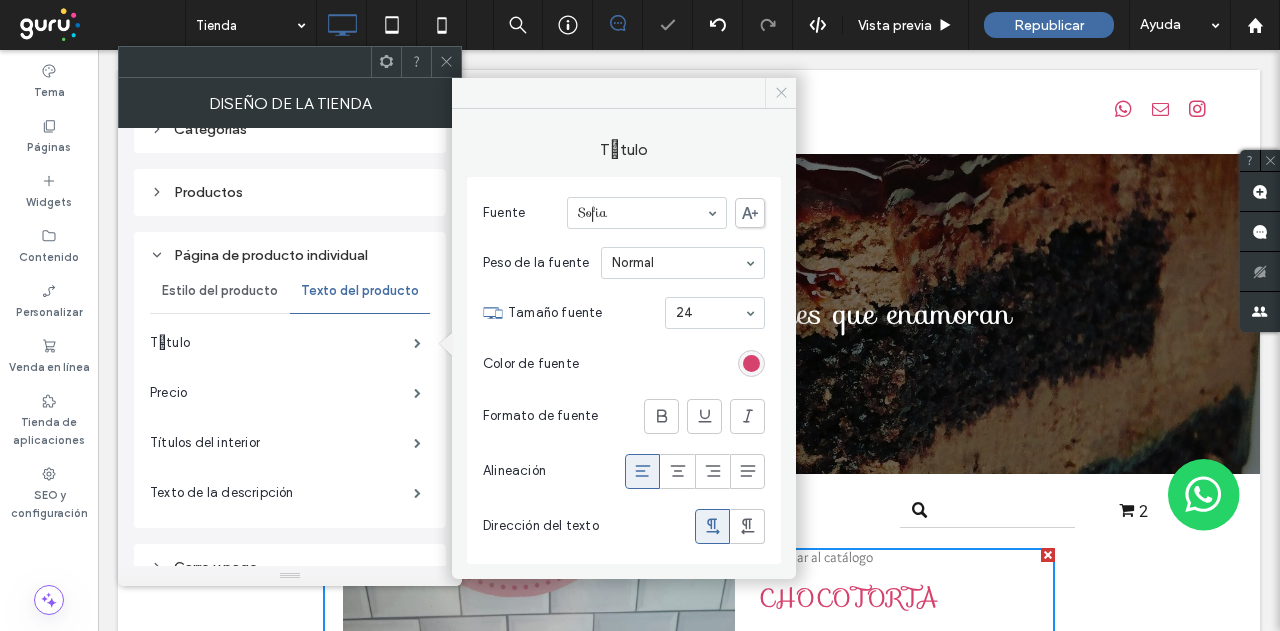 drag, startPoint x: 790, startPoint y: 86, endPoint x: 688, endPoint y: 35, distance: 114.03947 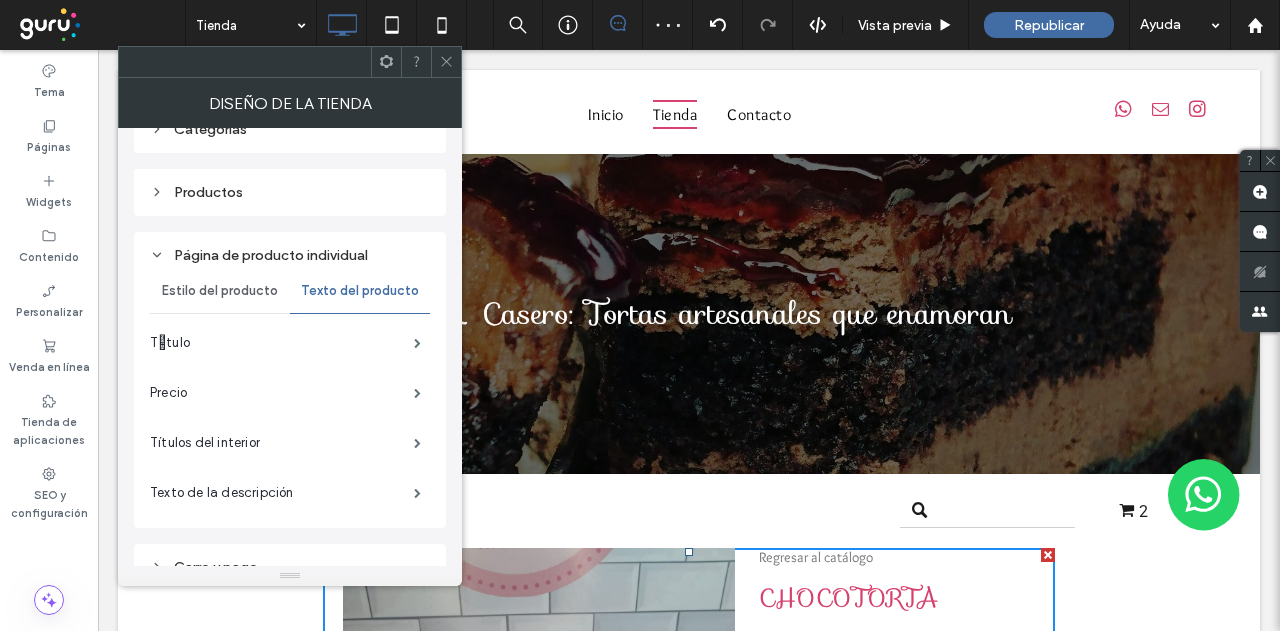 drag, startPoint x: 452, startPoint y: 65, endPoint x: 454, endPoint y: 145, distance: 80.024994 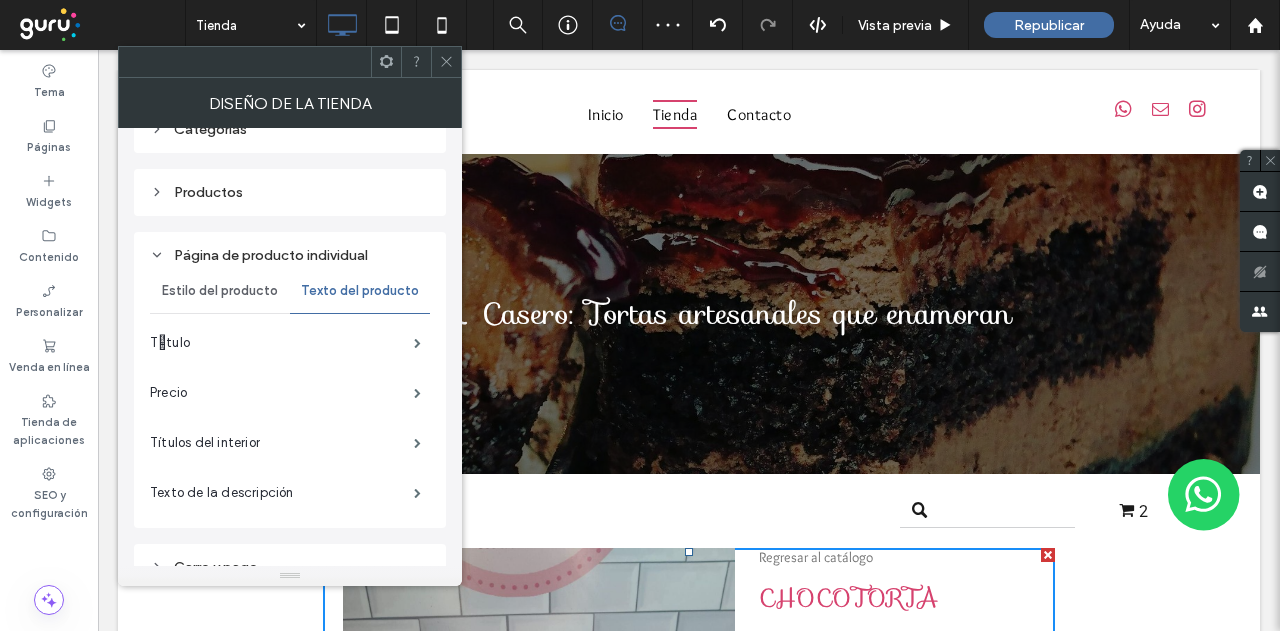 click 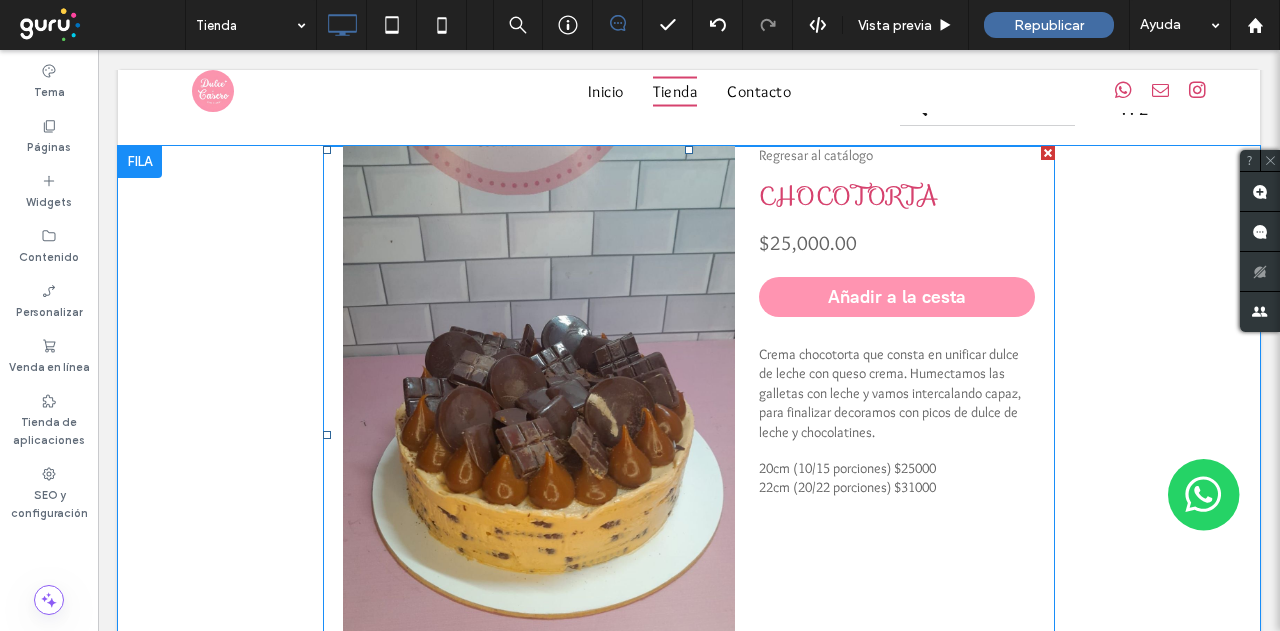scroll, scrollTop: 500, scrollLeft: 0, axis: vertical 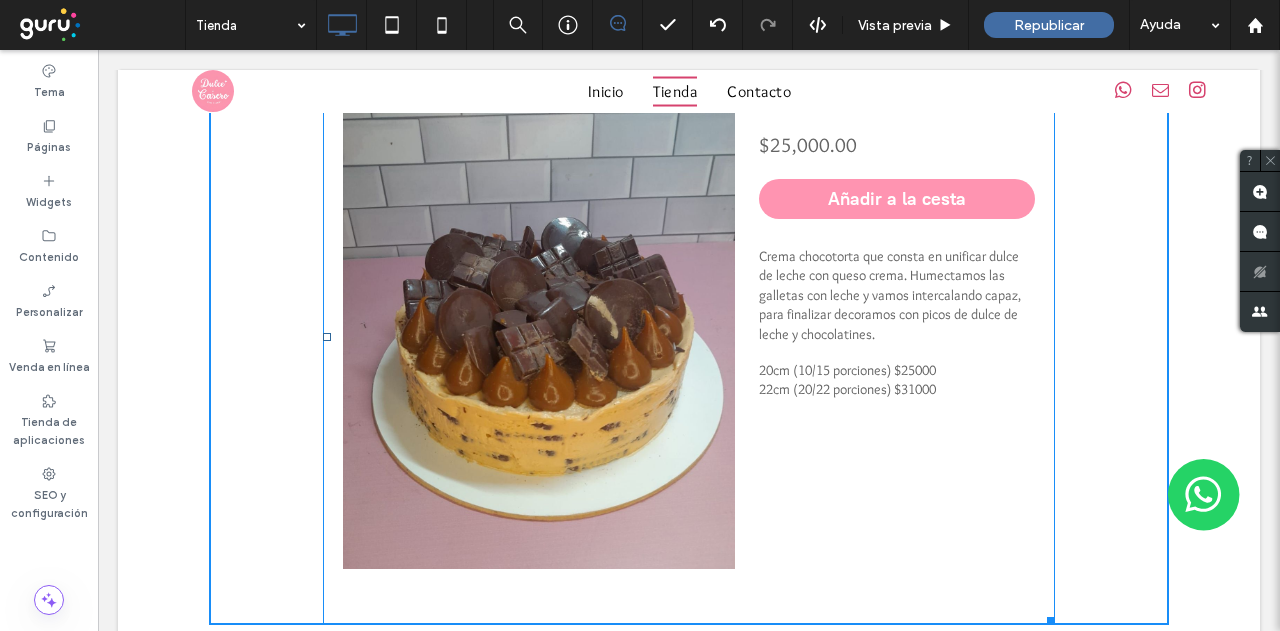 drag, startPoint x: 1042, startPoint y: 611, endPoint x: 981, endPoint y: 468, distance: 155.46704 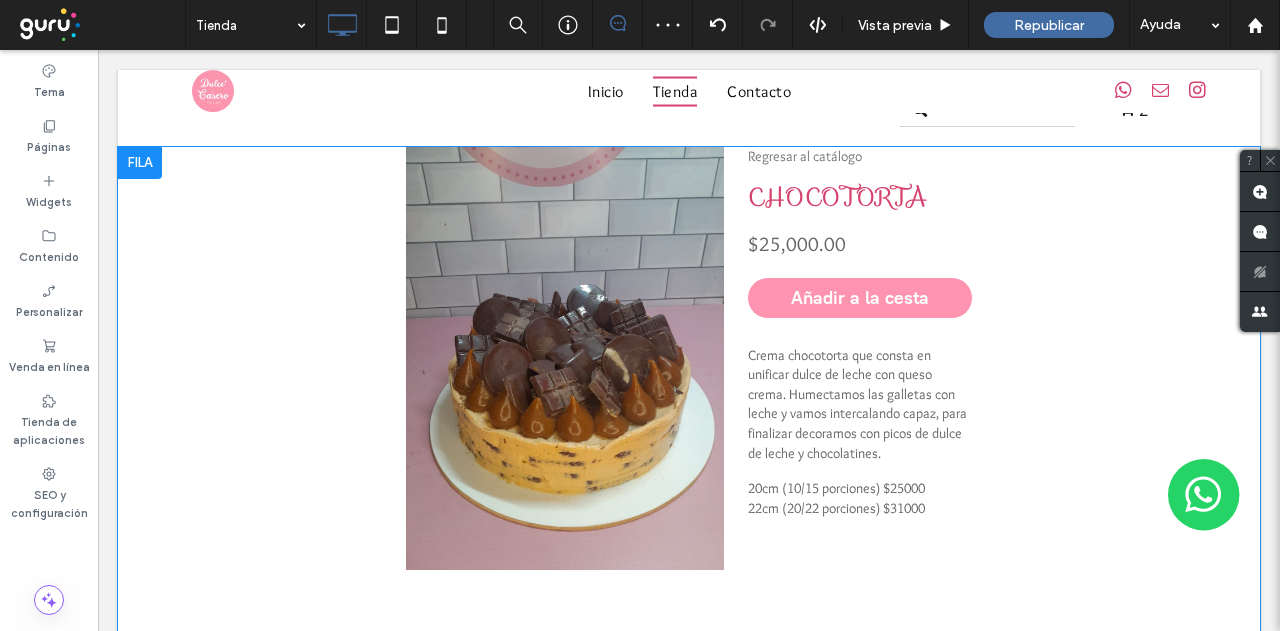 scroll, scrollTop: 400, scrollLeft: 0, axis: vertical 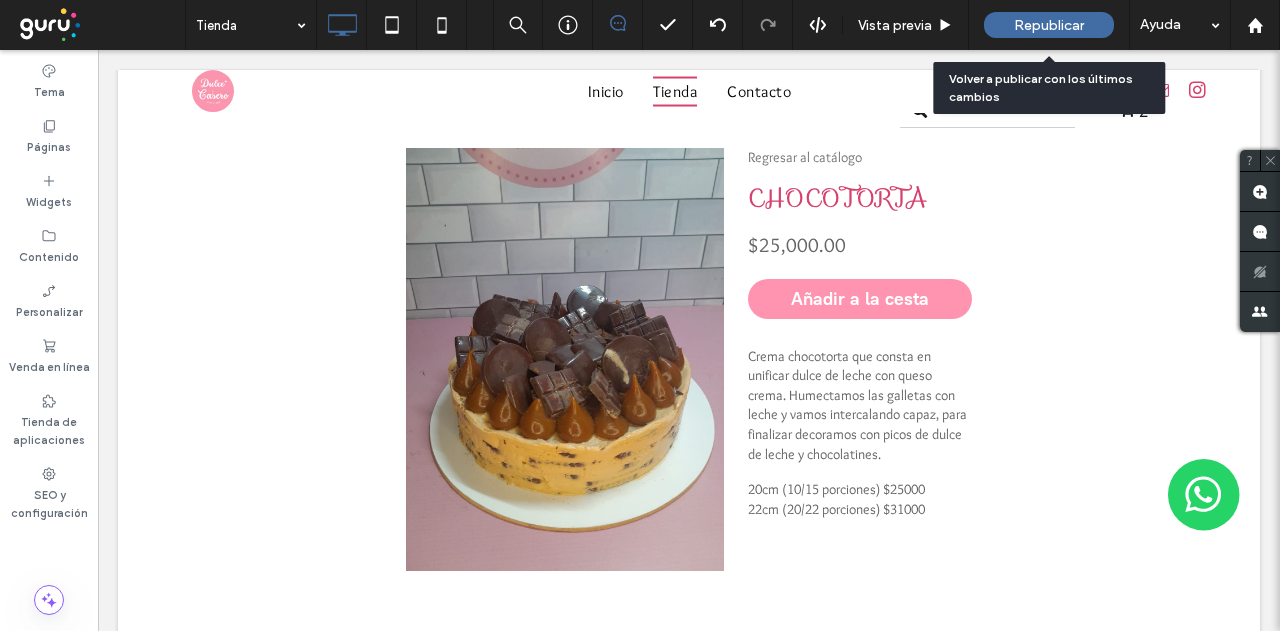click on "Republicar" at bounding box center (1049, 25) 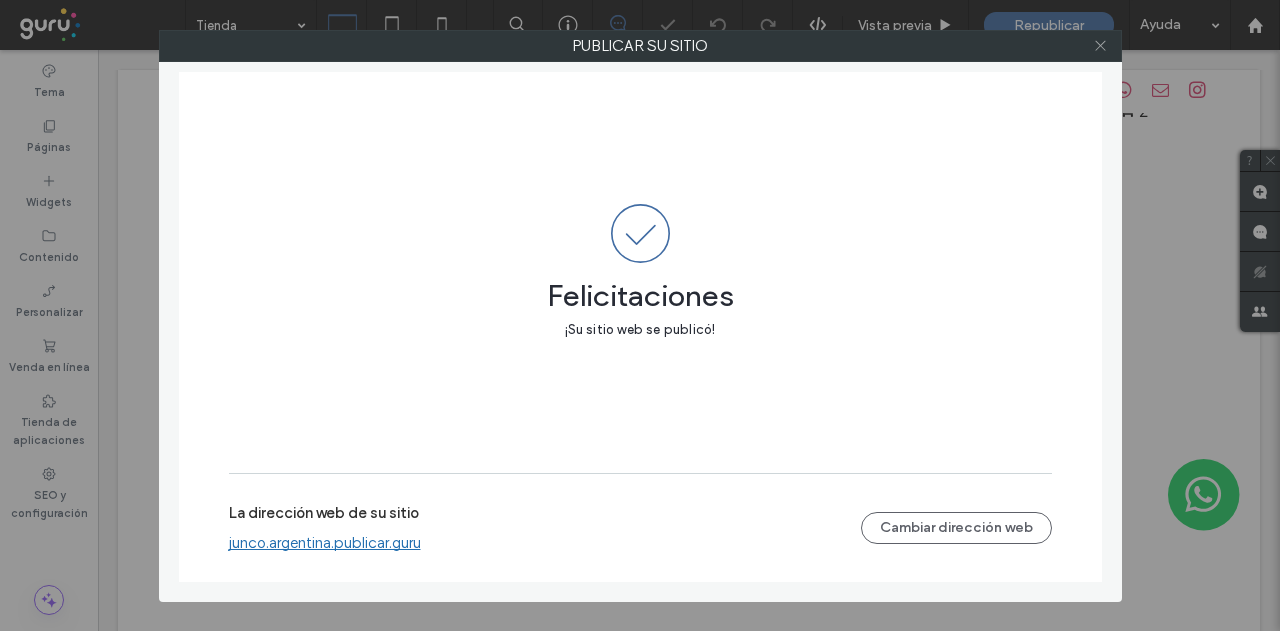 drag, startPoint x: 1096, startPoint y: 45, endPoint x: 1088, endPoint y: 55, distance: 12.806249 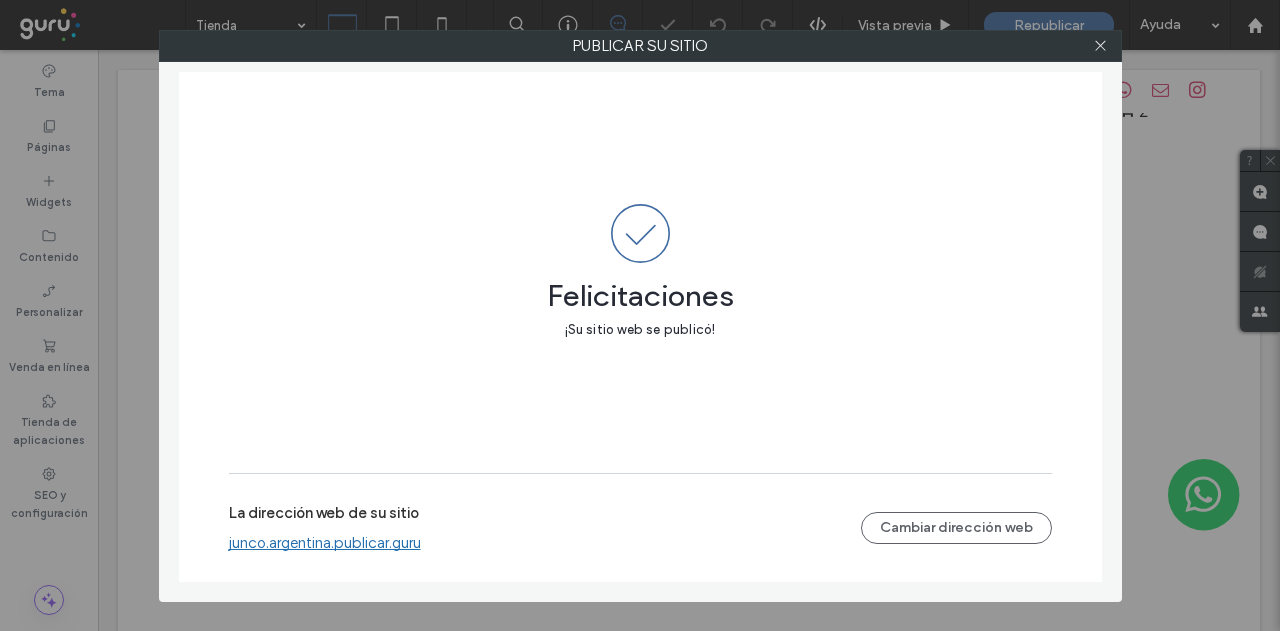 click 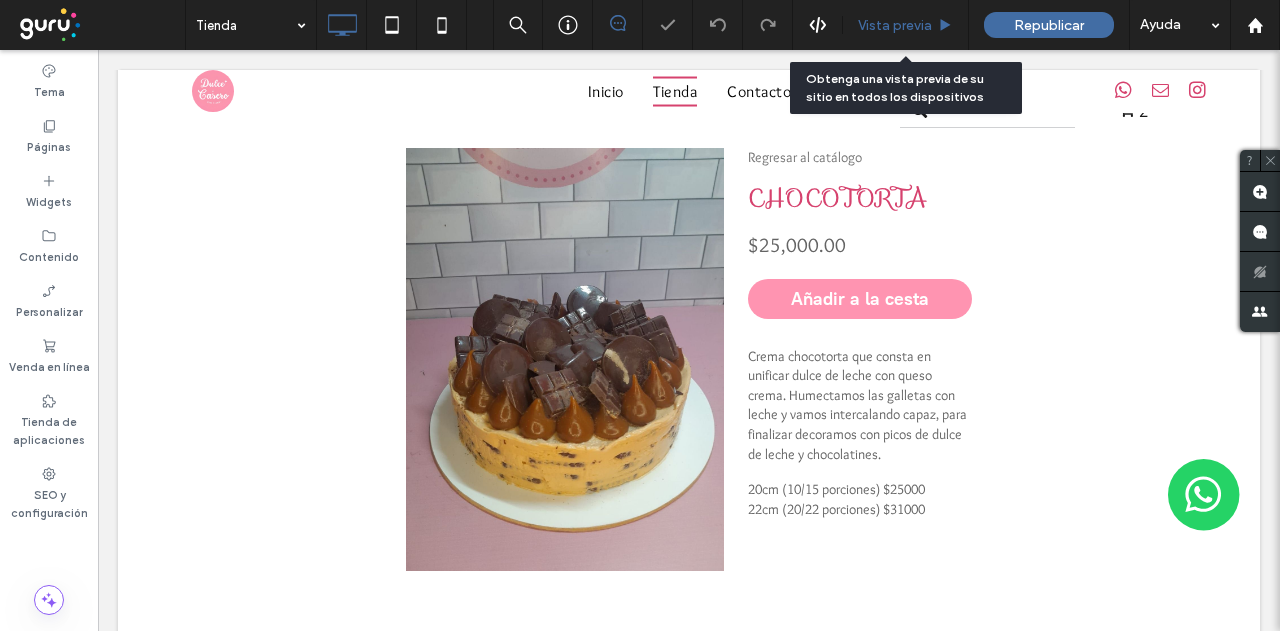 click on "Vista previa" at bounding box center (895, 25) 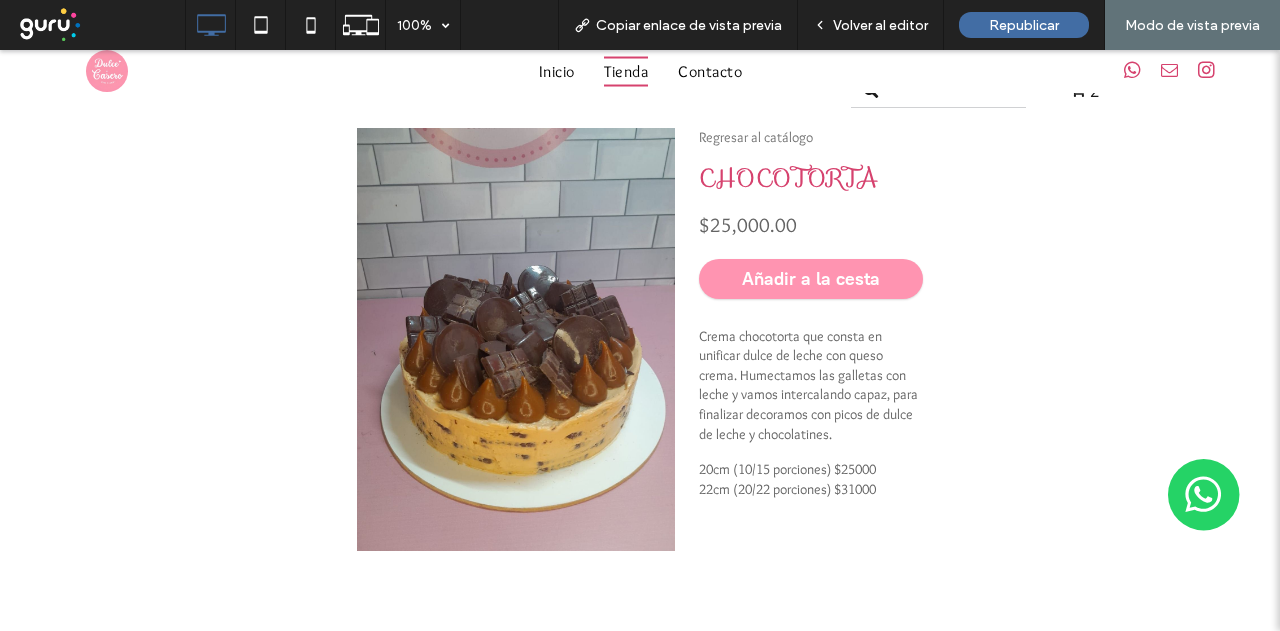 click on "Añadir a la cesta" at bounding box center (811, 279) 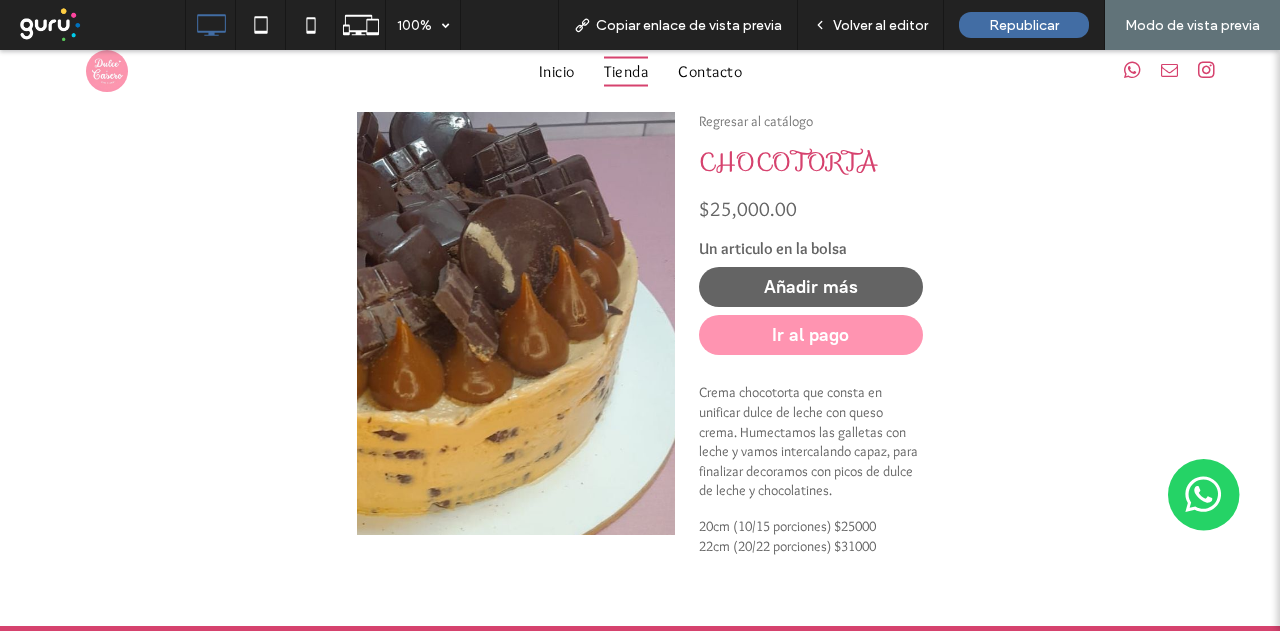 scroll, scrollTop: 200, scrollLeft: 0, axis: vertical 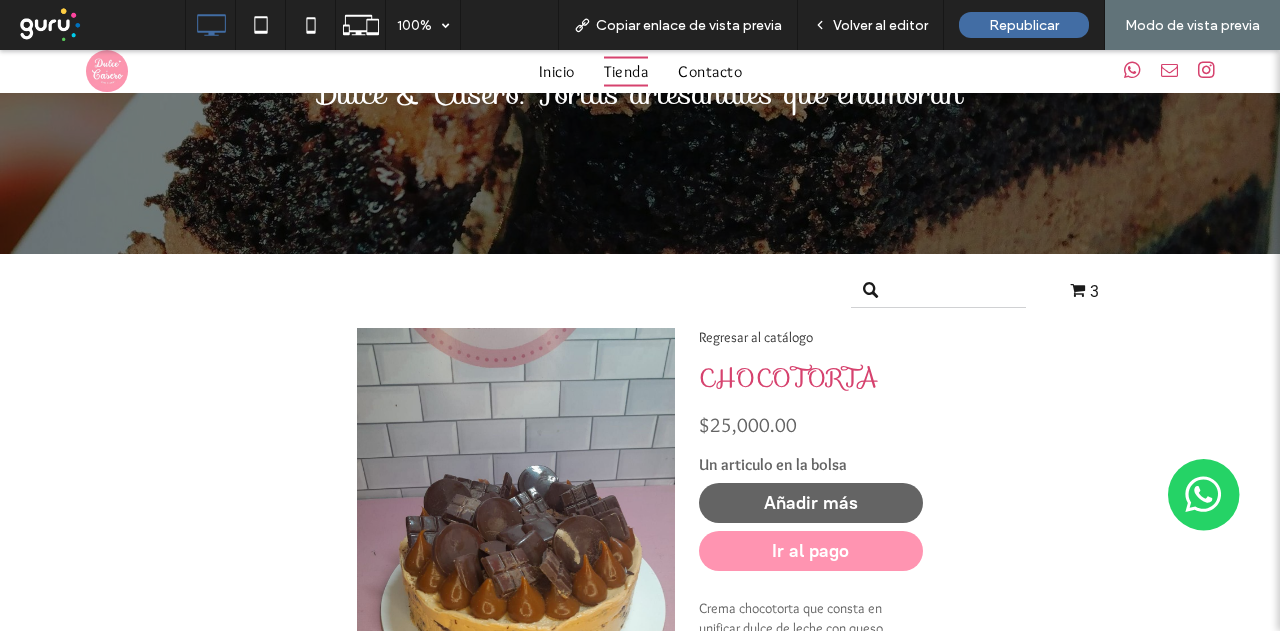 click on "Regresar al catálogo" 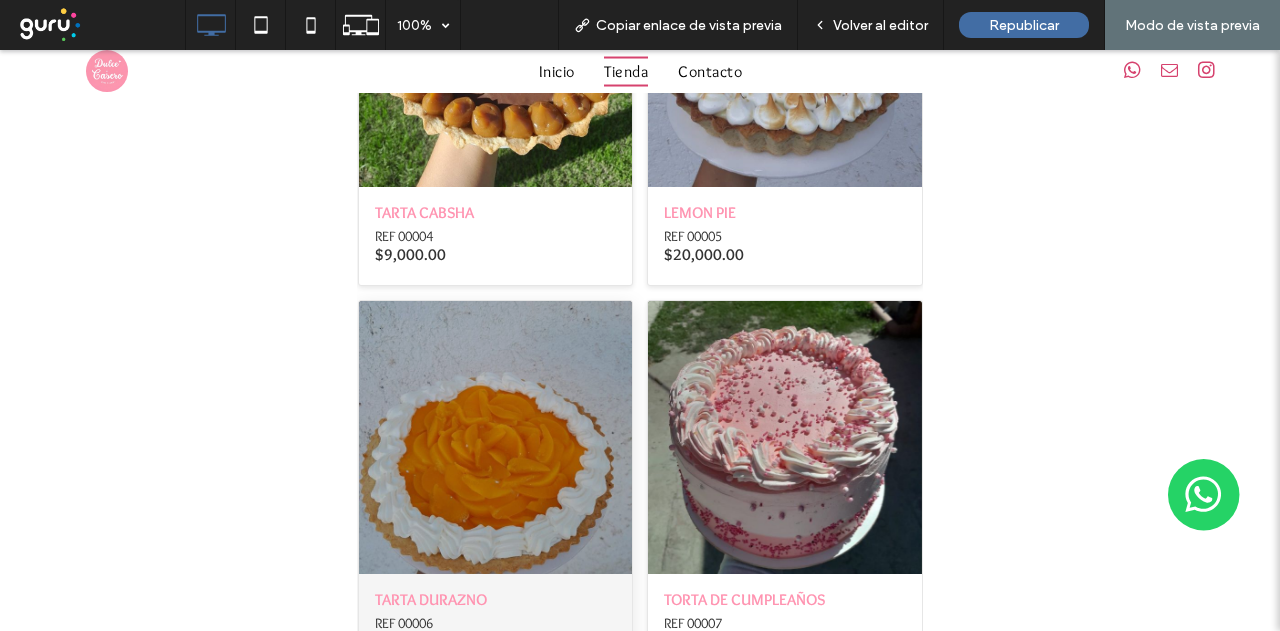 scroll, scrollTop: 1000, scrollLeft: 0, axis: vertical 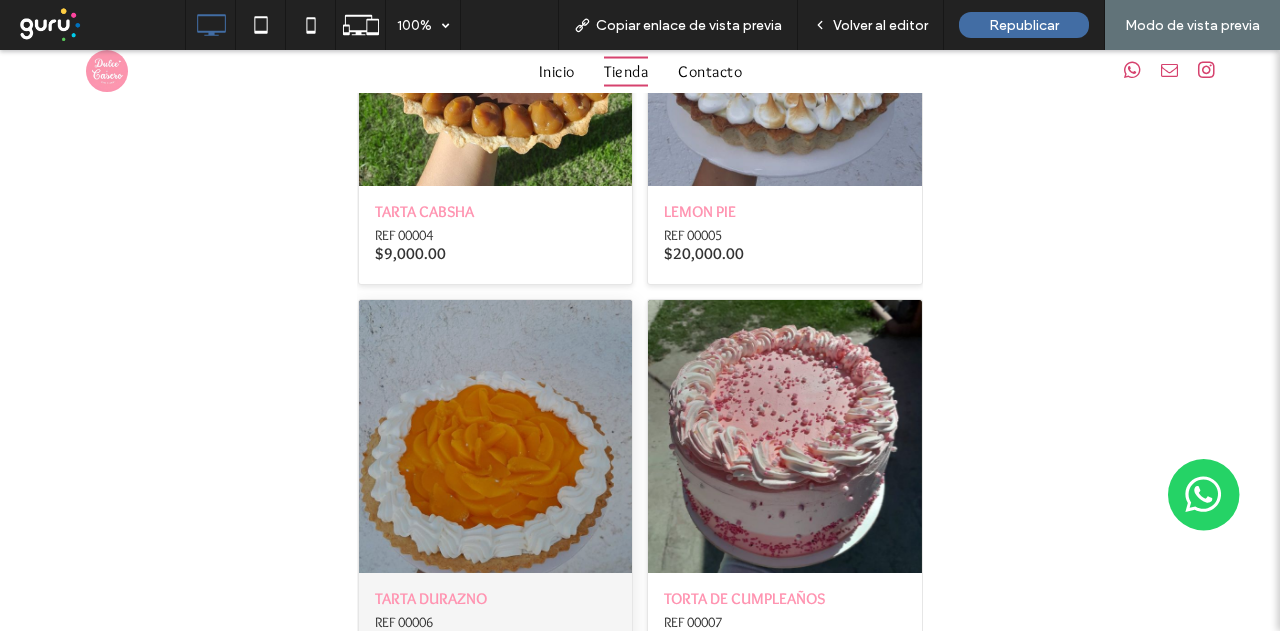 click on "TARTA DURAZNO" 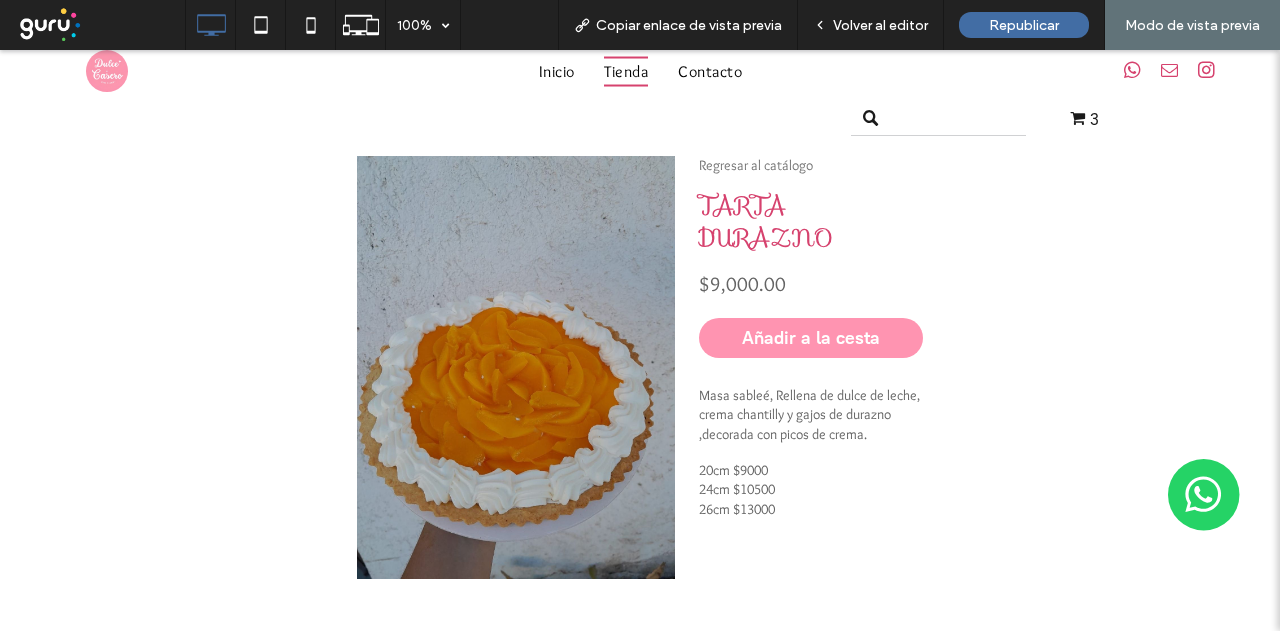 scroll, scrollTop: 300, scrollLeft: 0, axis: vertical 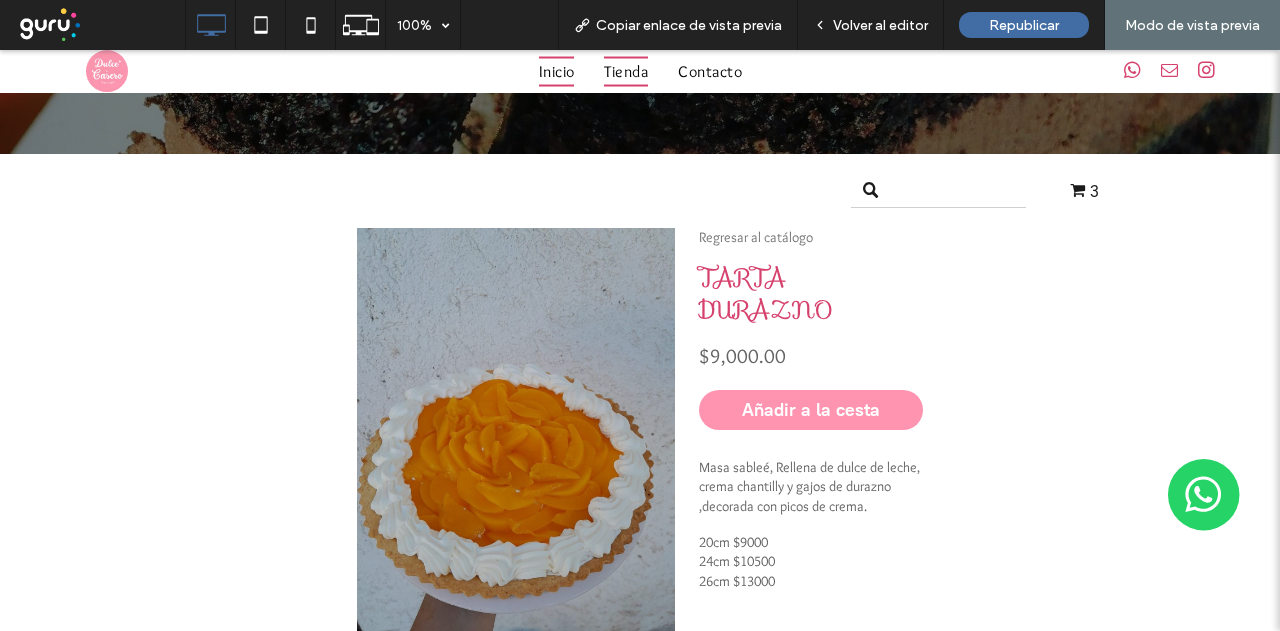 click on "Inicio" at bounding box center [557, 71] 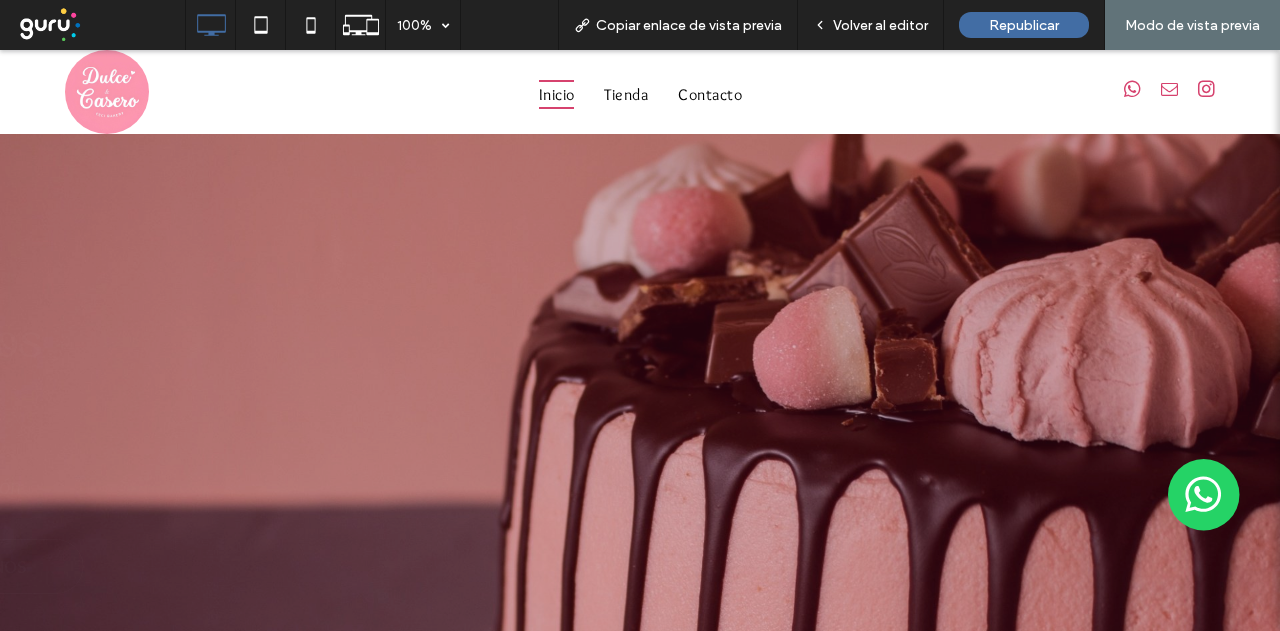 scroll, scrollTop: 0, scrollLeft: 0, axis: both 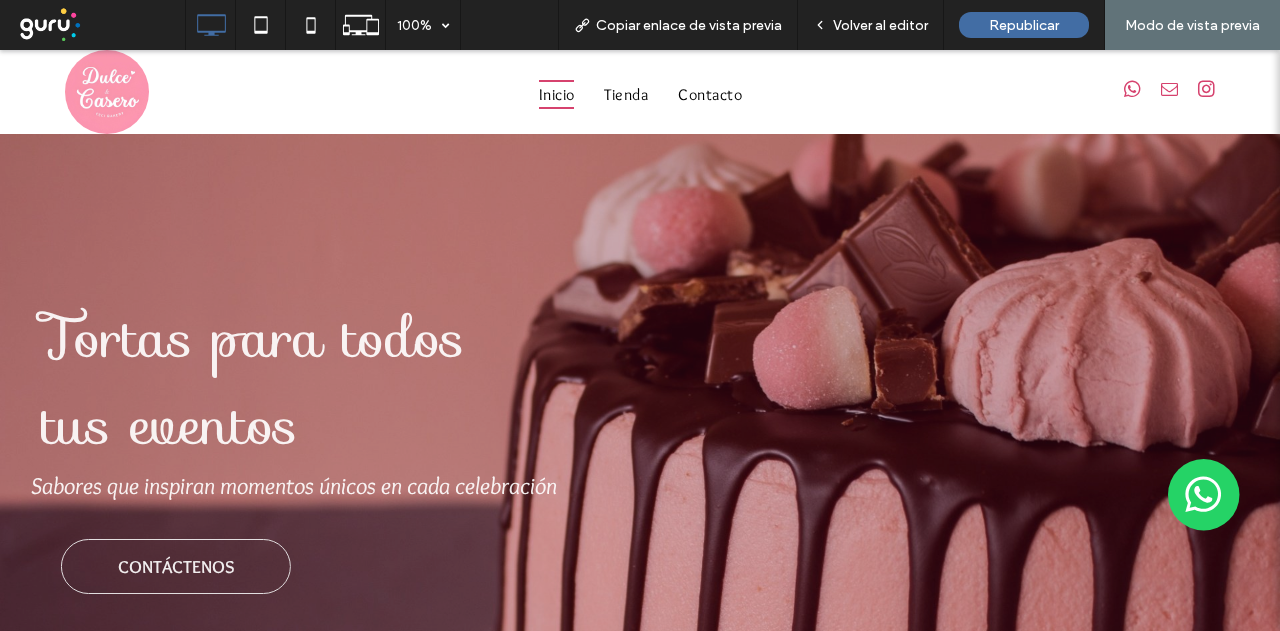 click on "Republicar" at bounding box center [1024, 25] 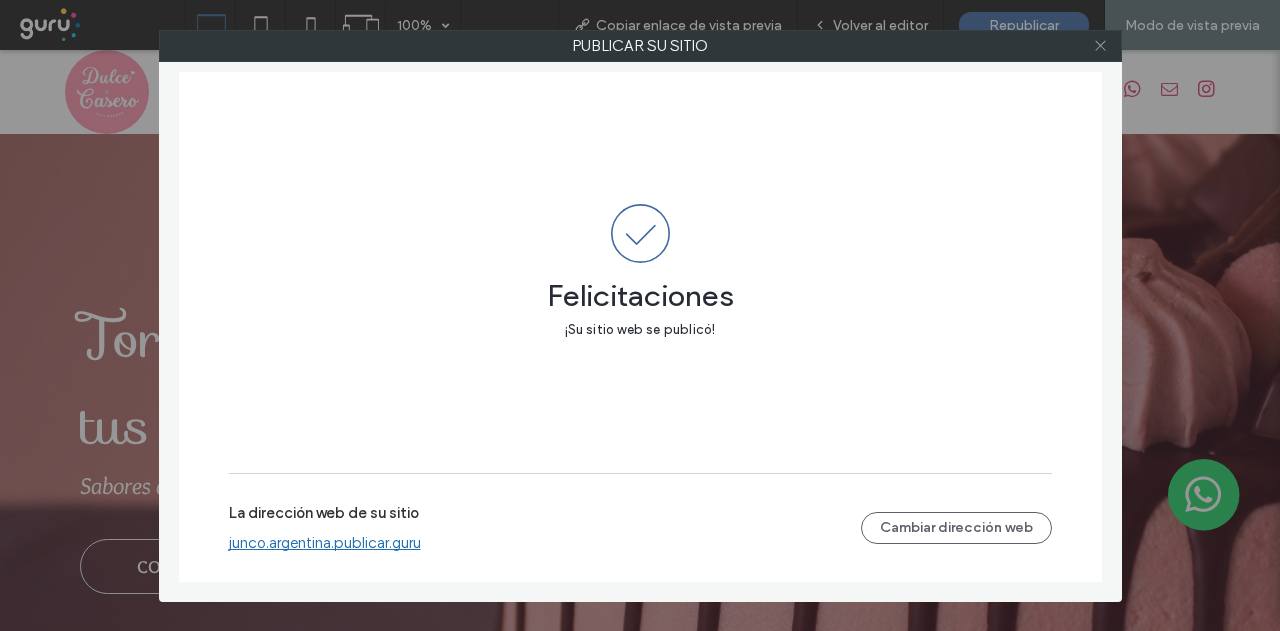 click 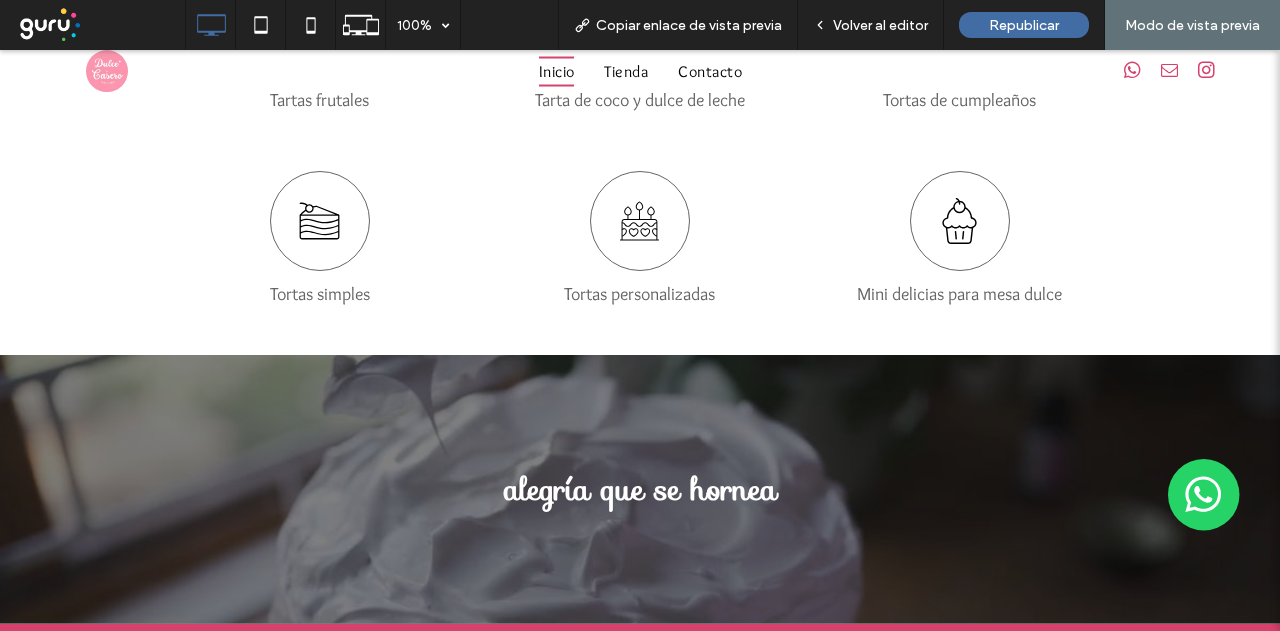 scroll, scrollTop: 3000, scrollLeft: 0, axis: vertical 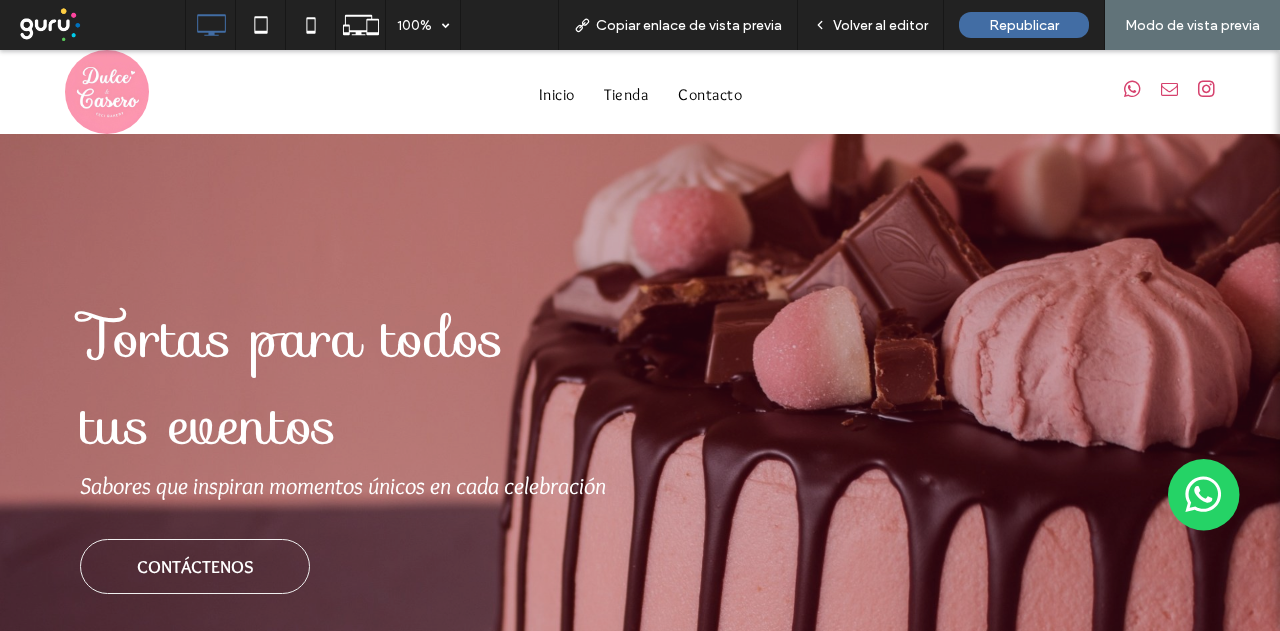 drag, startPoint x: 482, startPoint y: 475, endPoint x: 507, endPoint y: 182, distance: 294.0646 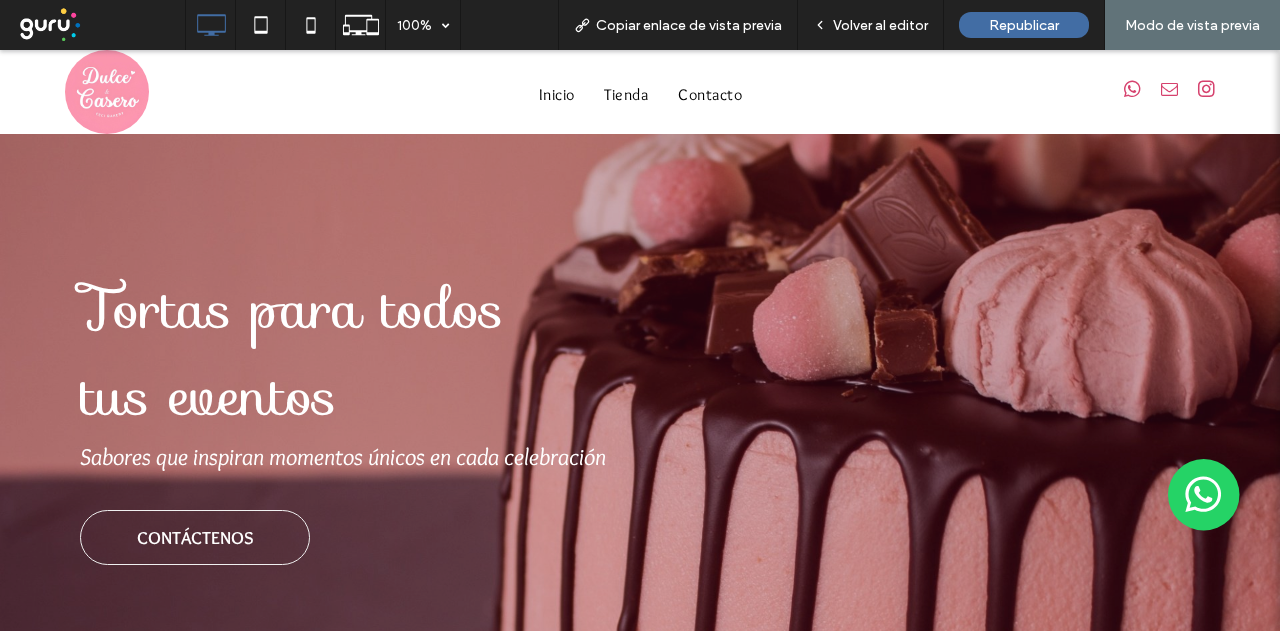 scroll, scrollTop: 0, scrollLeft: 0, axis: both 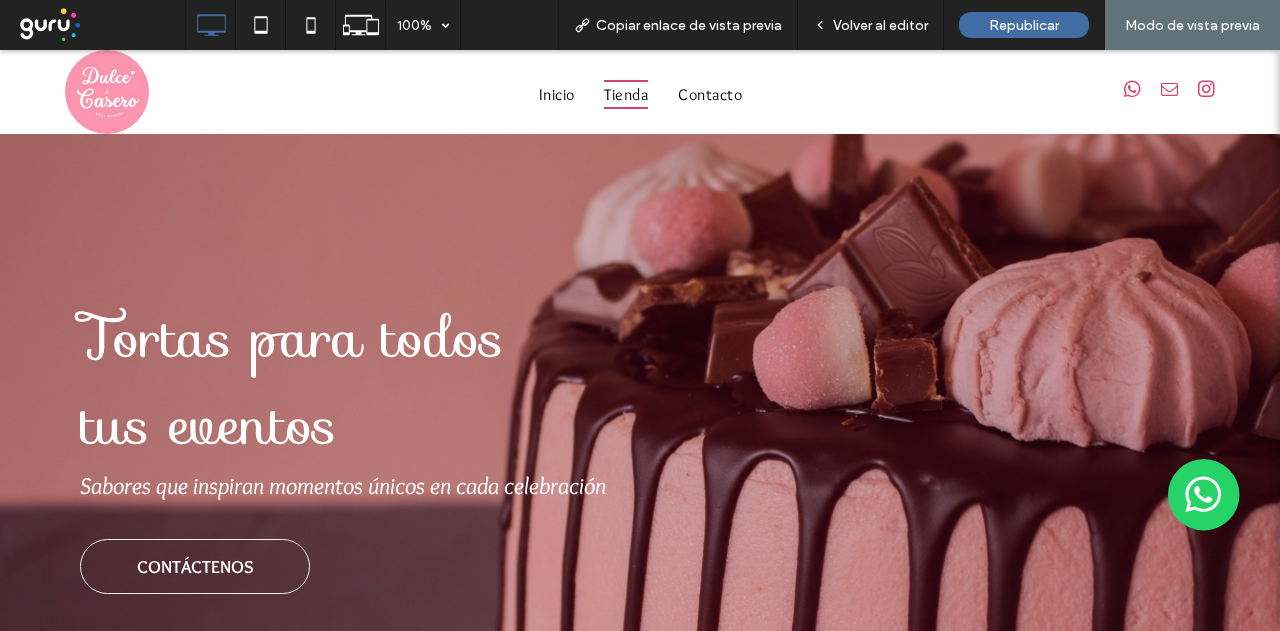 drag, startPoint x: 617, startPoint y: 79, endPoint x: 618, endPoint y: 130, distance: 51.009804 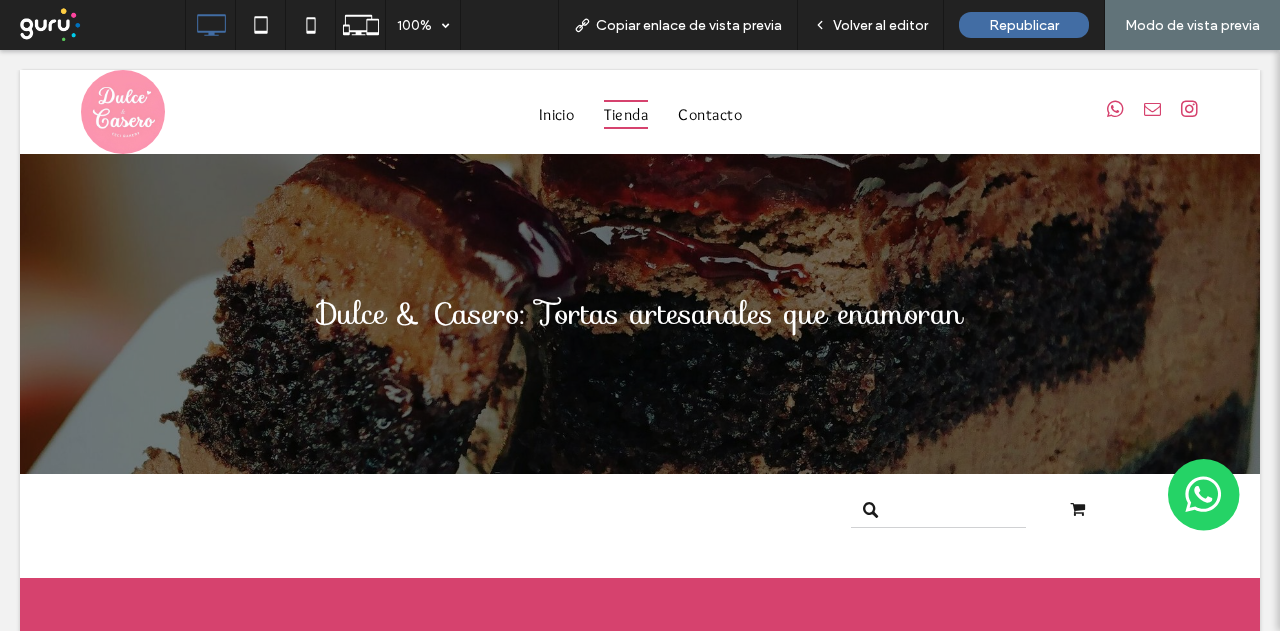 scroll, scrollTop: 0, scrollLeft: 0, axis: both 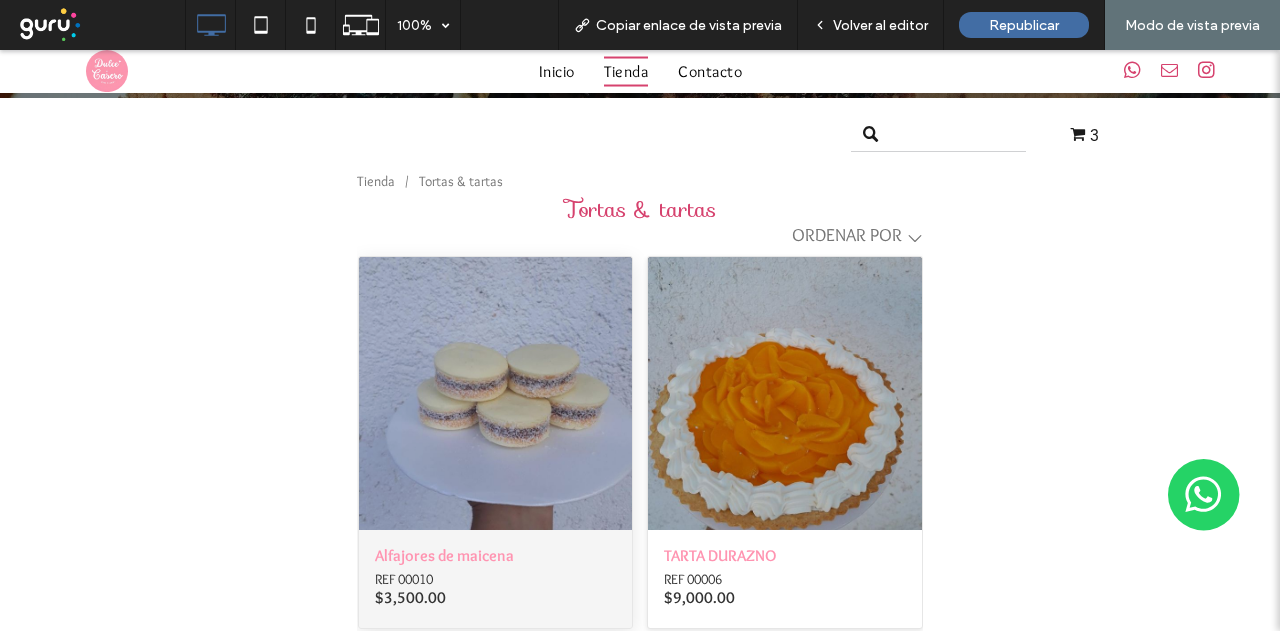 click on "Alfajores de maicena" 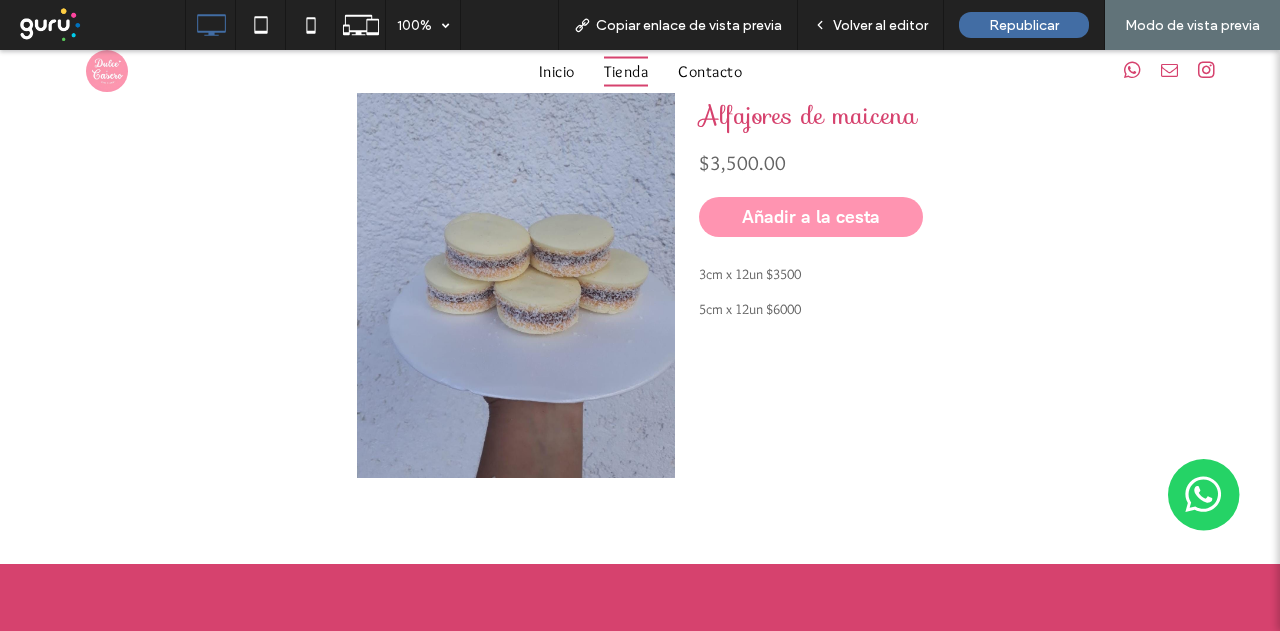 scroll, scrollTop: 256, scrollLeft: 0, axis: vertical 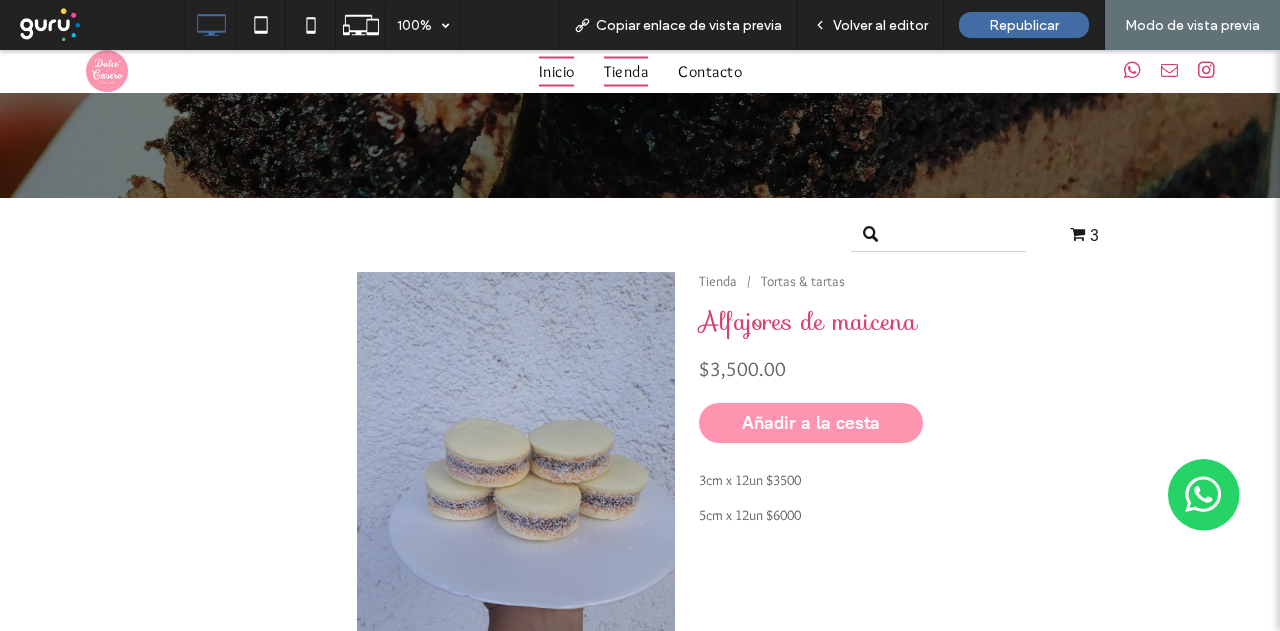 click on "Inicio" at bounding box center [557, 71] 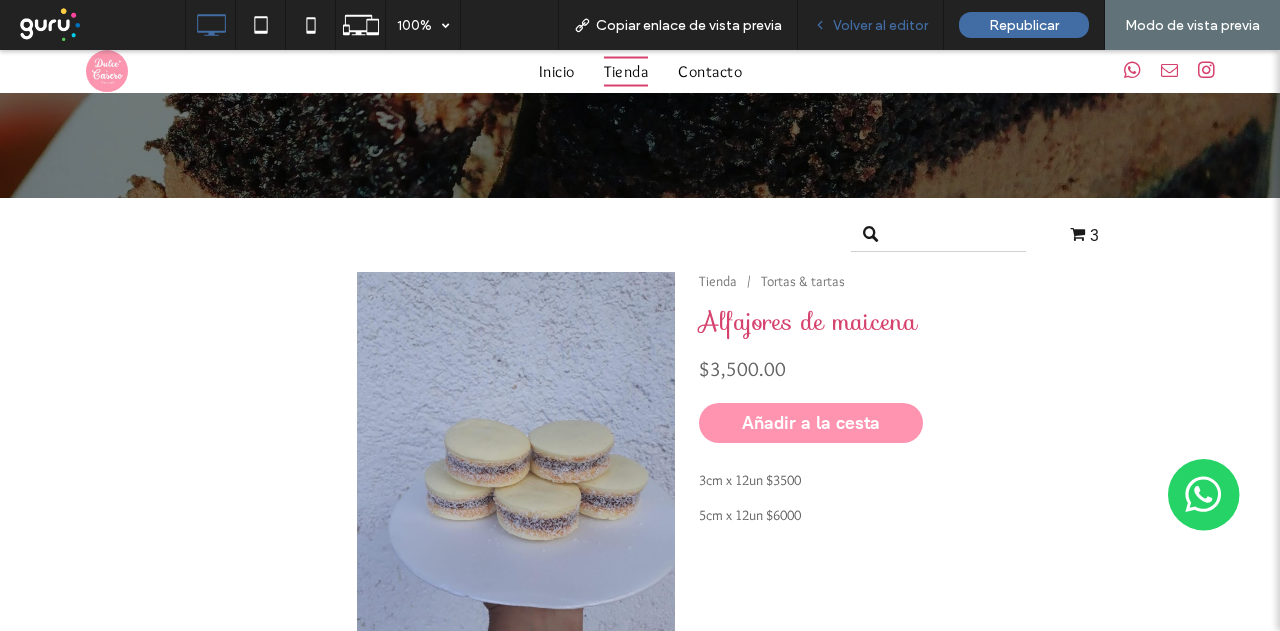 click on "Volver al editor" at bounding box center [880, 25] 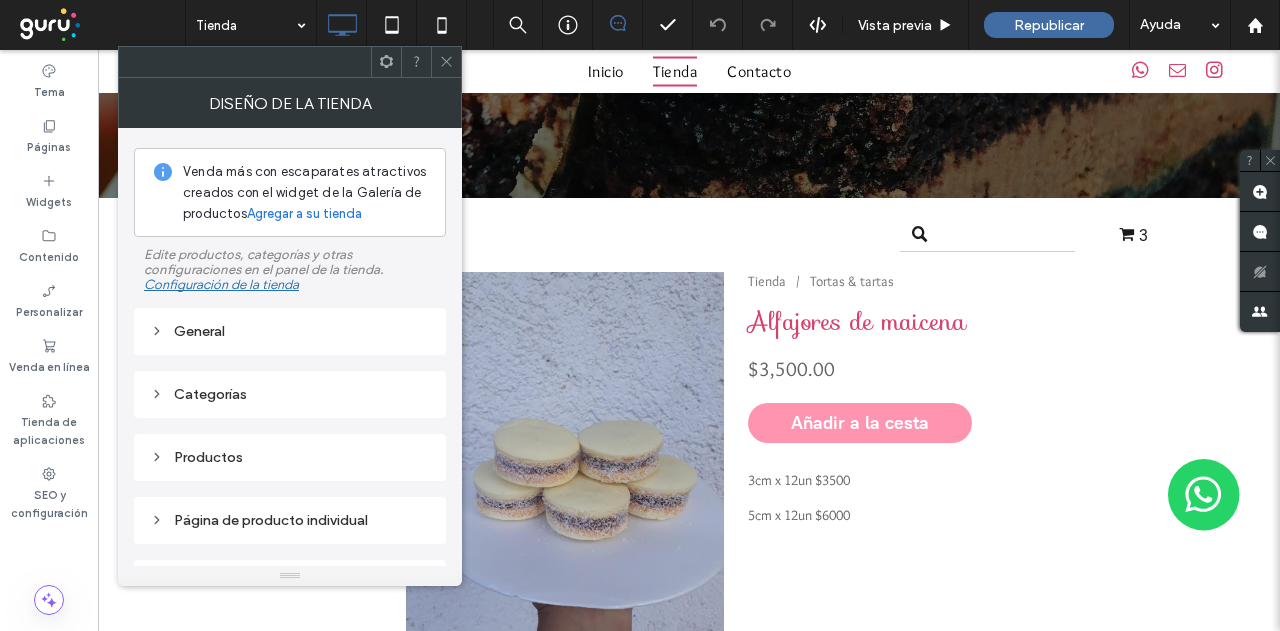 click on "General" at bounding box center [290, 331] 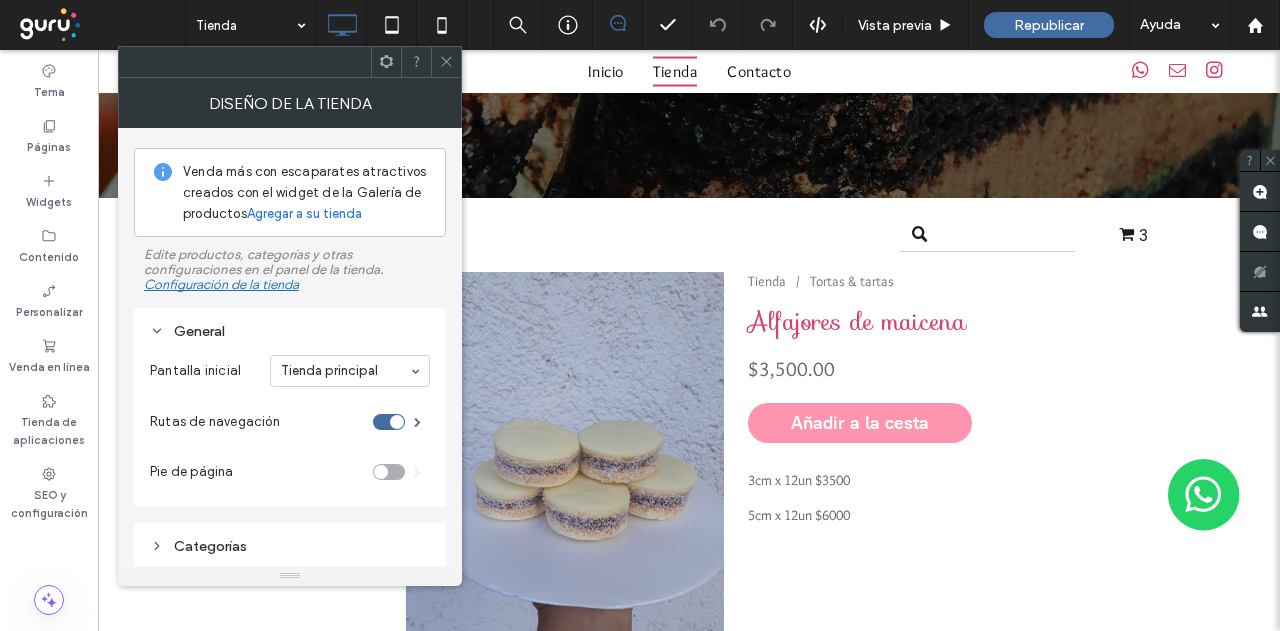 scroll, scrollTop: 100, scrollLeft: 0, axis: vertical 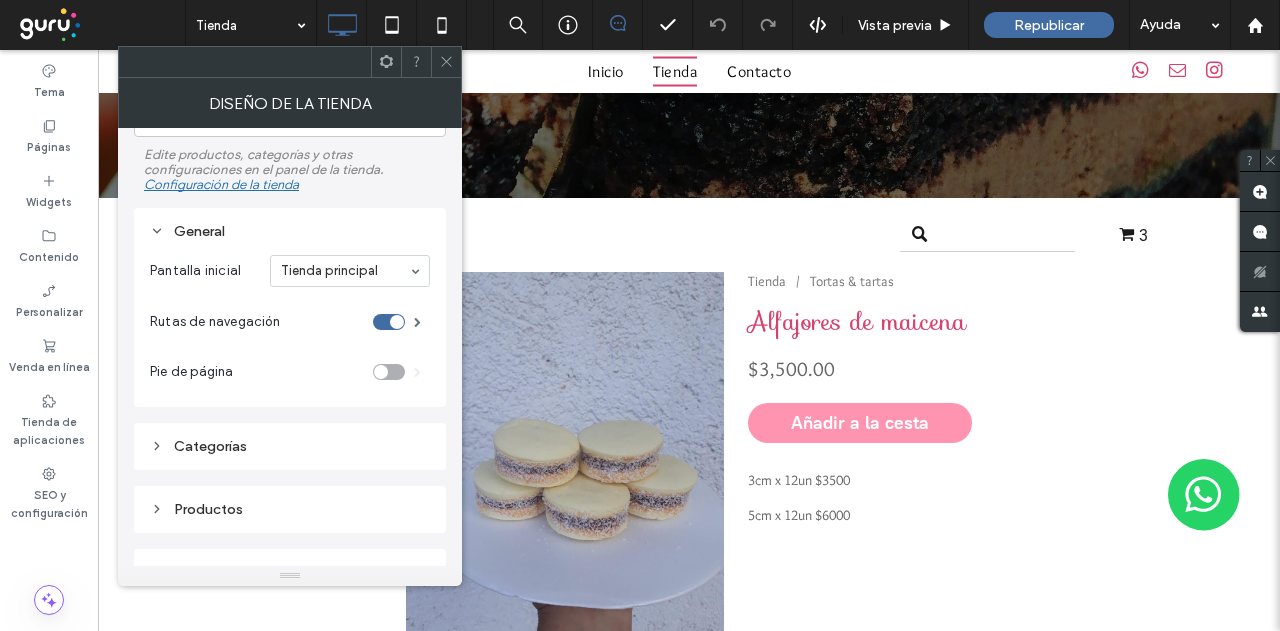 click on "Categorías" at bounding box center (290, 446) 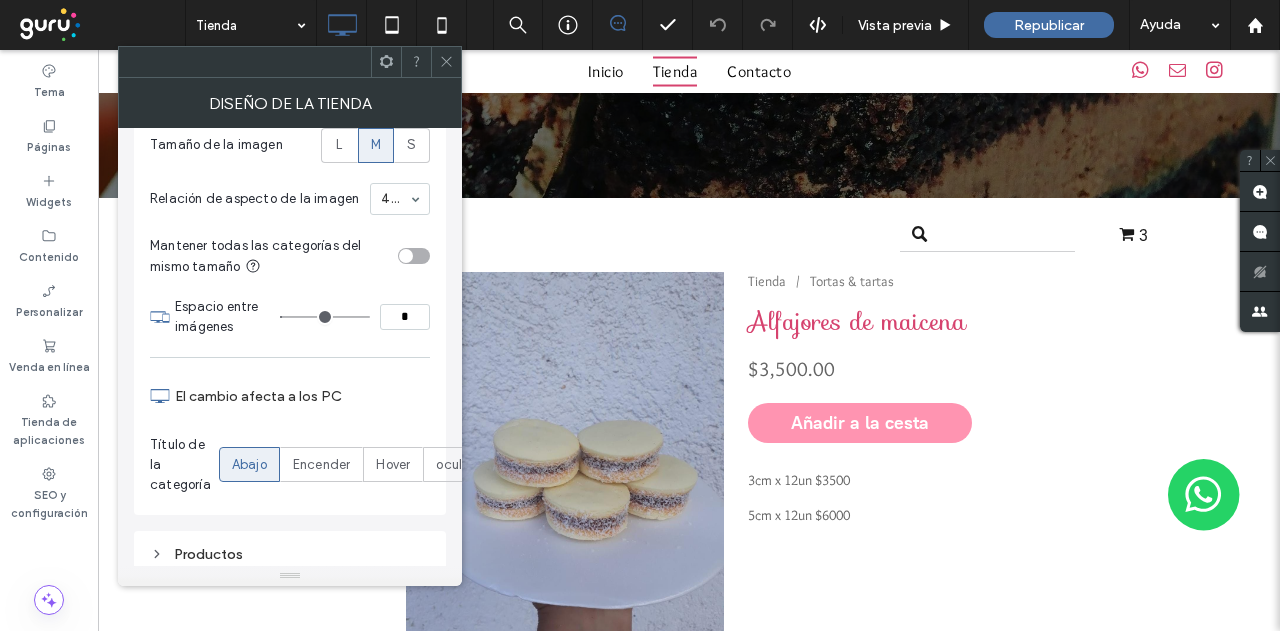 scroll, scrollTop: 700, scrollLeft: 0, axis: vertical 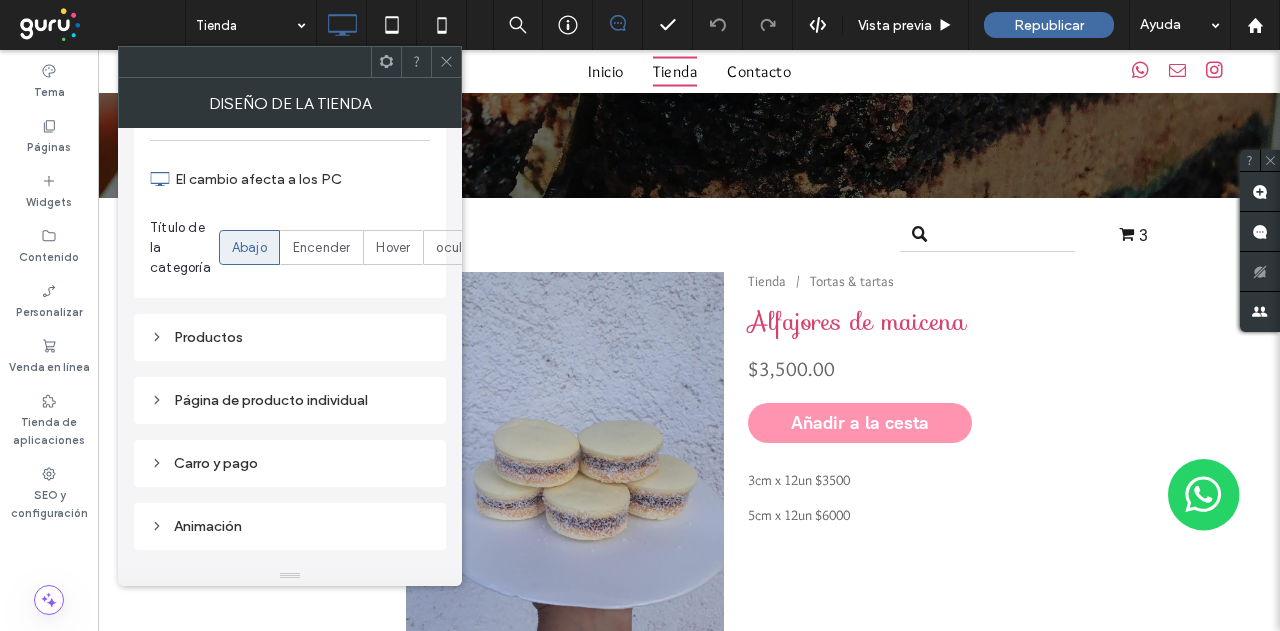 click on "Productos" at bounding box center [290, 337] 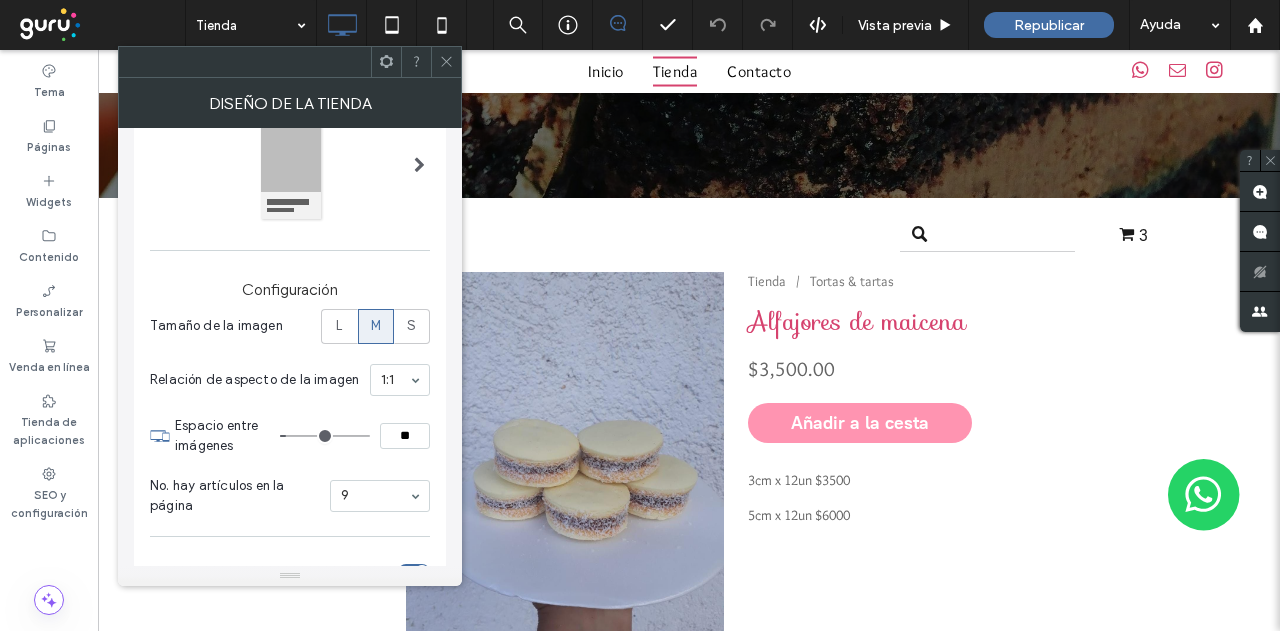 scroll, scrollTop: 365, scrollLeft: 0, axis: vertical 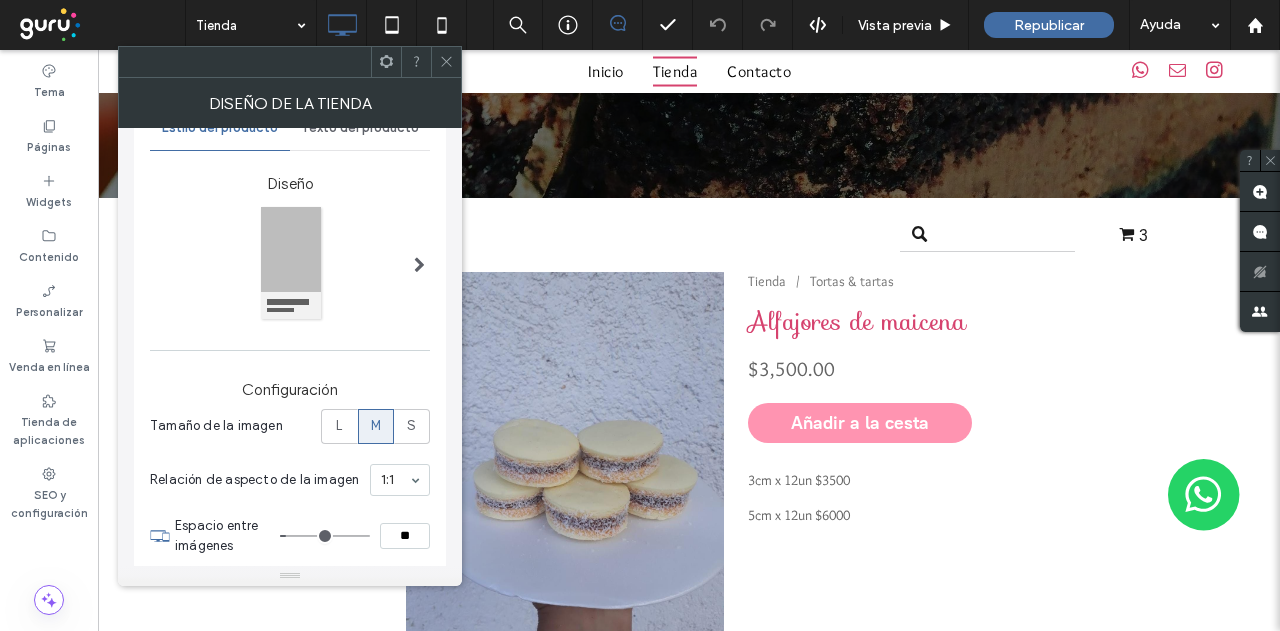 click at bounding box center [419, 264] 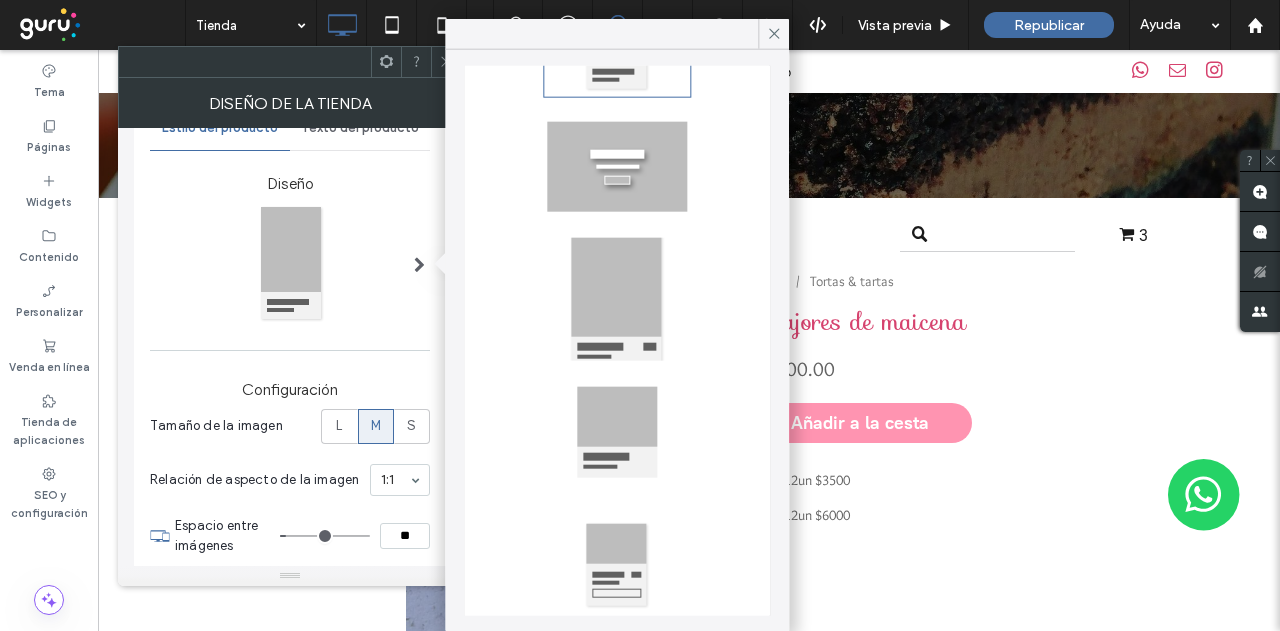 scroll, scrollTop: 315, scrollLeft: 0, axis: vertical 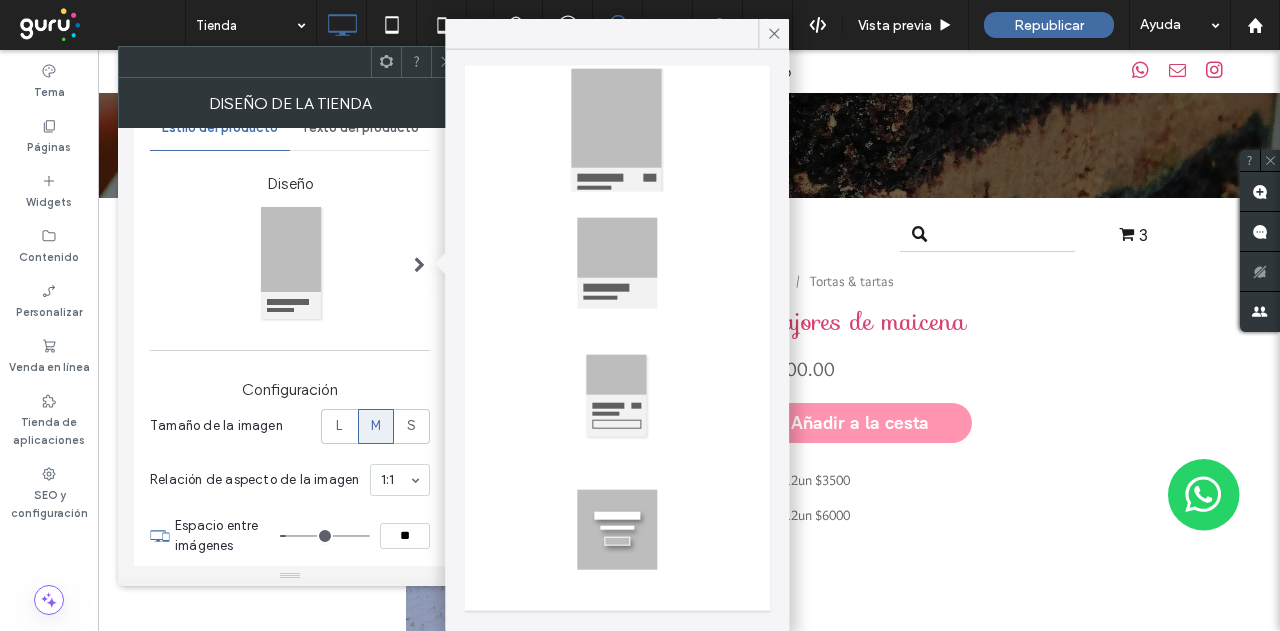 click at bounding box center [290, 264] 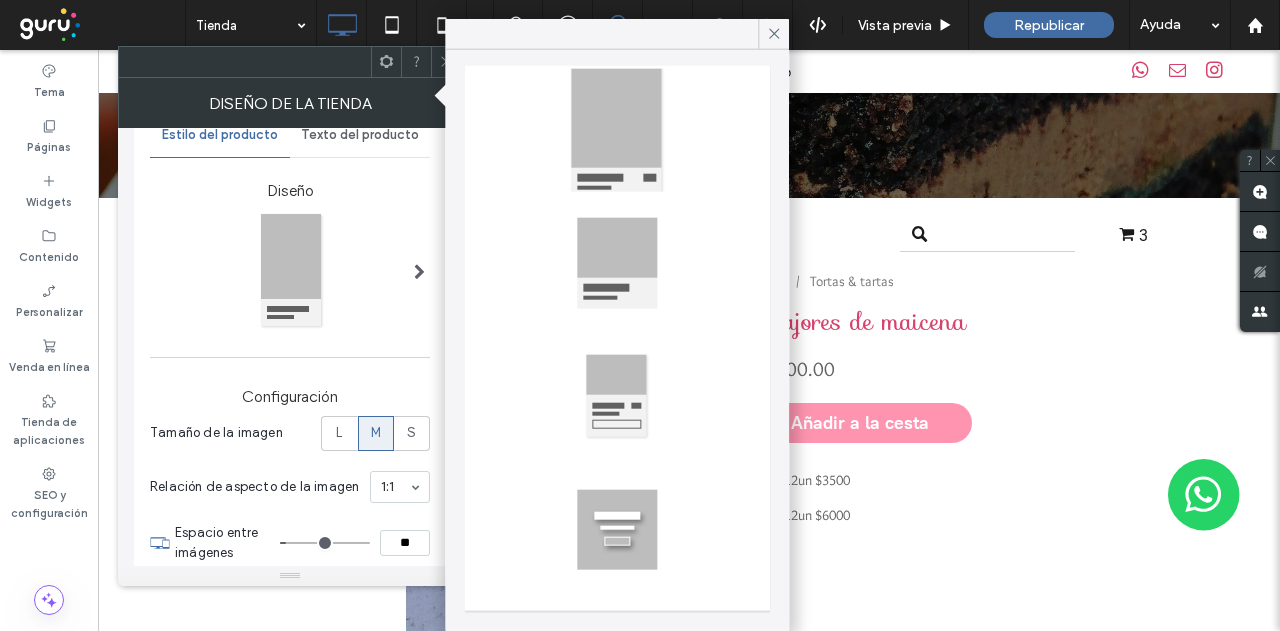 scroll, scrollTop: 565, scrollLeft: 0, axis: vertical 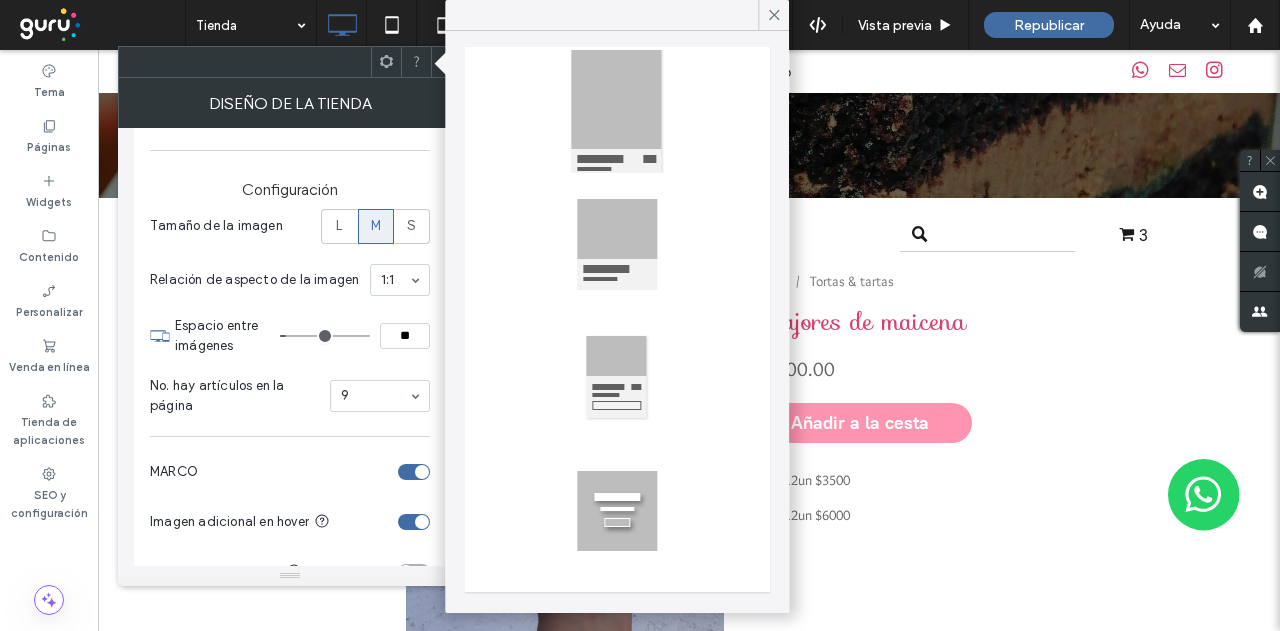 click on "Tamaño de la imagen L M S Relación de aspecto de la imagen 1:1   Espacio entre imágenes ** No. hay artículos en la página 9 MARCO Imagen adicional en hover Sombra de la imagen El cambio afecta a los PC Tֳ­tulo Mostrar Hover ocultar Precio Mostrar Hover ocultar SKU Mostrar Hover ocultar Botón Comprar ahora Mostrar Hover ocultar Alineación" at bounding box center (290, 587) 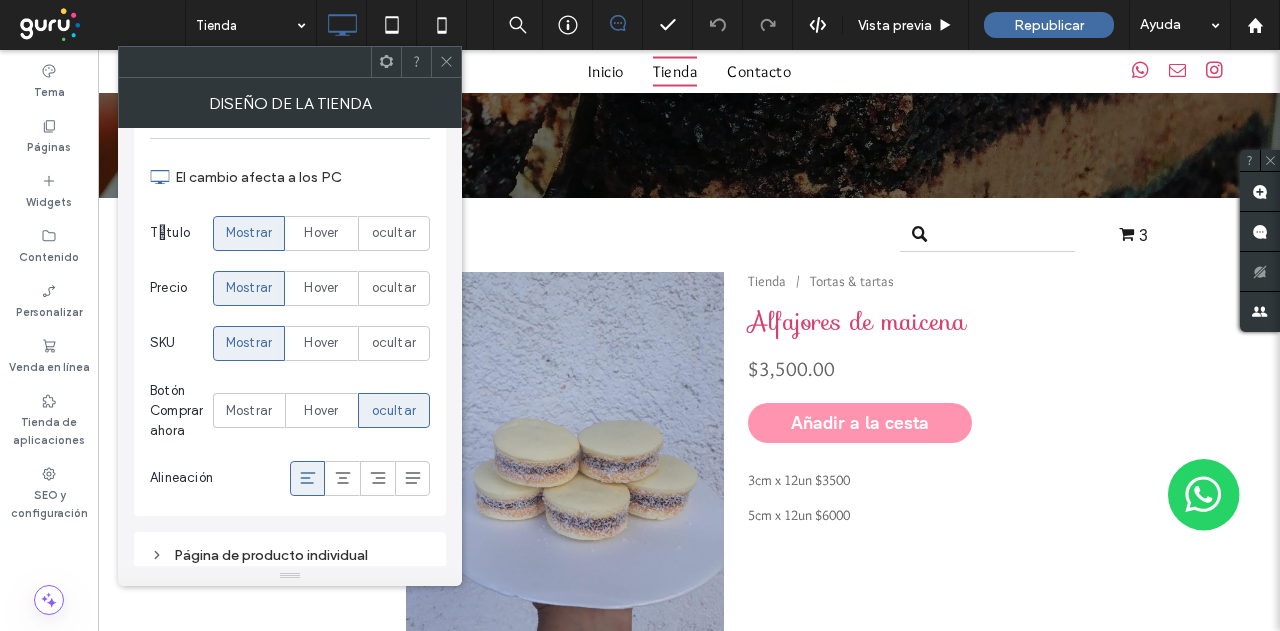 scroll, scrollTop: 1065, scrollLeft: 0, axis: vertical 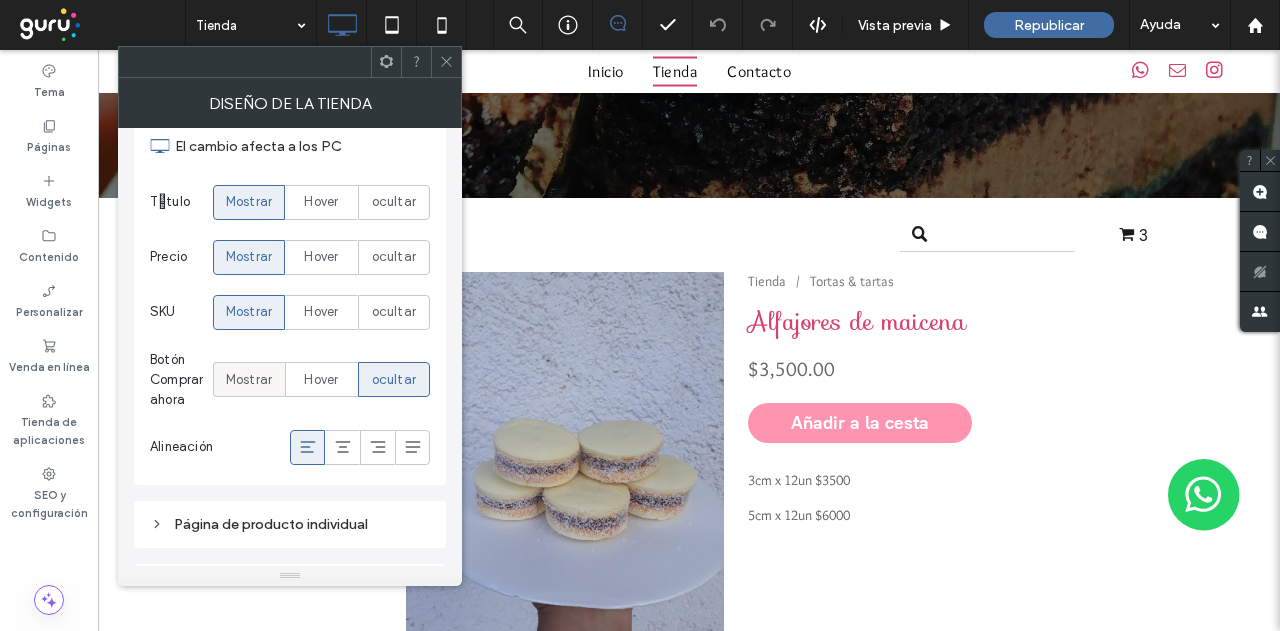 click on "Mostrar" at bounding box center (249, 380) 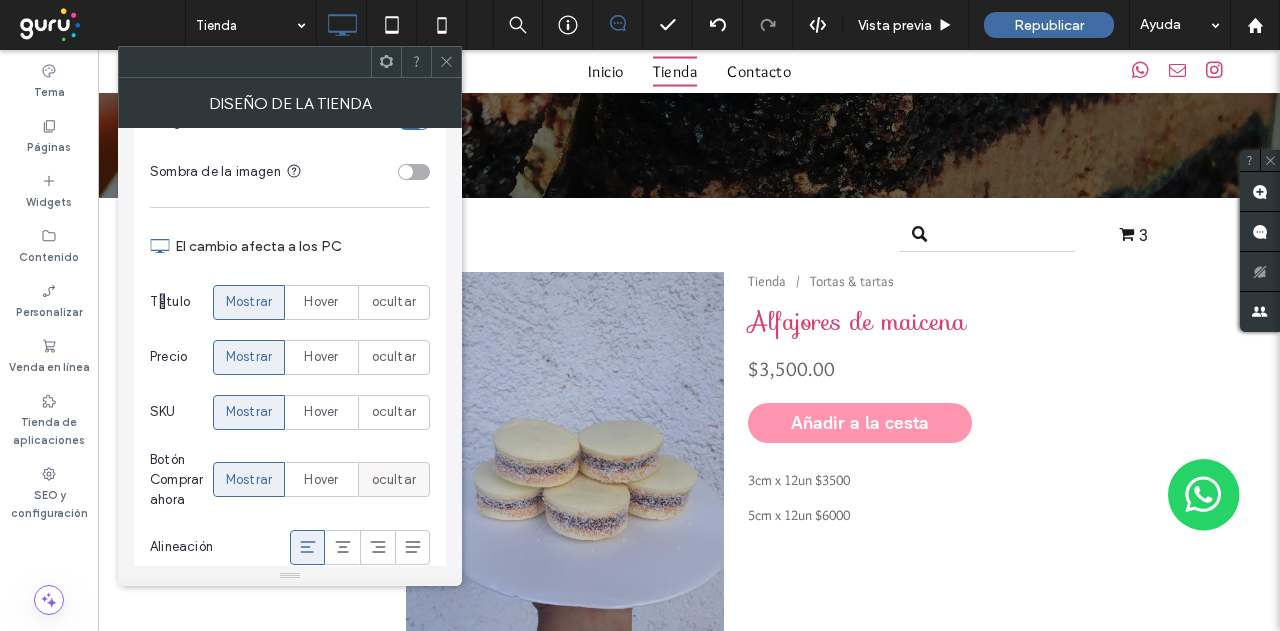 click on "ocultar" at bounding box center [394, 480] 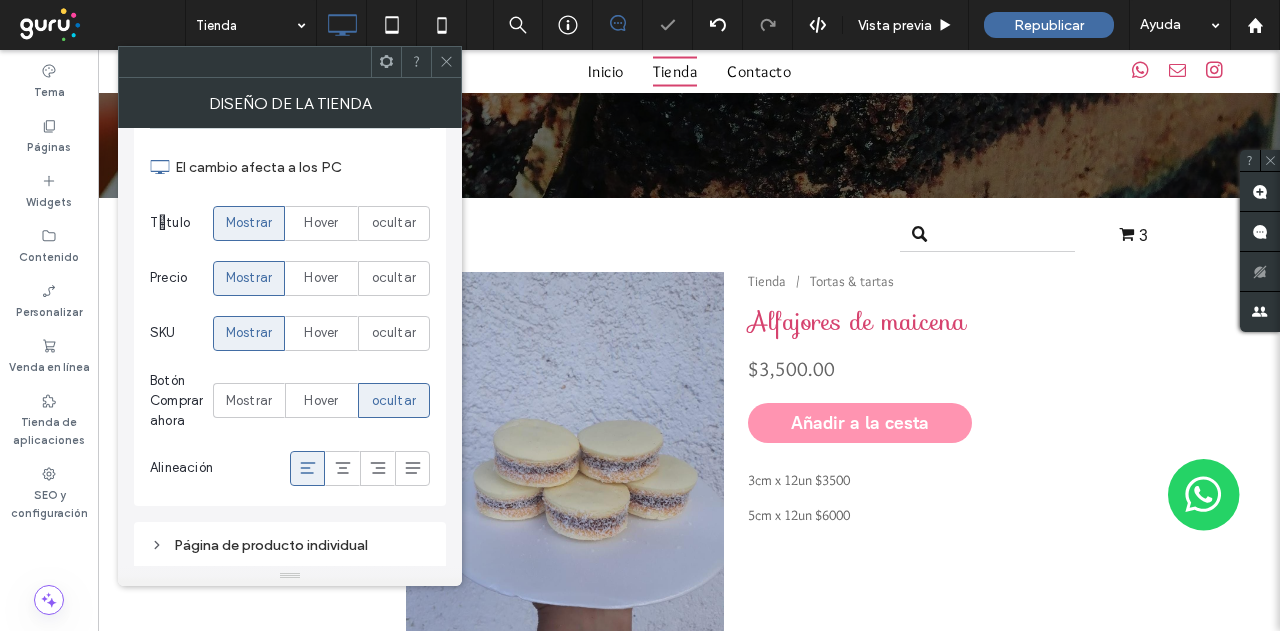 scroll, scrollTop: 1165, scrollLeft: 0, axis: vertical 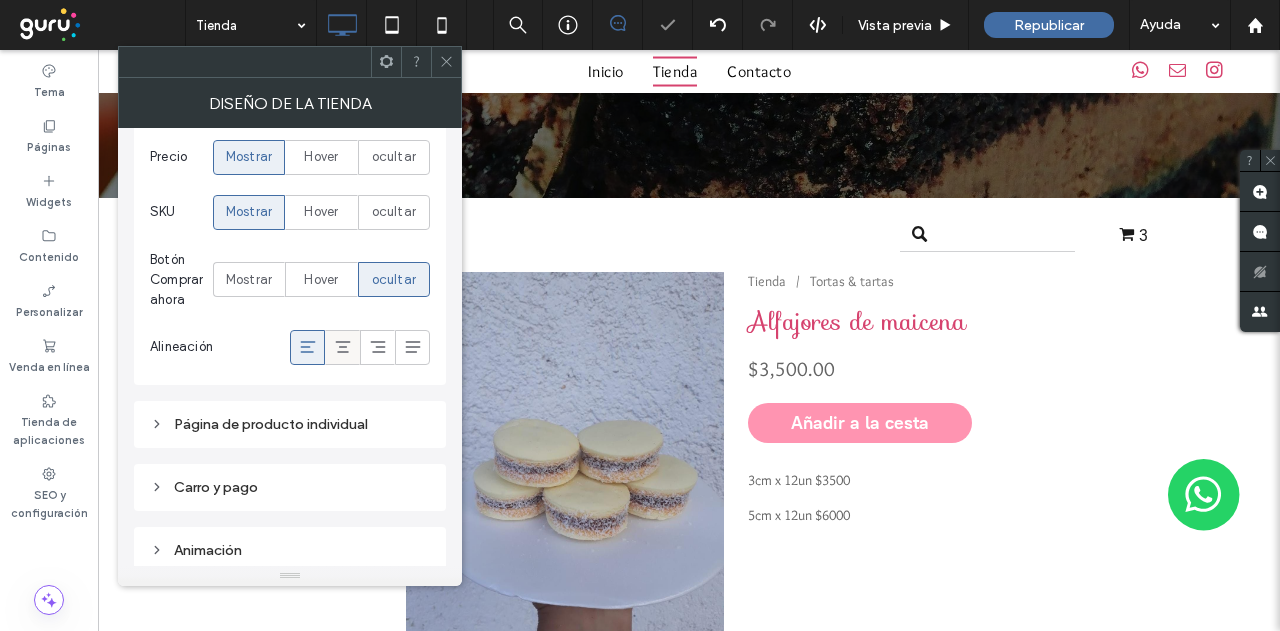 click 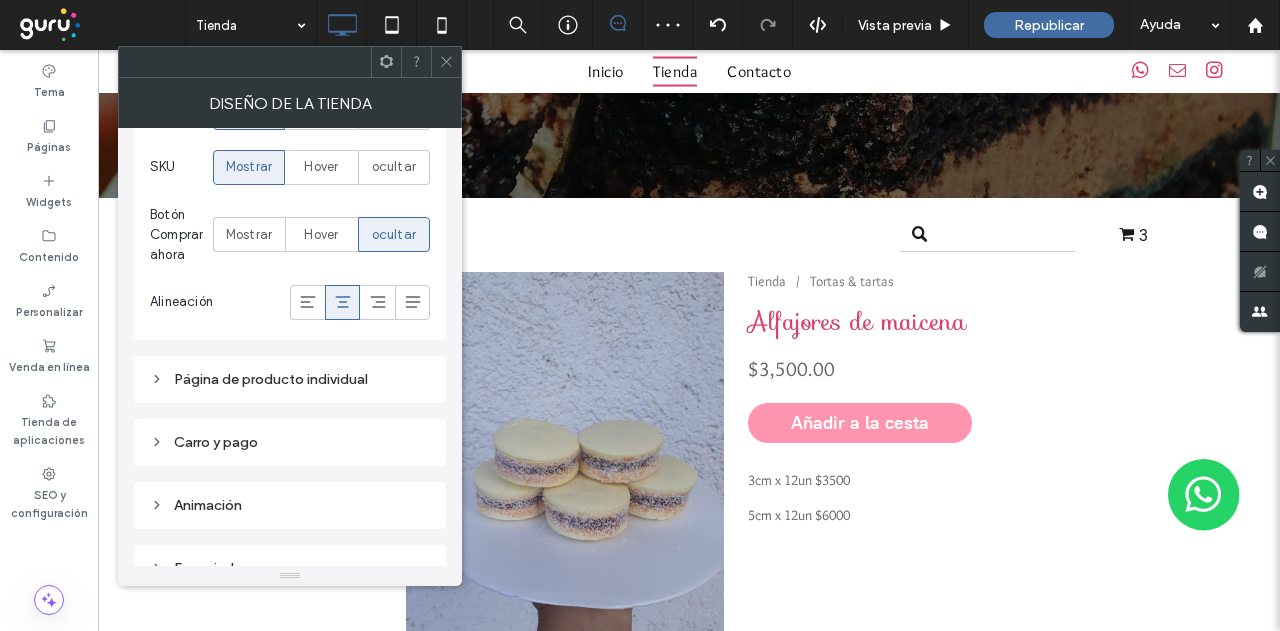 scroll, scrollTop: 1233, scrollLeft: 0, axis: vertical 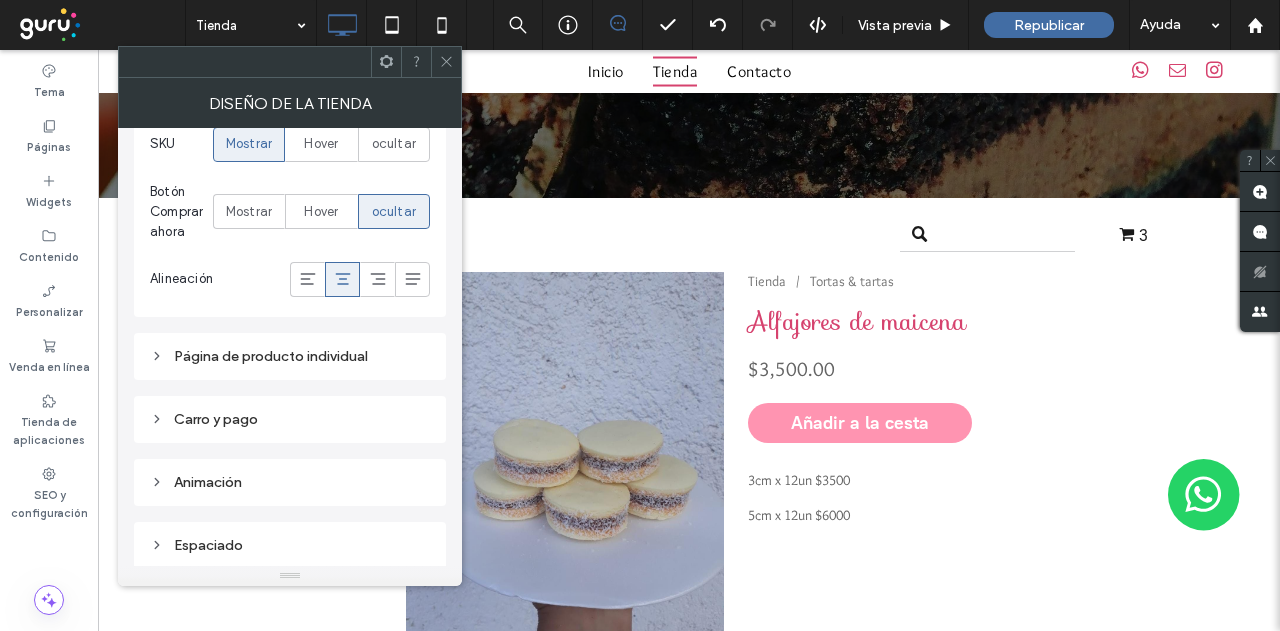 click on "Página de producto individual" at bounding box center (290, 356) 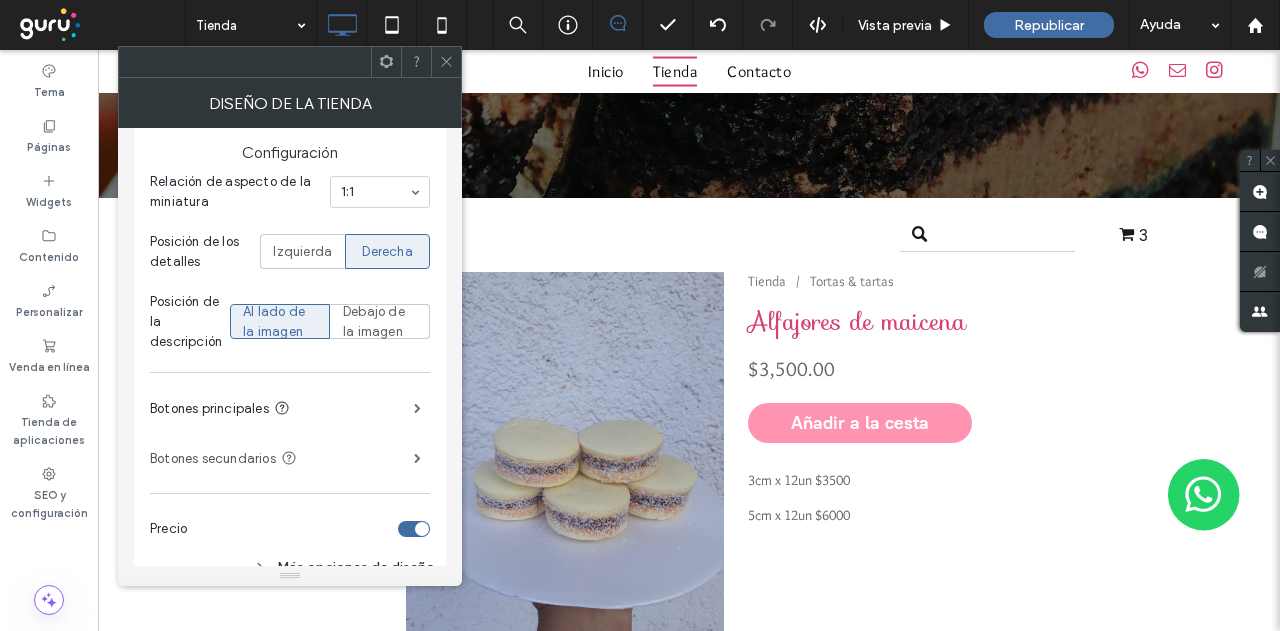 scroll, scrollTop: 565, scrollLeft: 0, axis: vertical 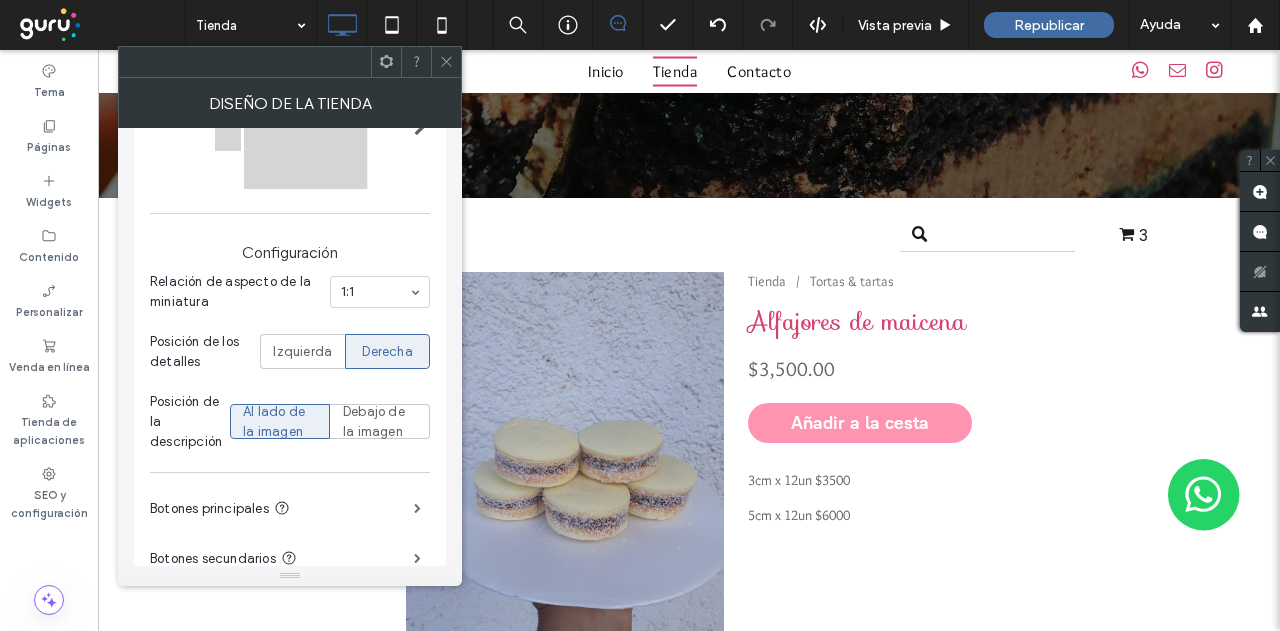 click 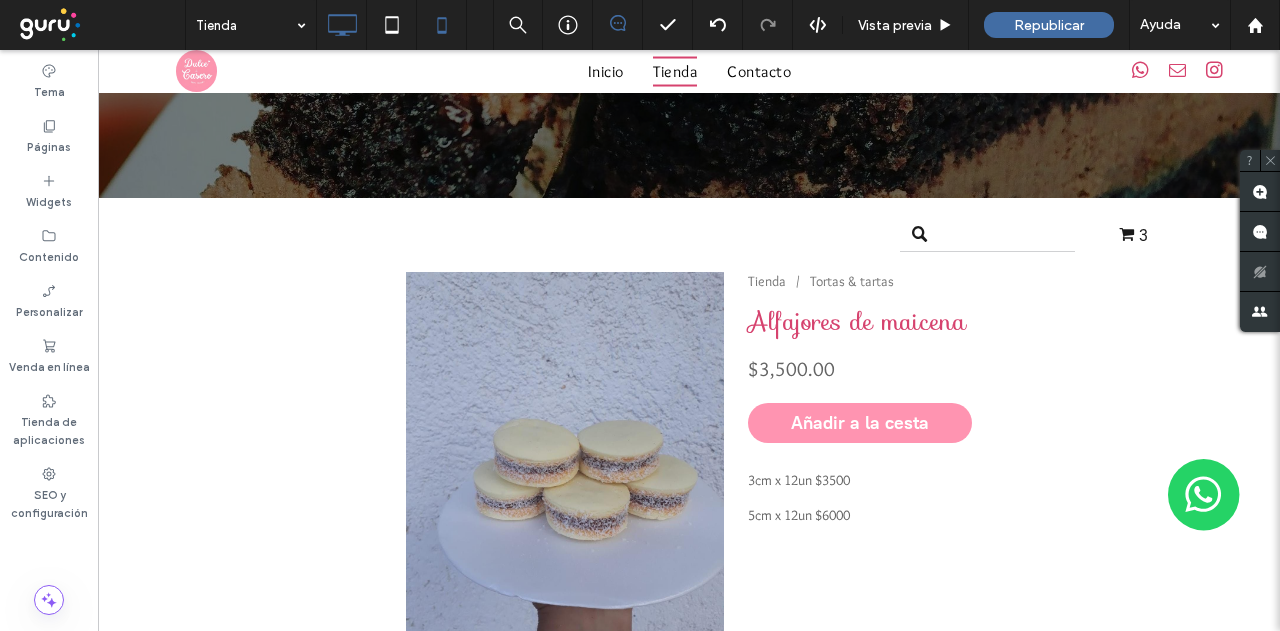 click 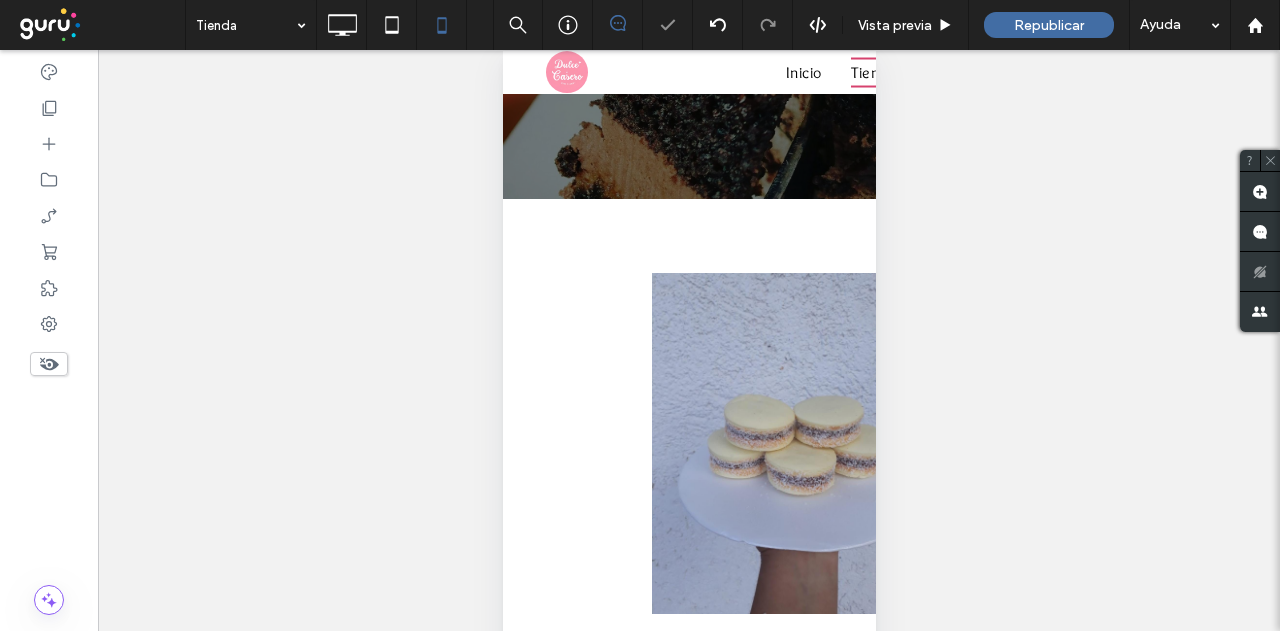 scroll, scrollTop: 0, scrollLeft: 0, axis: both 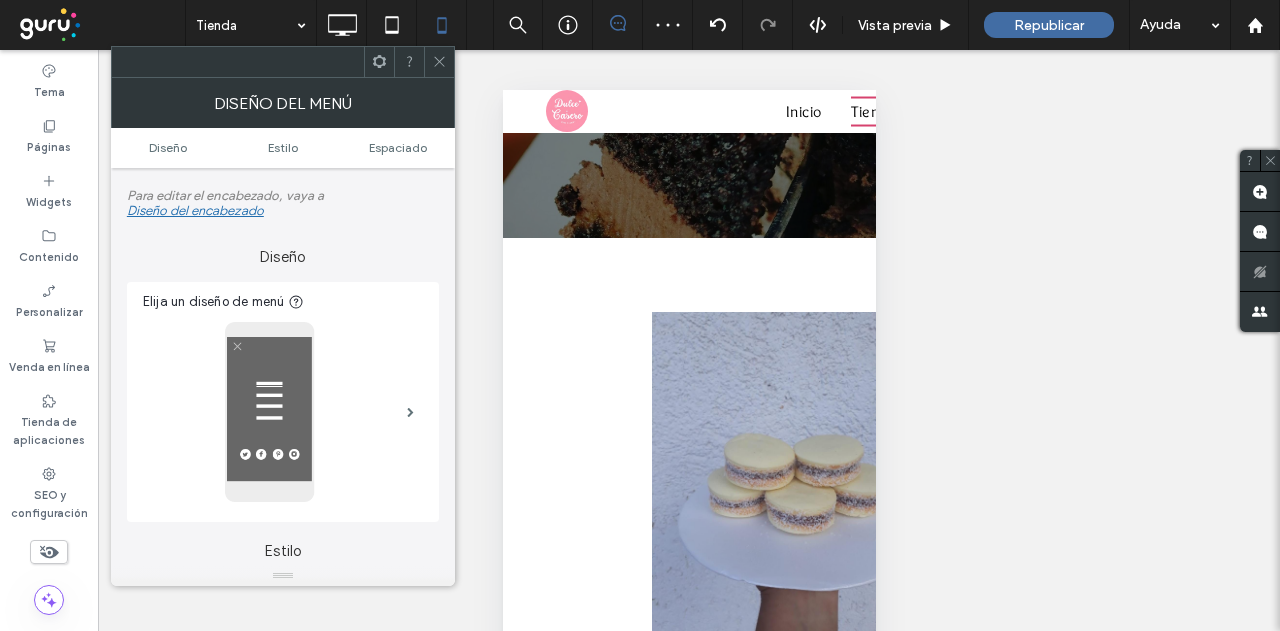 click at bounding box center [439, 62] 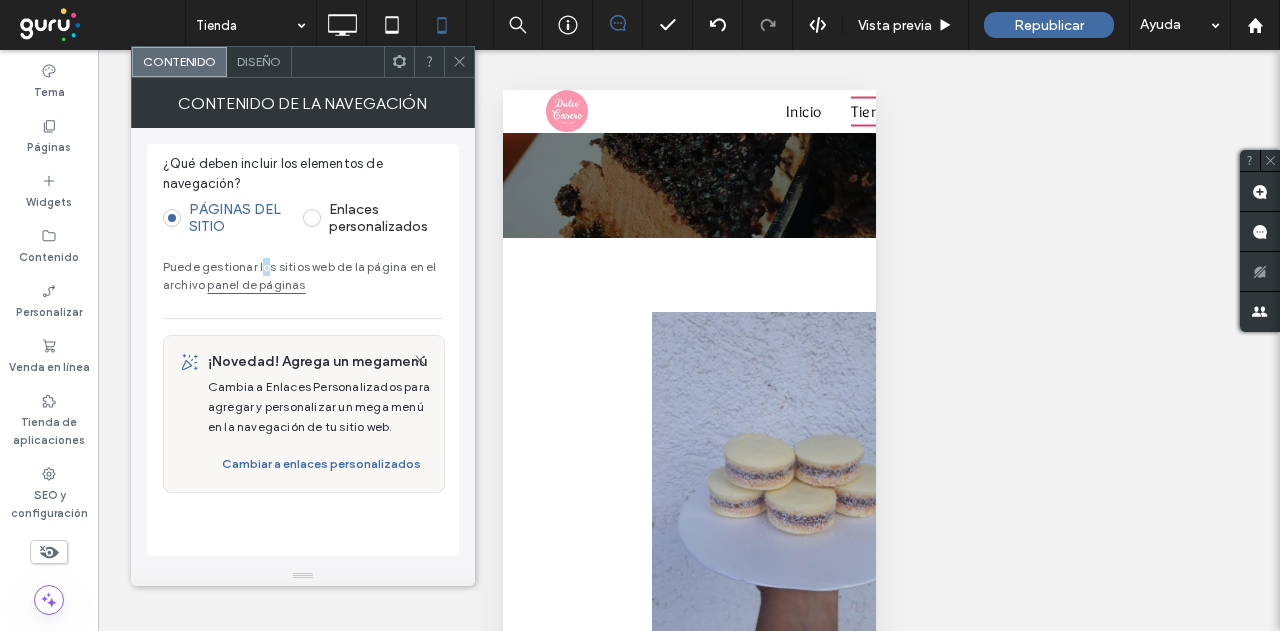 click on "Puede gestionar los sitios web de la página en el archivo   panel de páginas" at bounding box center [303, 276] 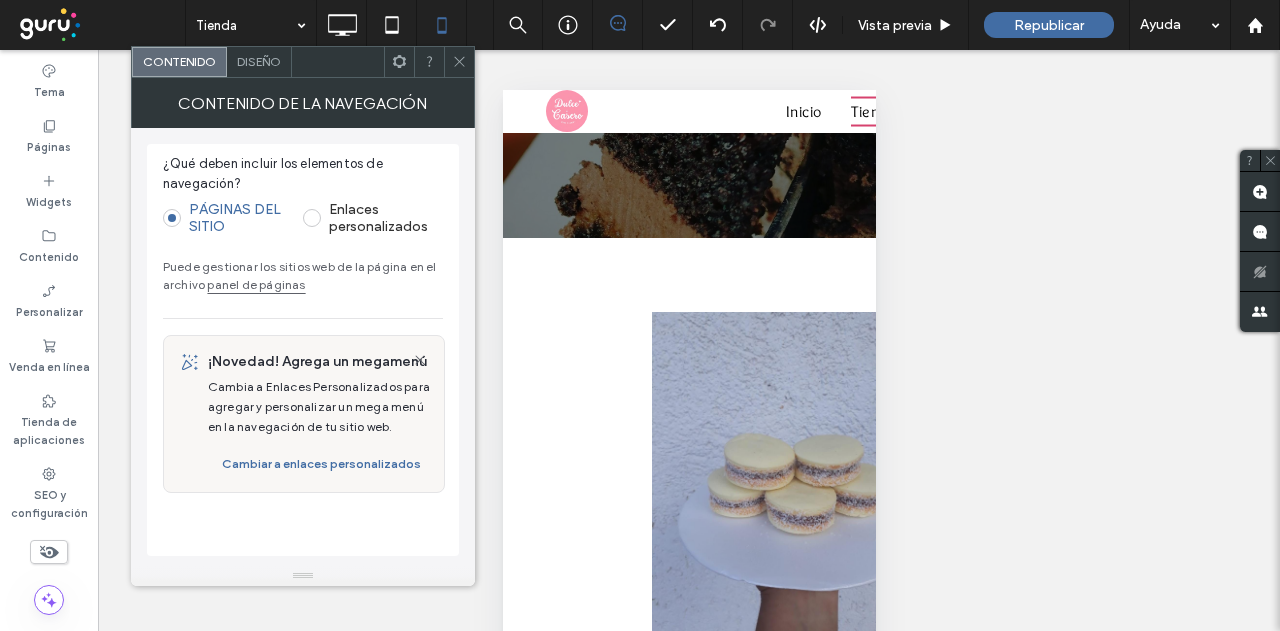 click on "panel de páginas" at bounding box center [256, 284] 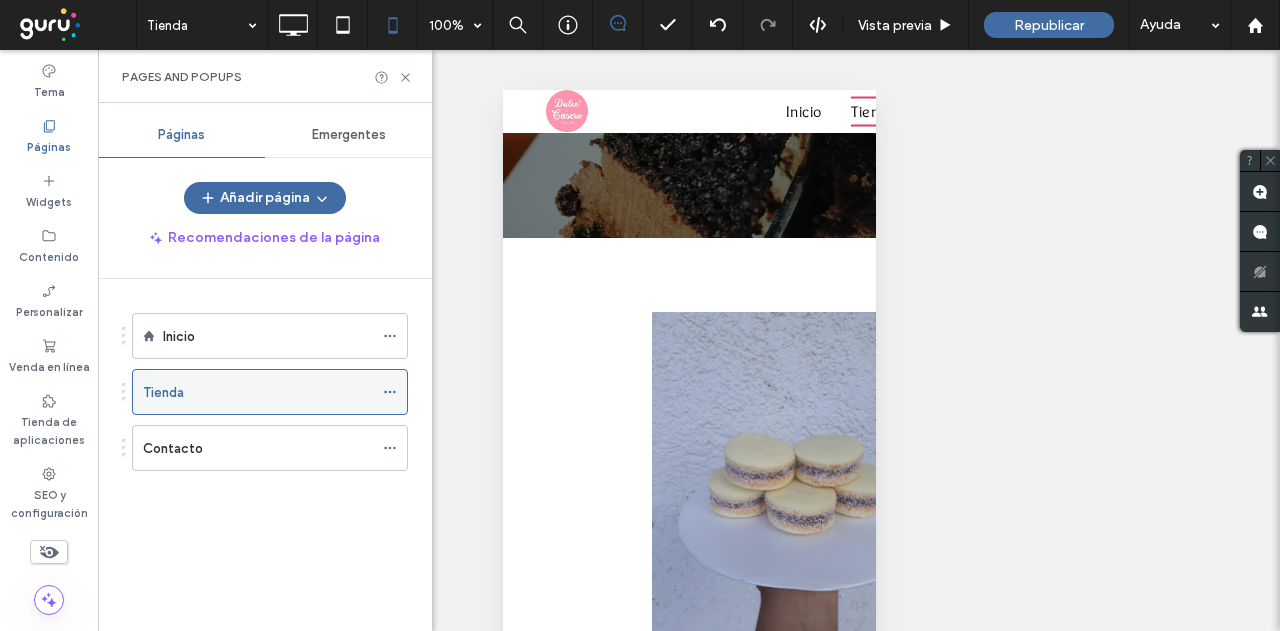 click on "Tienda" at bounding box center [258, 392] 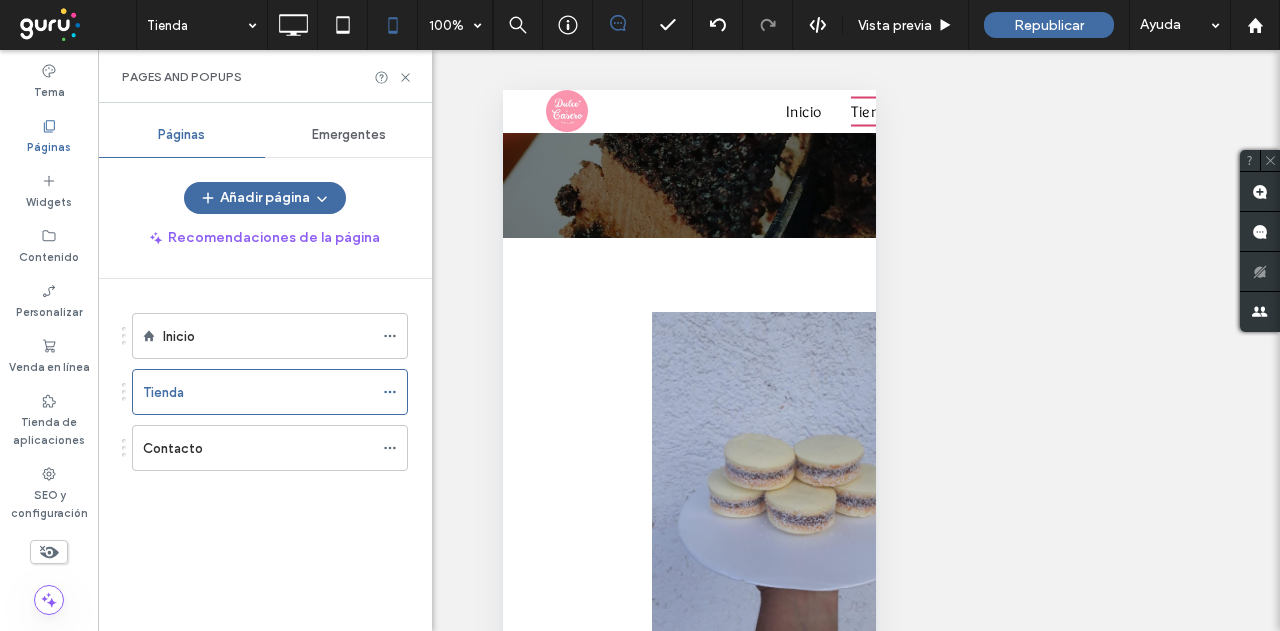 click 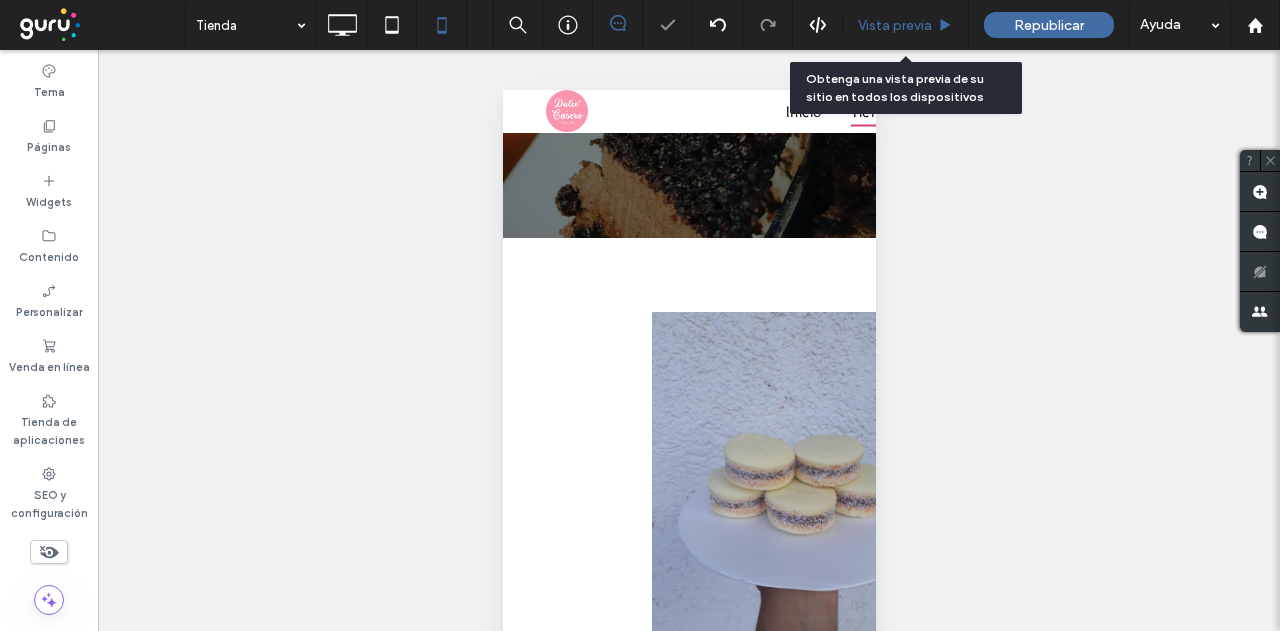 click on "Vista previa" at bounding box center (906, 25) 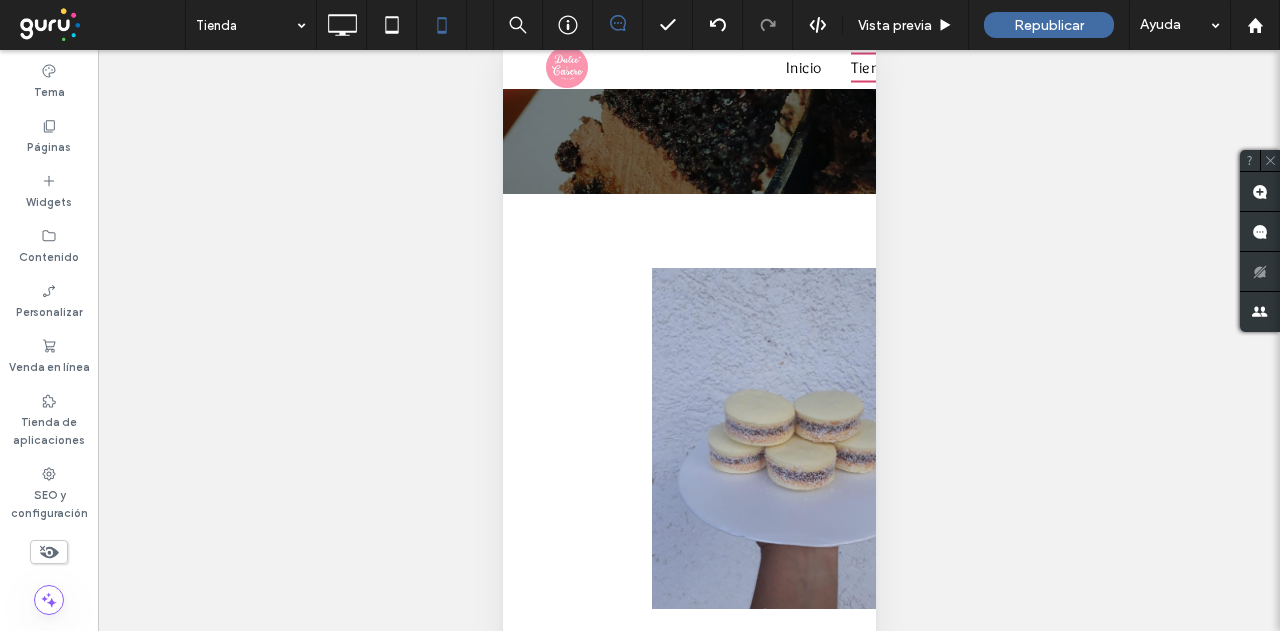 scroll, scrollTop: 0, scrollLeft: 0, axis: both 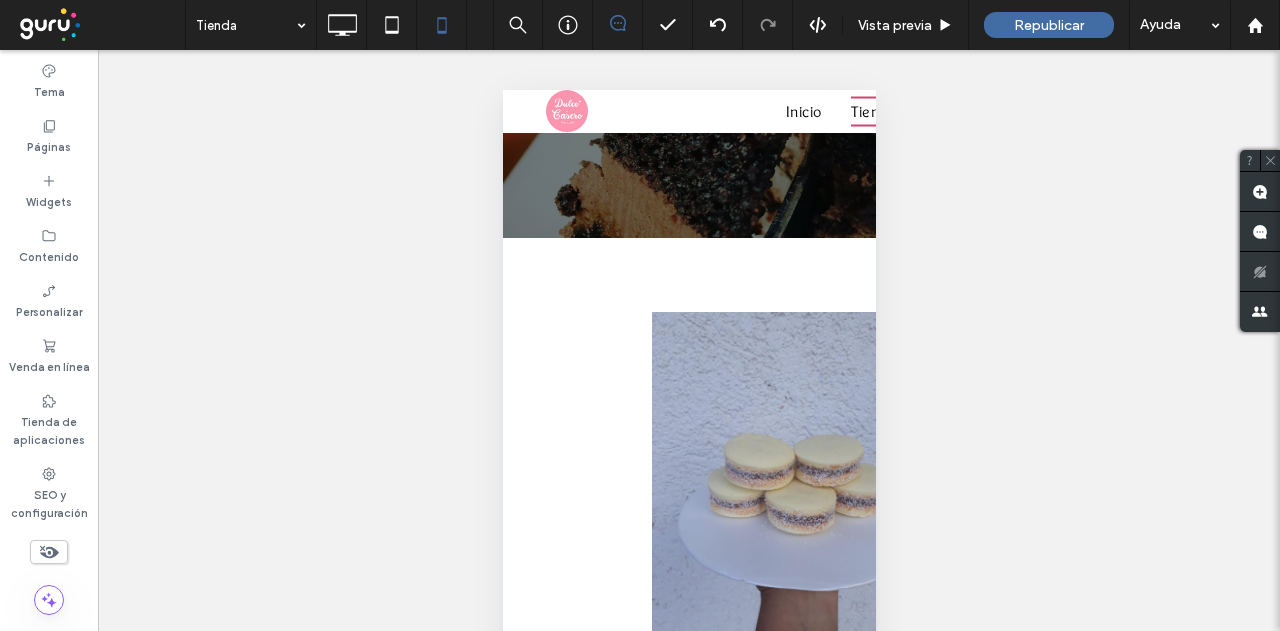drag, startPoint x: 374, startPoint y: 452, endPoint x: 464, endPoint y: 395, distance: 106.531685 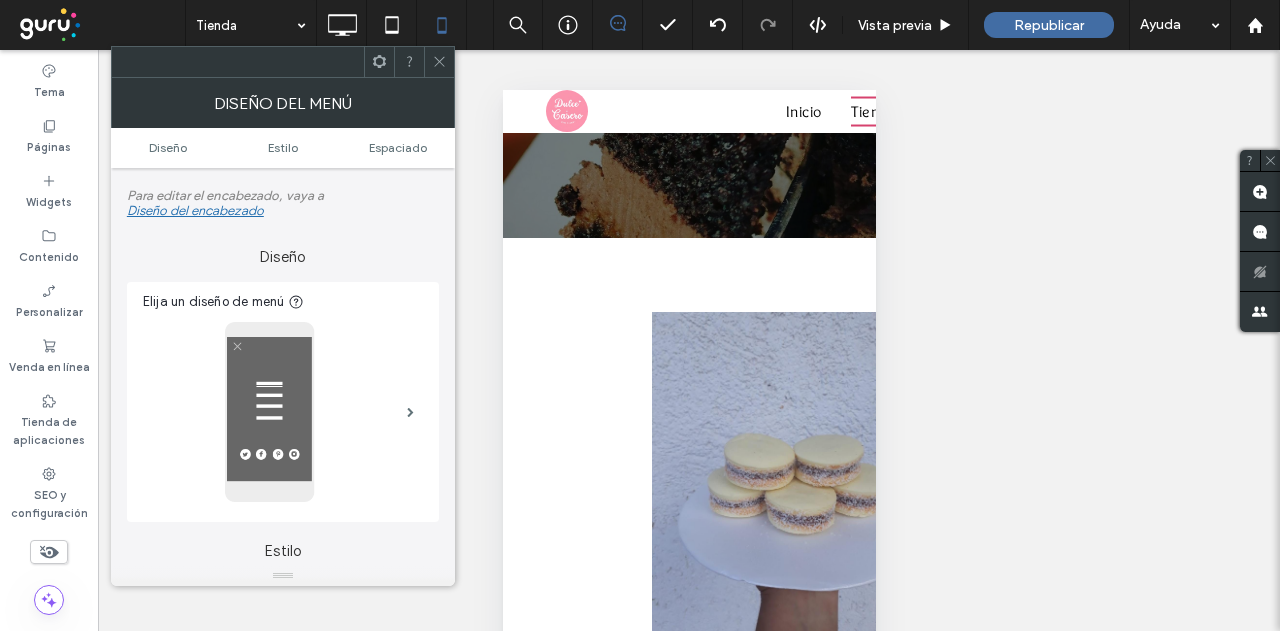 drag, startPoint x: 423, startPoint y: 55, endPoint x: 493, endPoint y: 100, distance: 83.21658 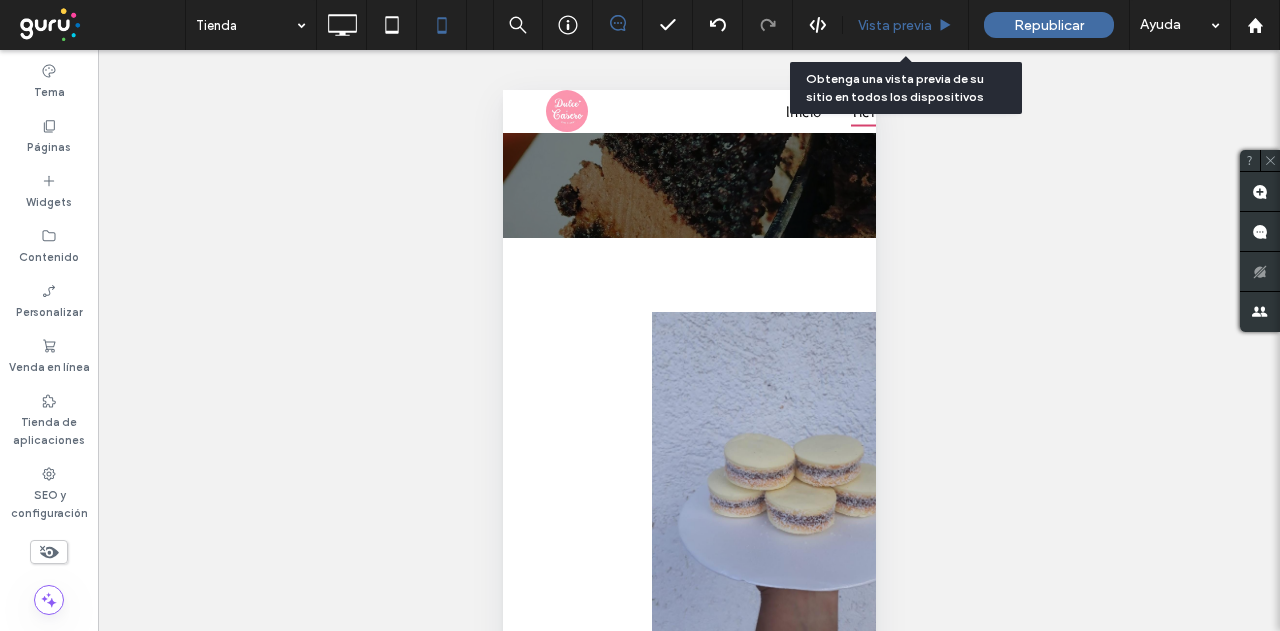 click on "Vista previa" at bounding box center (906, 25) 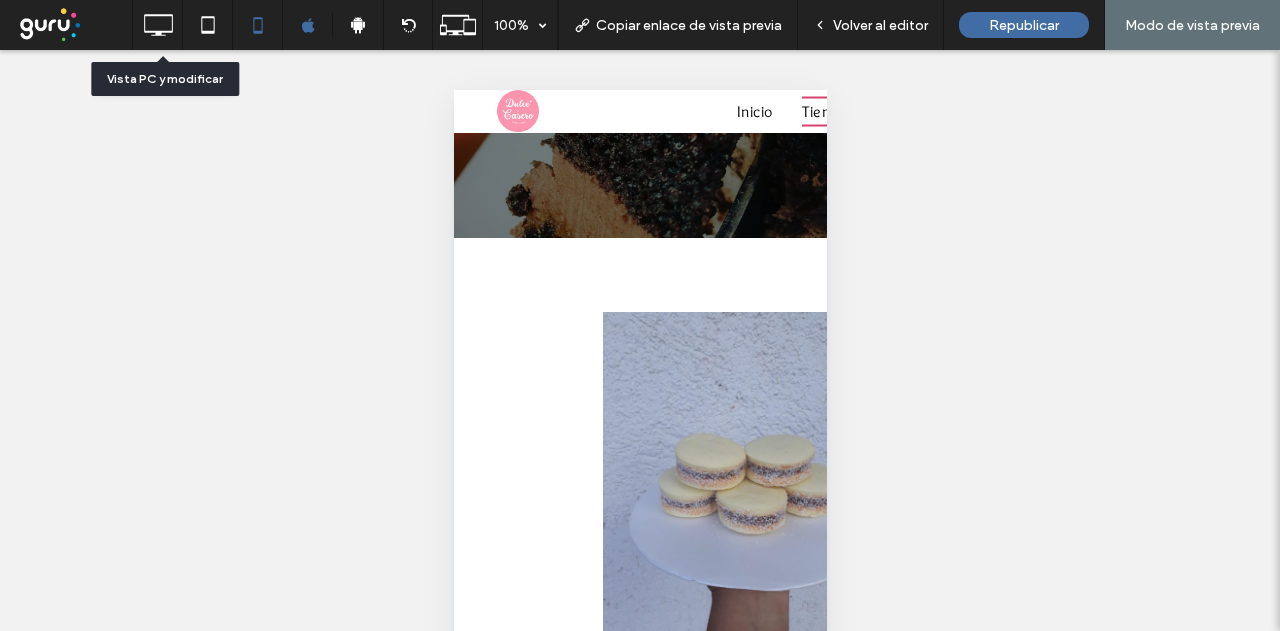 click 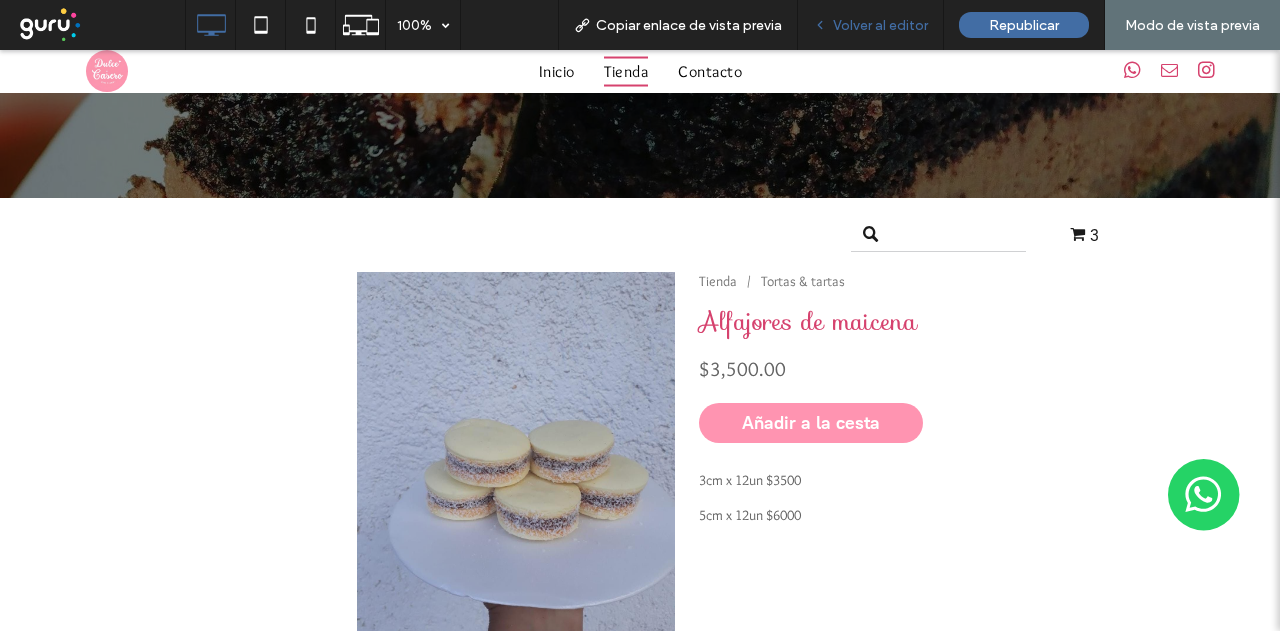 click on "Volver al editor" at bounding box center (880, 25) 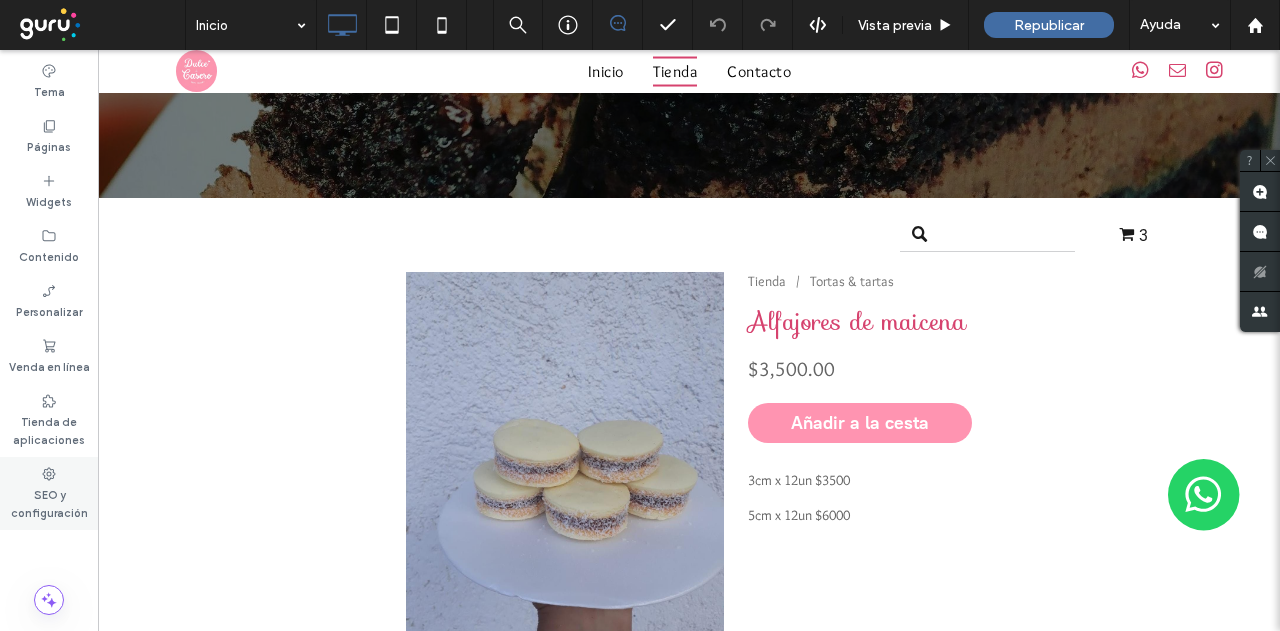 drag, startPoint x: 56, startPoint y: 483, endPoint x: 70, endPoint y: 428, distance: 56.753853 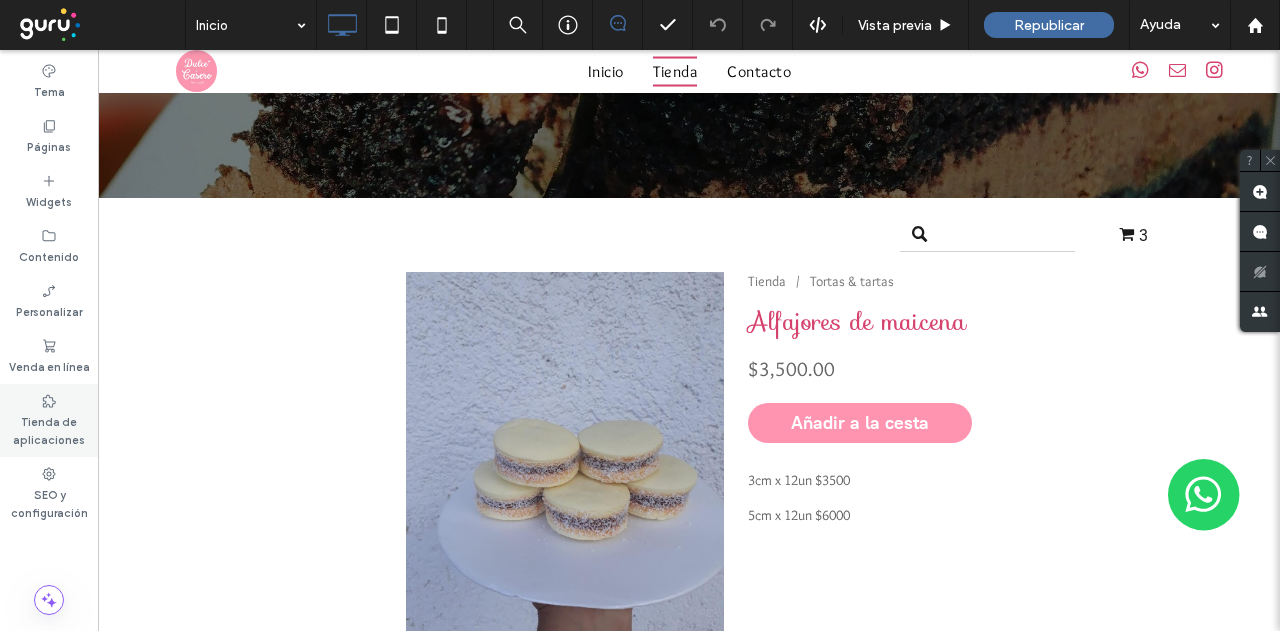 click on "SEO y configuración" at bounding box center (49, 502) 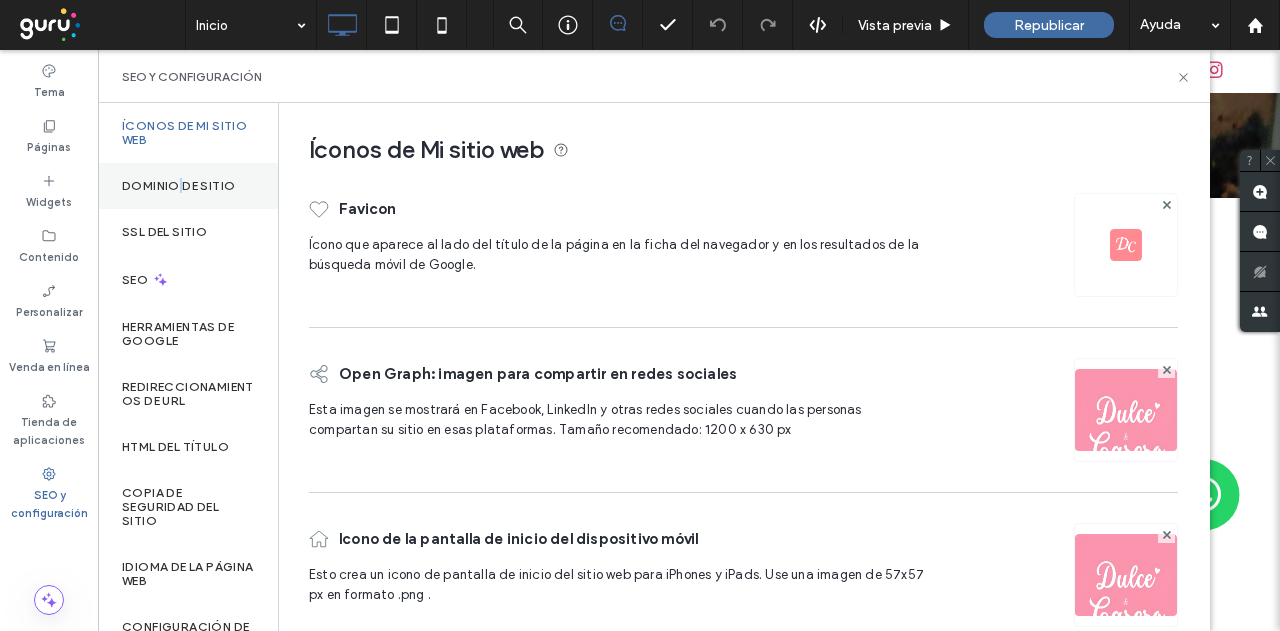 click on "Dominio de sitio" at bounding box center [178, 186] 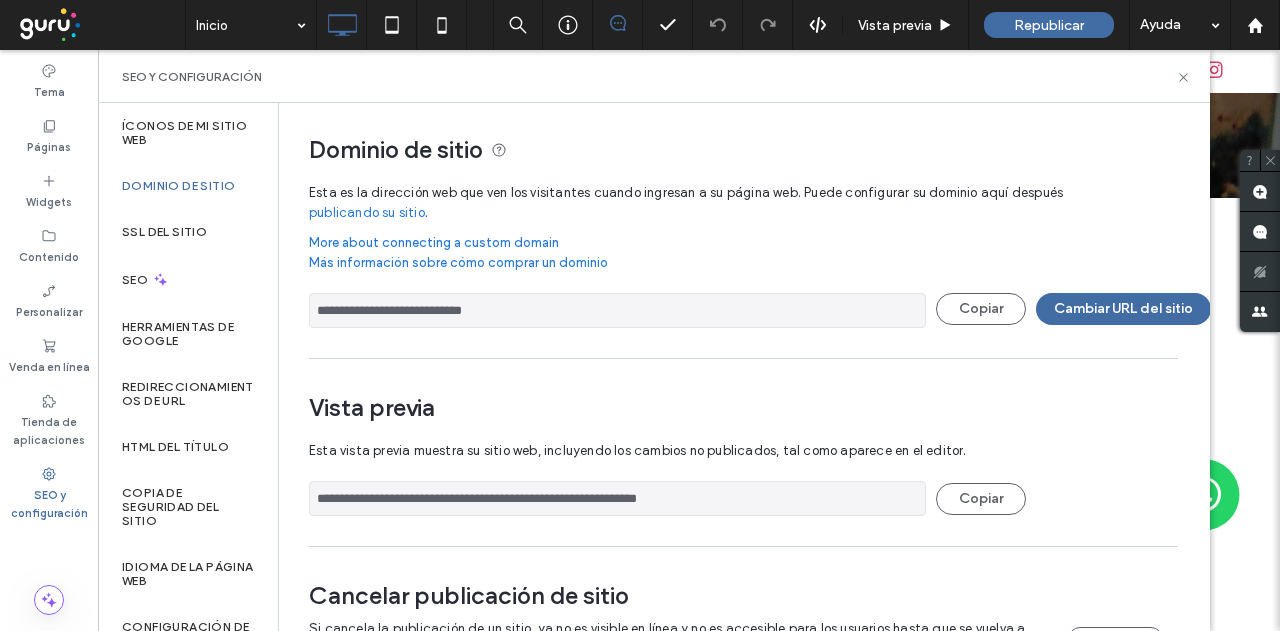 click on "**********" at bounding box center [617, 310] 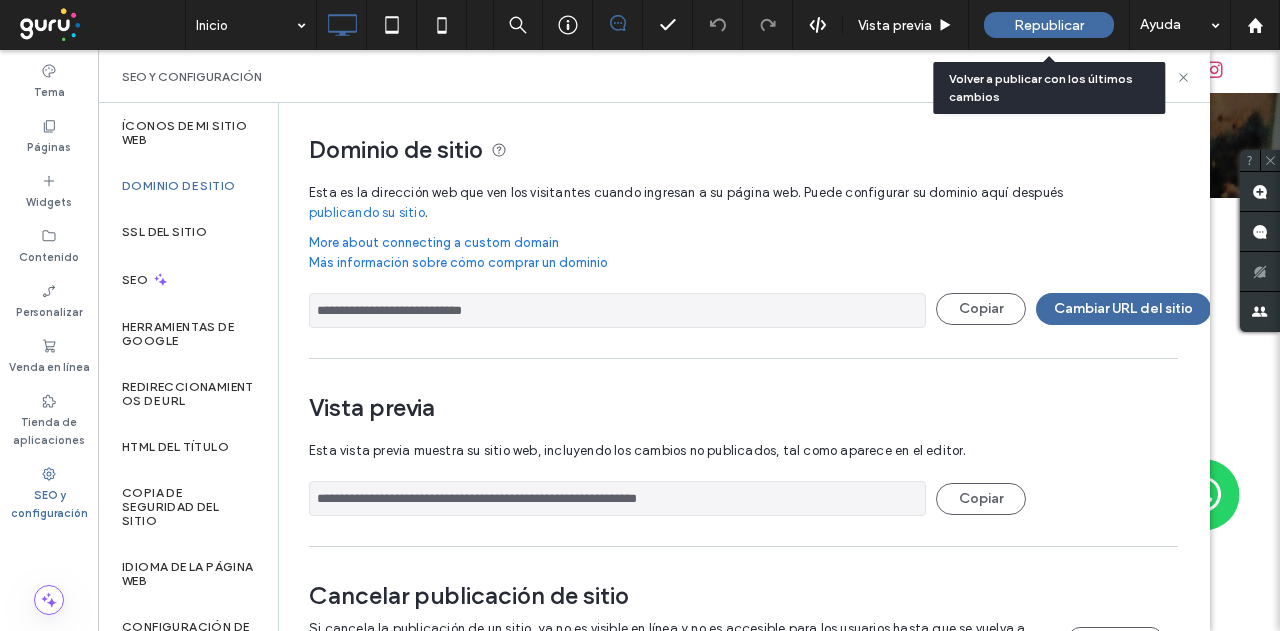 click on "Republicar" at bounding box center (1049, 25) 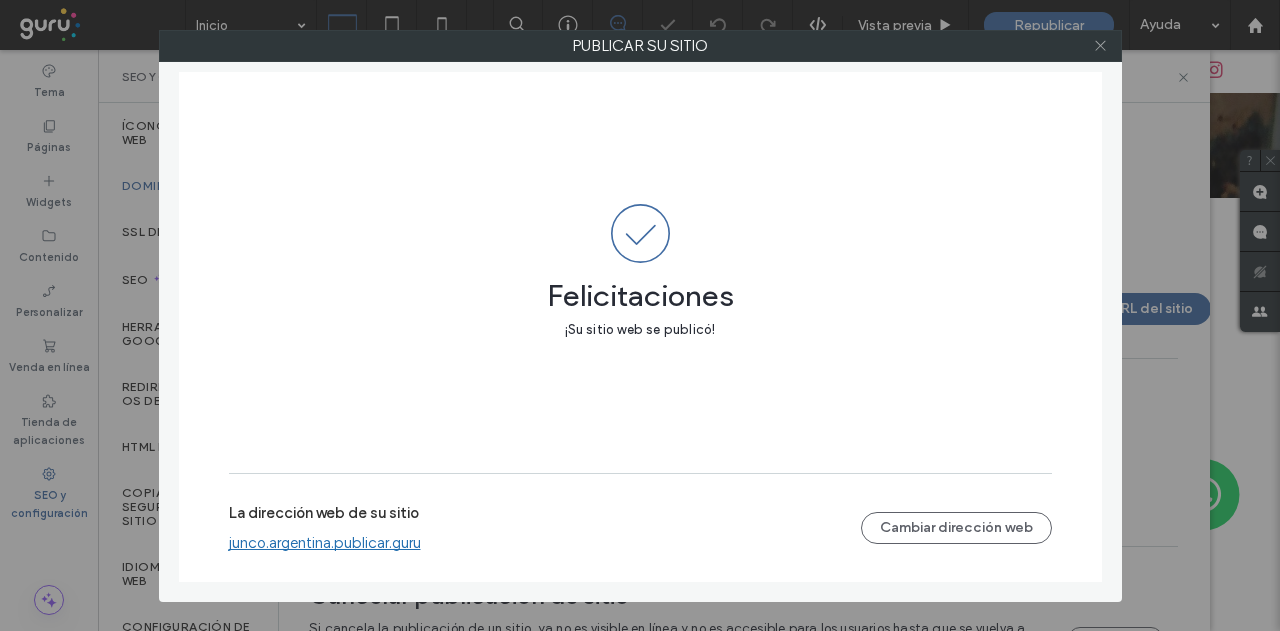 click 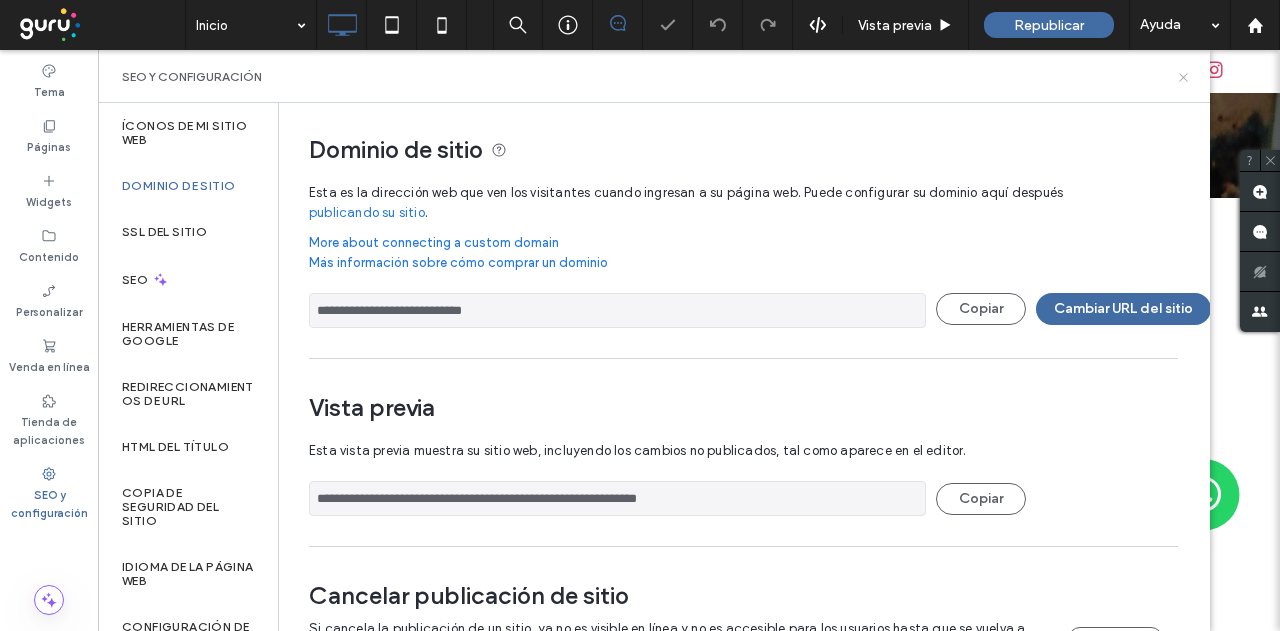 click 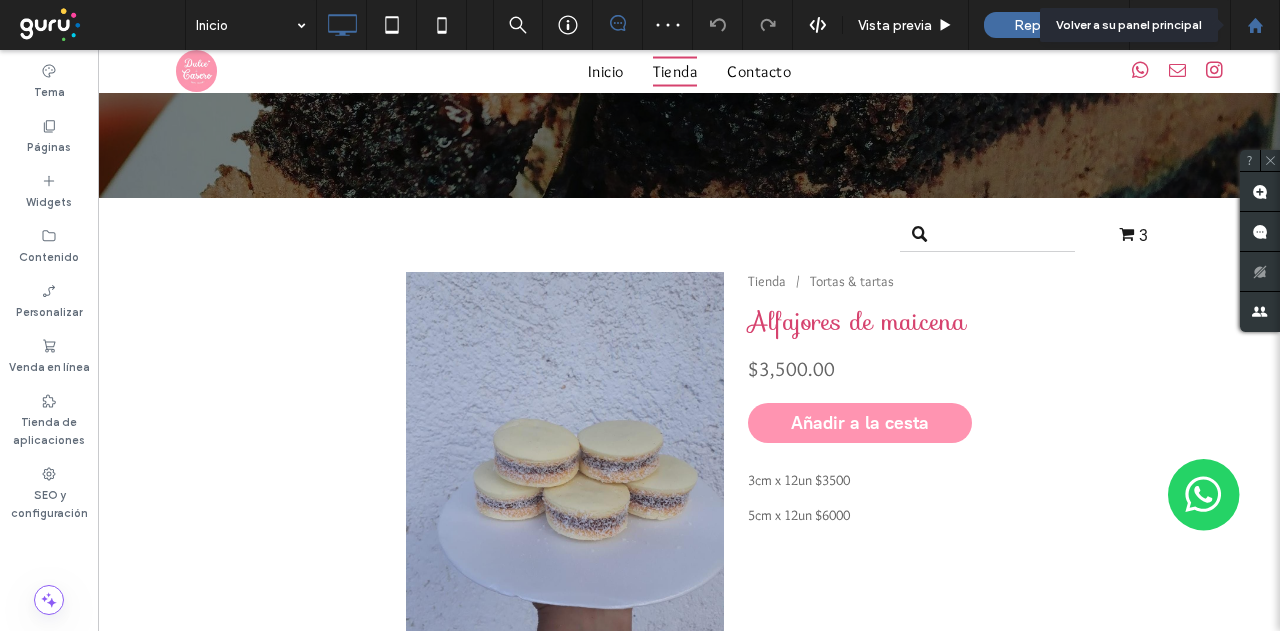 click 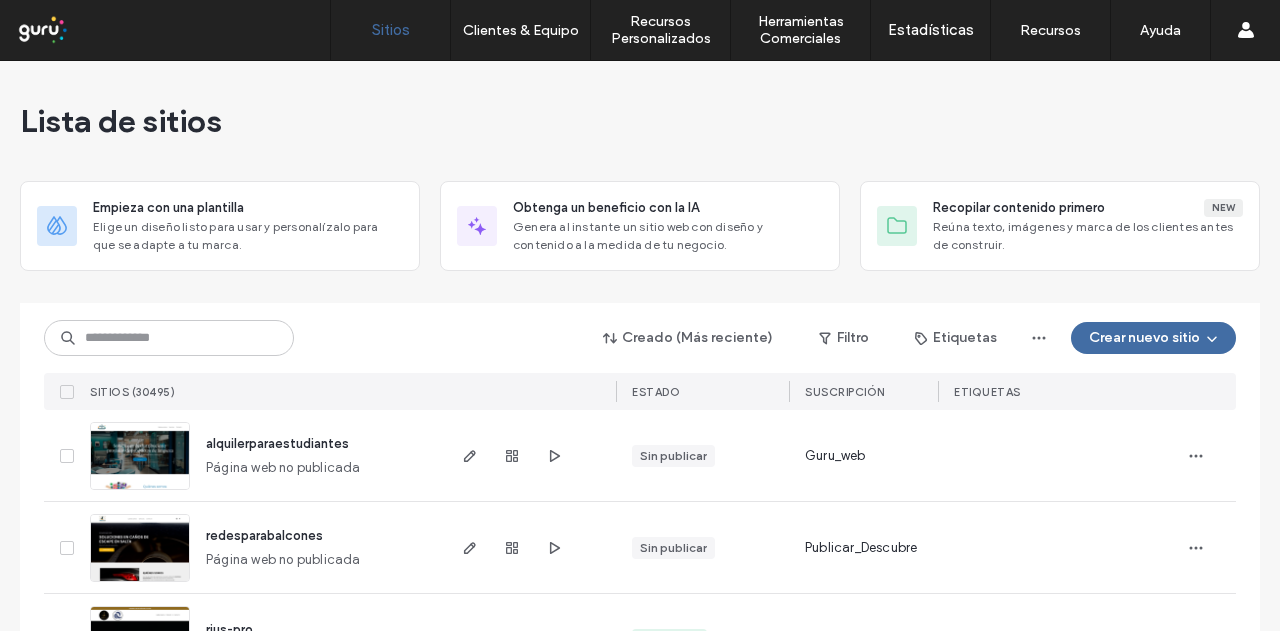 scroll, scrollTop: 0, scrollLeft: 0, axis: both 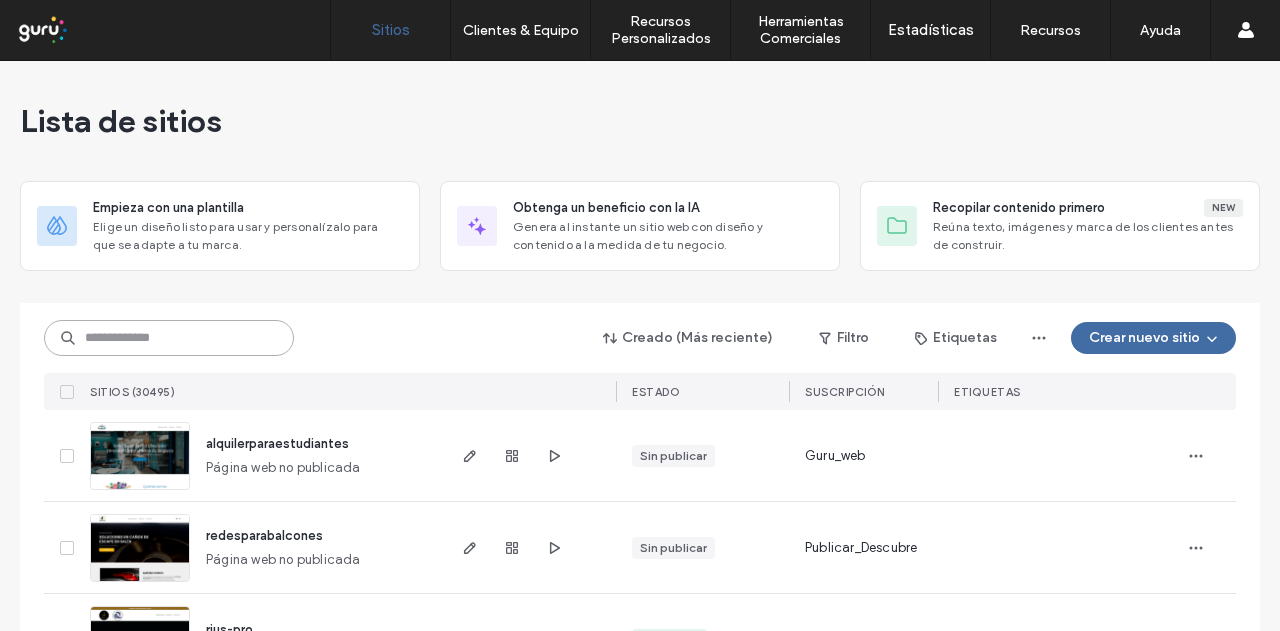 click at bounding box center (169, 338) 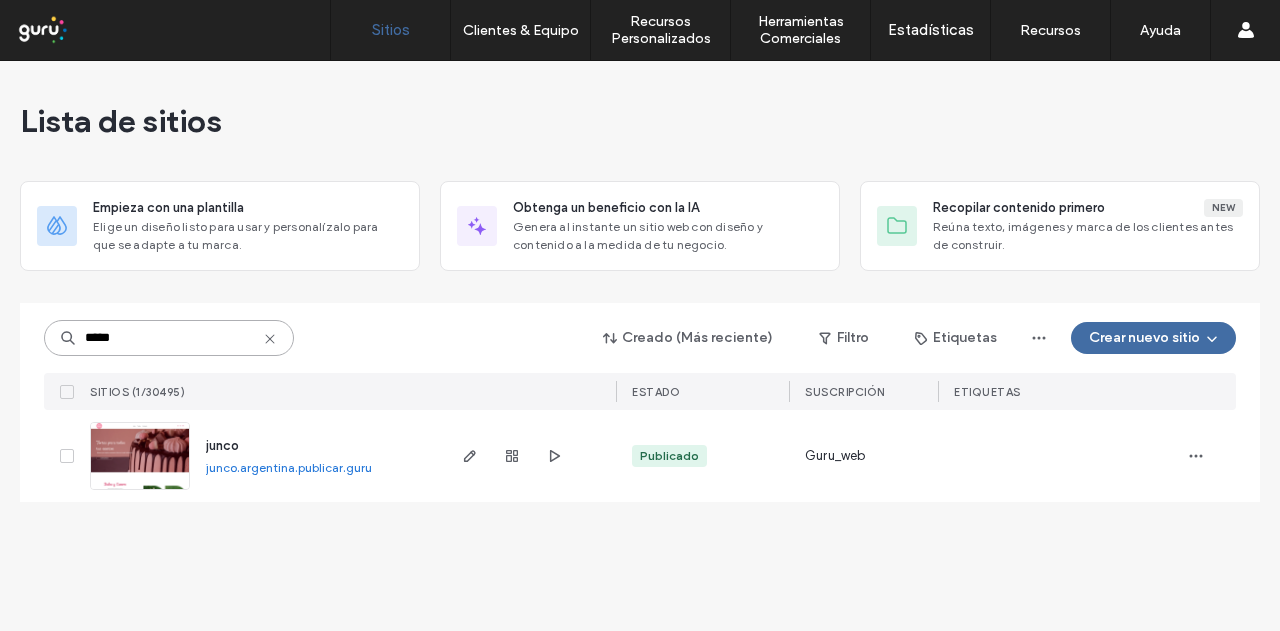 type on "*****" 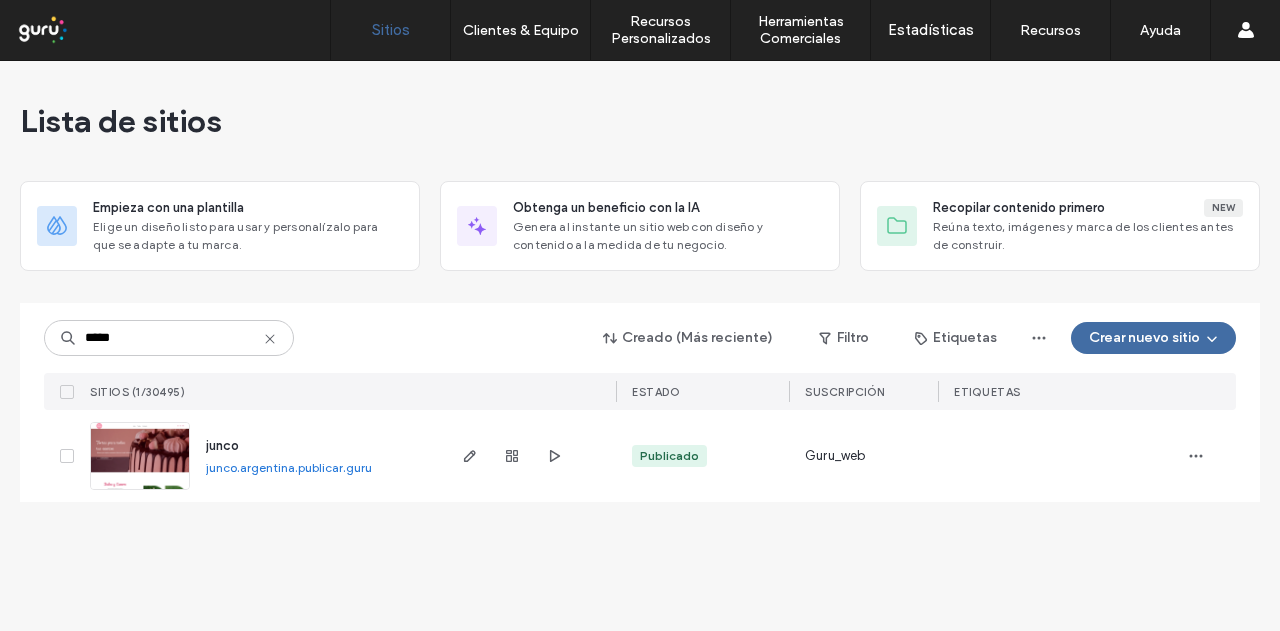 click on "junco.argentina.publicar.guru" at bounding box center (289, 467) 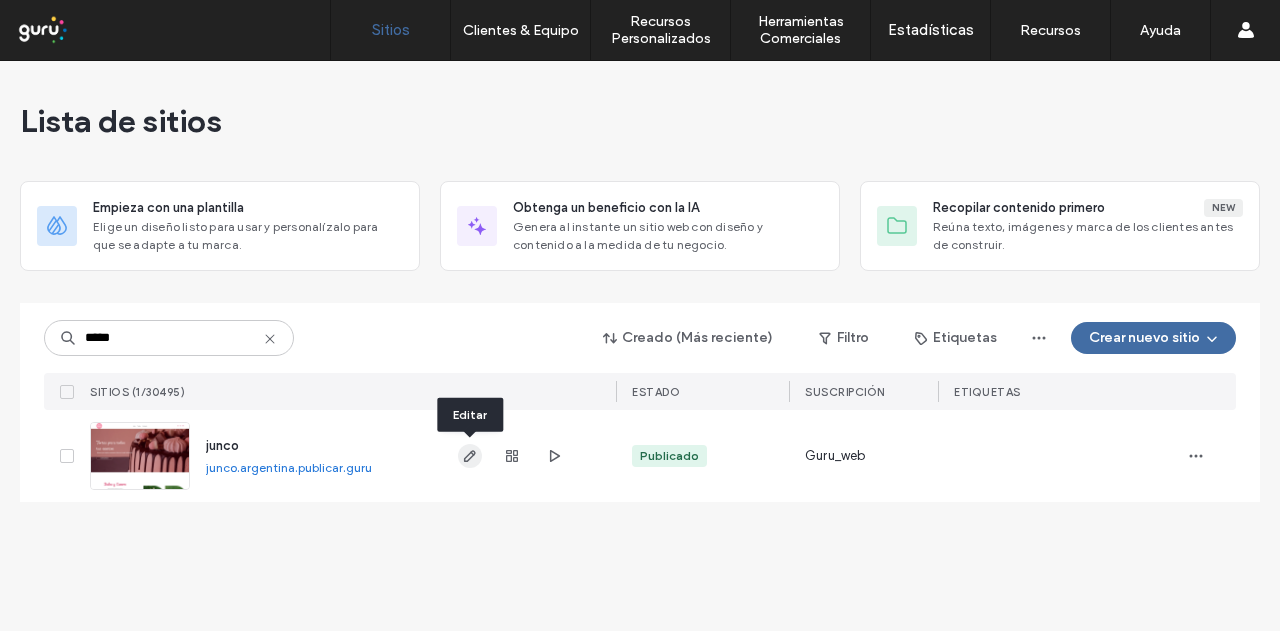 click 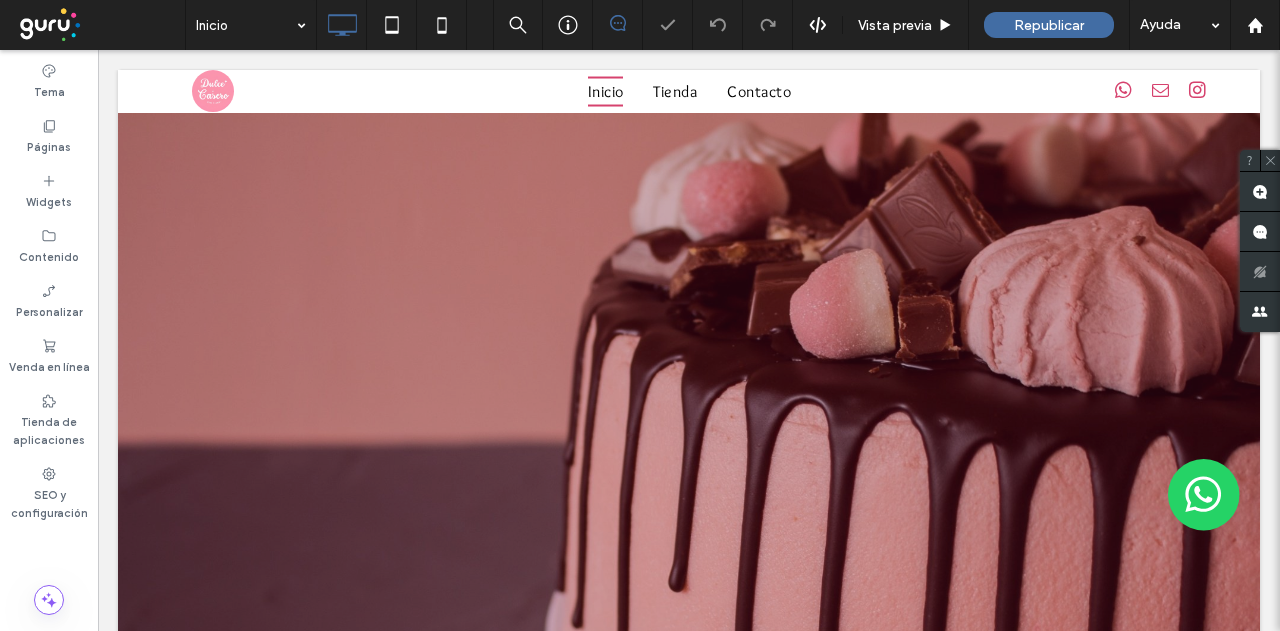 scroll, scrollTop: 3167, scrollLeft: 0, axis: vertical 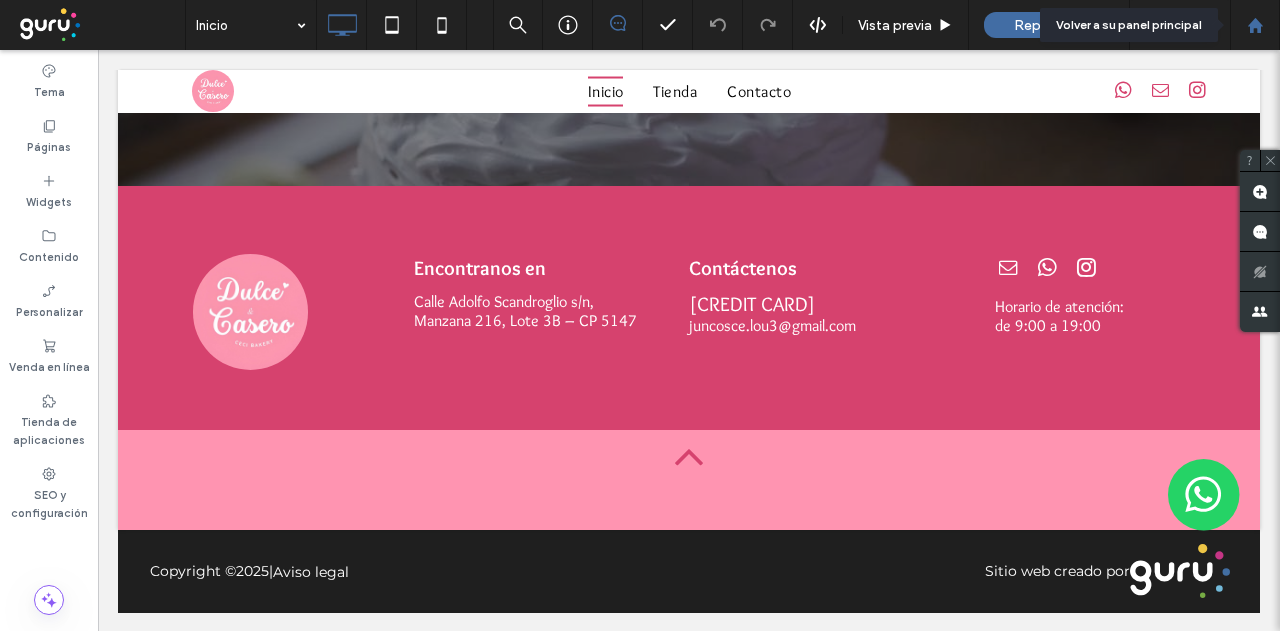 click 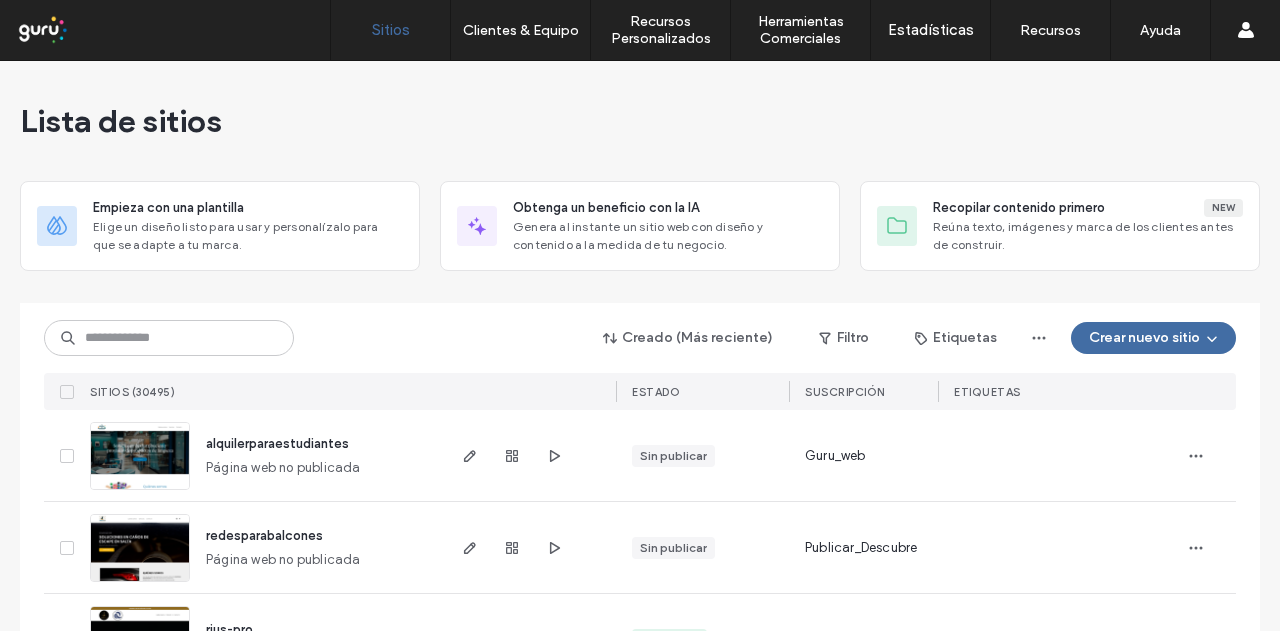 scroll, scrollTop: 0, scrollLeft: 0, axis: both 